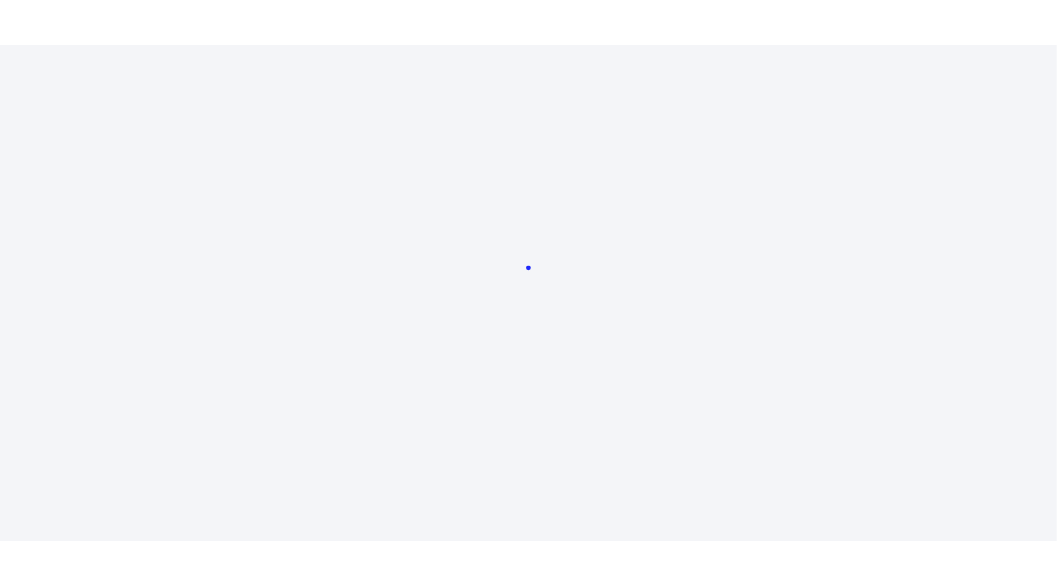 scroll, scrollTop: 0, scrollLeft: 0, axis: both 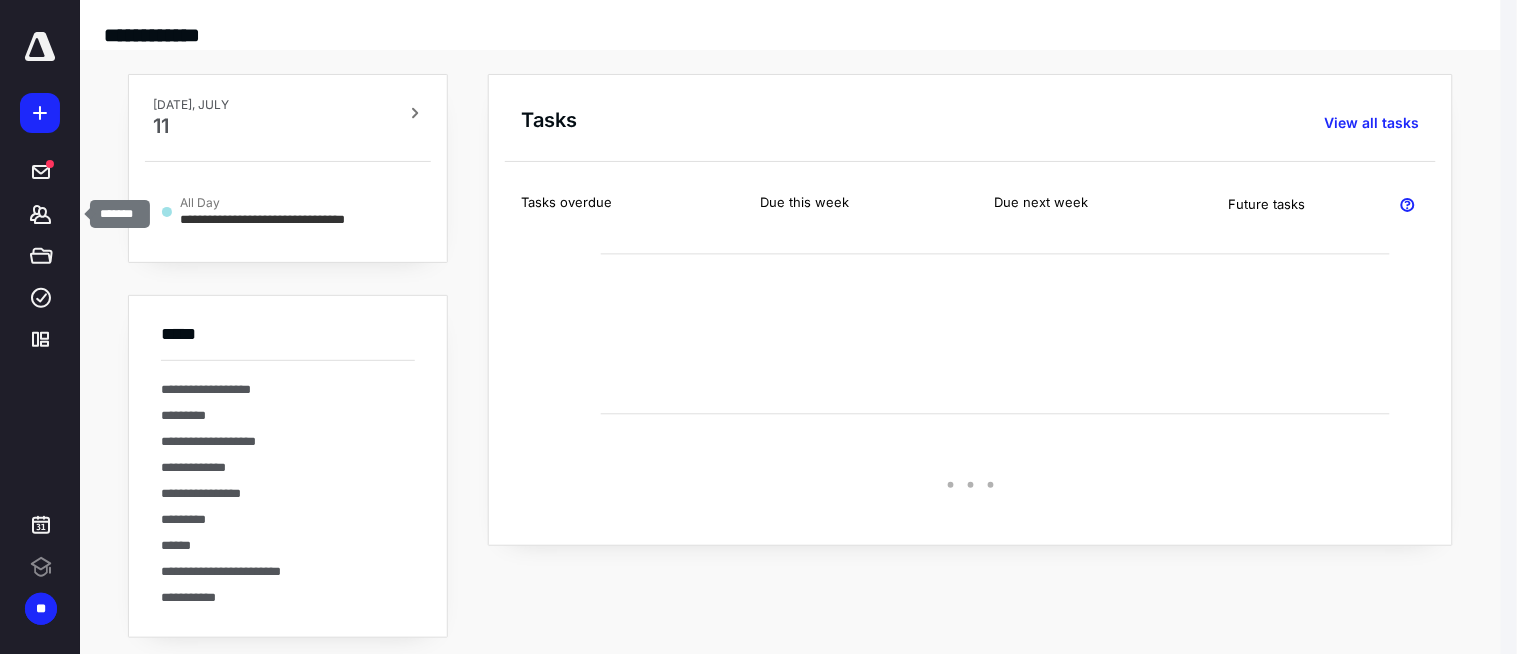 drag, startPoint x: 44, startPoint y: 225, endPoint x: 160, endPoint y: 155, distance: 135.48431 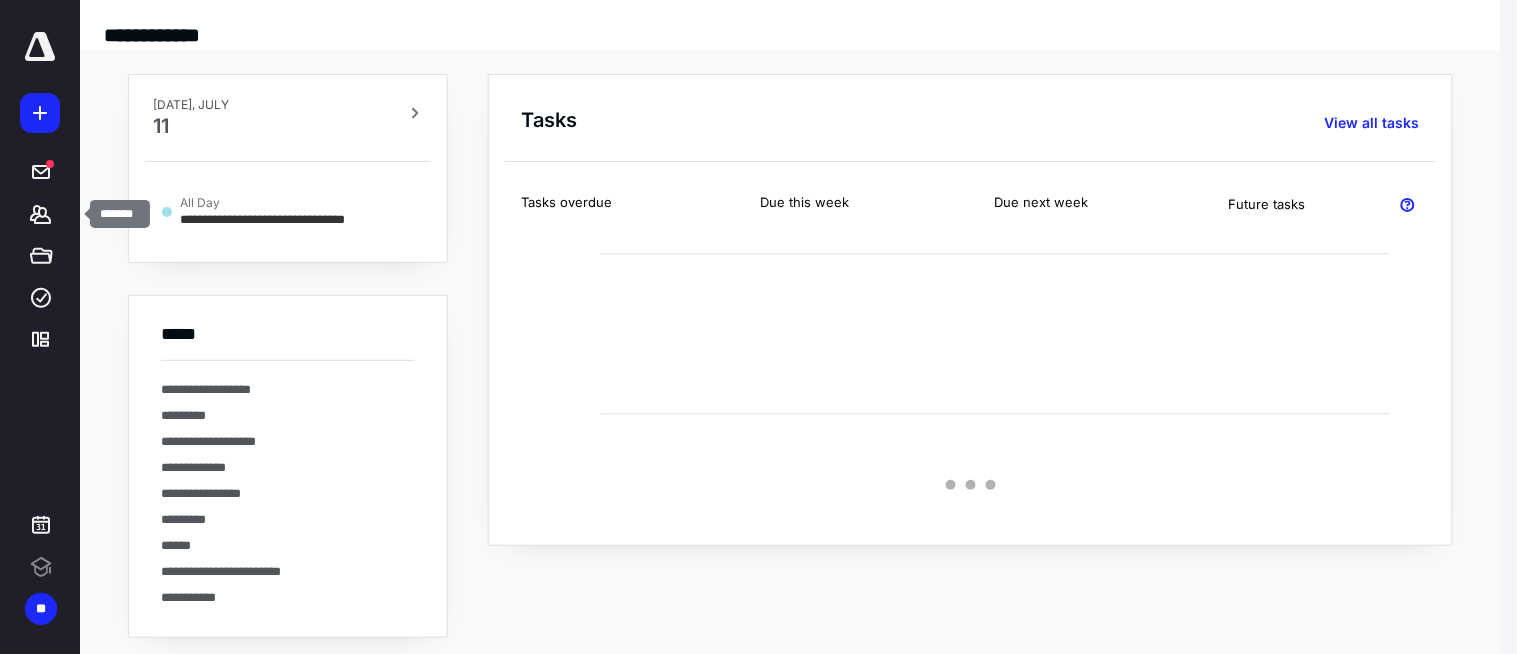 click 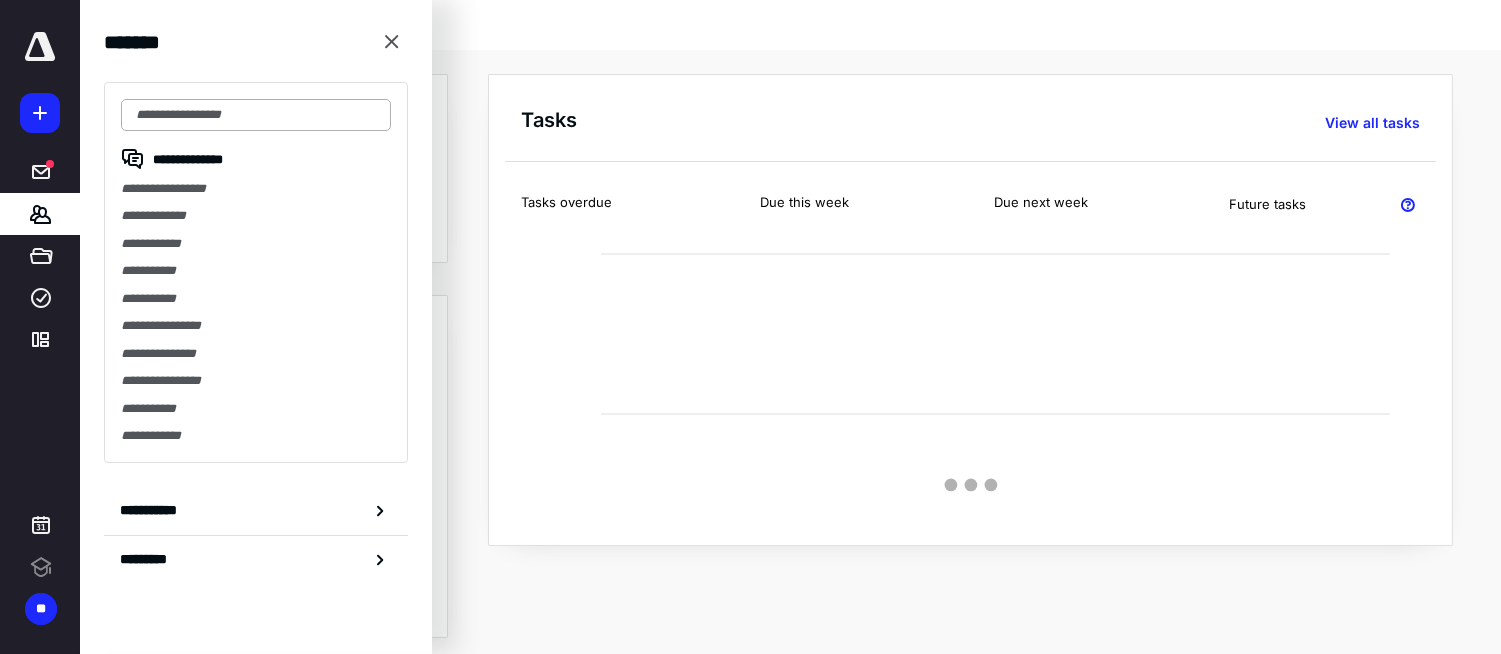 click at bounding box center (256, 115) 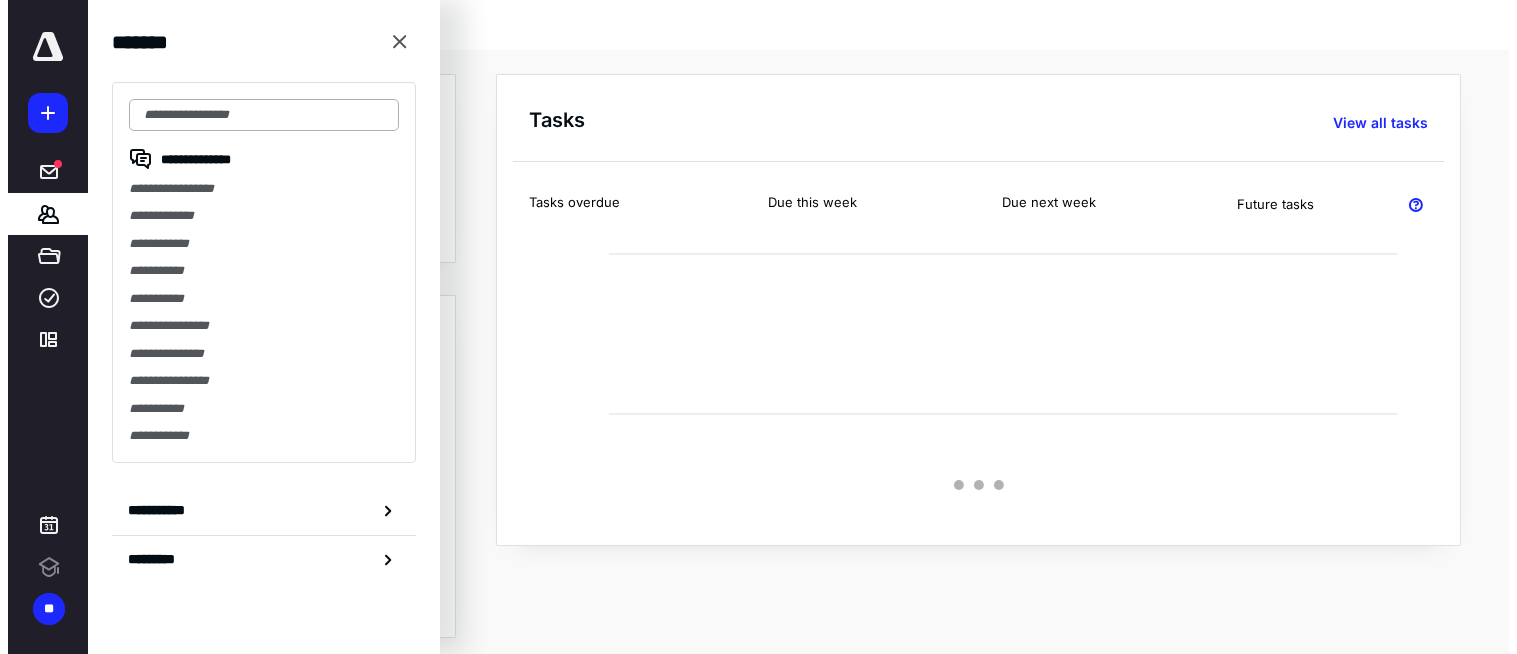 scroll, scrollTop: 0, scrollLeft: 0, axis: both 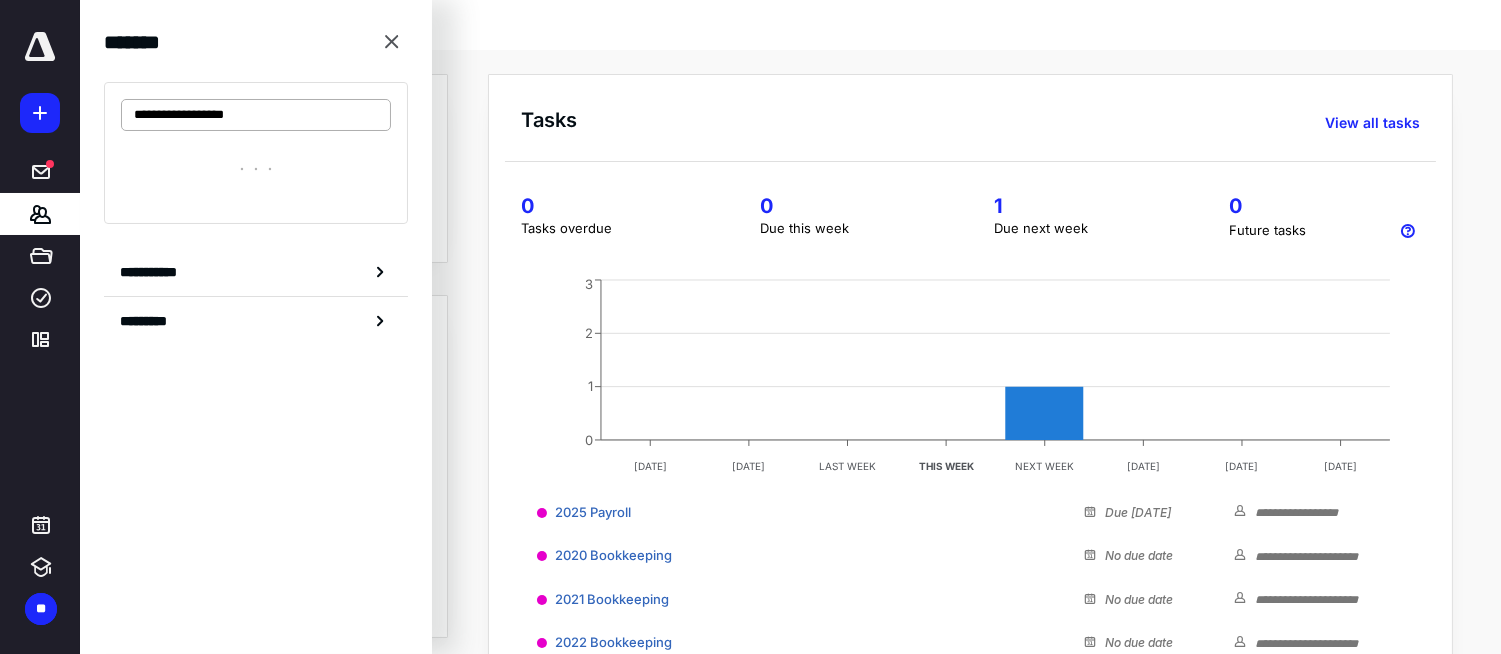 drag, startPoint x: 183, startPoint y: 115, endPoint x: 305, endPoint y: 114, distance: 122.0041 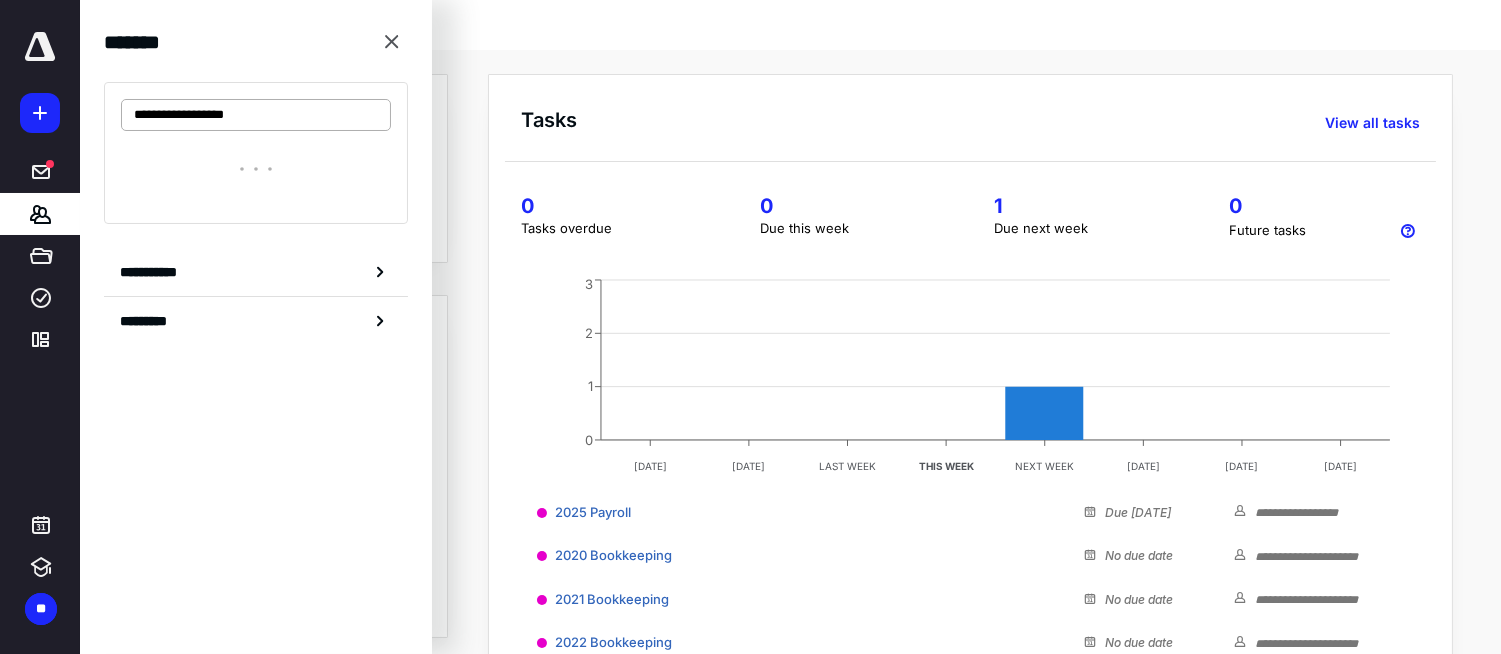 click on "**********" at bounding box center (256, 115) 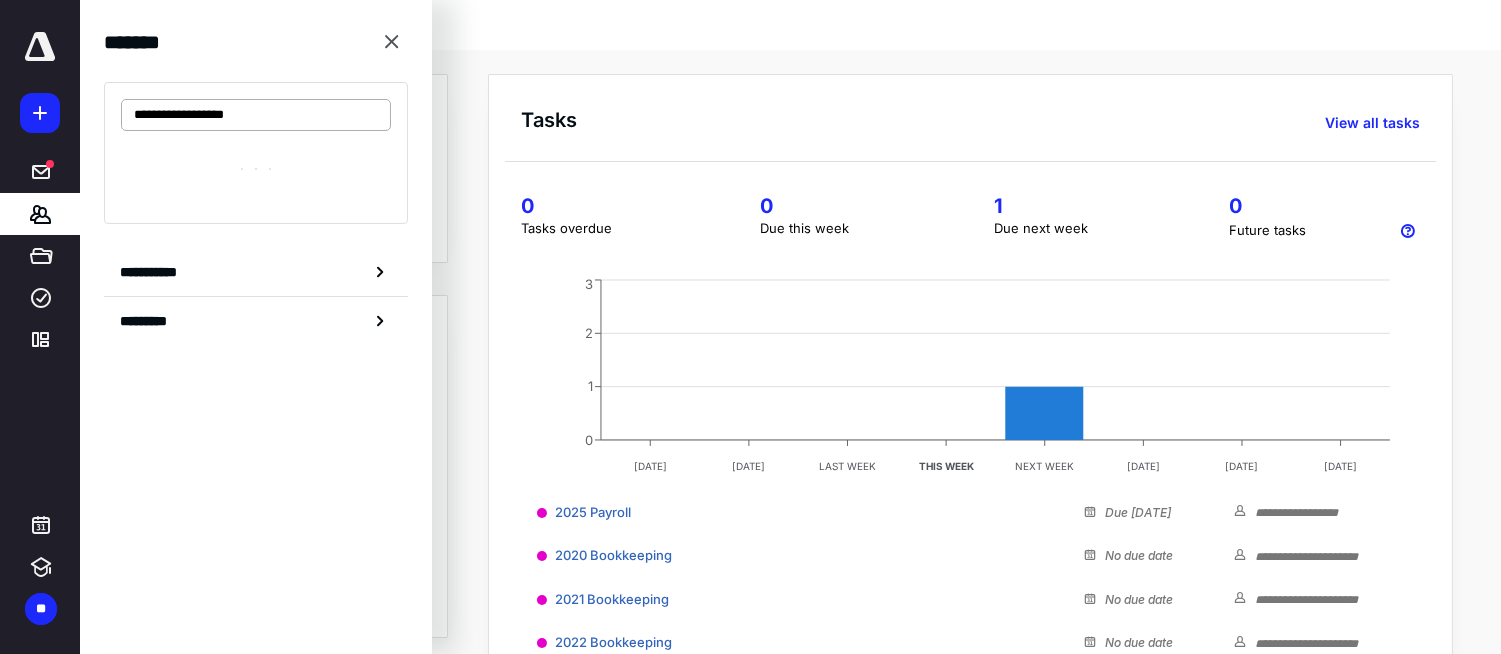 type on "**********" 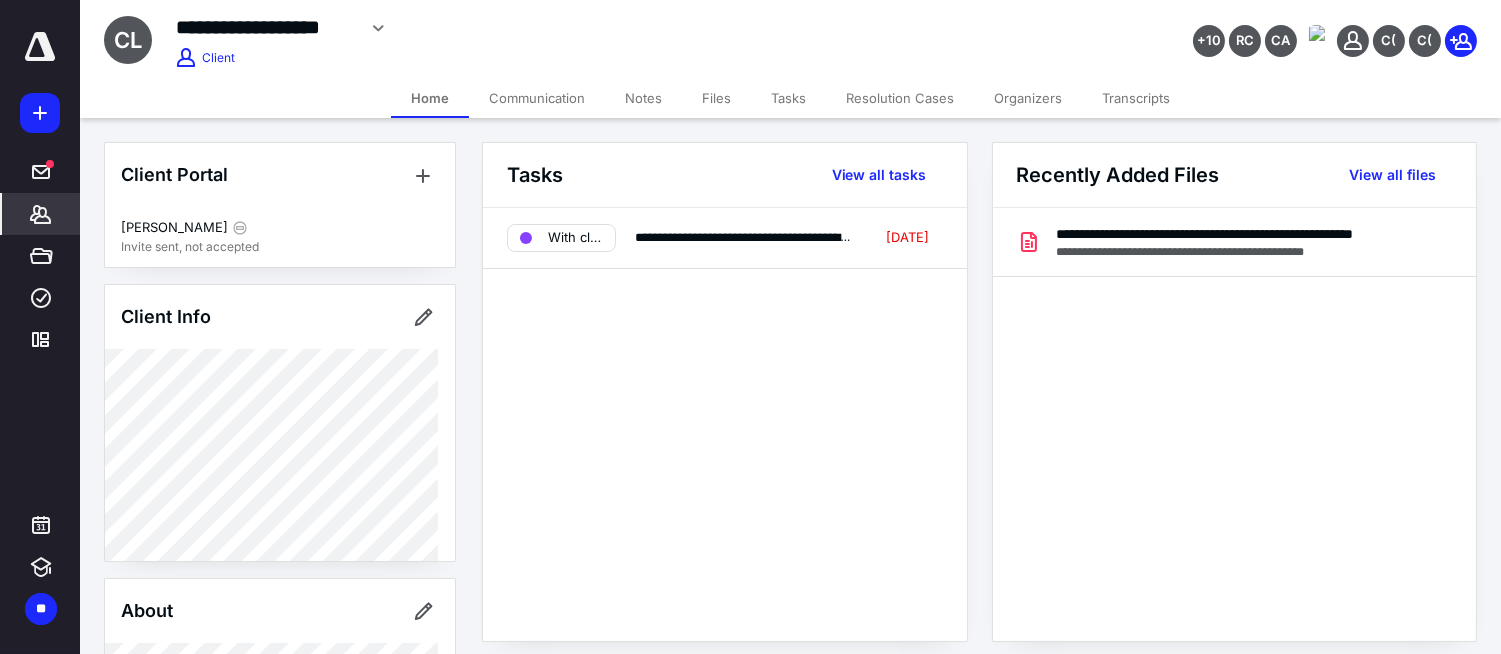 click on "Files" at bounding box center [716, 98] 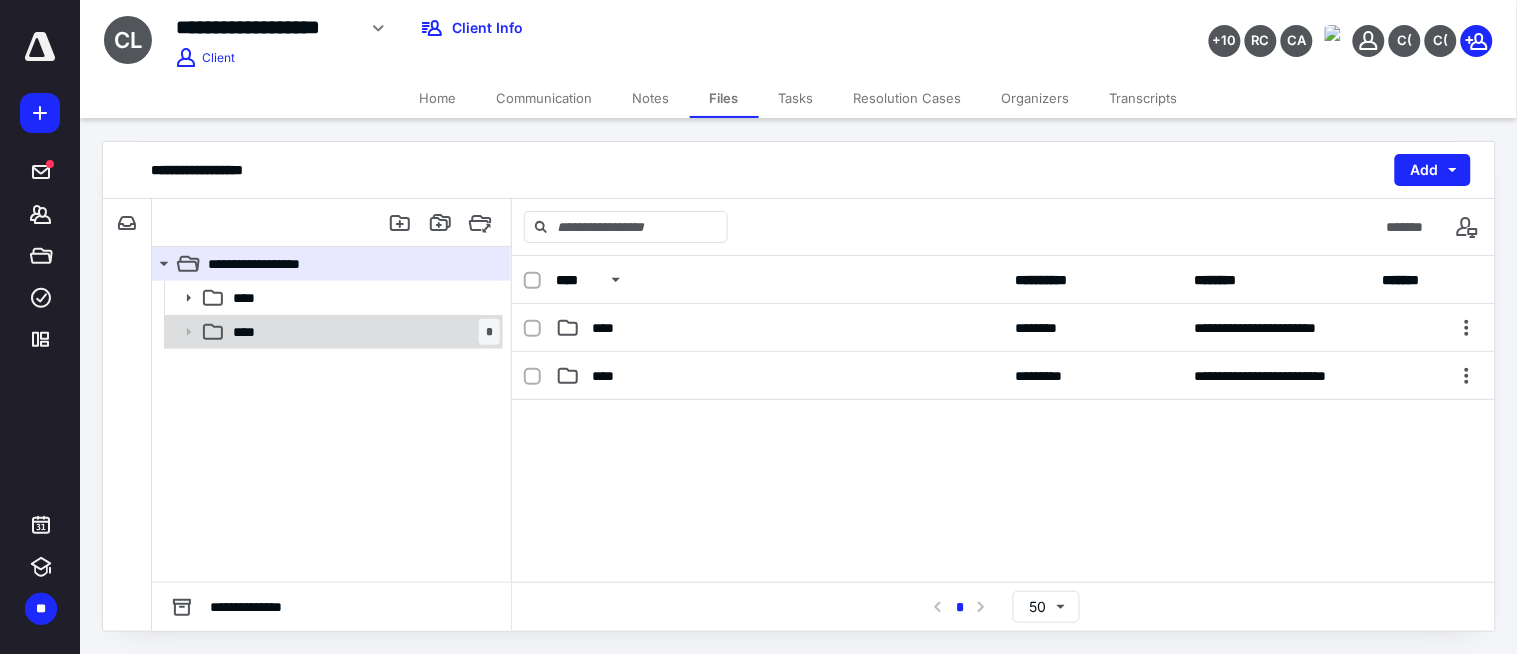 click on "**** *" at bounding box center [362, 332] 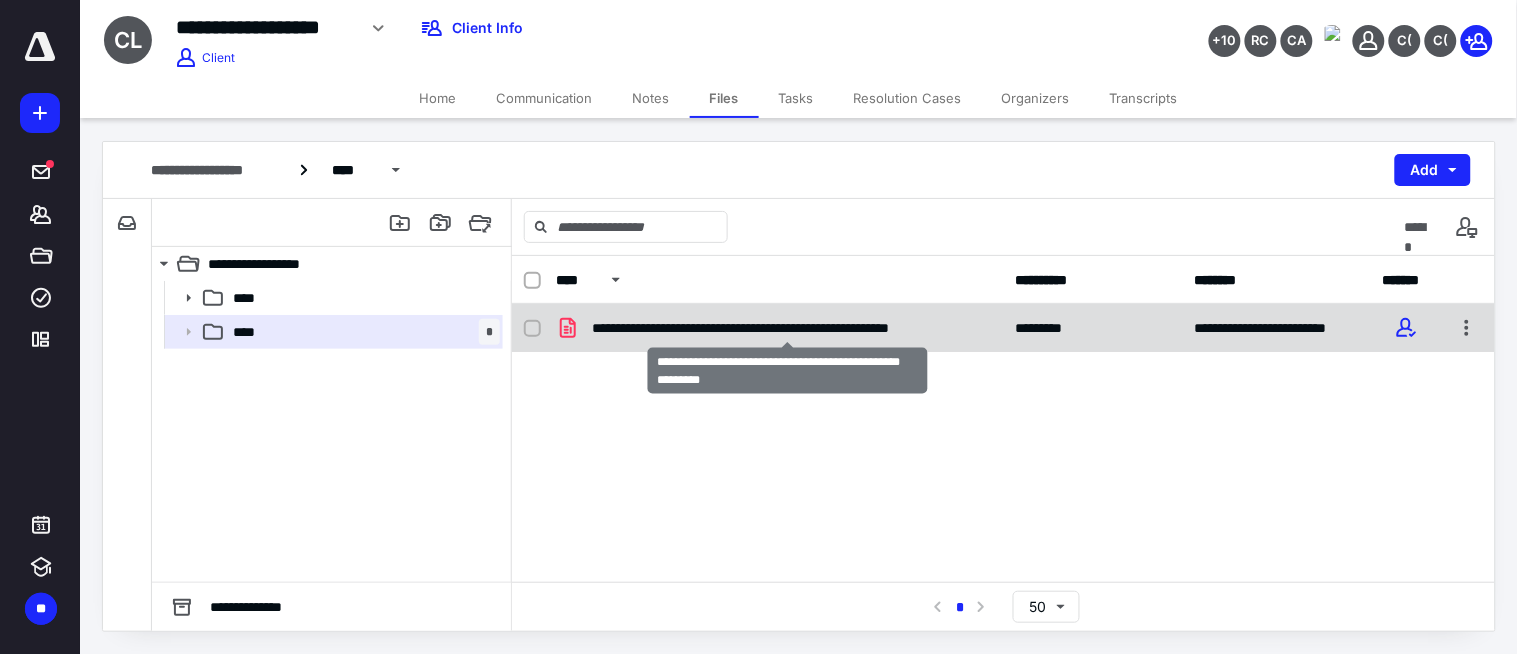 click on "**********" at bounding box center (787, 328) 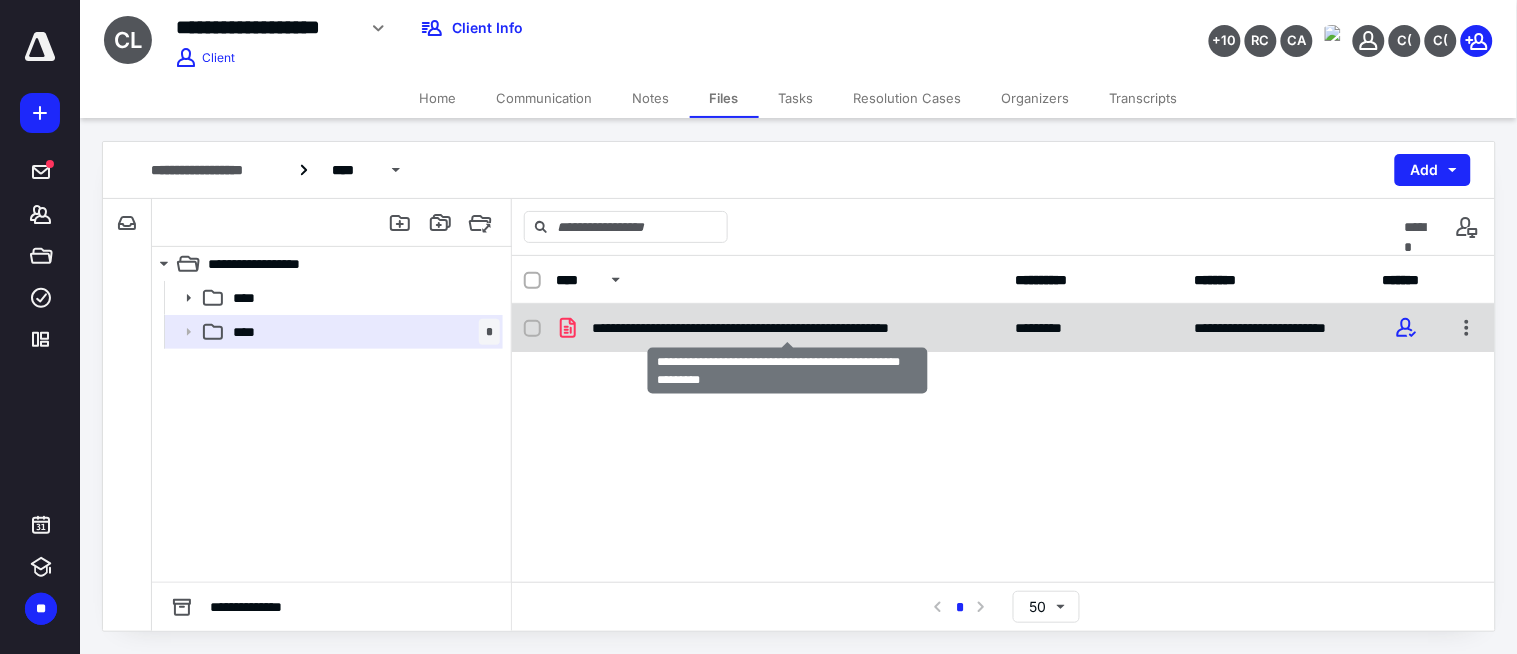 click on "**********" at bounding box center [787, 328] 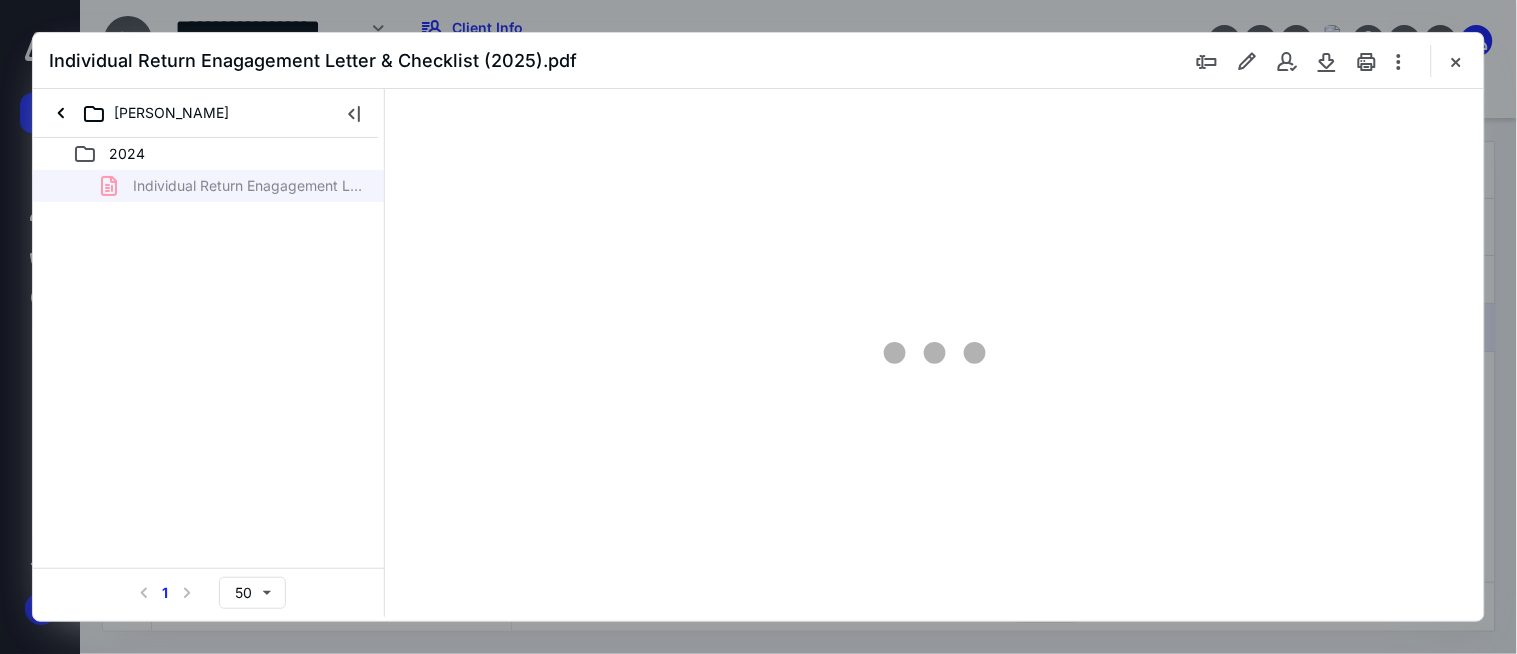 click at bounding box center [1456, 61] 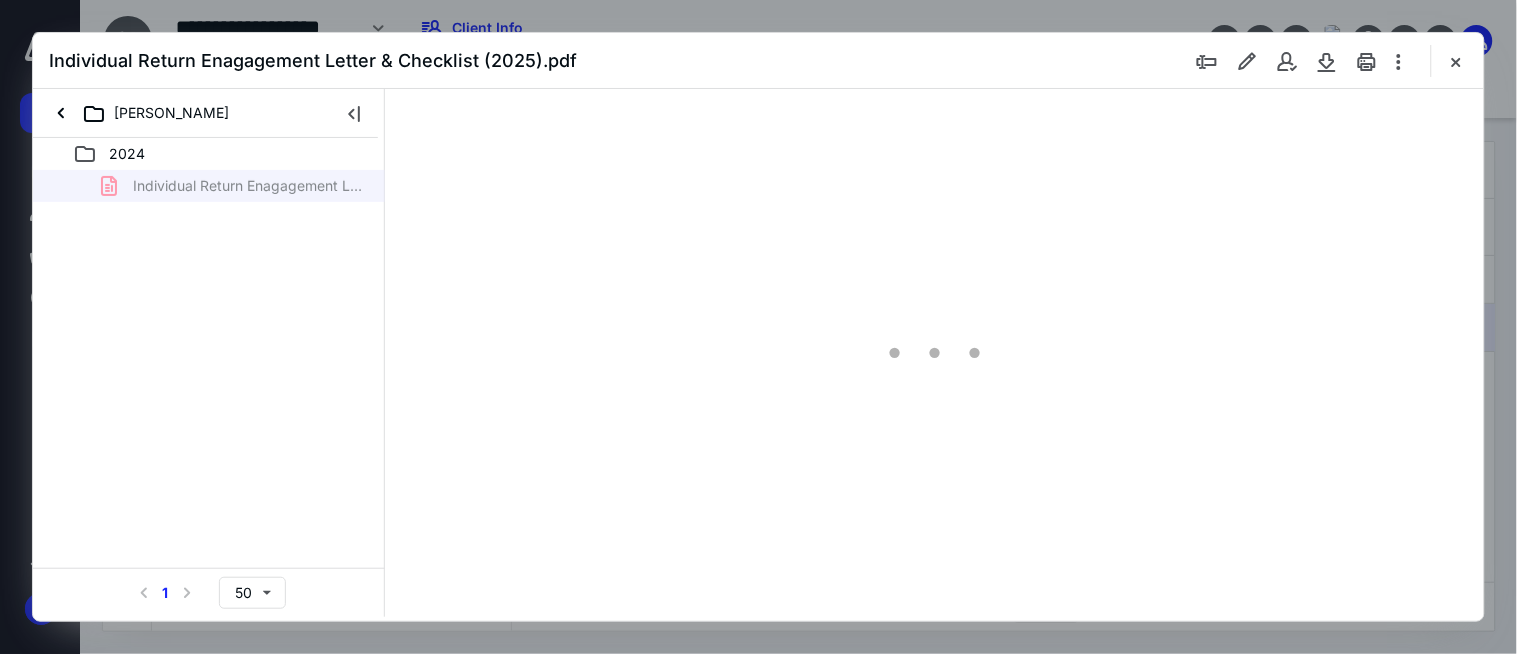 scroll, scrollTop: 0, scrollLeft: 0, axis: both 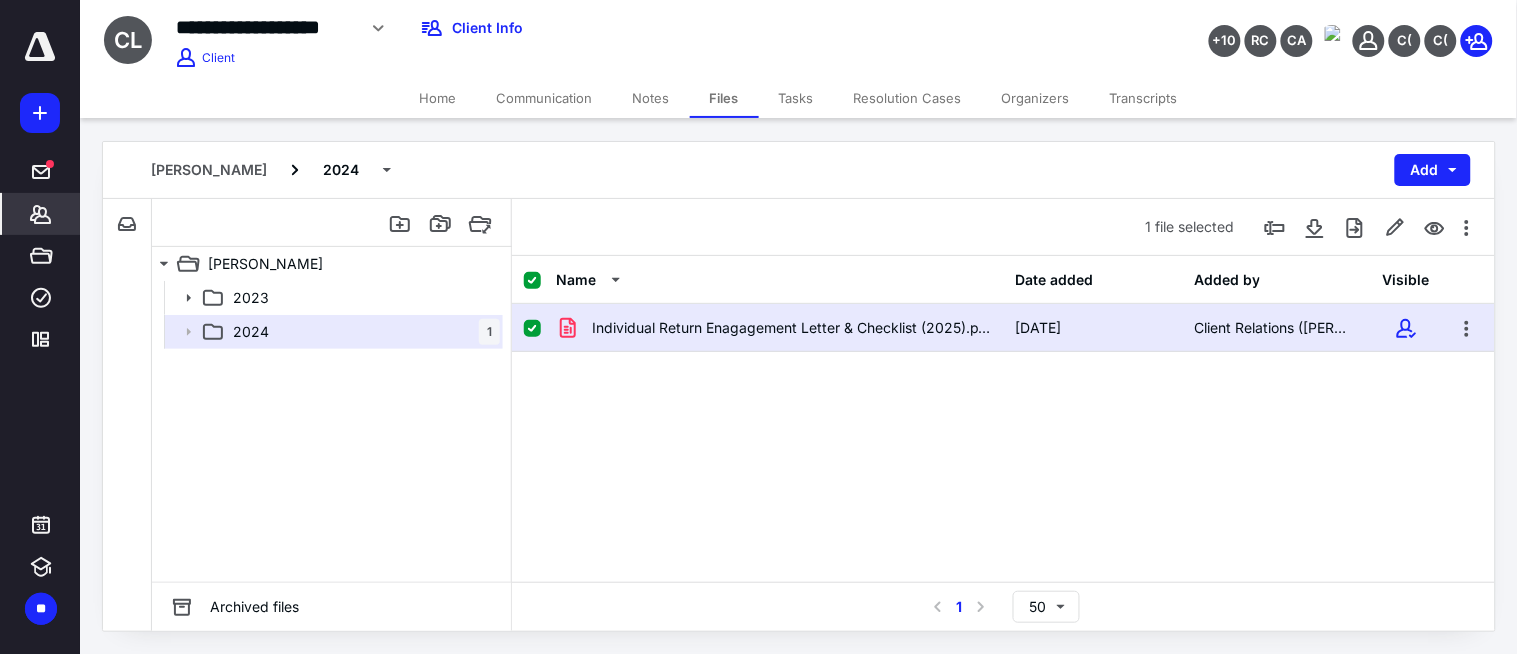 click on "*******" at bounding box center (41, 214) 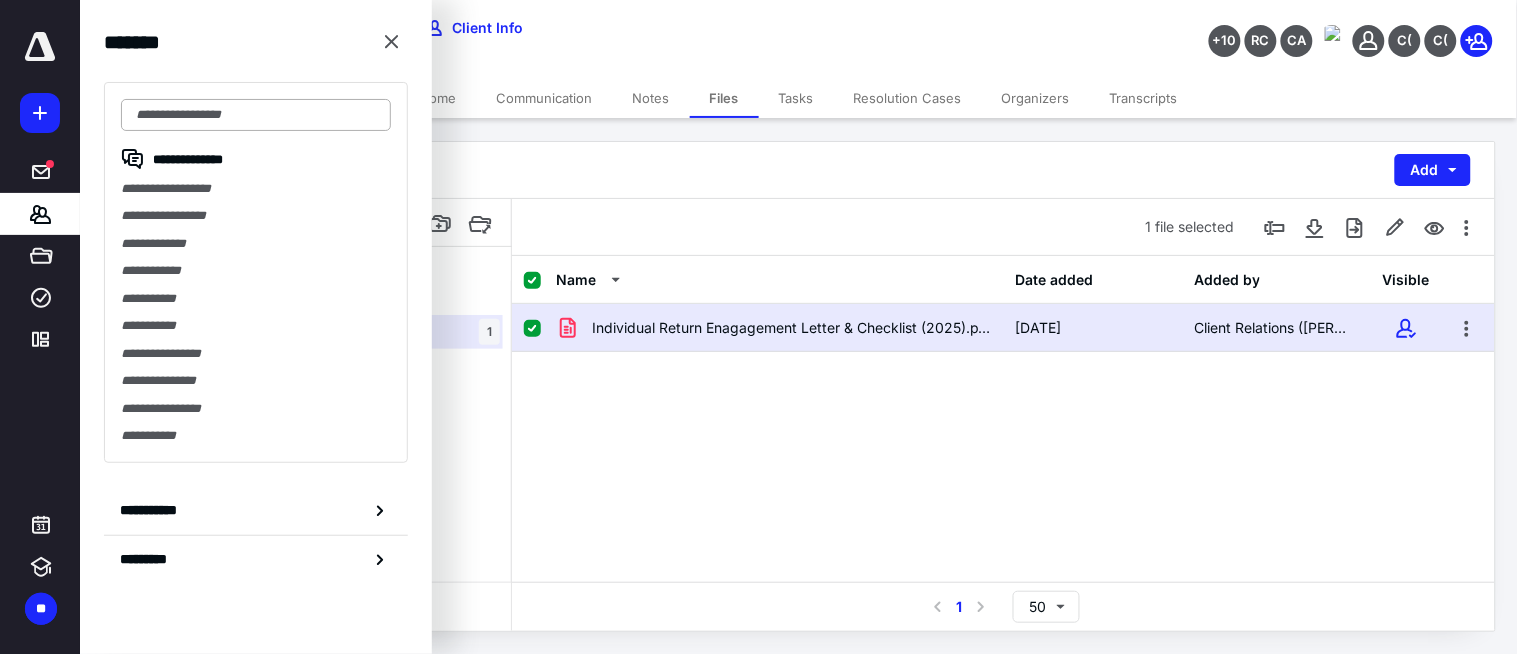 click at bounding box center (256, 115) 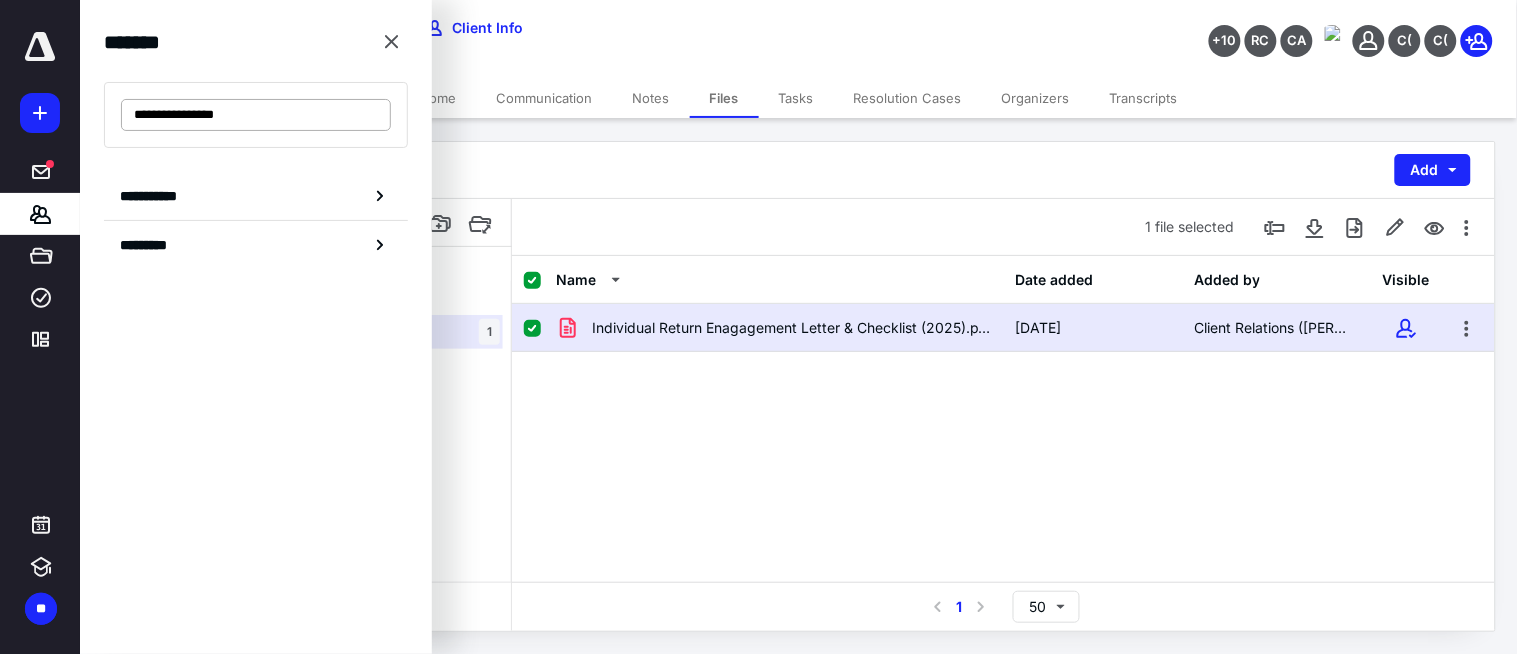 click on "**********" at bounding box center (256, 115) 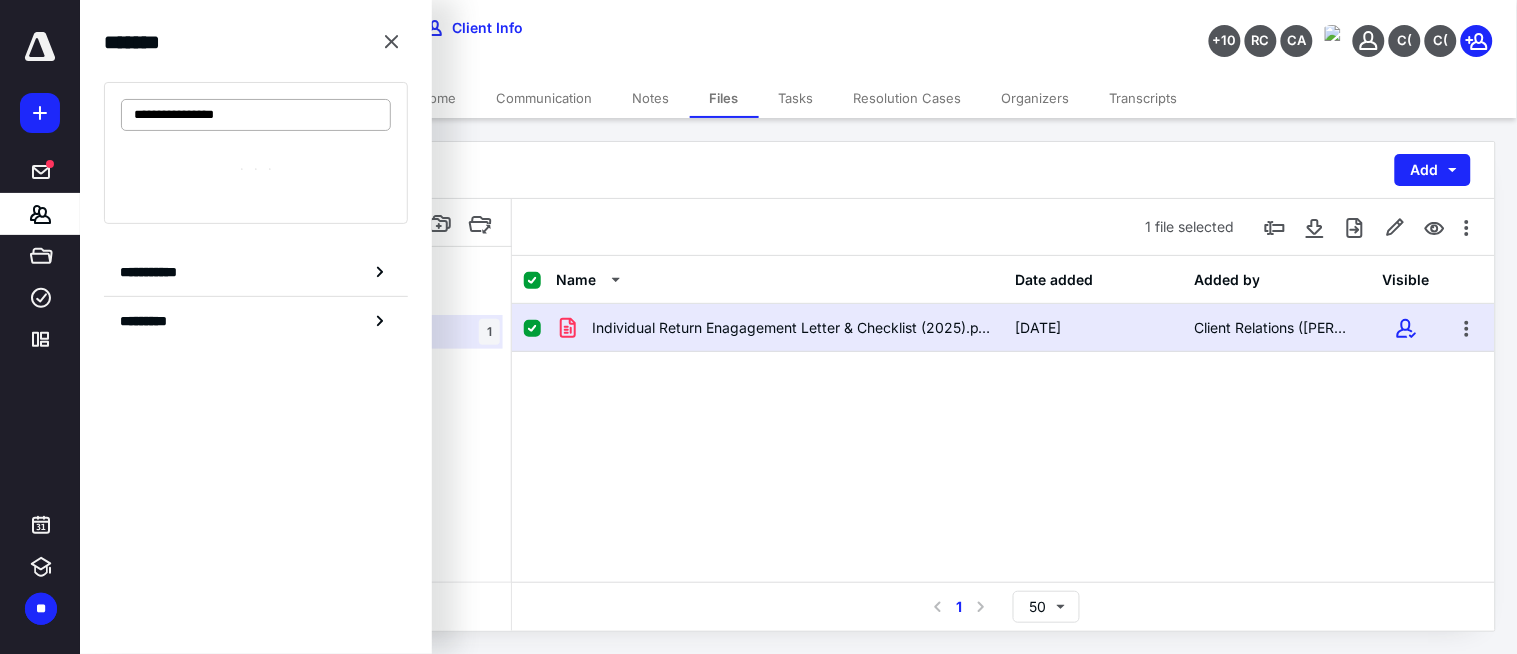type on "**********" 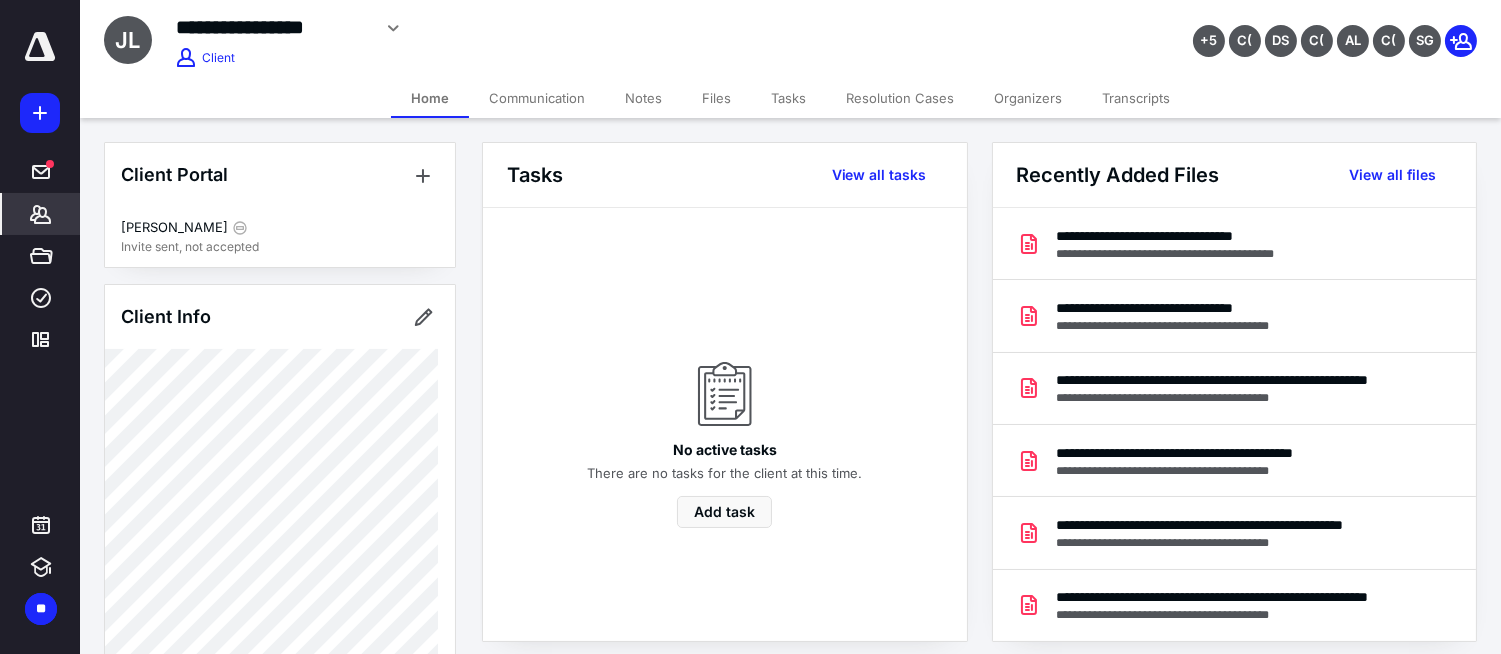 click on "Files" at bounding box center (716, 98) 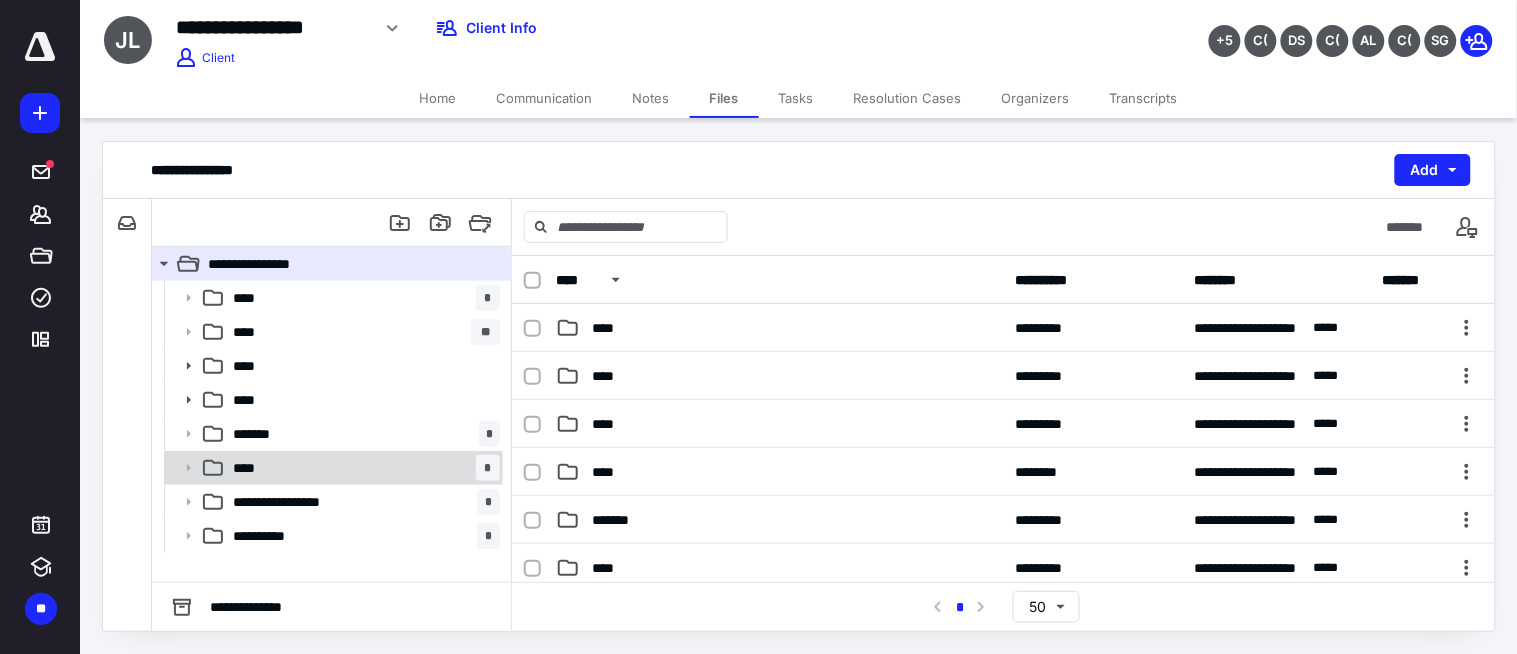 click on "**** *" at bounding box center [362, 468] 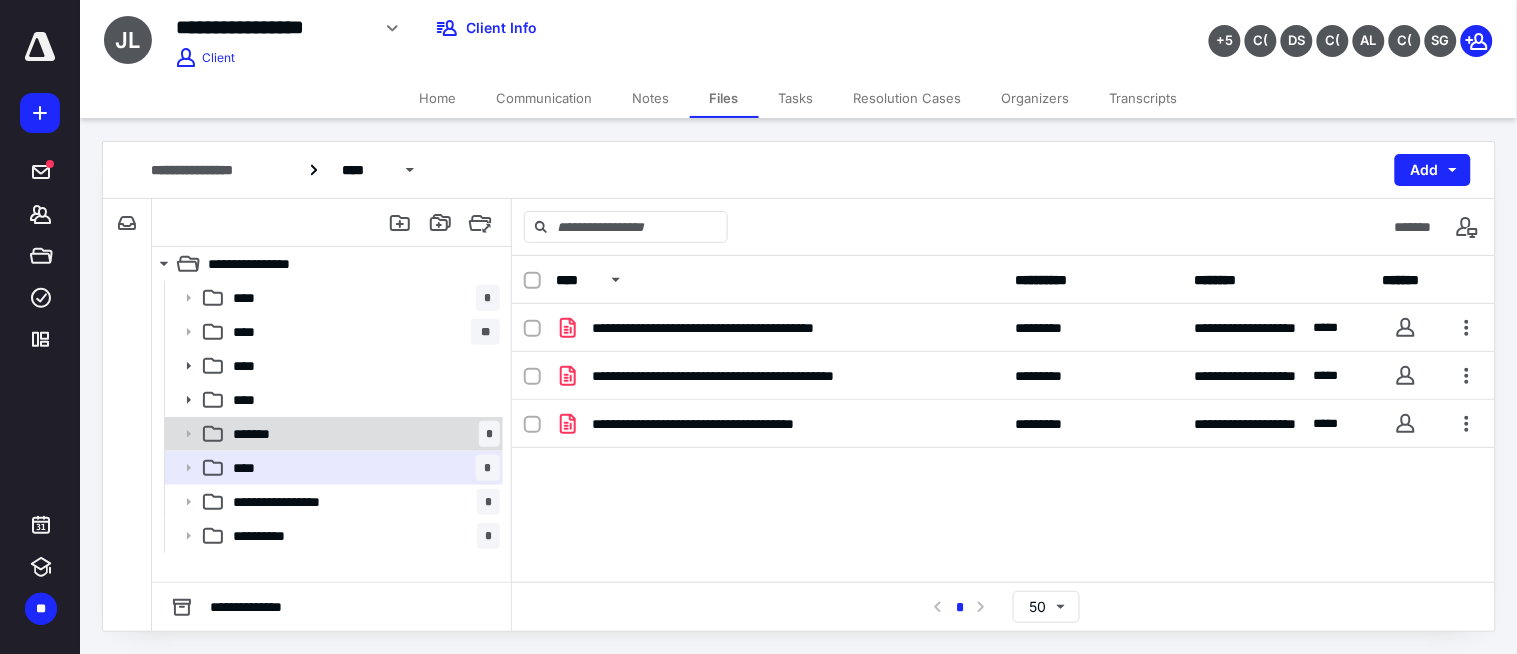 click on "******* *" at bounding box center [362, 434] 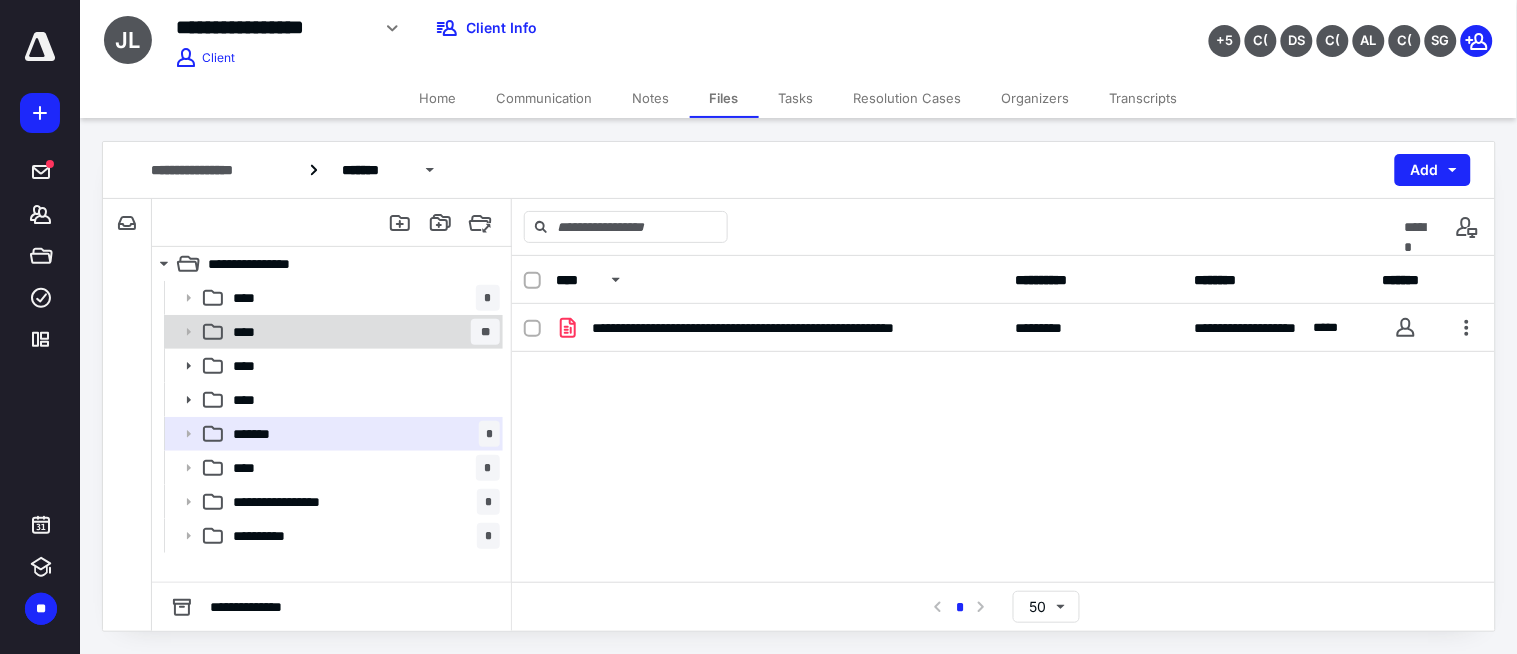 click on "**** **" at bounding box center [362, 332] 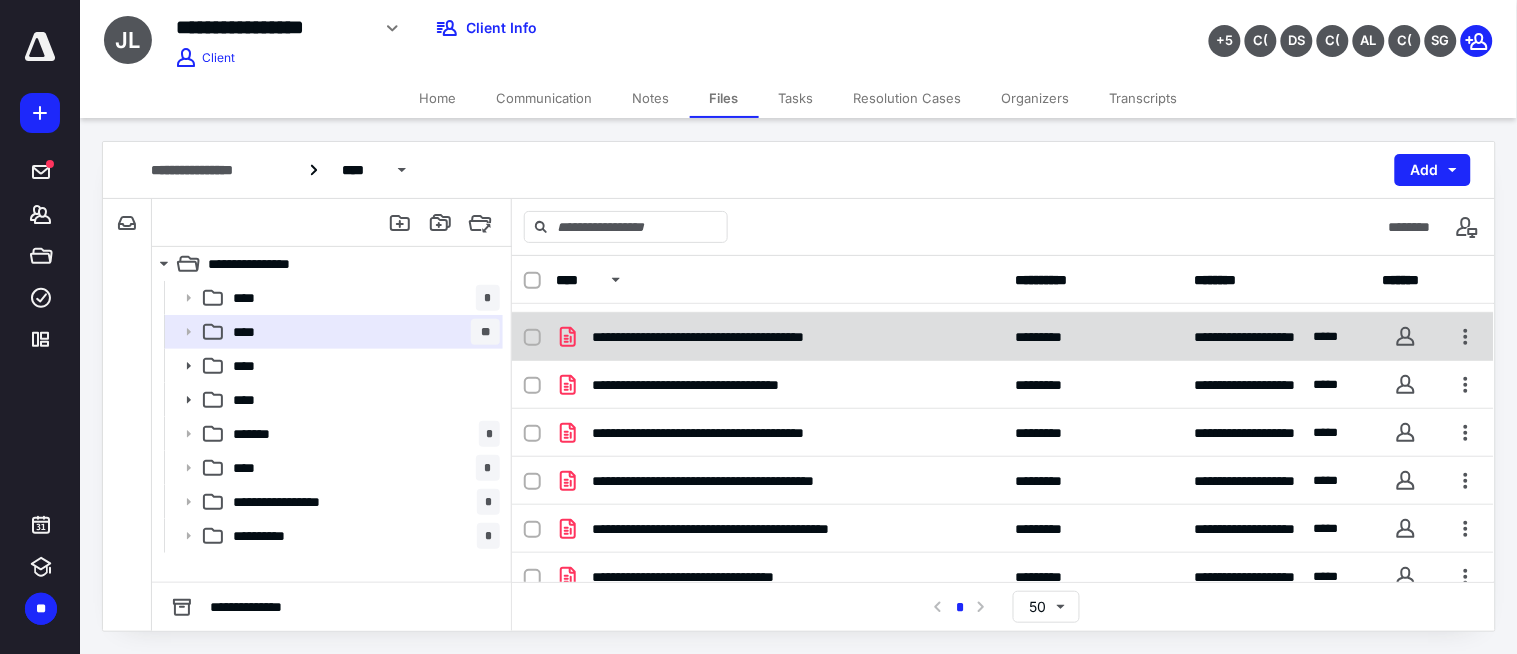 scroll, scrollTop: 203, scrollLeft: 0, axis: vertical 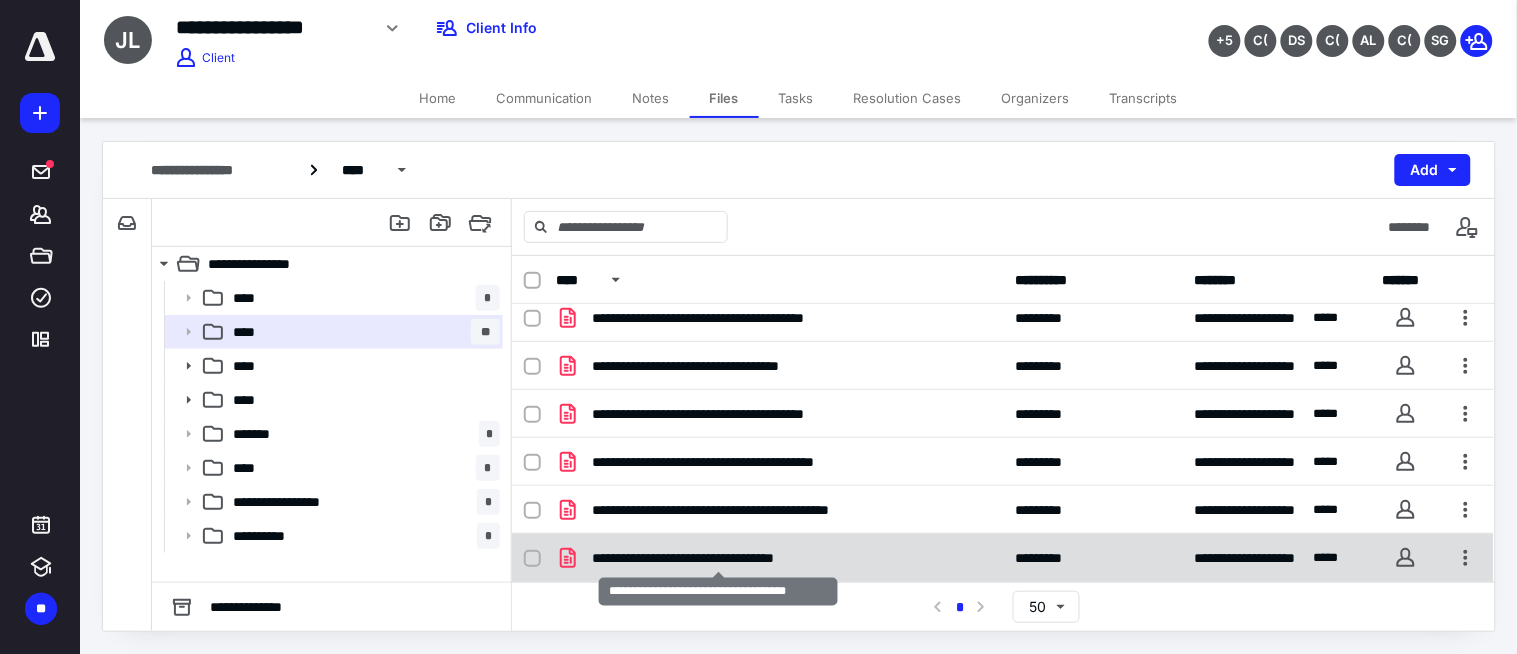 click on "**********" at bounding box center [718, 558] 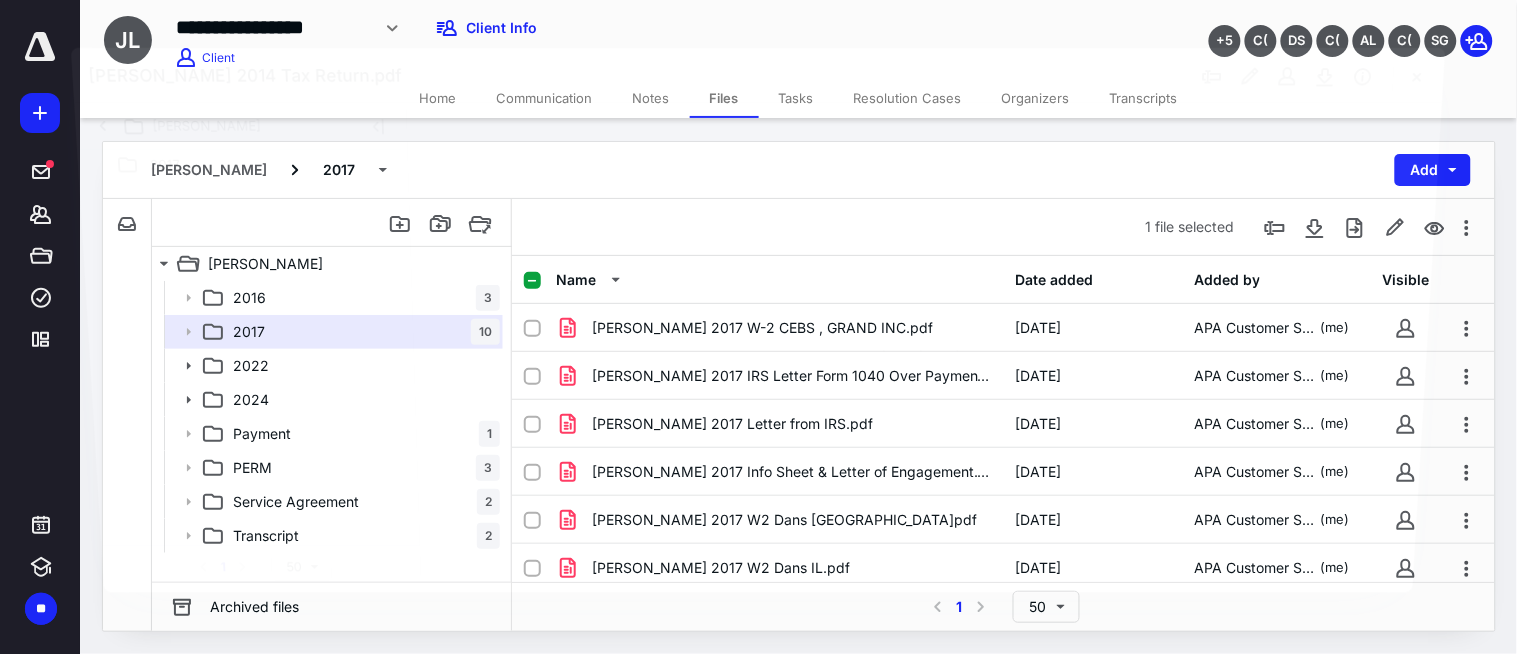 scroll, scrollTop: 203, scrollLeft: 0, axis: vertical 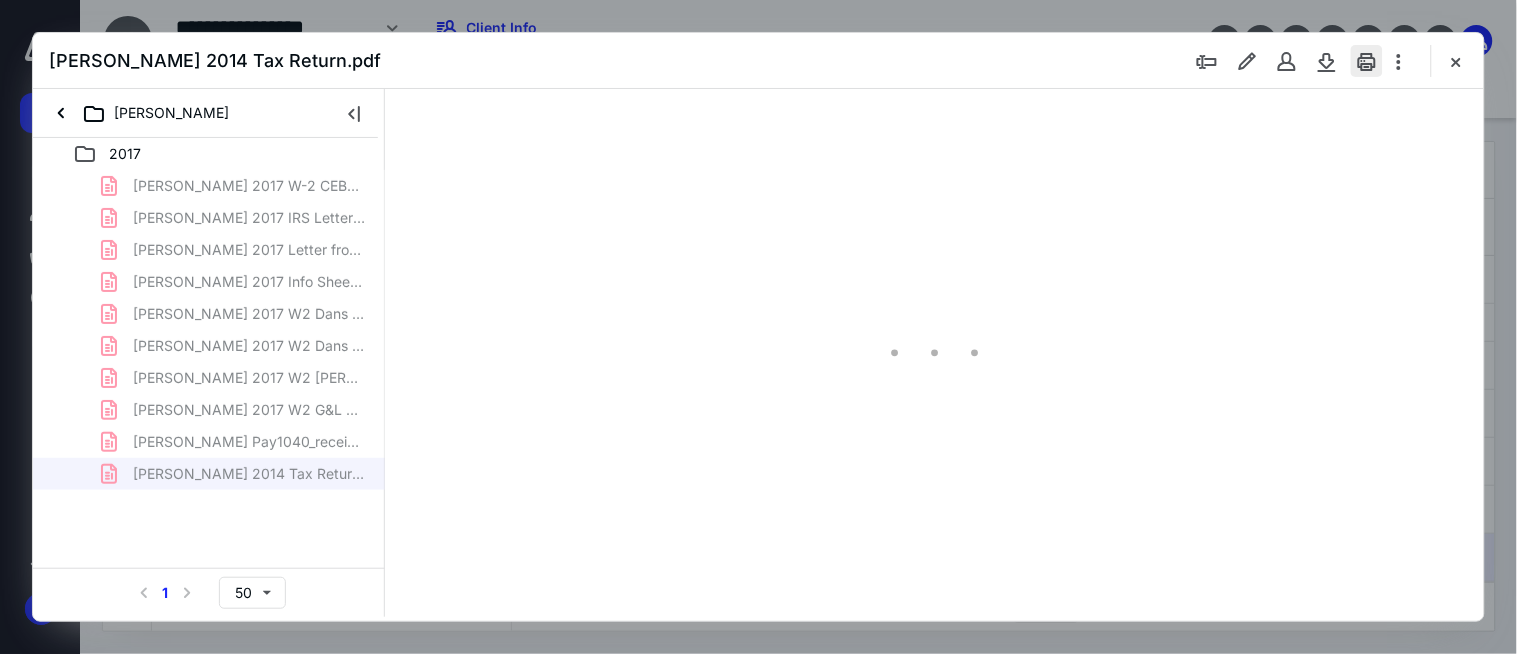 click at bounding box center [1367, 61] 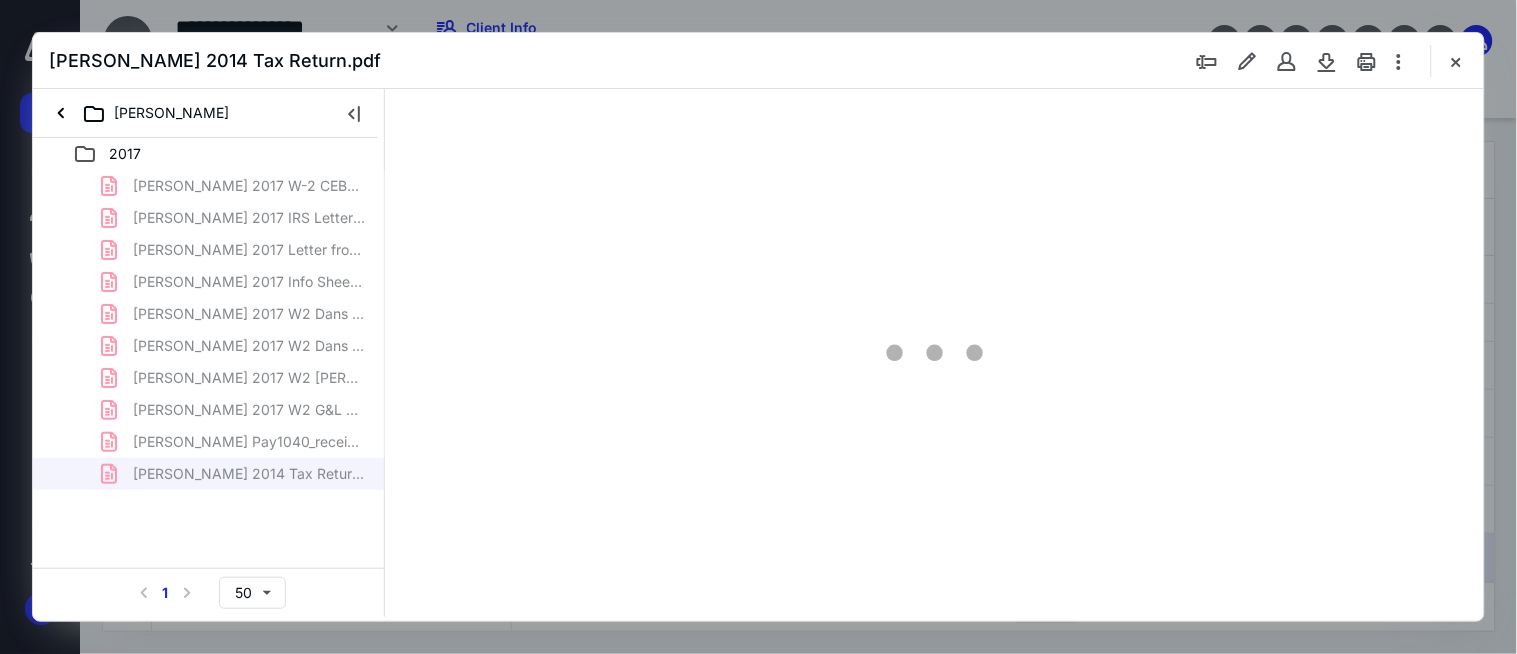 scroll, scrollTop: 0, scrollLeft: 0, axis: both 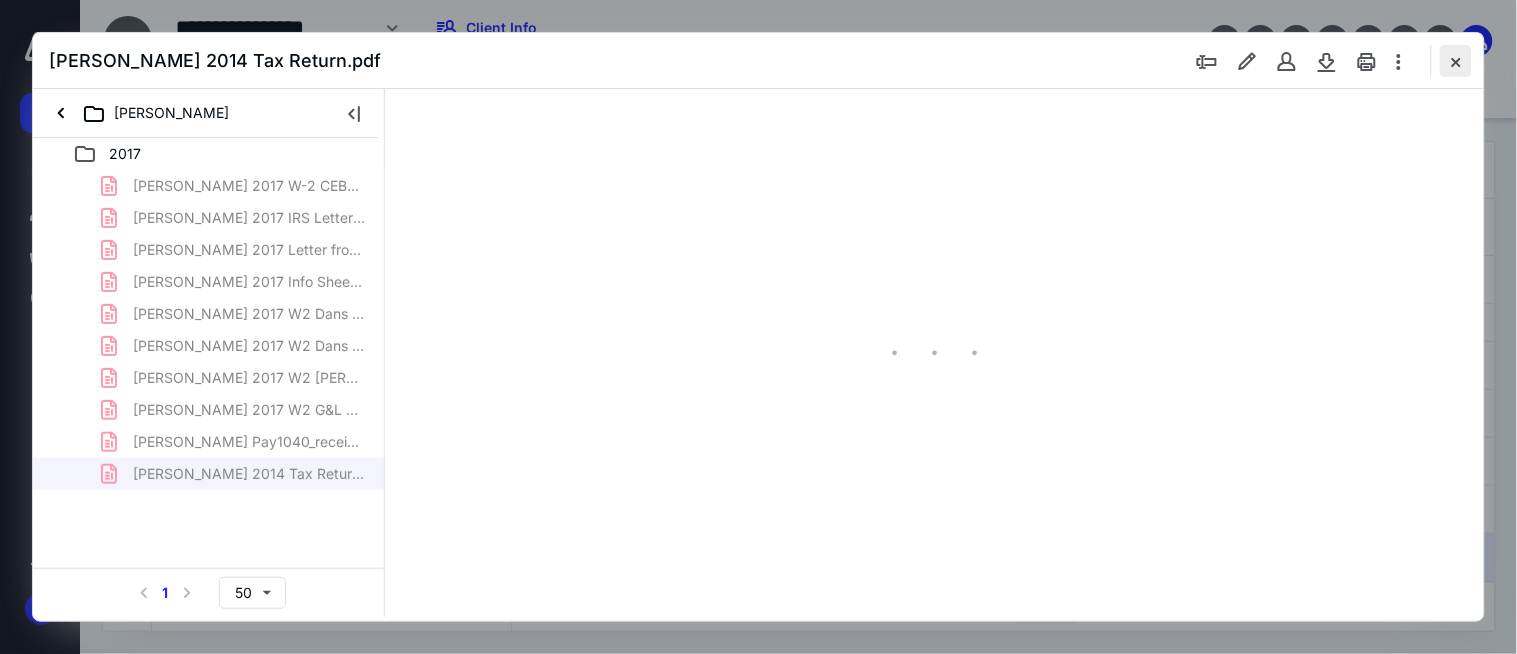 type on "178" 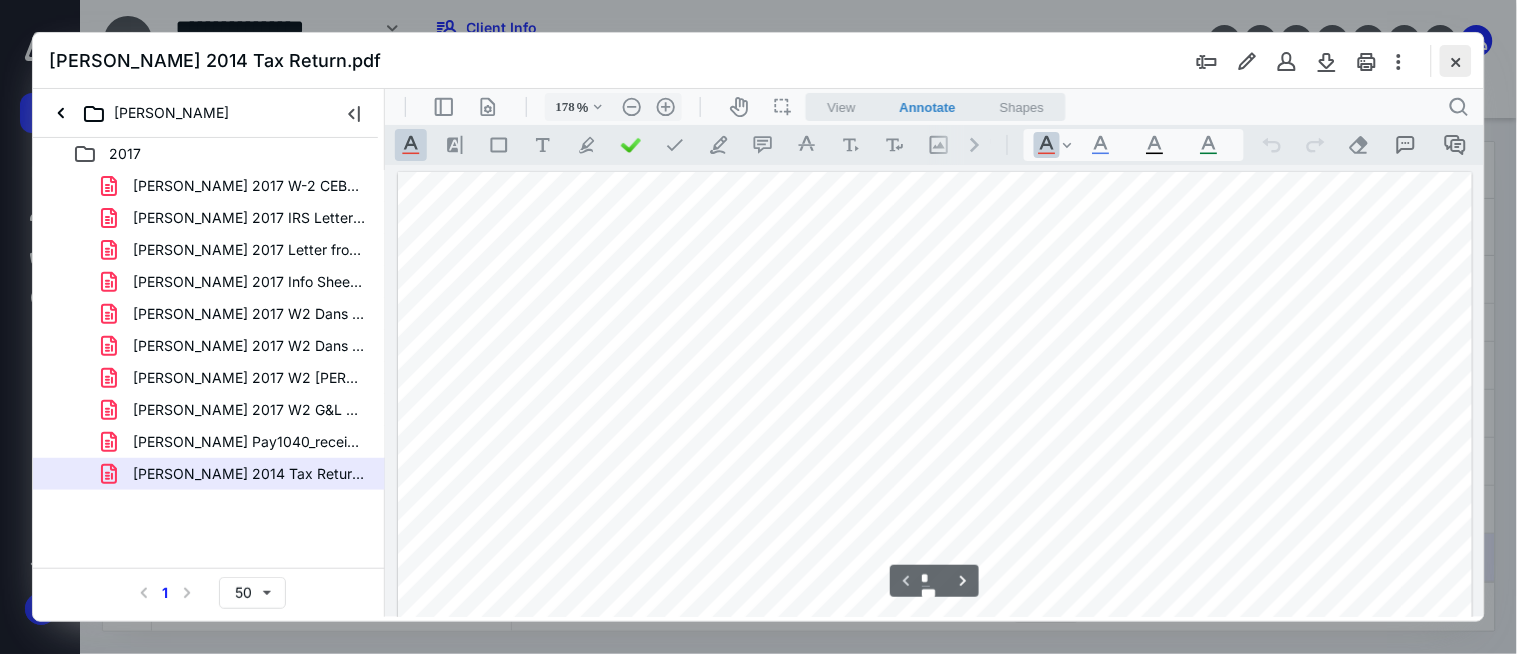 scroll, scrollTop: 83, scrollLeft: 3, axis: both 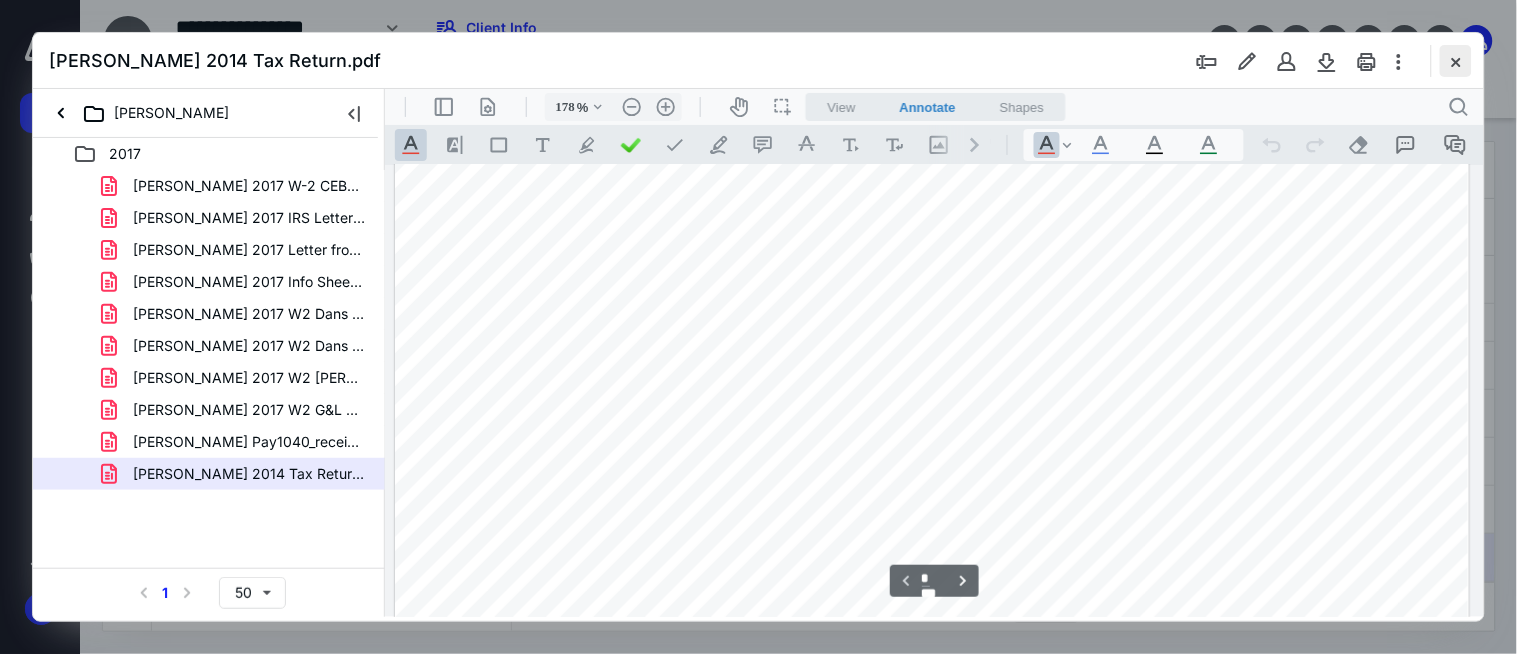 click at bounding box center (1456, 61) 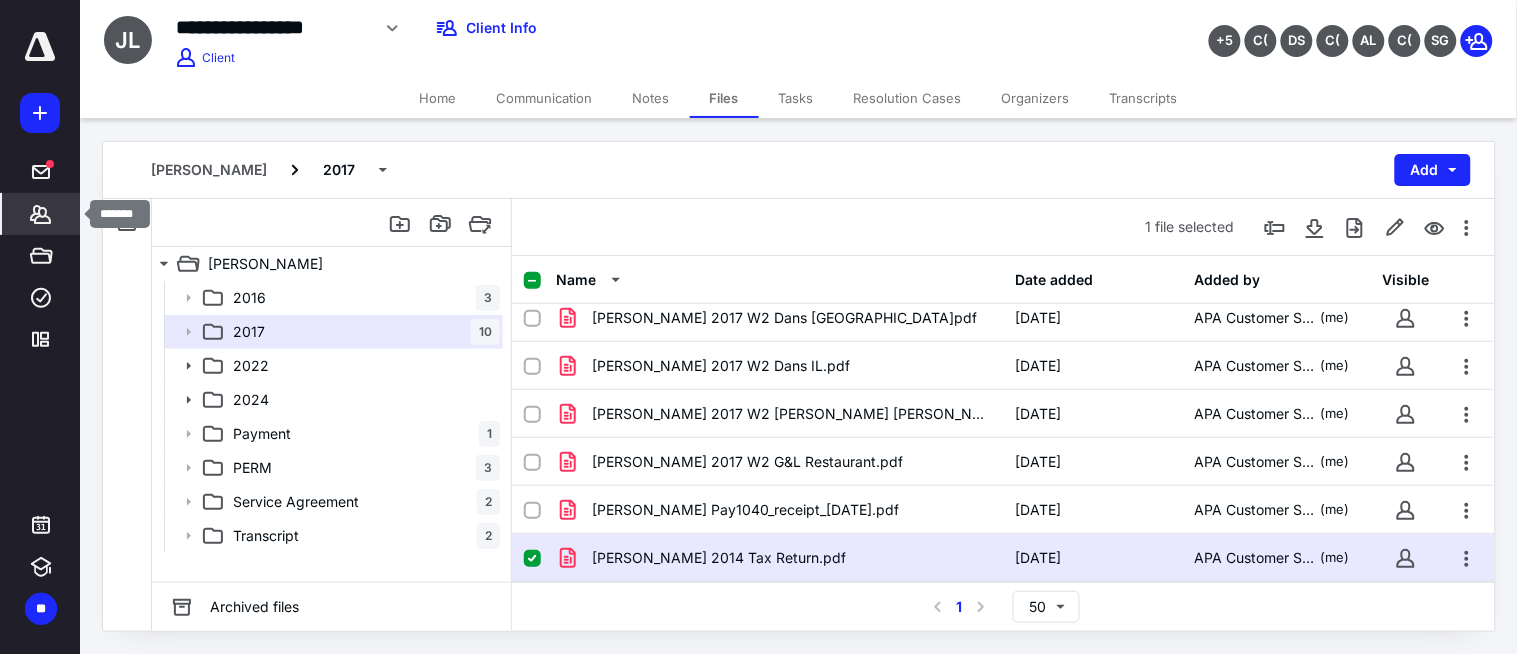 click 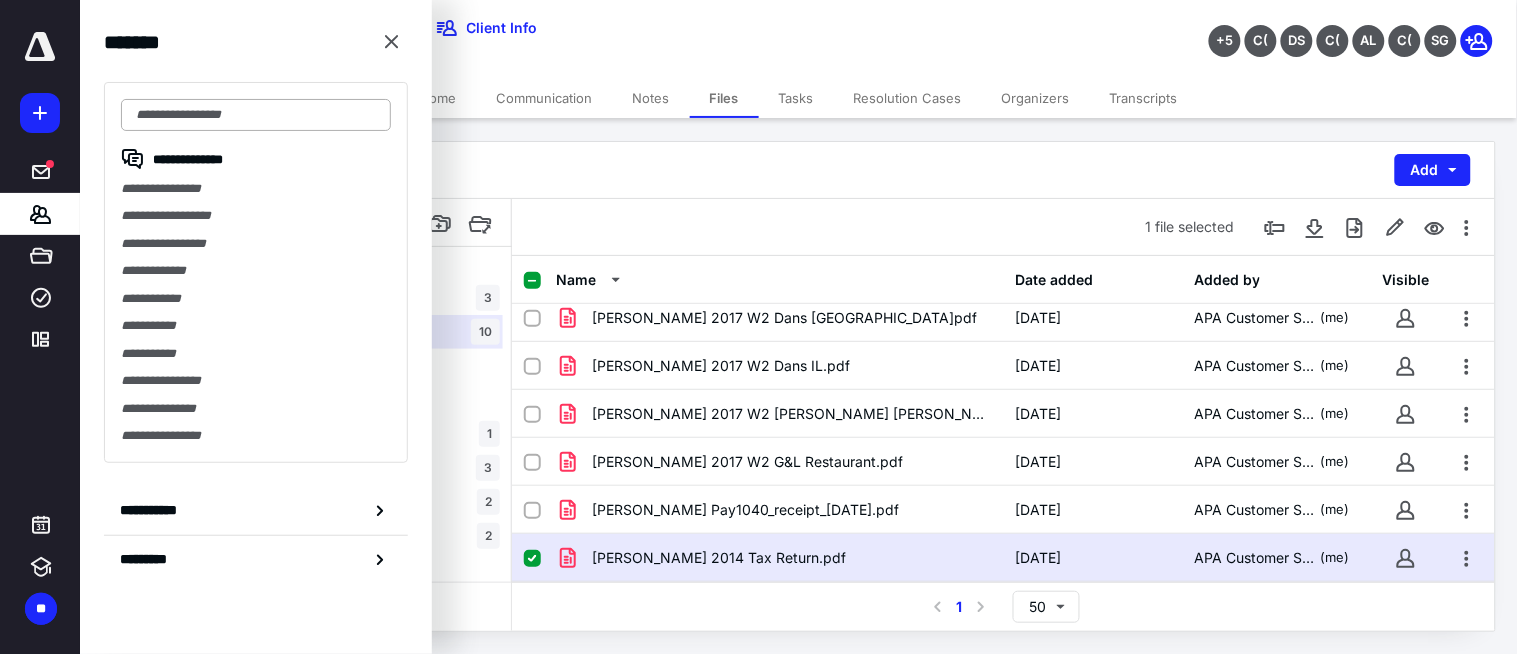 click at bounding box center (256, 115) 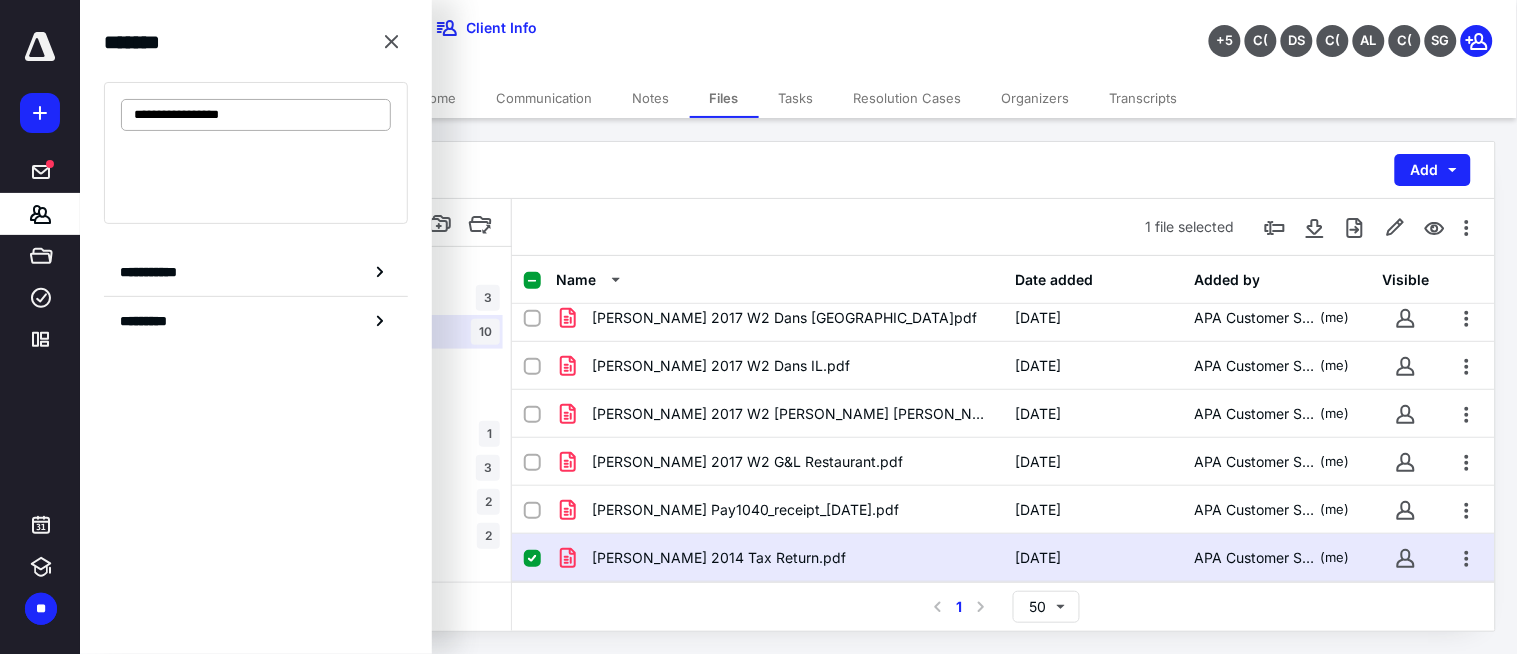 click on "**********" at bounding box center [256, 115] 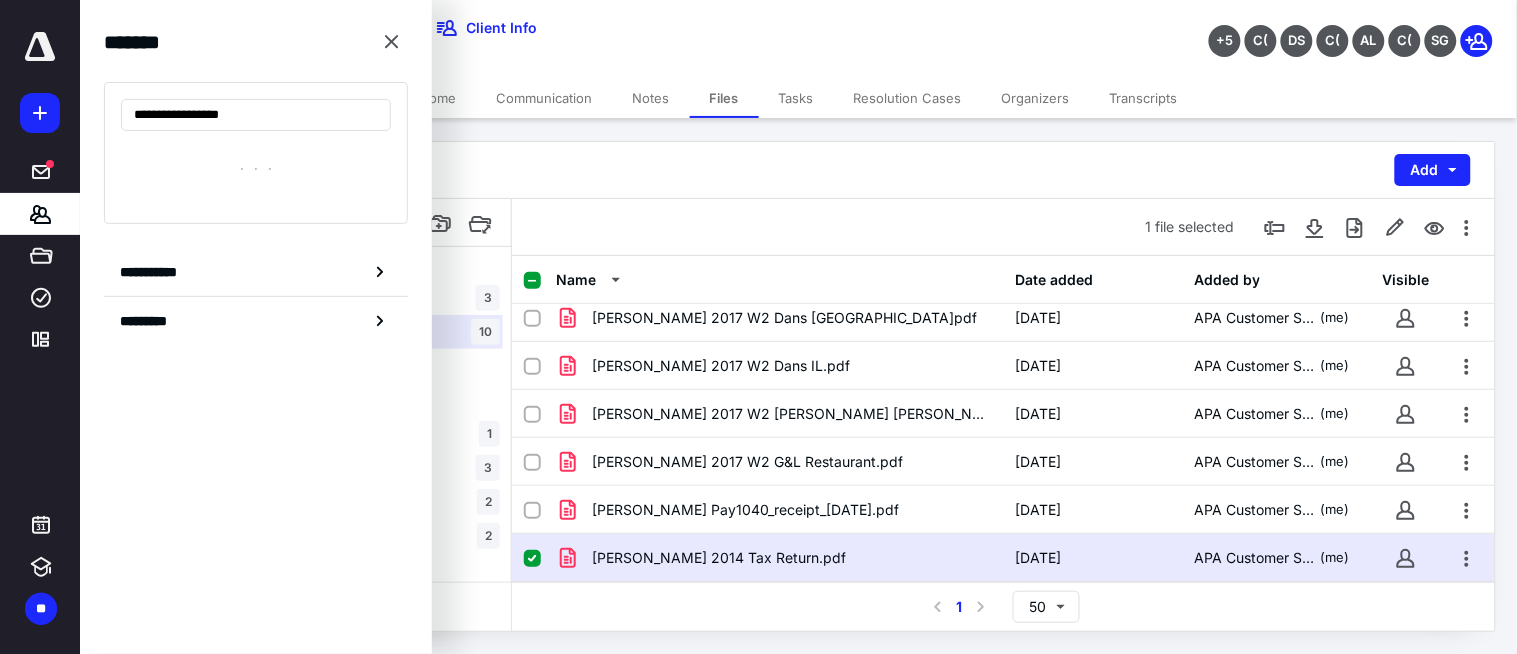 type on "**********" 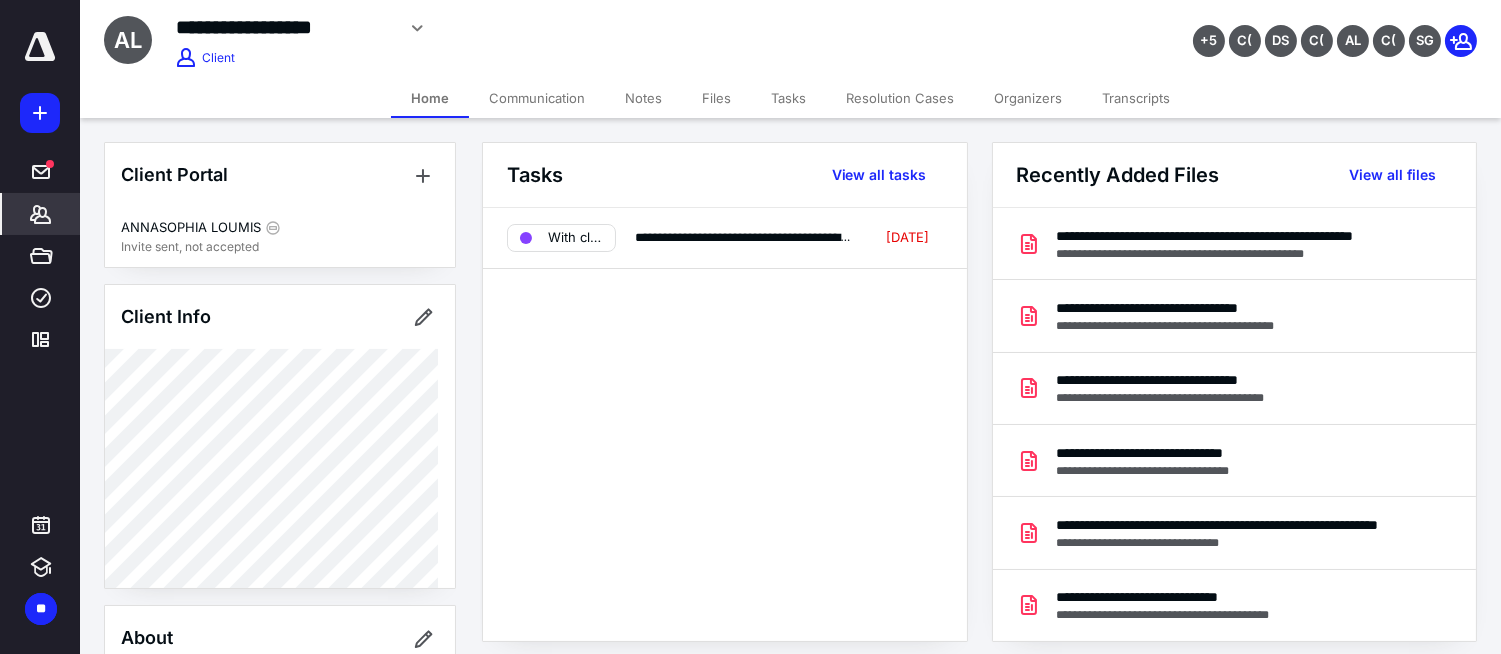 click on "Files" at bounding box center (716, 98) 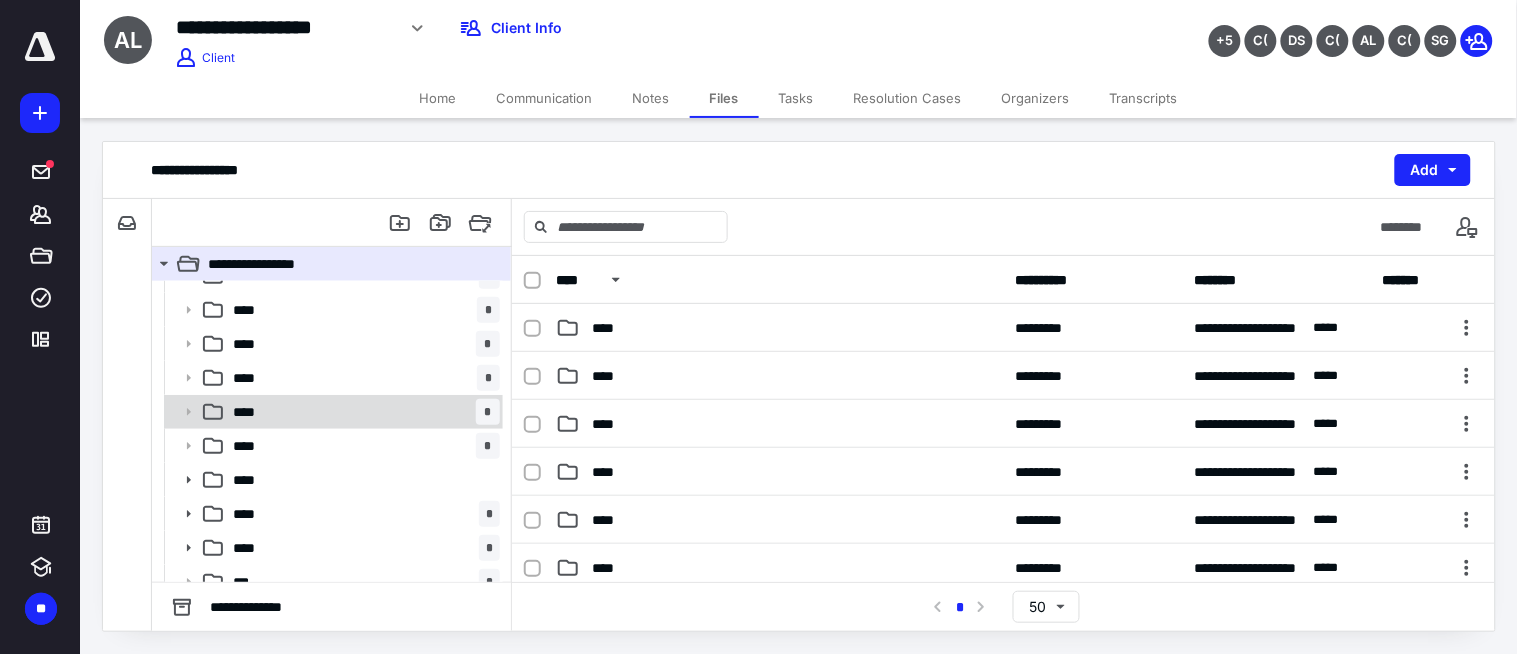 scroll, scrollTop: 111, scrollLeft: 0, axis: vertical 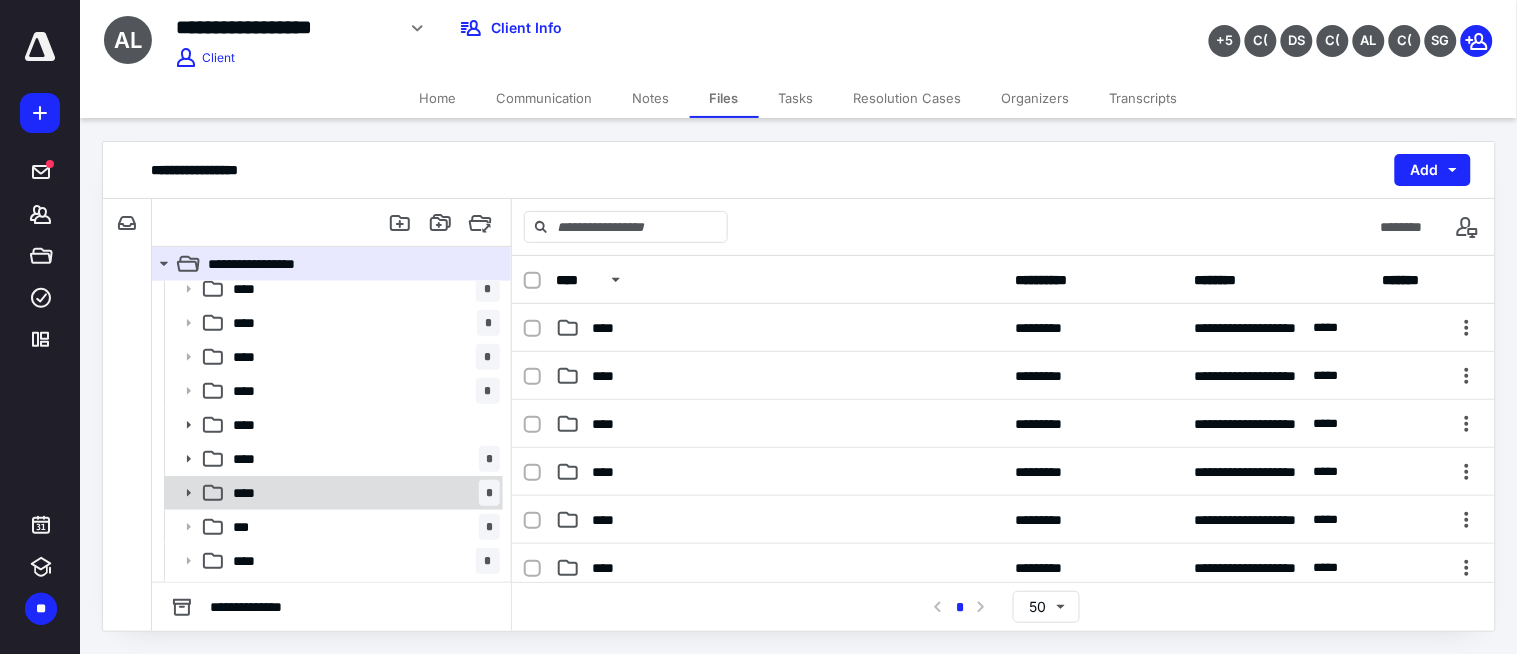 click on "**** *" at bounding box center [362, 493] 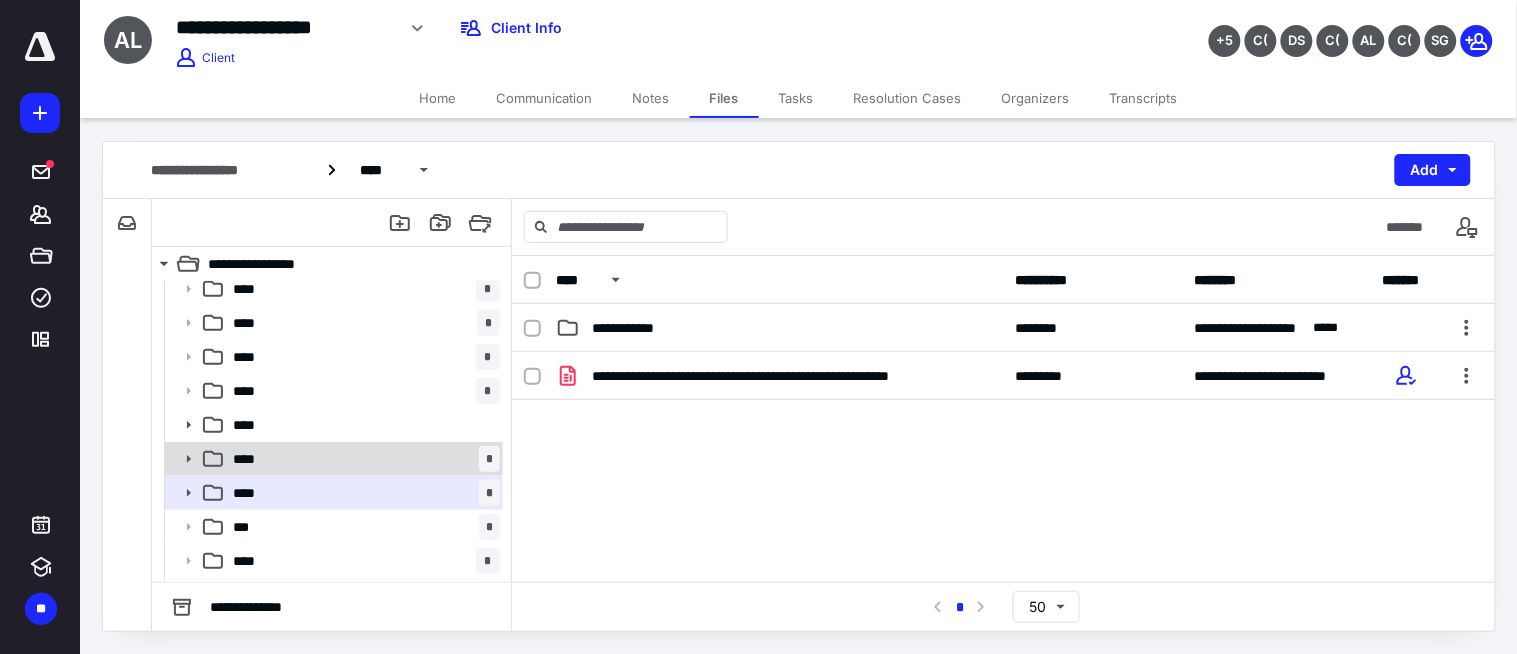 click on "**** *" at bounding box center [362, 459] 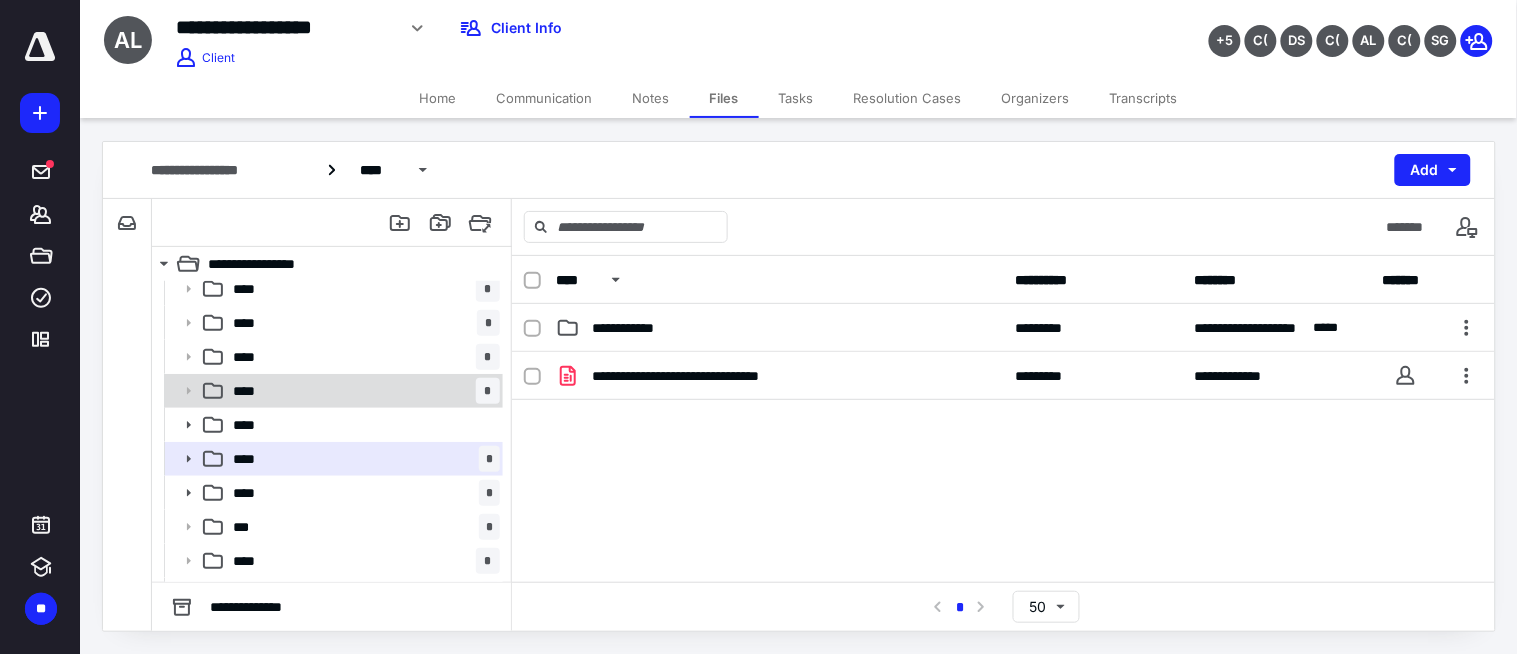 click on "**** *" at bounding box center (362, 391) 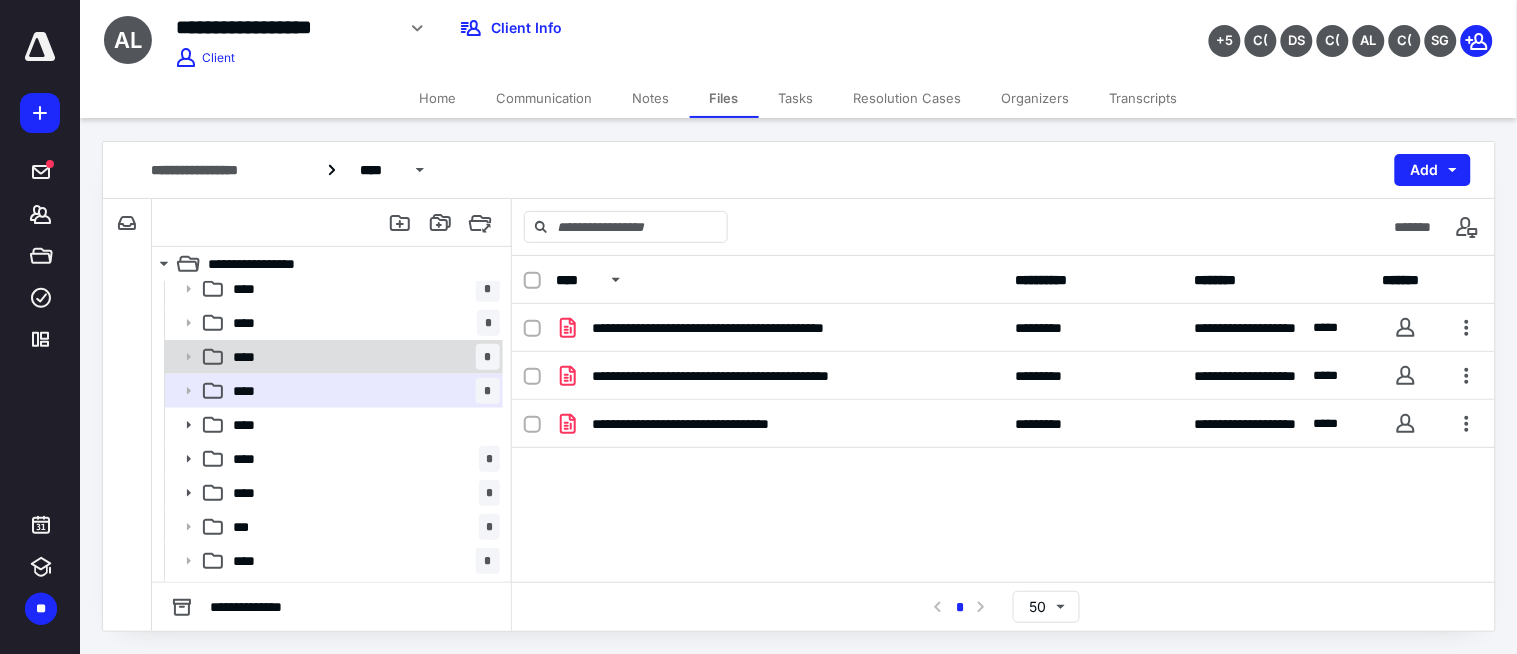 click on "**** *" at bounding box center [362, 357] 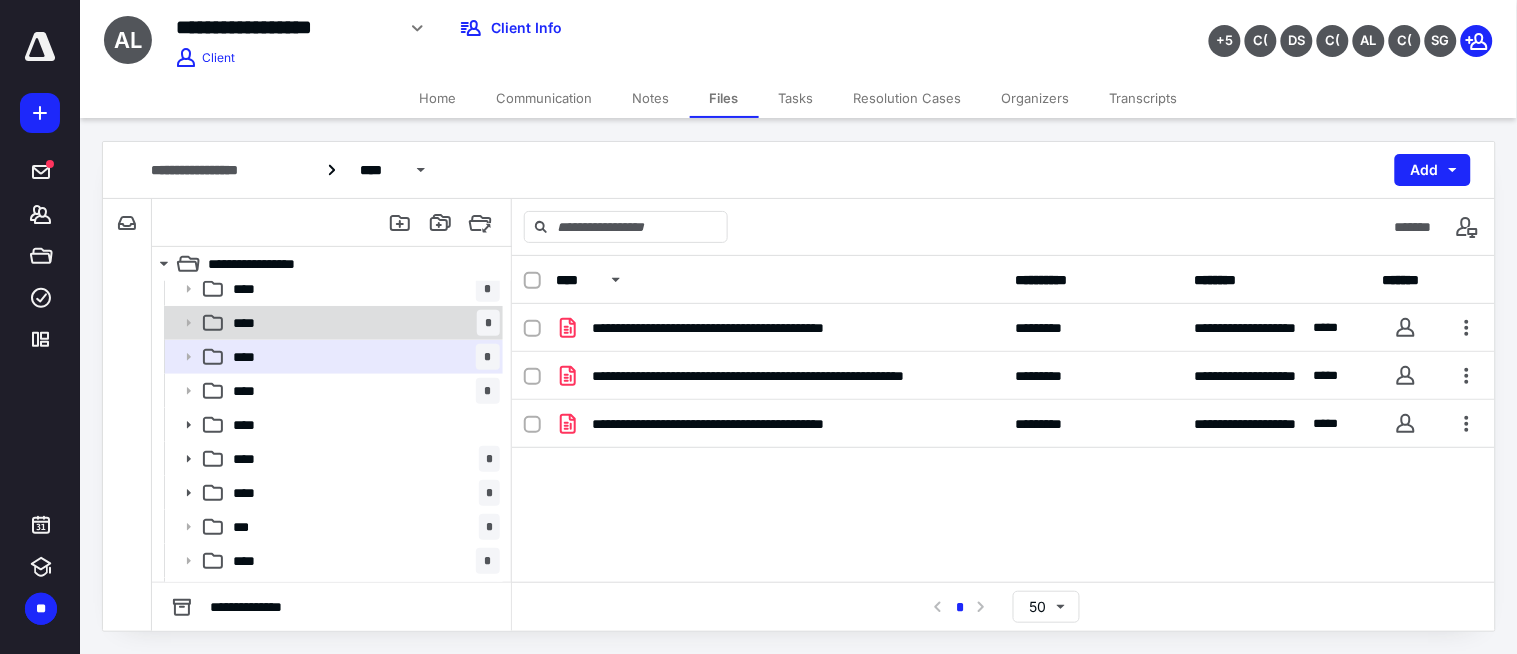 click on "**** *" at bounding box center (362, 323) 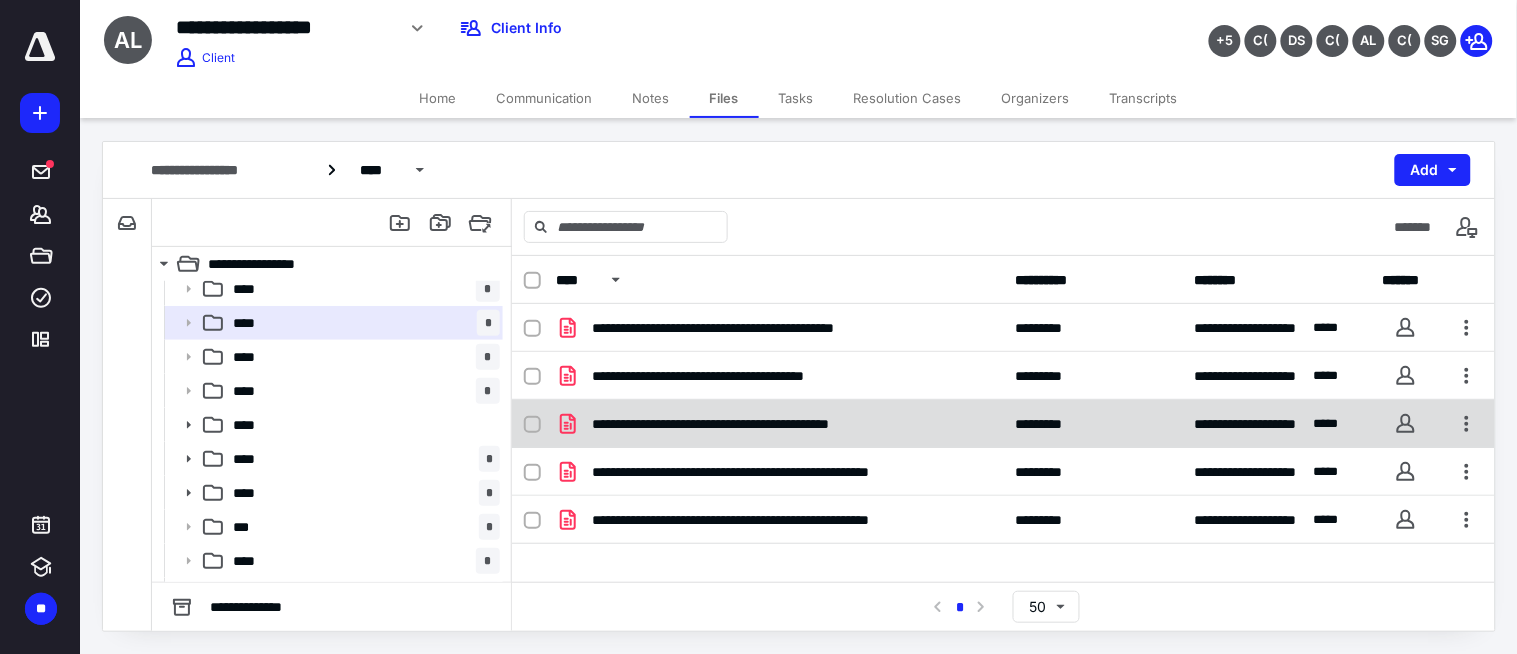 click on "**********" at bounding box center [779, 424] 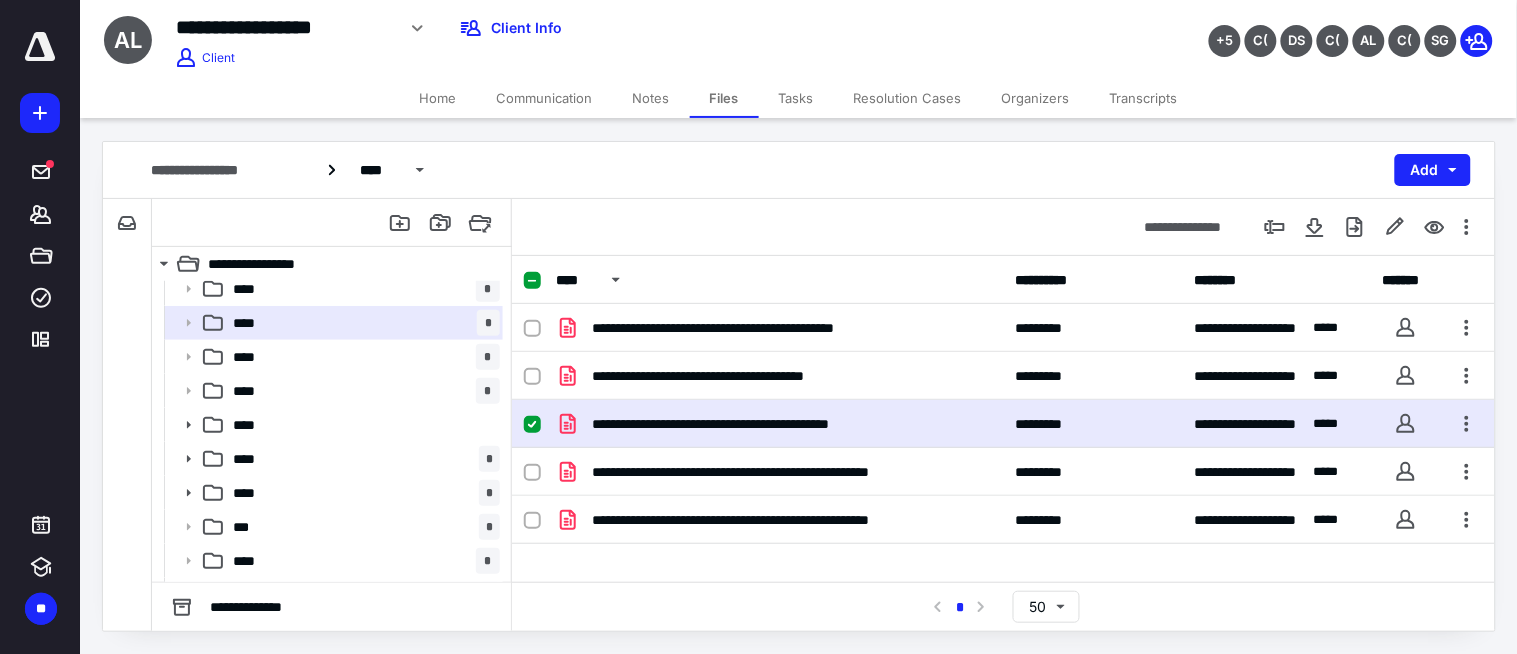 click on "**********" at bounding box center (779, 424) 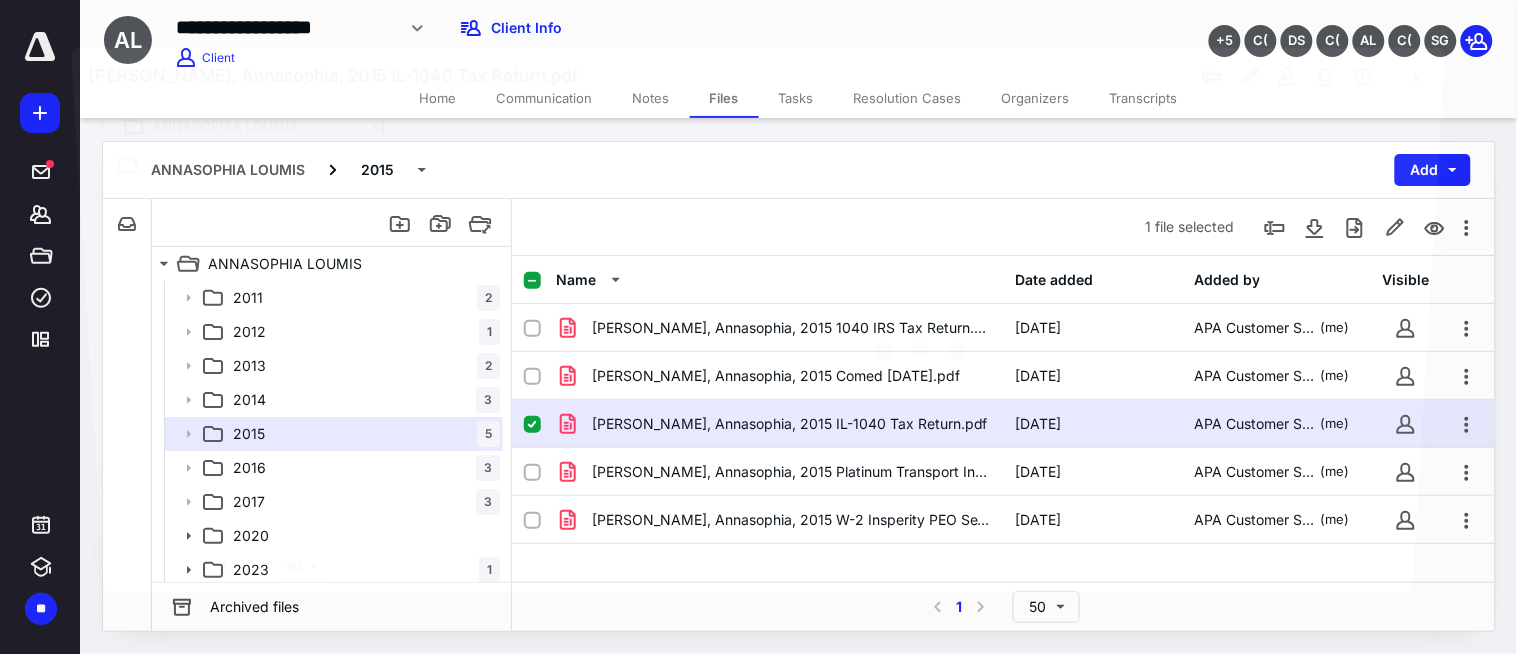 scroll, scrollTop: 111, scrollLeft: 0, axis: vertical 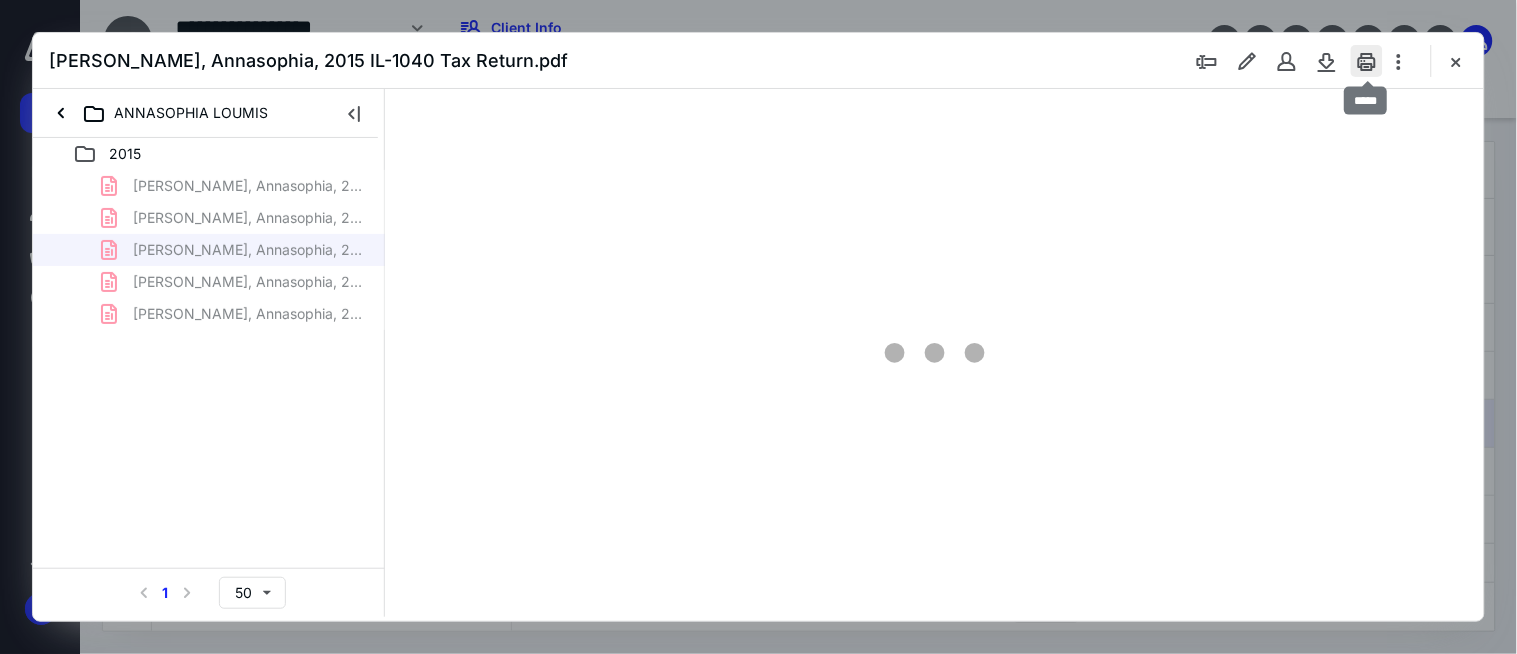 click at bounding box center [1367, 61] 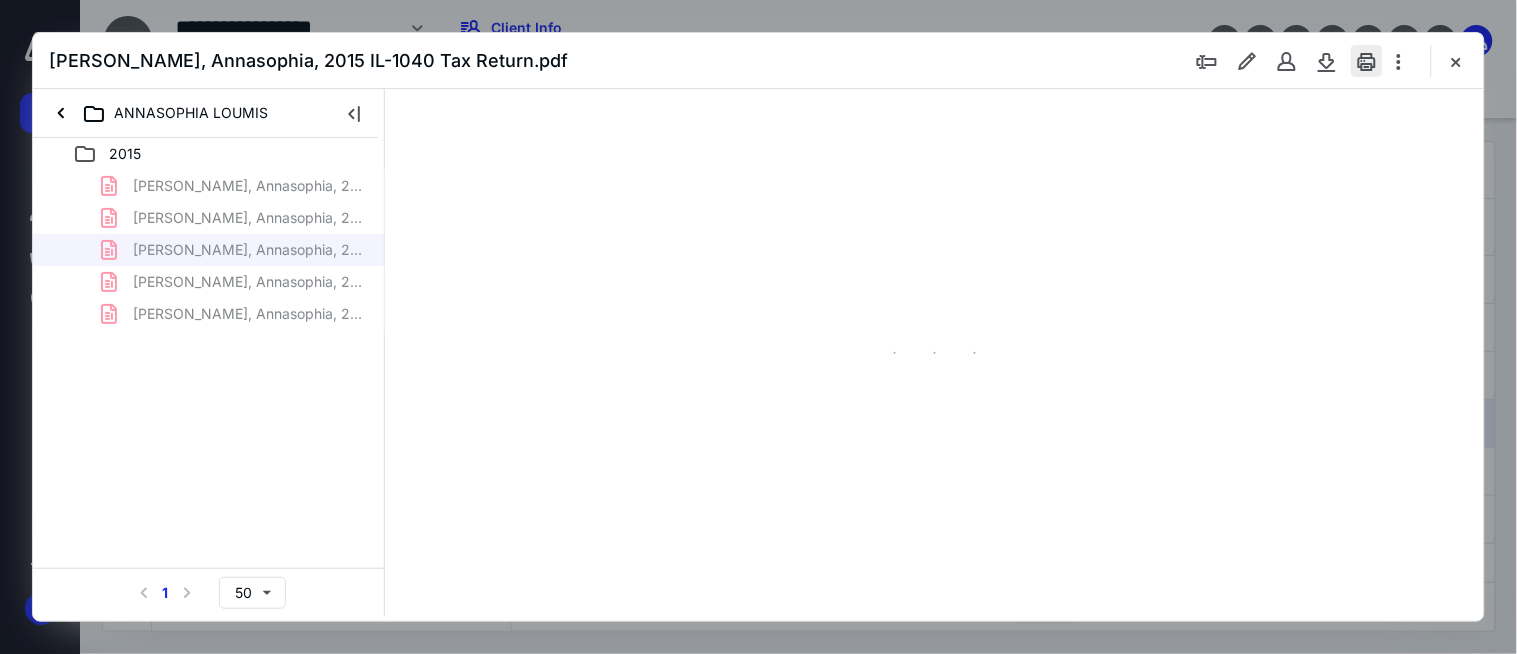scroll, scrollTop: 0, scrollLeft: 0, axis: both 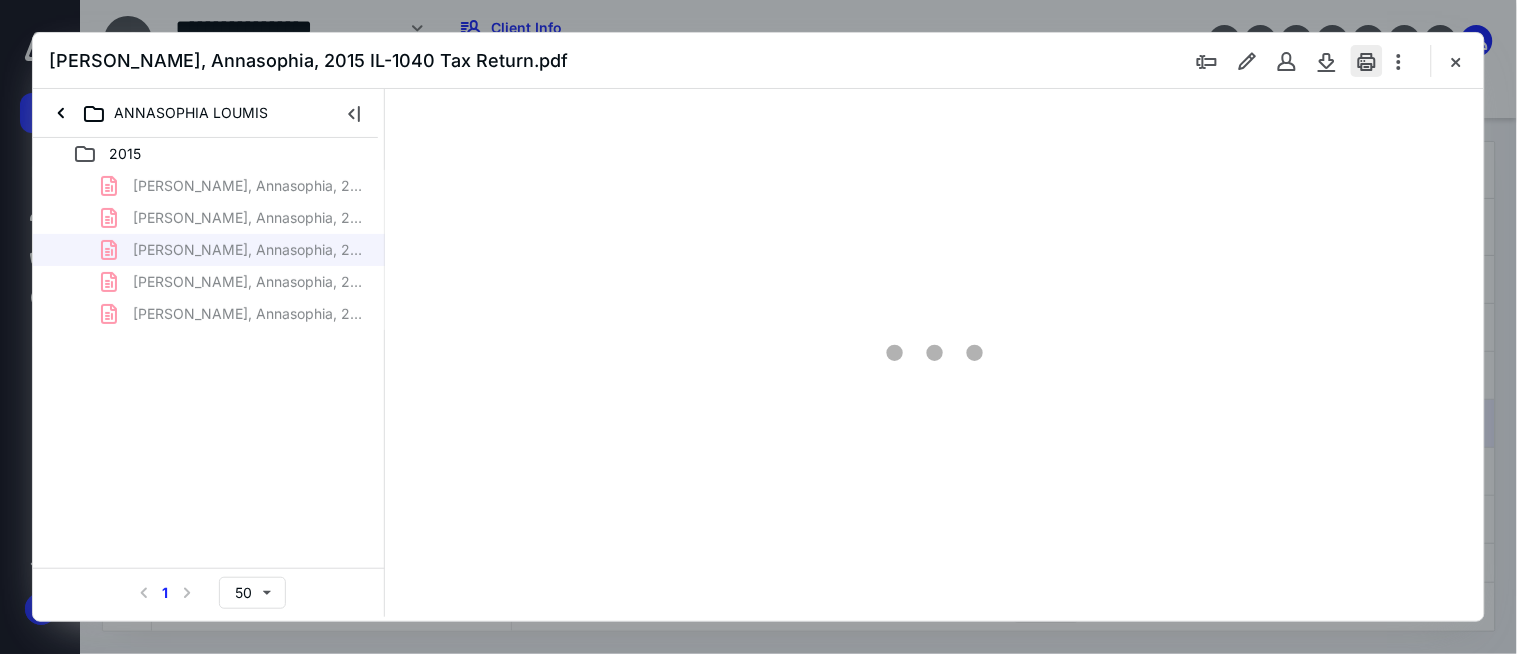 type on "176" 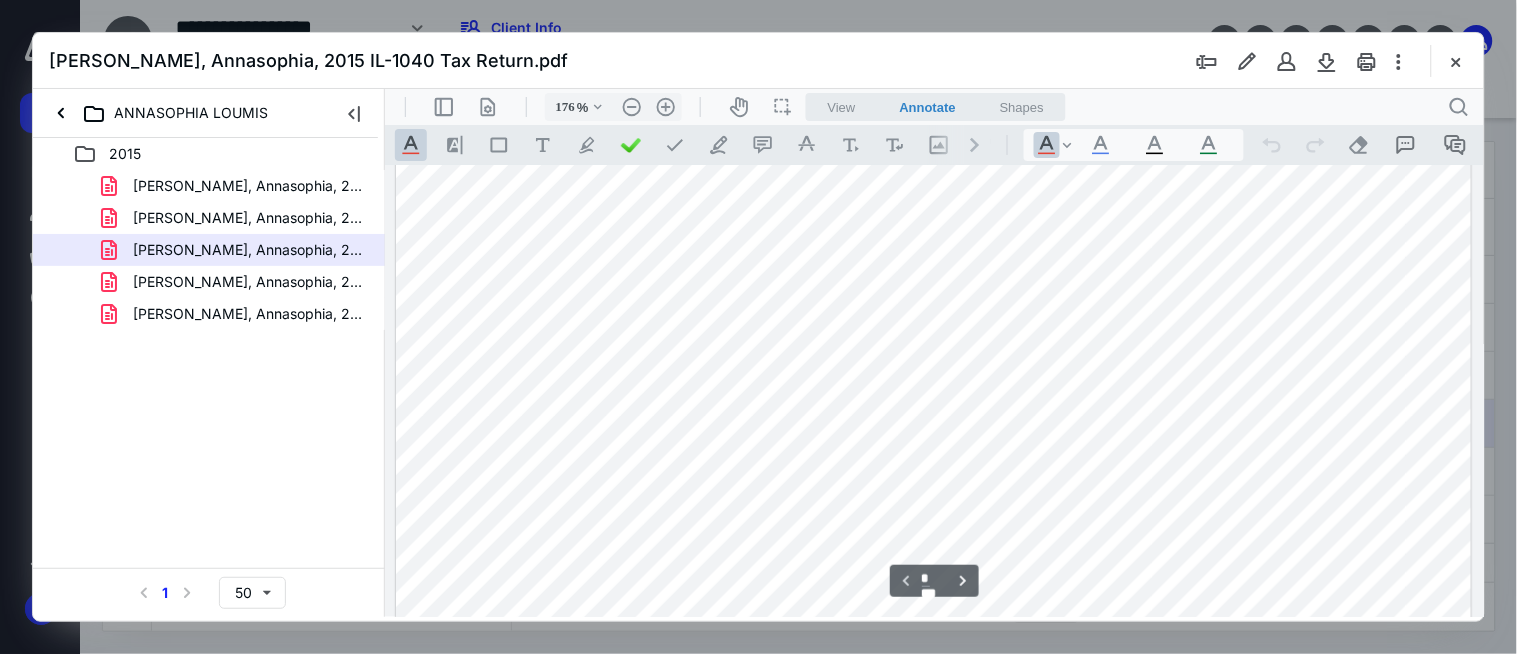 scroll, scrollTop: 222, scrollLeft: 0, axis: vertical 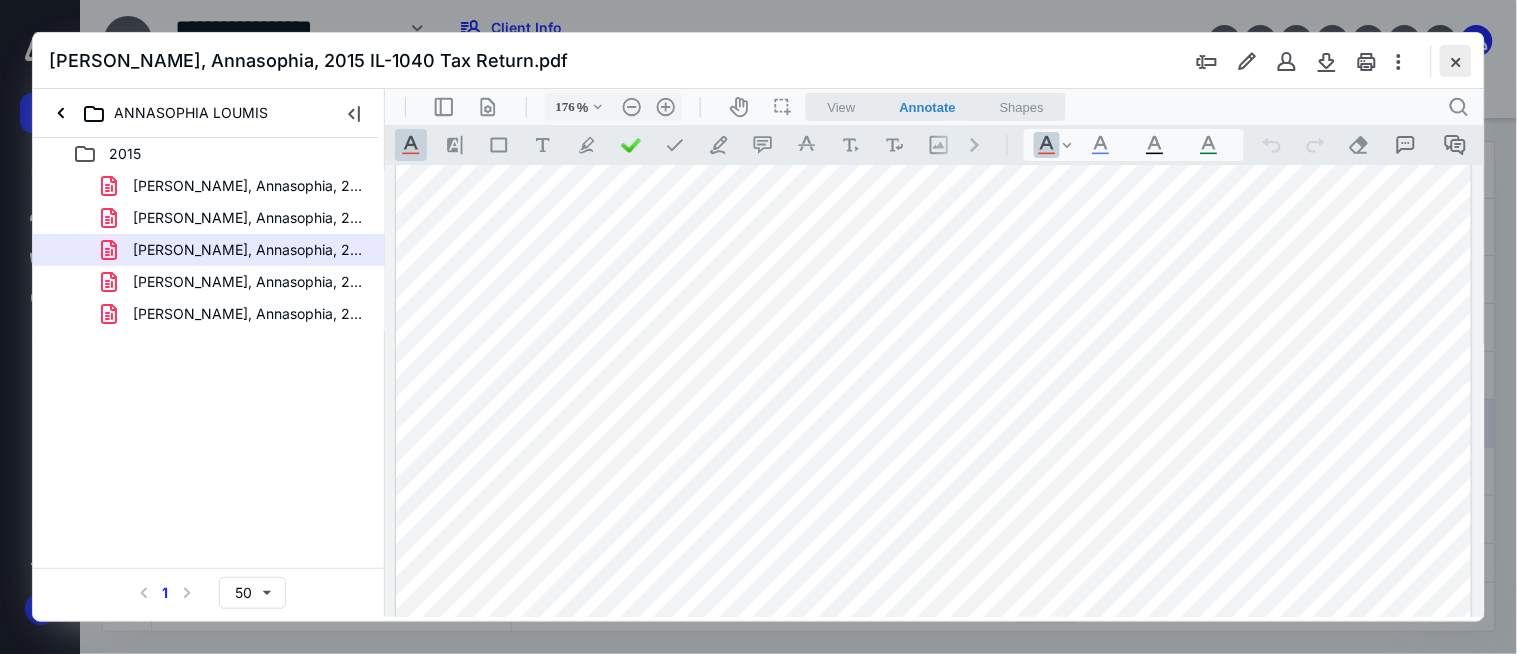 click at bounding box center (1456, 61) 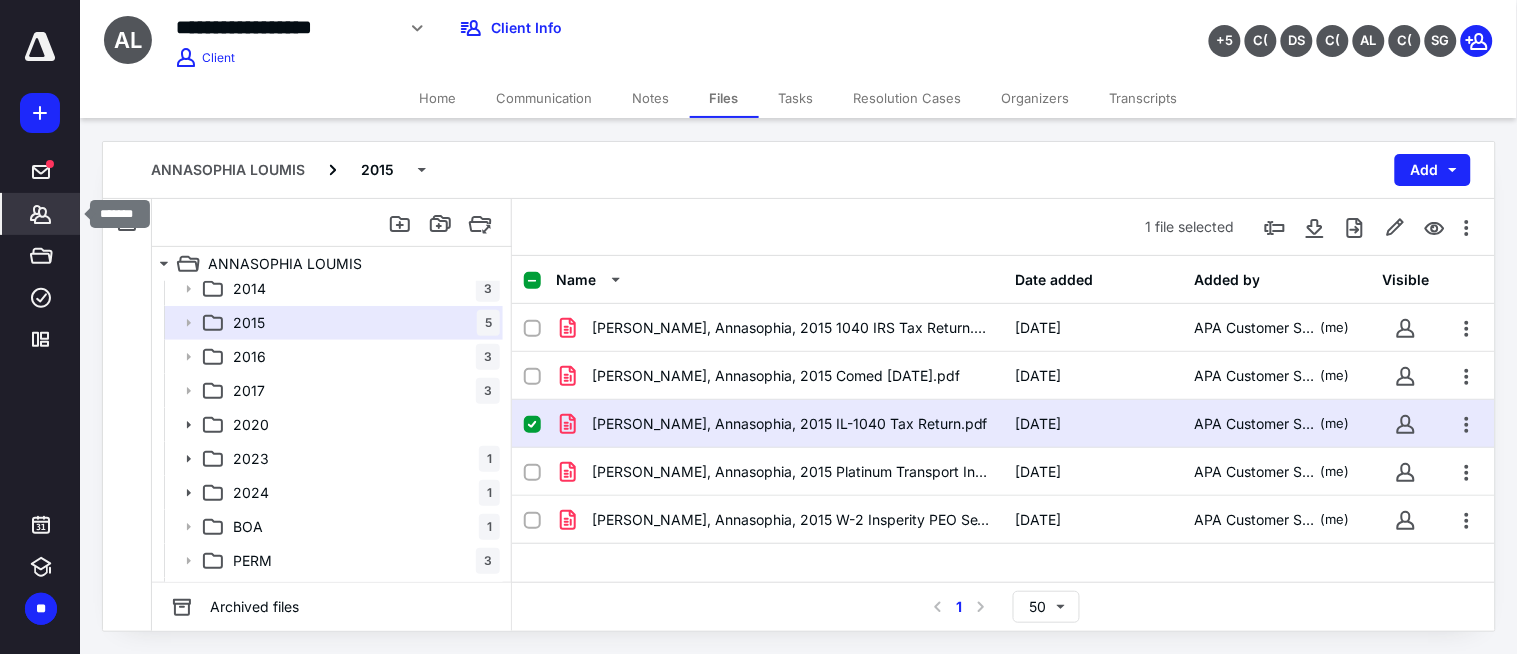 click on "*******" at bounding box center [41, 214] 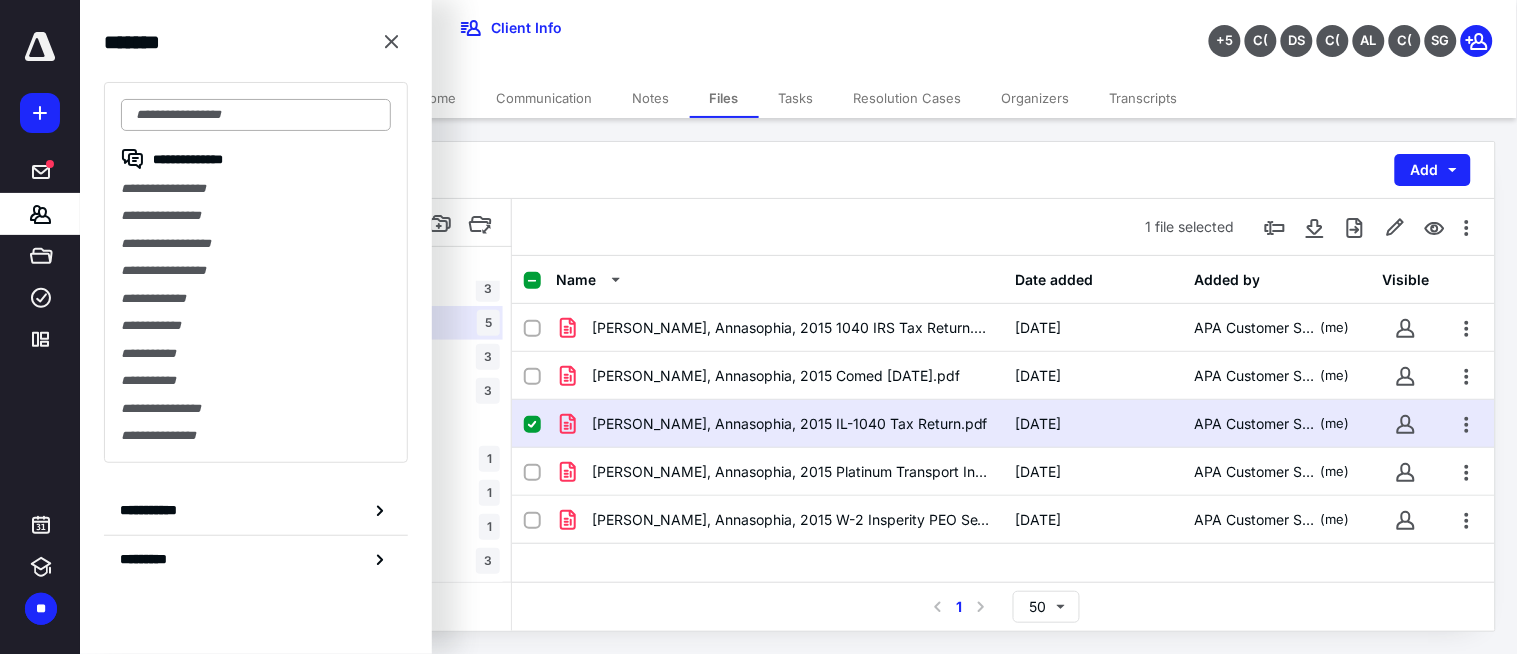 click at bounding box center (256, 115) 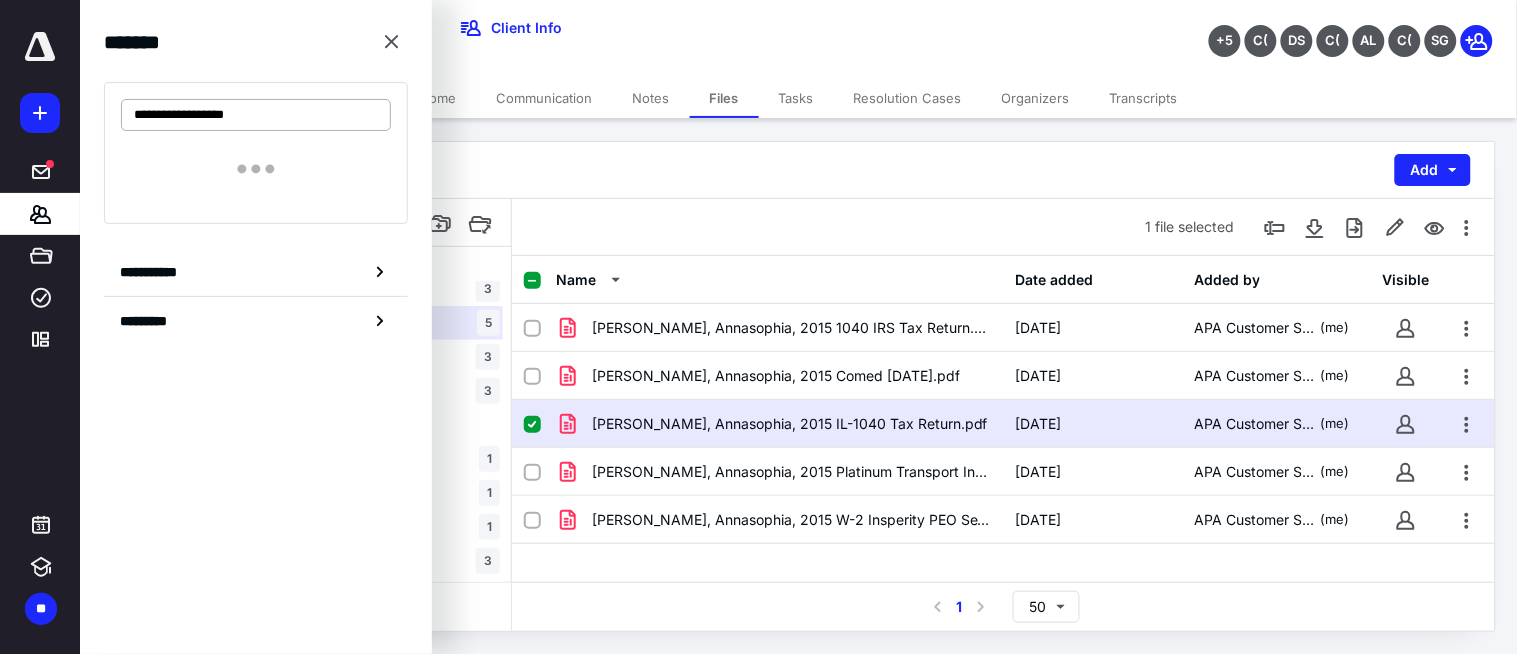 click on "**********" at bounding box center [256, 115] 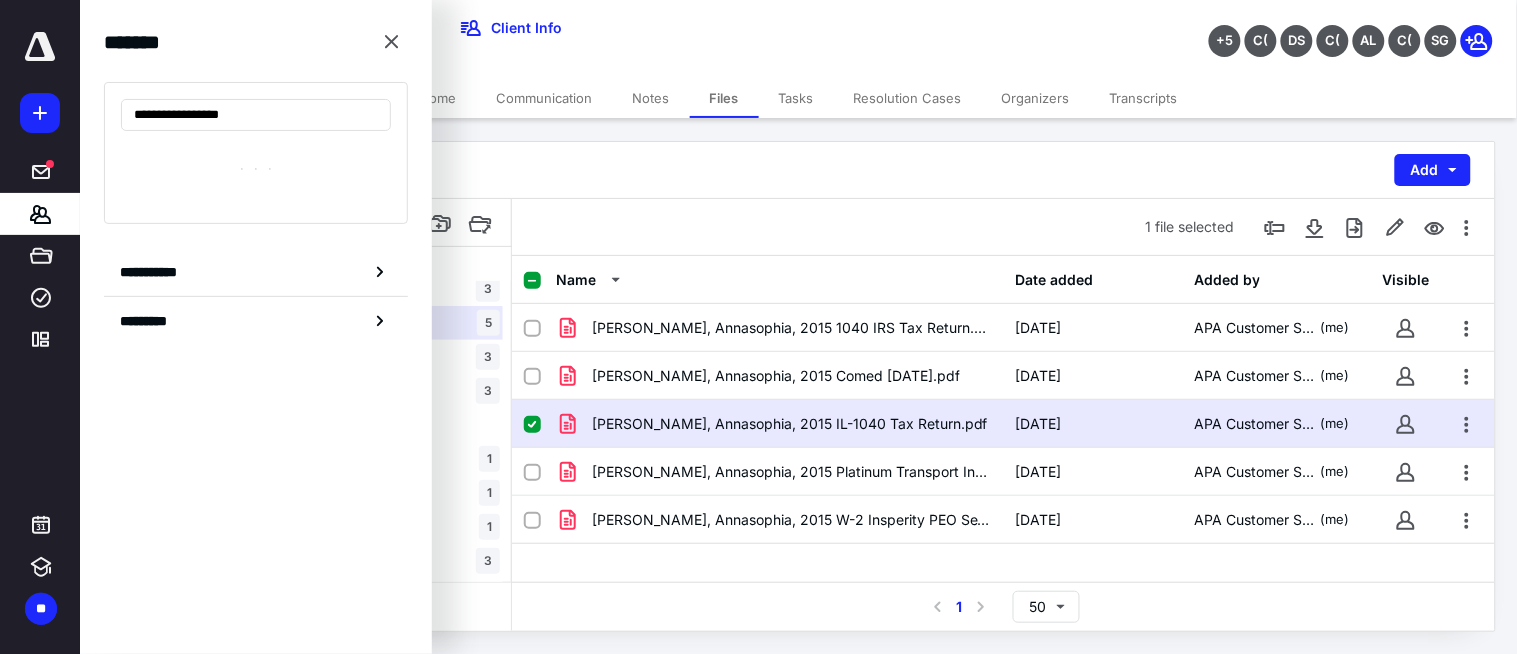 type on "**********" 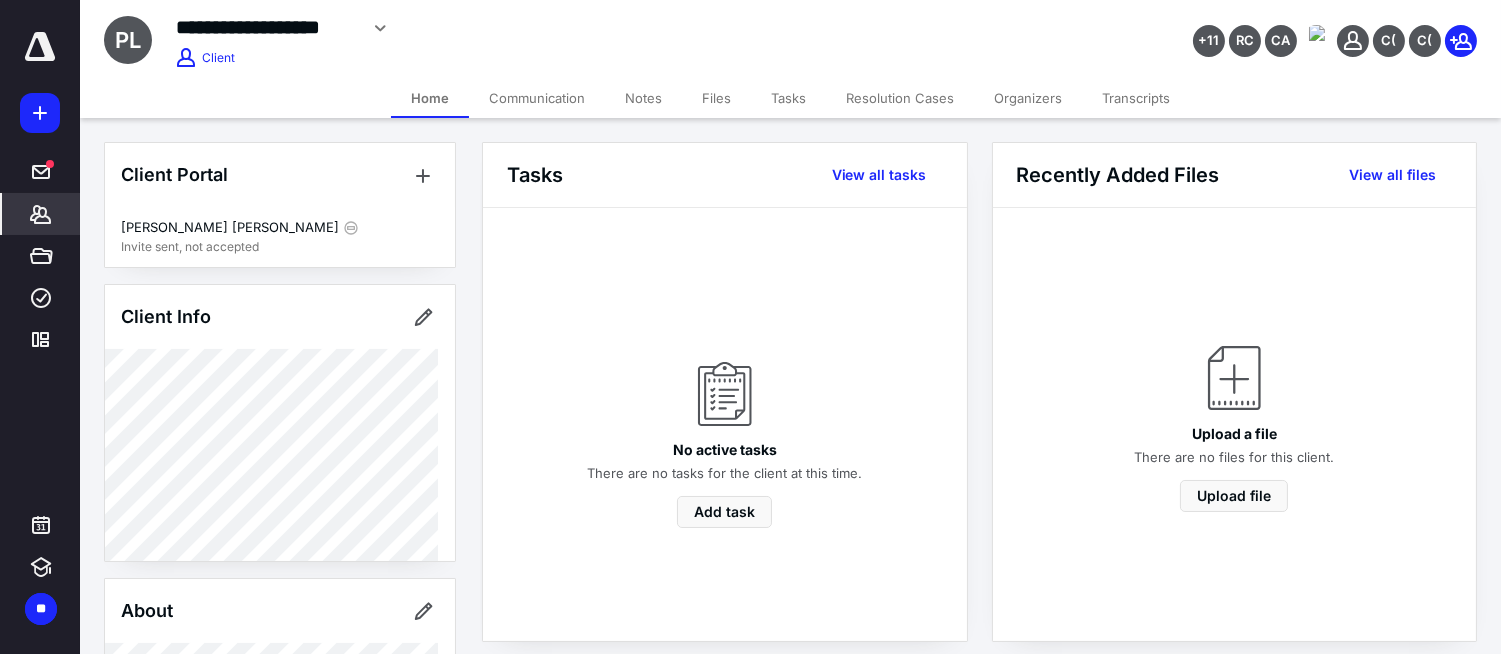 click on "Files" at bounding box center [716, 98] 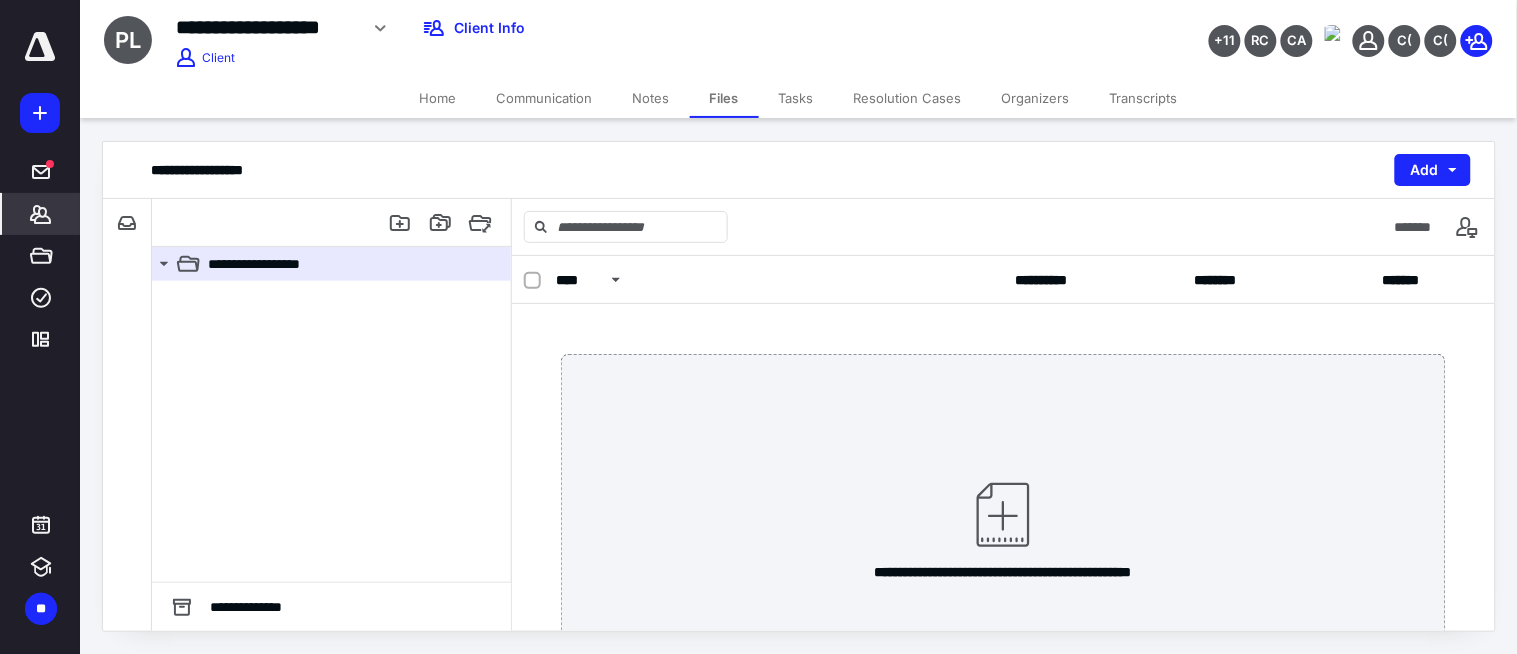 click 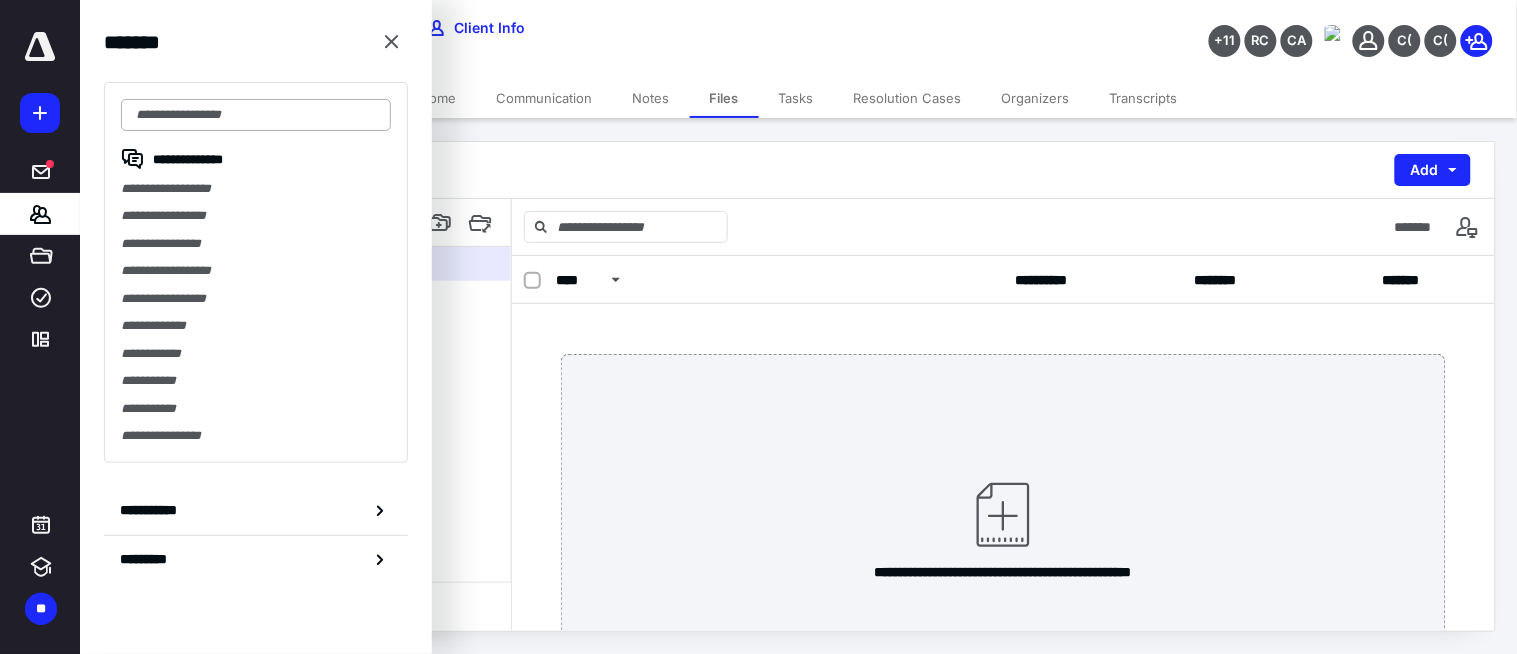 click at bounding box center (256, 115) 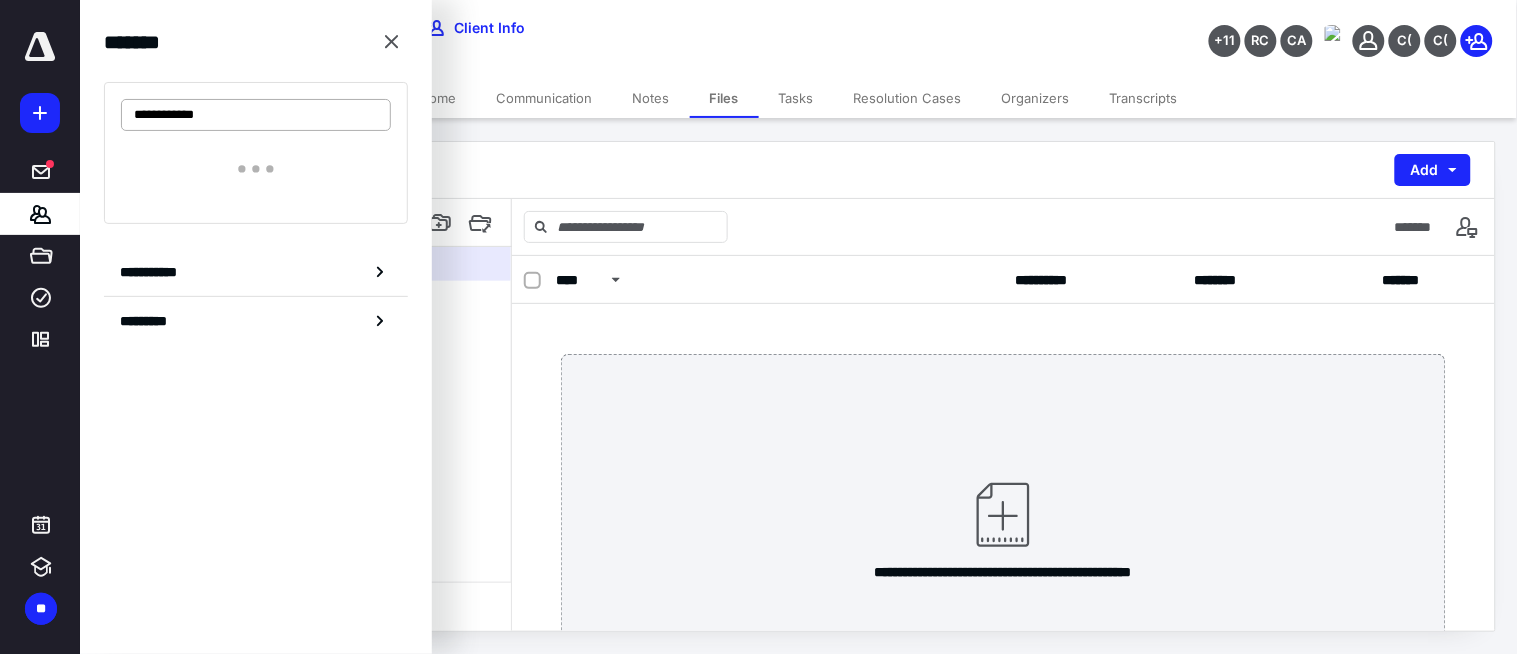 drag, startPoint x: 206, startPoint y: 101, endPoint x: 371, endPoint y: 105, distance: 165.04848 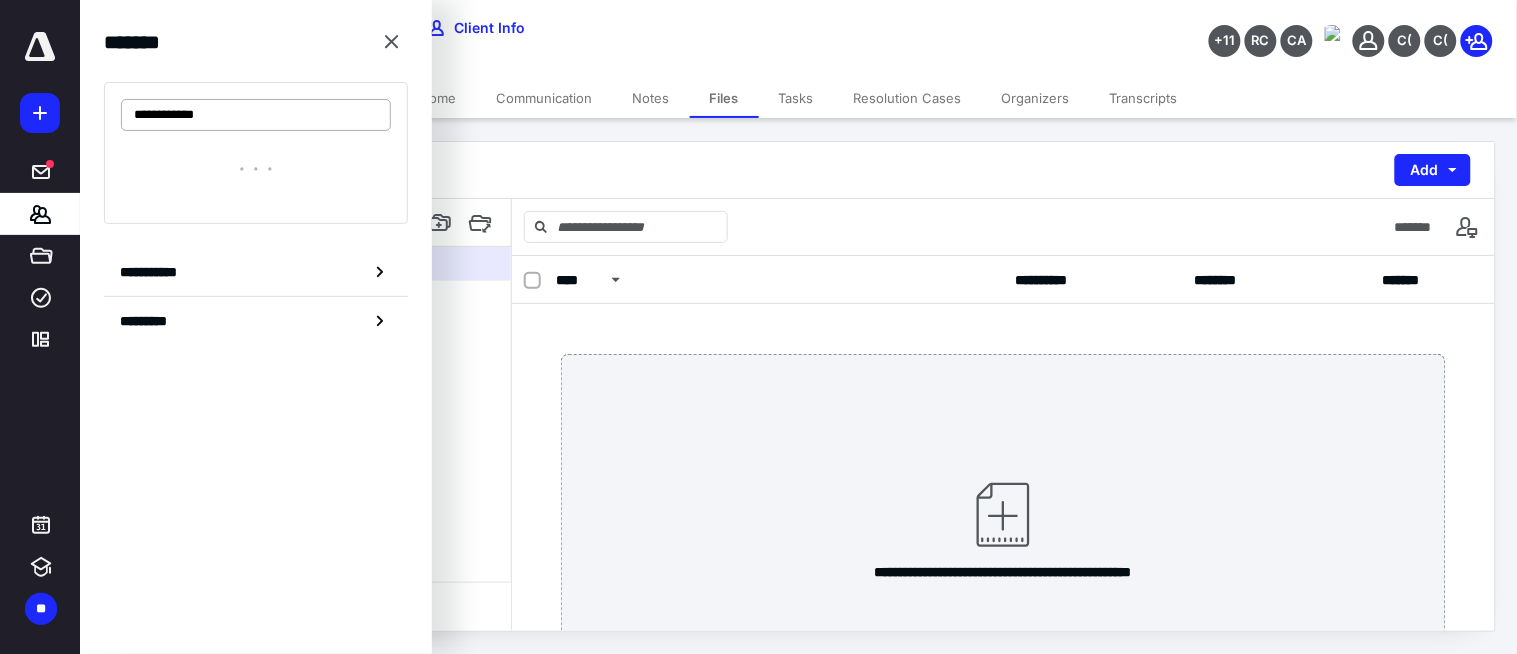 click on "**********" at bounding box center [256, 115] 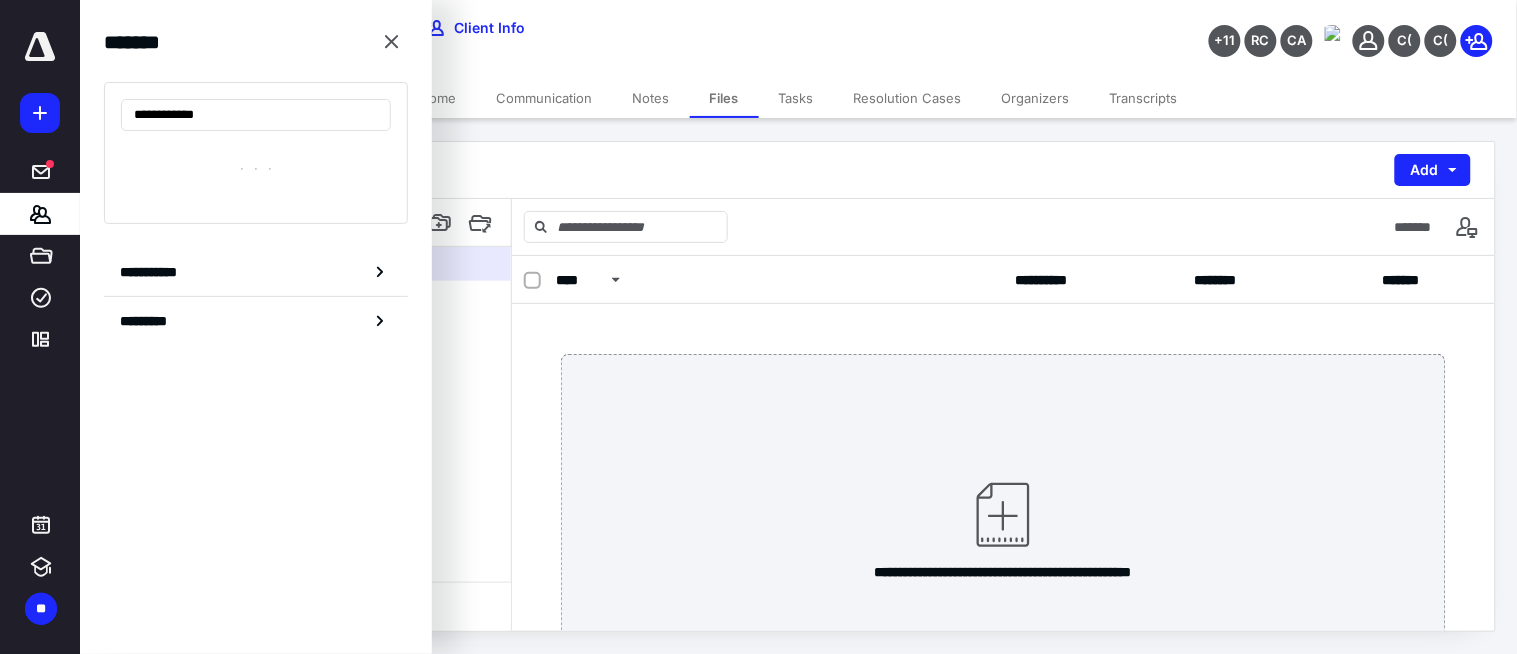 type on "**********" 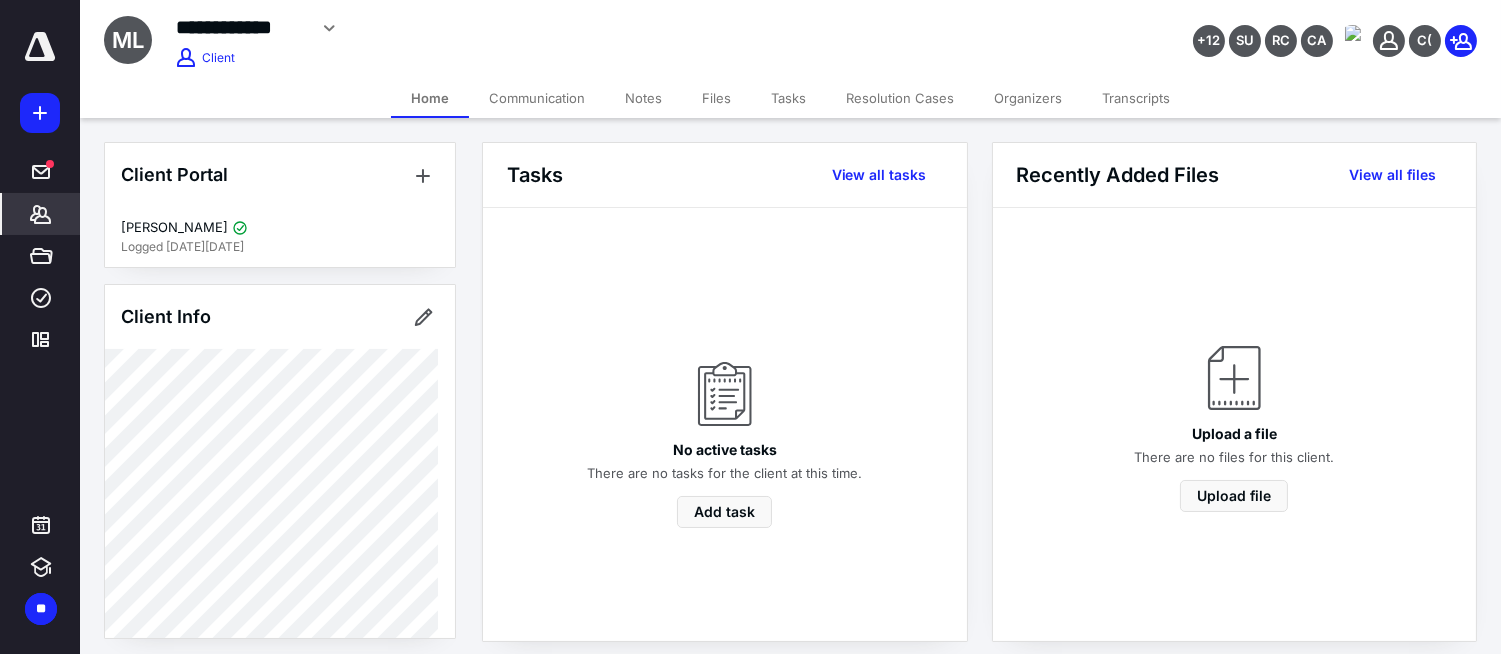 click on "Files" at bounding box center [716, 98] 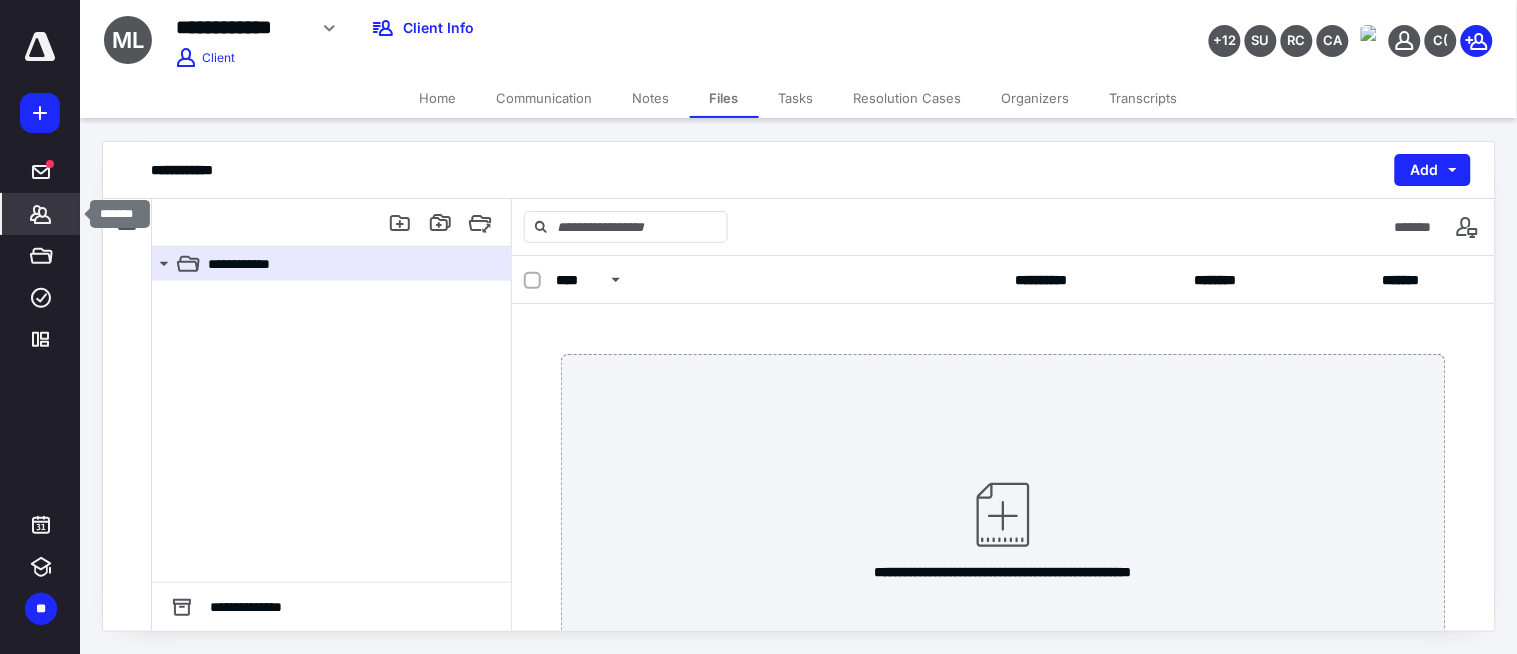 drag, startPoint x: 33, startPoint y: 222, endPoint x: 55, endPoint y: 197, distance: 33.30165 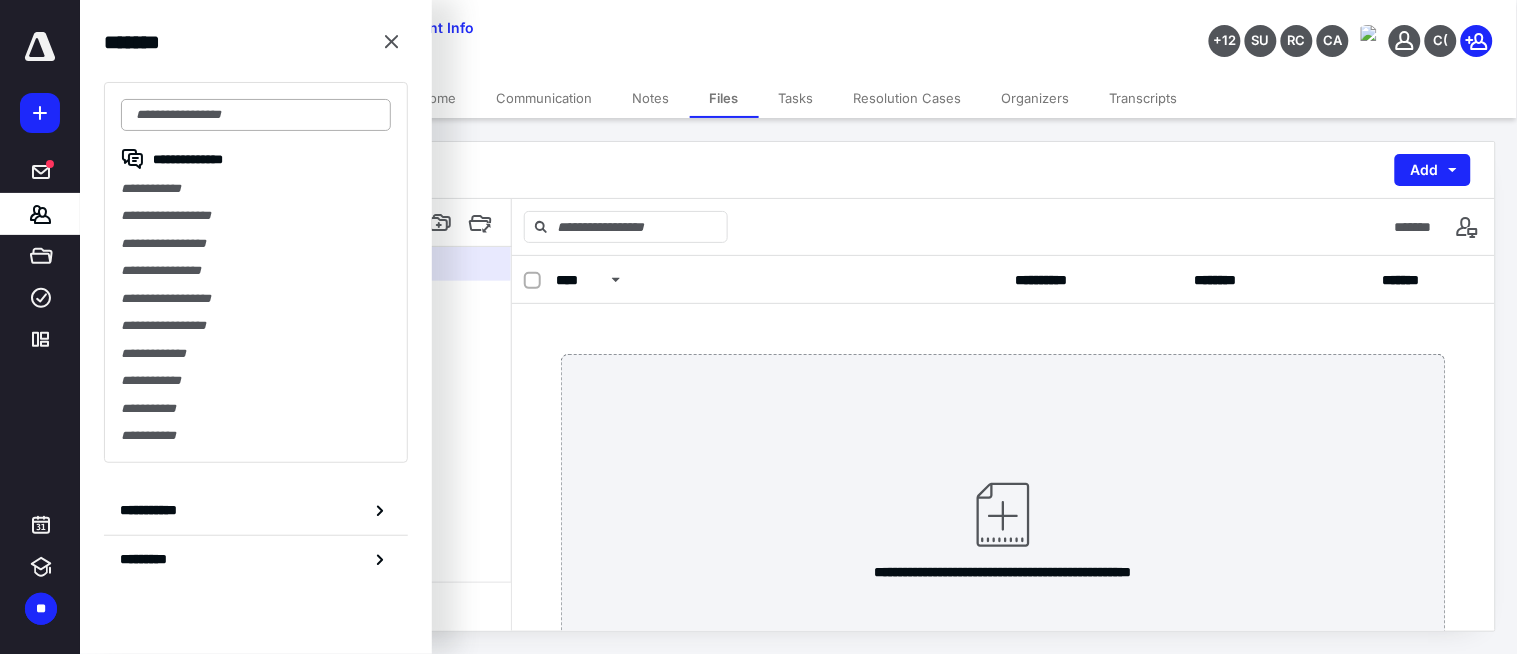 click at bounding box center [256, 115] 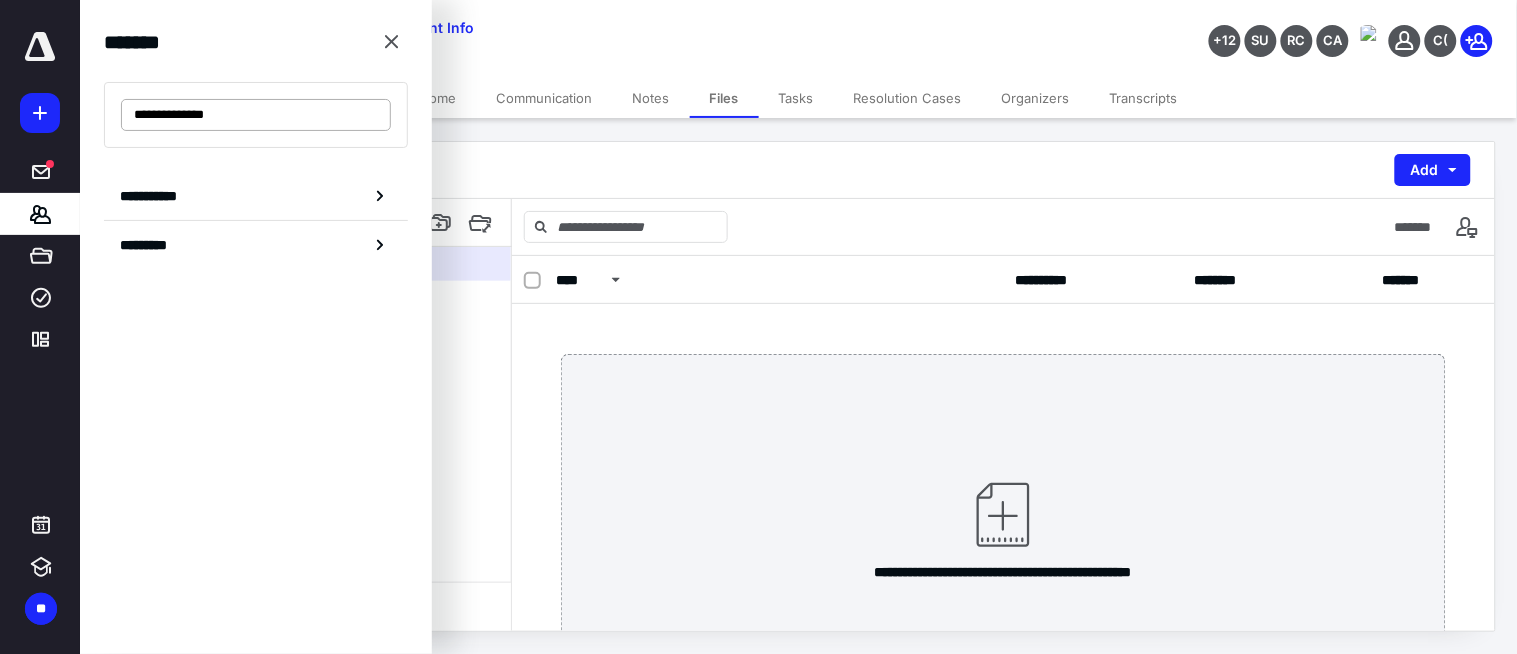 click on "**********" at bounding box center (256, 115) 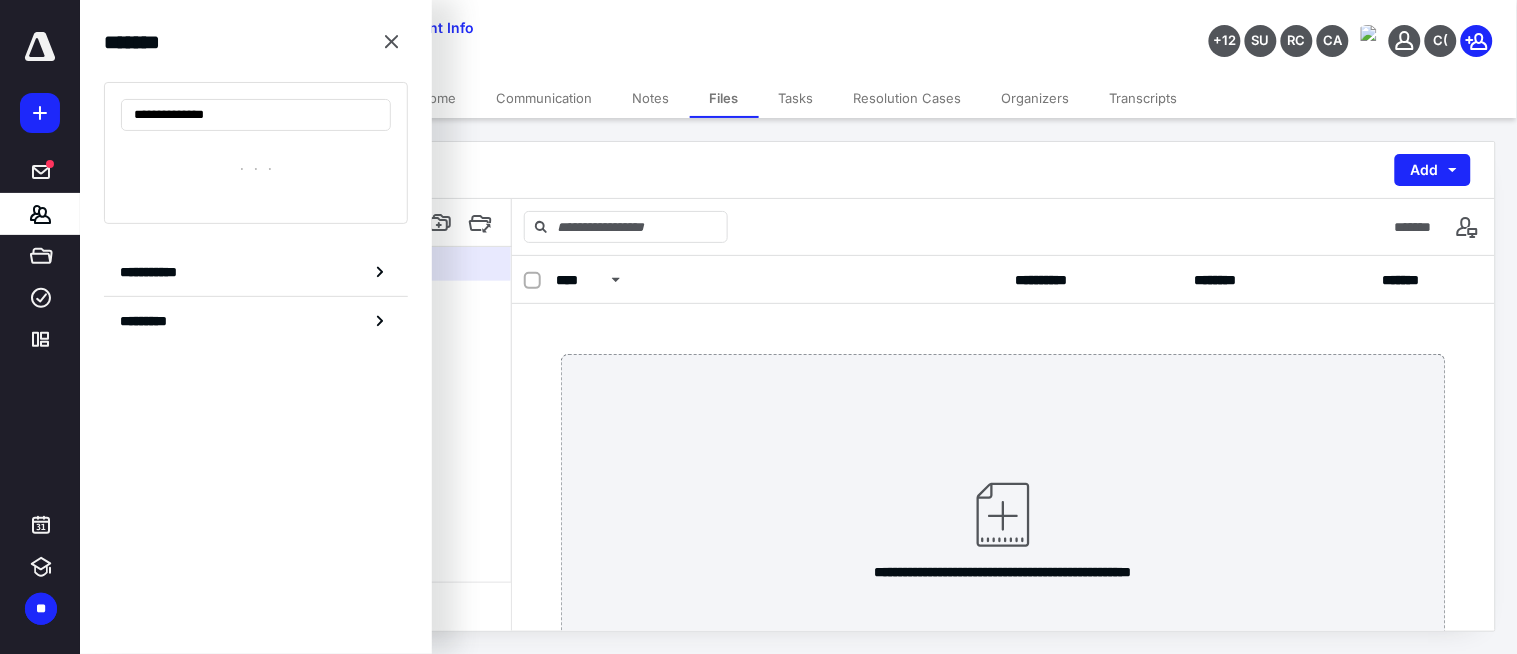 type on "**********" 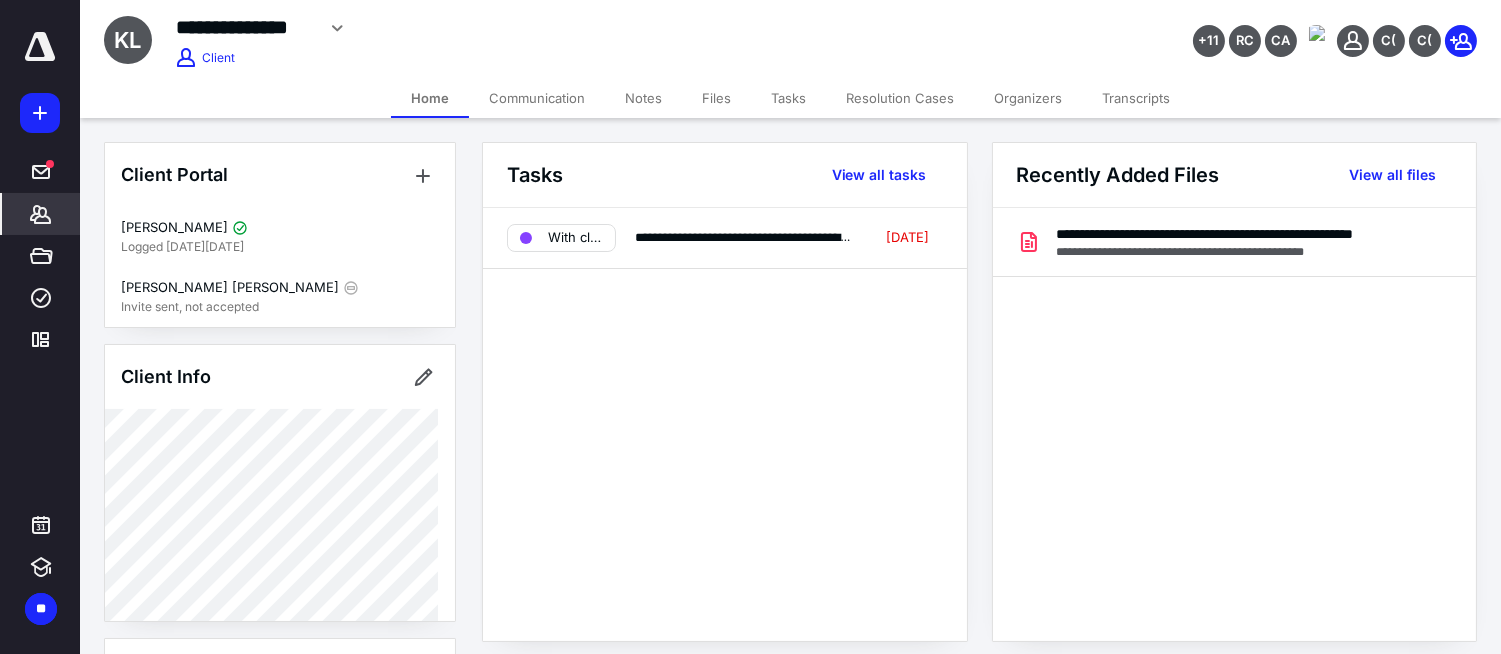 click on "Files" at bounding box center (716, 98) 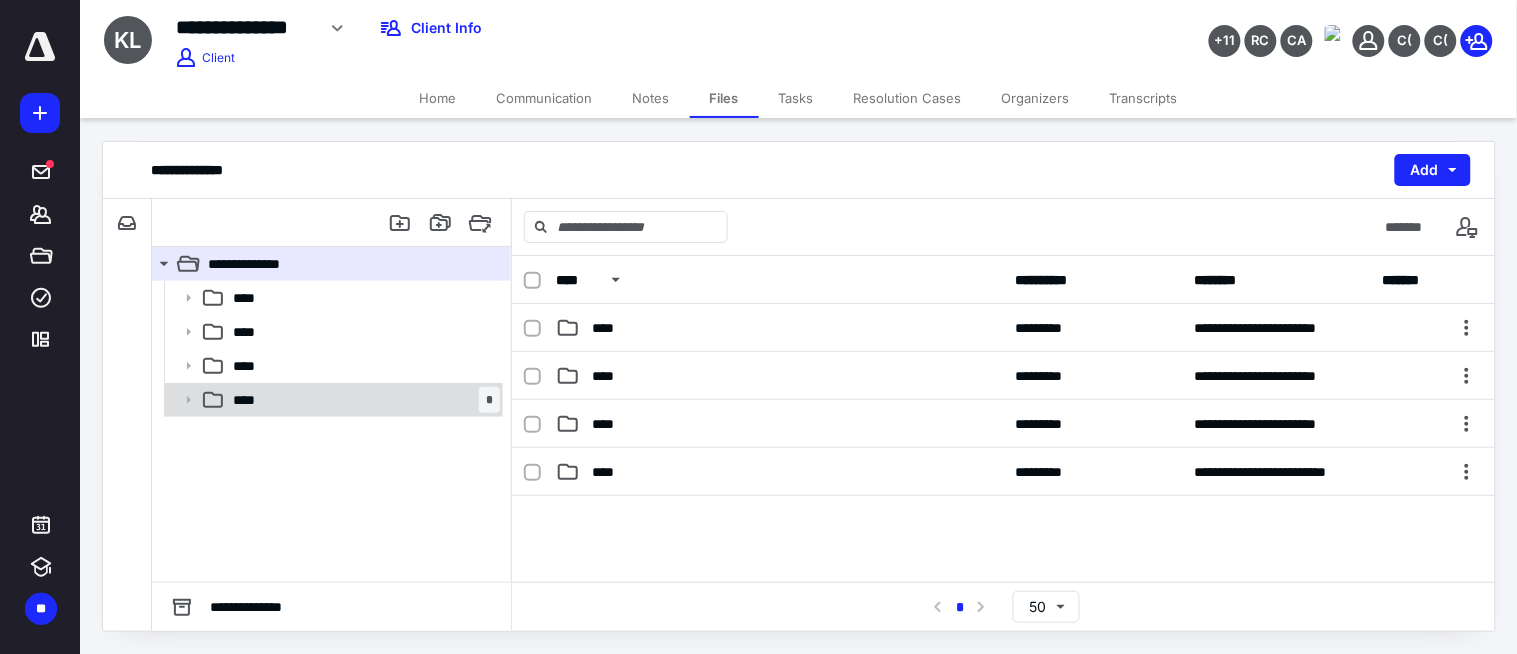 click on "**** *" at bounding box center (362, 400) 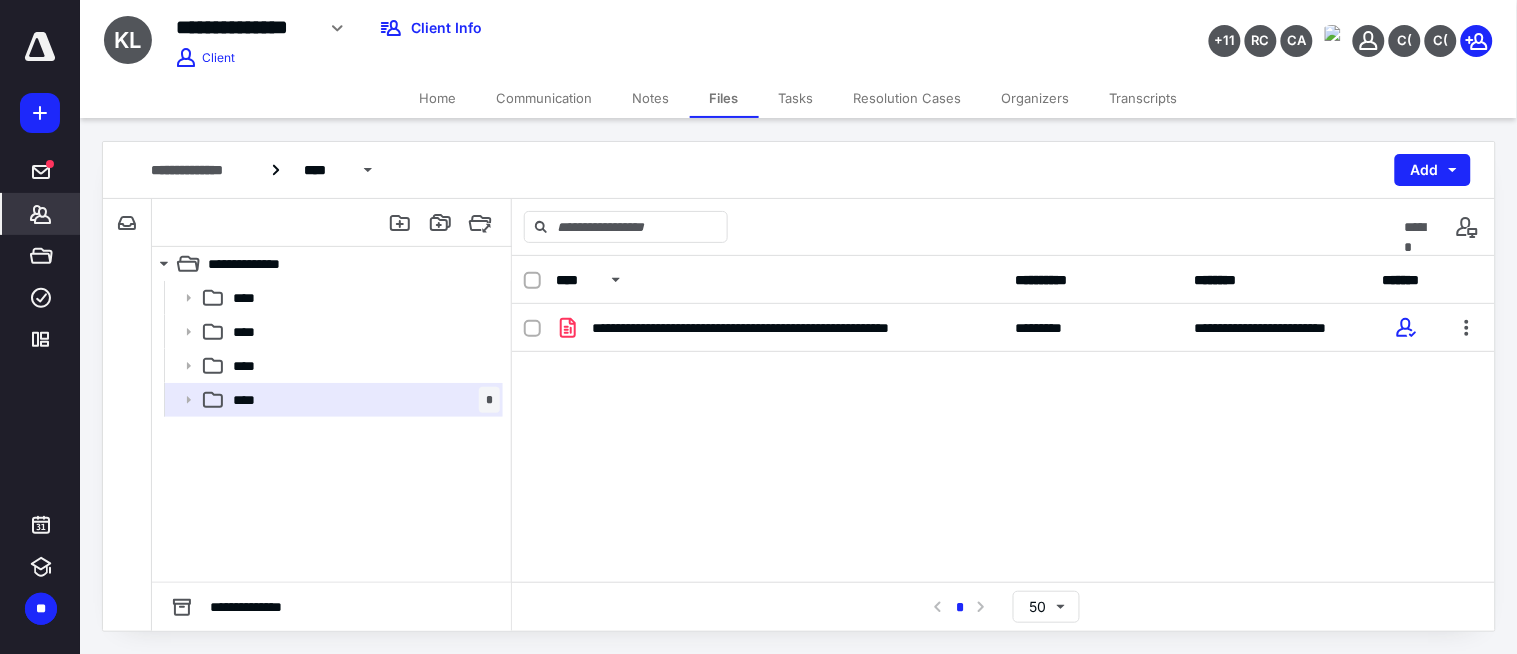 click on "*******" at bounding box center [41, 214] 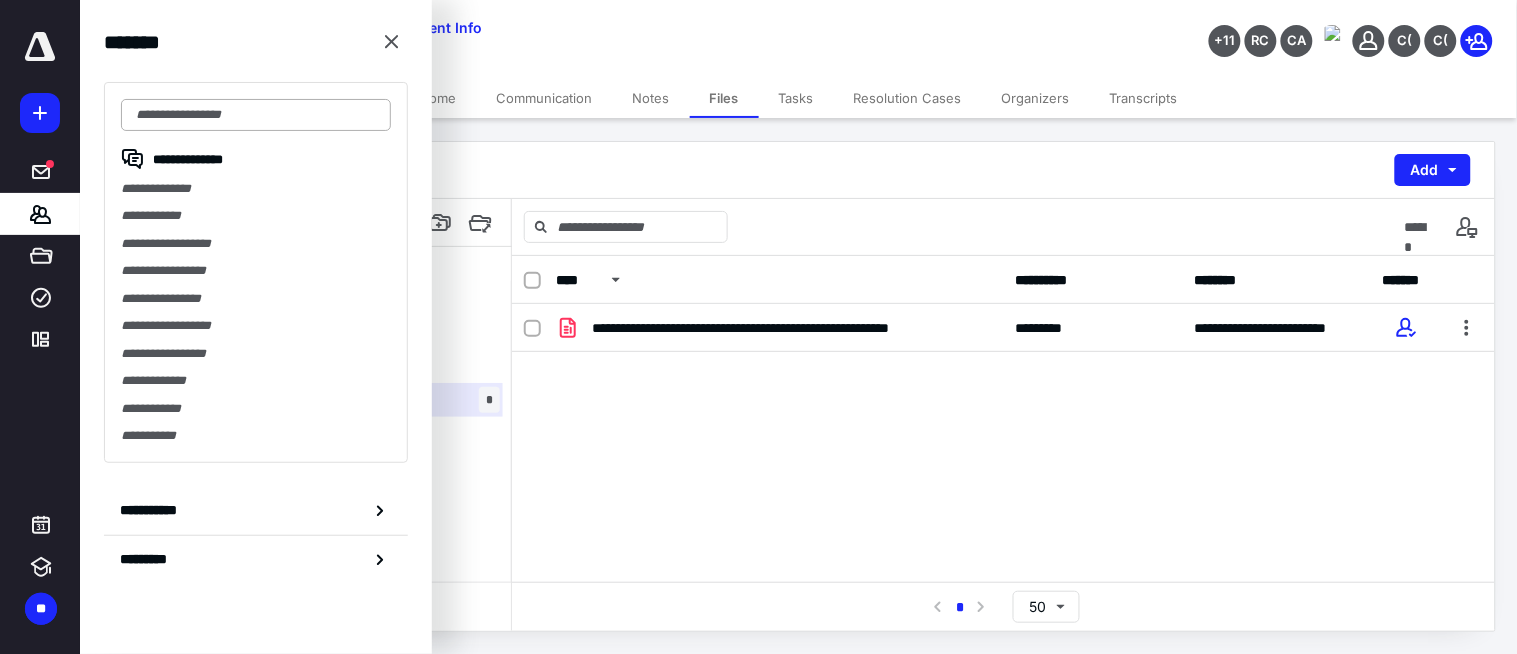 click at bounding box center [256, 115] 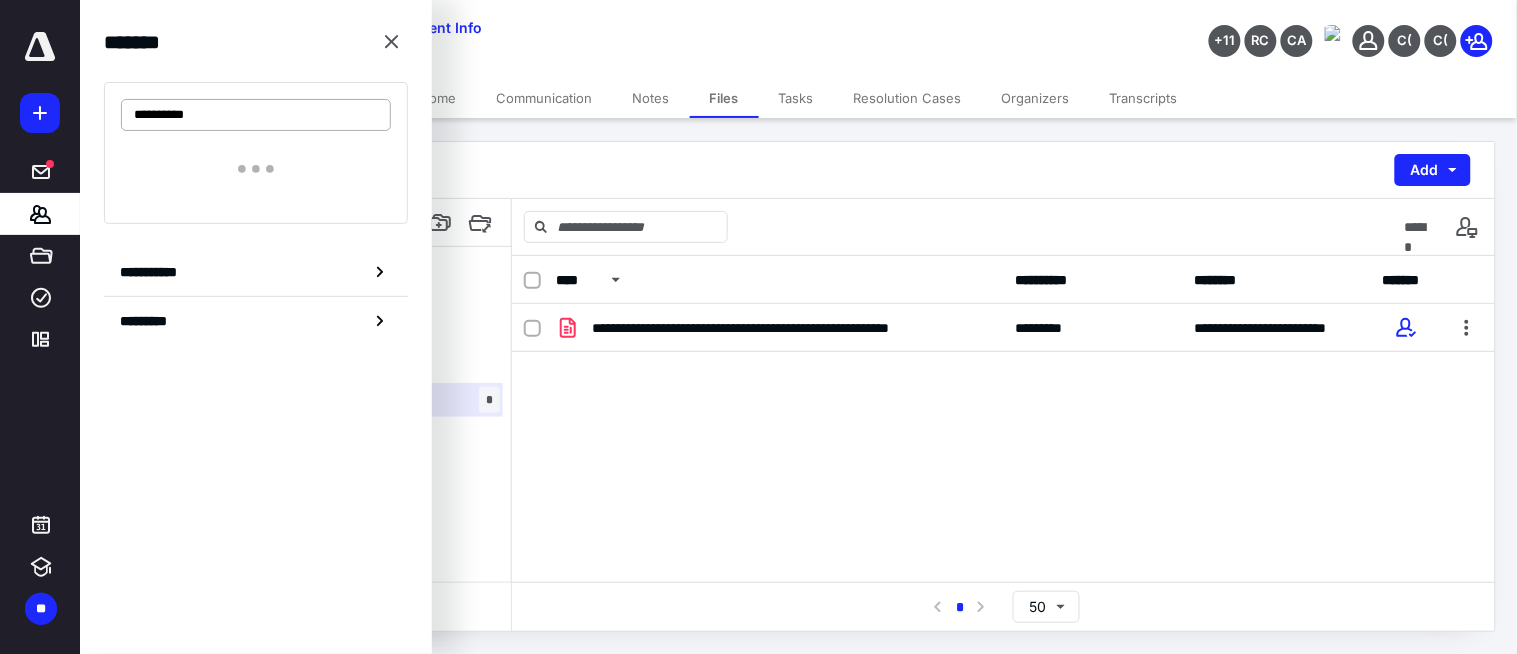 click on "**********" at bounding box center [256, 115] 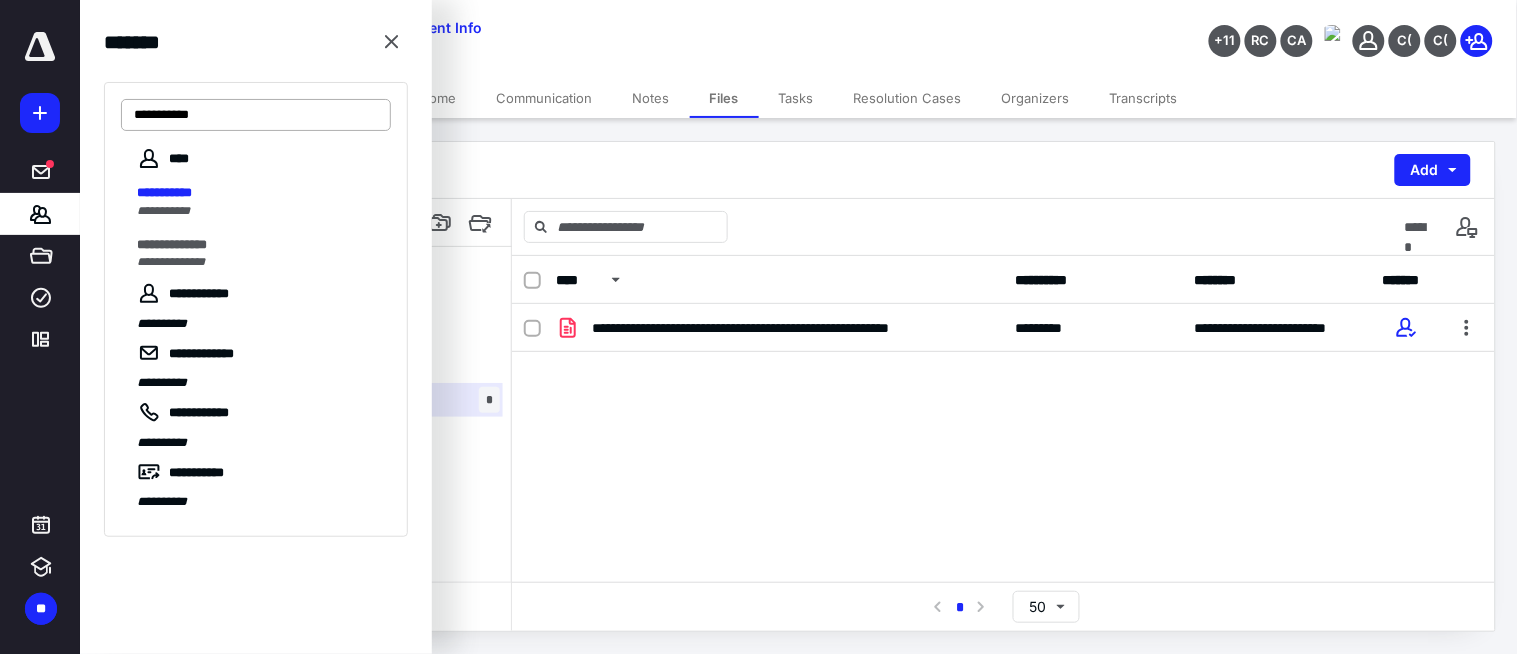 type on "**********" 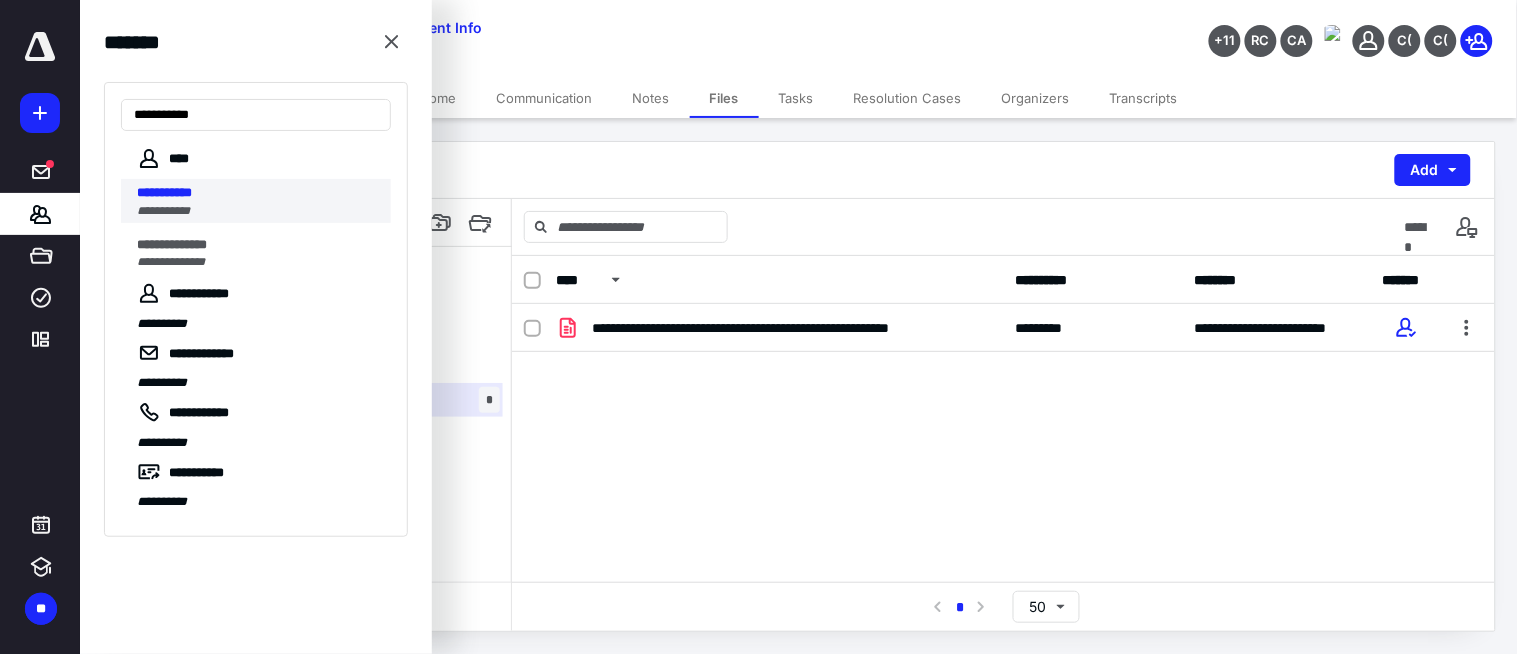 click on "**********" at bounding box center (258, 211) 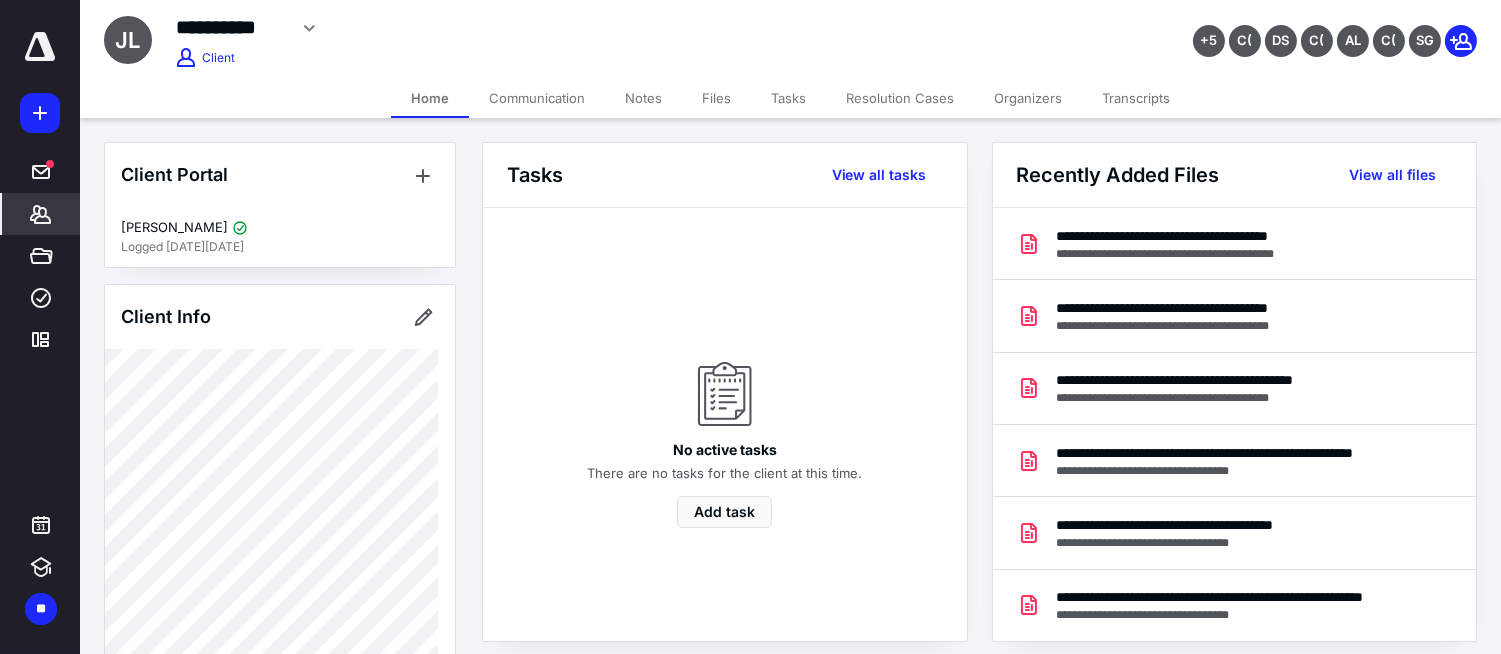 click on "Files" at bounding box center (716, 98) 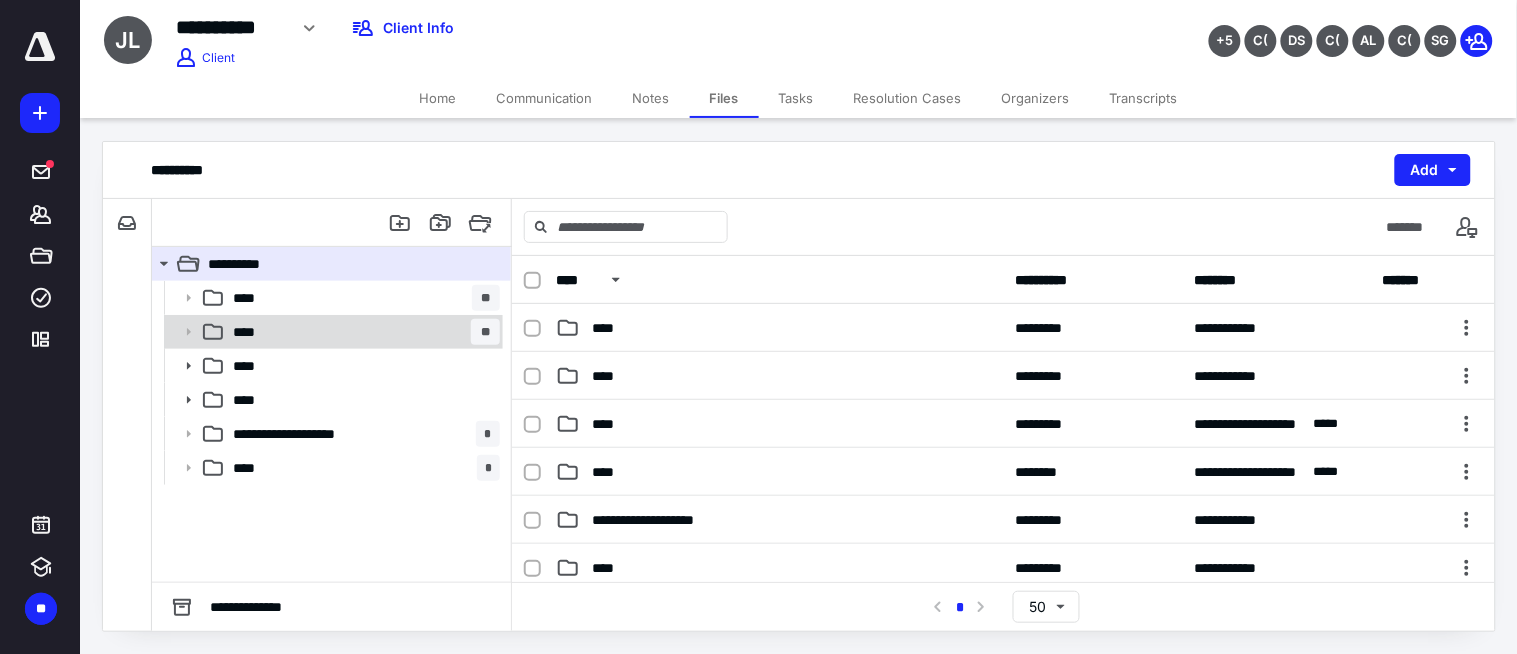 click on "**** **" at bounding box center [362, 332] 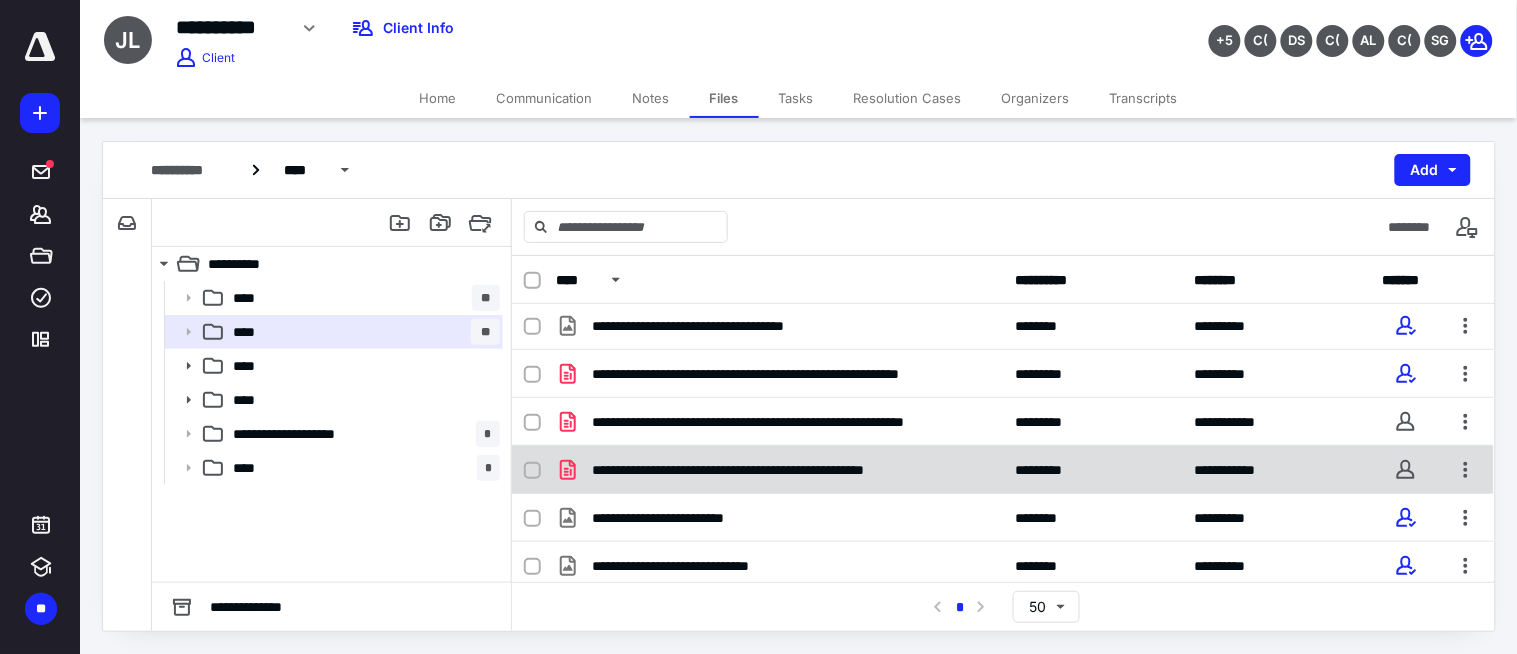 scroll, scrollTop: 0, scrollLeft: 0, axis: both 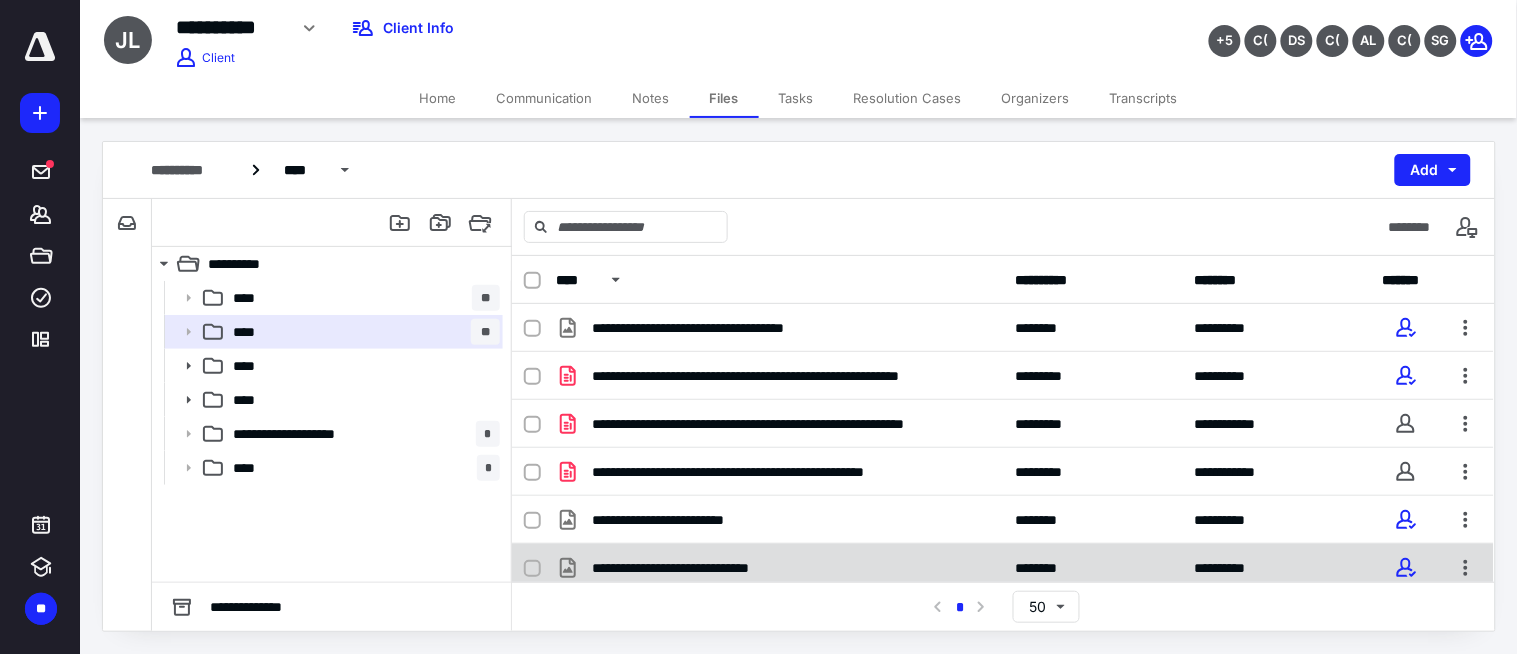 click on "**********" at bounding box center [1003, 568] 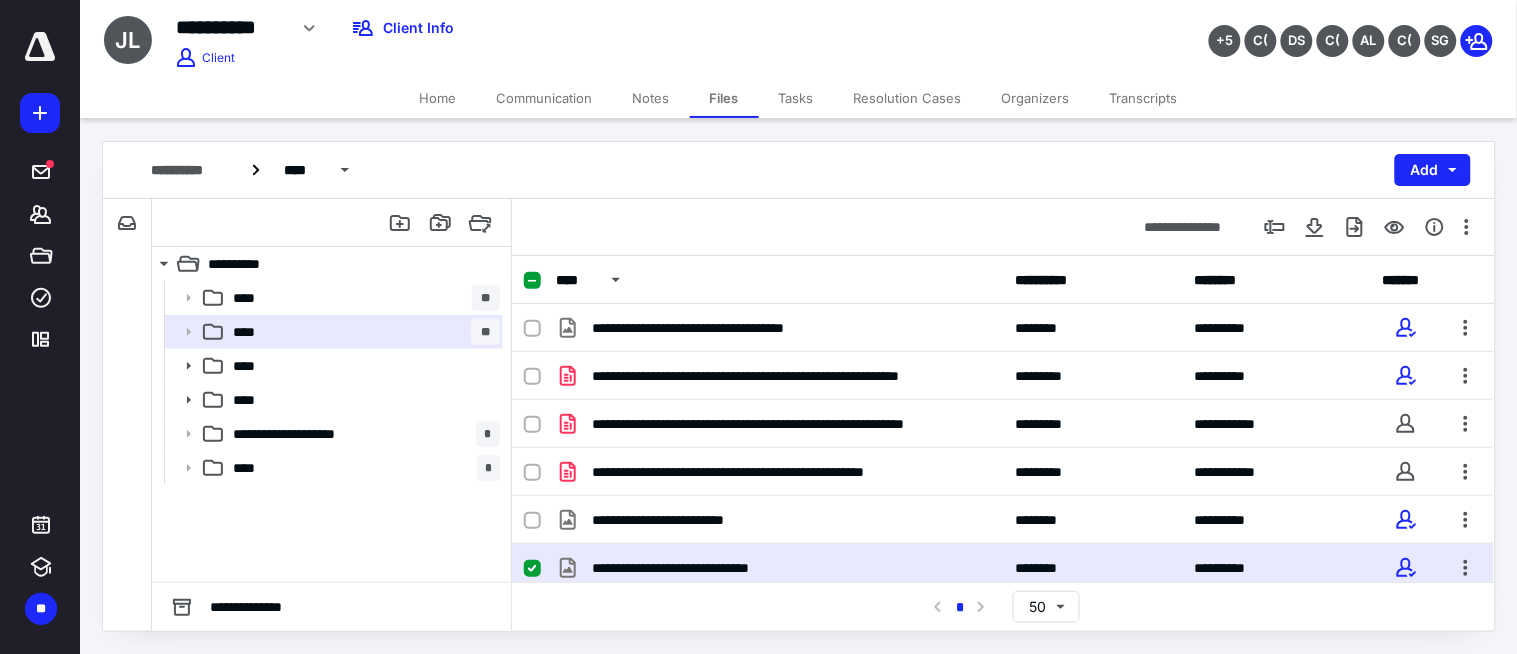 click on "**********" at bounding box center (1003, 568) 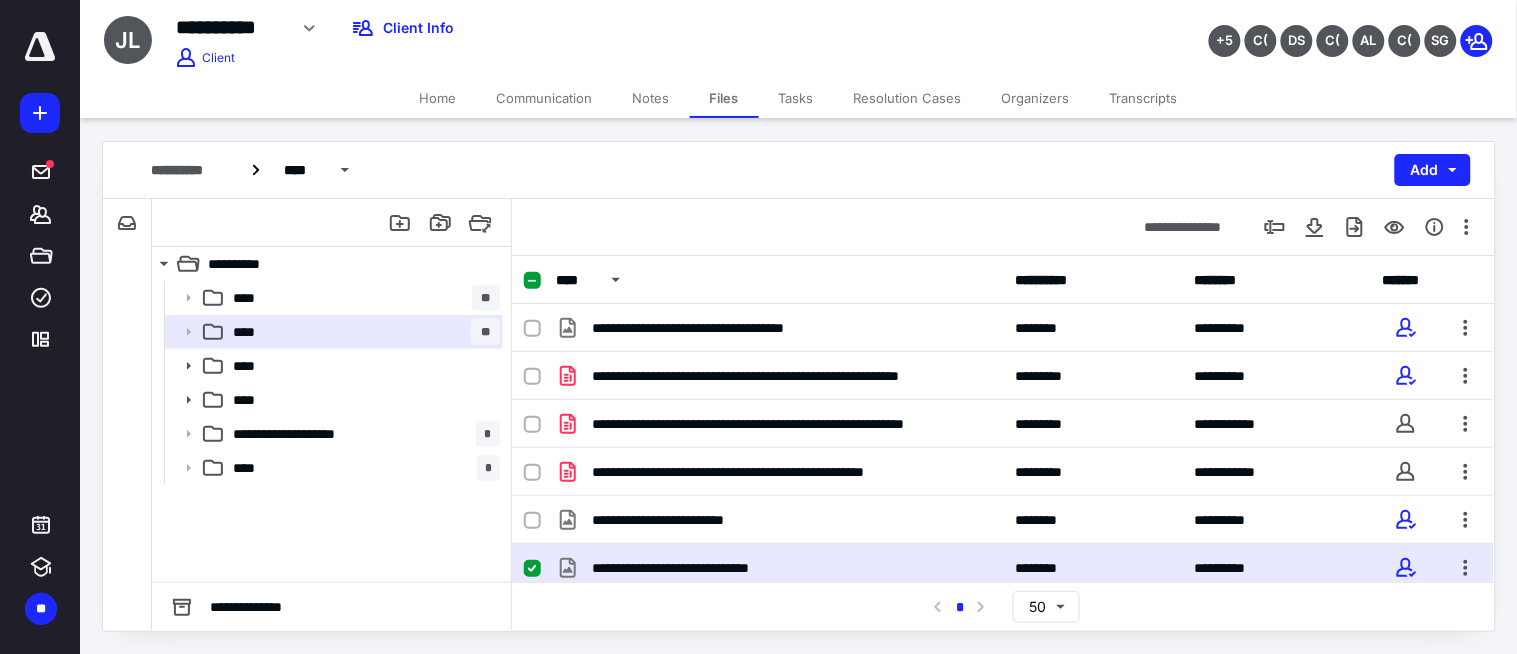 click on "**********" at bounding box center (779, 568) 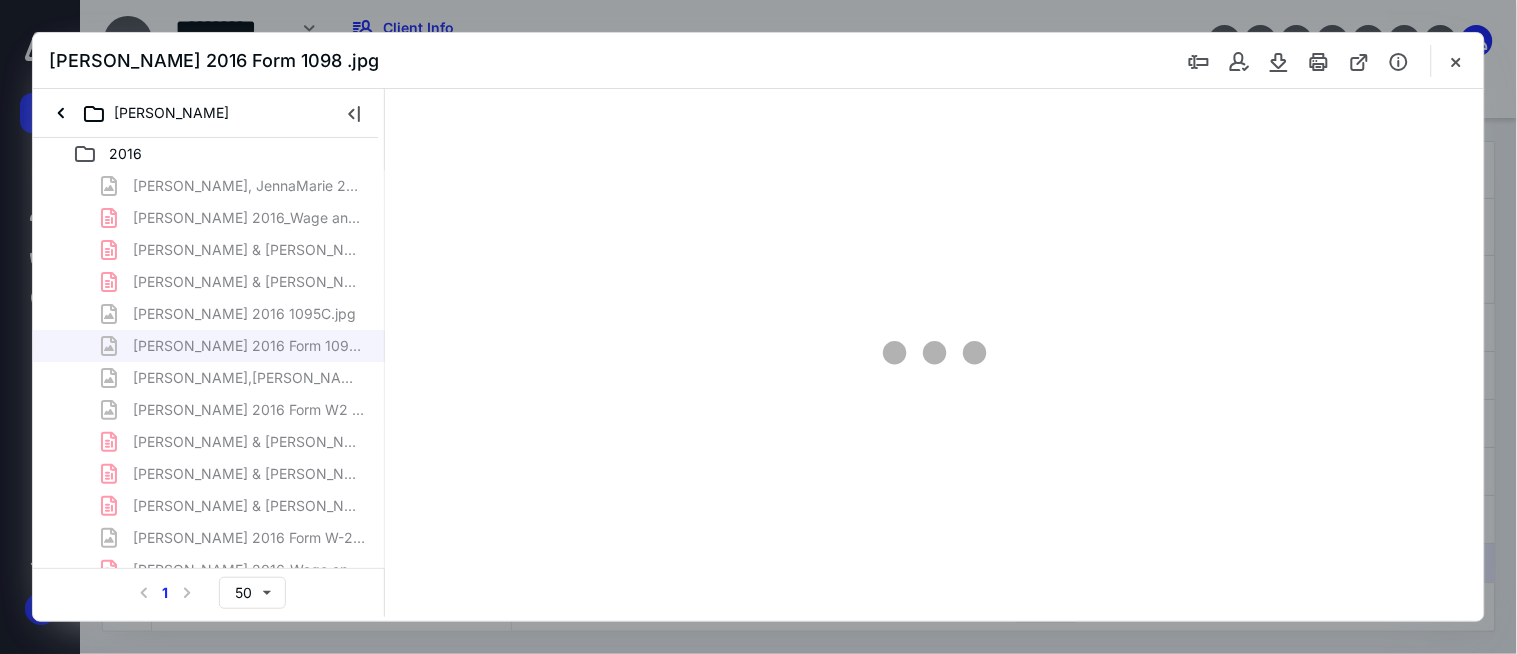 scroll, scrollTop: 0, scrollLeft: 0, axis: both 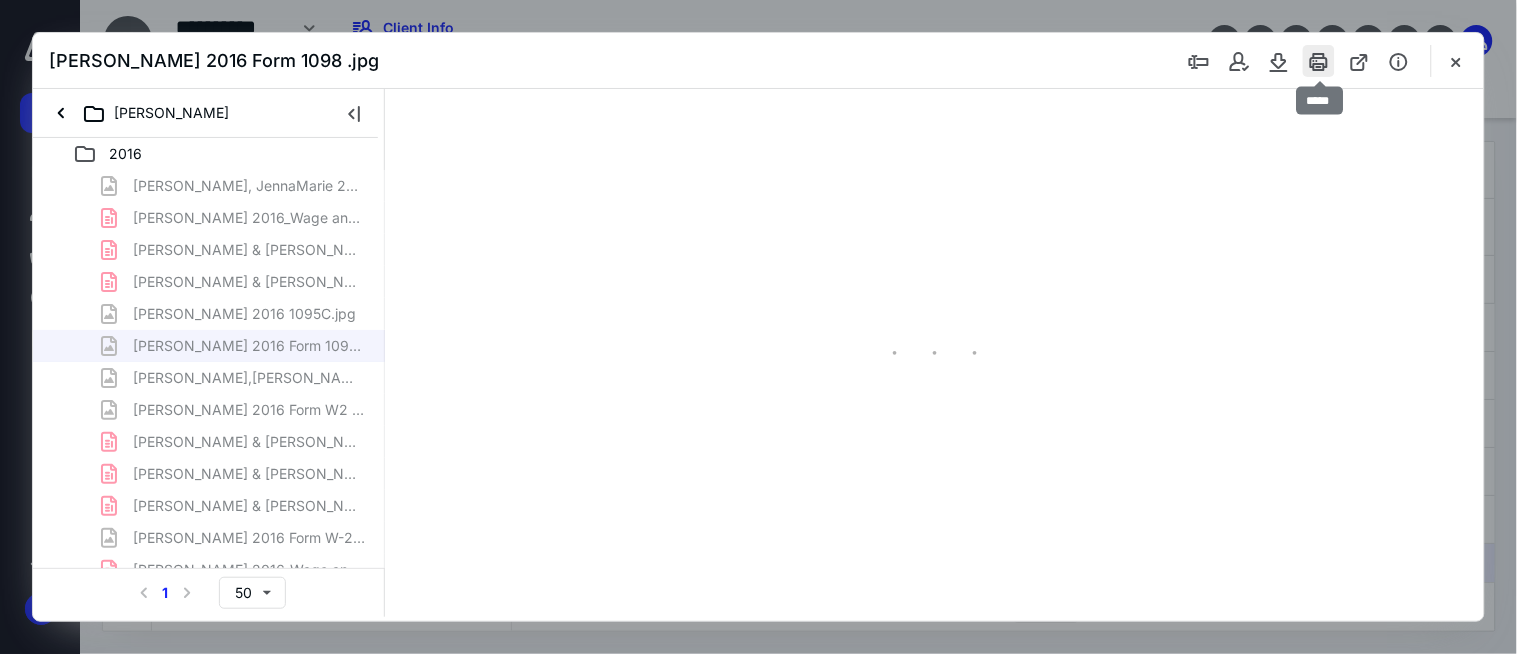 click at bounding box center (1319, 61) 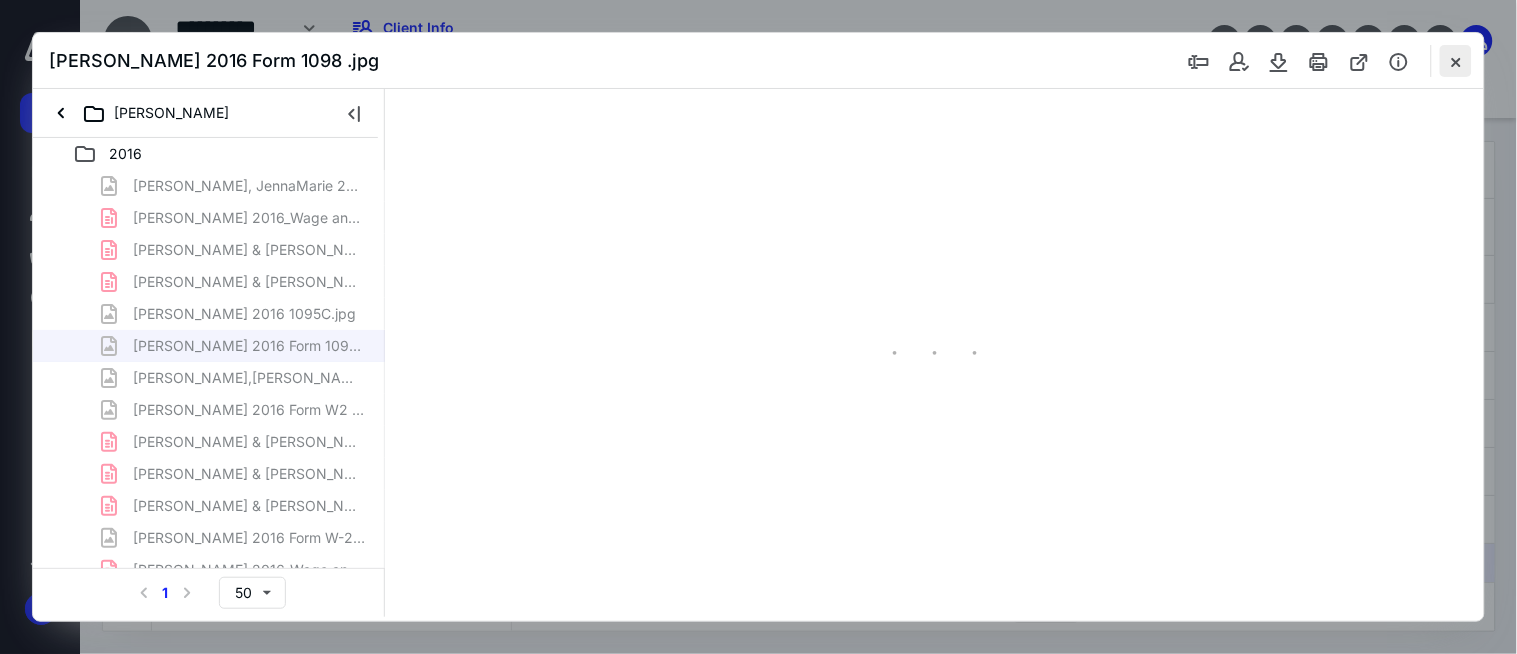type on "181" 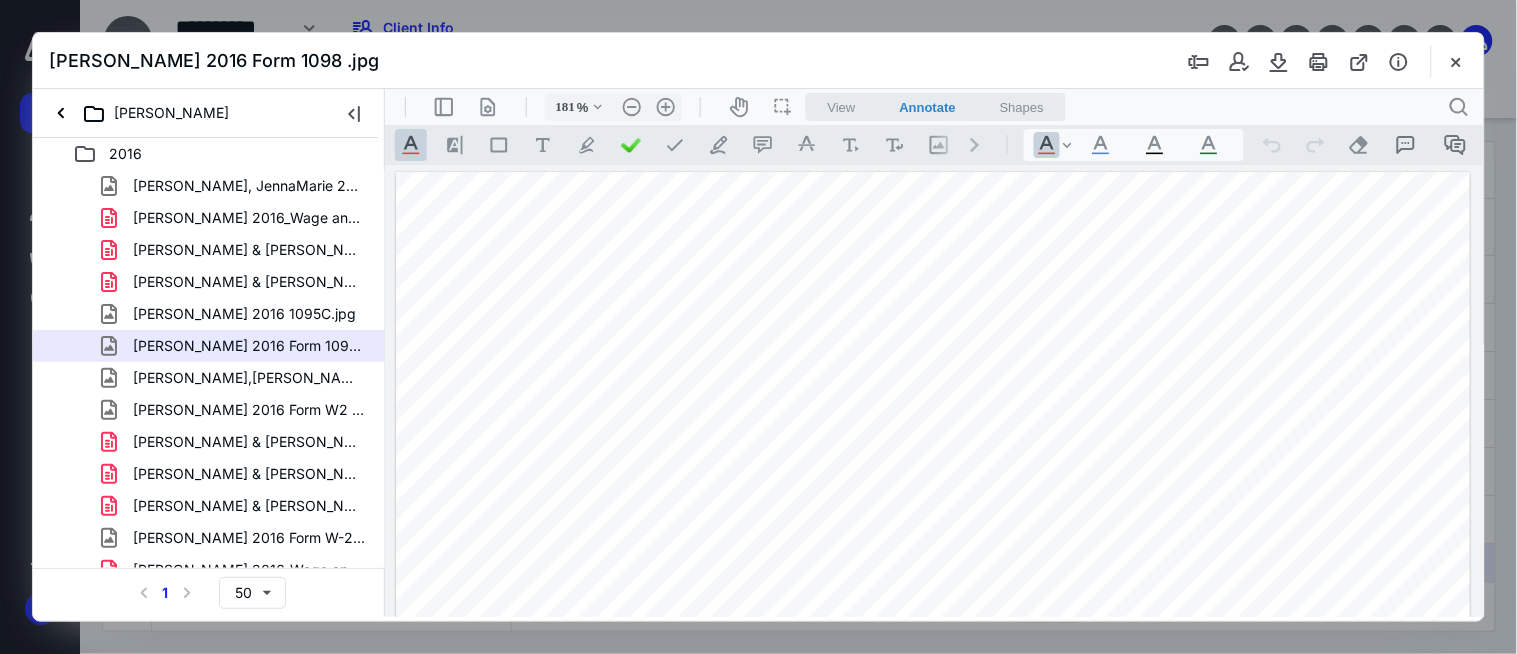 click at bounding box center (1456, 61) 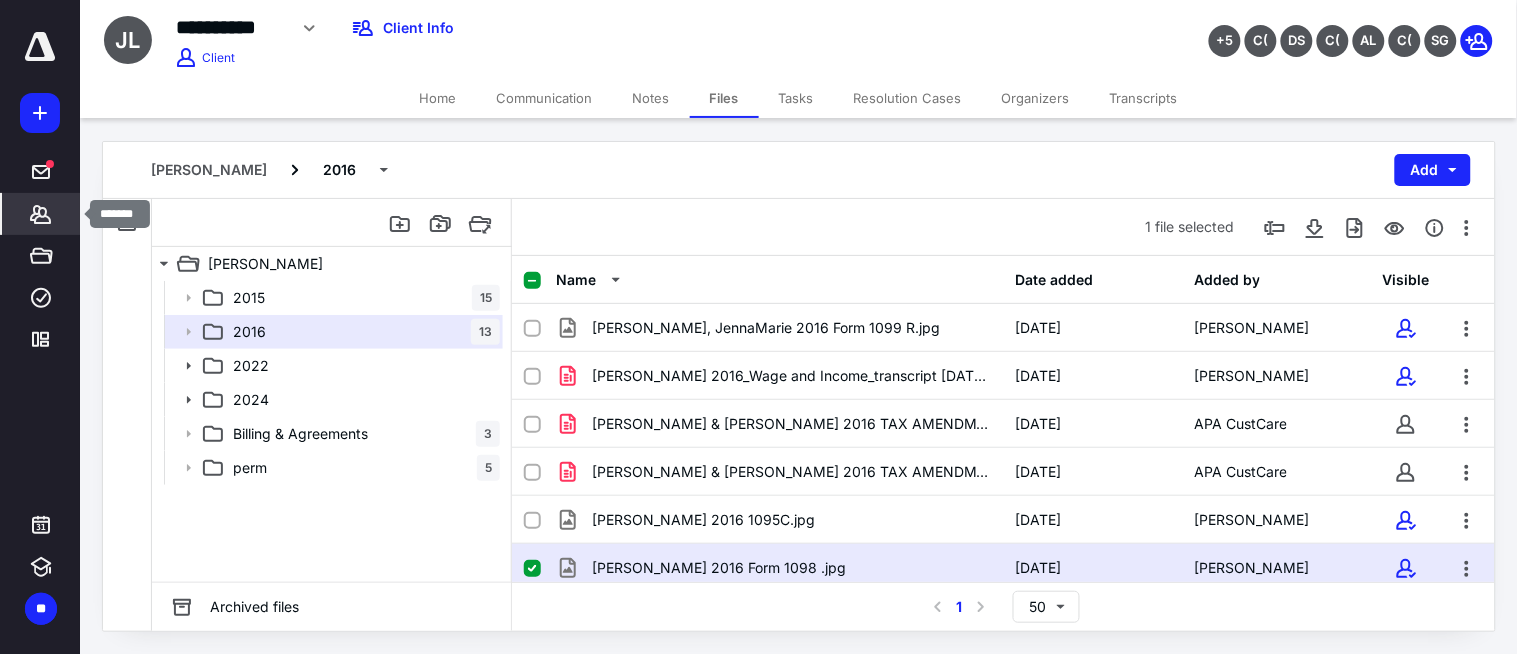 drag, startPoint x: 25, startPoint y: 220, endPoint x: 155, endPoint y: 145, distance: 150.08331 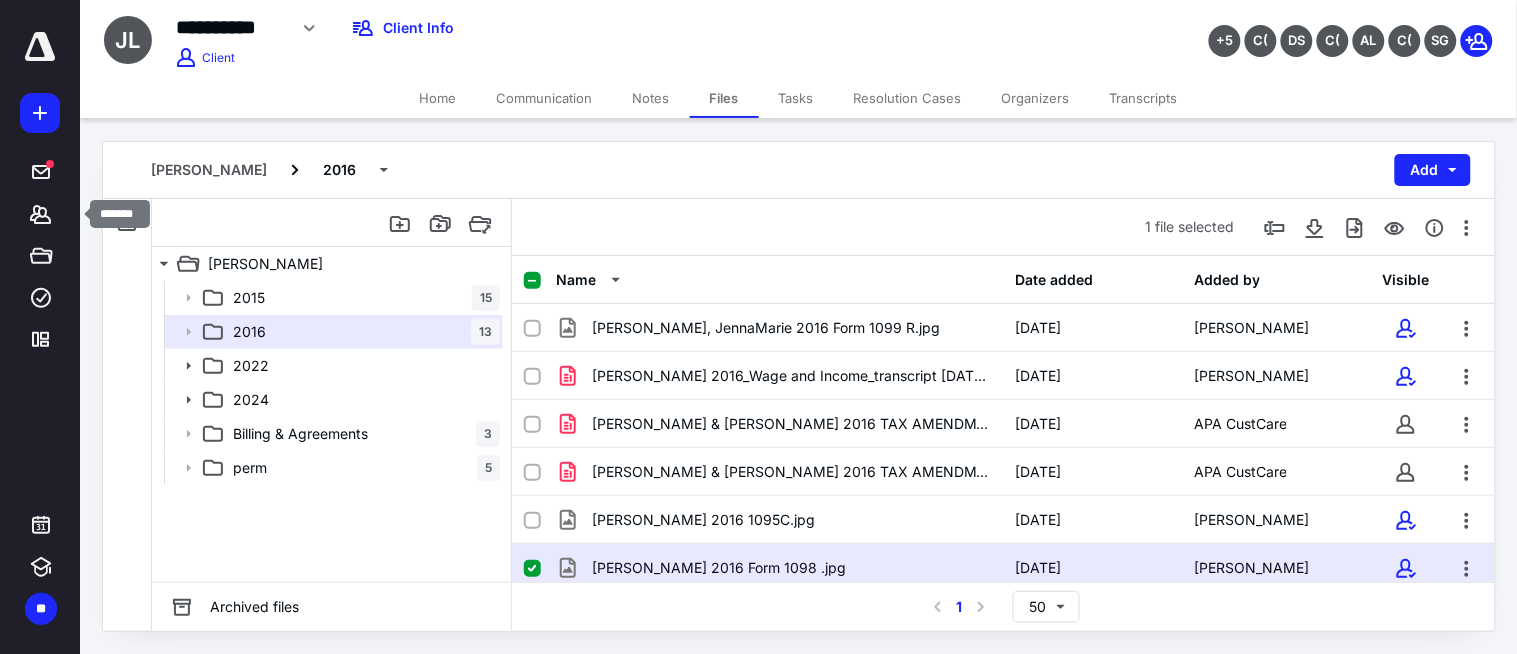click on "*******" at bounding box center (41, 214) 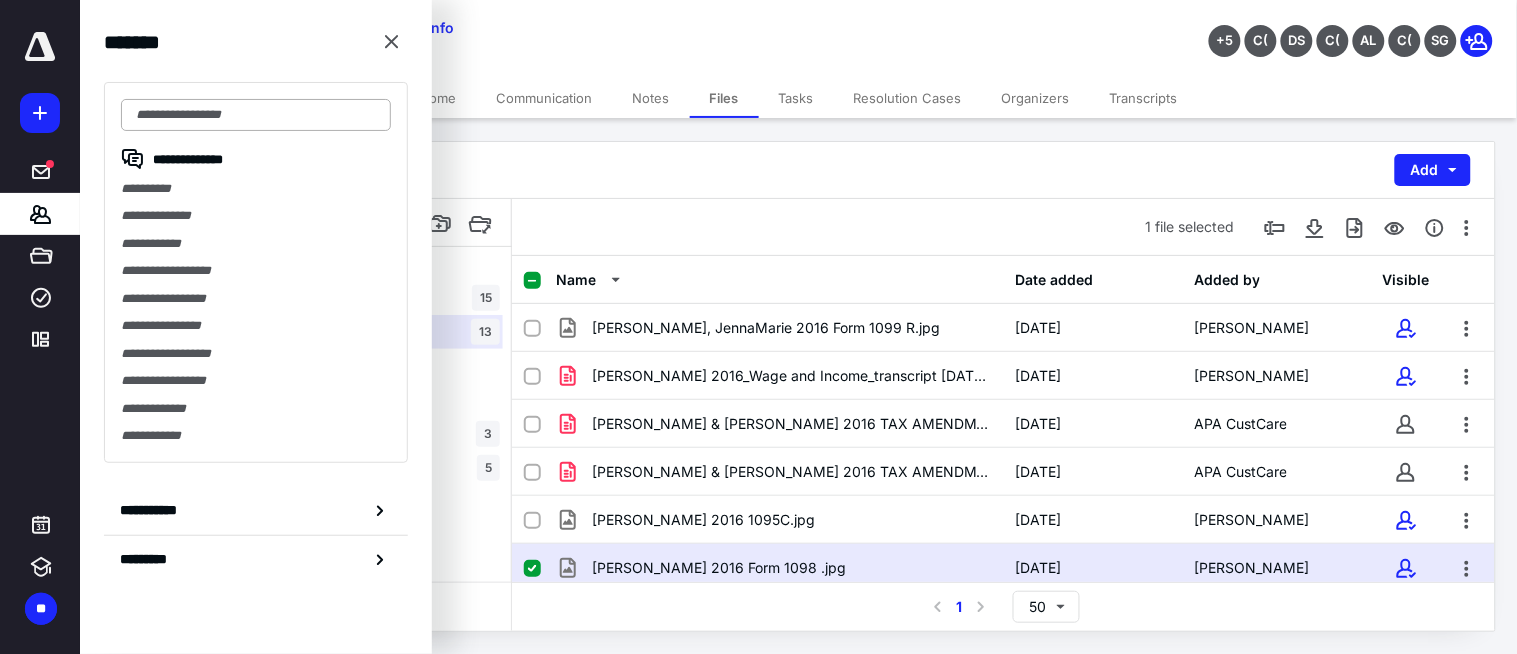 click at bounding box center (256, 115) 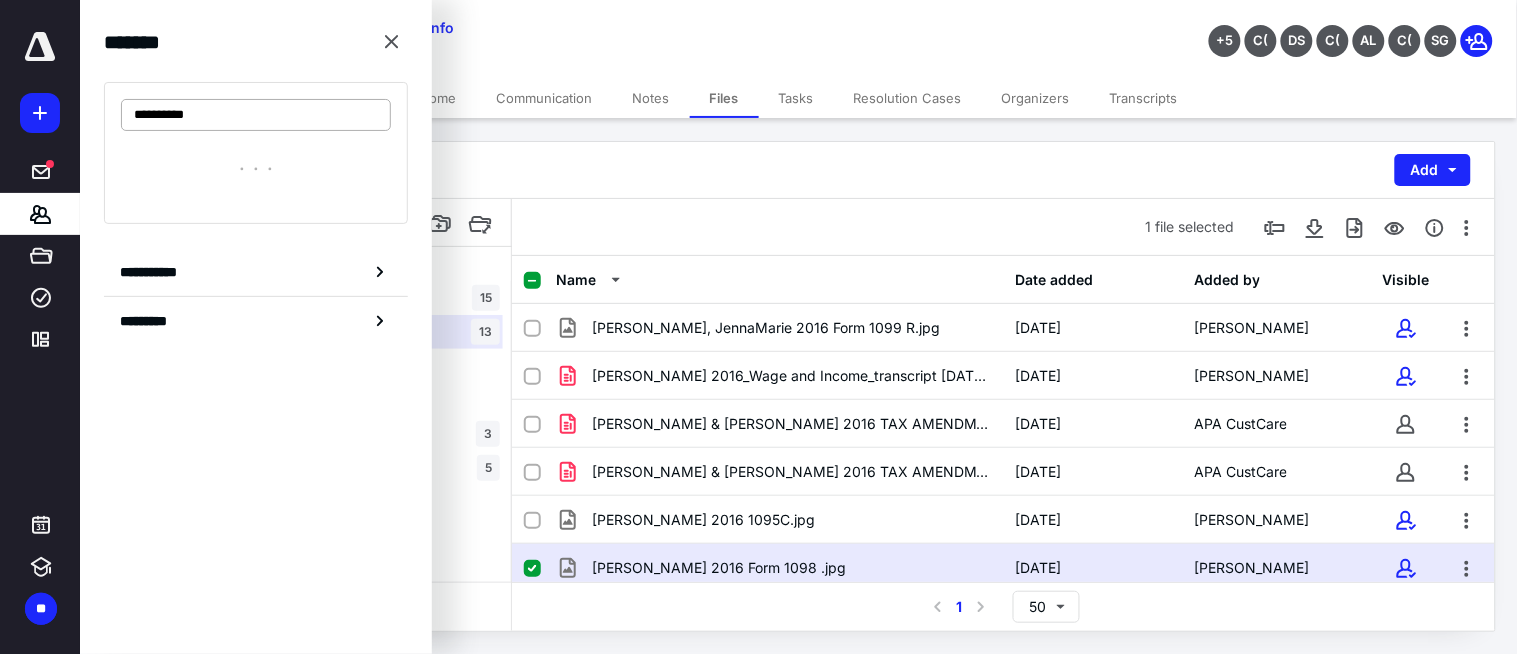 click on "**********" at bounding box center [256, 115] 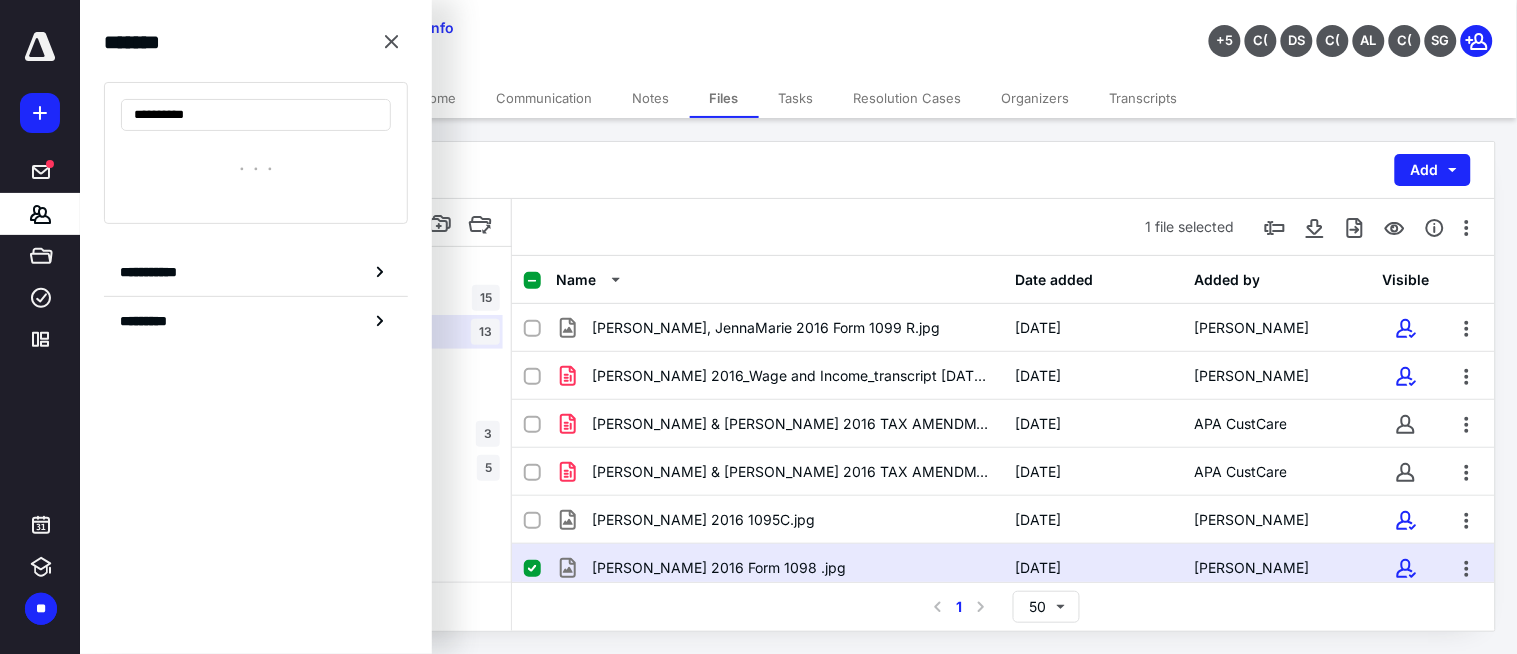 type on "**********" 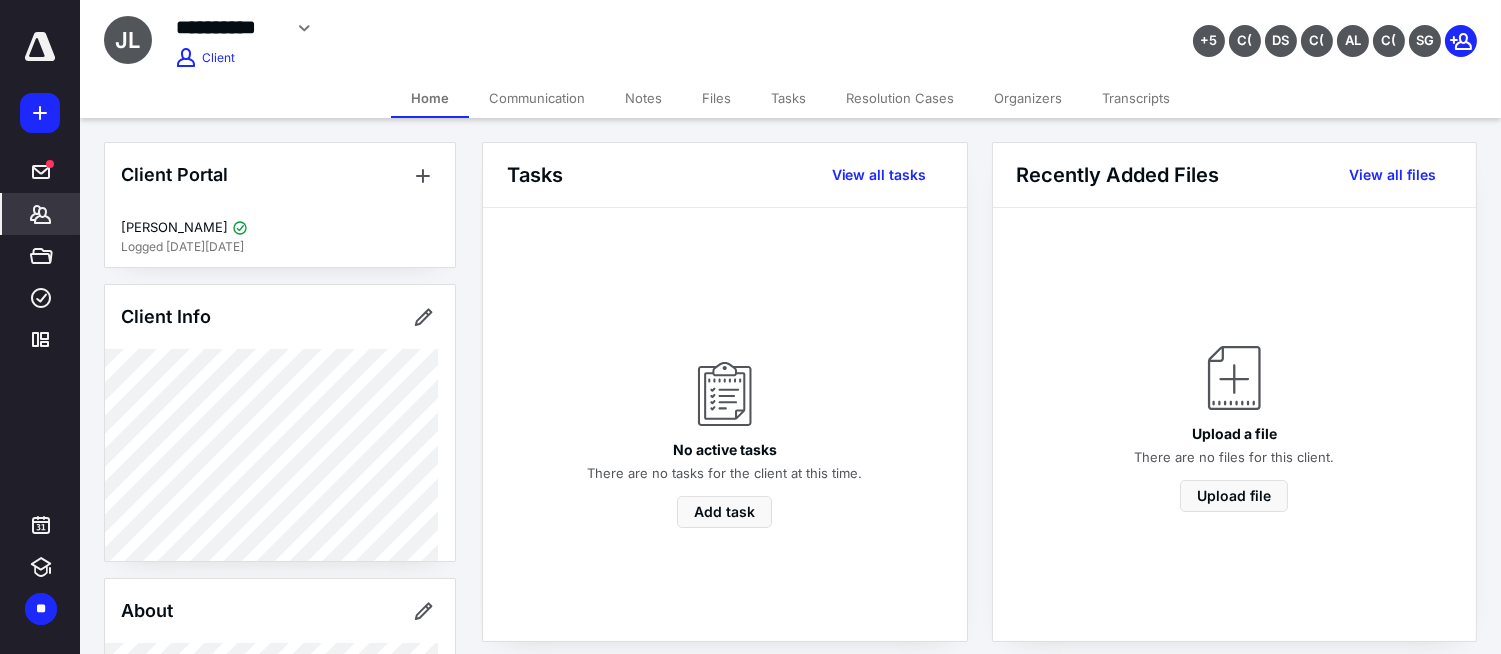 click on "Files" at bounding box center [716, 98] 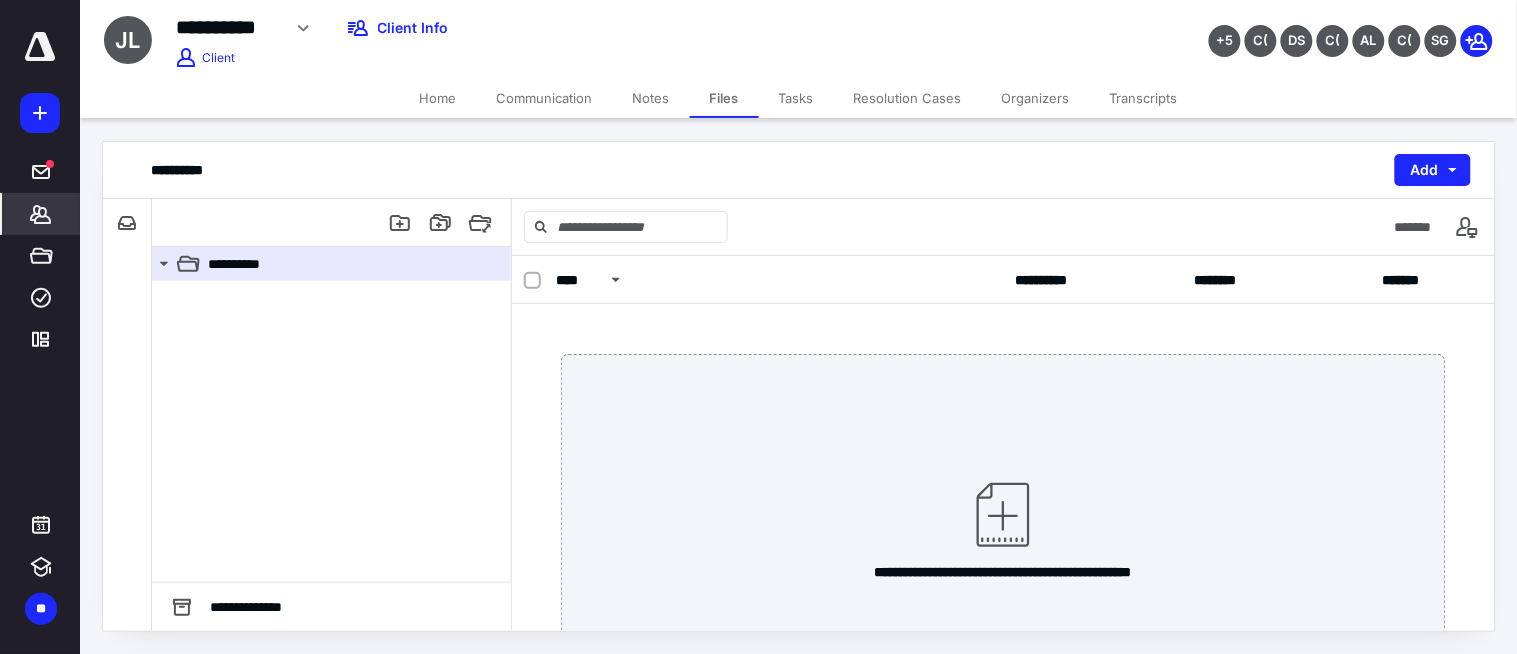 click 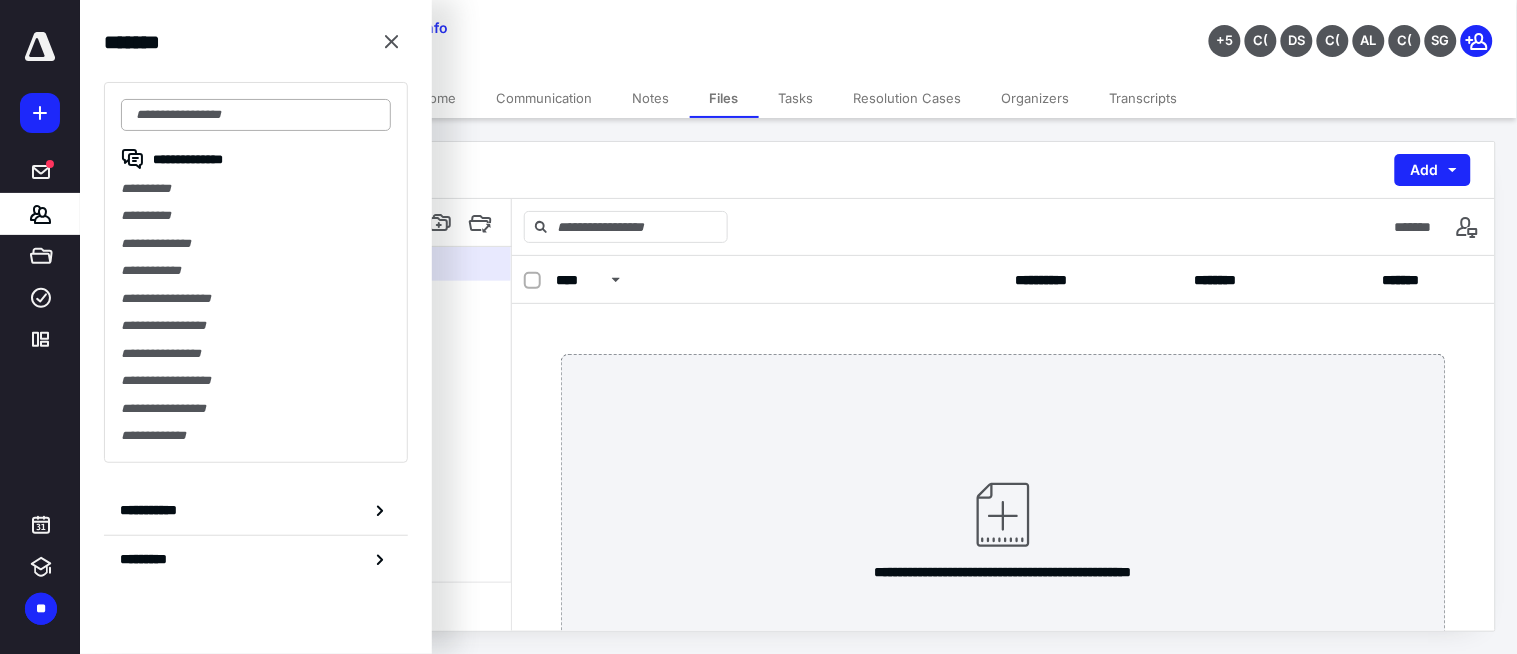 click at bounding box center [256, 115] 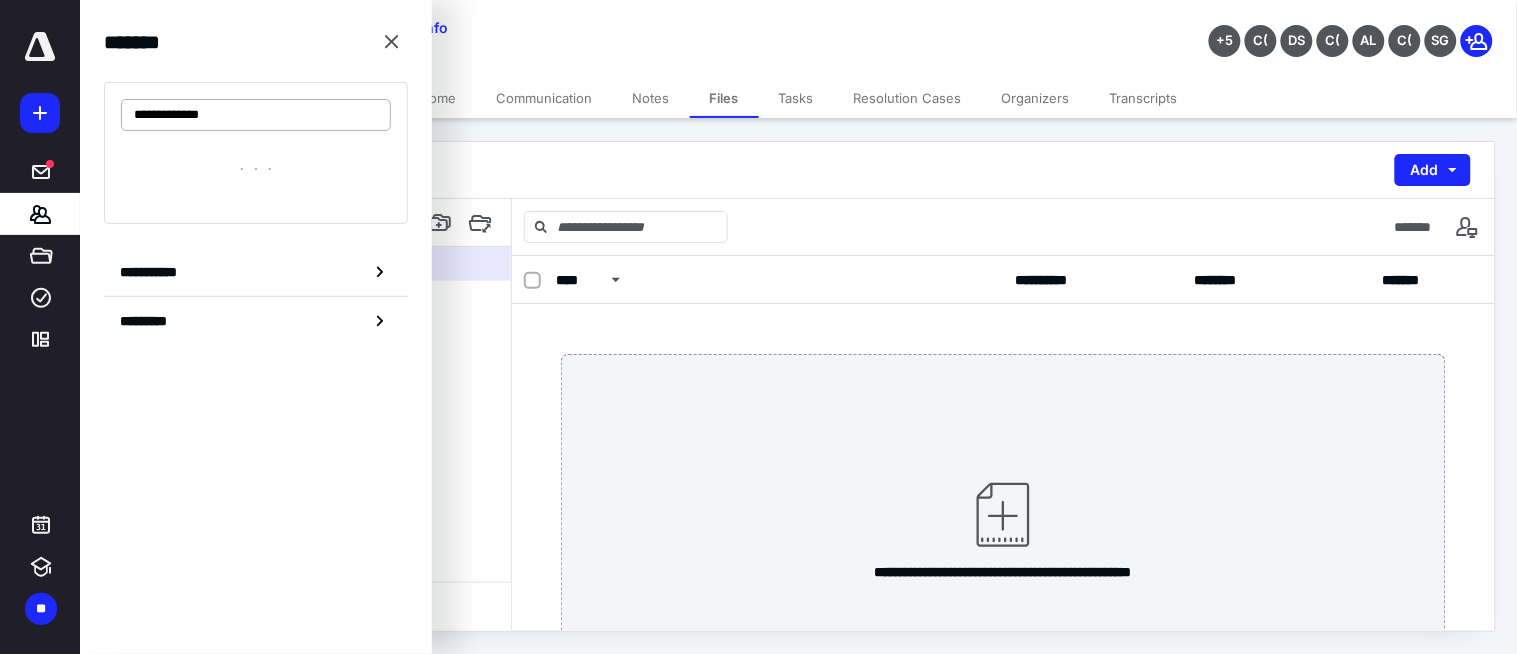 click on "**********" at bounding box center [256, 115] 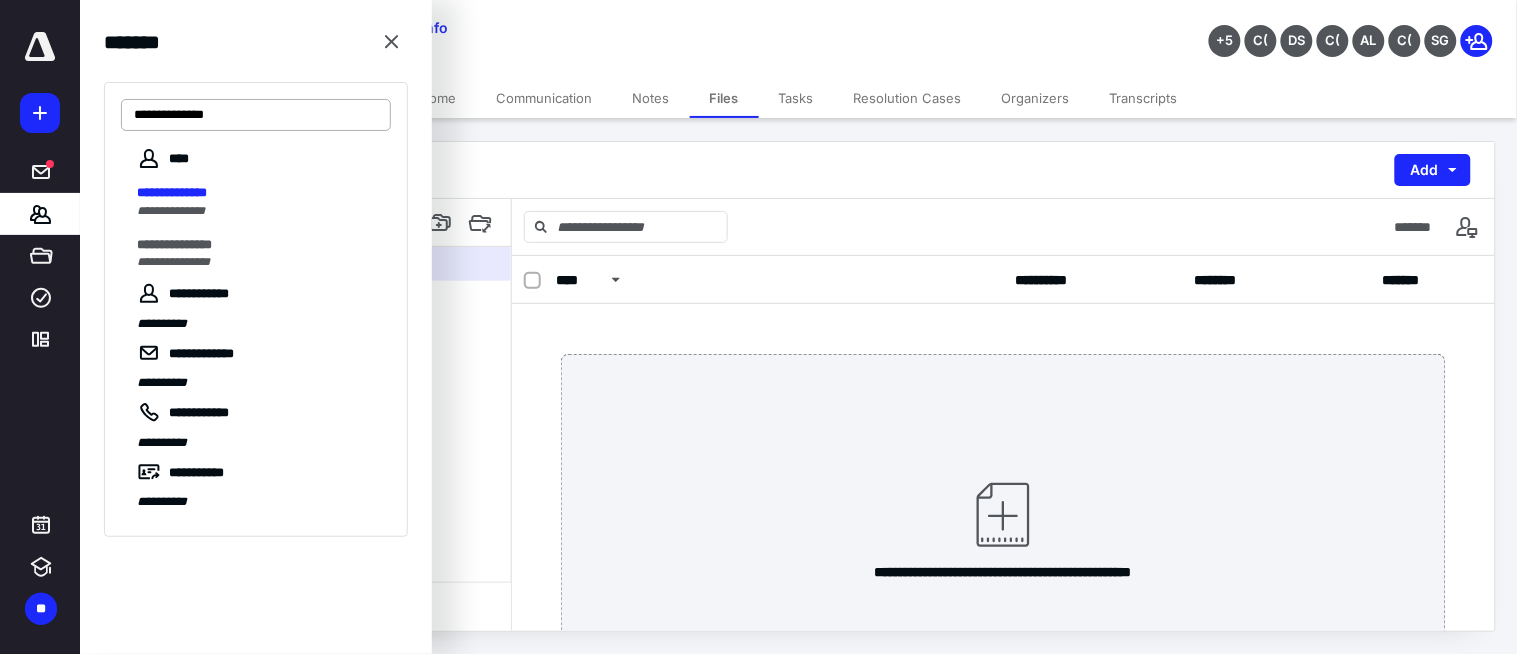 type on "**********" 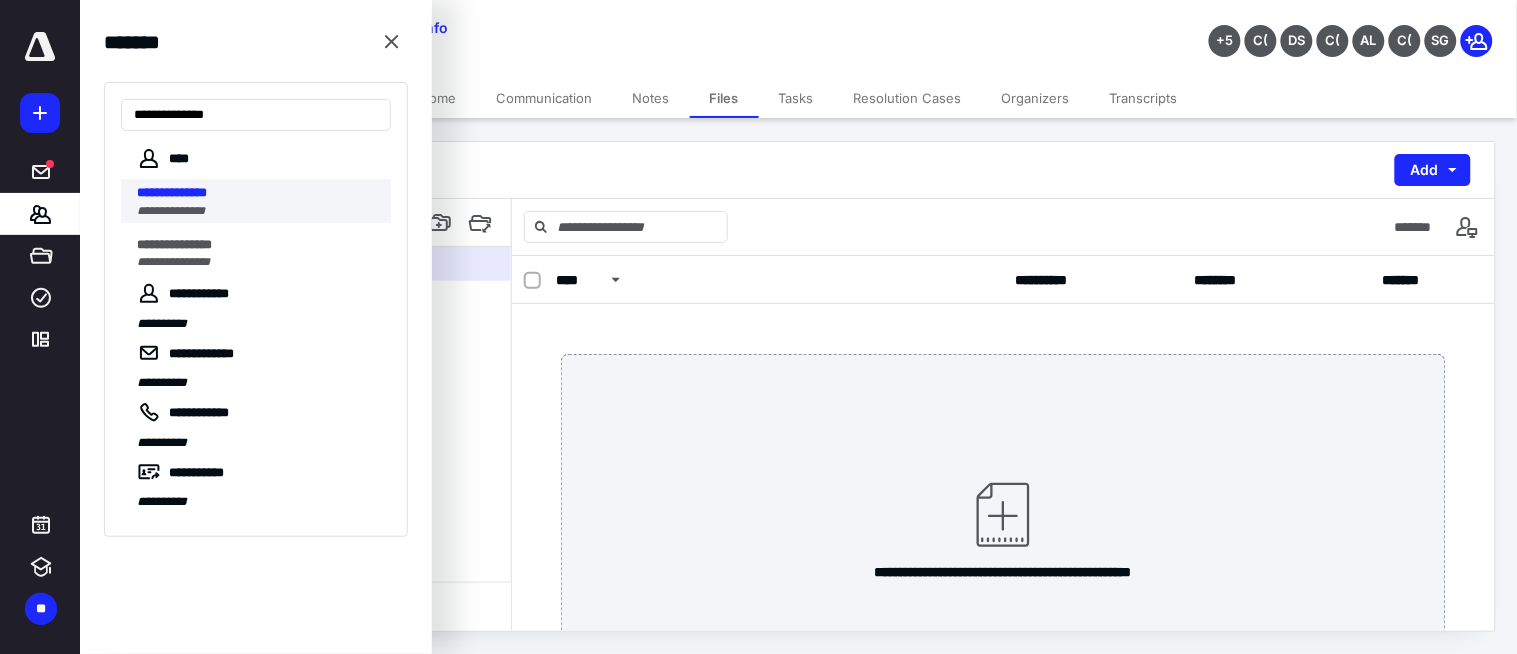 click on "**********" at bounding box center [258, 193] 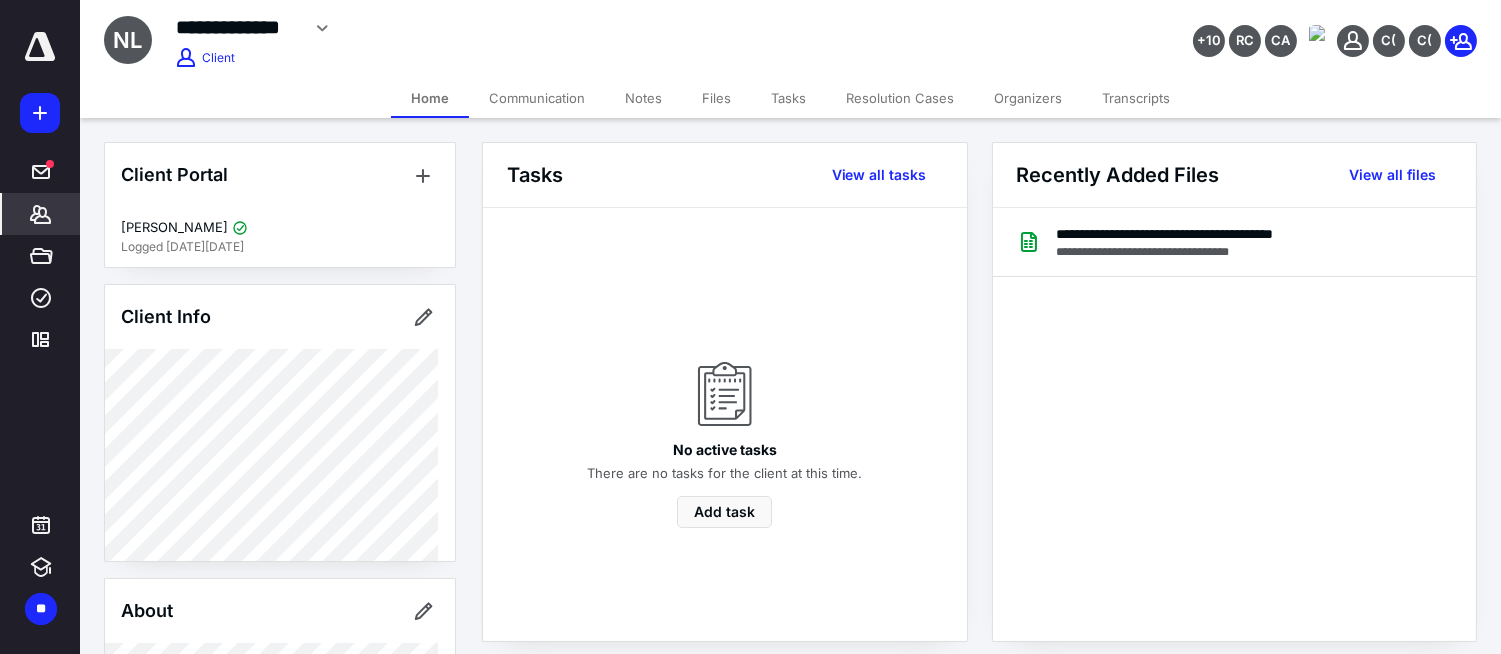 click on "Files" at bounding box center [716, 98] 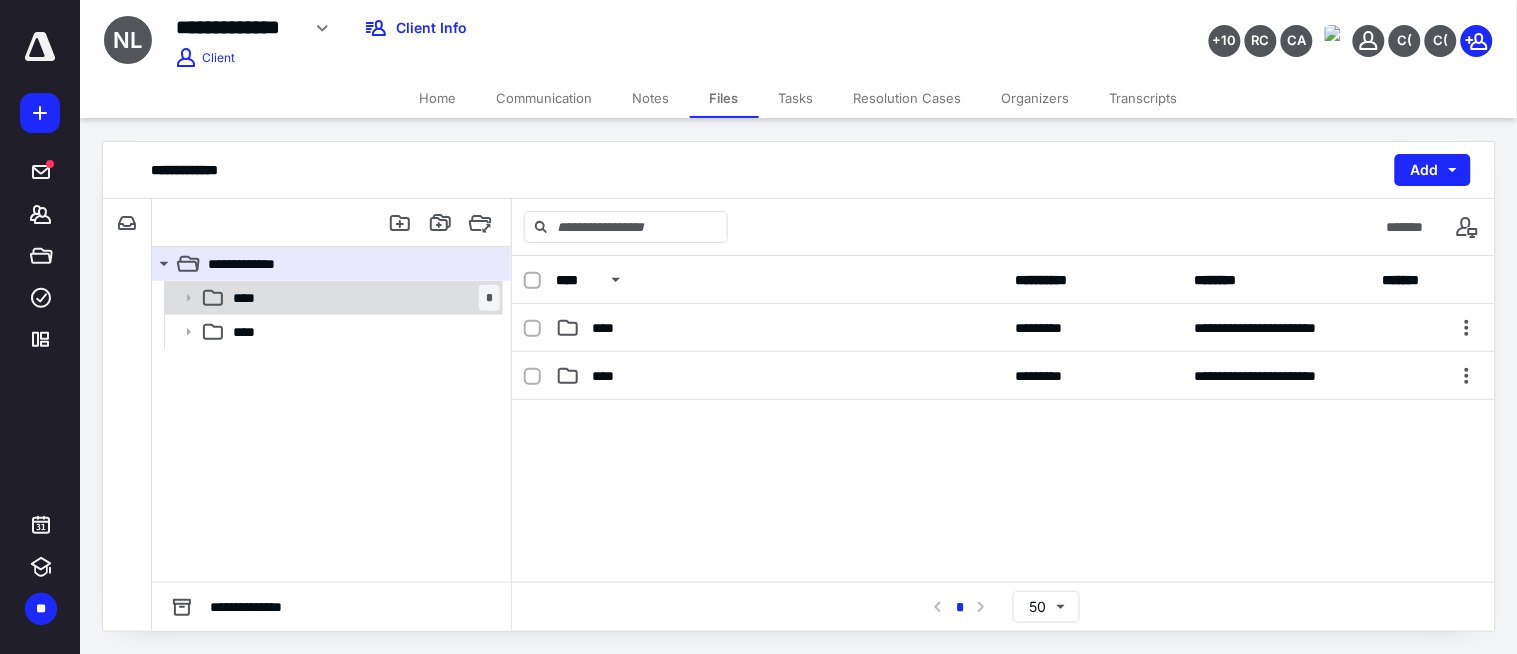 click on "**** *" at bounding box center (332, 298) 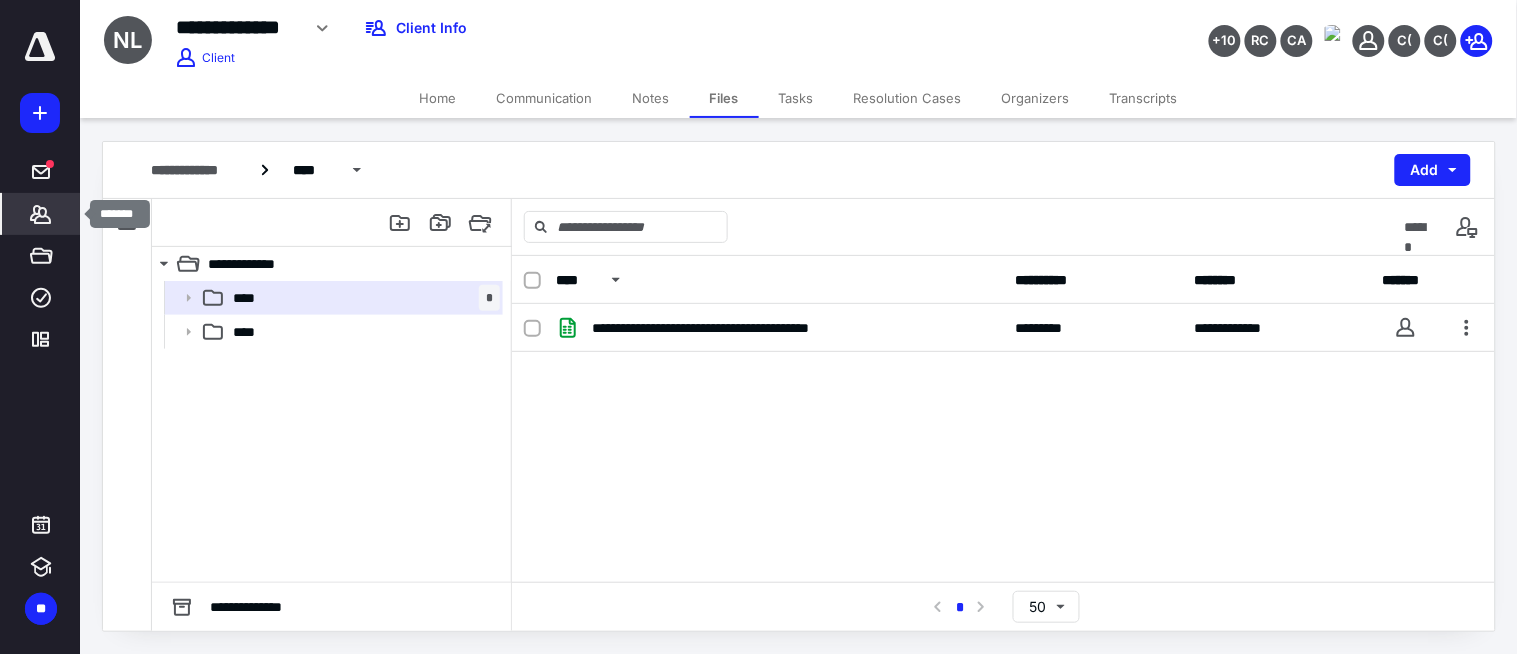 click on "*******" at bounding box center (41, 214) 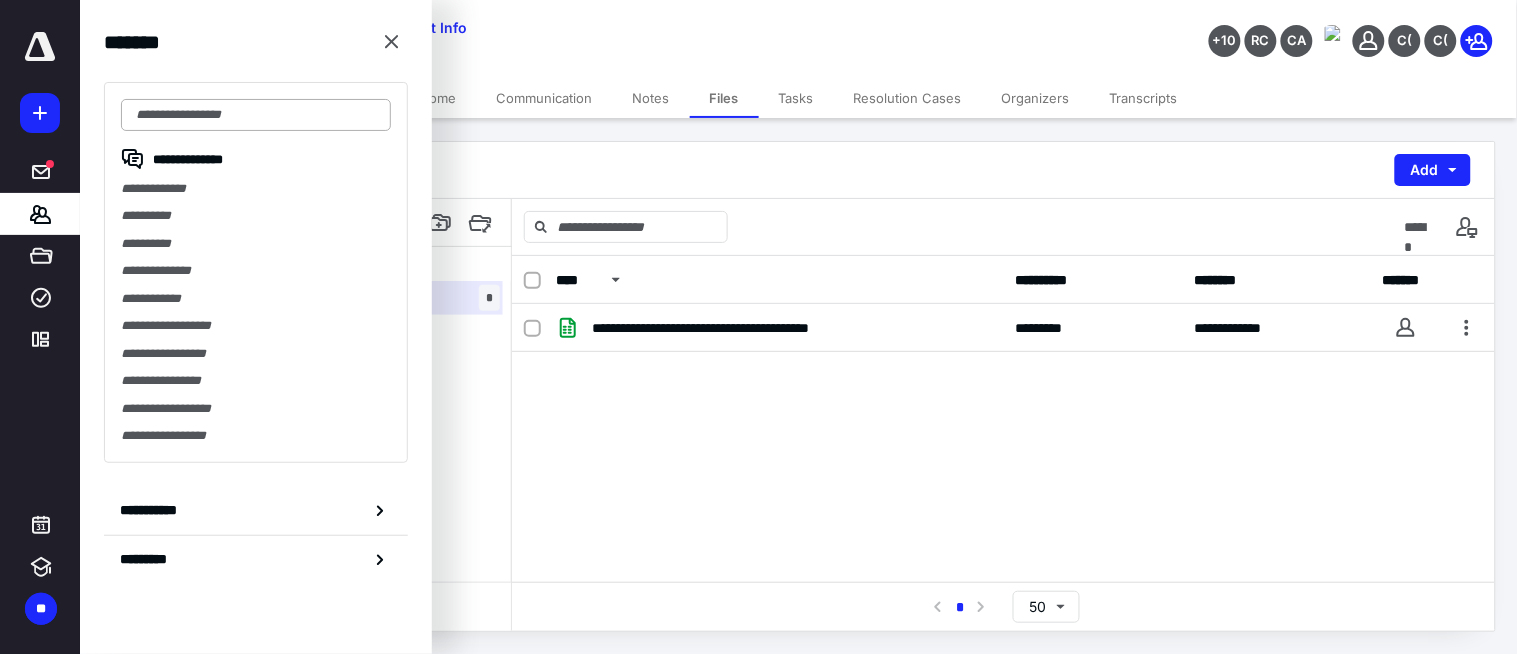 click at bounding box center (256, 115) 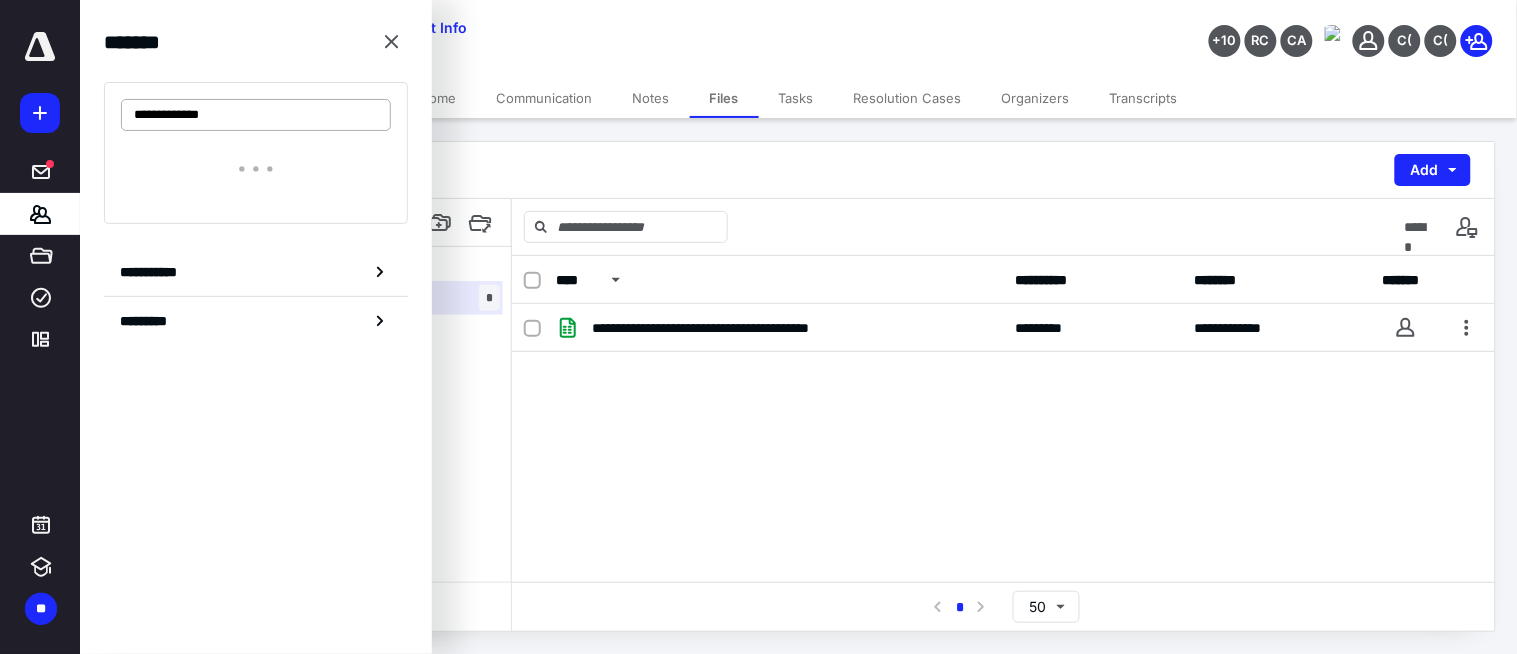 click on "**********" at bounding box center (256, 115) 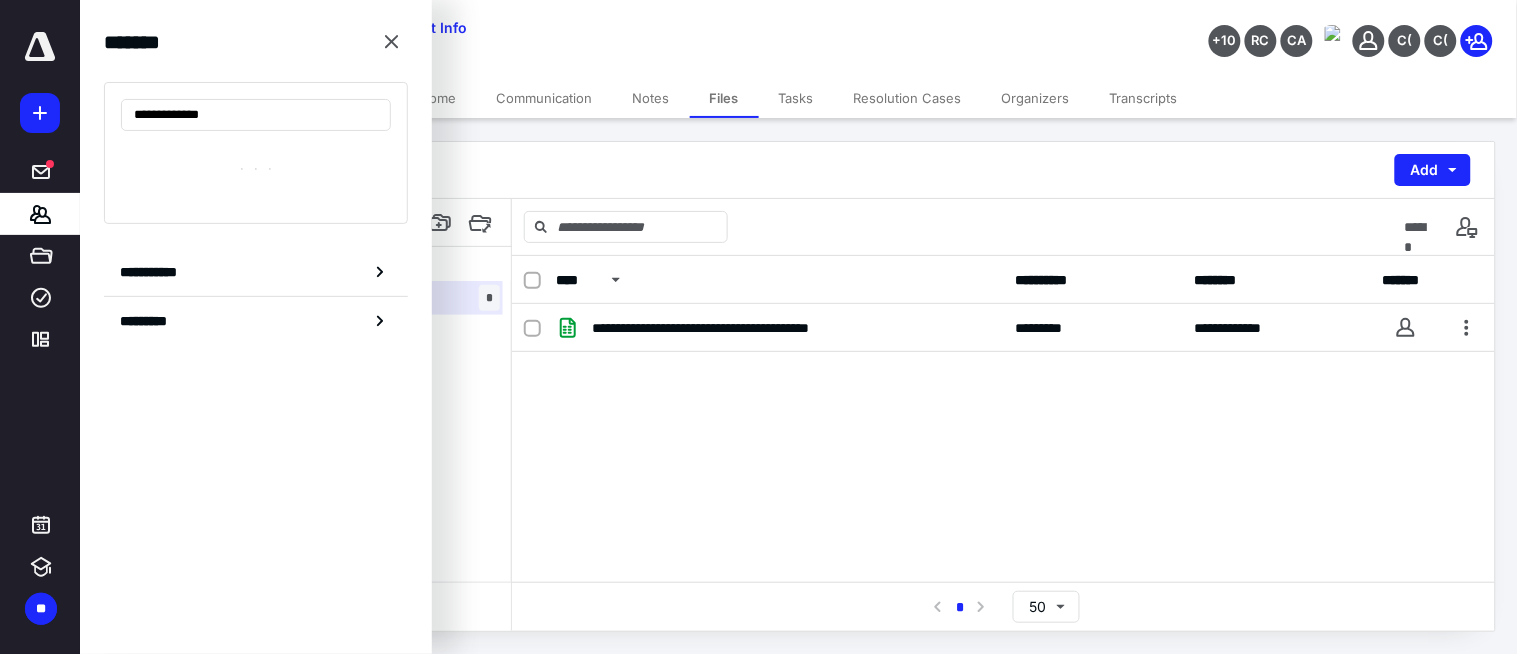 type on "**********" 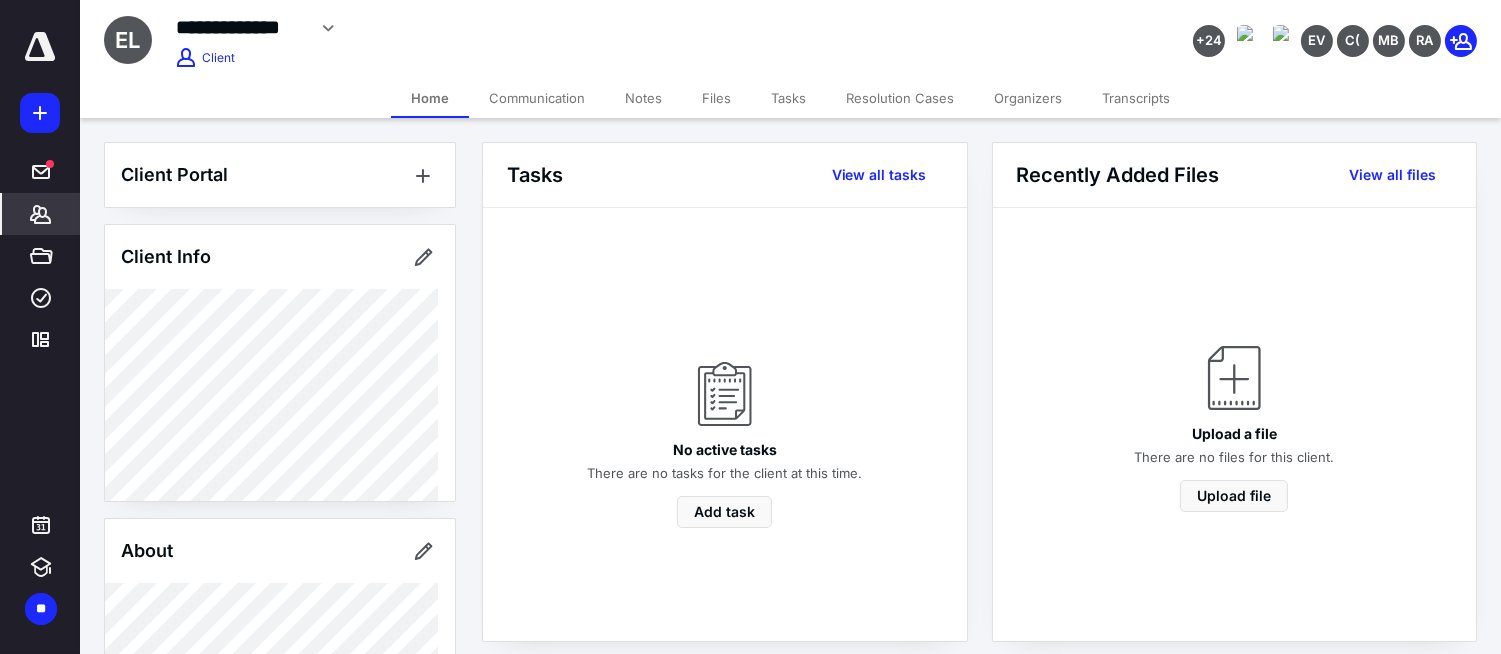 click on "Files" at bounding box center (716, 98) 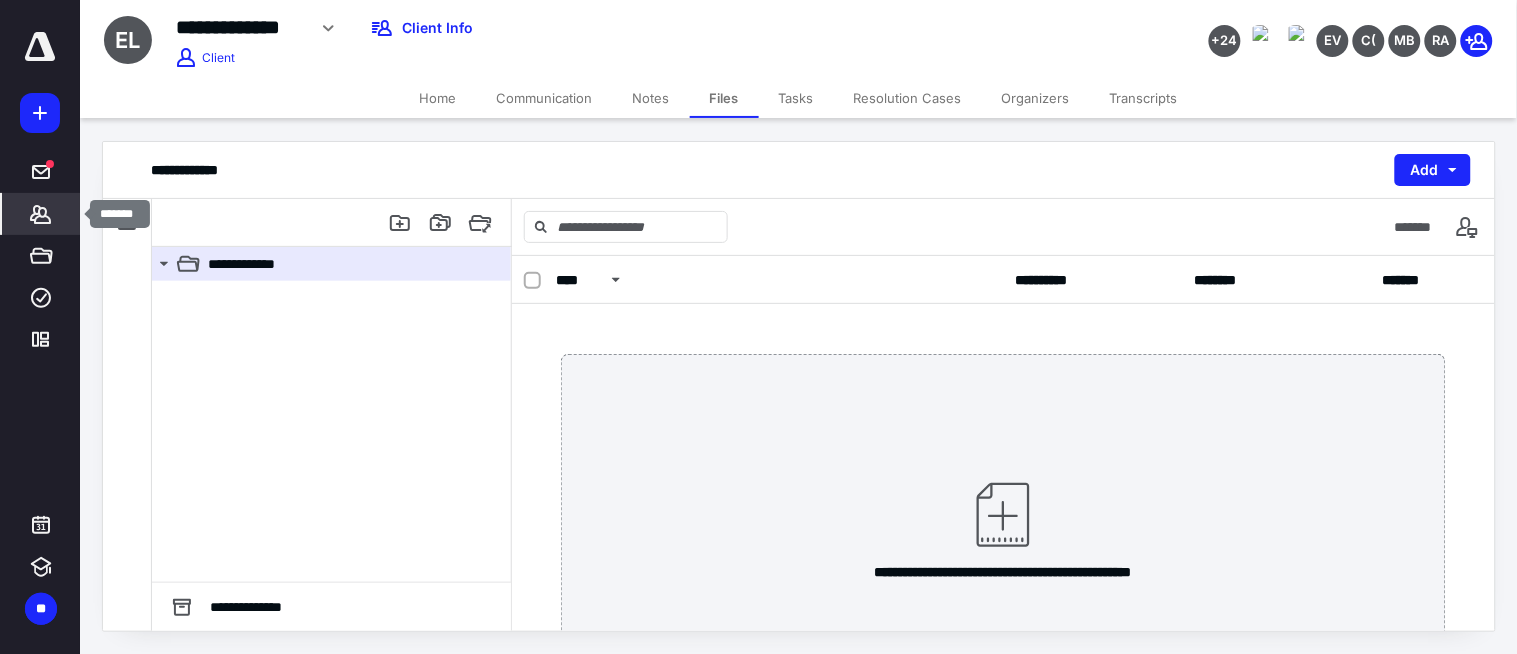 click 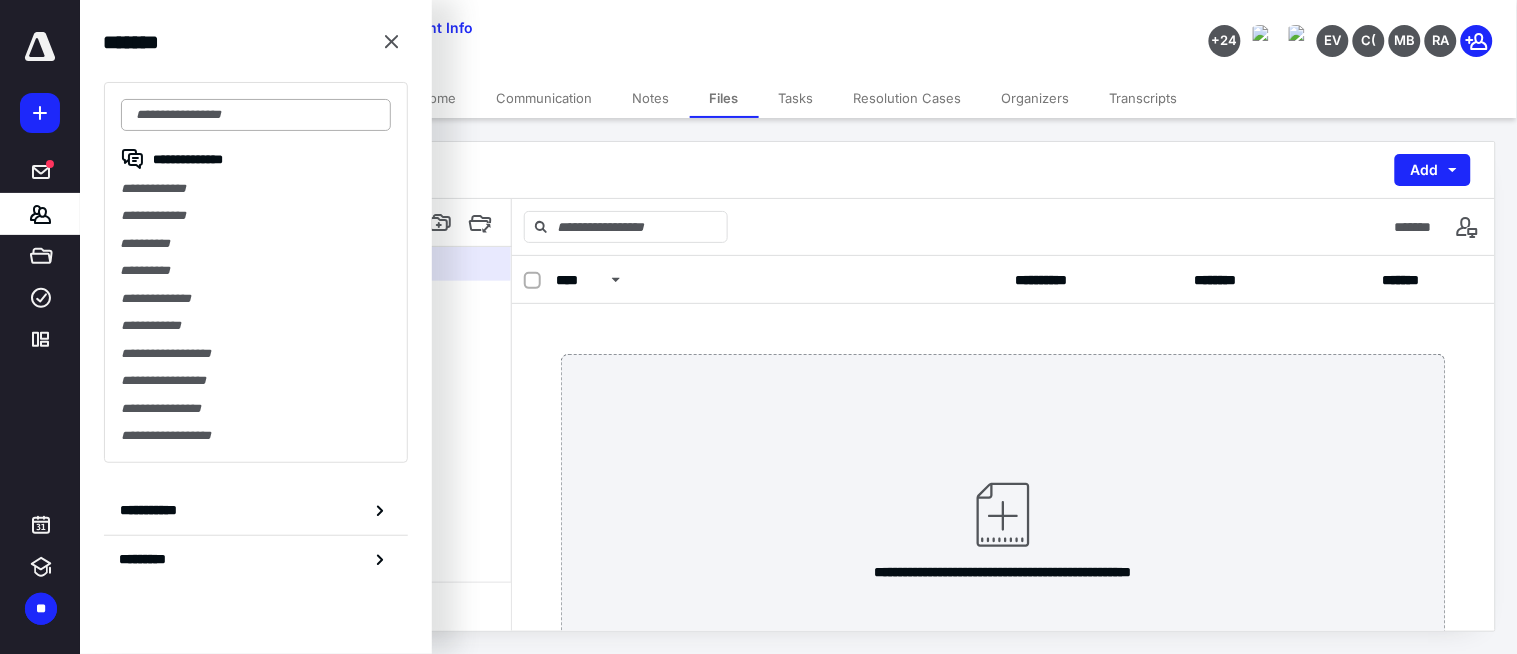 click at bounding box center [256, 115] 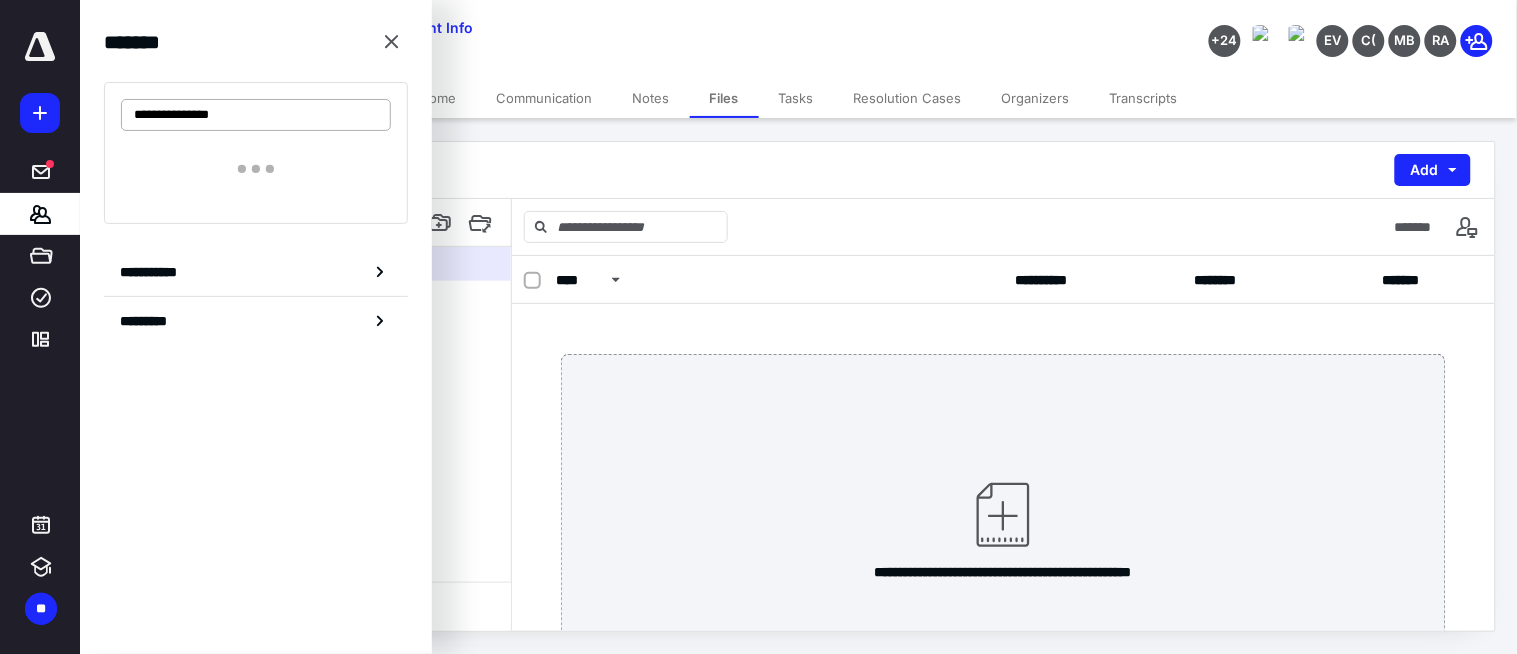 drag, startPoint x: 194, startPoint y: 114, endPoint x: 235, endPoint y: 106, distance: 41.773197 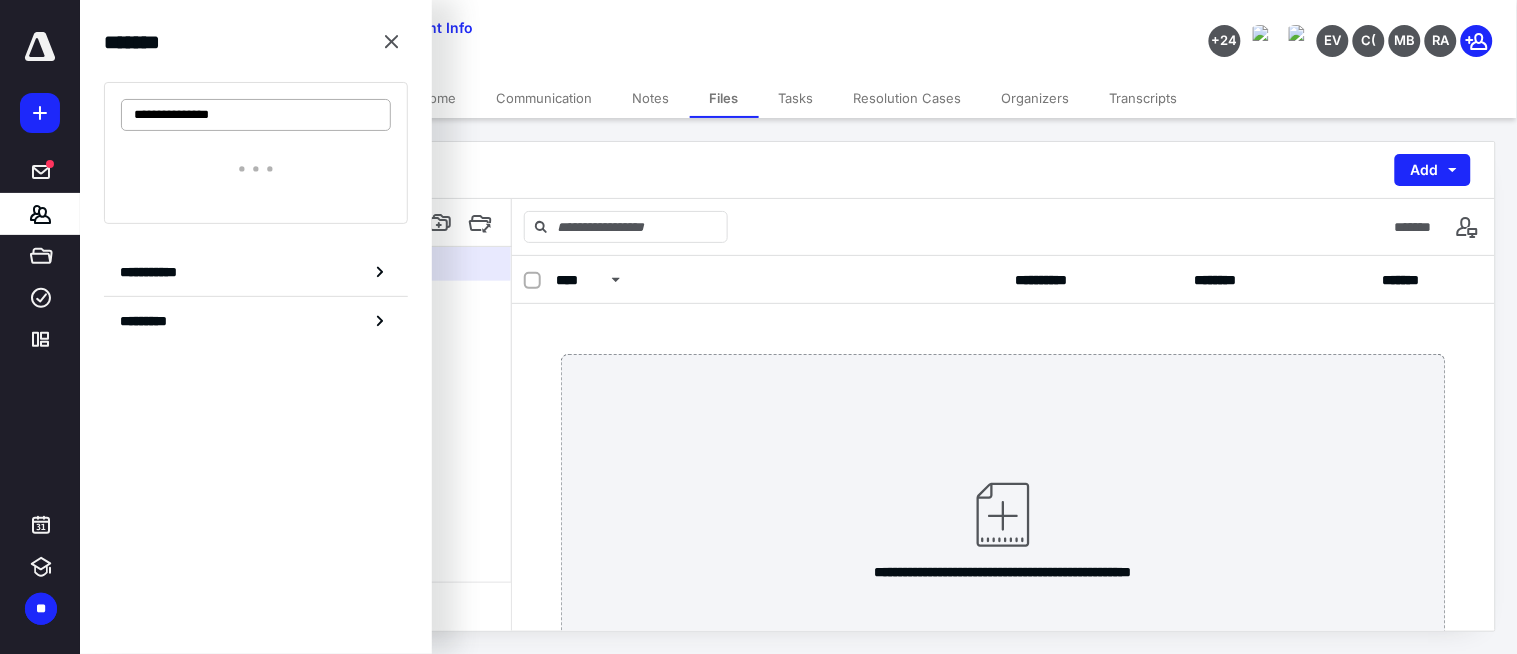 click on "**********" at bounding box center [256, 115] 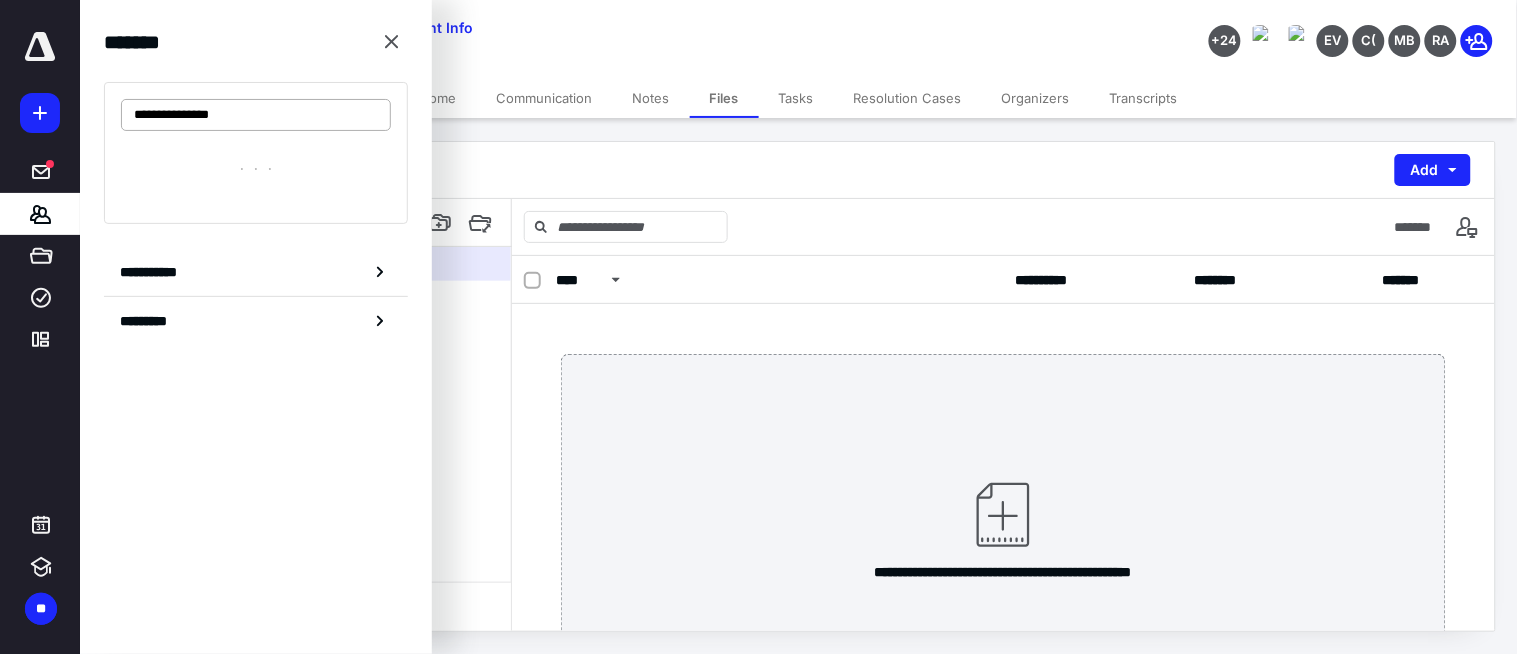 type on "**********" 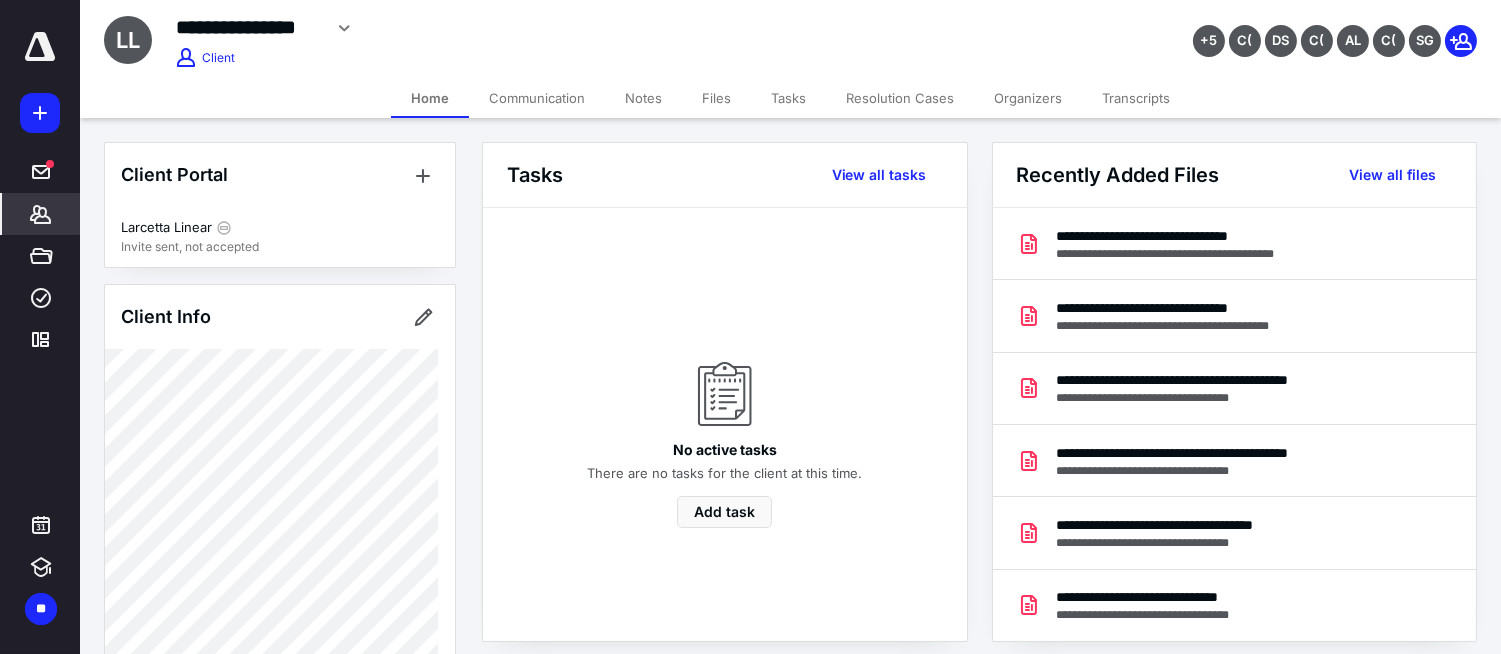 click on "Files" at bounding box center (716, 98) 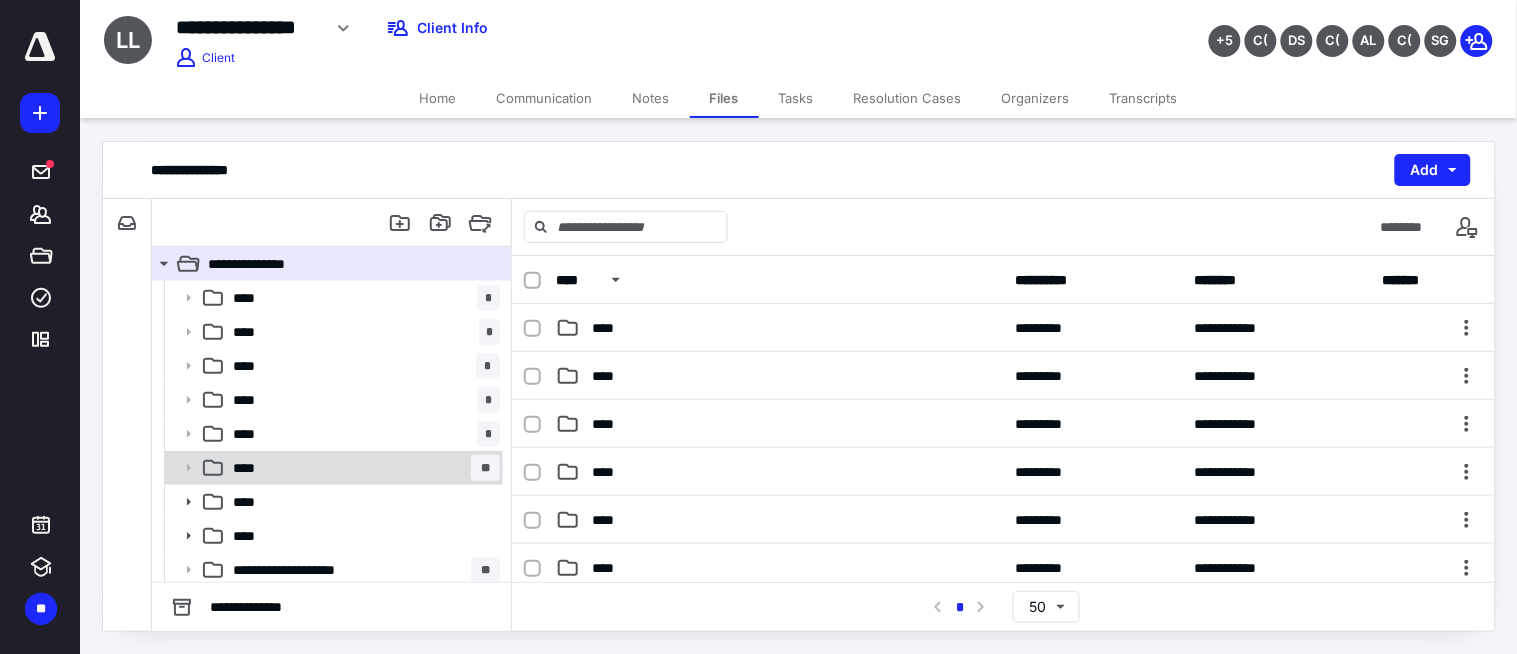 click on "**** **" at bounding box center [362, 468] 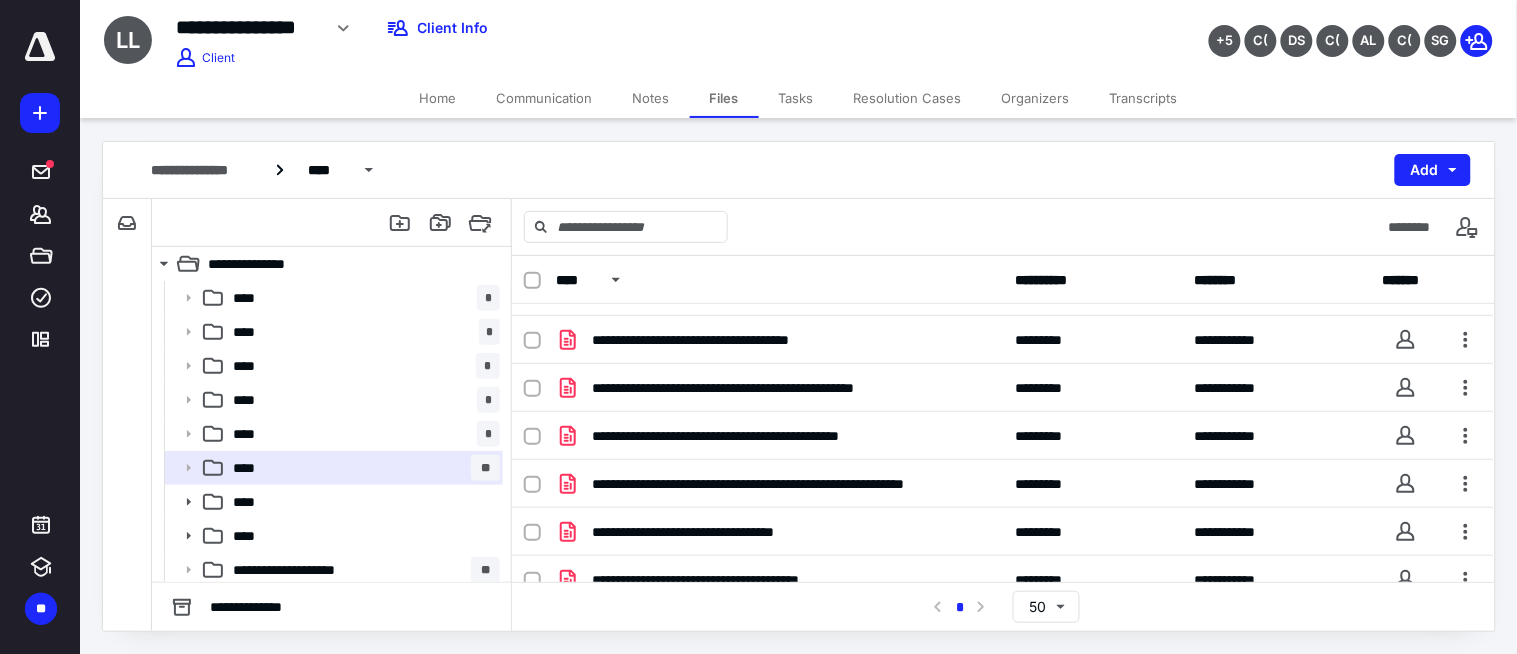 scroll, scrollTop: 268, scrollLeft: 0, axis: vertical 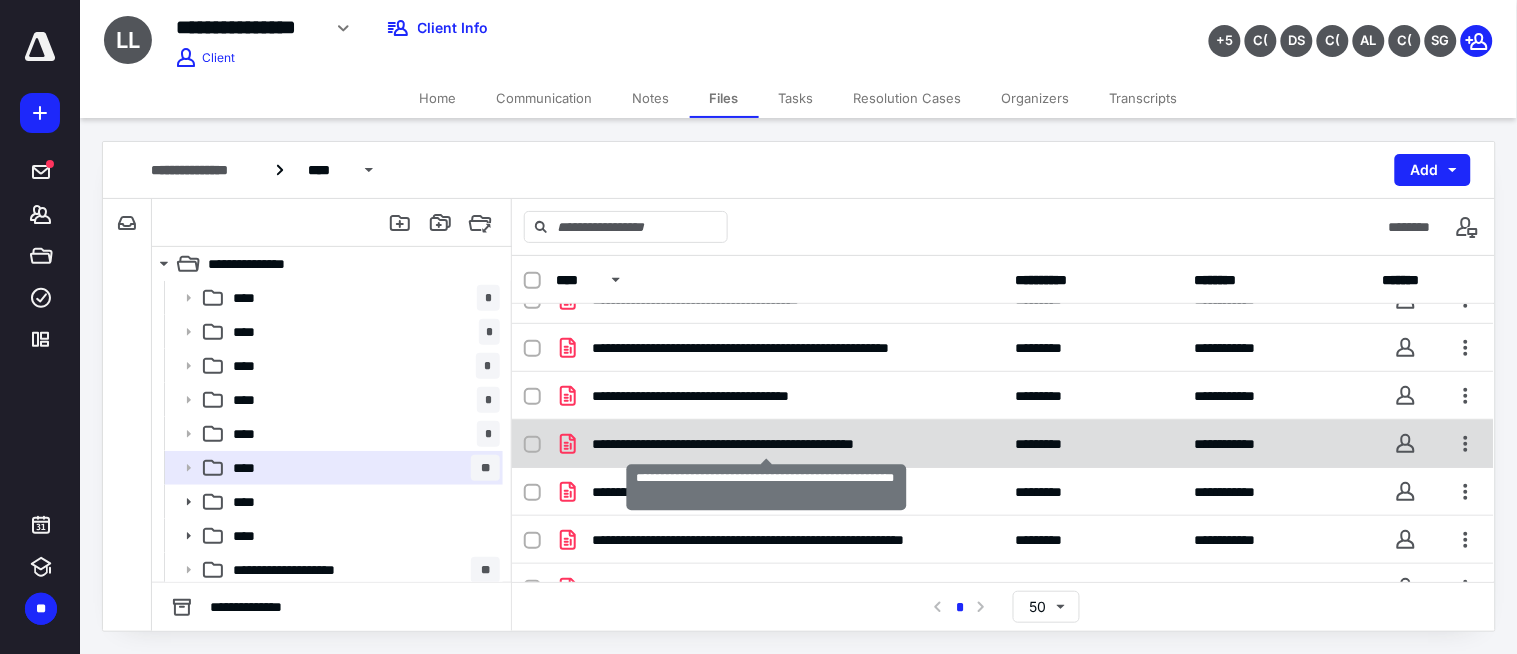 click on "**********" at bounding box center (766, 444) 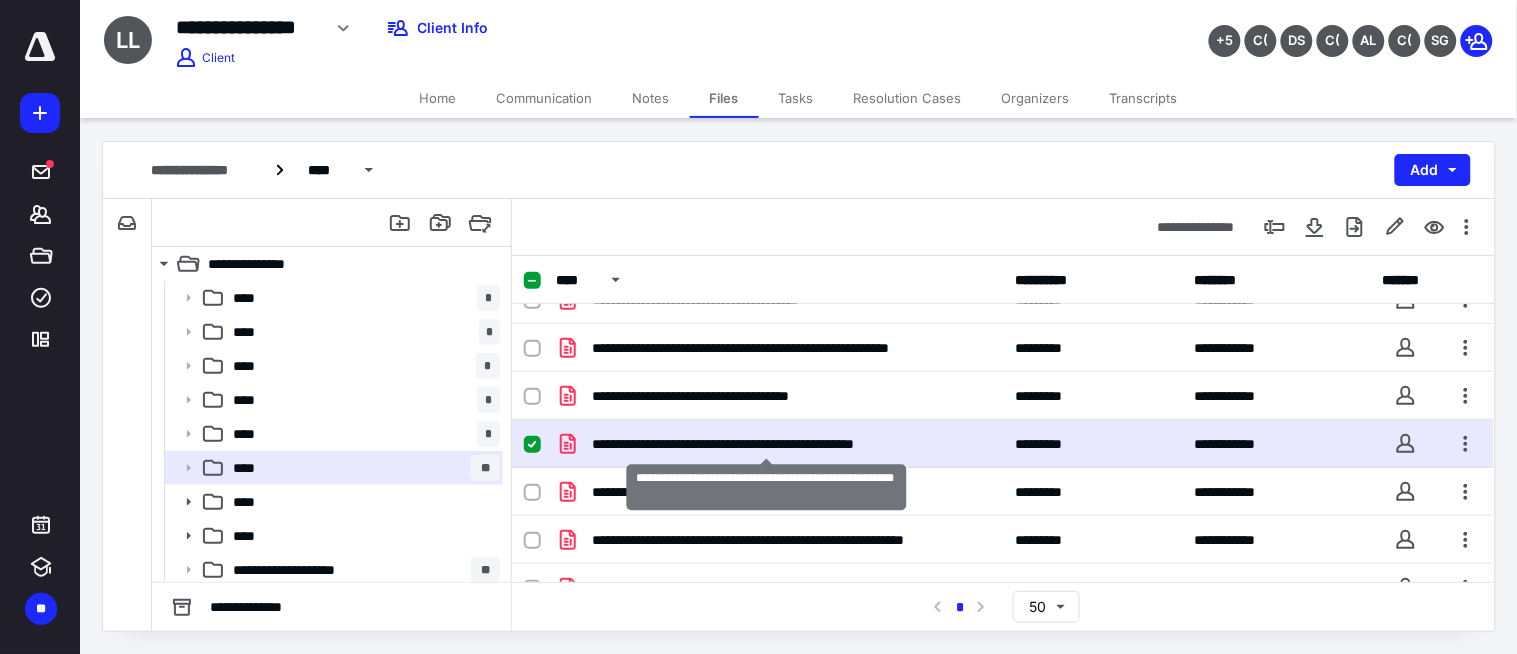 click on "**********" at bounding box center [766, 444] 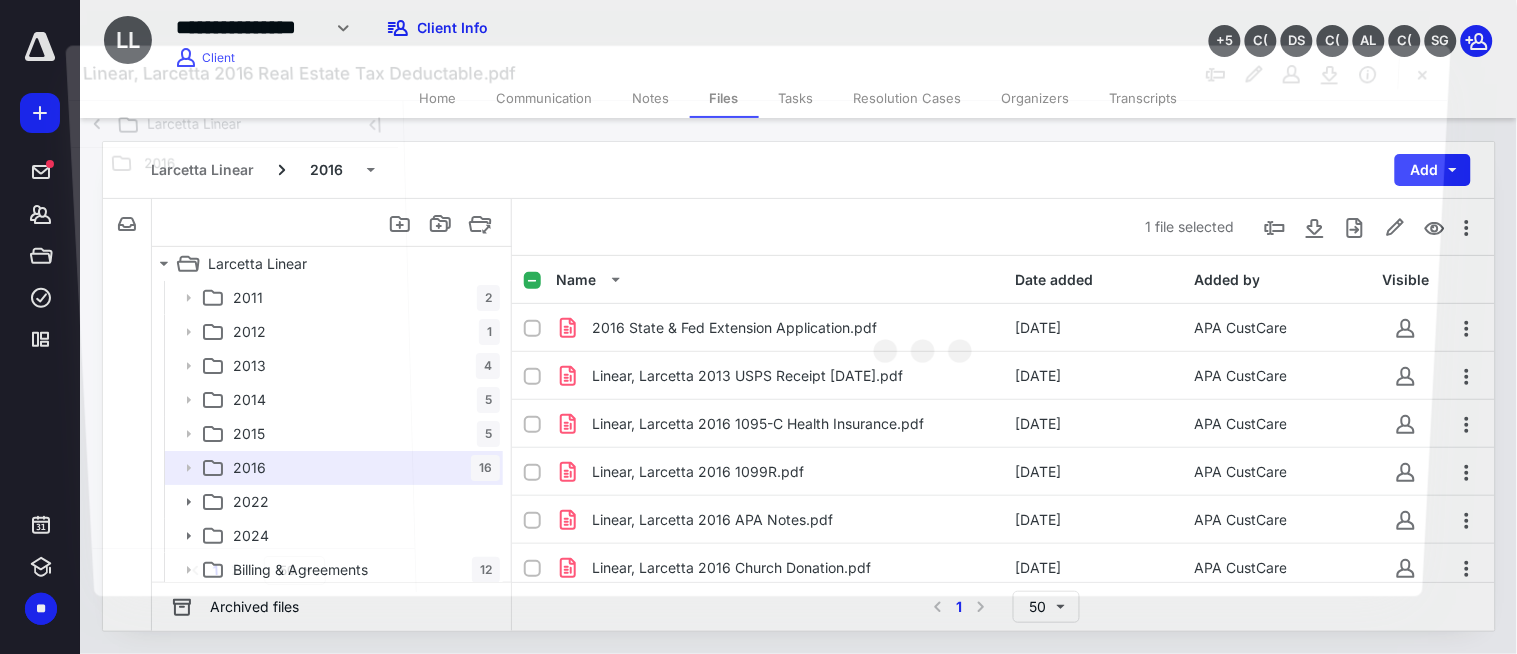 scroll, scrollTop: 268, scrollLeft: 0, axis: vertical 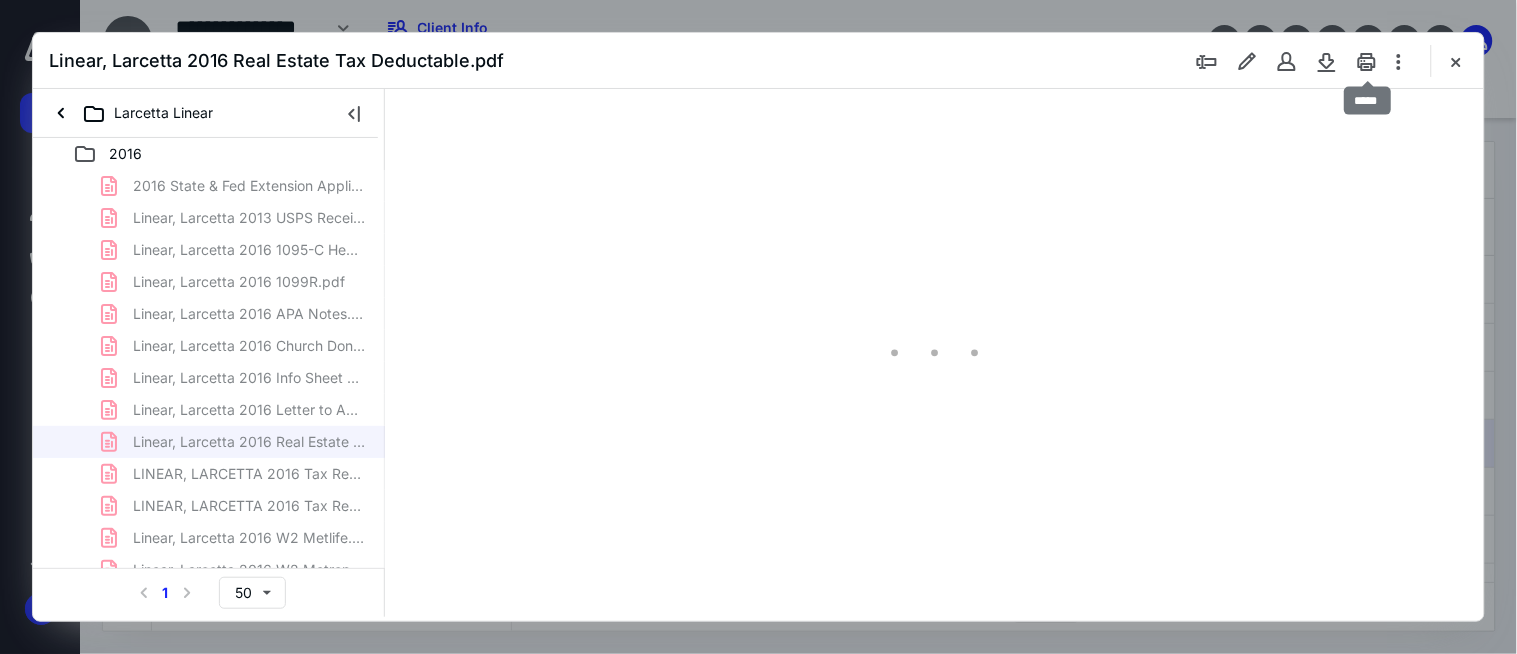 click at bounding box center [1367, 61] 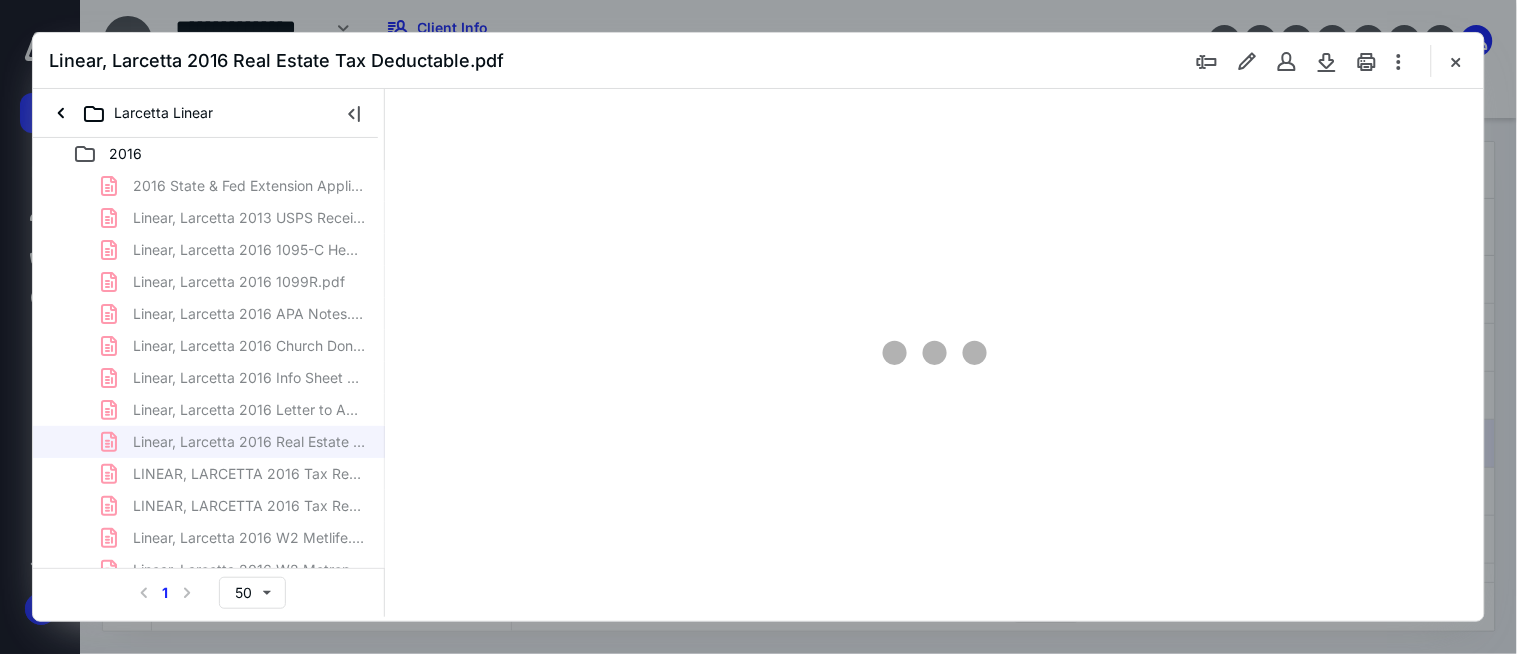 type on "177" 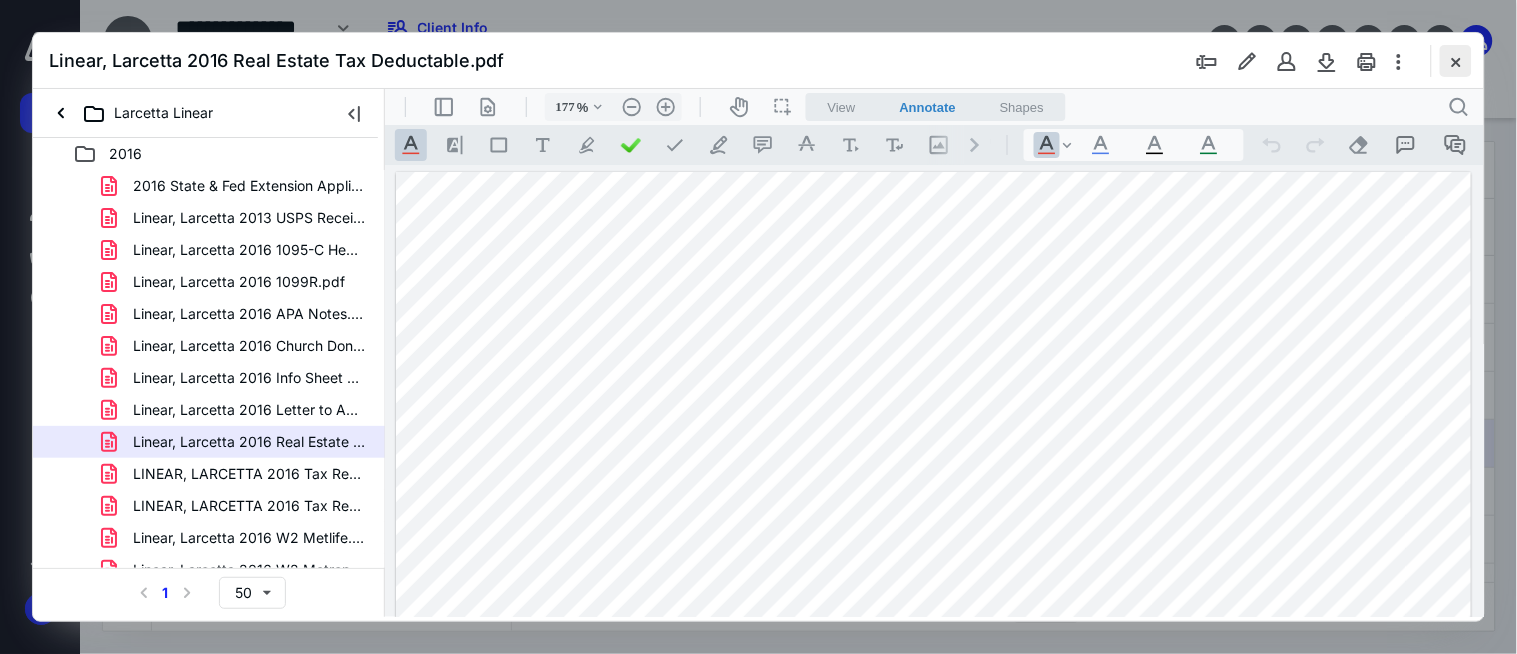 click at bounding box center [1456, 61] 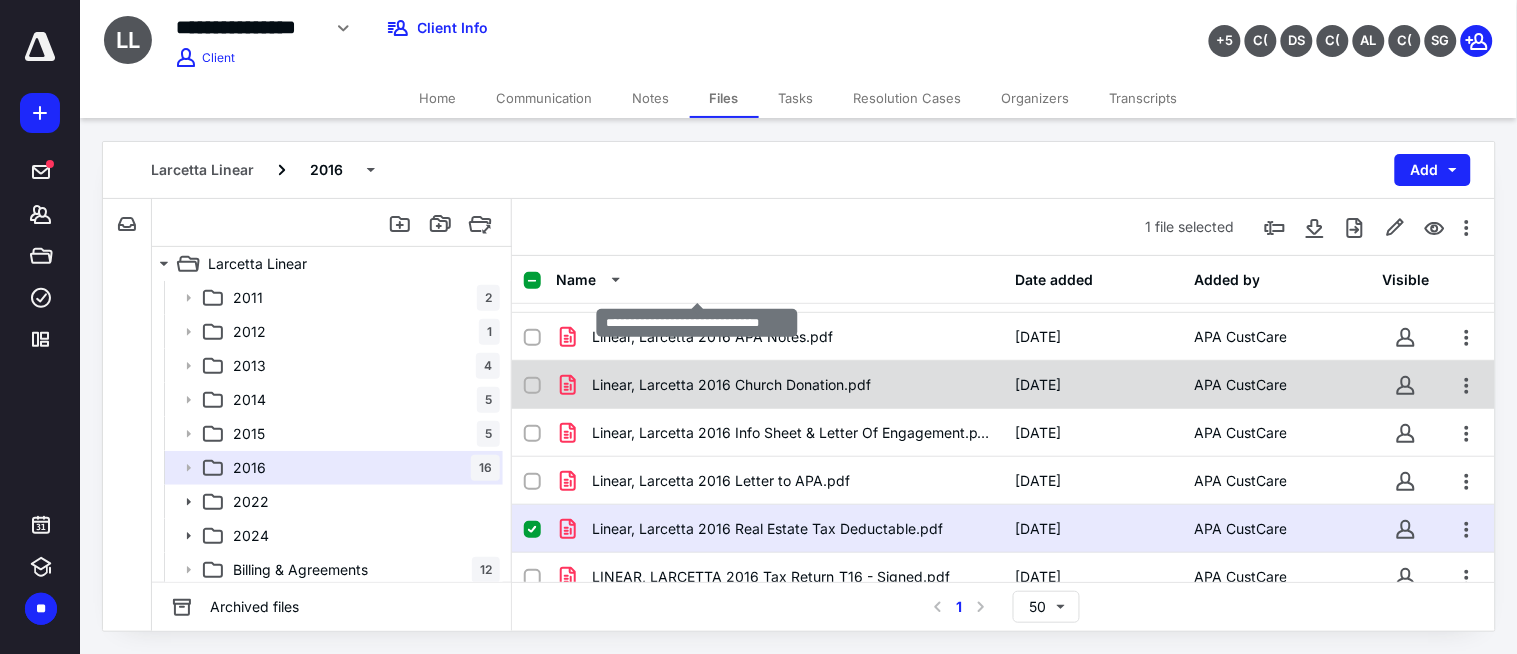scroll, scrollTop: 222, scrollLeft: 0, axis: vertical 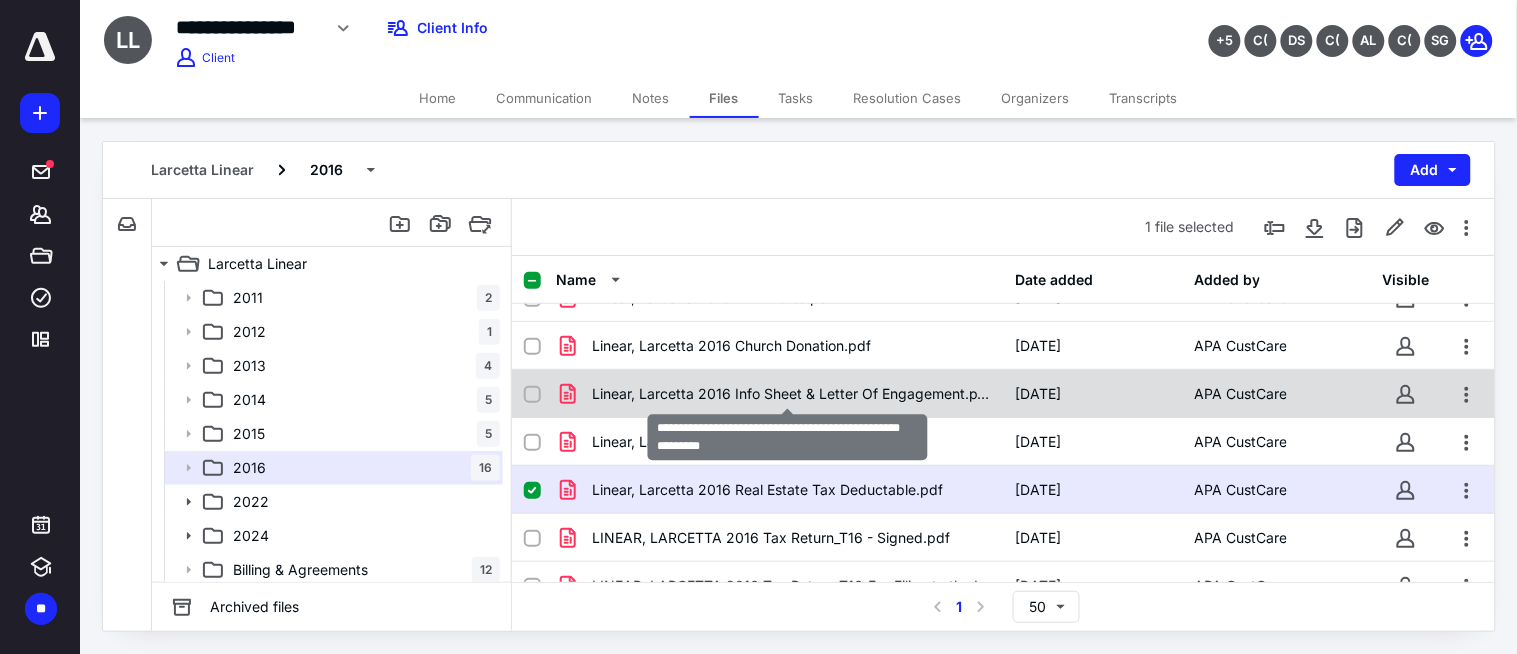 click on "Linear, Larcetta 2016 Info Sheet & Letter Of Engagement.pdf" at bounding box center [791, 394] 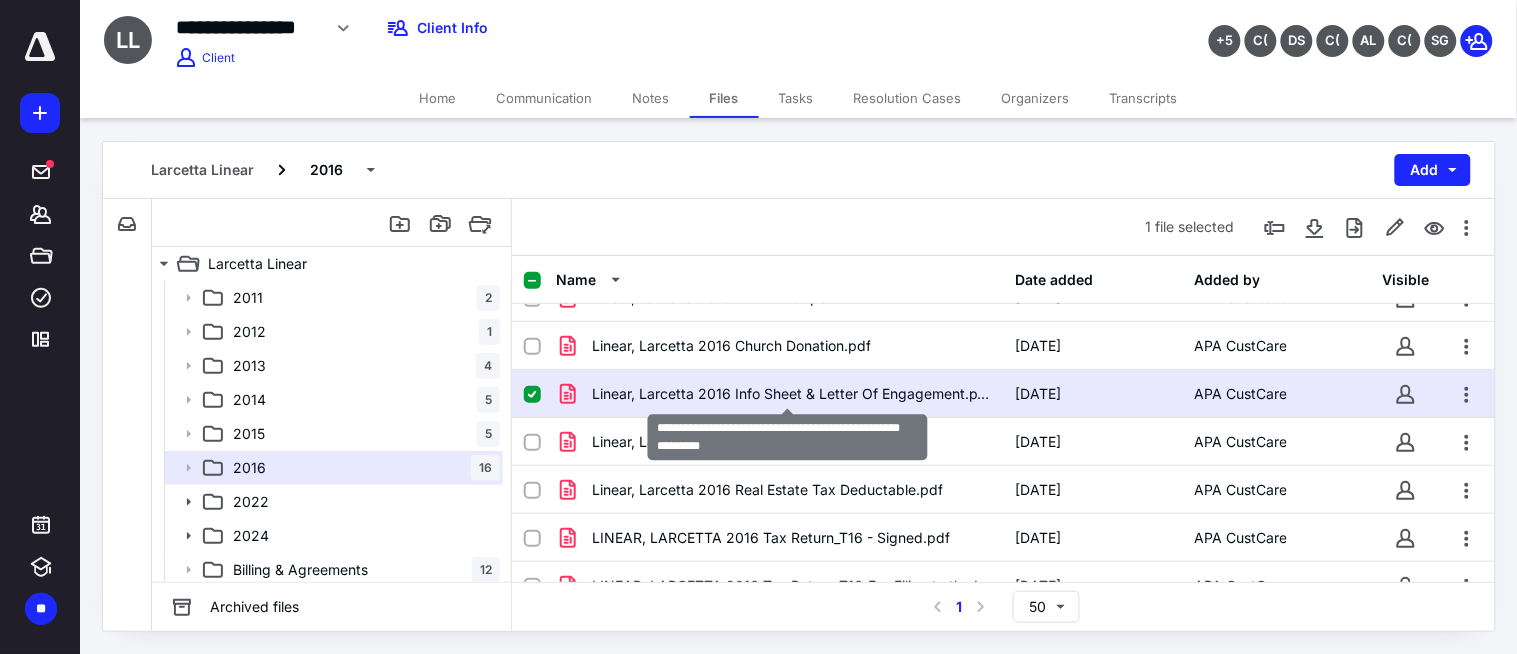 click on "Linear, Larcetta 2016 Info Sheet & Letter Of Engagement.pdf" at bounding box center [791, 394] 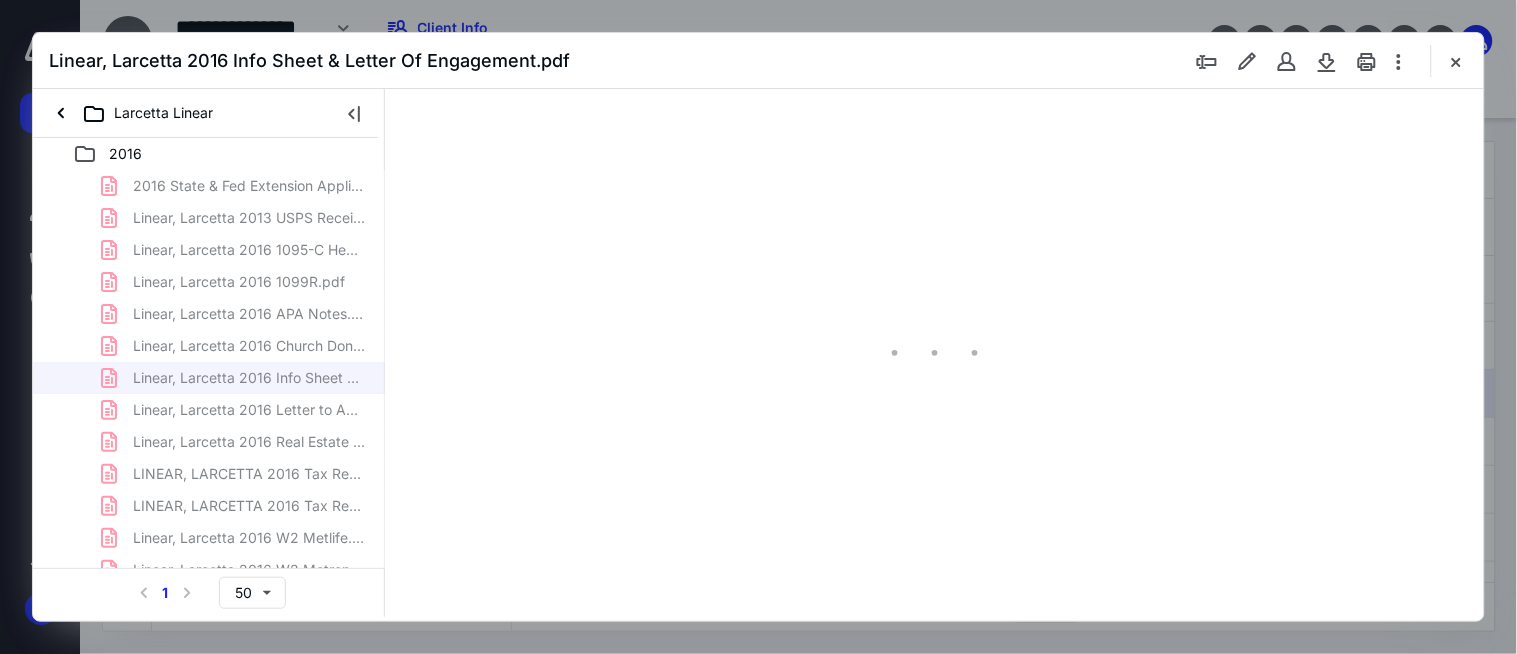 click at bounding box center (1367, 61) 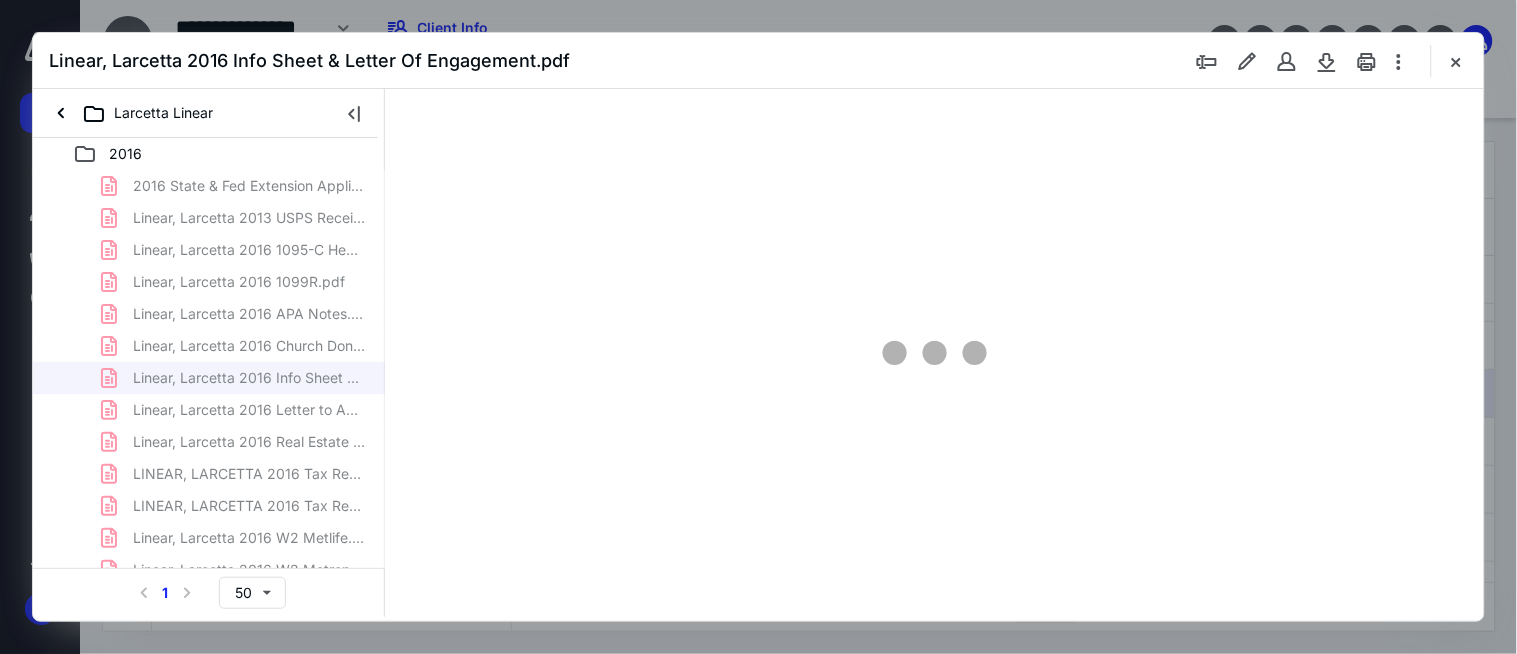 scroll, scrollTop: 0, scrollLeft: 0, axis: both 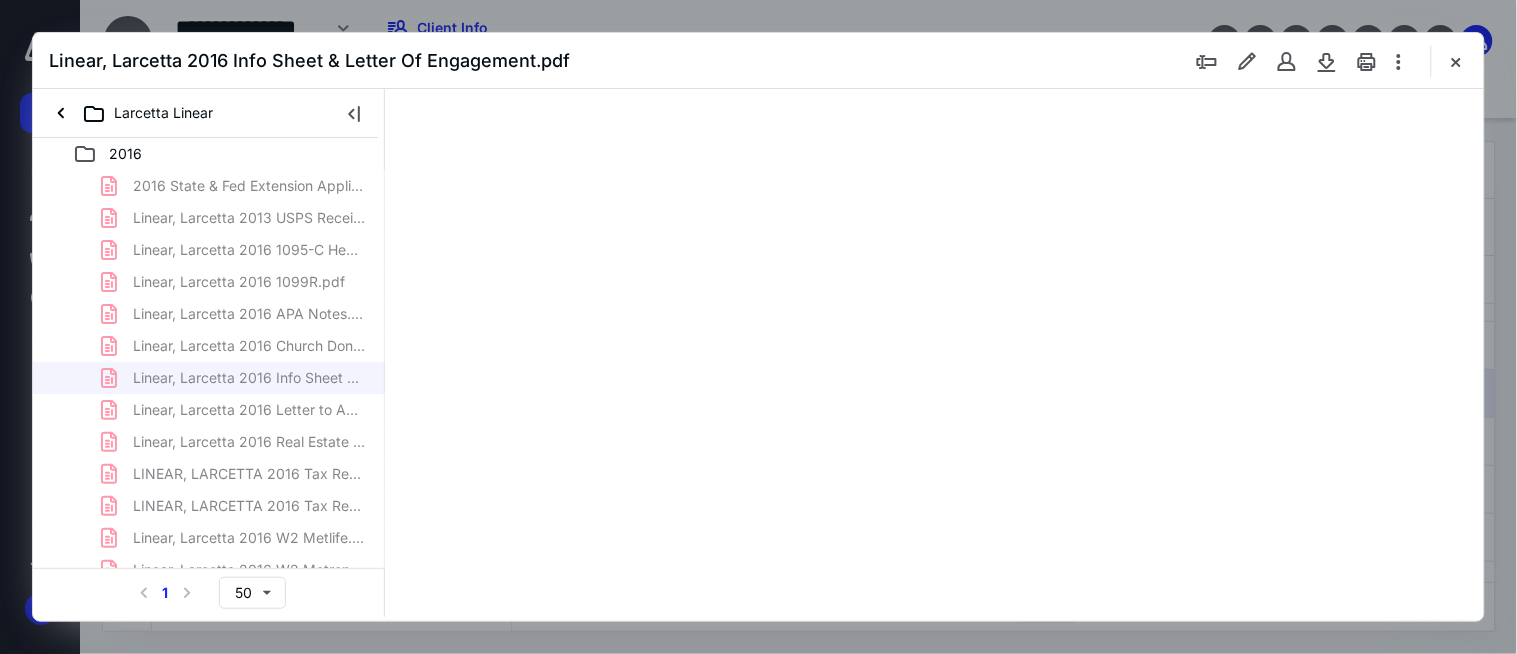 drag, startPoint x: 1467, startPoint y: 64, endPoint x: 1432, endPoint y: 88, distance: 42.43819 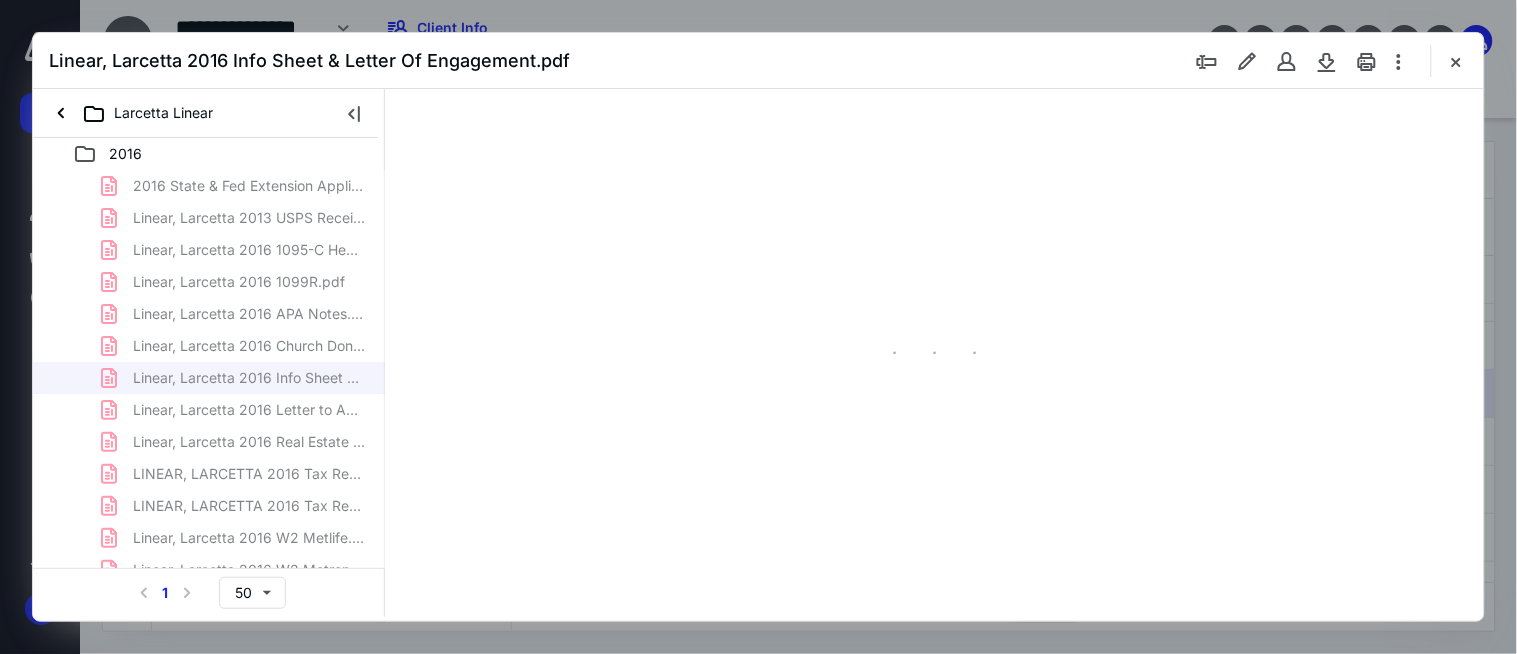 click at bounding box center (1456, 61) 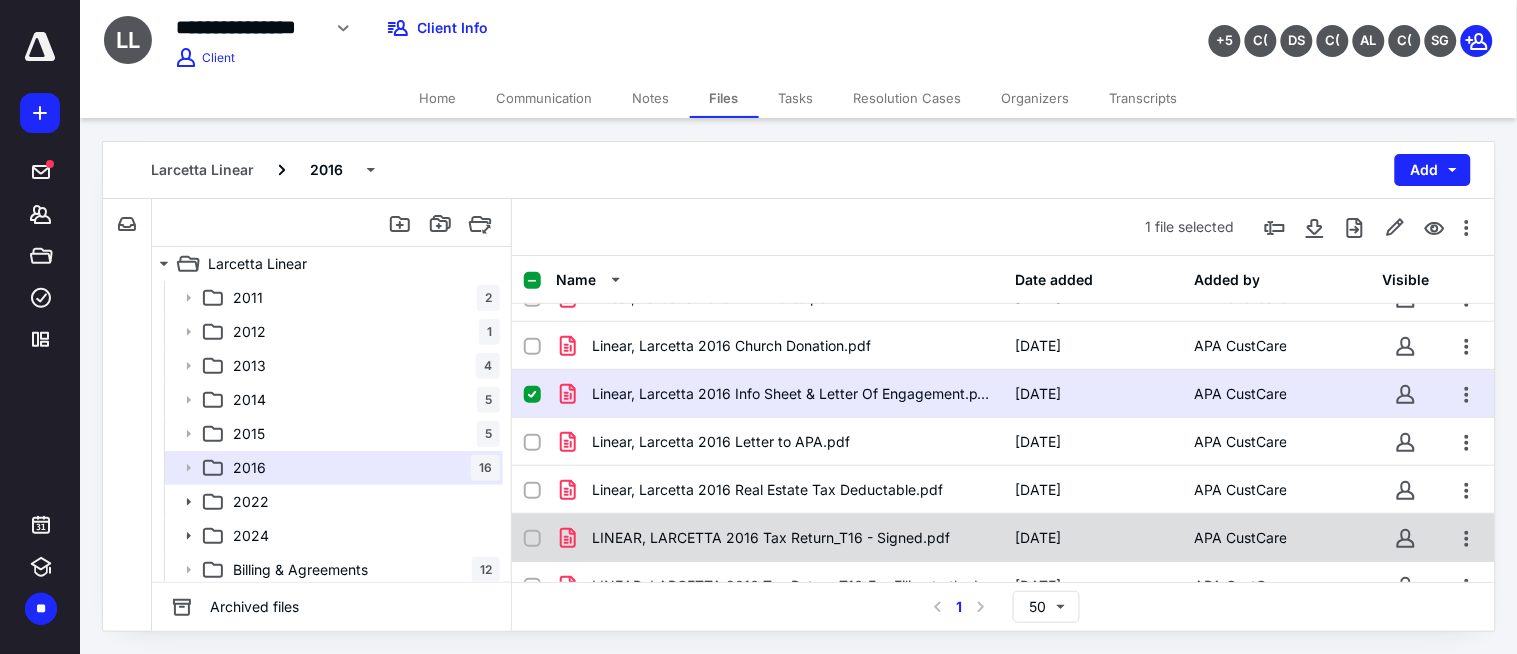 click on "LINEAR, LARCETTA 2016 Tax Return_T16 - Signed.pdf" at bounding box center [771, 538] 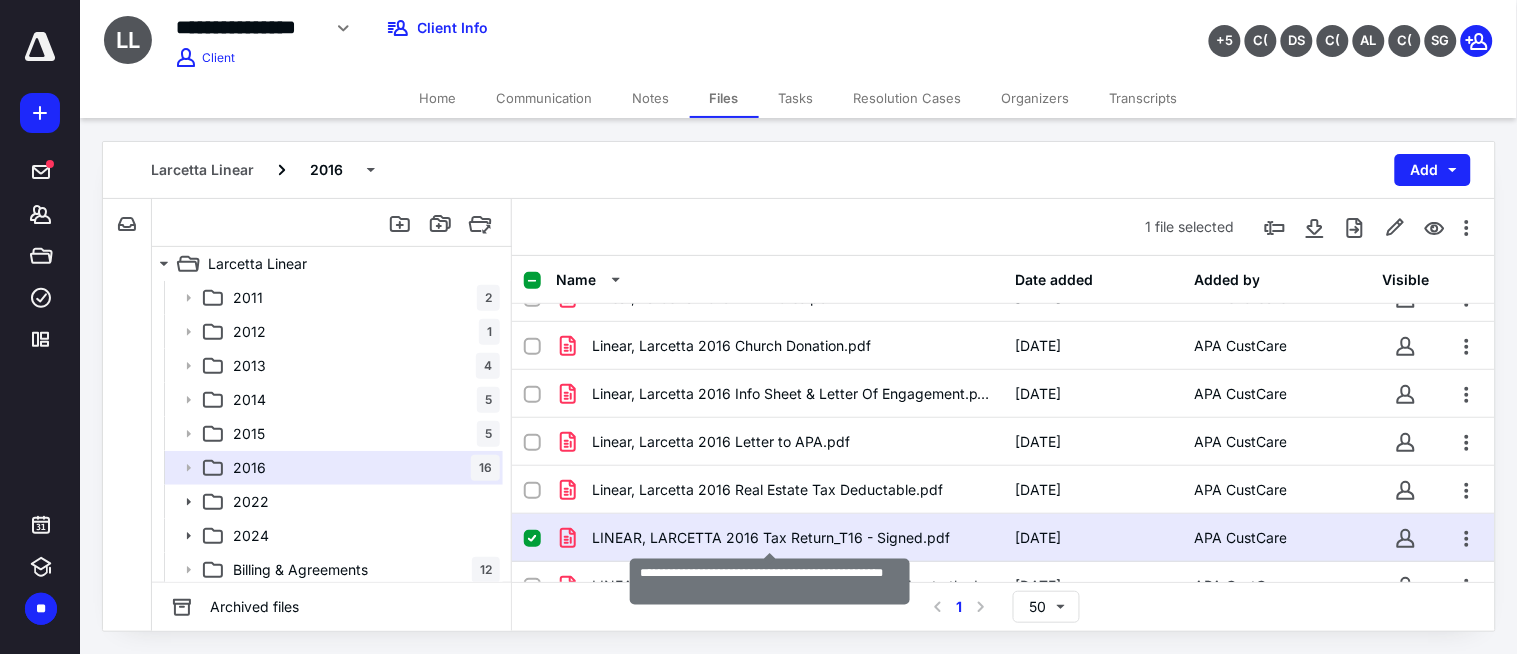 click on "LINEAR, LARCETTA 2016 Tax Return_T16 - Signed.pdf" at bounding box center (771, 538) 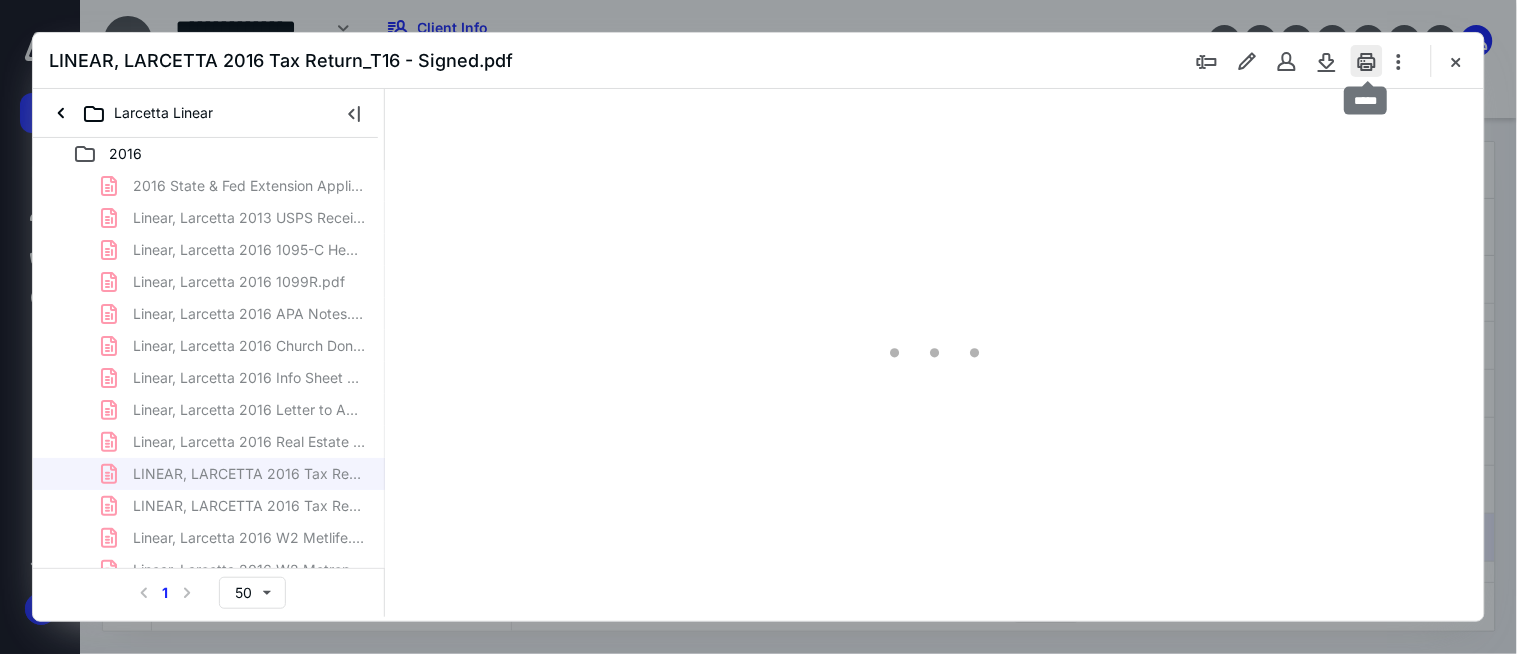 click at bounding box center [1367, 61] 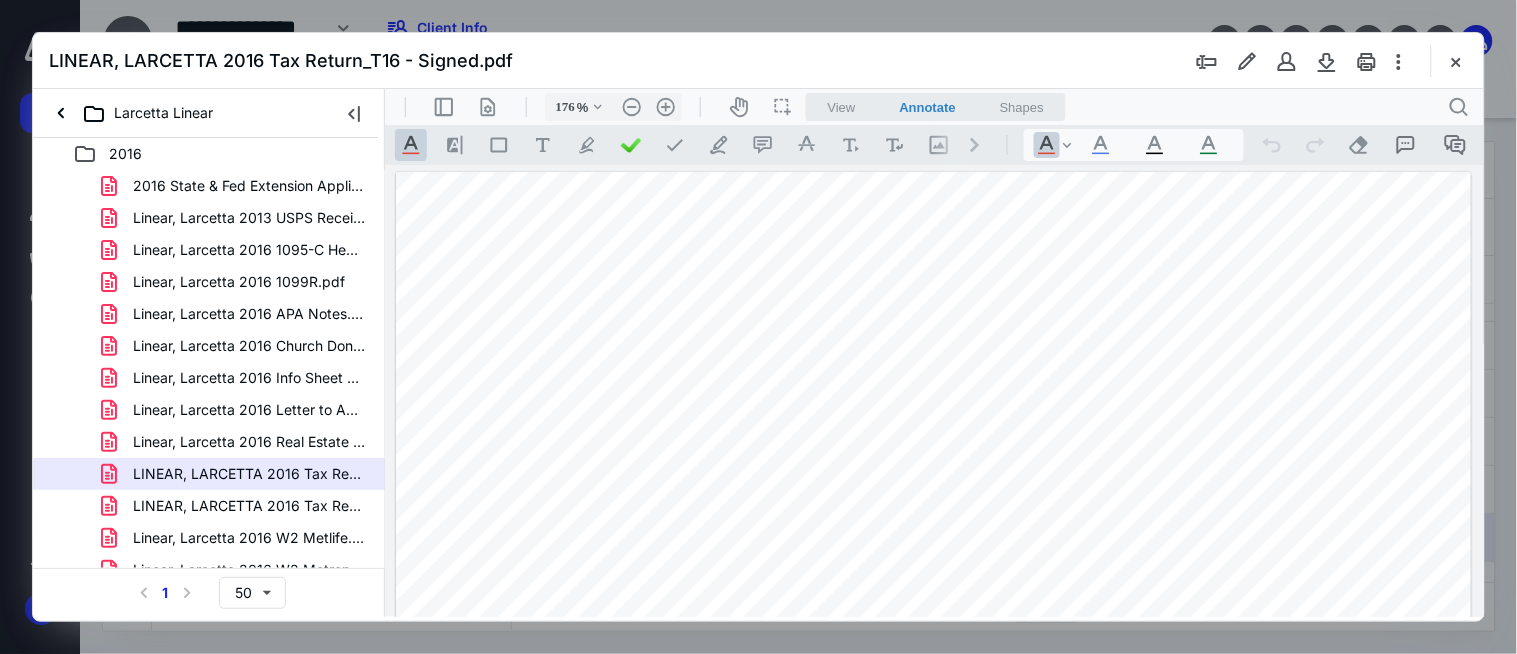 scroll, scrollTop: 0, scrollLeft: 0, axis: both 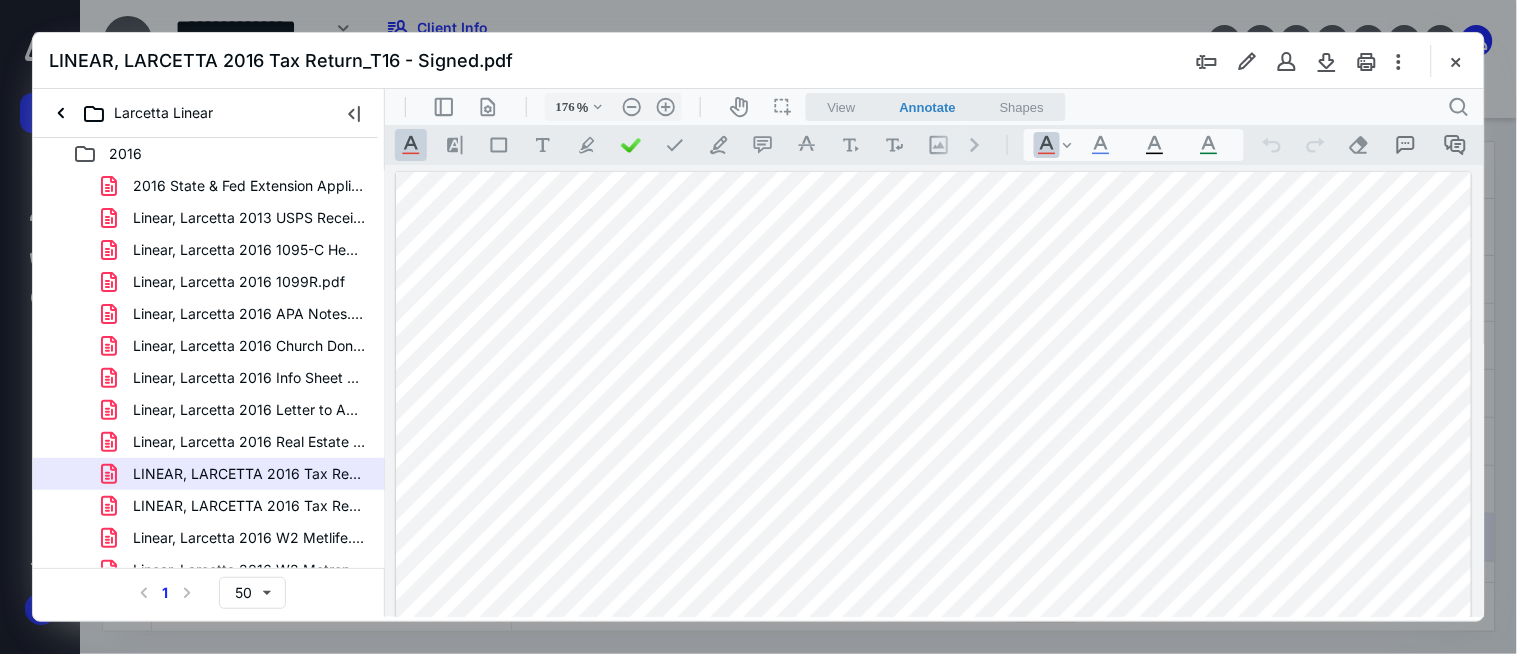 drag, startPoint x: 1465, startPoint y: 65, endPoint x: 1412, endPoint y: 97, distance: 61.91123 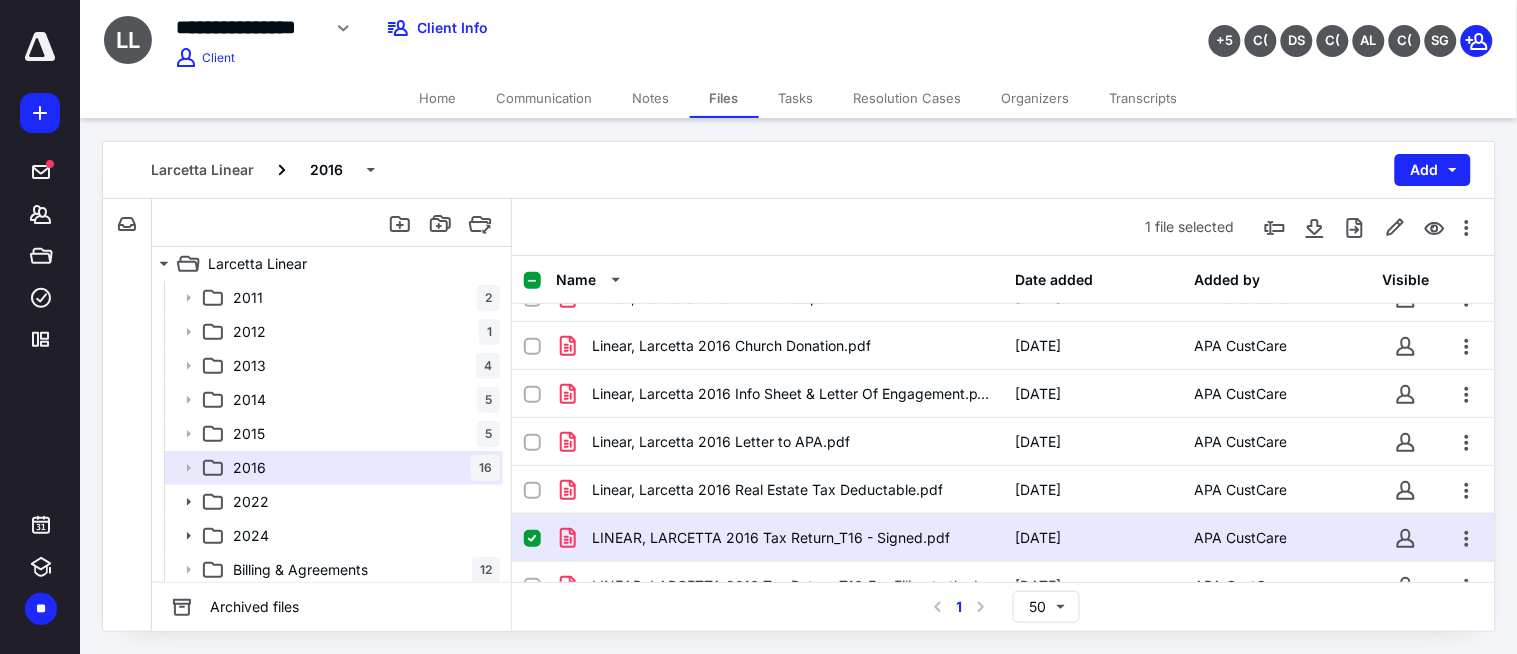 drag, startPoint x: 43, startPoint y: 222, endPoint x: 104, endPoint y: 177, distance: 75.802376 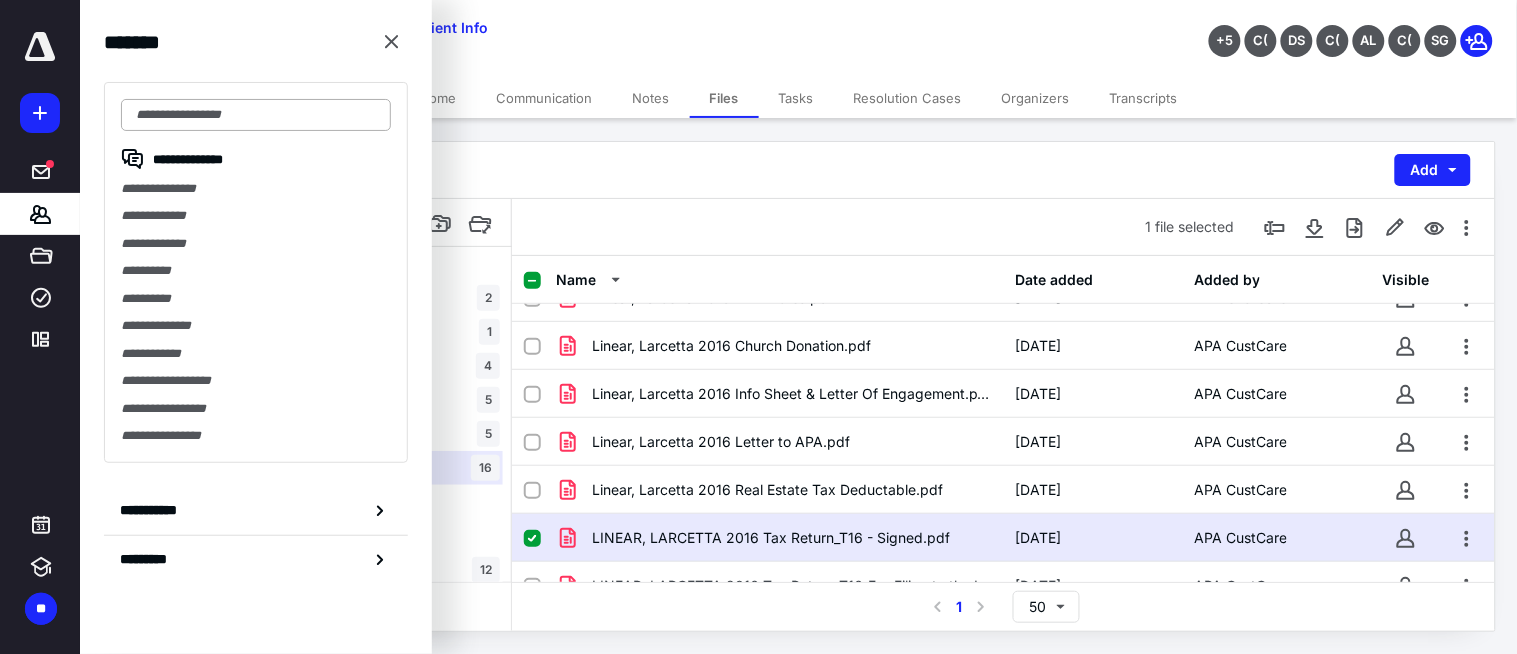 click at bounding box center (256, 115) 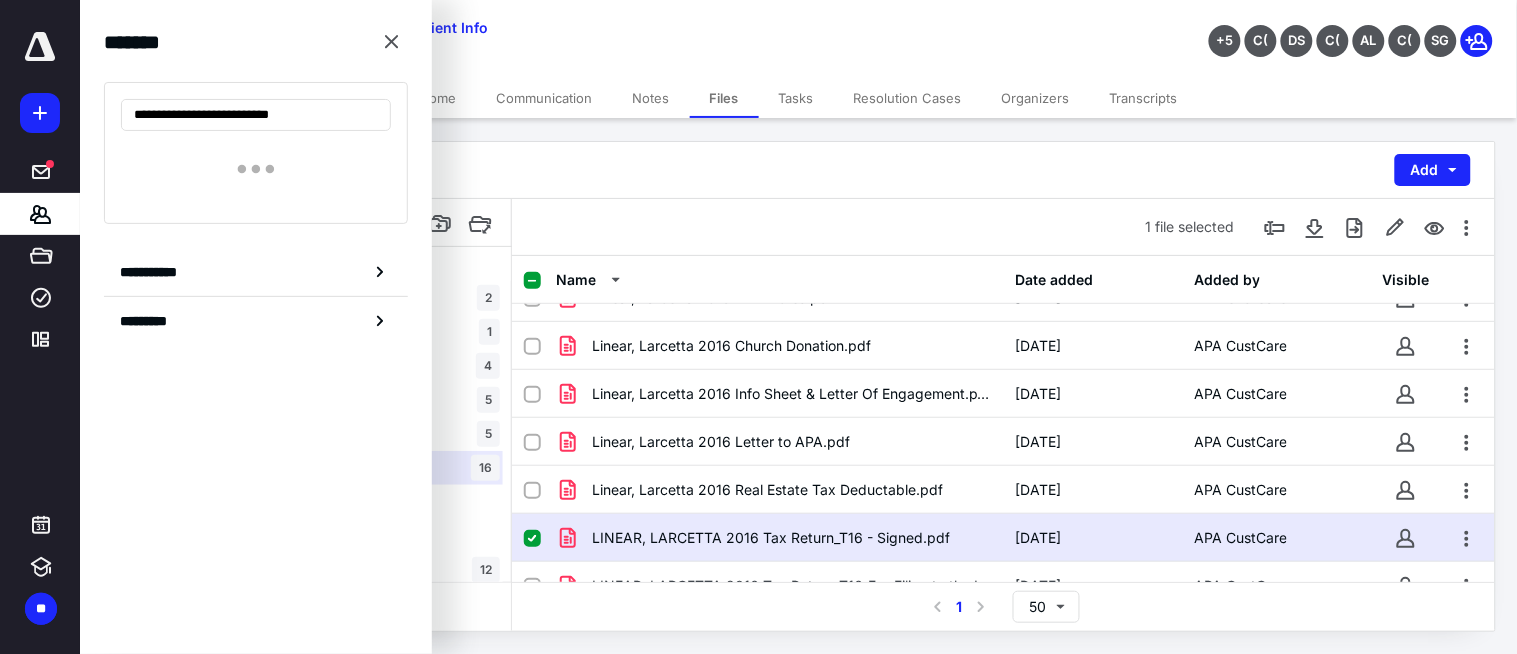 drag, startPoint x: 247, startPoint y: 118, endPoint x: 458, endPoint y: 164, distance: 215.95601 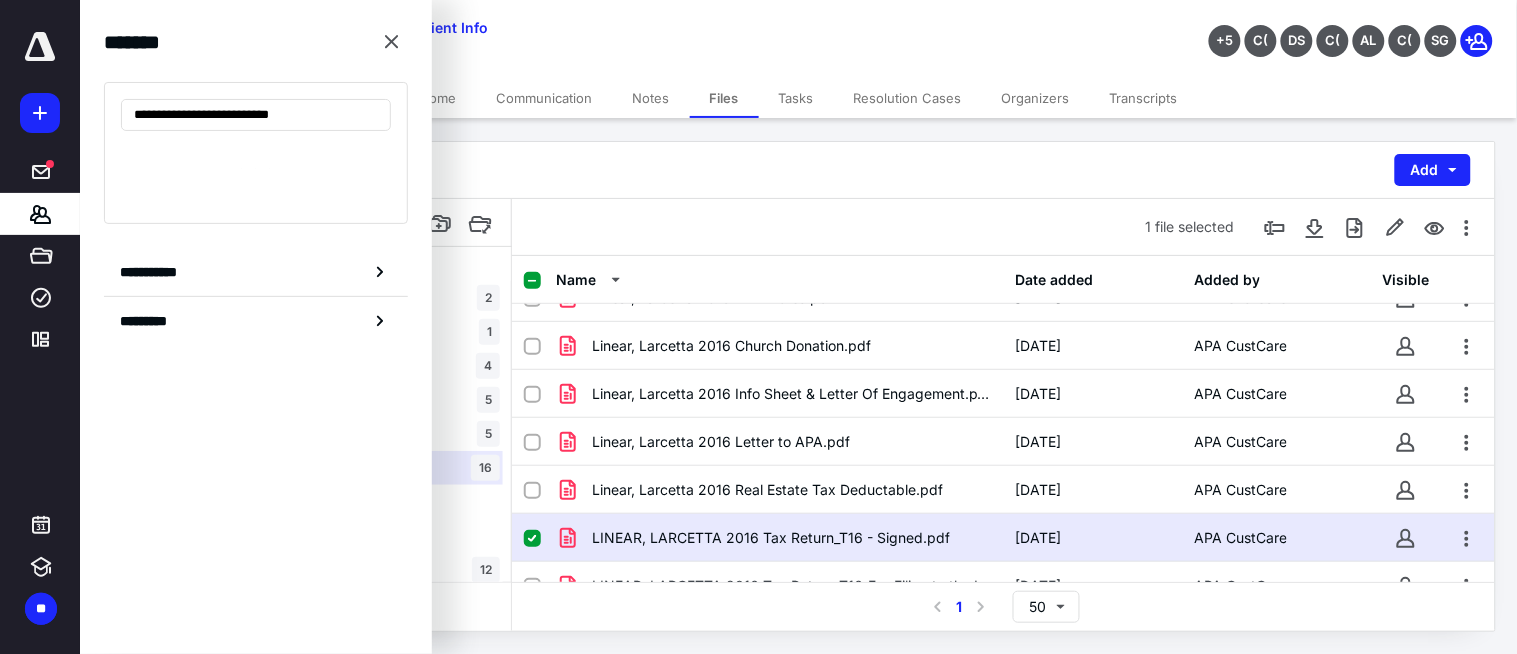 click on "**********" at bounding box center [256, 115] 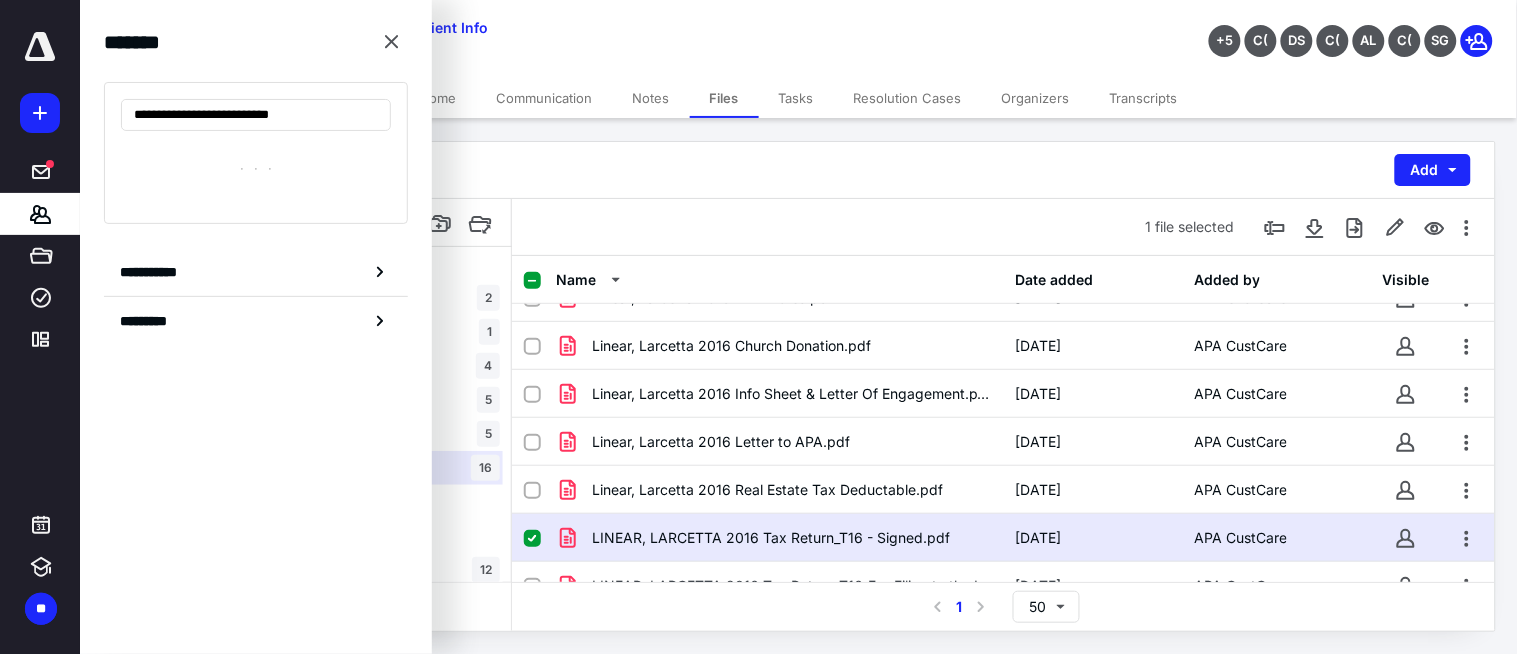 type on "**********" 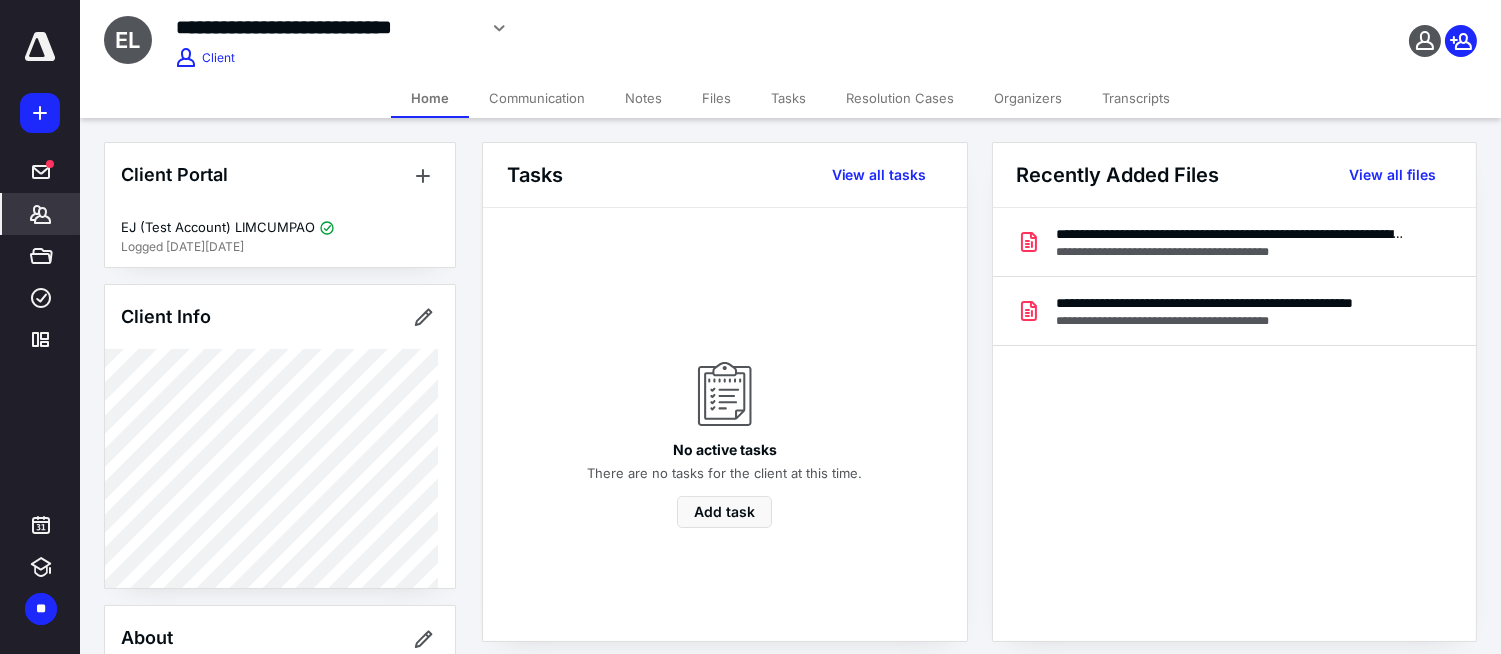 click on "Files" at bounding box center [716, 98] 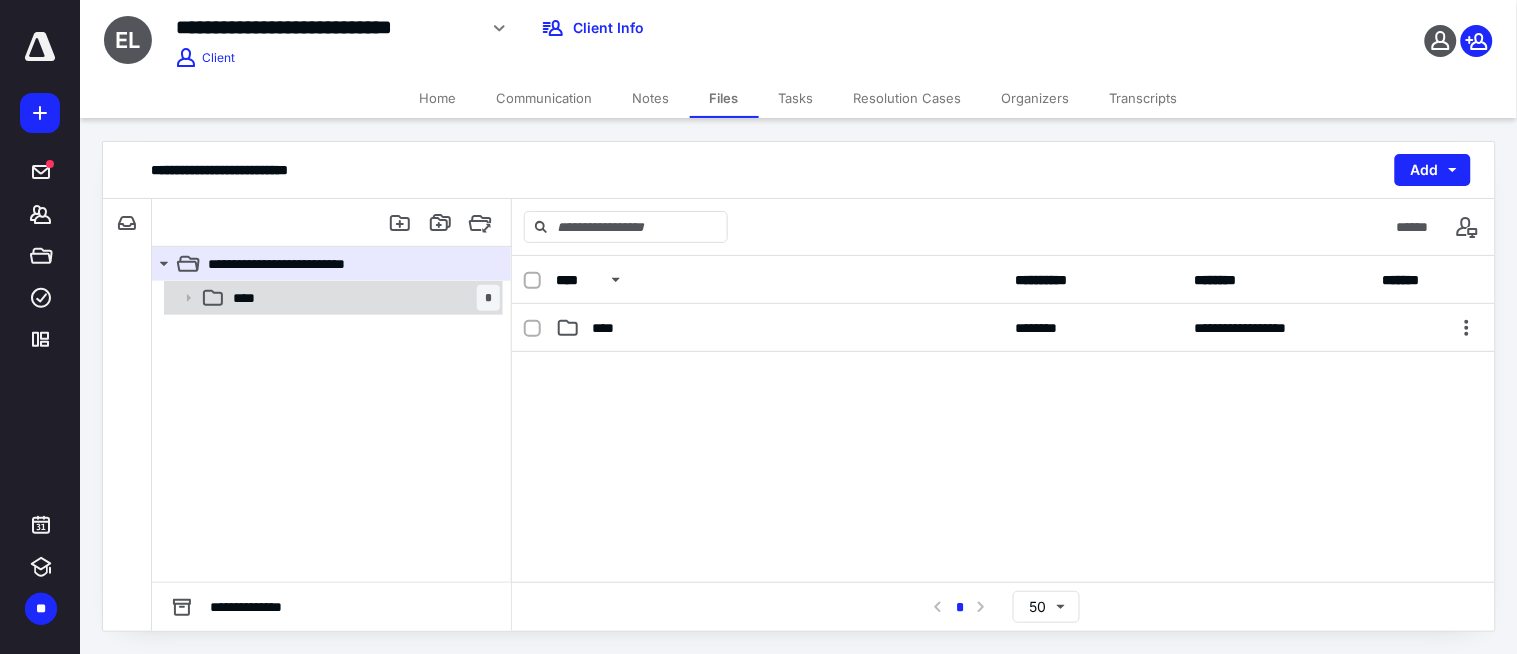 click on "**** *" at bounding box center [362, 298] 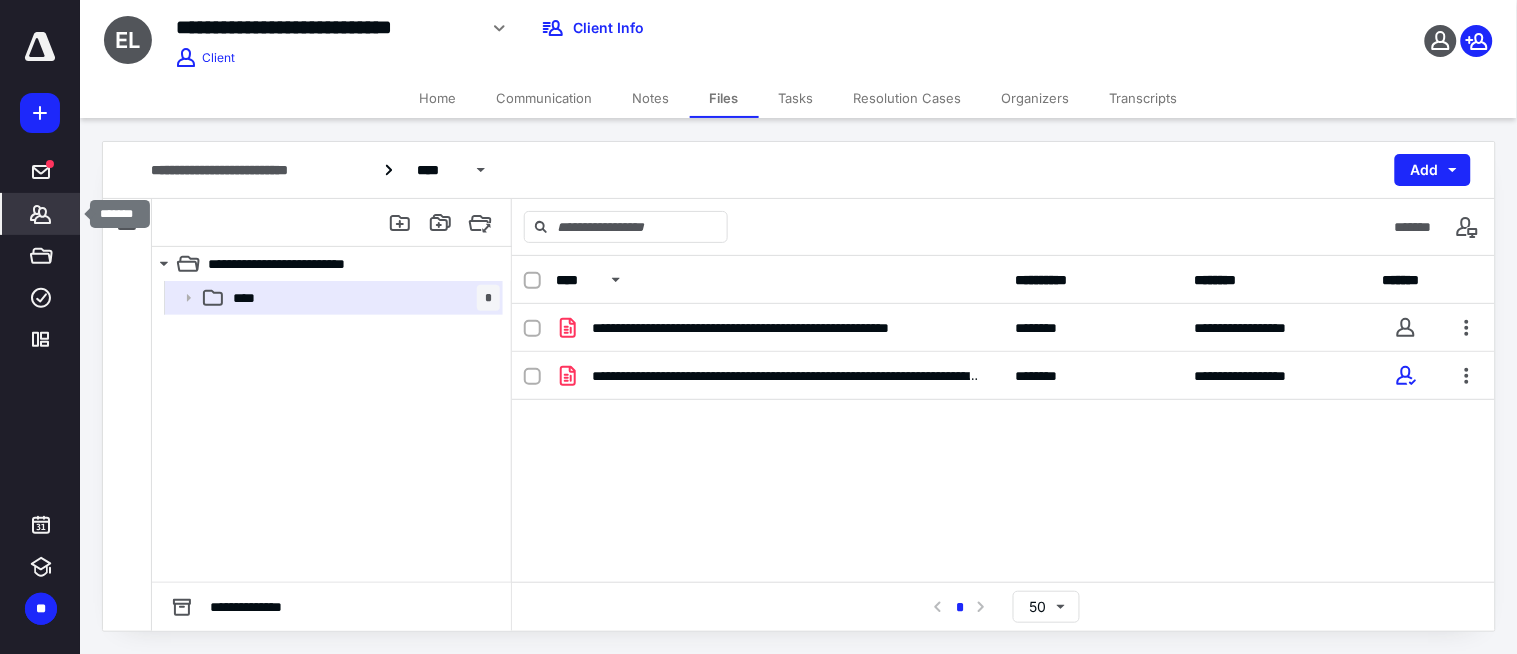 drag, startPoint x: 41, startPoint y: 215, endPoint x: 63, endPoint y: 194, distance: 30.413813 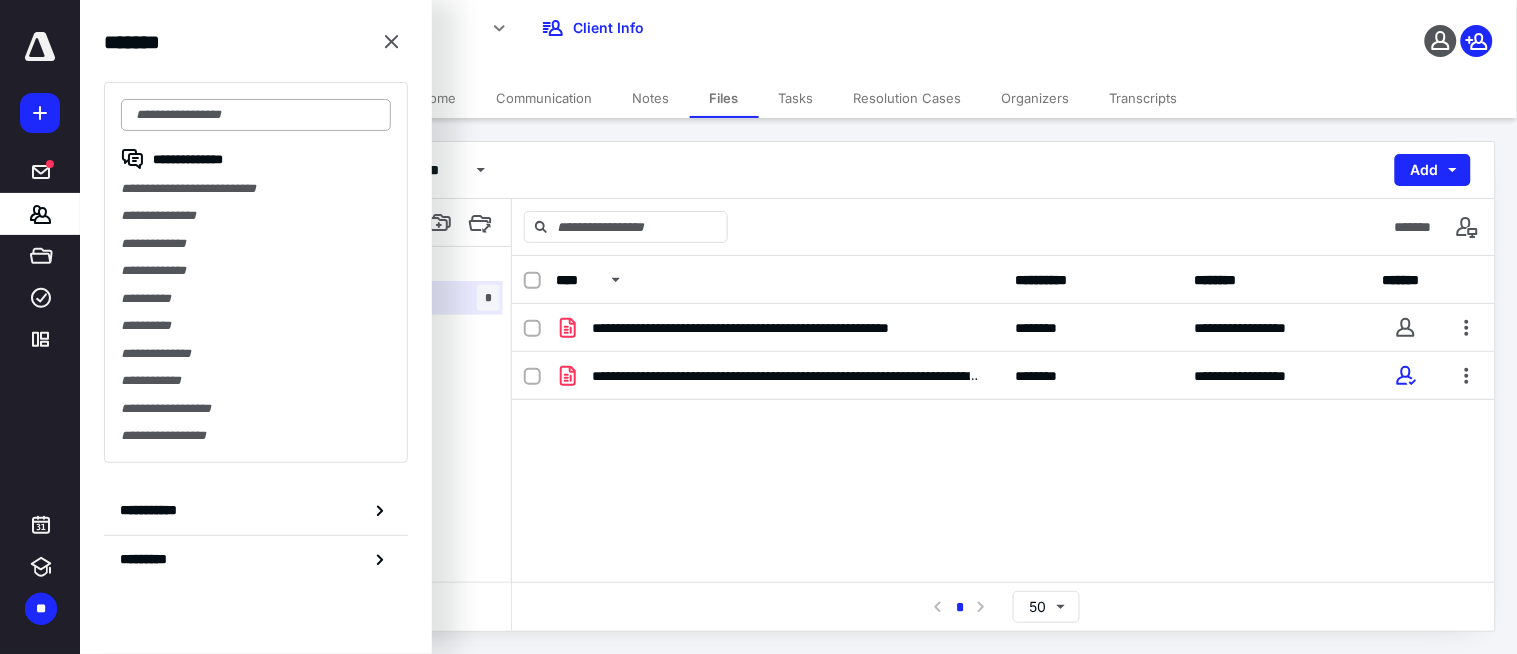 click at bounding box center (256, 115) 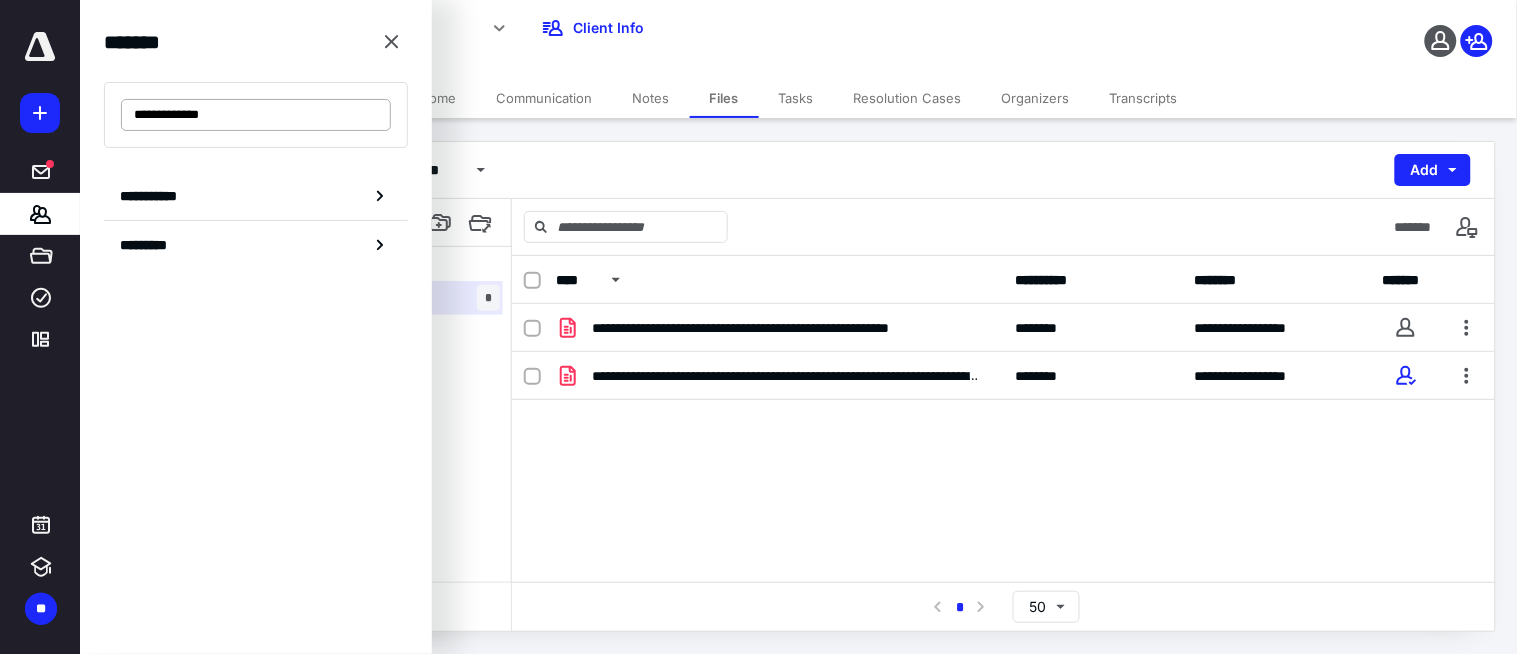 click on "**********" at bounding box center (256, 115) 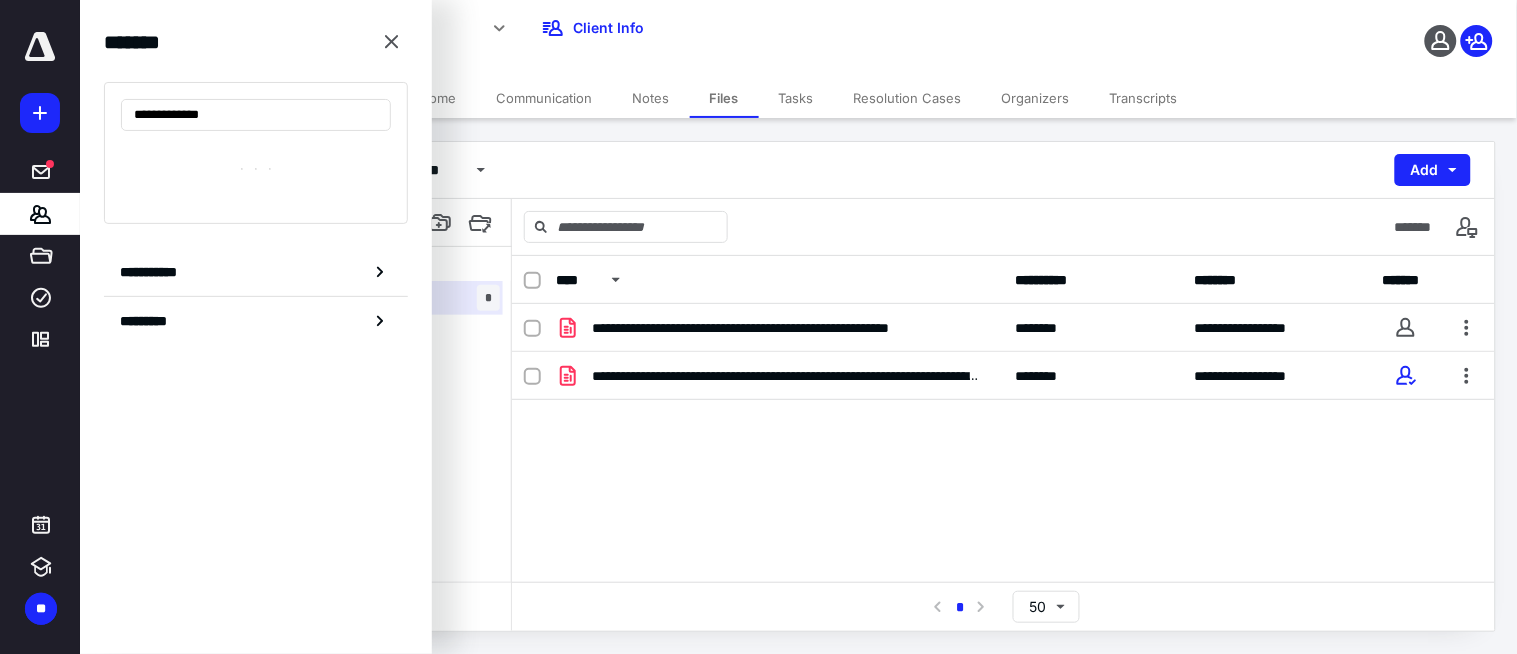 type on "**********" 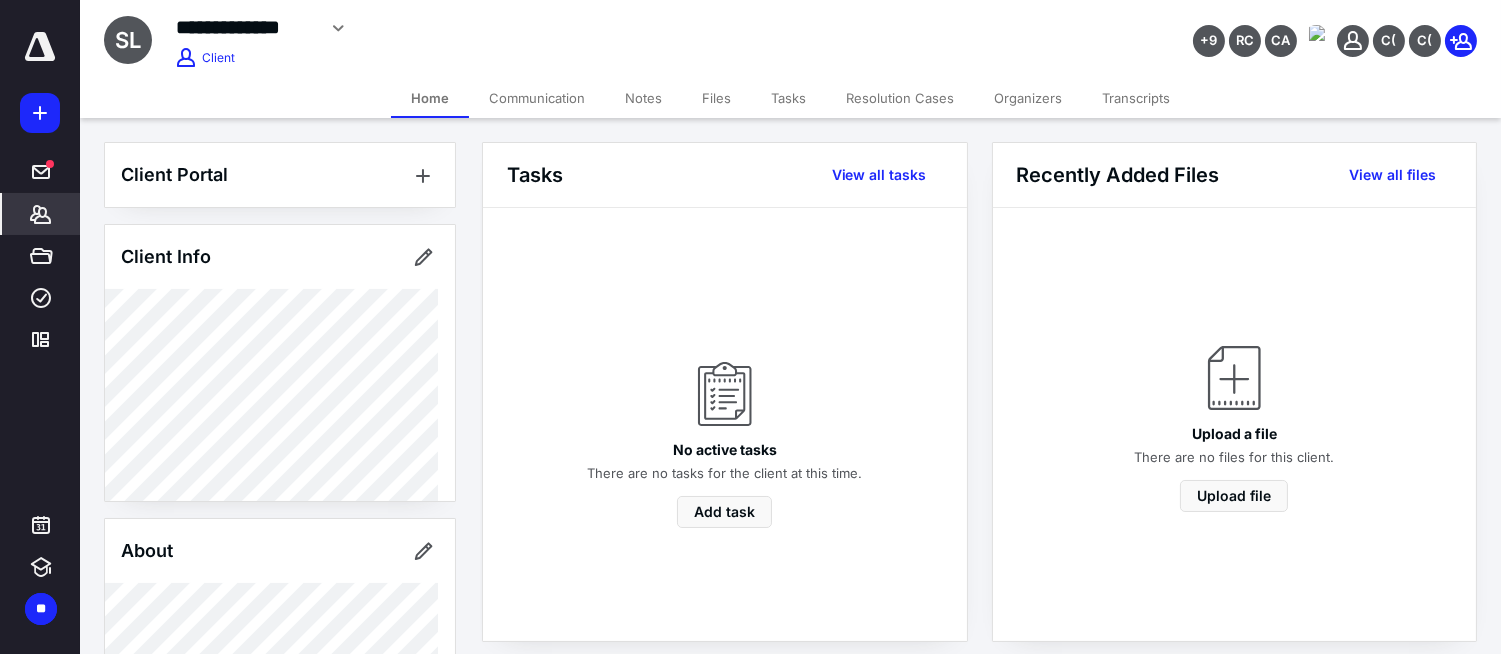 click on "Files" at bounding box center (716, 98) 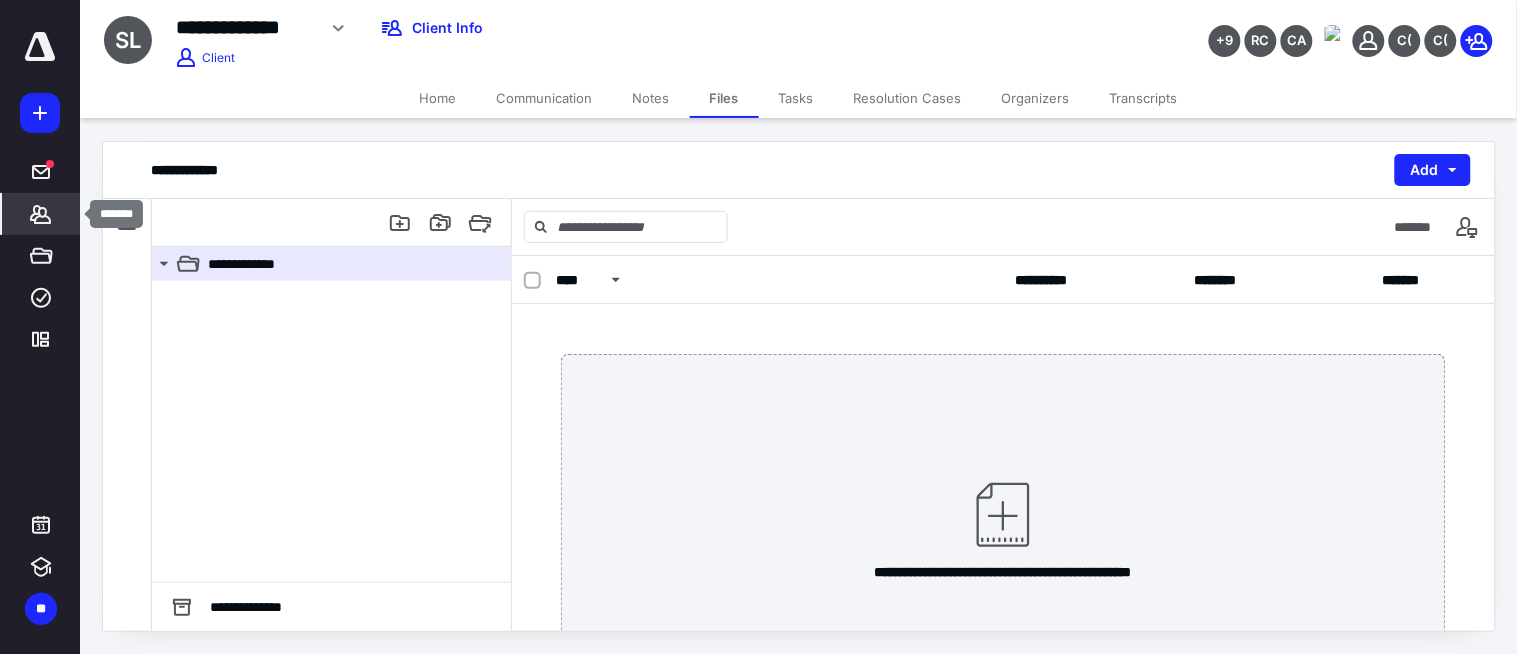 click on "*******" at bounding box center [41, 214] 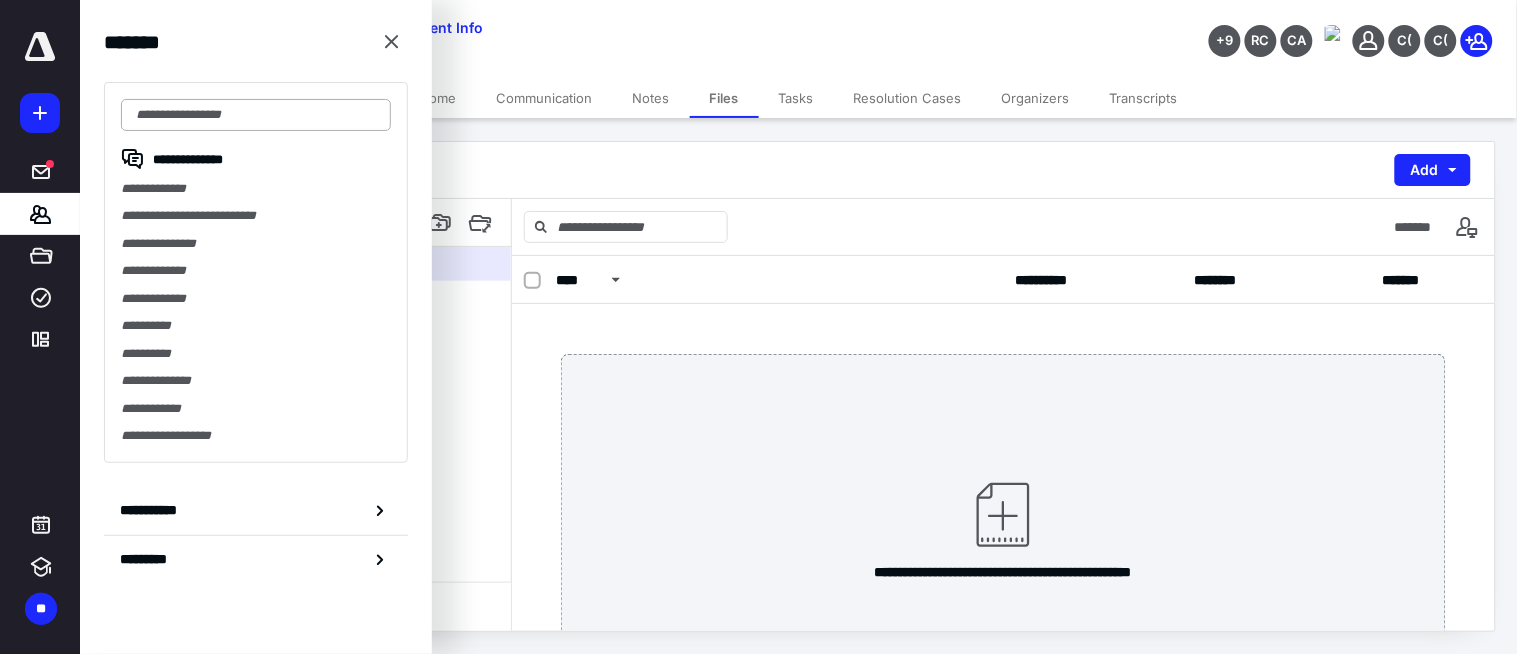 click at bounding box center (256, 115) 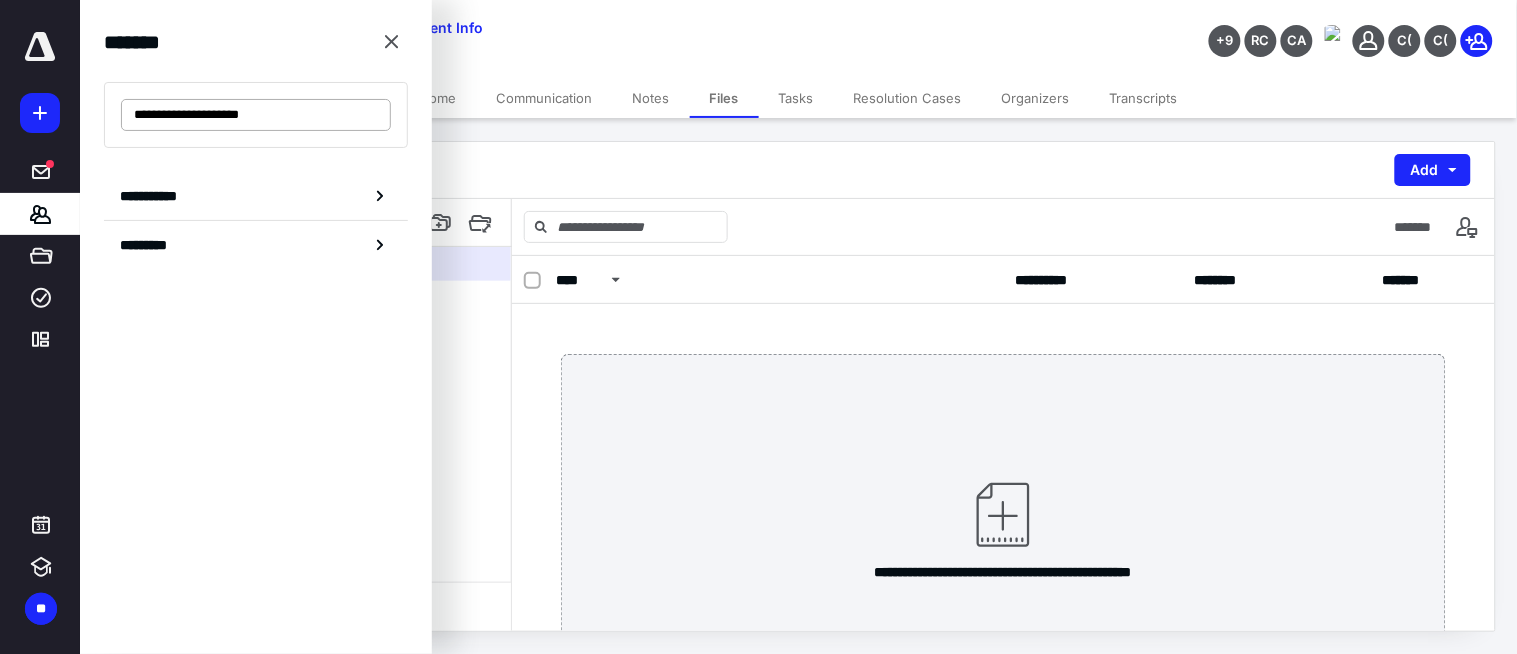 drag, startPoint x: 254, startPoint y: 115, endPoint x: 293, endPoint y: 128, distance: 41.109608 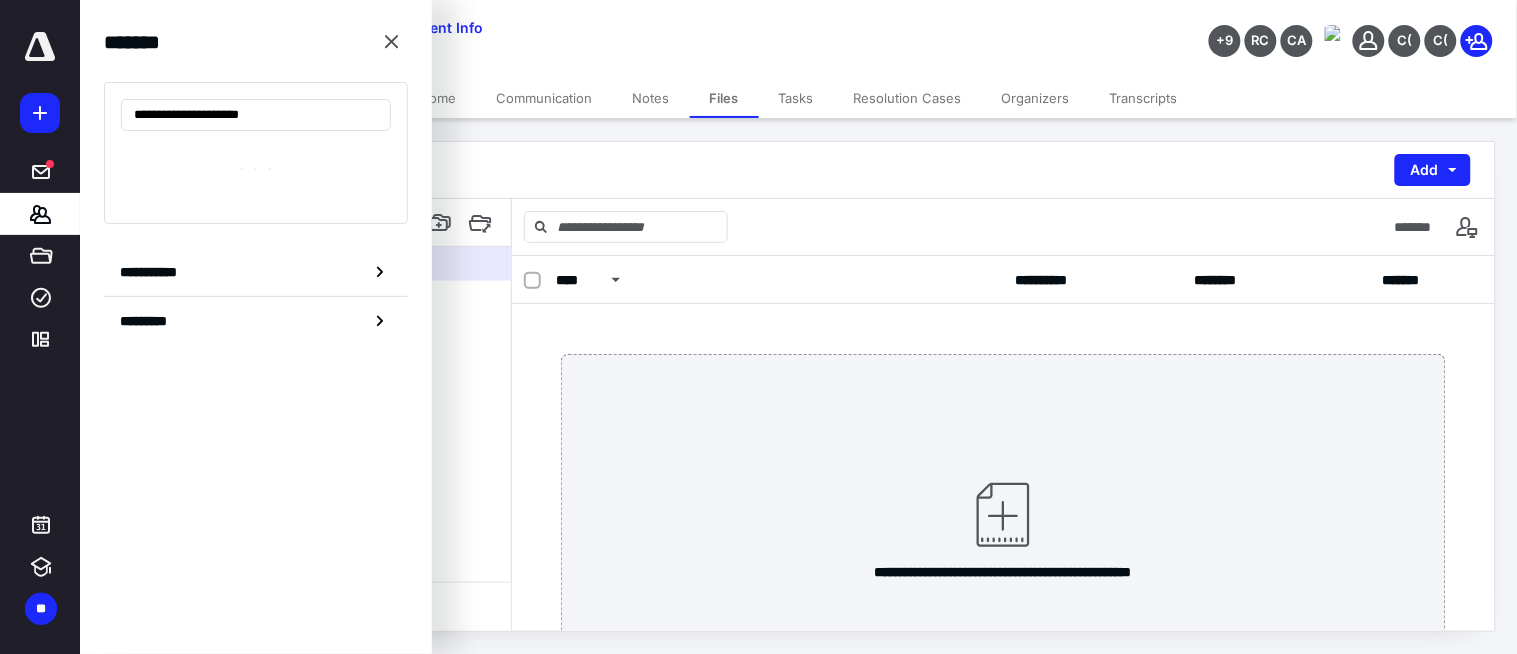 type on "**********" 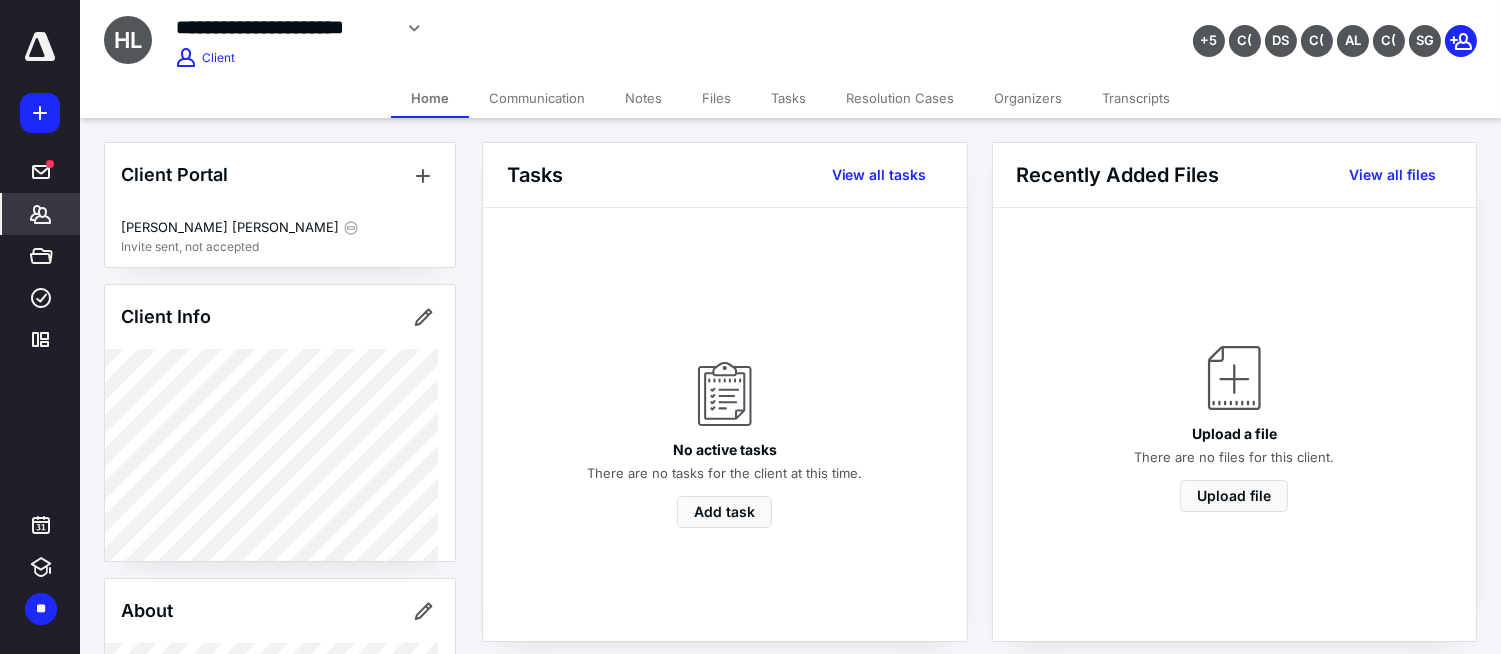 click on "Files" at bounding box center [716, 98] 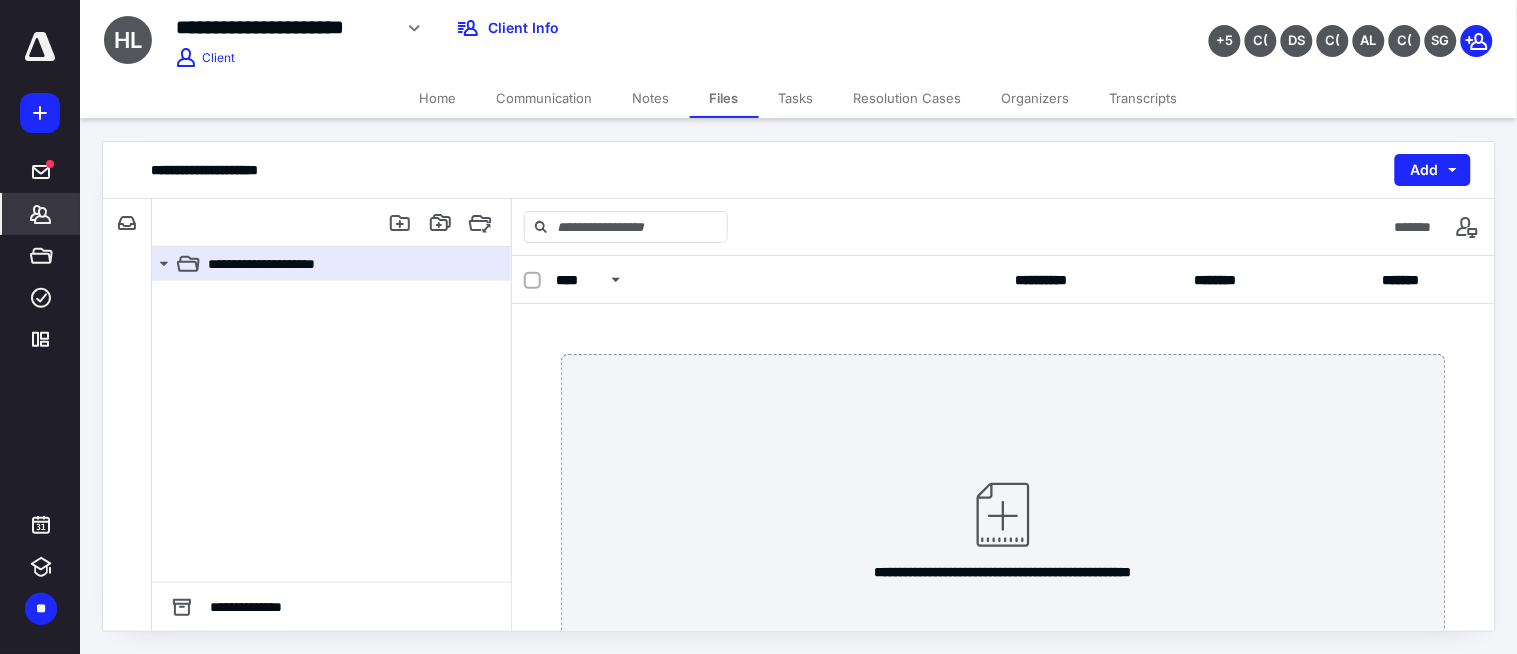 click 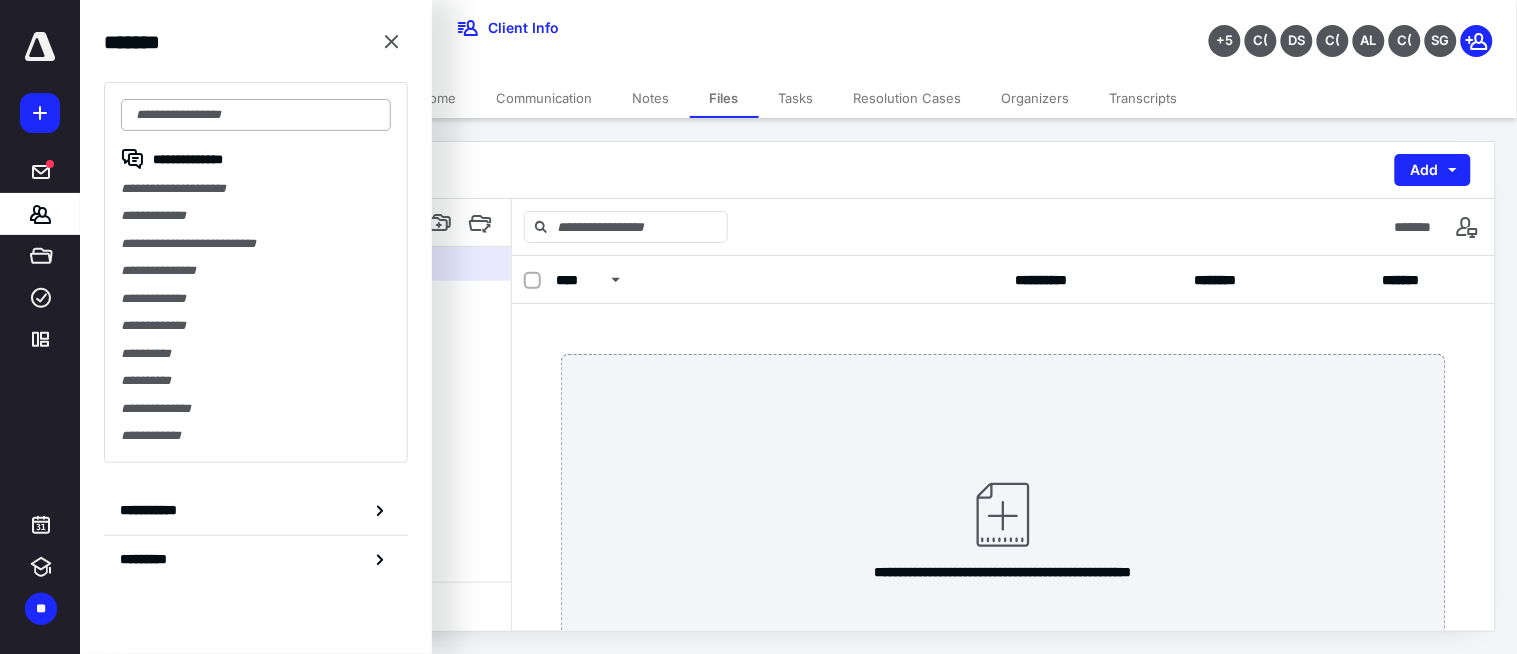 click at bounding box center [256, 115] 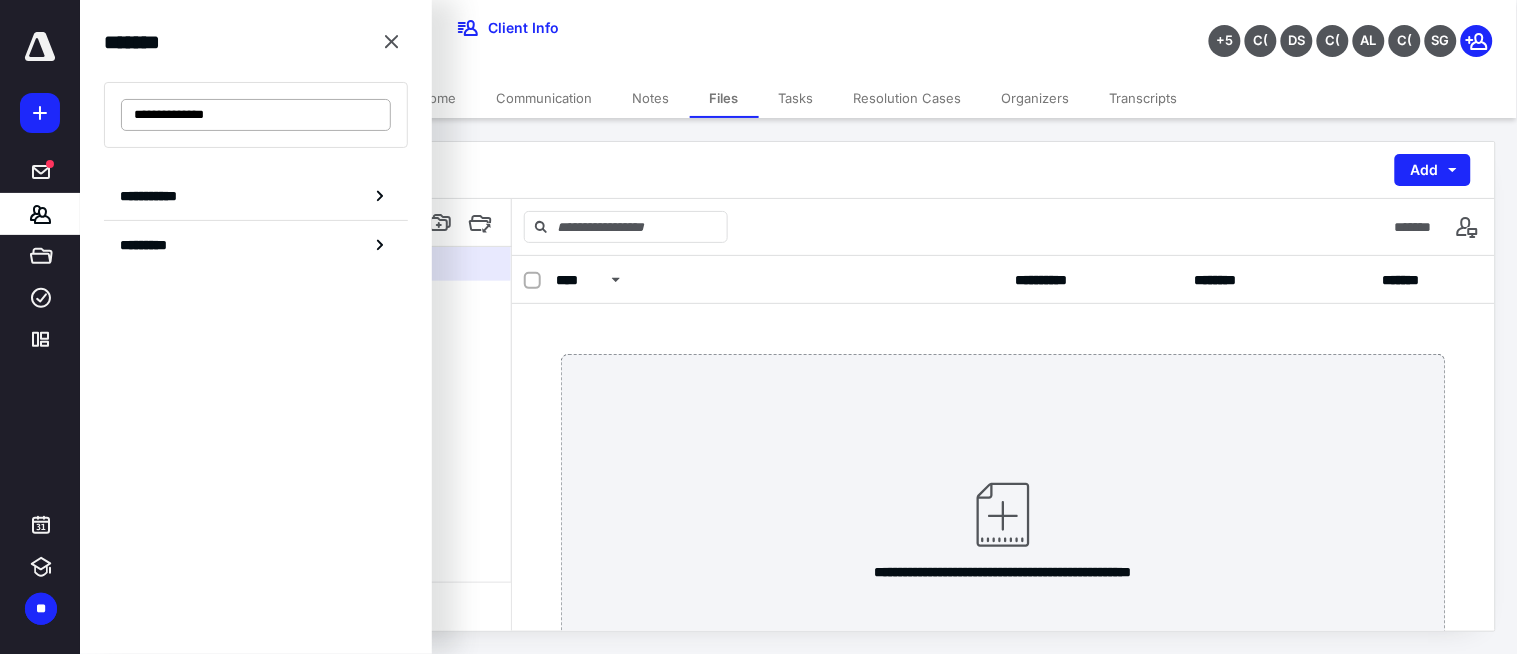 click on "**********" at bounding box center [256, 115] 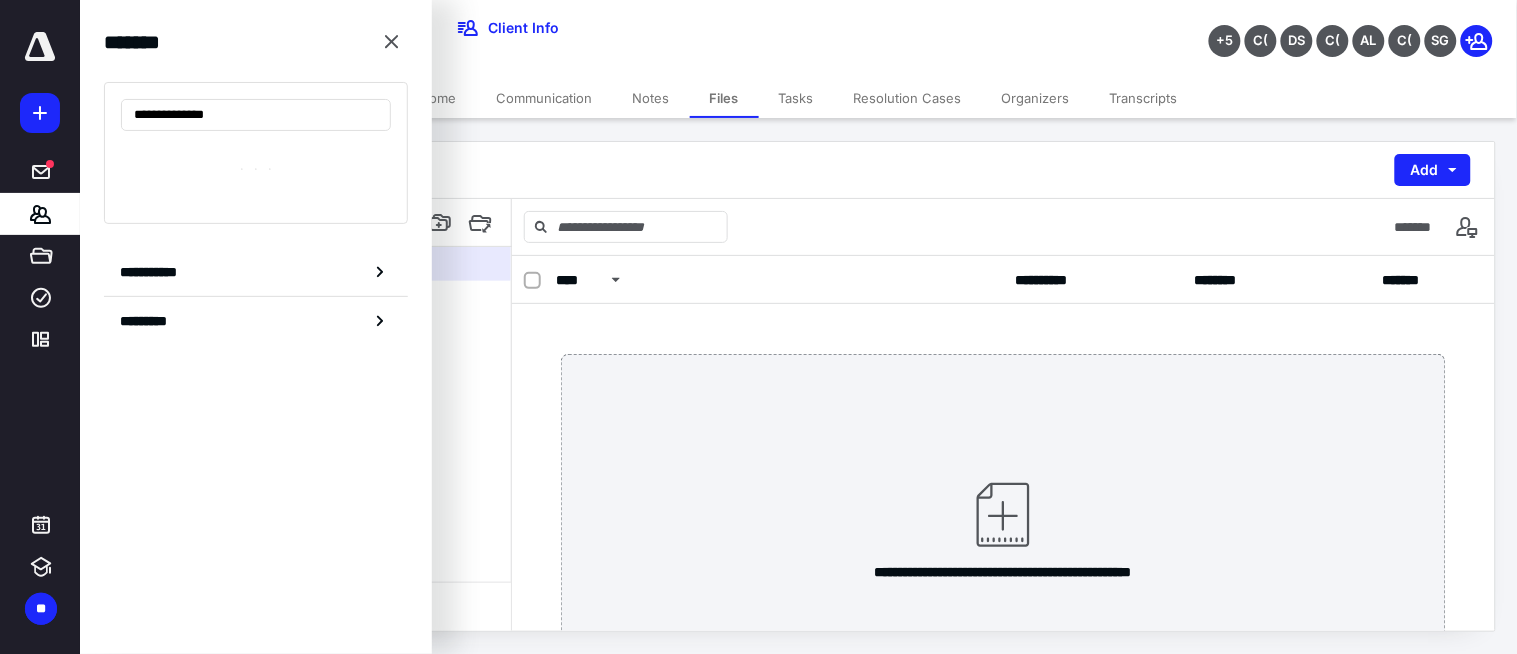 type on "**********" 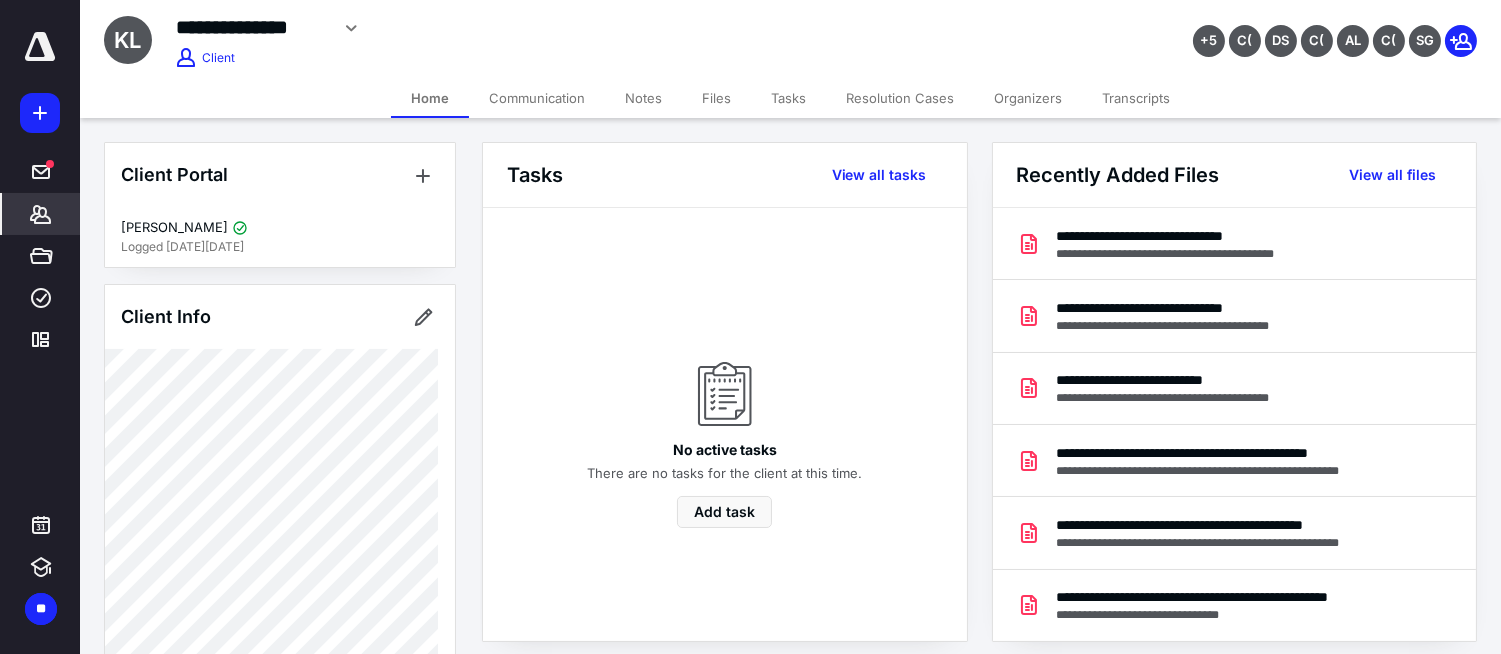 click on "Files" at bounding box center (716, 98) 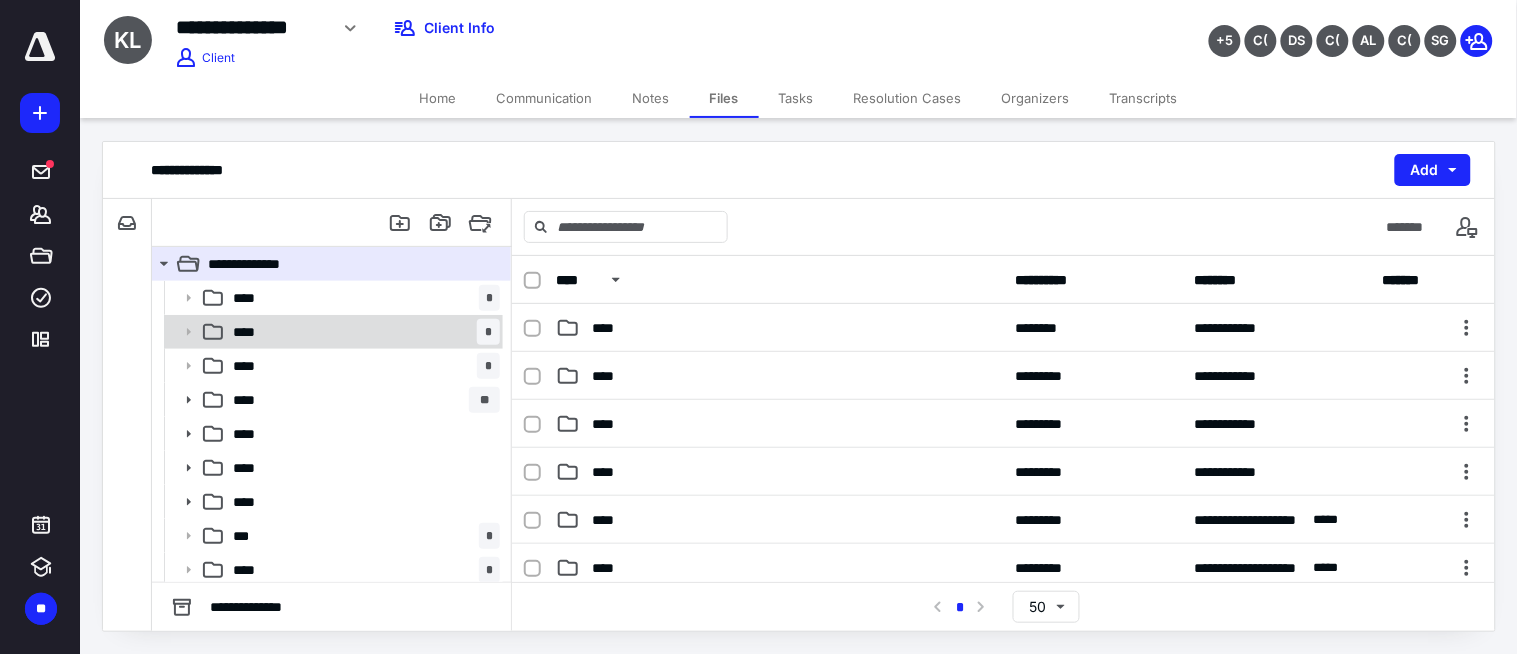 scroll, scrollTop: 4, scrollLeft: 0, axis: vertical 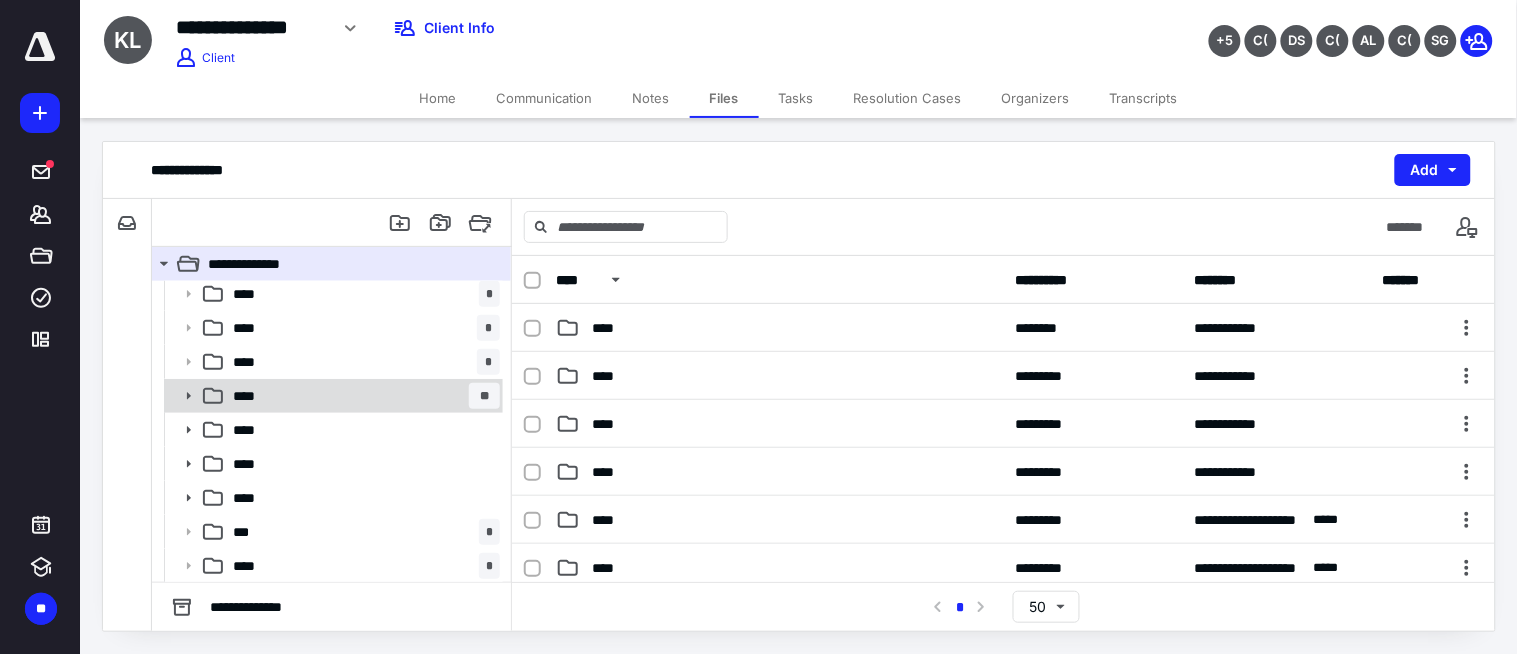 click on "**** **" at bounding box center (362, 396) 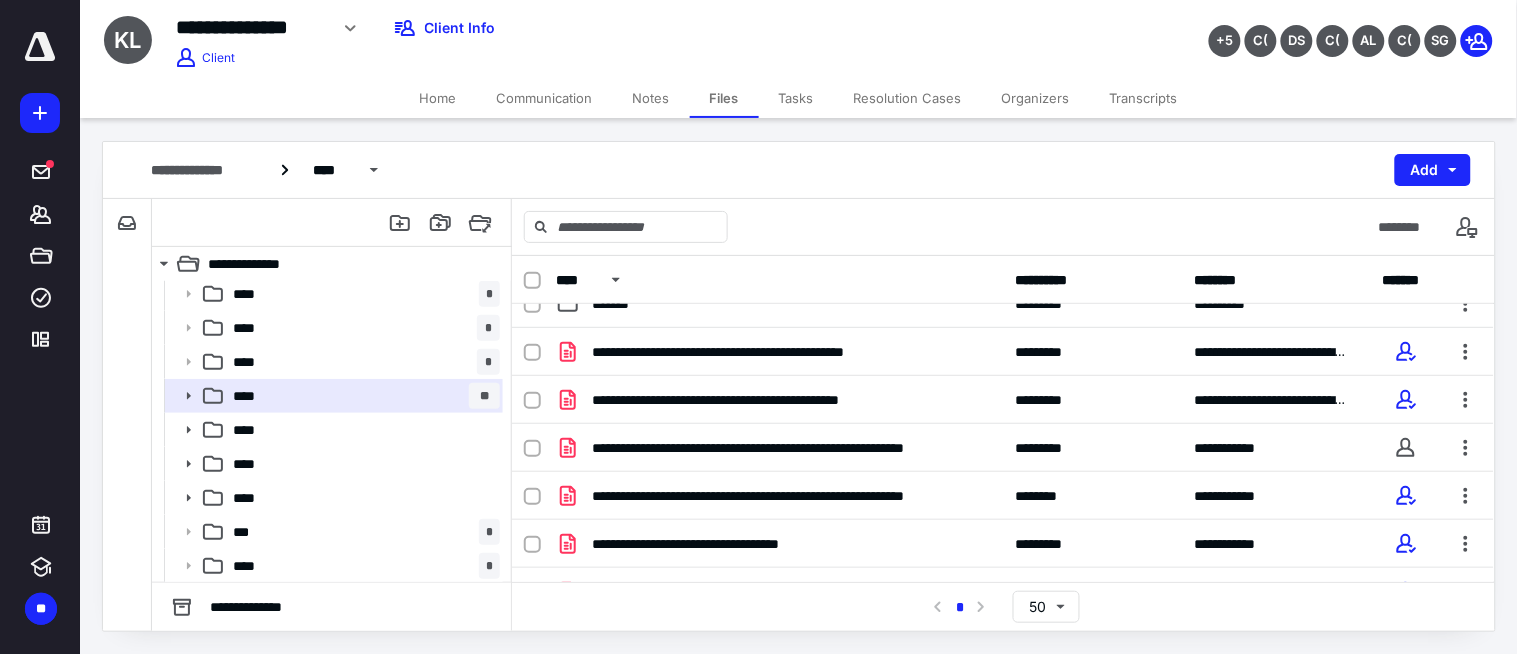 scroll, scrollTop: 111, scrollLeft: 0, axis: vertical 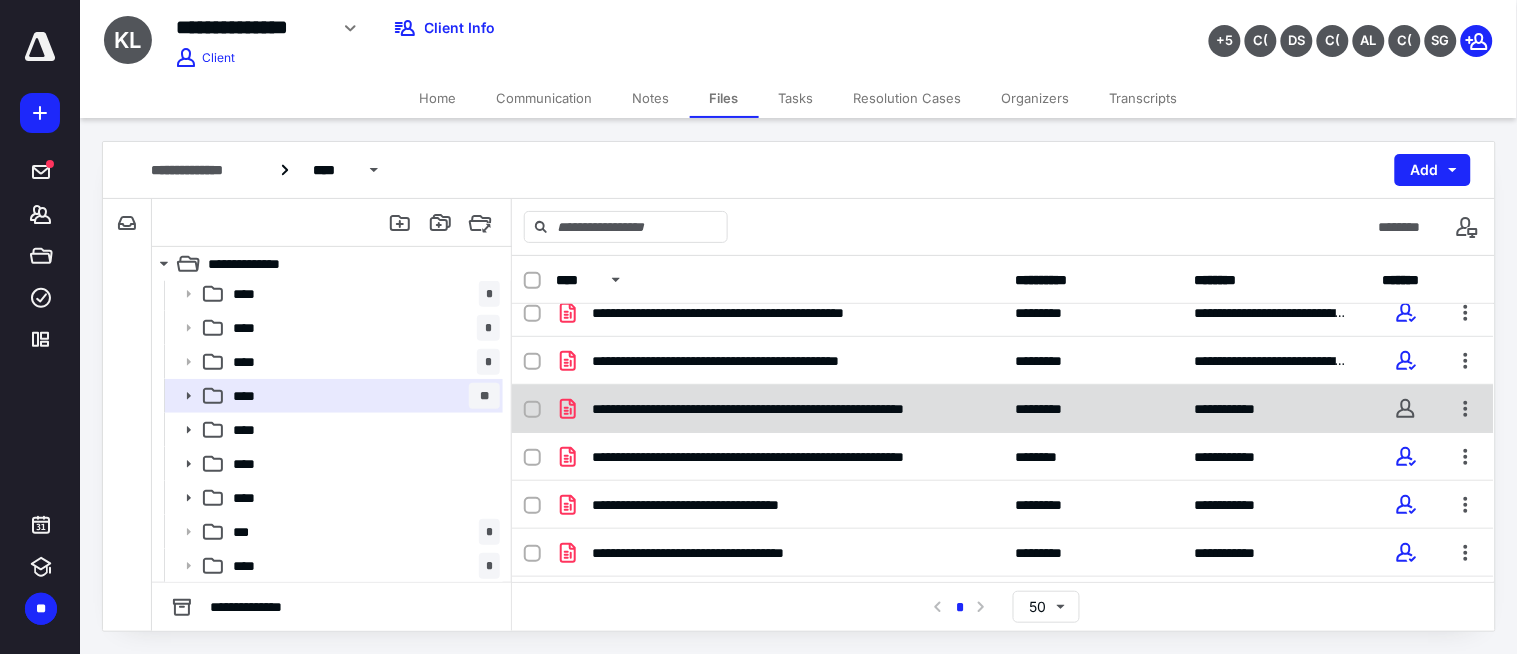 click on "**********" at bounding box center [787, 409] 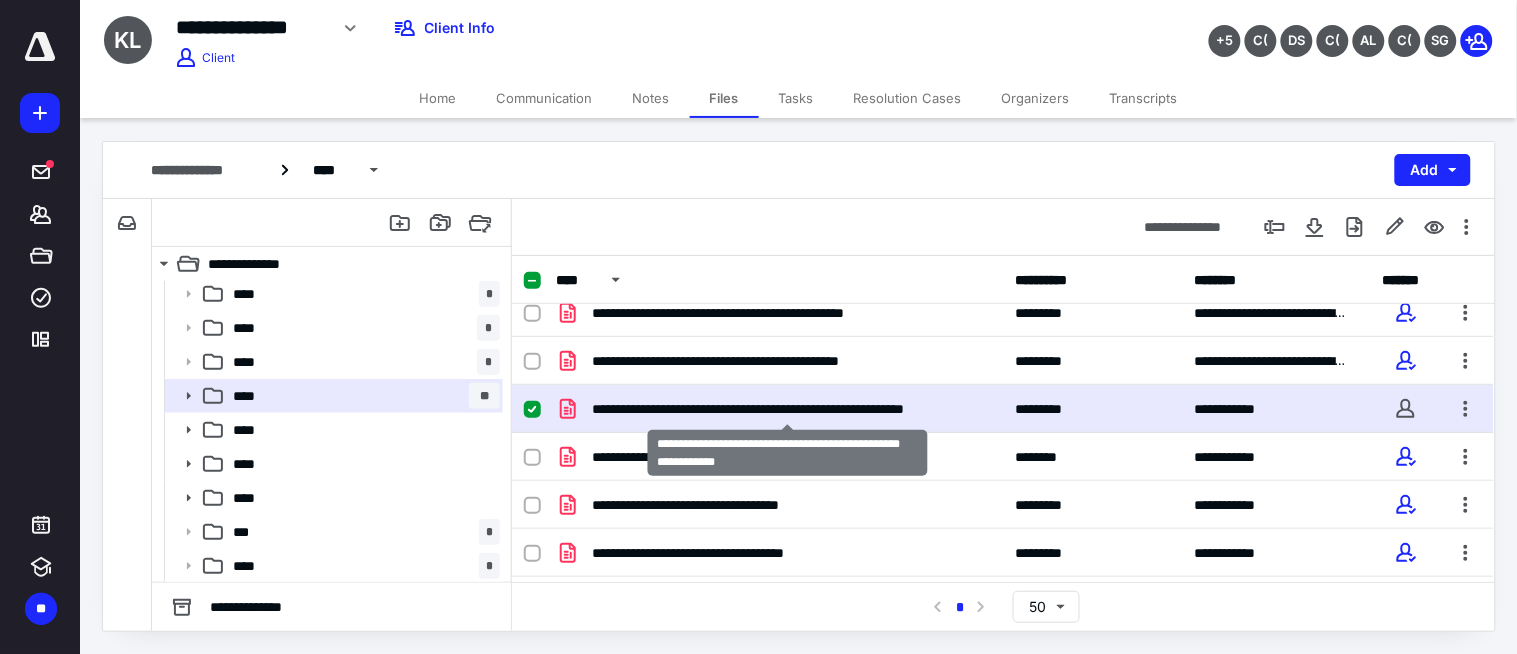 click on "**********" at bounding box center (787, 409) 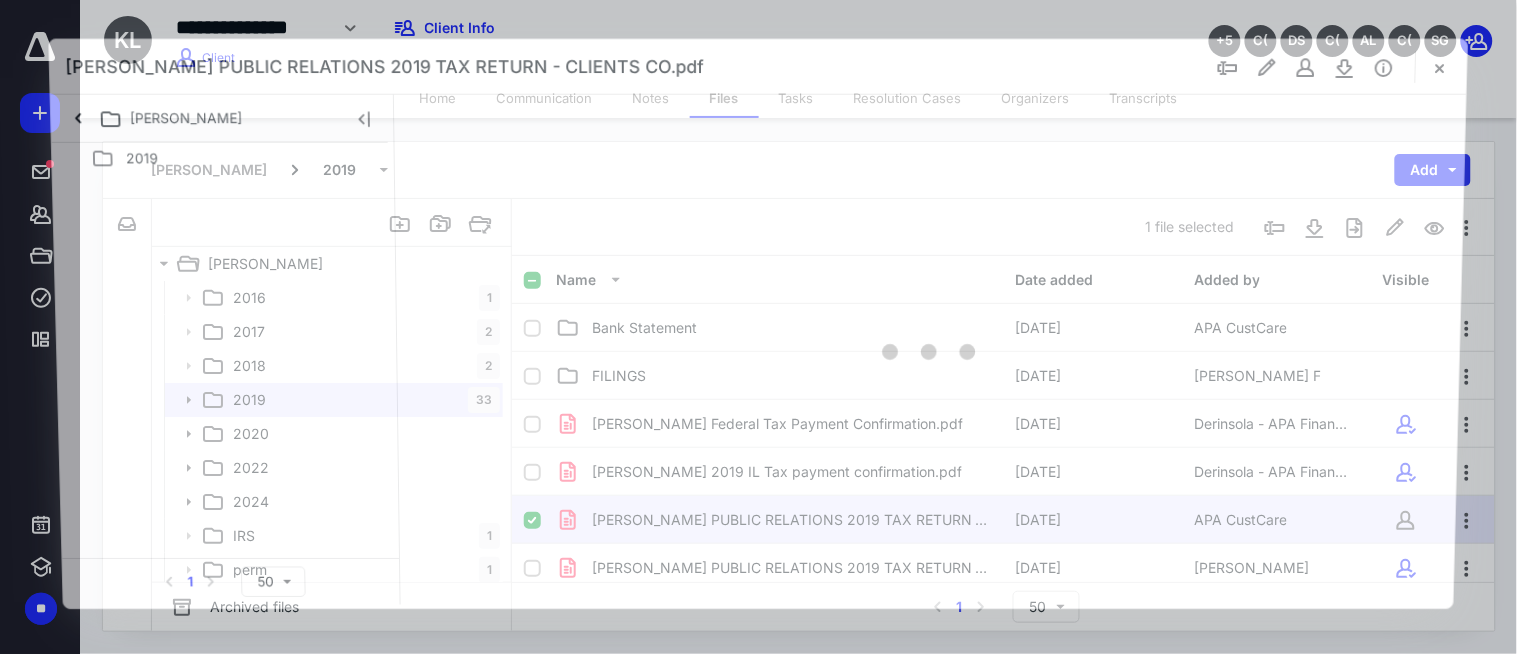 scroll, scrollTop: 4, scrollLeft: 0, axis: vertical 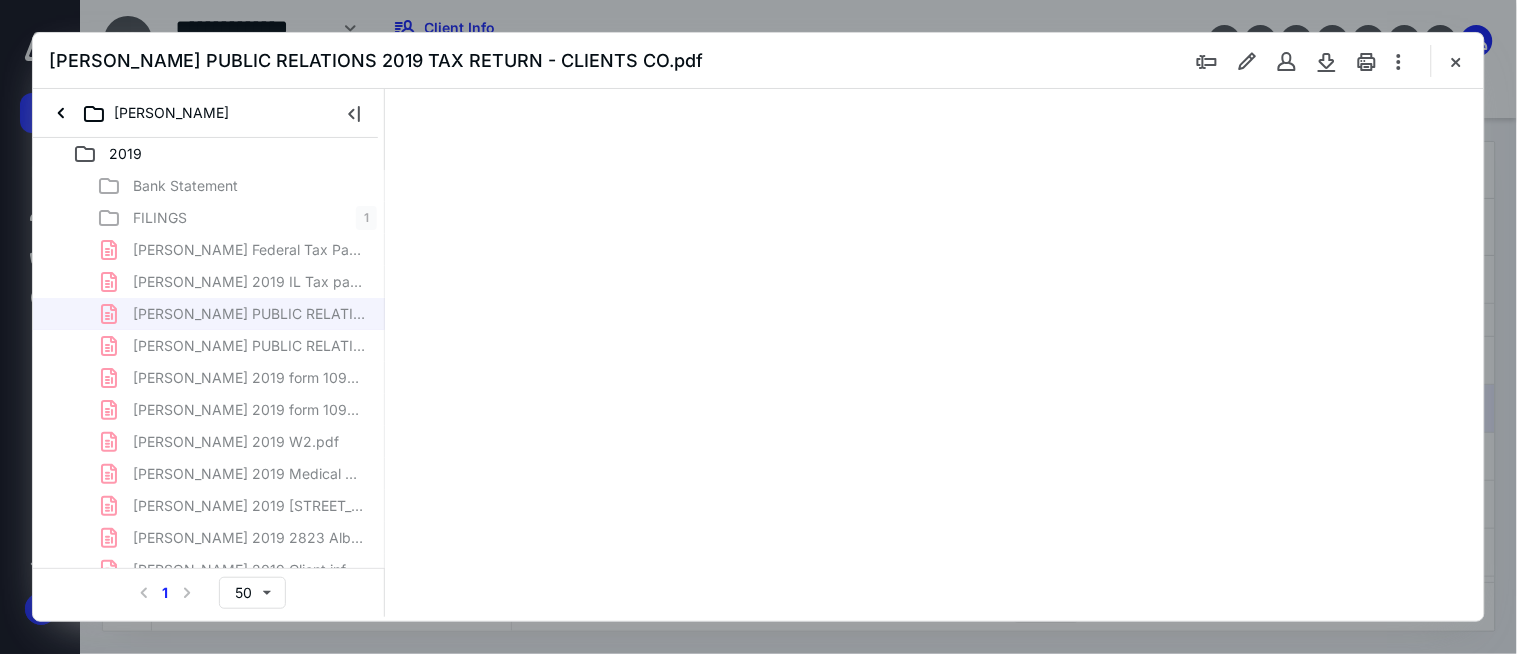 click at bounding box center (1367, 61) 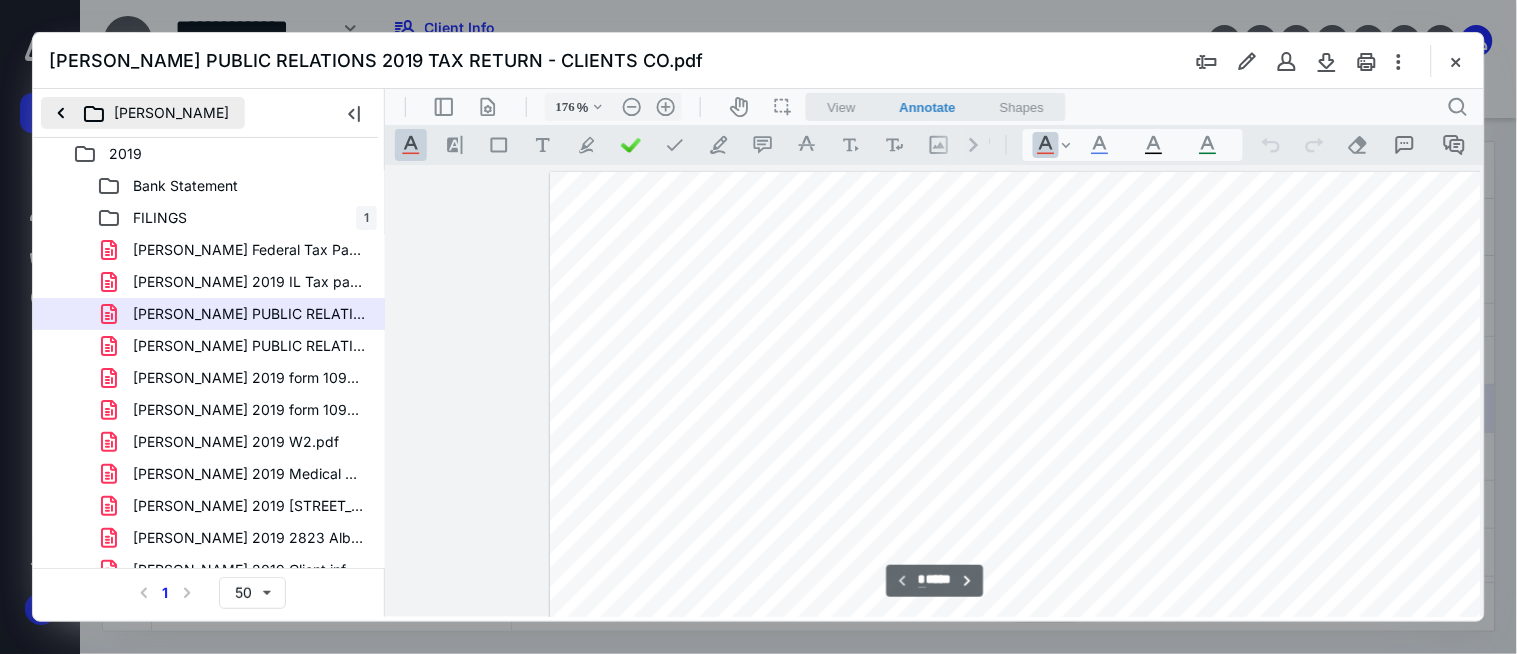 scroll, scrollTop: 0, scrollLeft: 0, axis: both 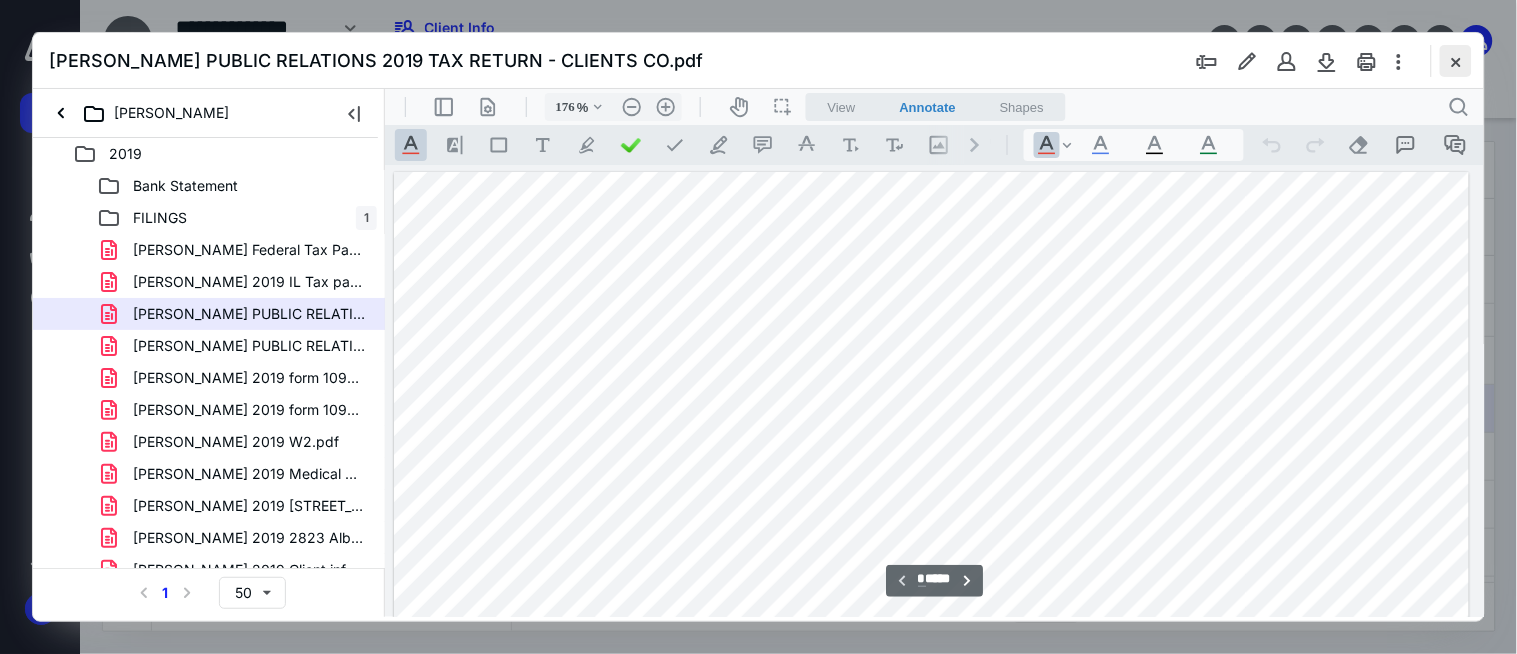 click at bounding box center [1456, 61] 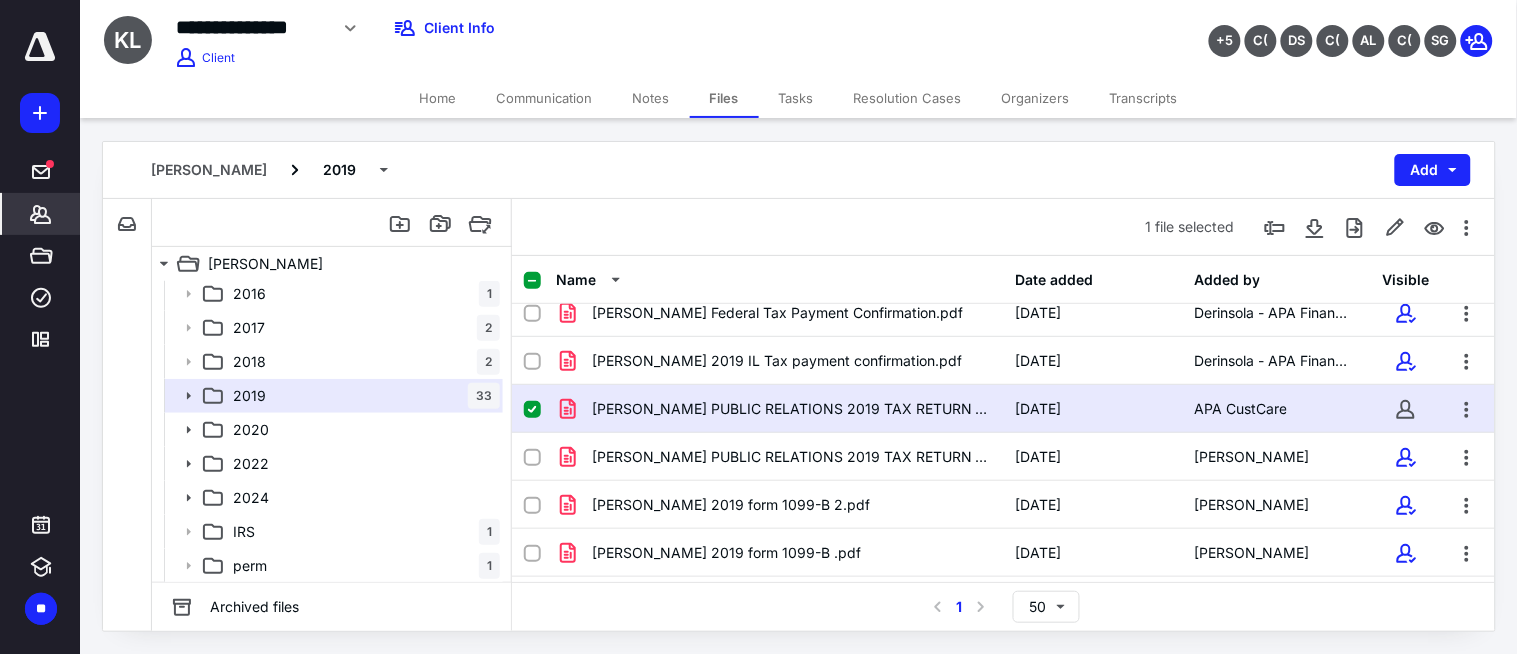 click on "*******" at bounding box center [41, 214] 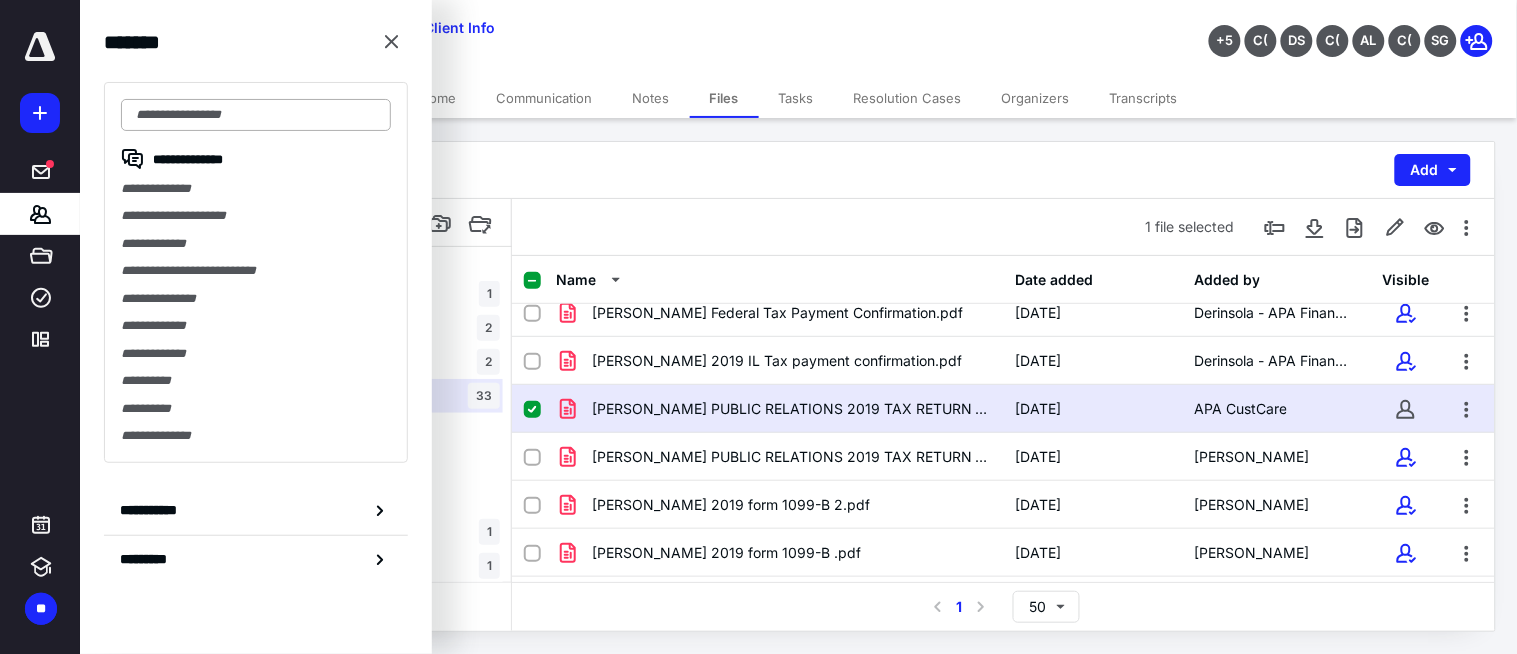 click at bounding box center (256, 115) 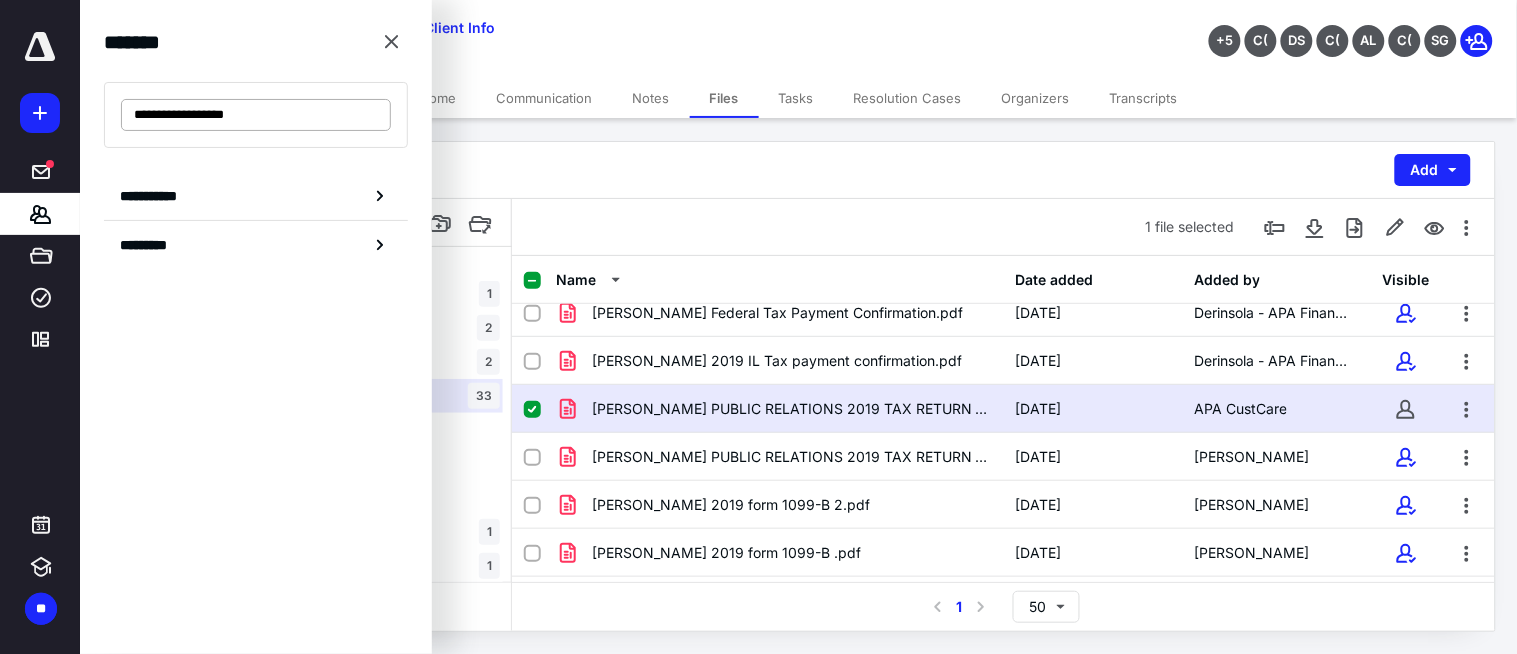 click on "**********" at bounding box center (256, 115) 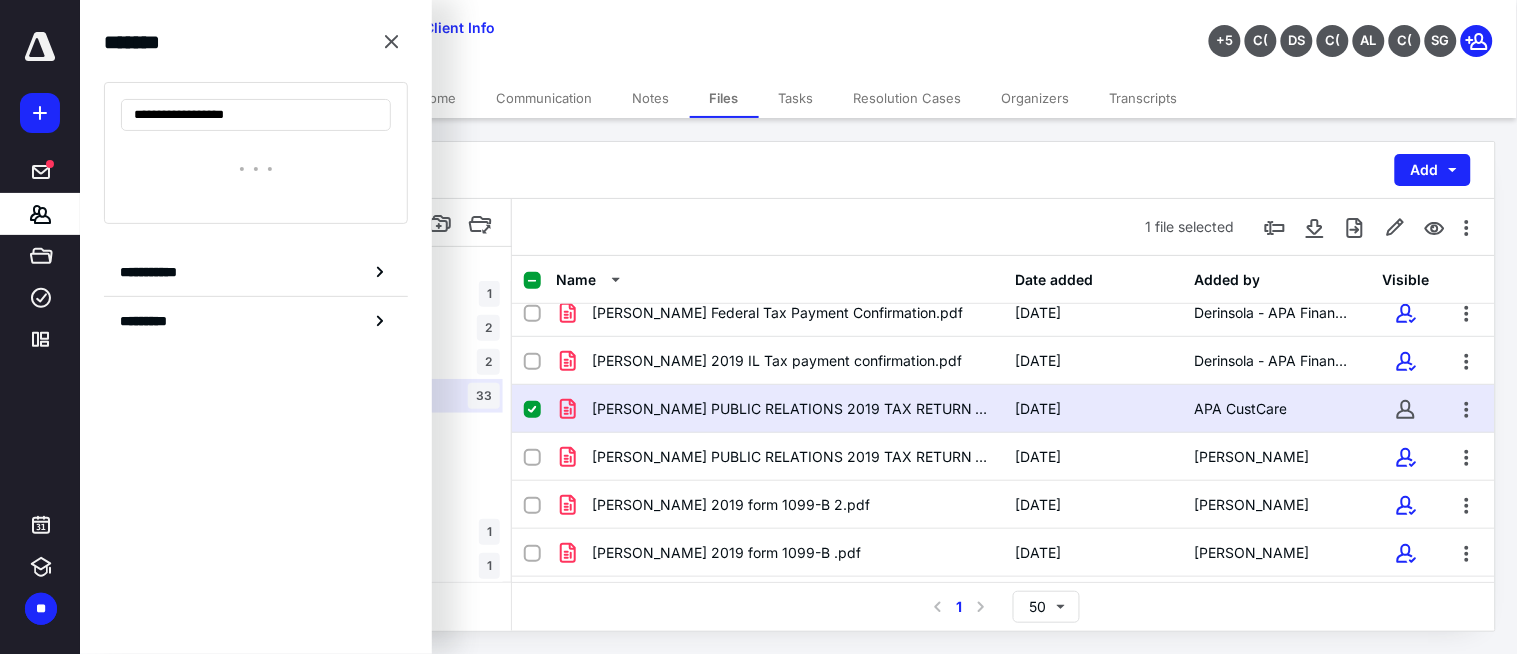 type on "**********" 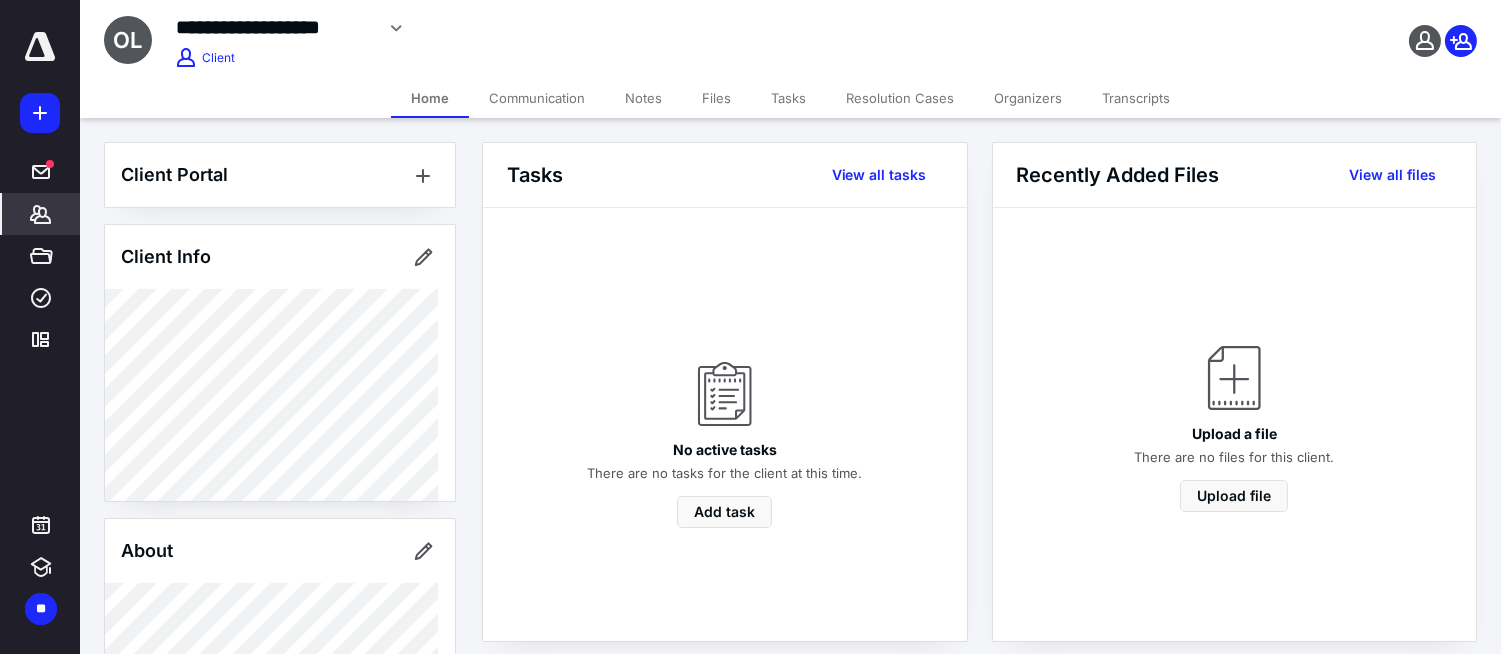 drag, startPoint x: 712, startPoint y: 93, endPoint x: 705, endPoint y: 85, distance: 10.630146 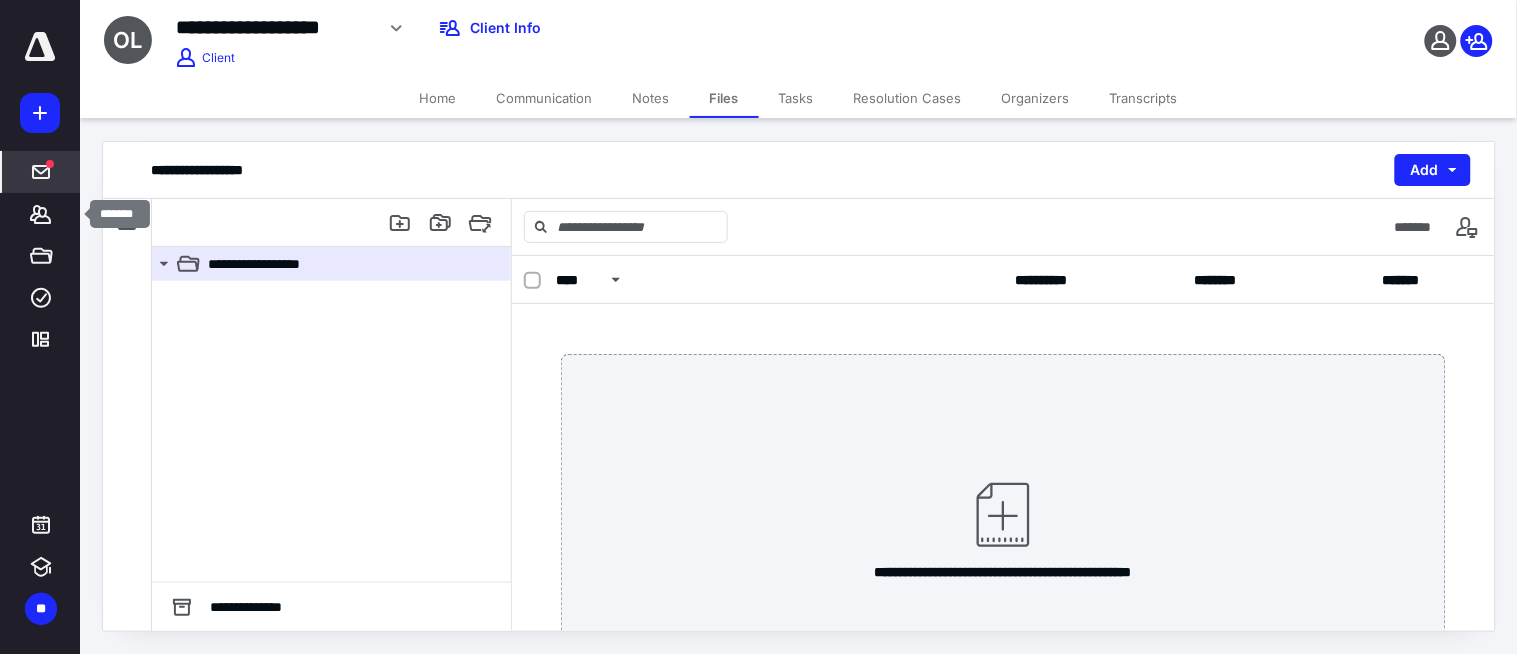 drag, startPoint x: 50, startPoint y: 208, endPoint x: 73, endPoint y: 187, distance: 31.144823 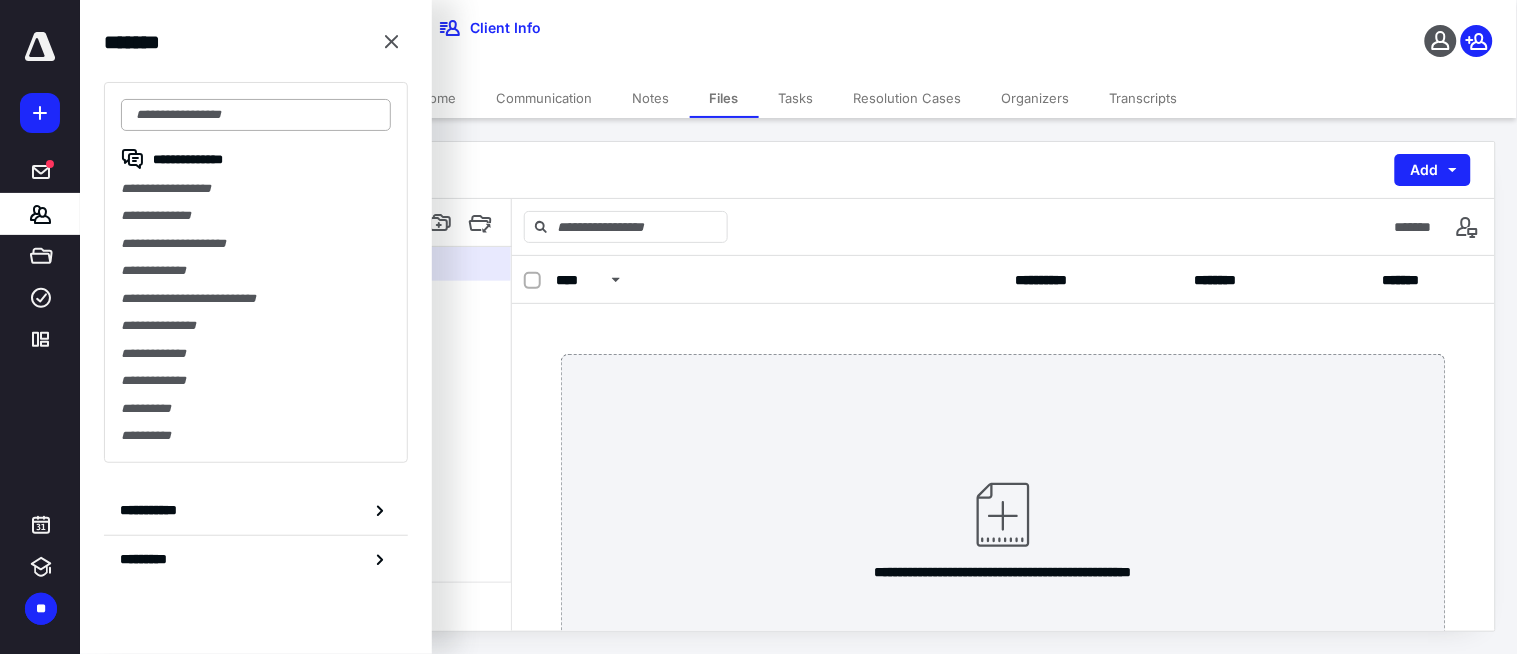 click at bounding box center (256, 115) 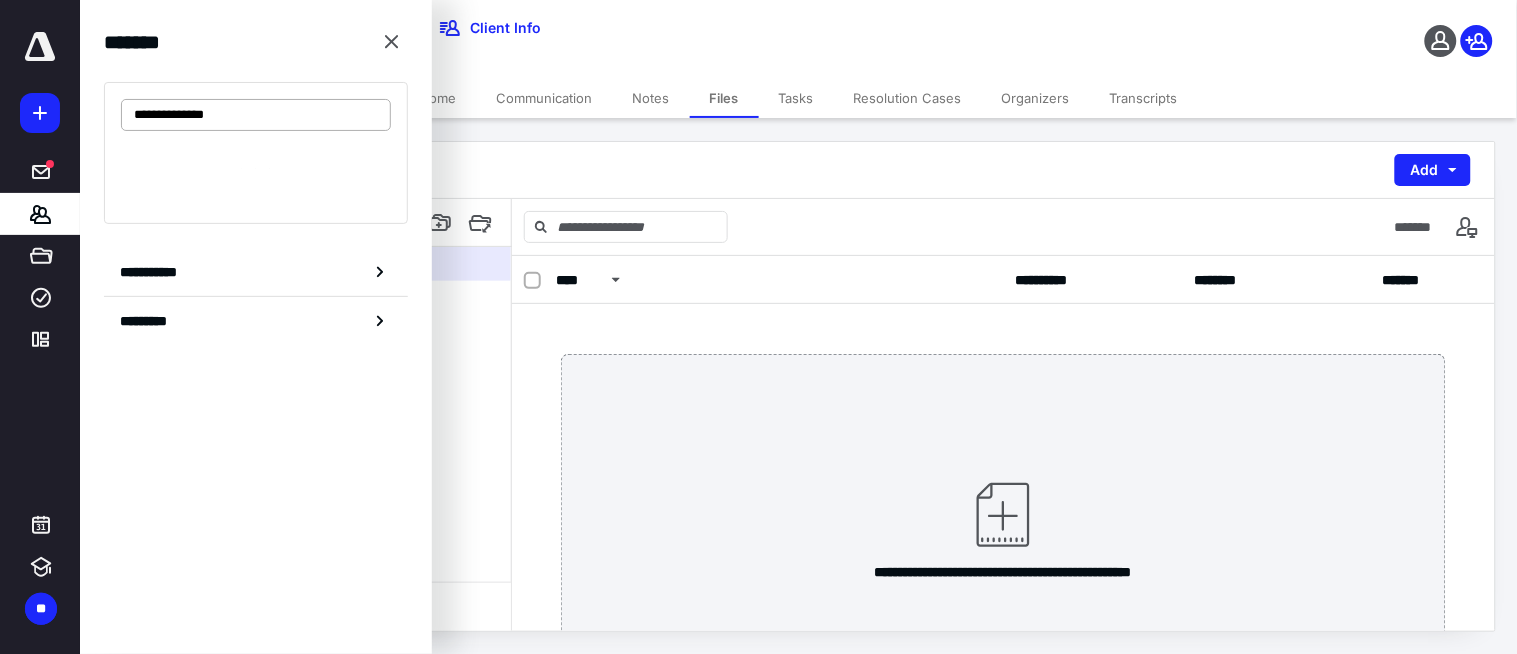 drag, startPoint x: 180, startPoint y: 118, endPoint x: 195, endPoint y: 120, distance: 15.132746 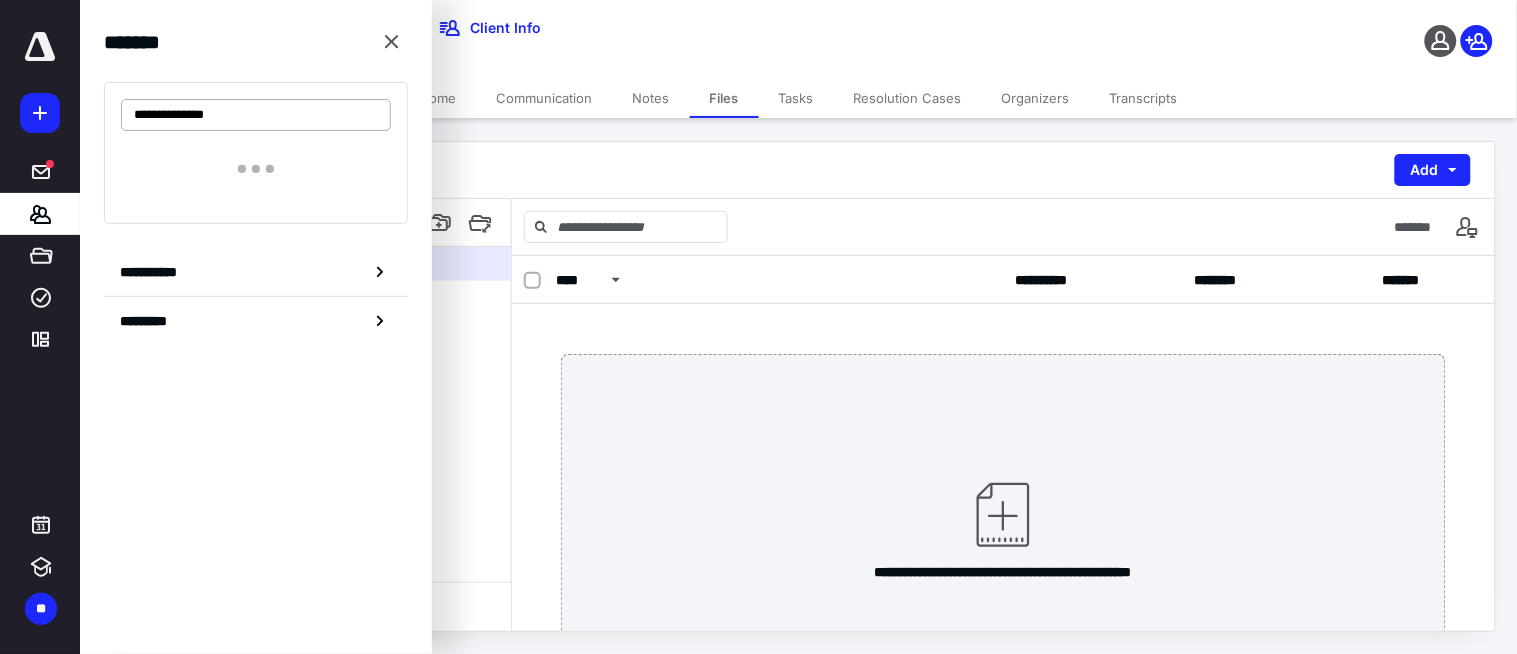 click on "**********" at bounding box center (256, 115) 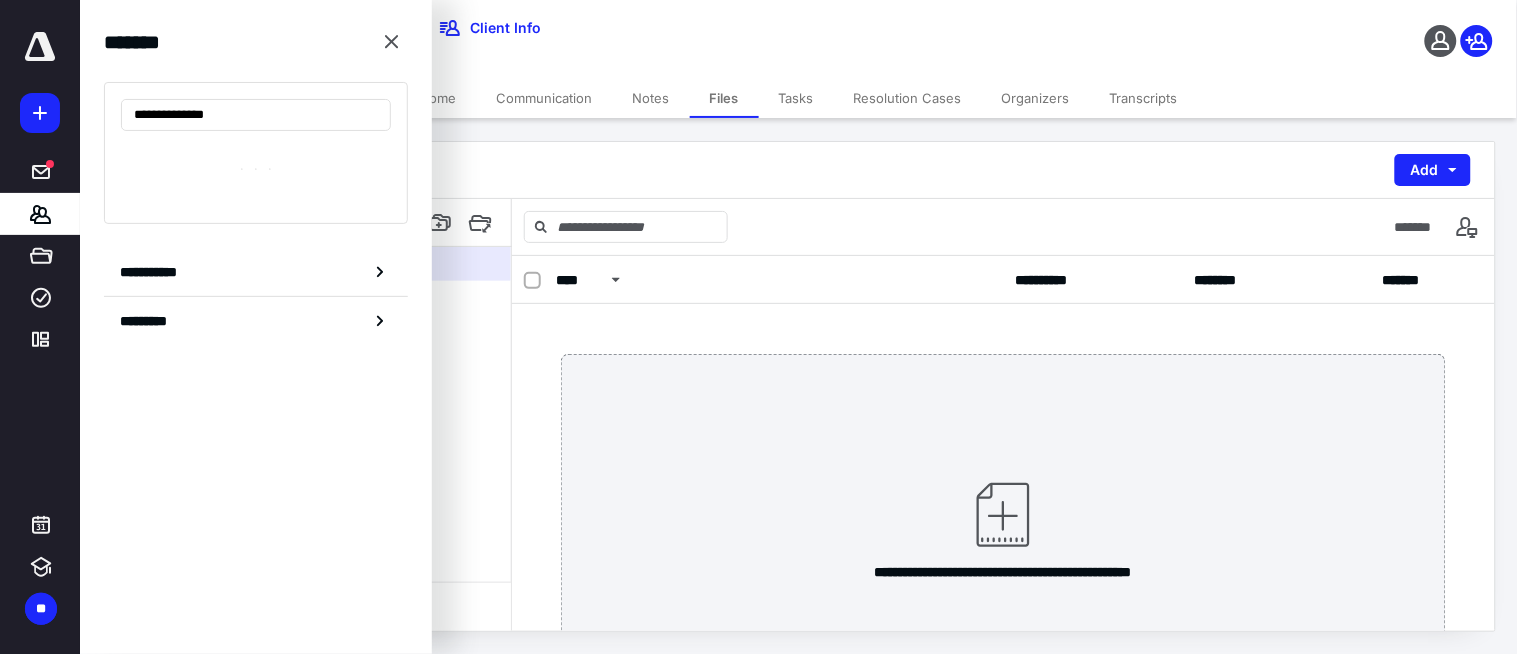 type on "**********" 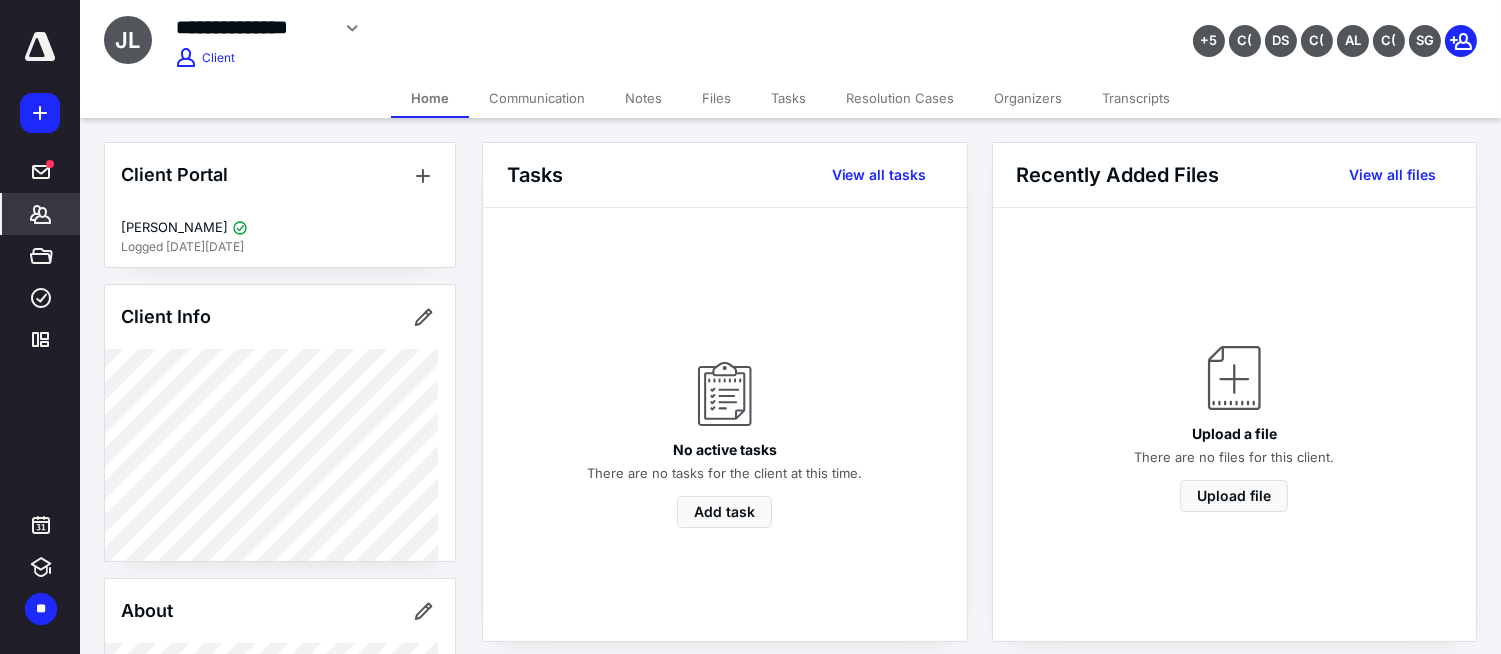 click on "Files" at bounding box center (716, 98) 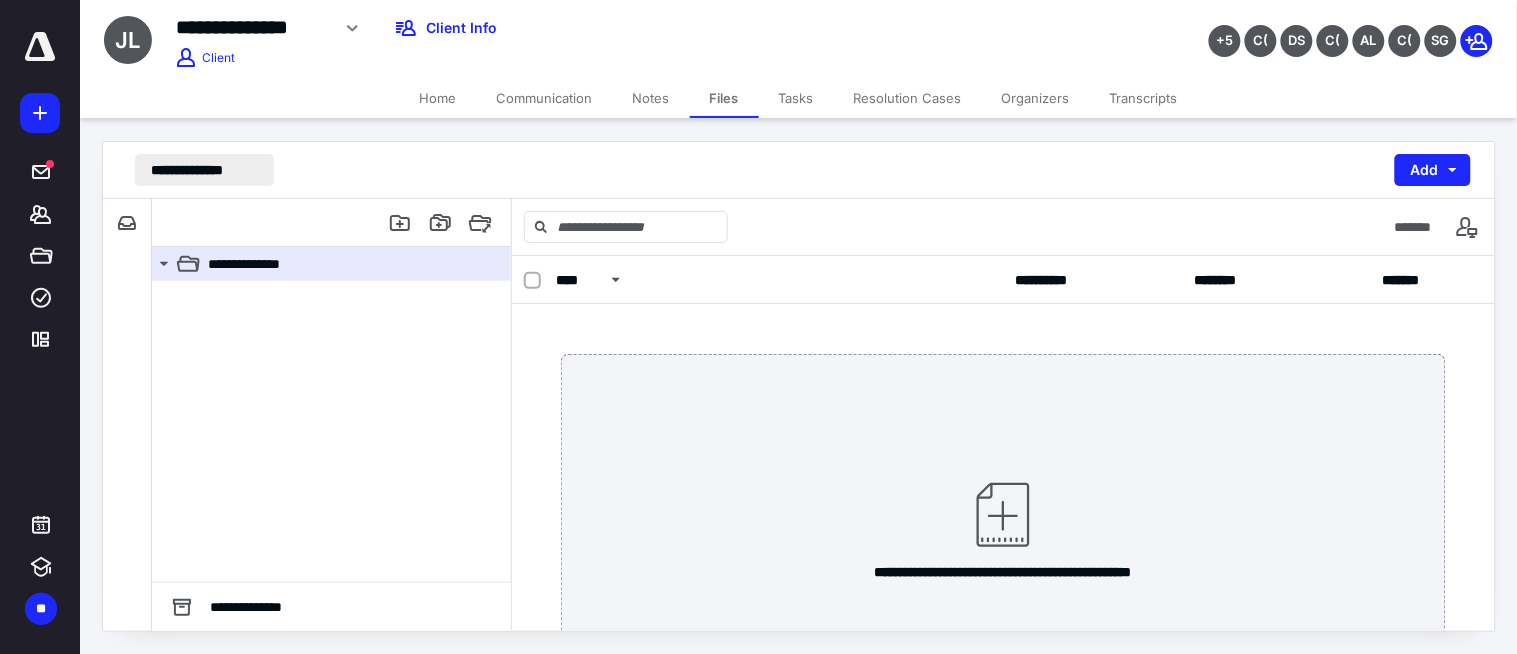 drag, startPoint x: 36, startPoint y: 215, endPoint x: 142, endPoint y: 166, distance: 116.777565 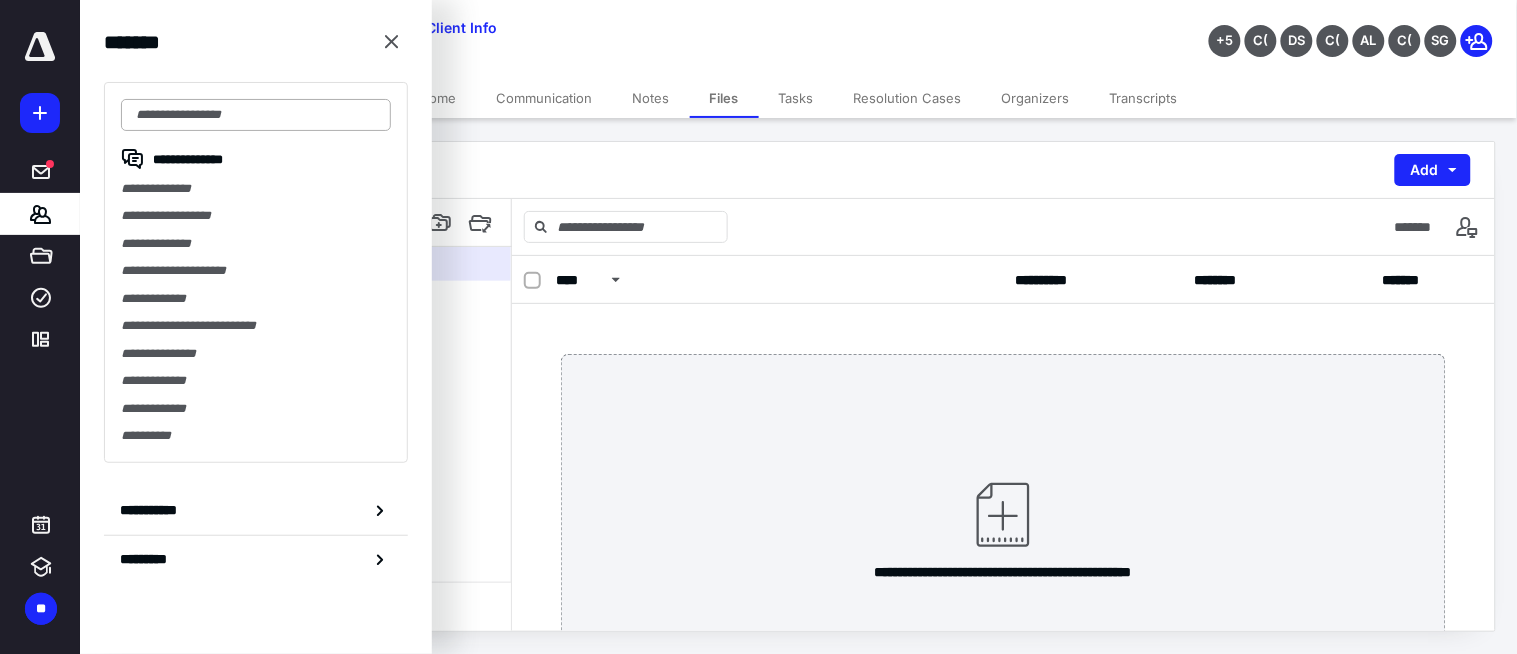 click at bounding box center [256, 115] 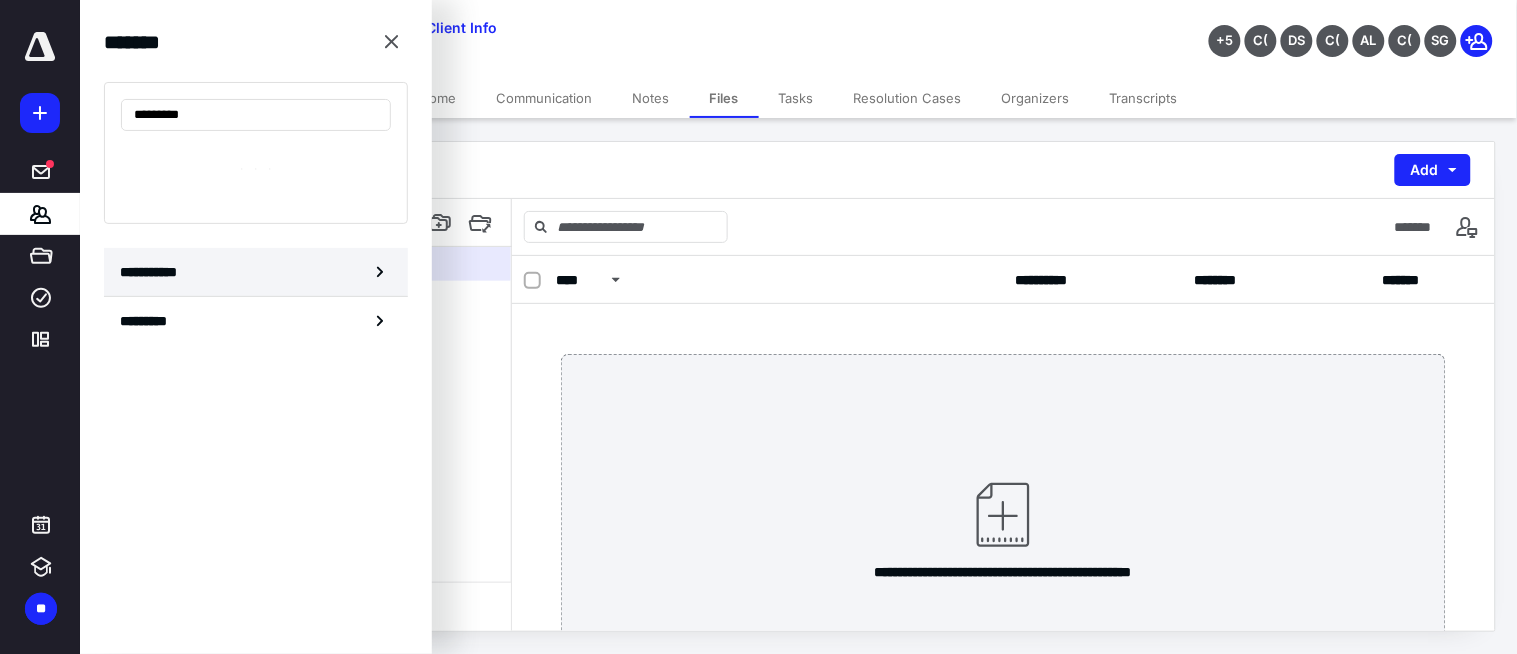 type on "**********" 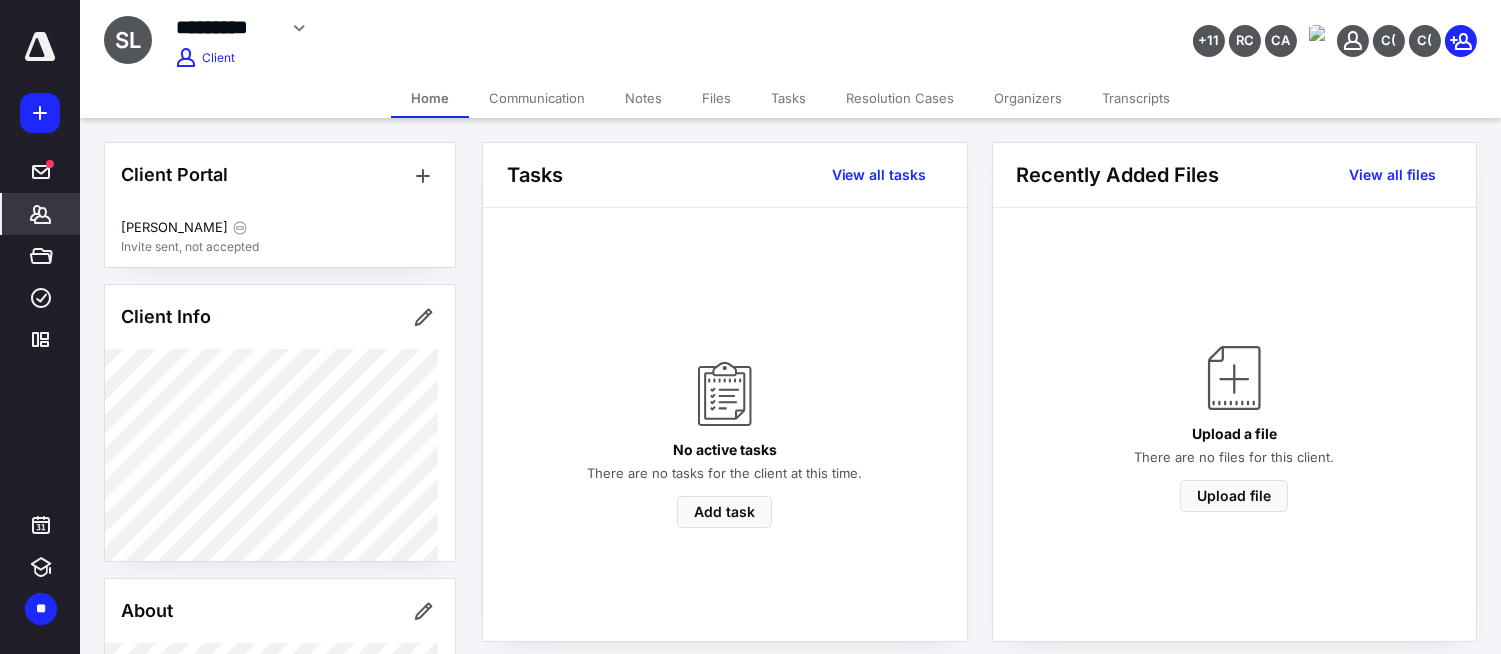 click on "Files" at bounding box center (716, 98) 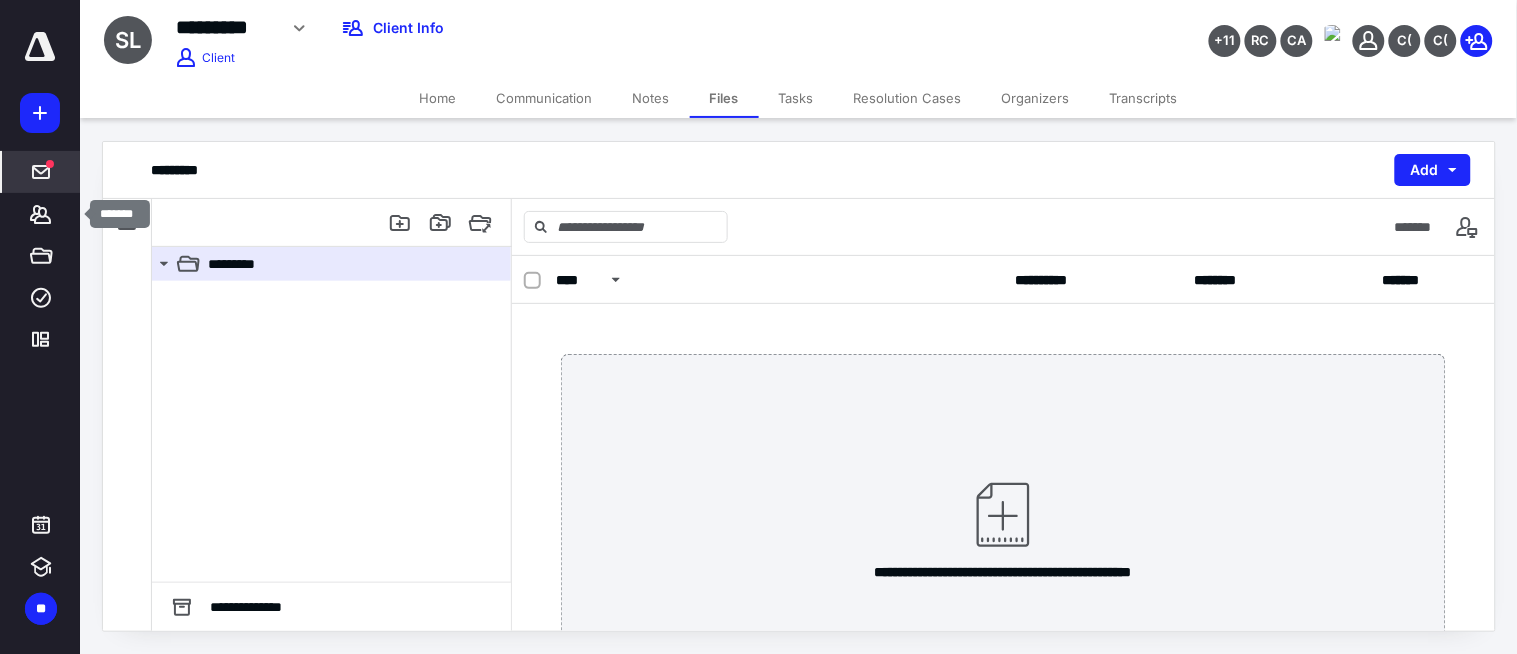 drag, startPoint x: 23, startPoint y: 215, endPoint x: 70, endPoint y: 188, distance: 54.20332 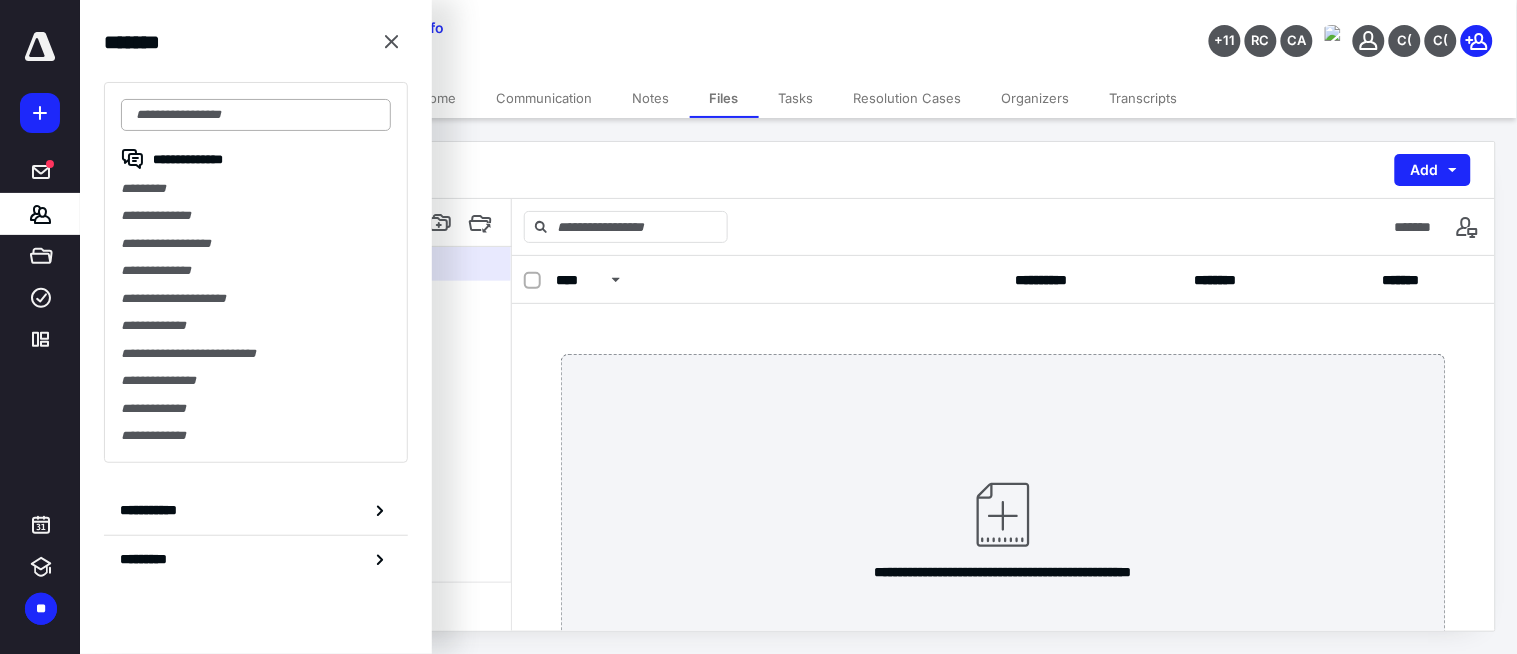 click at bounding box center (256, 115) 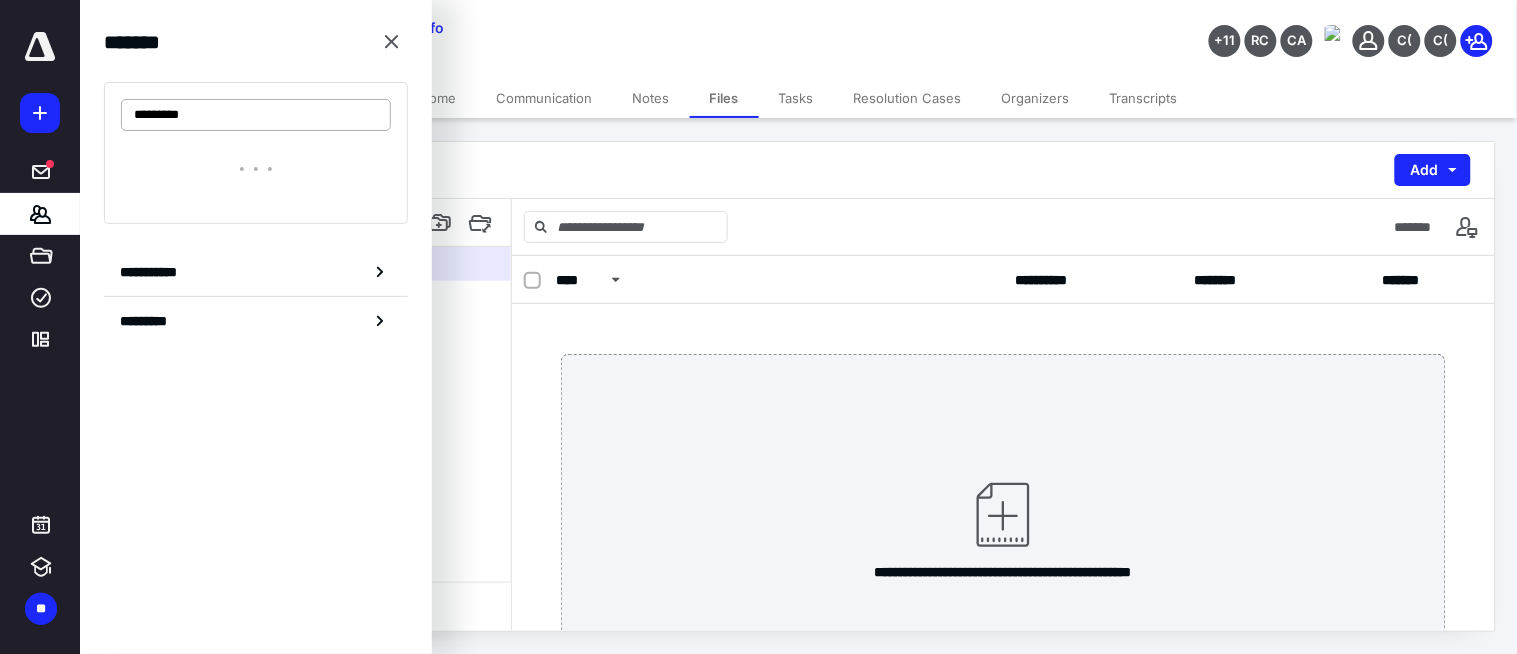 click on "*********" at bounding box center [256, 115] 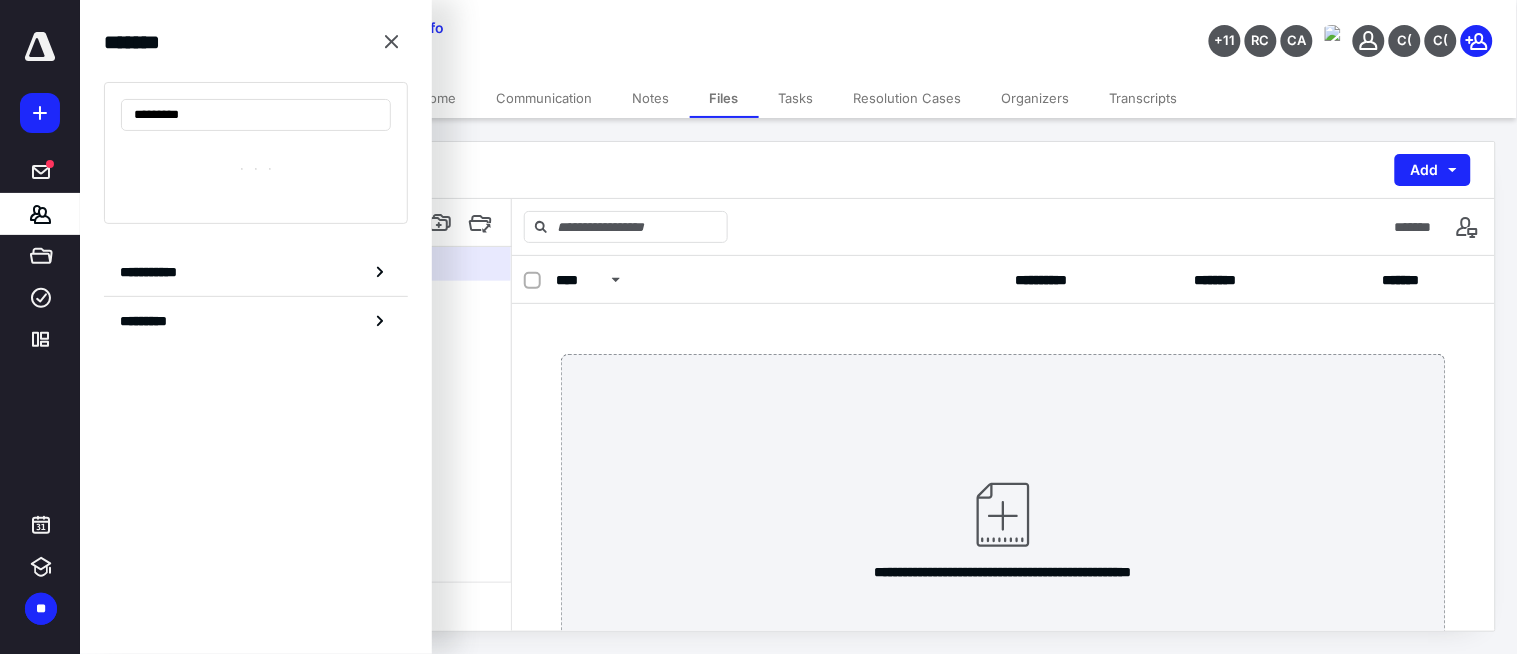 type on "**********" 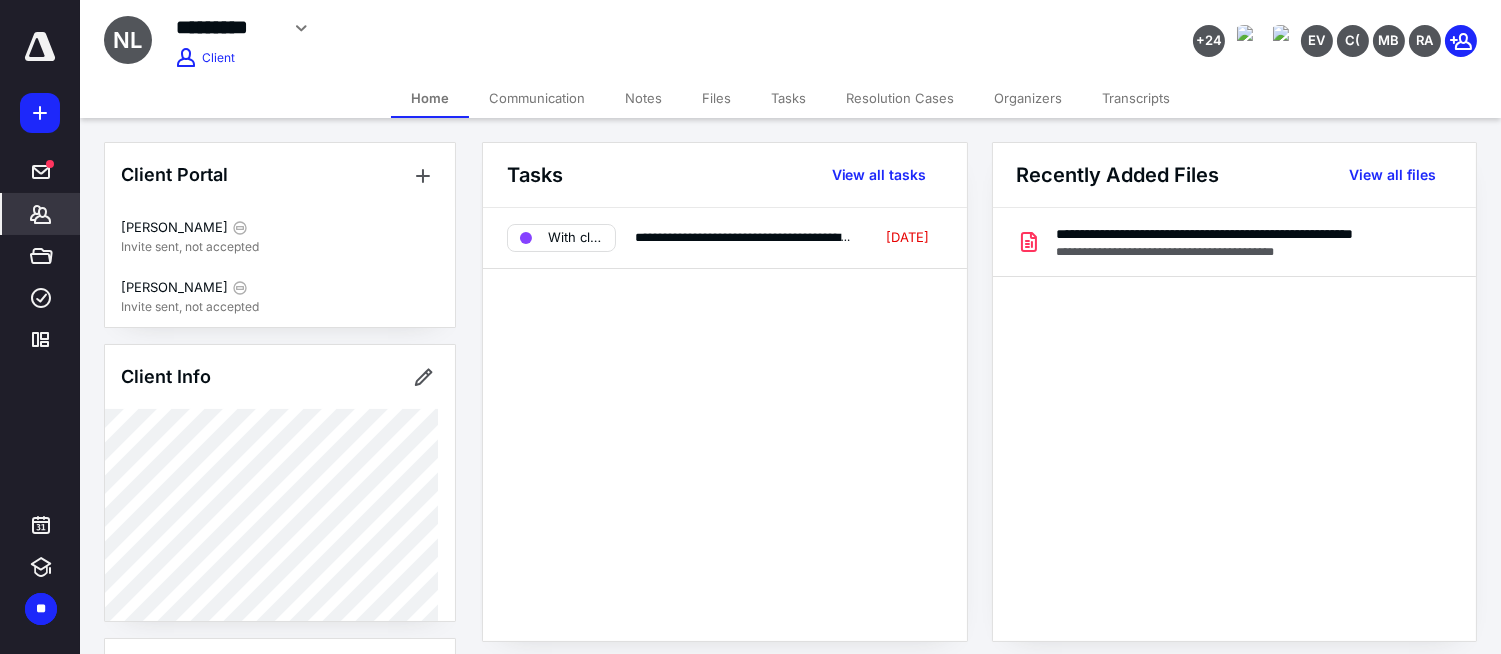 click on "Files" at bounding box center [716, 98] 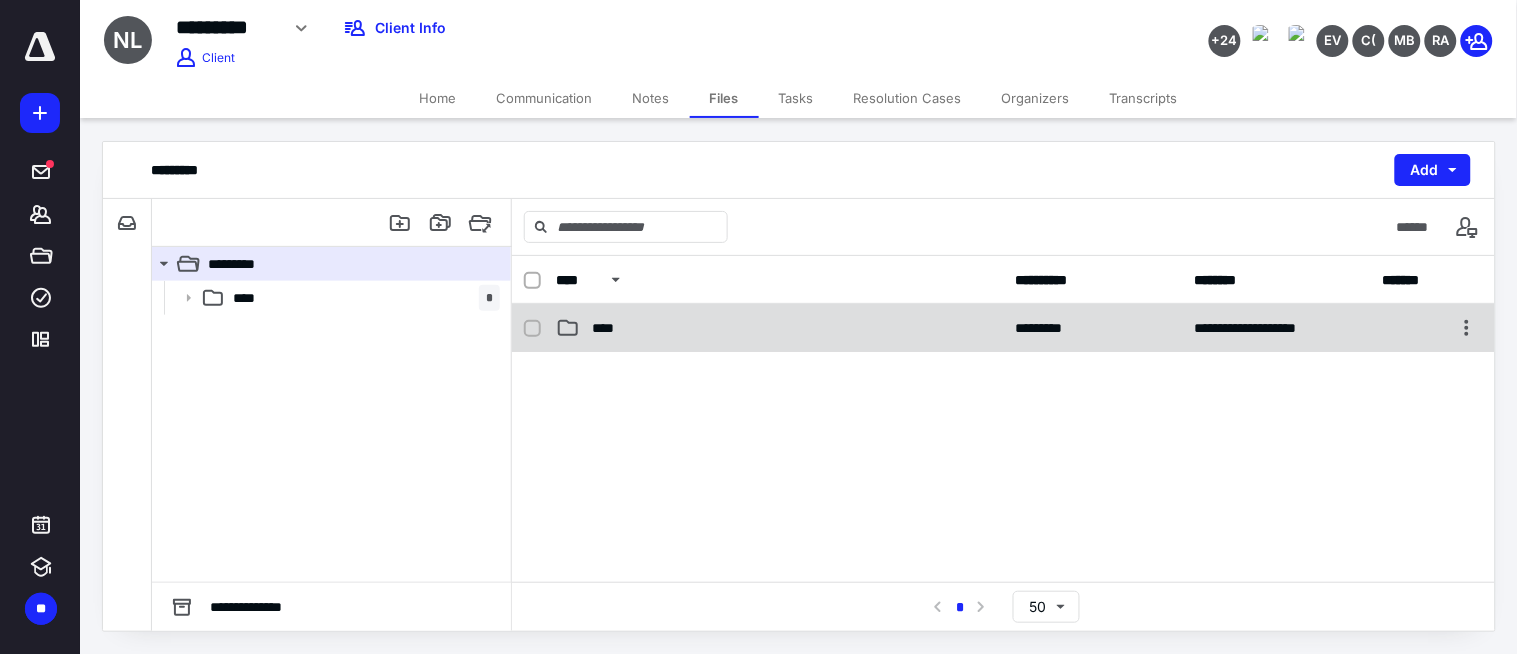 click on "****" at bounding box center (779, 328) 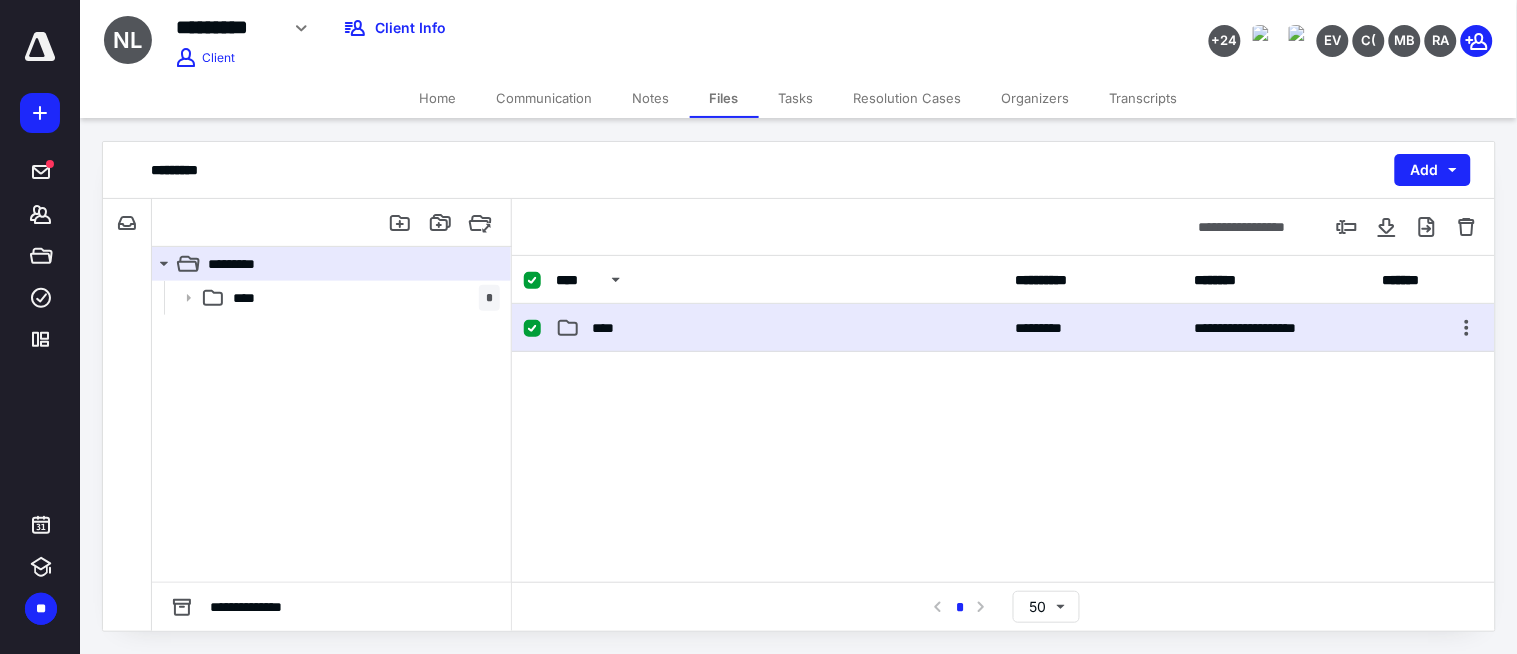 click on "****" at bounding box center (779, 328) 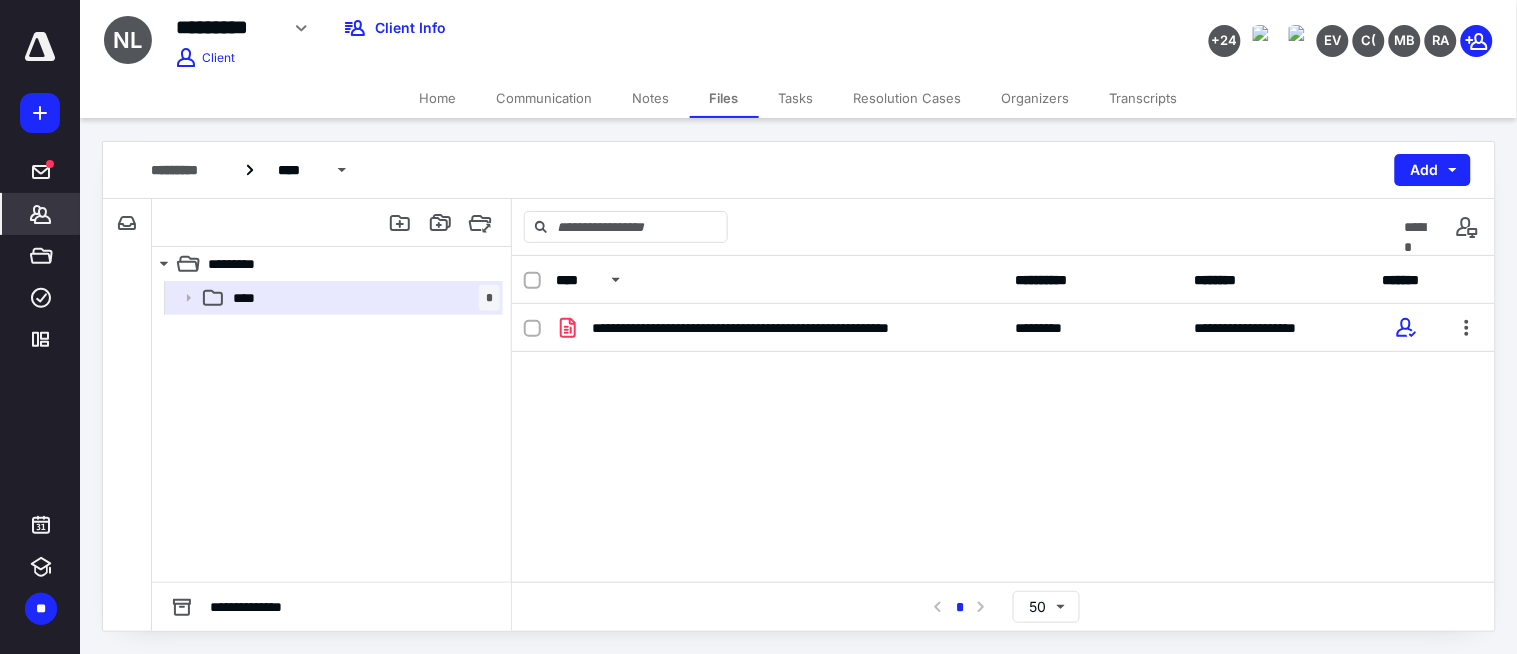 drag, startPoint x: 40, startPoint y: 216, endPoint x: 43, endPoint y: 193, distance: 23.194826 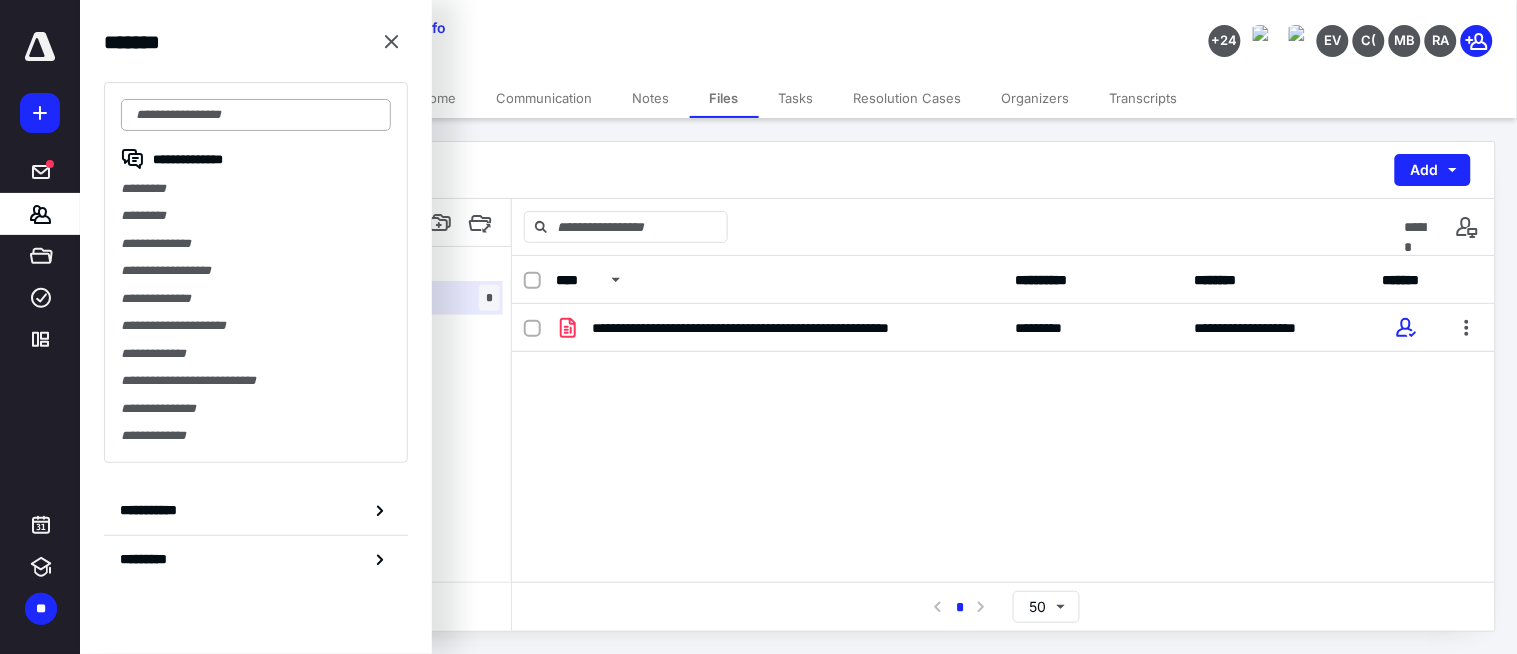 drag, startPoint x: 222, startPoint y: 101, endPoint x: 226, endPoint y: 111, distance: 10.770329 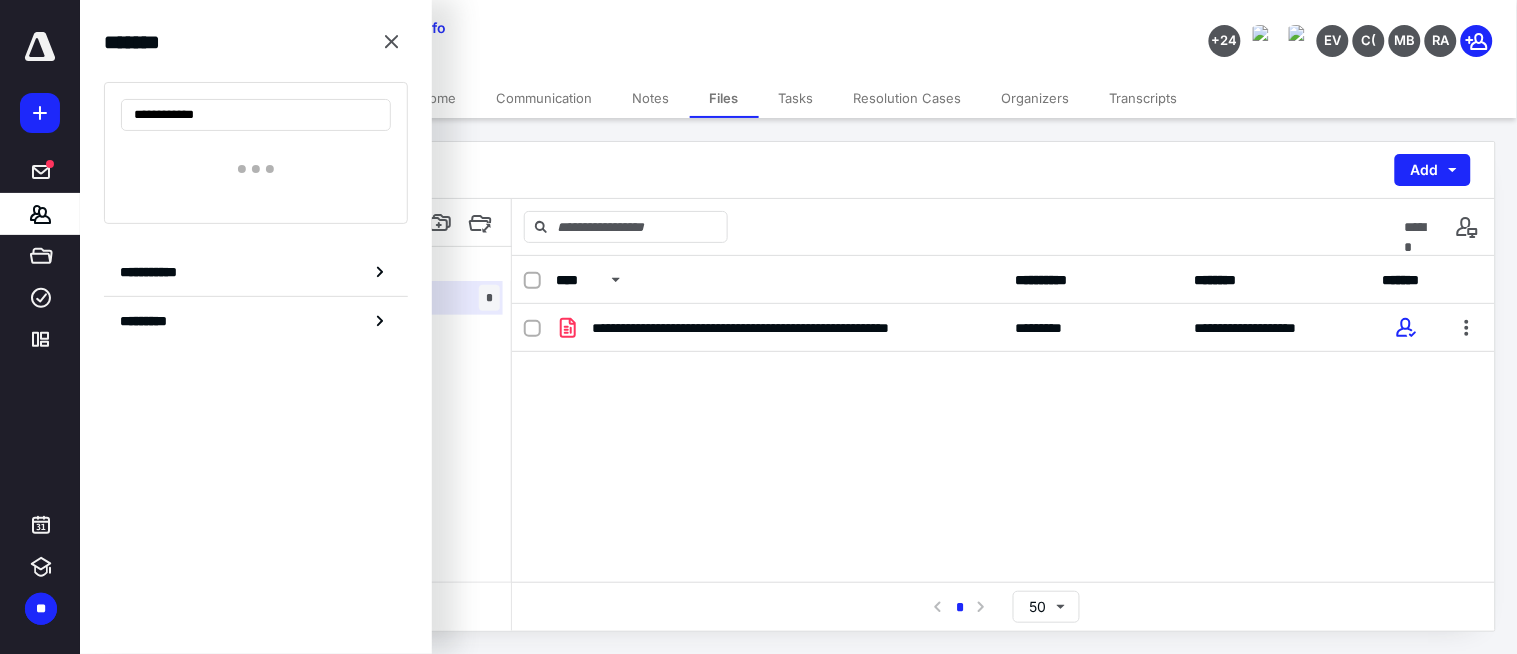 drag, startPoint x: 196, startPoint y: 121, endPoint x: 373, endPoint y: 143, distance: 178.36198 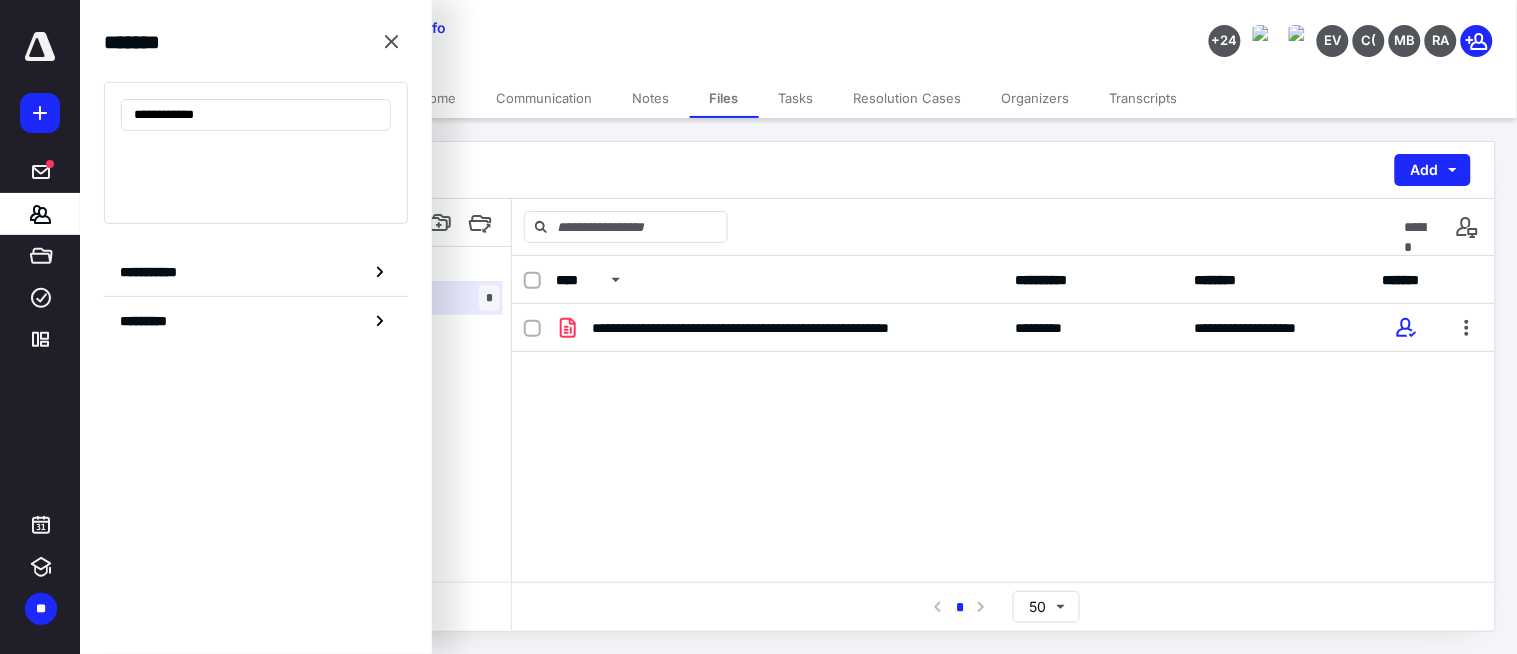 click on "**********" at bounding box center [256, 115] 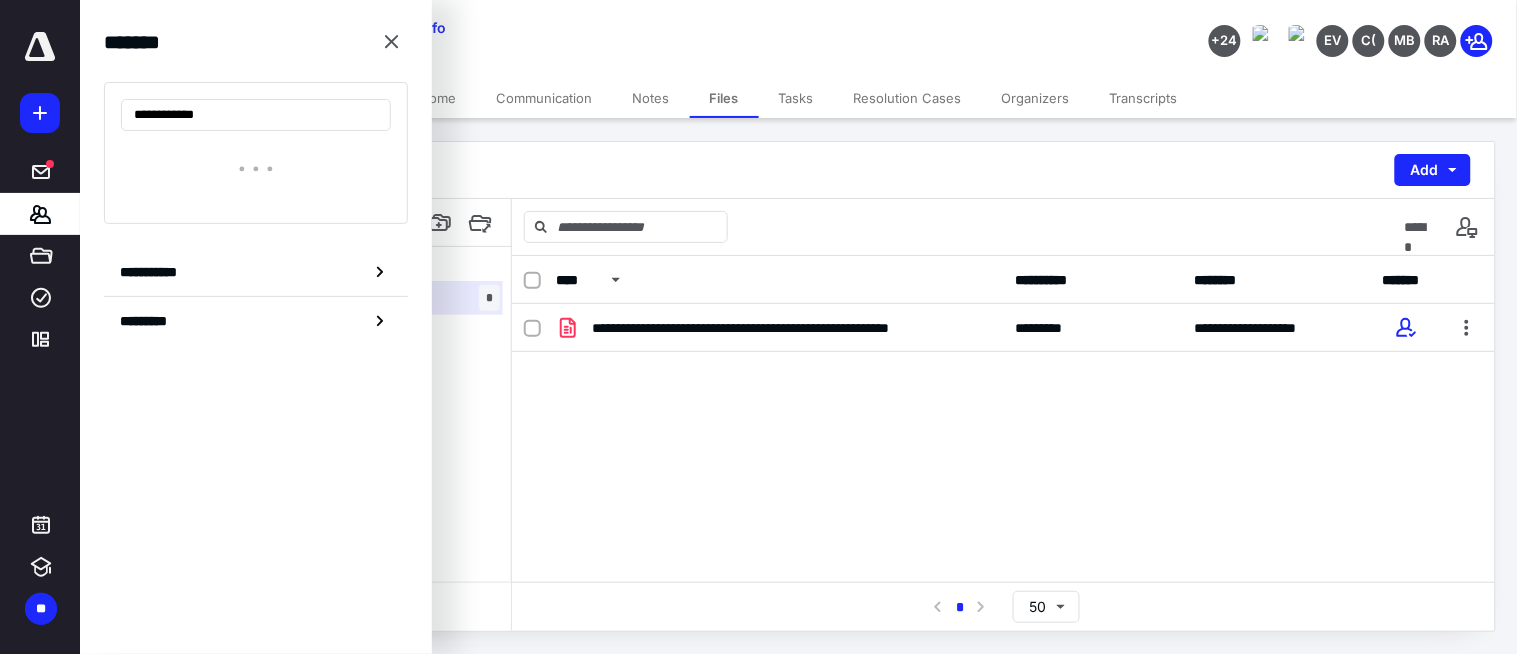 type on "**********" 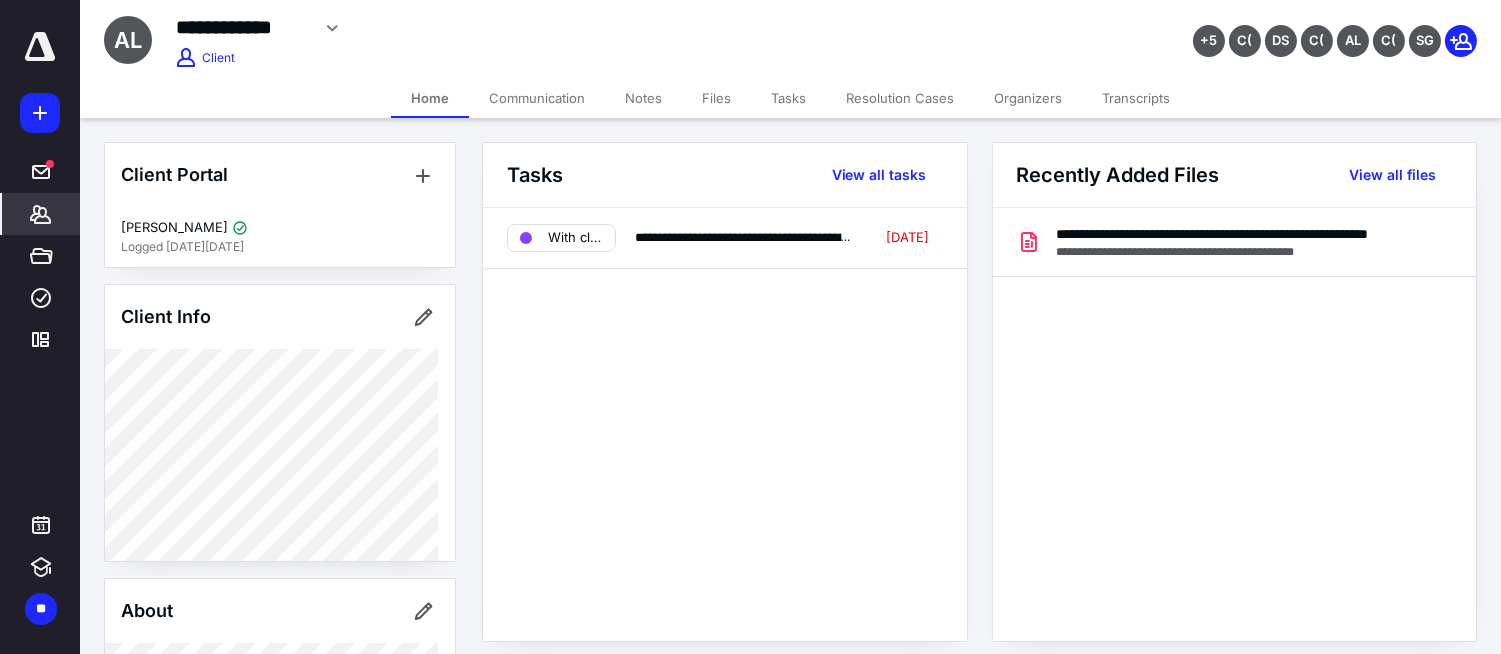 click on "Files" at bounding box center (716, 98) 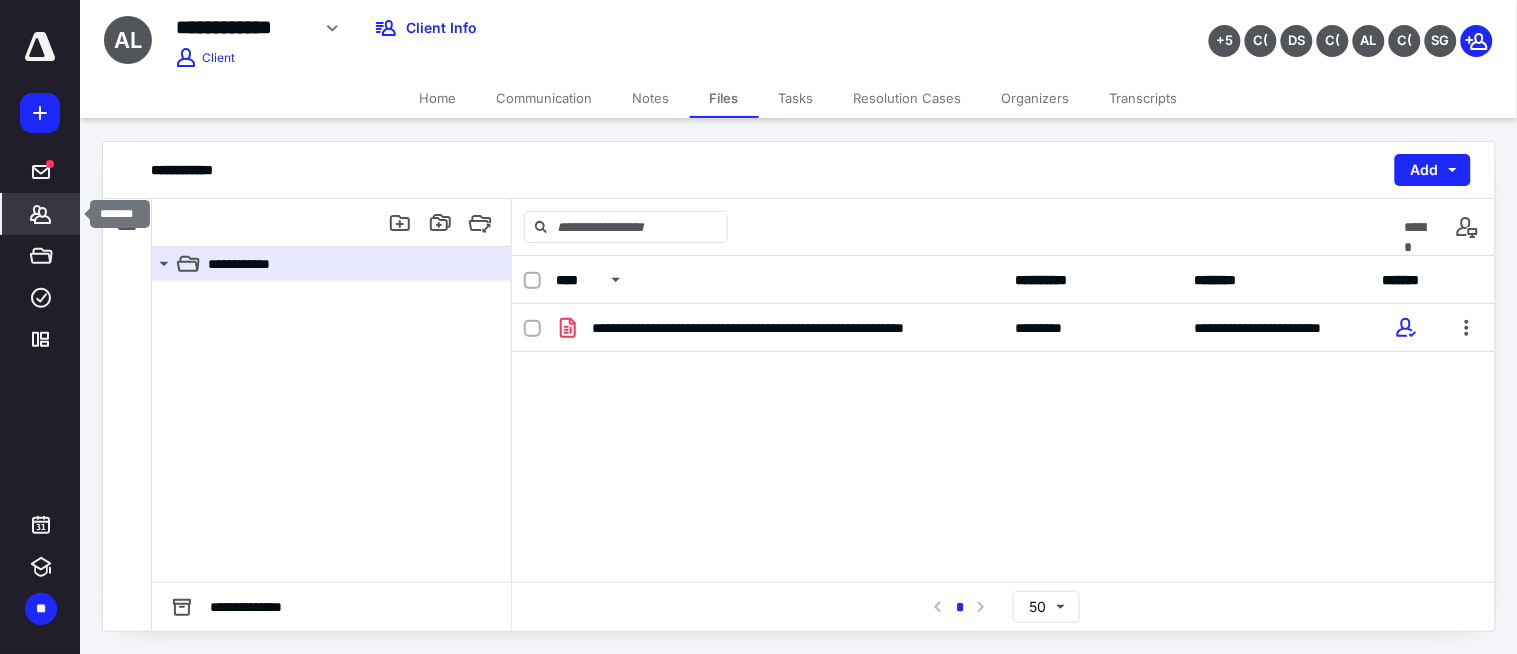 click 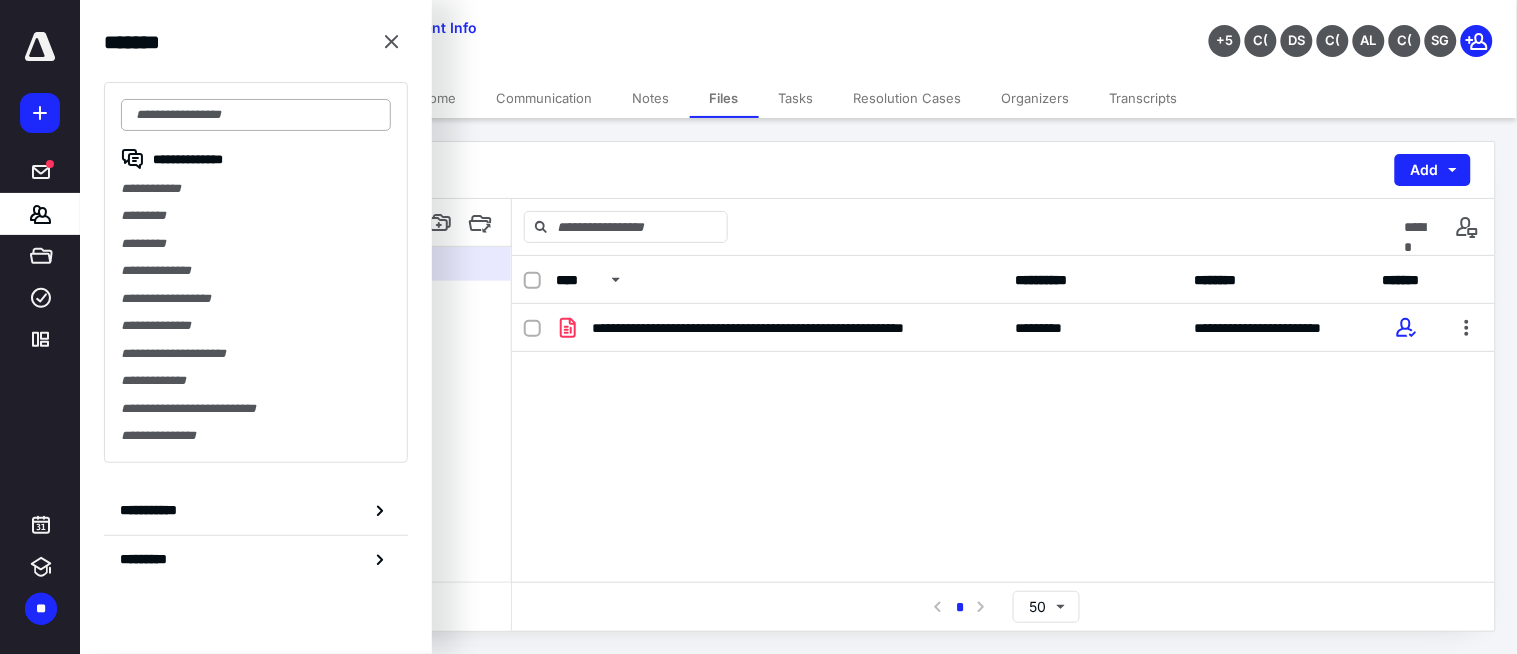 click at bounding box center (256, 115) 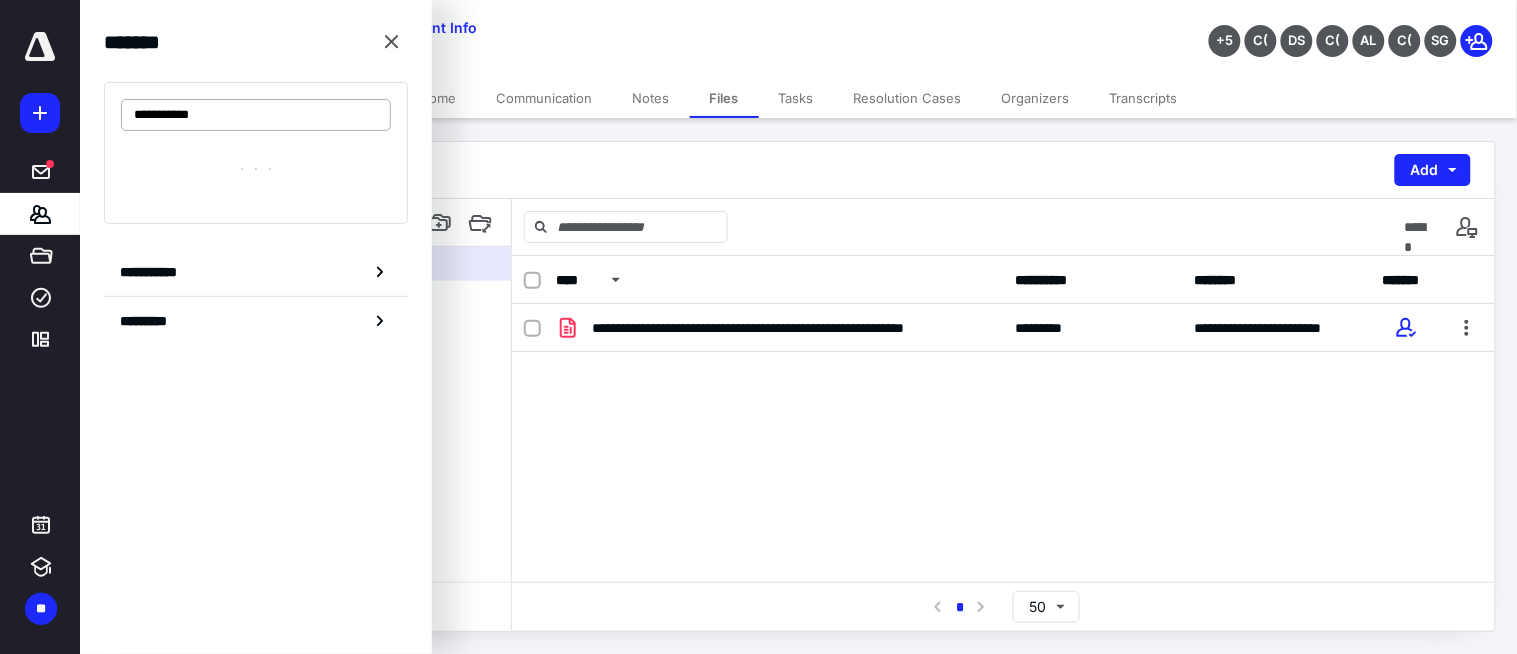 click on "**********" at bounding box center [256, 115] 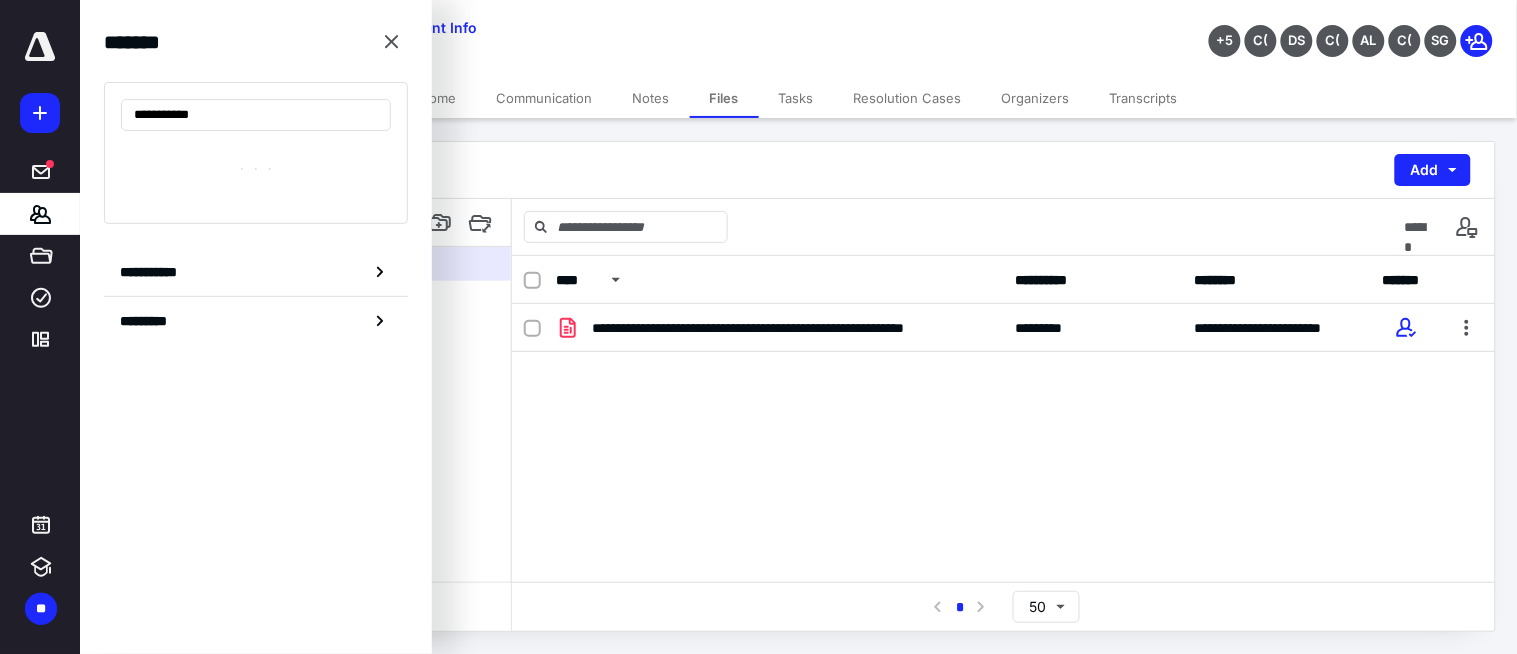 type on "**********" 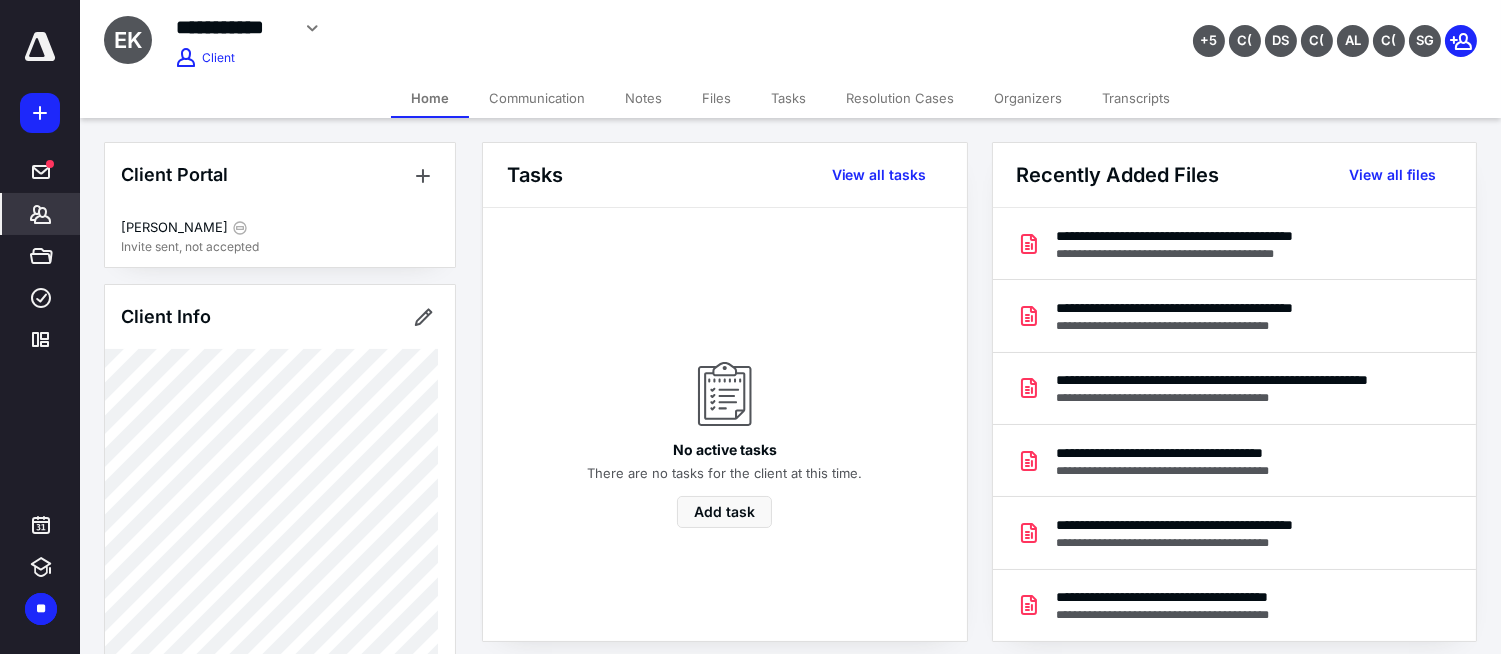 click on "Files" at bounding box center (716, 98) 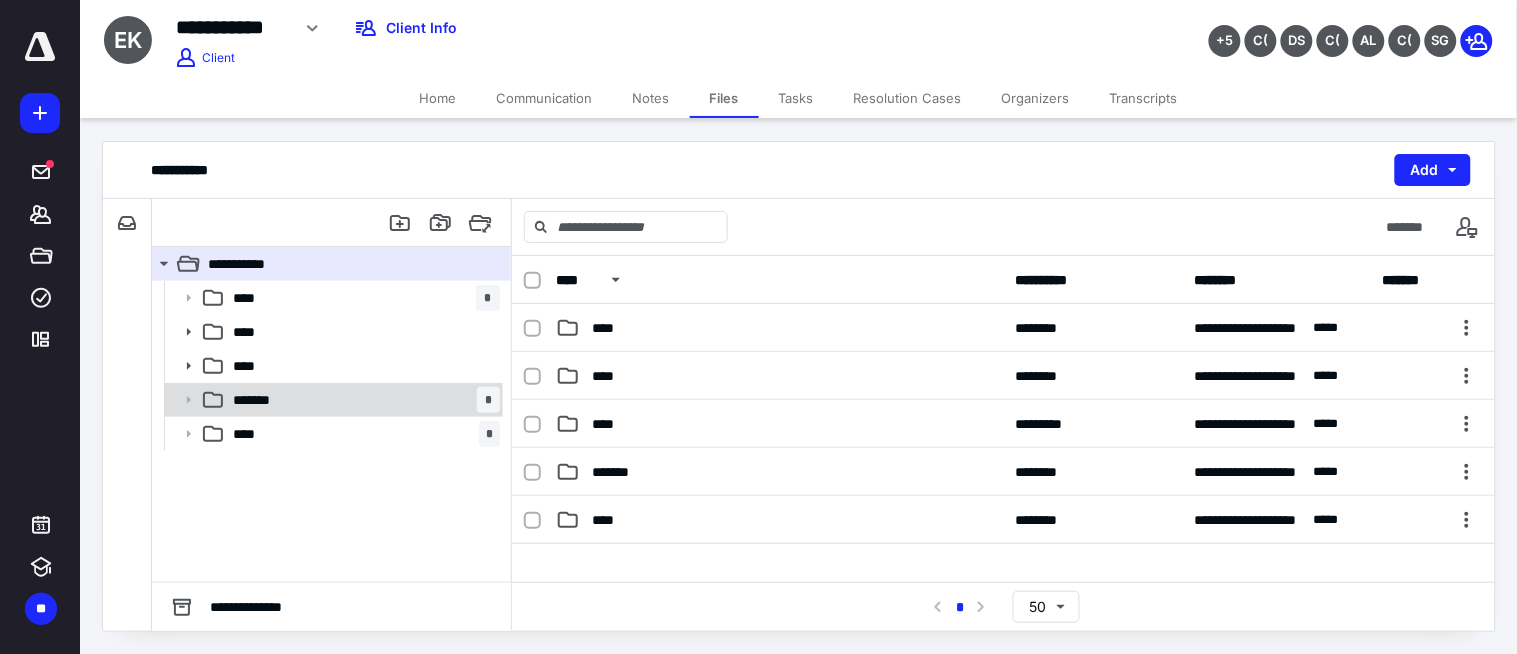 click on "******* *" at bounding box center (362, 400) 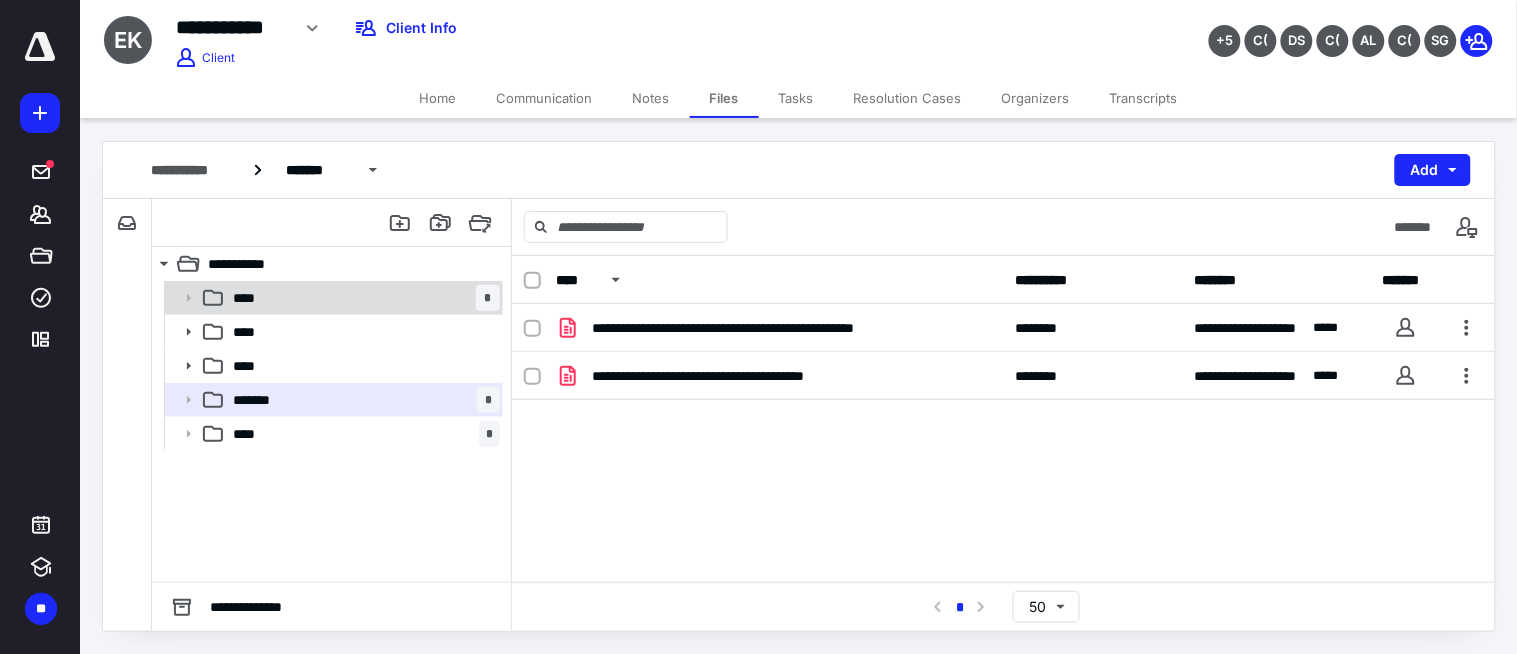 click on "**** *" at bounding box center (362, 298) 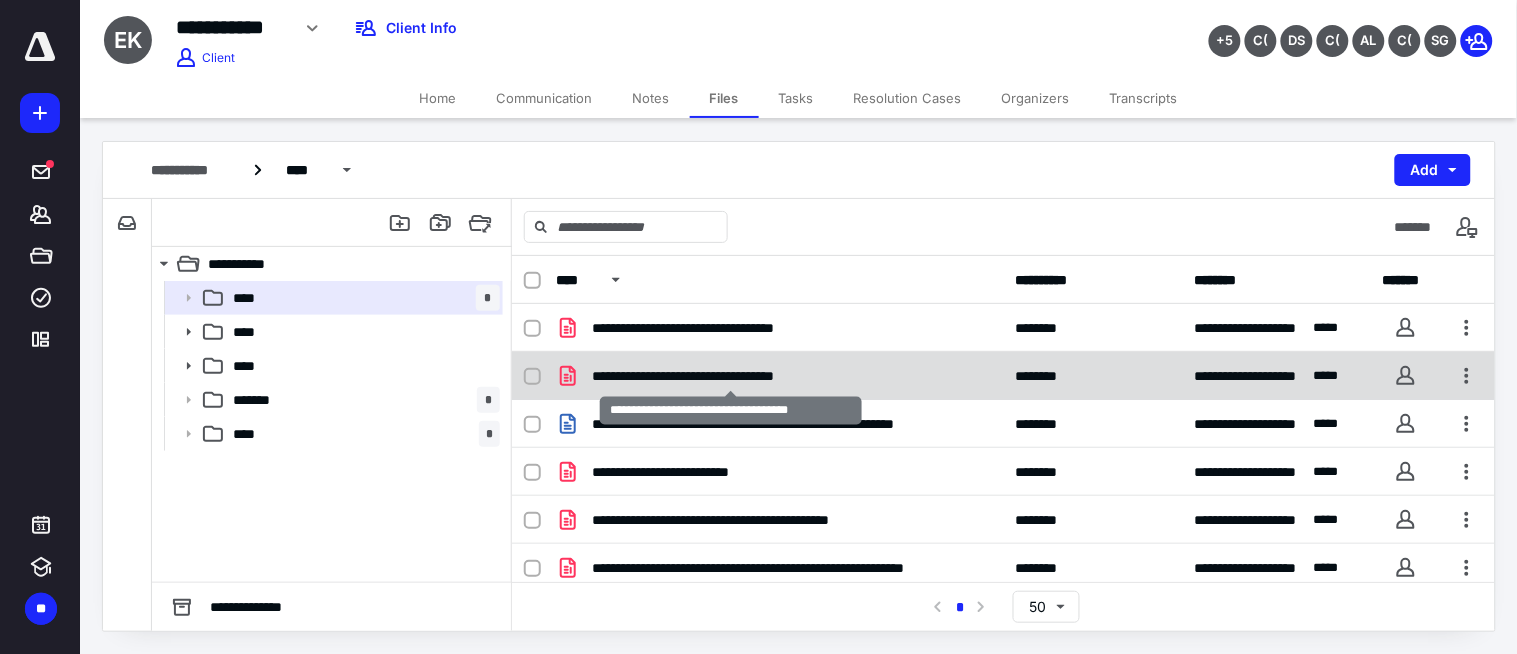 click on "**********" at bounding box center (731, 376) 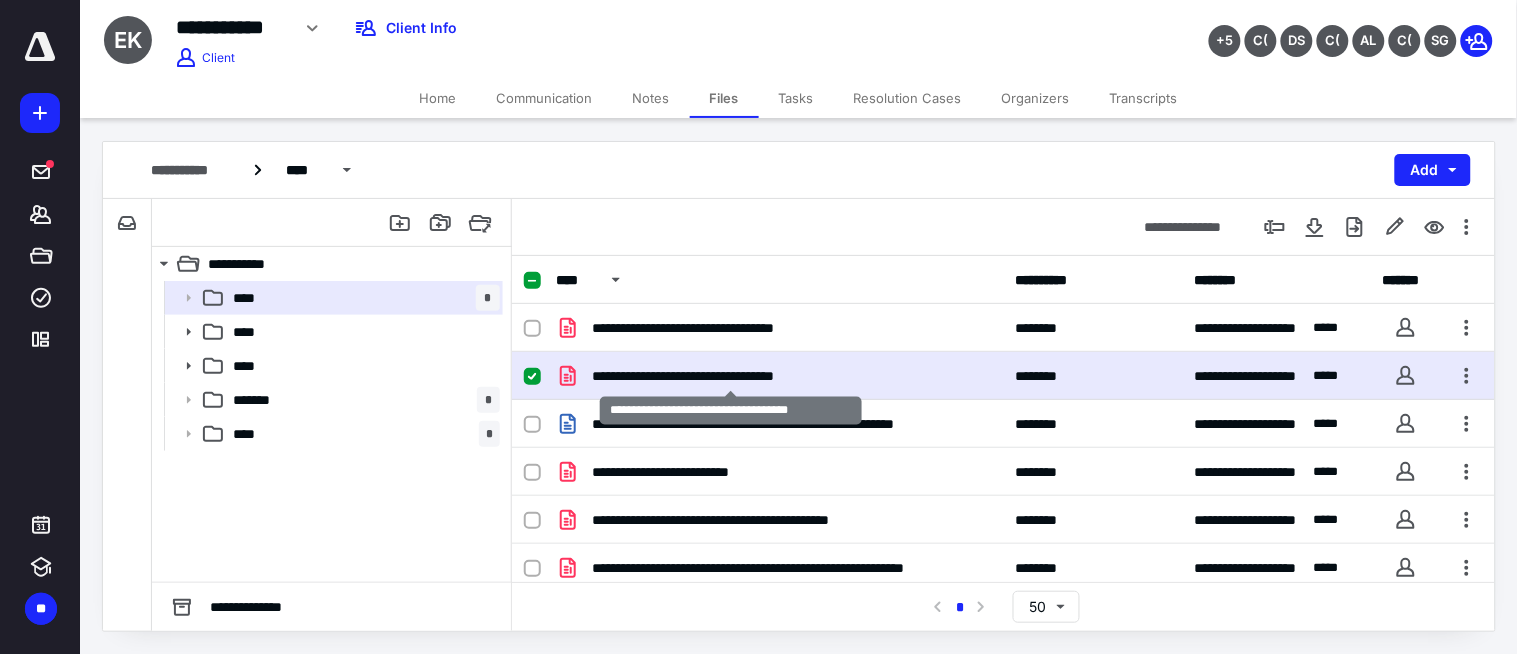 click on "**********" at bounding box center (731, 376) 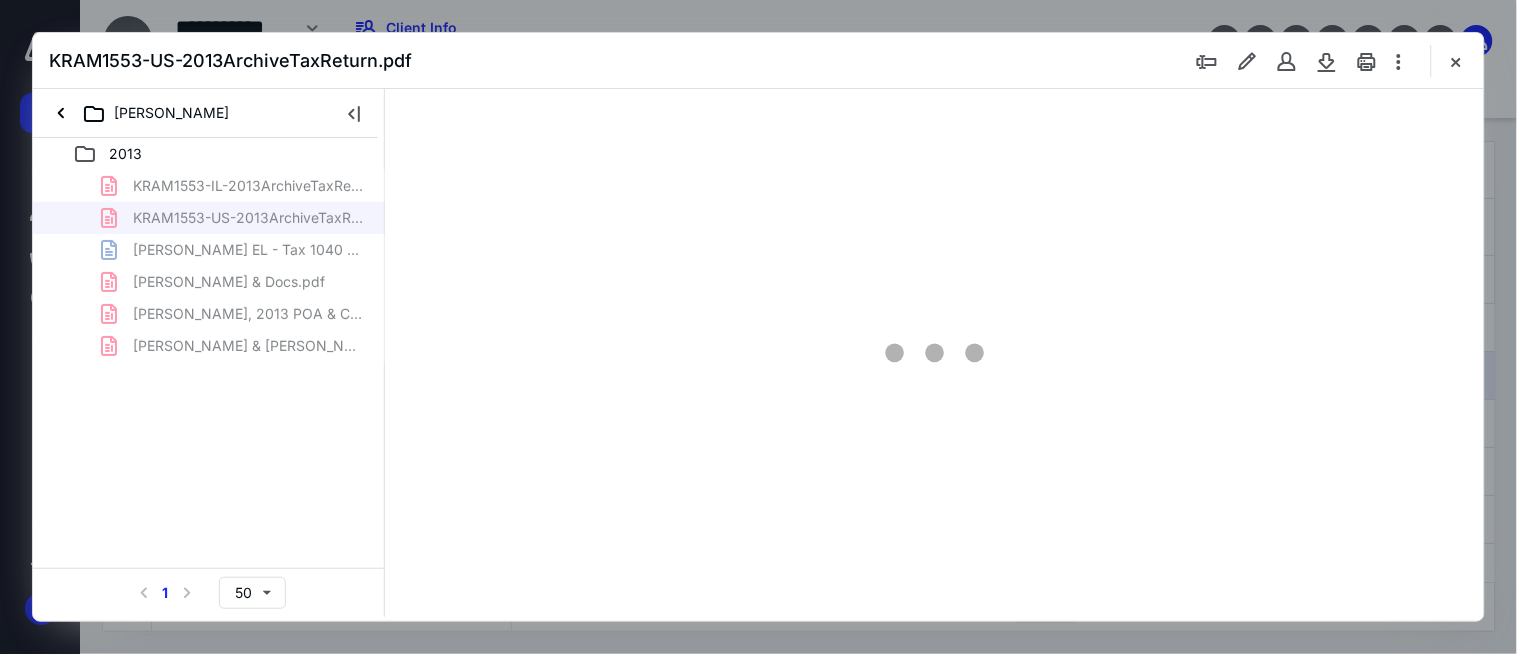 click at bounding box center (1367, 61) 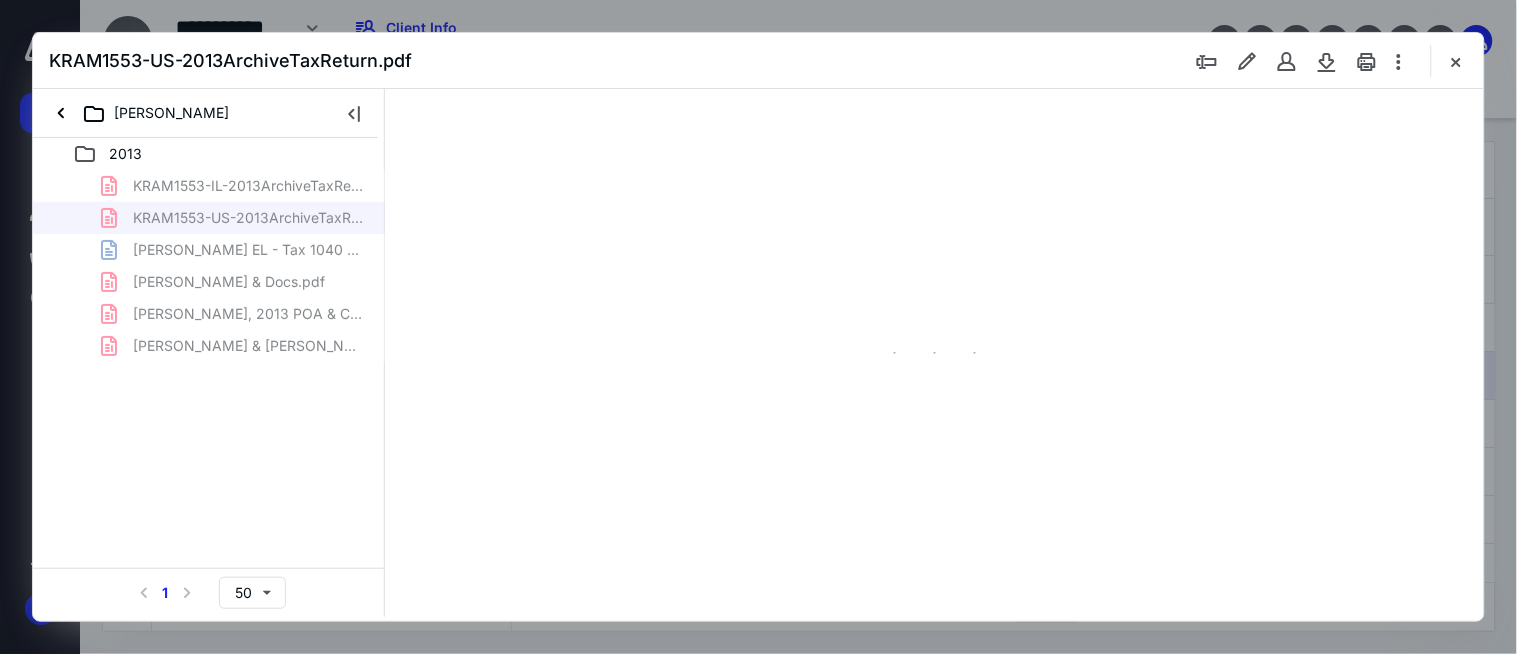 scroll, scrollTop: 0, scrollLeft: 0, axis: both 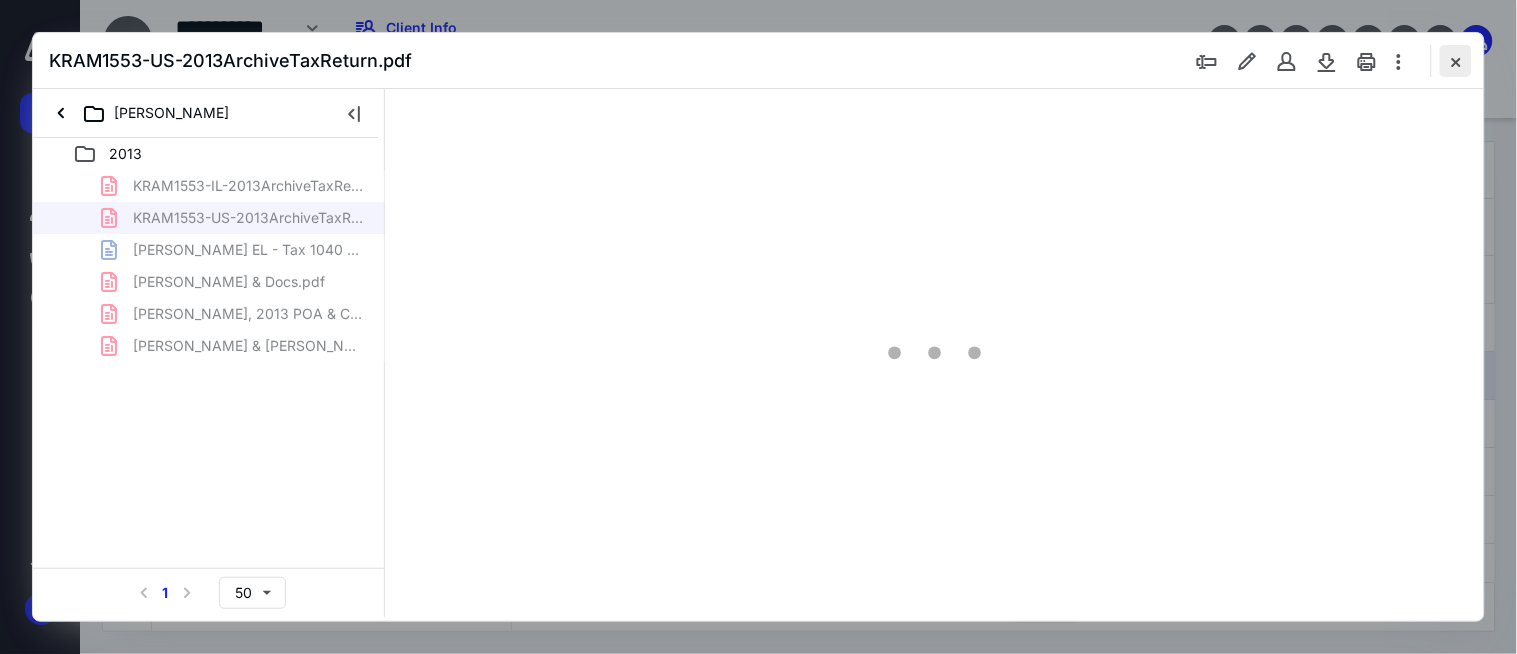 type on "176" 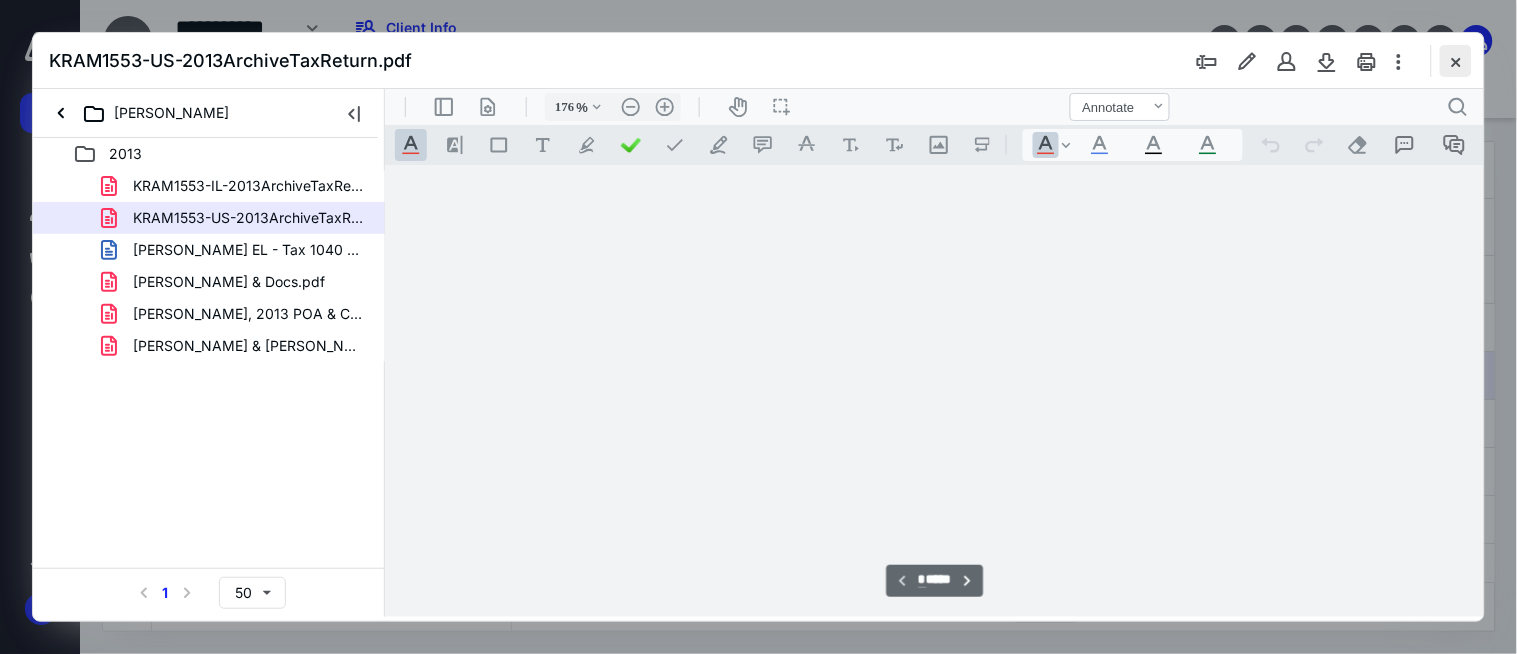 scroll, scrollTop: 83, scrollLeft: 156, axis: both 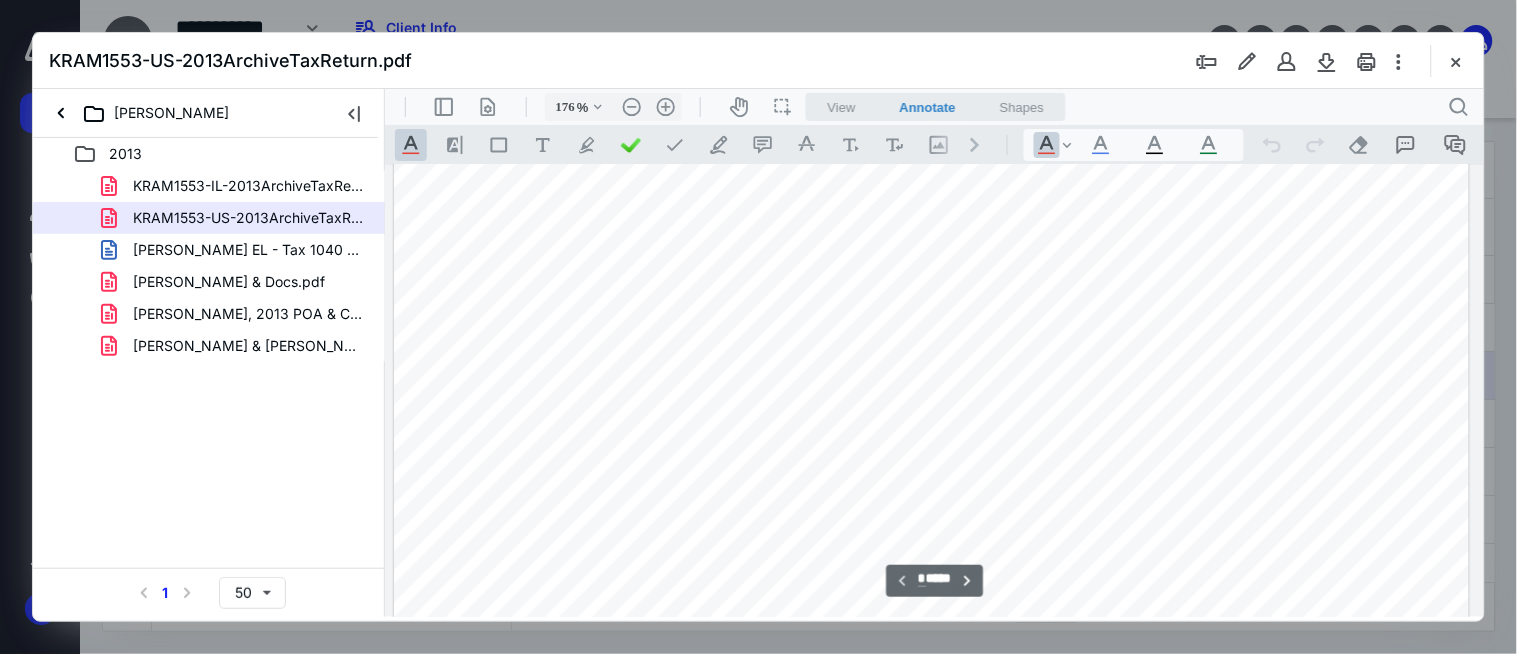 click at bounding box center [1456, 61] 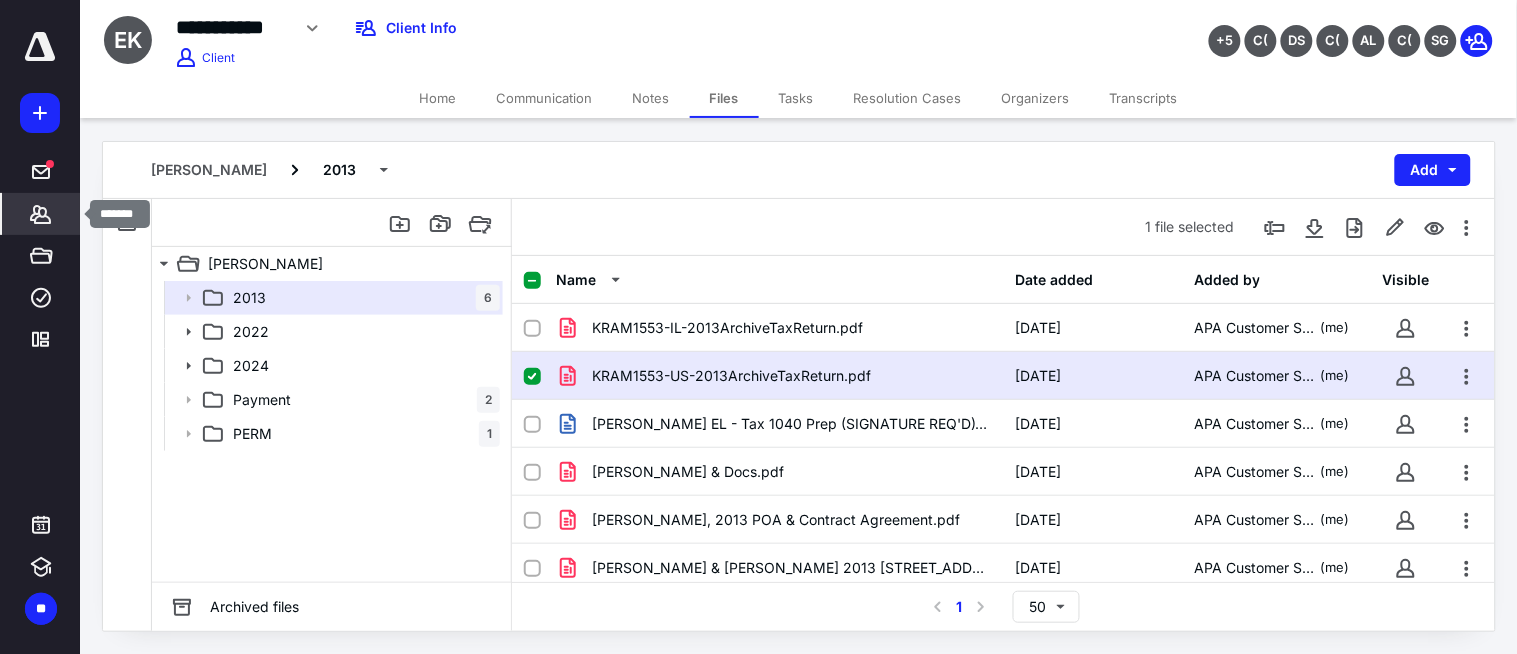 drag, startPoint x: 57, startPoint y: 217, endPoint x: 72, endPoint y: 194, distance: 27.45906 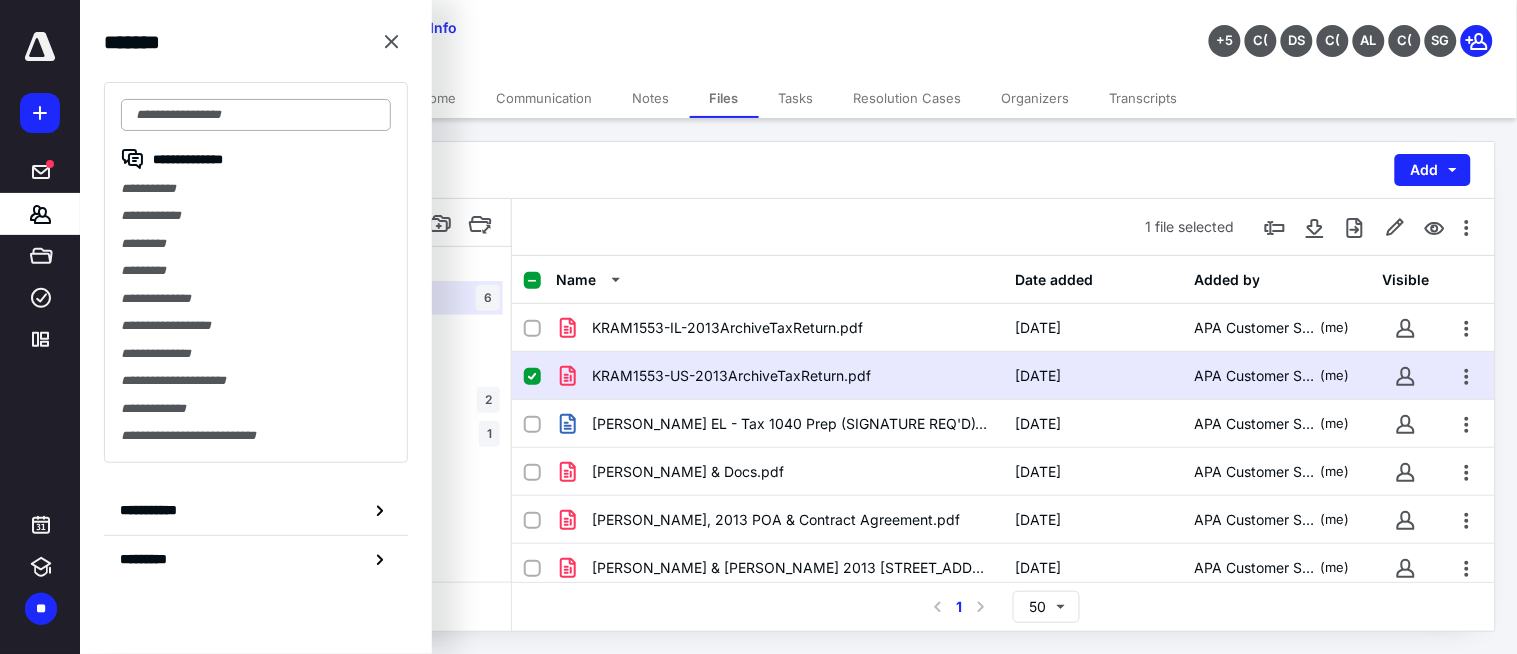 click at bounding box center [256, 115] 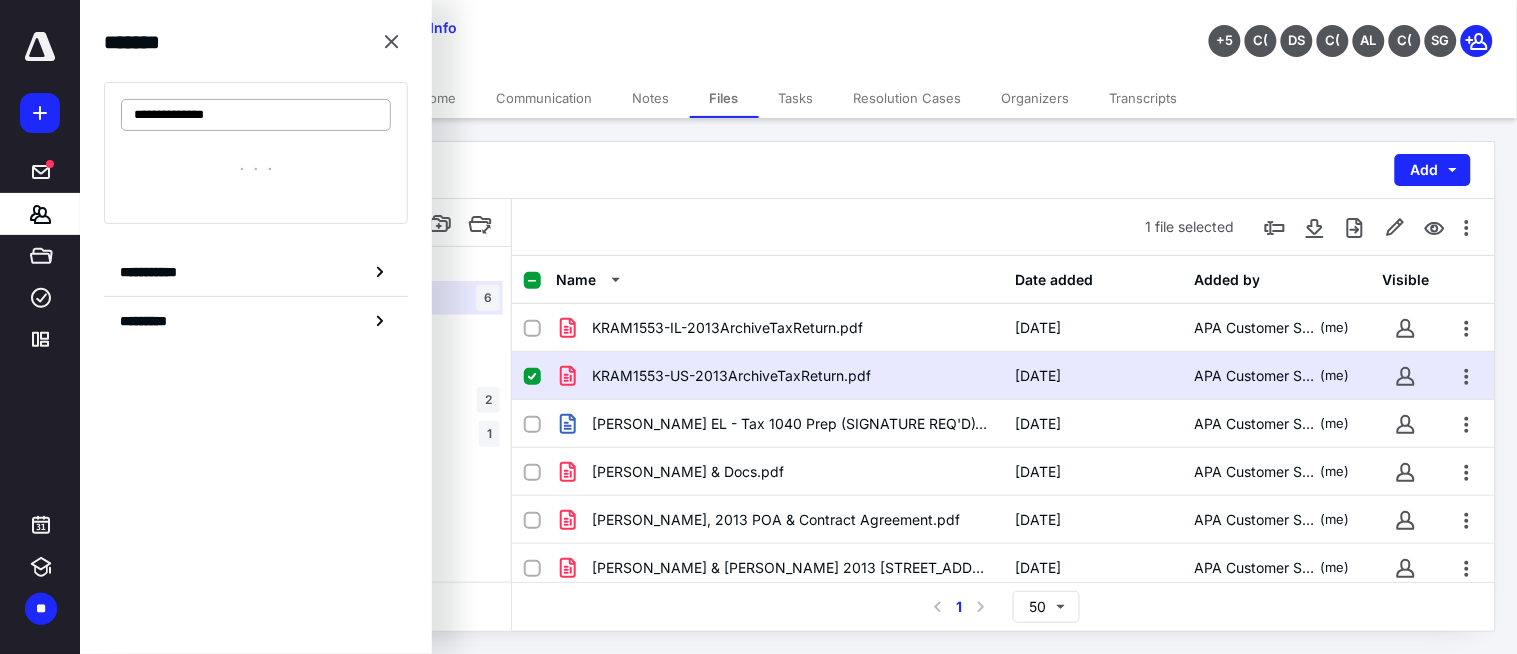 click on "**********" at bounding box center [256, 115] 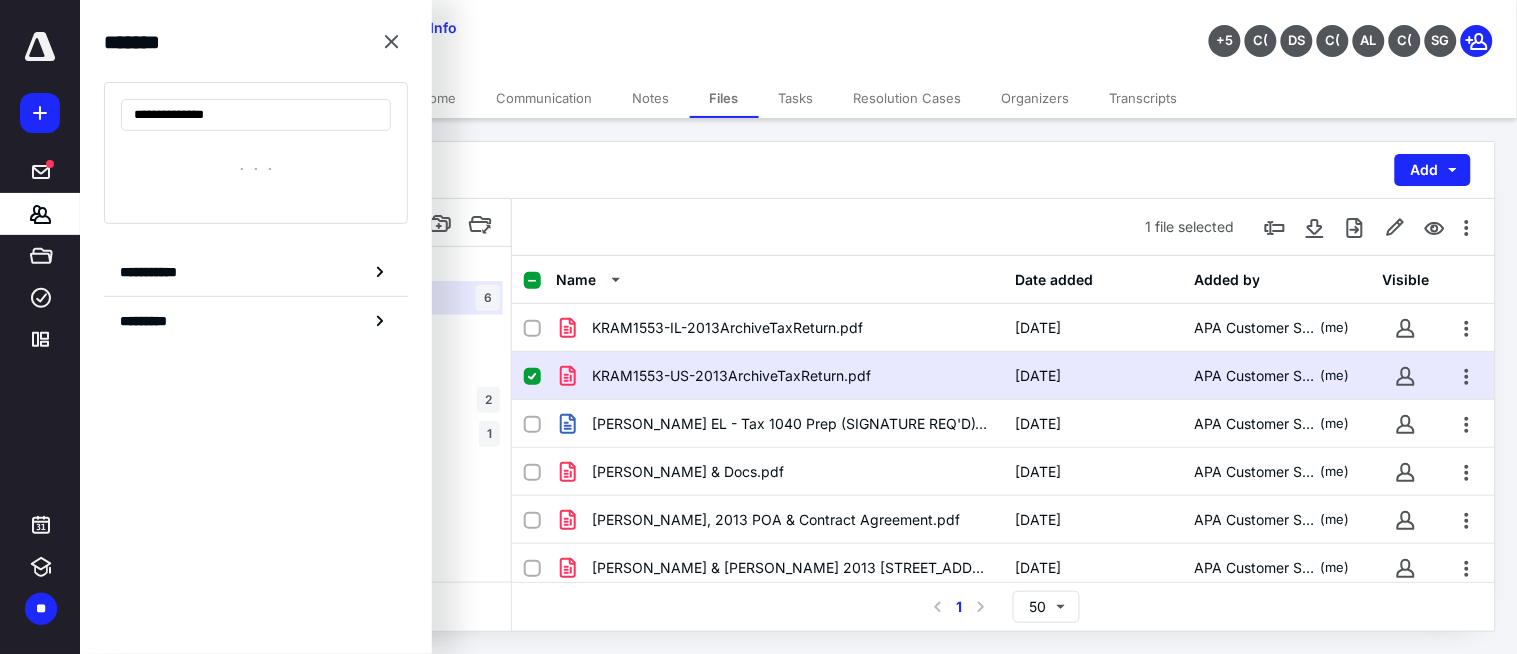 type on "**********" 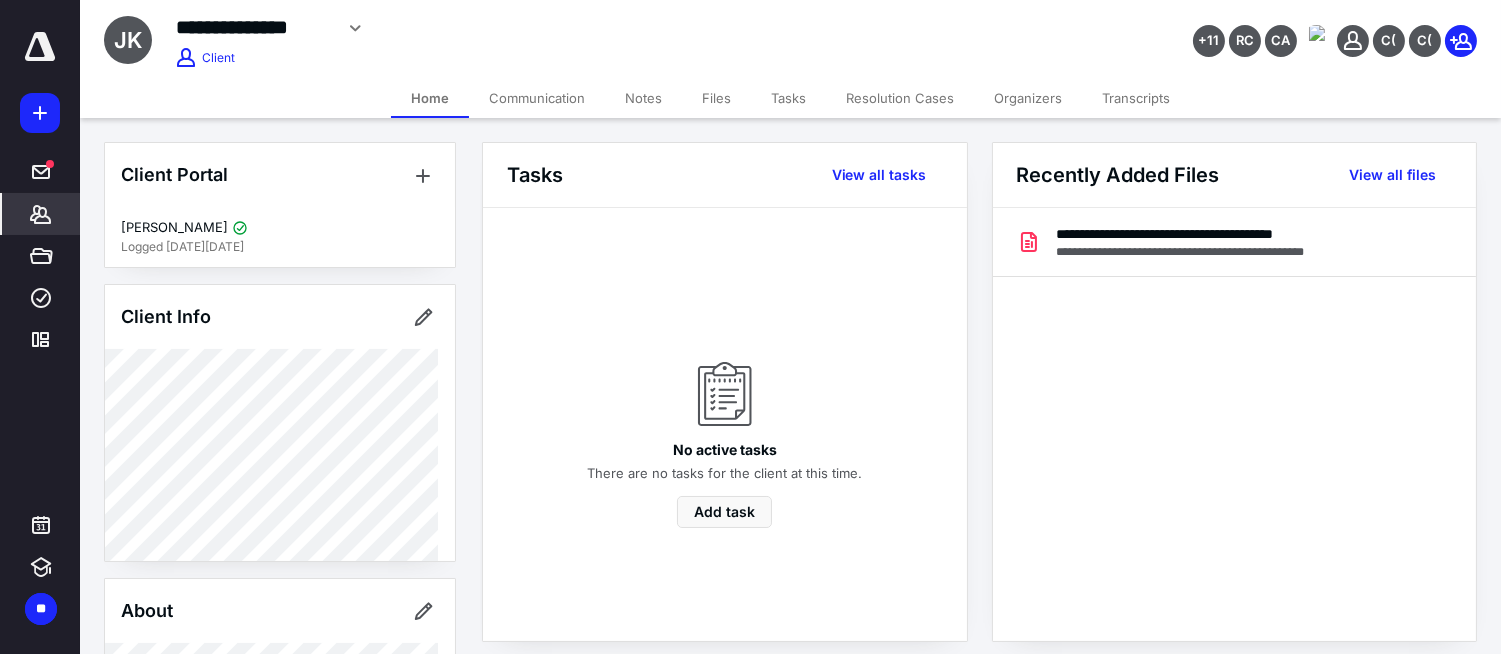 click on "Files" at bounding box center (716, 98) 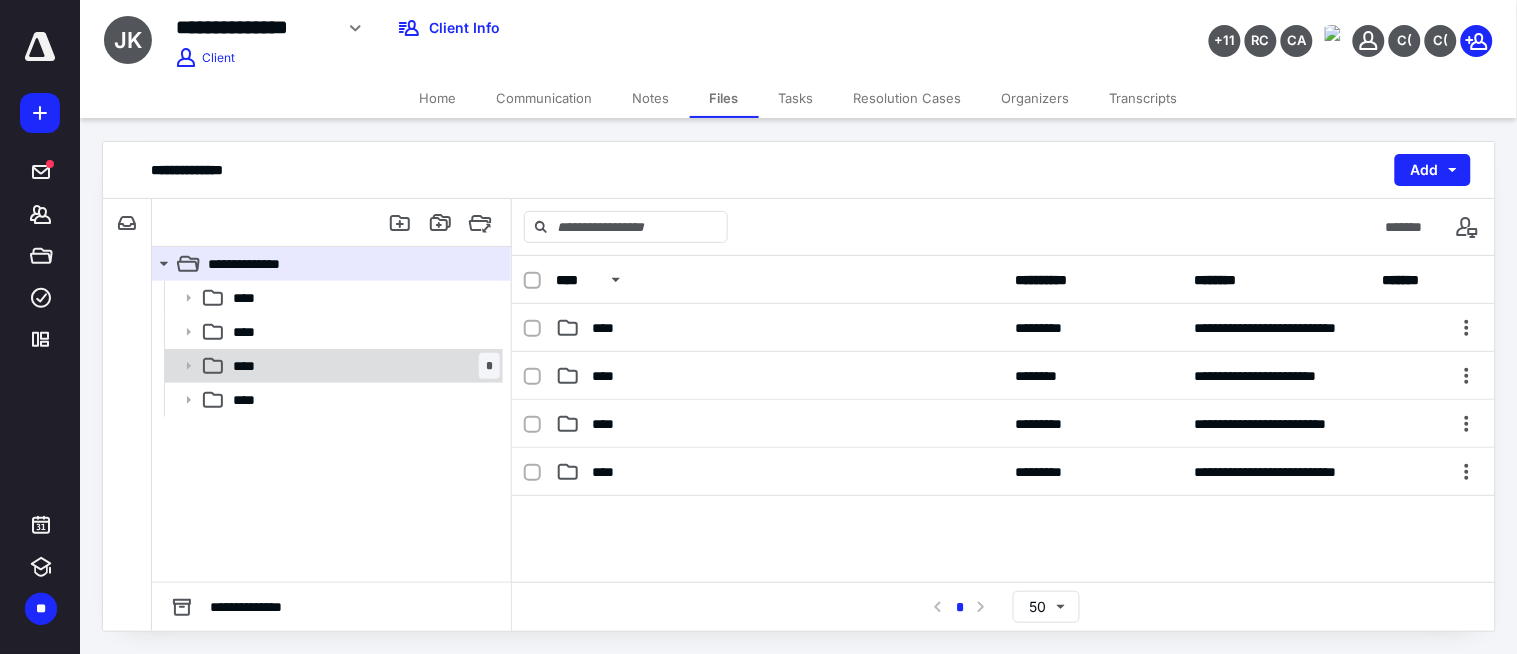 click on "****" at bounding box center [250, 366] 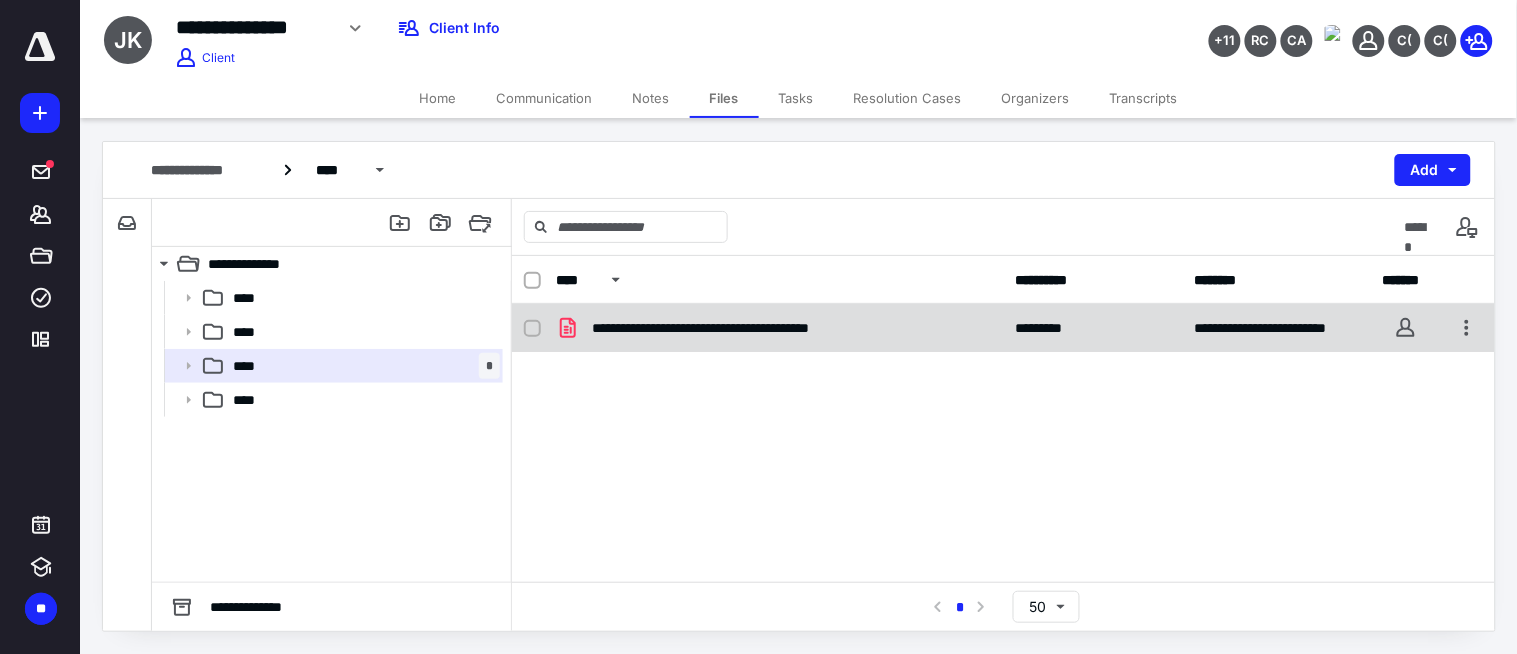 click on "**********" at bounding box center (739, 328) 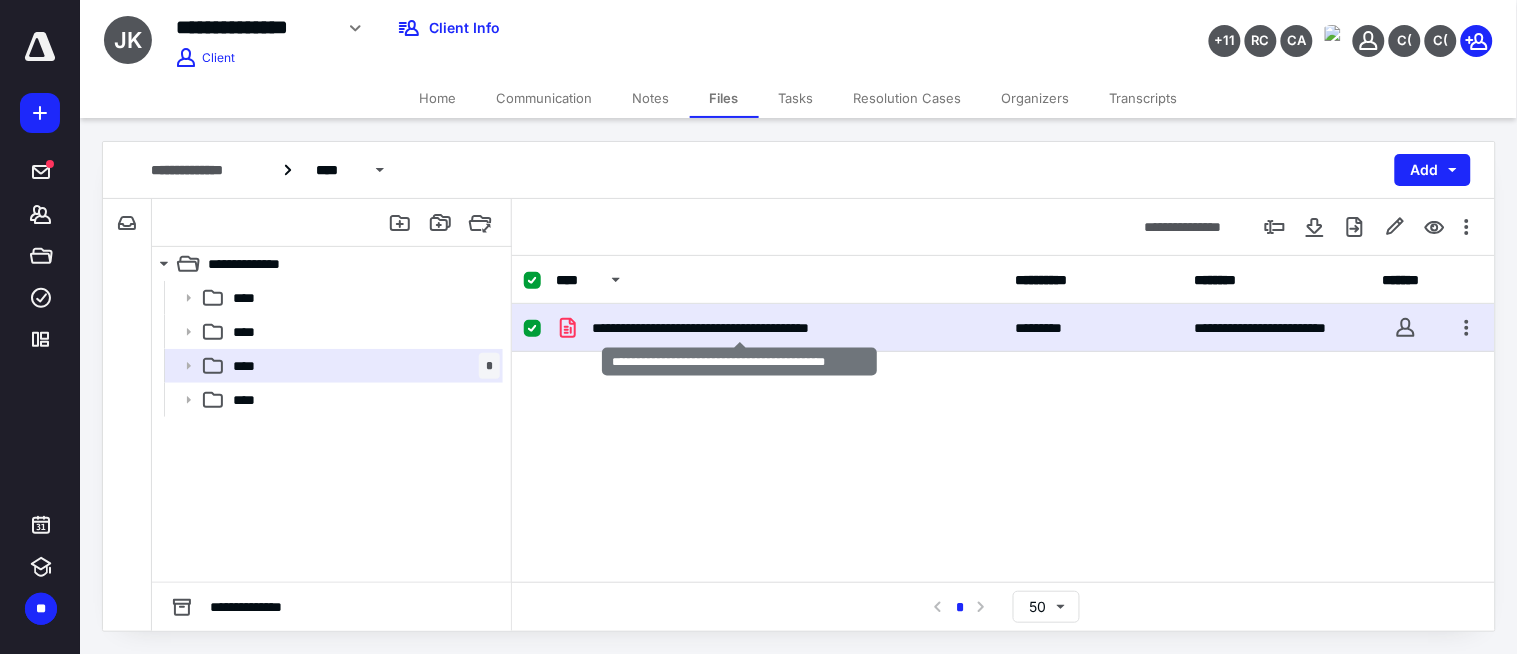 click on "**********" at bounding box center [739, 328] 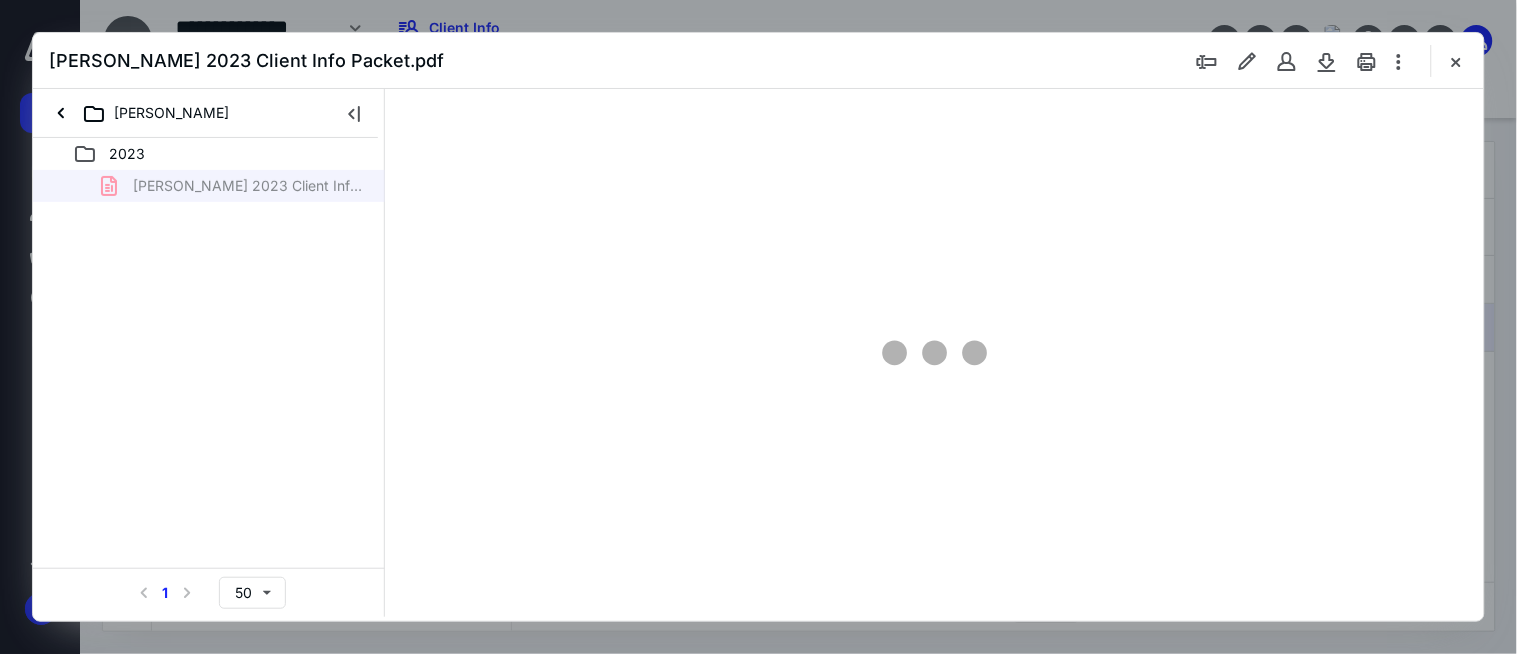 click at bounding box center [1299, 61] 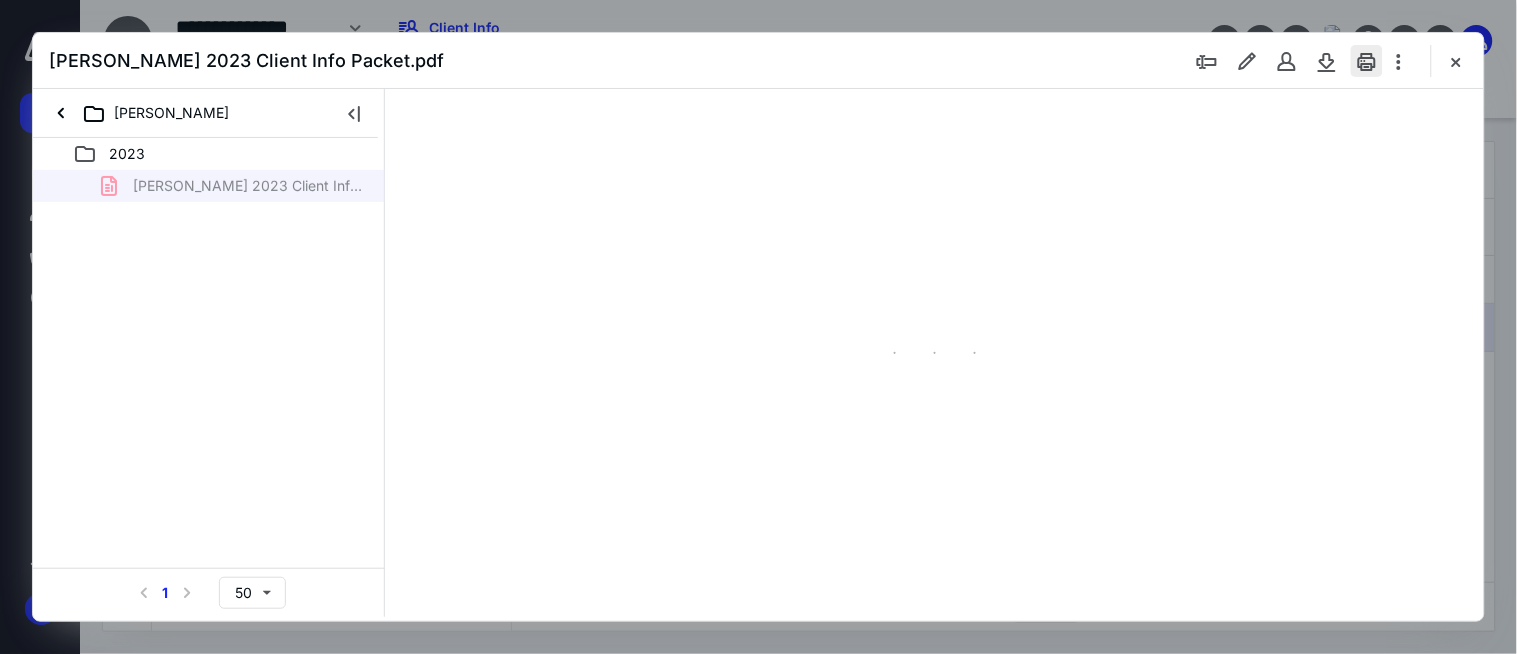 click at bounding box center (1367, 61) 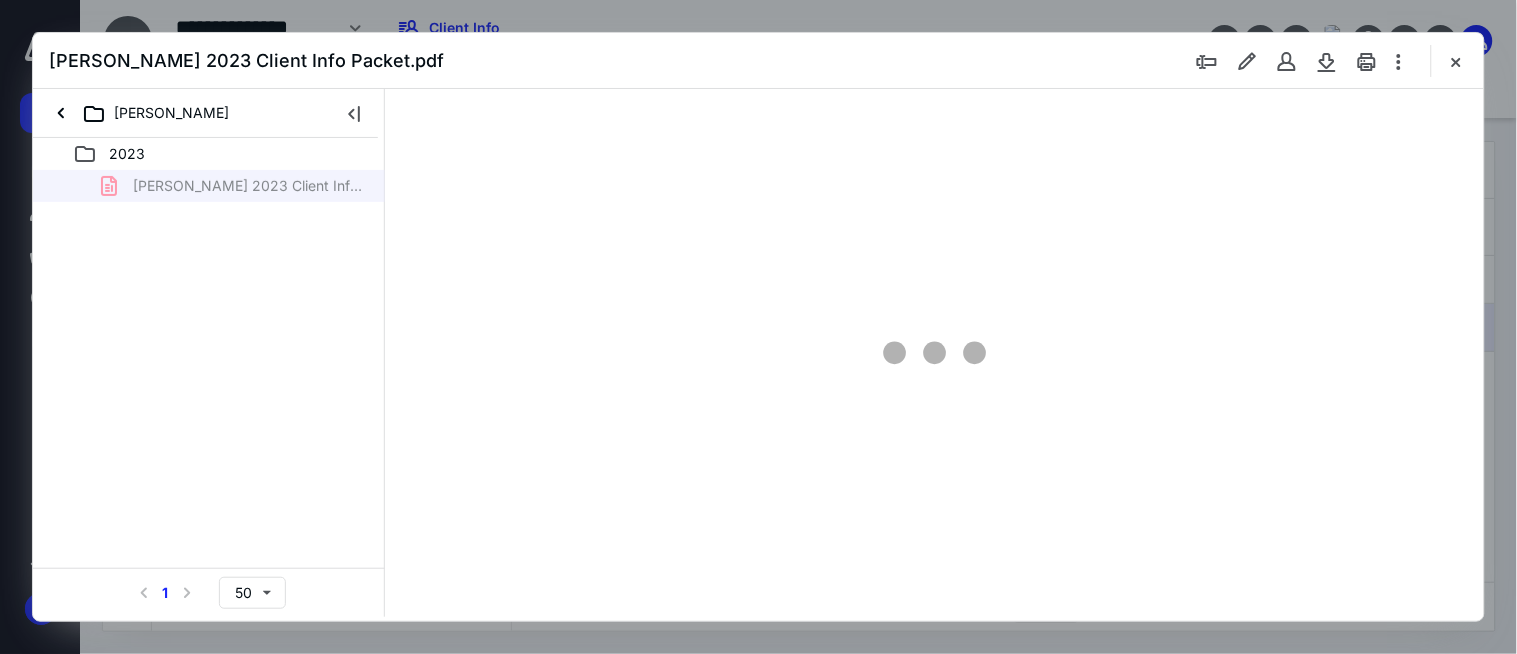 scroll, scrollTop: 0, scrollLeft: 0, axis: both 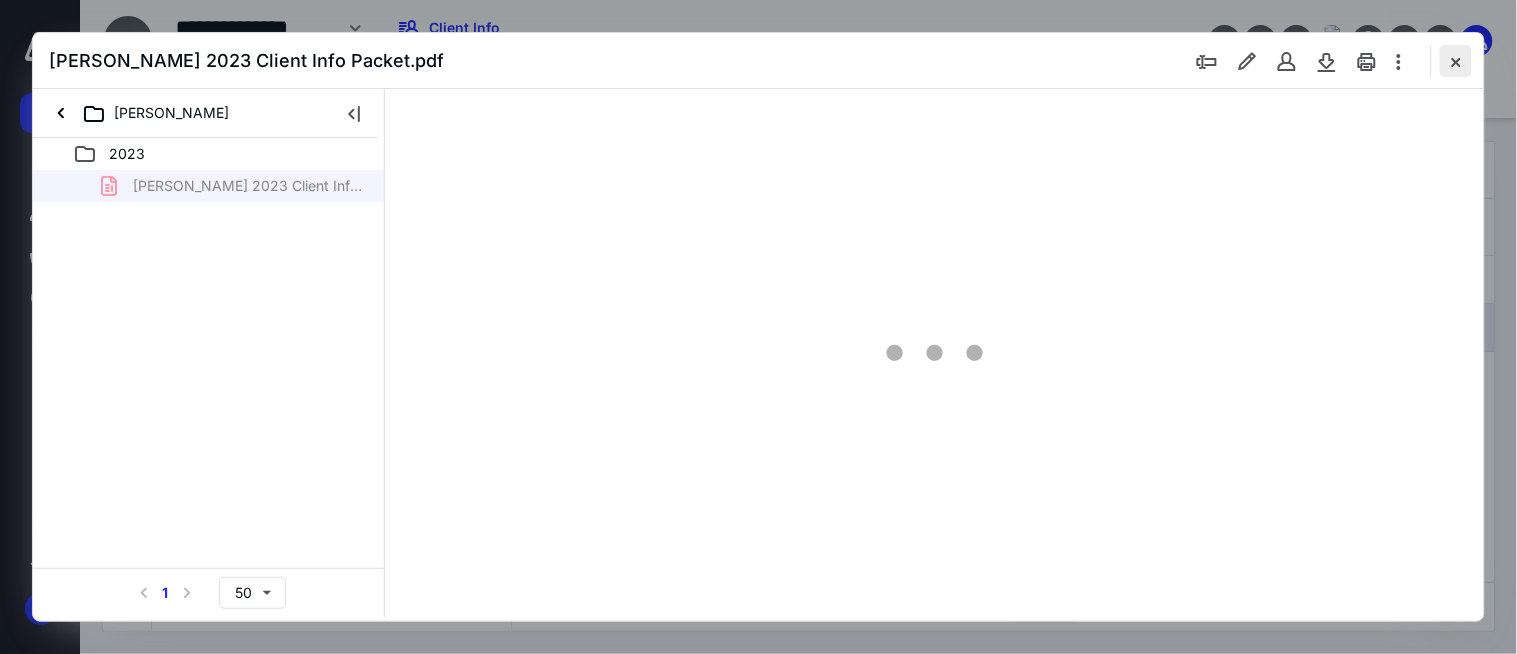 click at bounding box center (1456, 61) 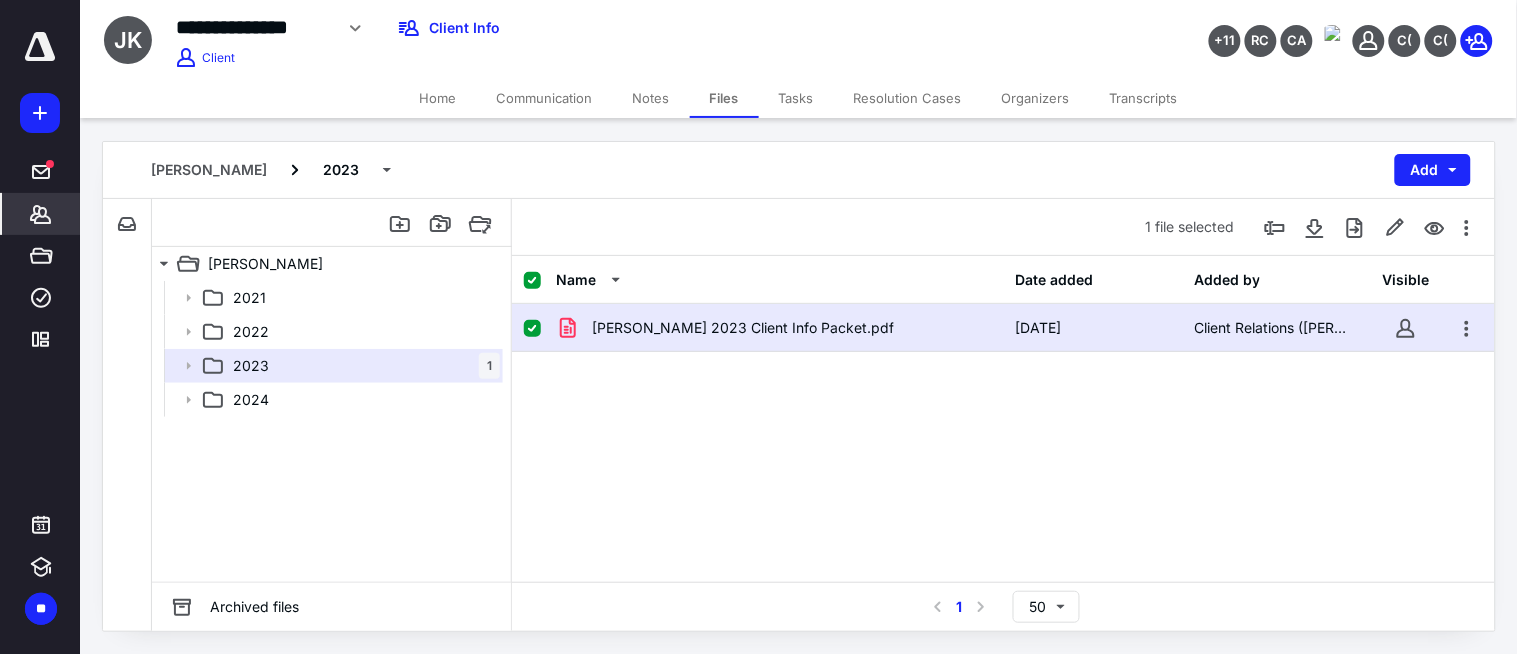 click 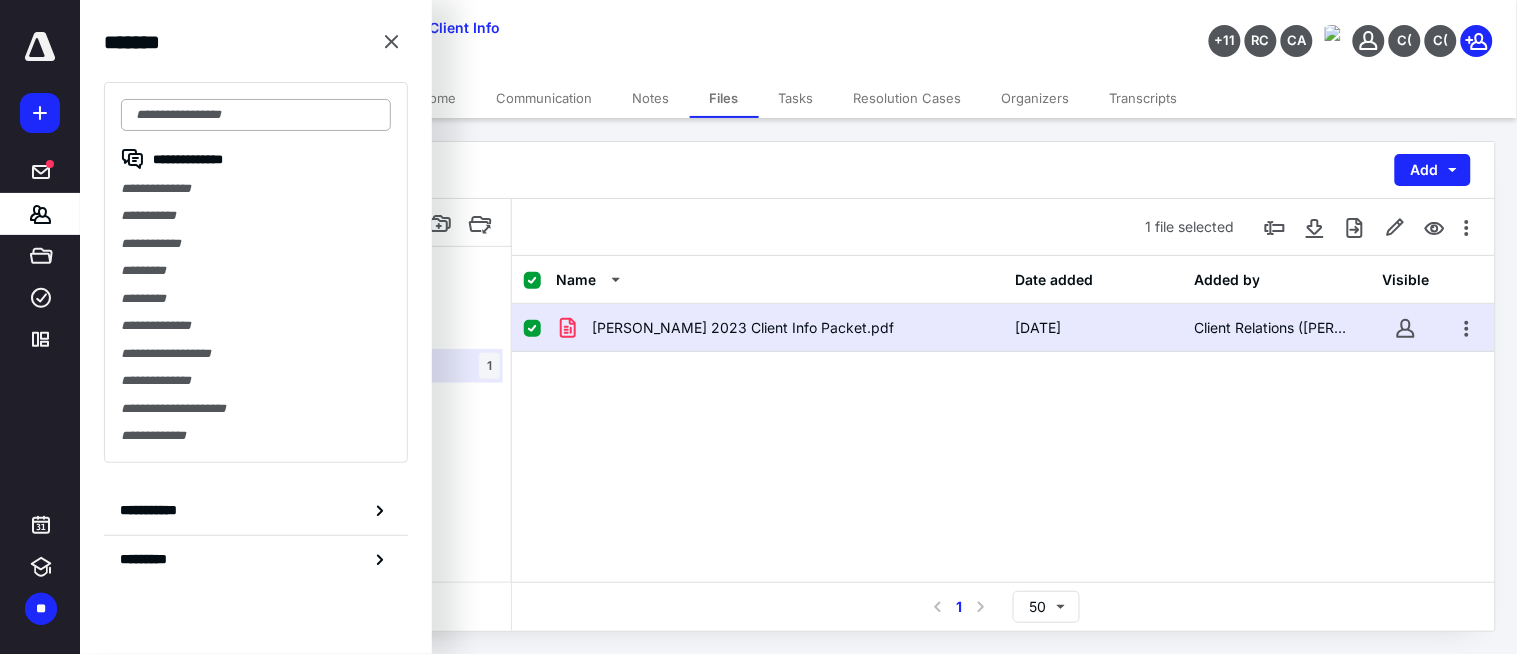 click at bounding box center (256, 115) 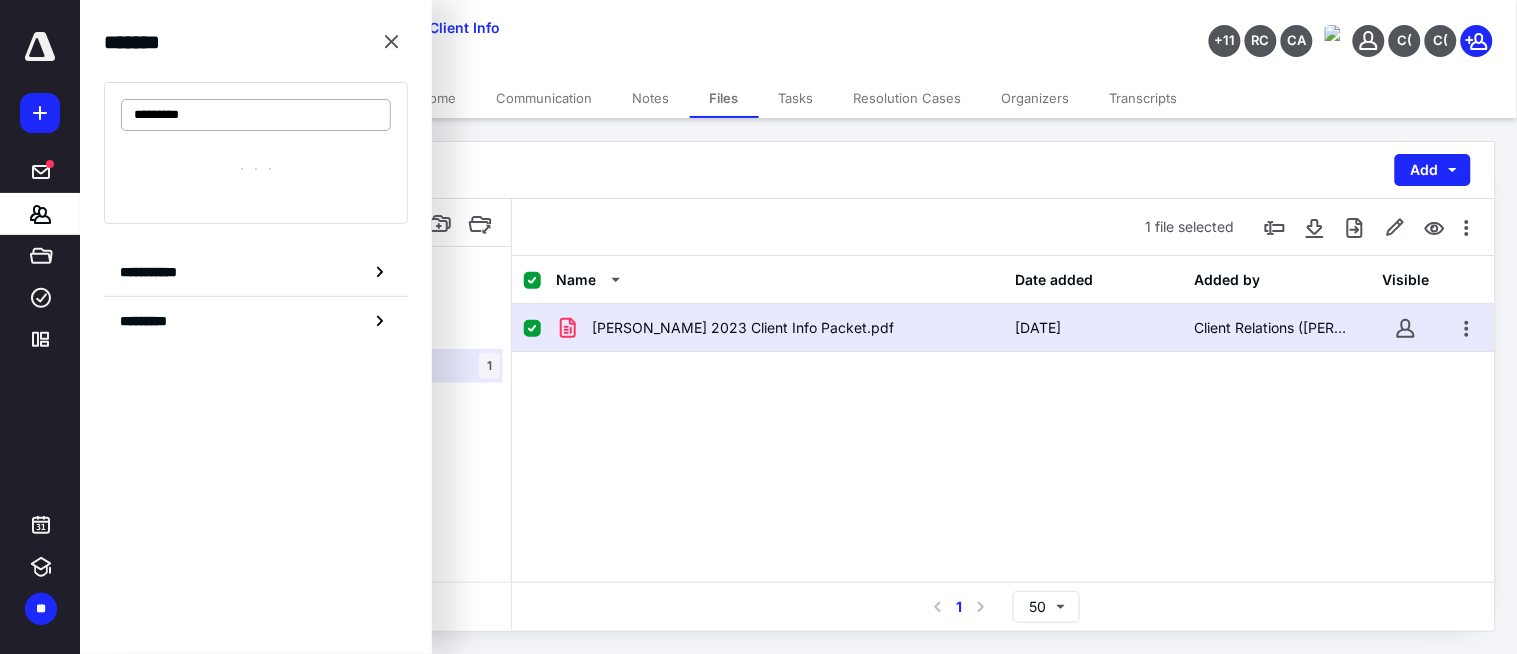 type on "**********" 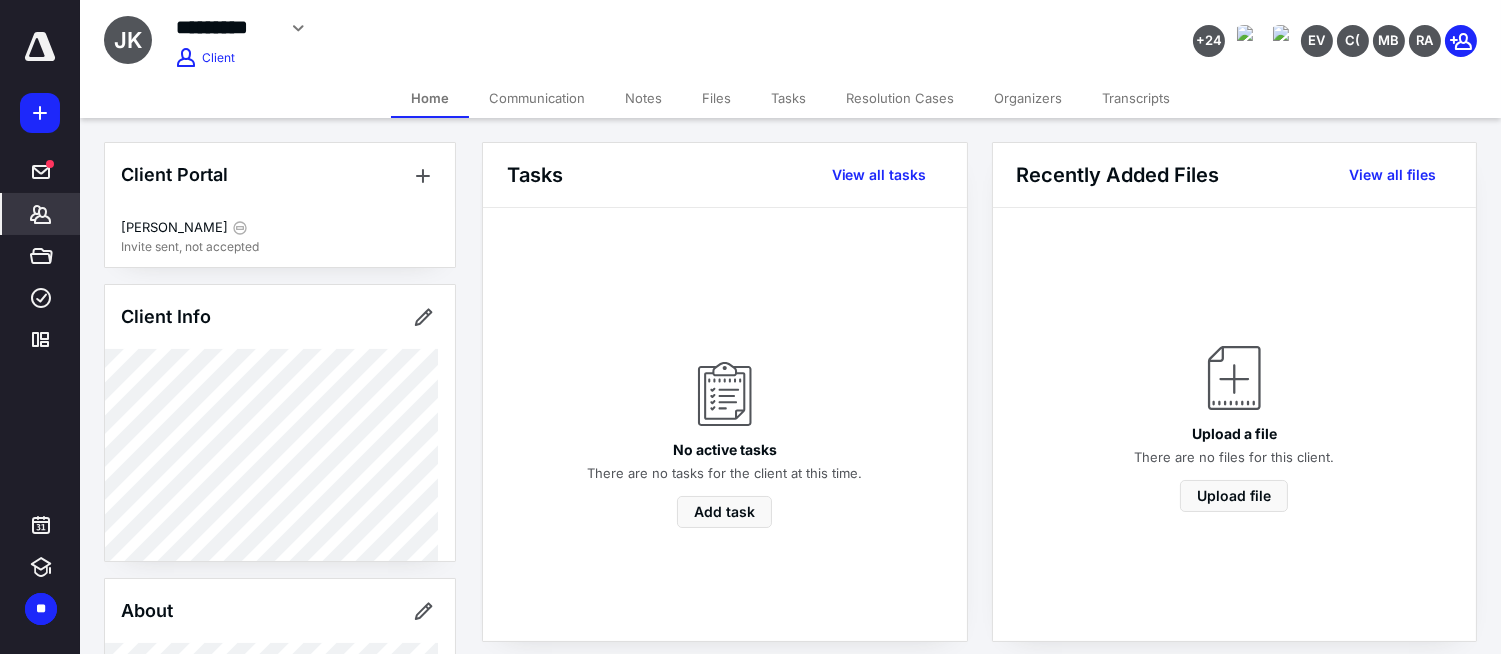 click on "Files" at bounding box center (716, 98) 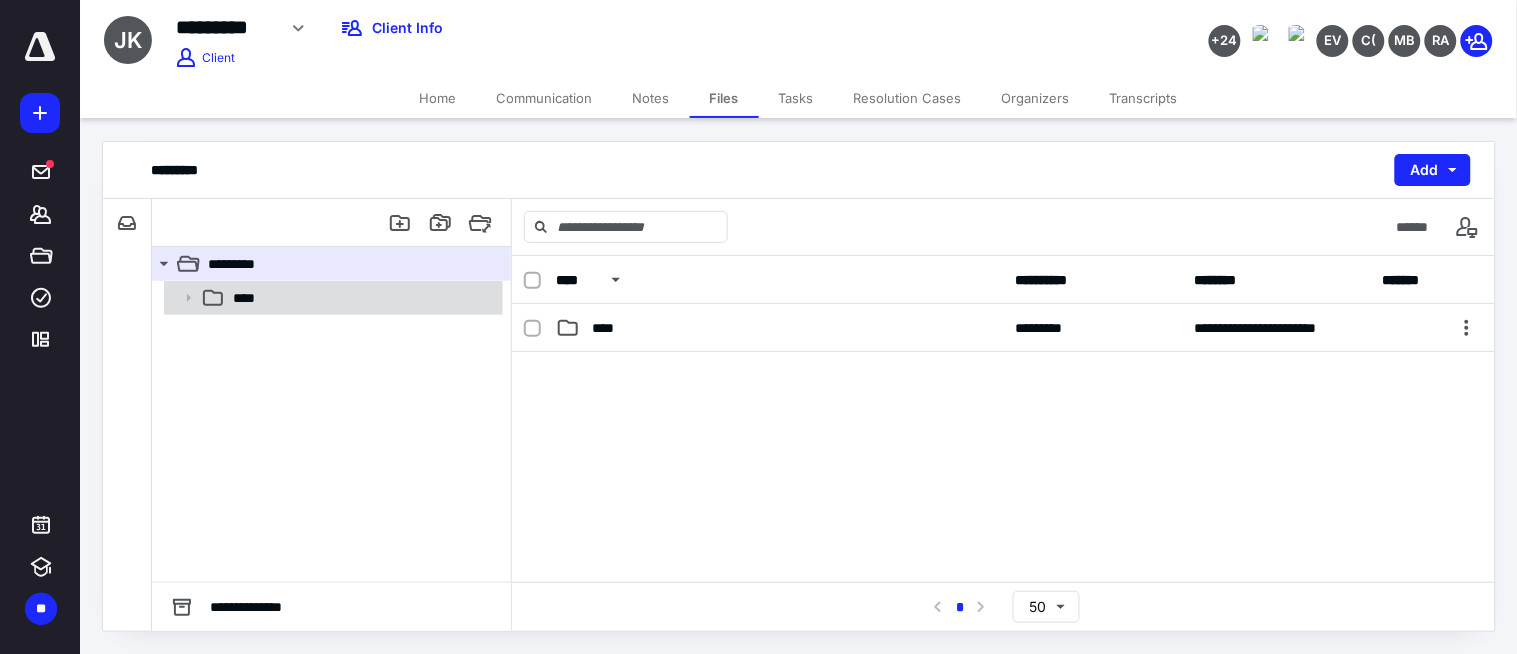 click on "****" at bounding box center (362, 298) 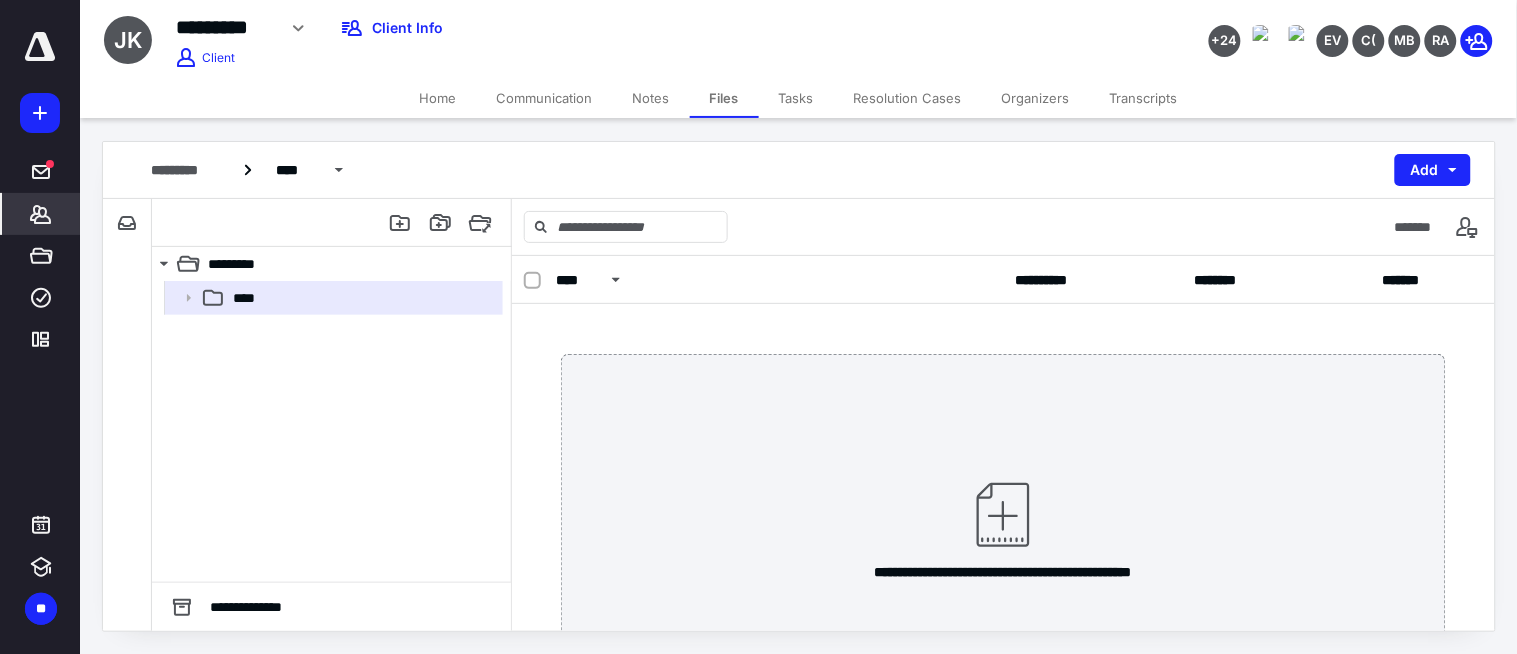 click on "*******" at bounding box center (41, 214) 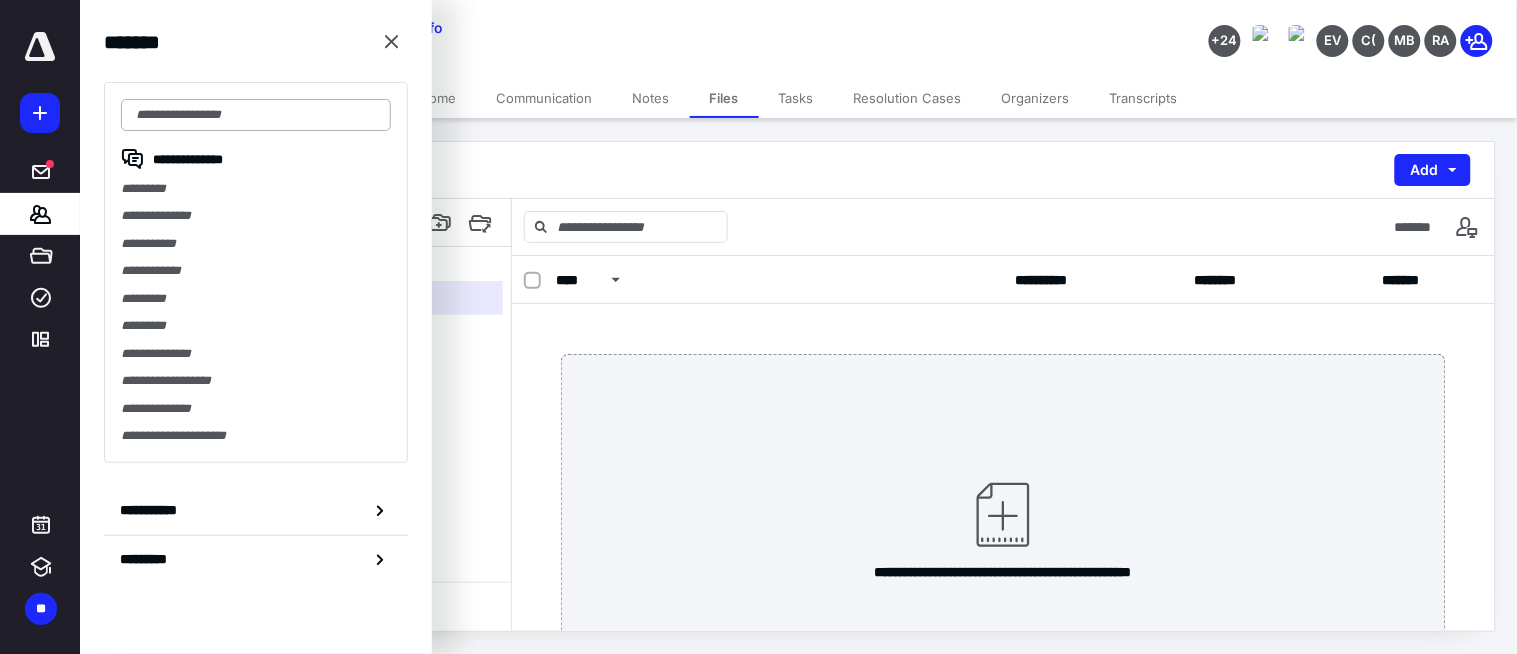 click at bounding box center (256, 115) 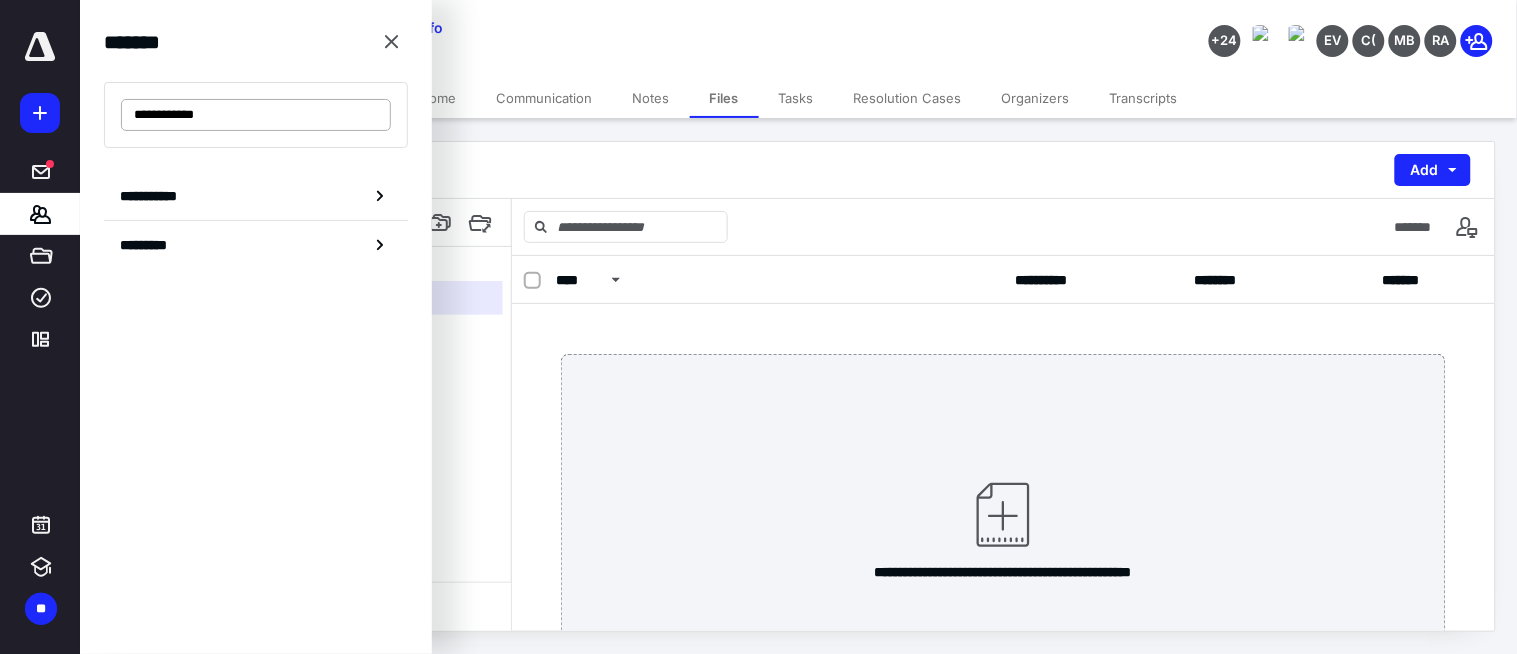 drag, startPoint x: 196, startPoint y: 106, endPoint x: 245, endPoint y: 107, distance: 49.010204 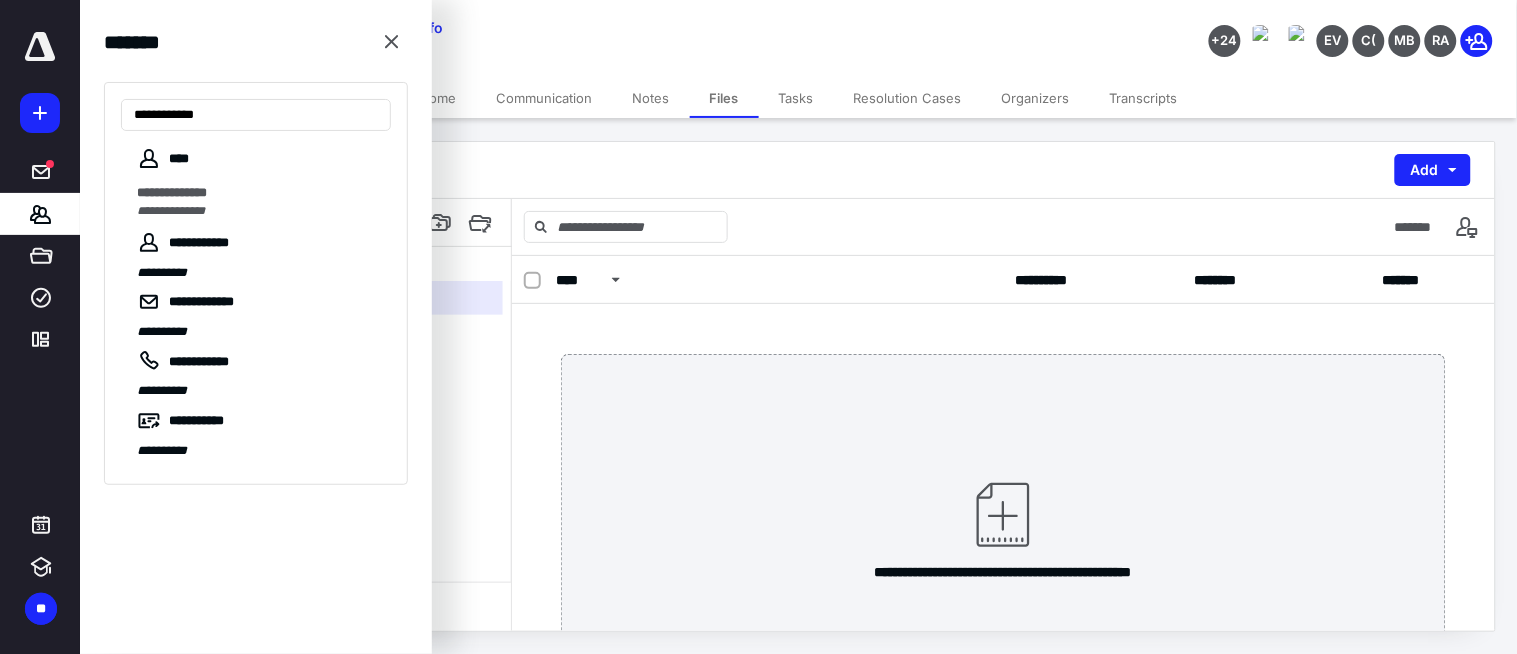 type on "**********" 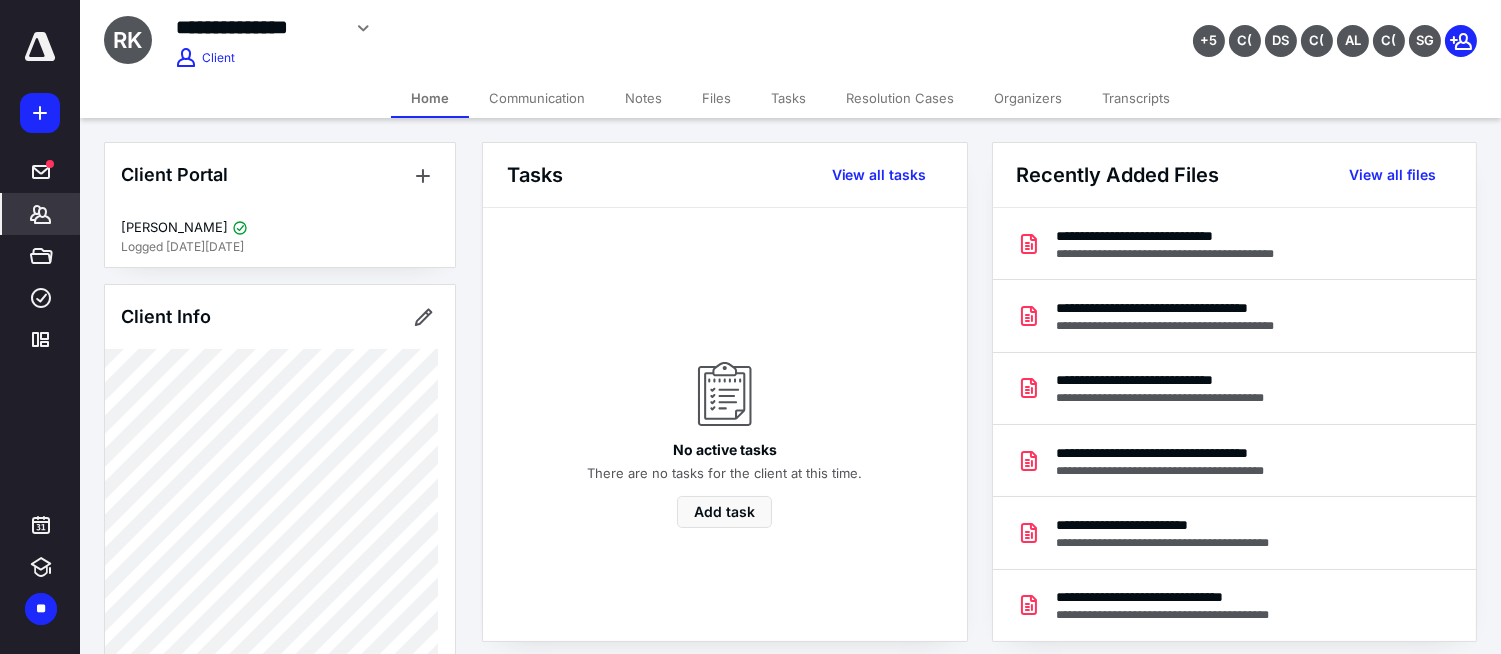 click on "Files" at bounding box center [716, 98] 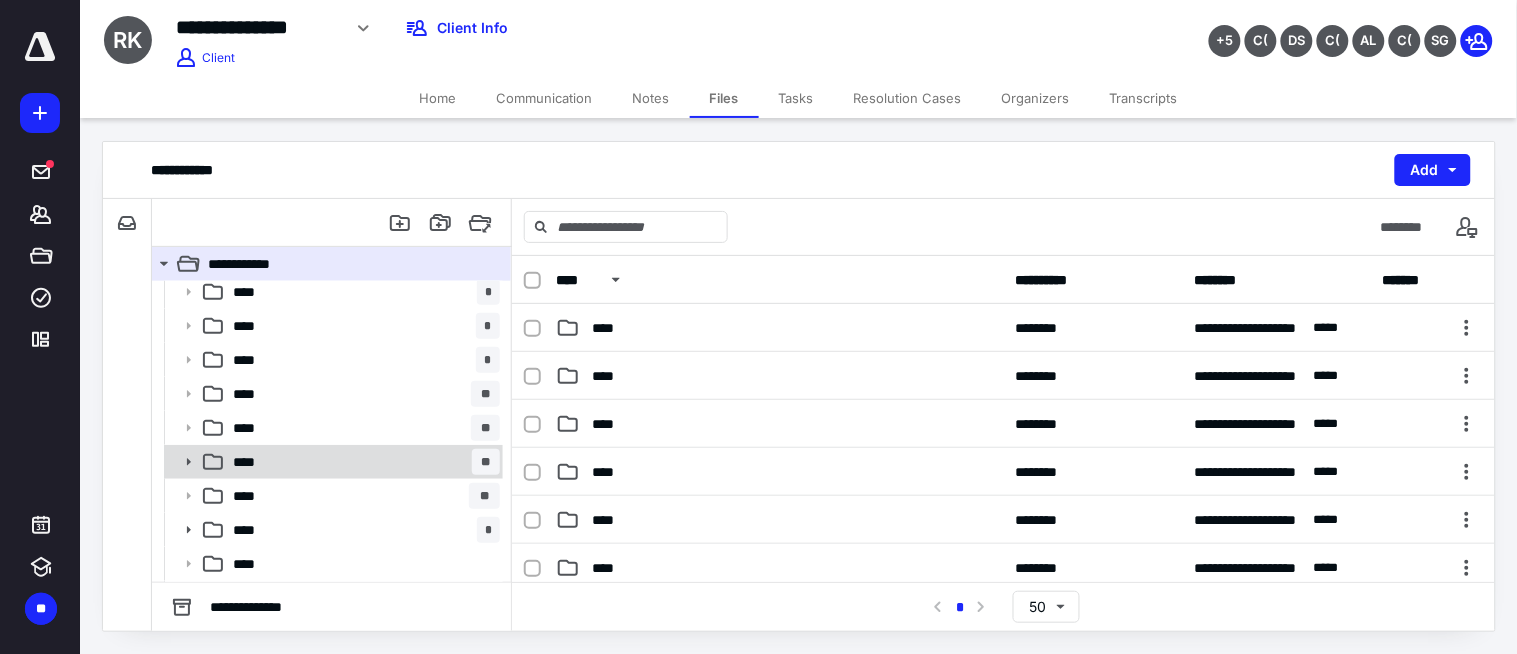 scroll, scrollTop: 222, scrollLeft: 0, axis: vertical 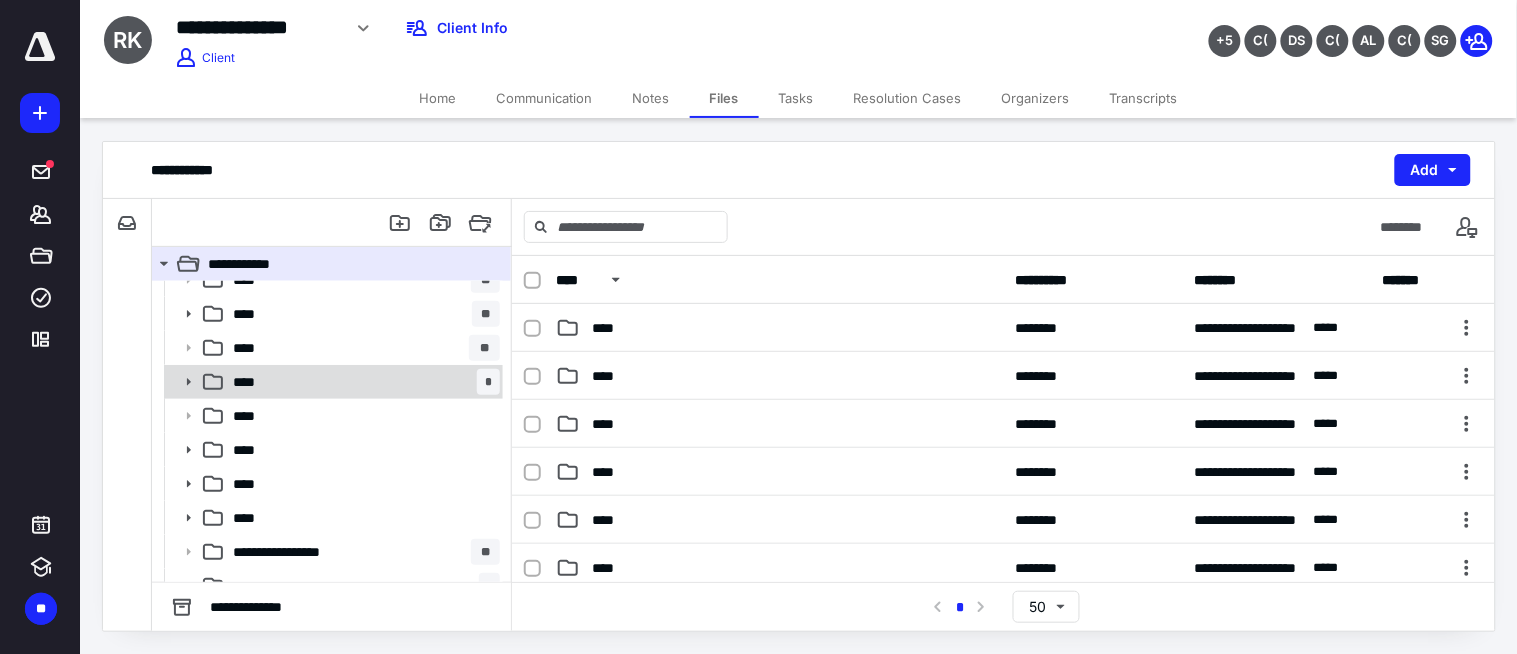 click on "**** *" at bounding box center (362, 382) 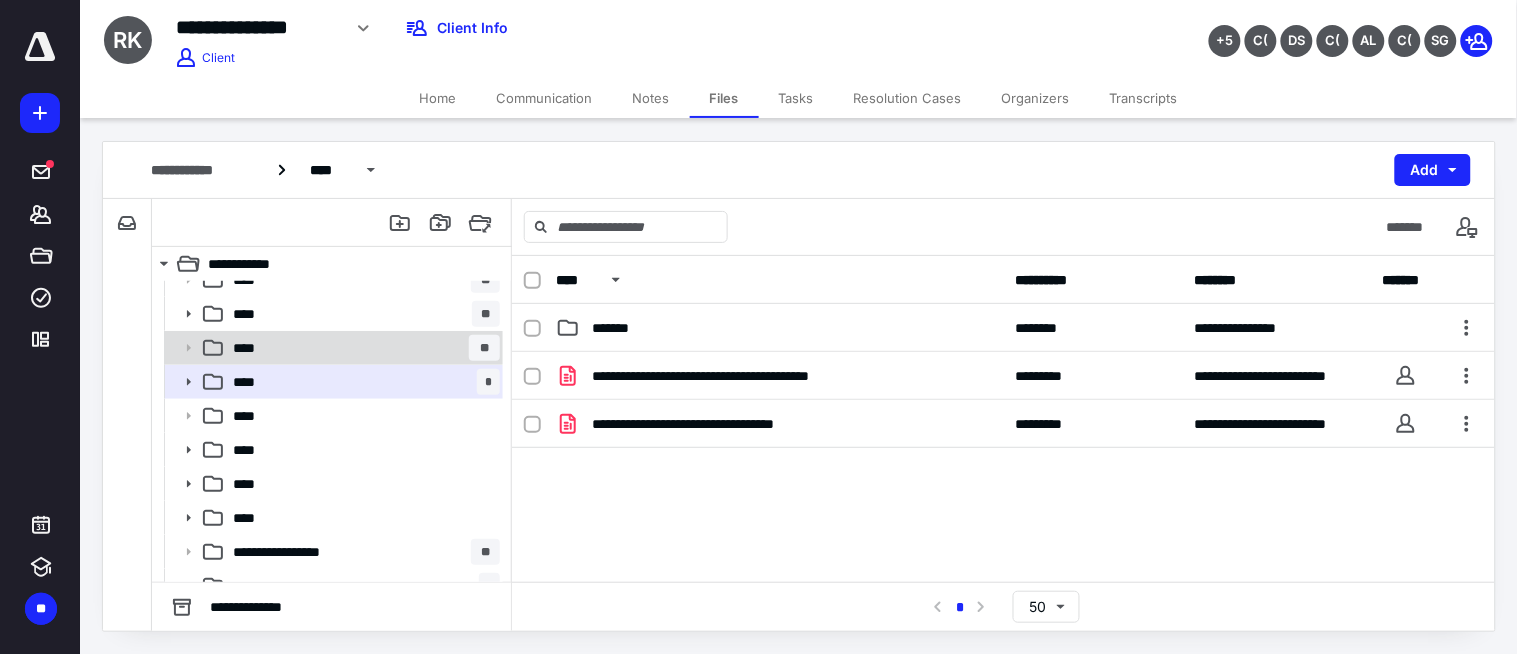 click on "**** **" at bounding box center [332, 348] 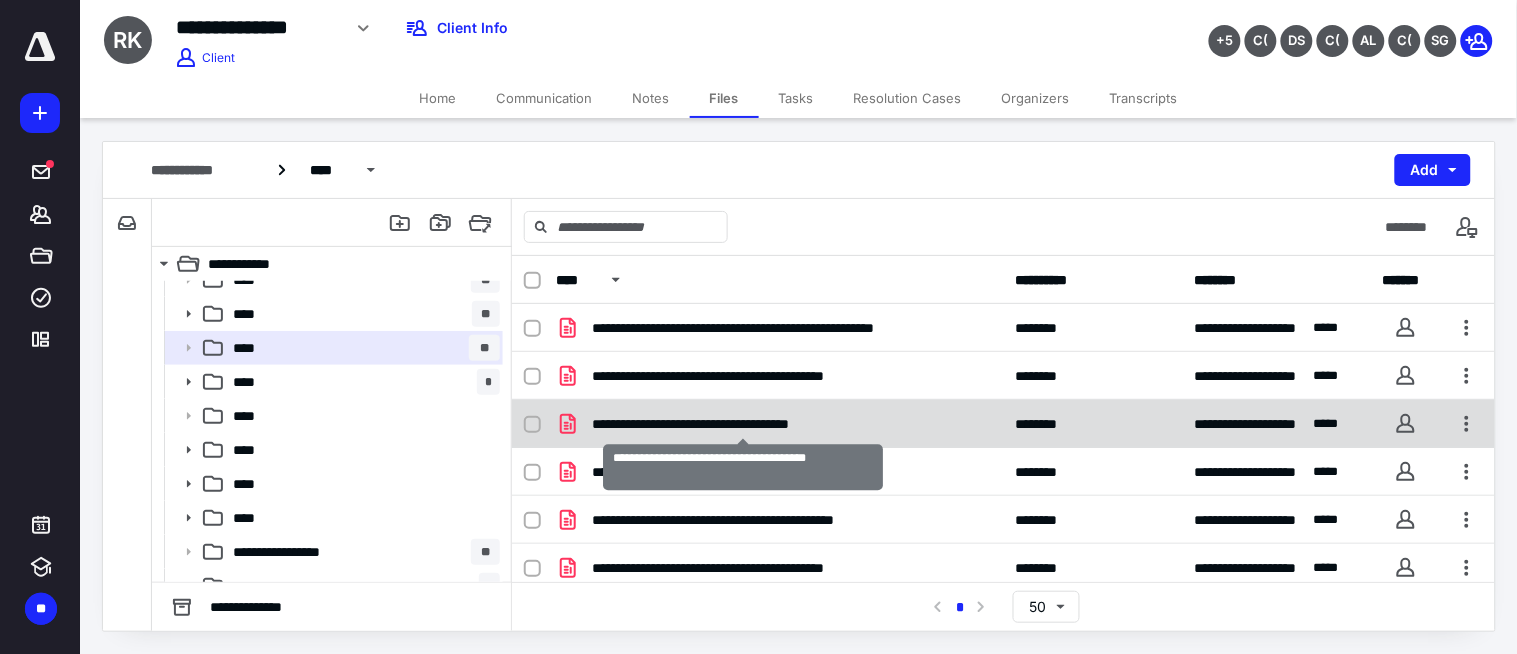 click on "**********" at bounding box center [743, 424] 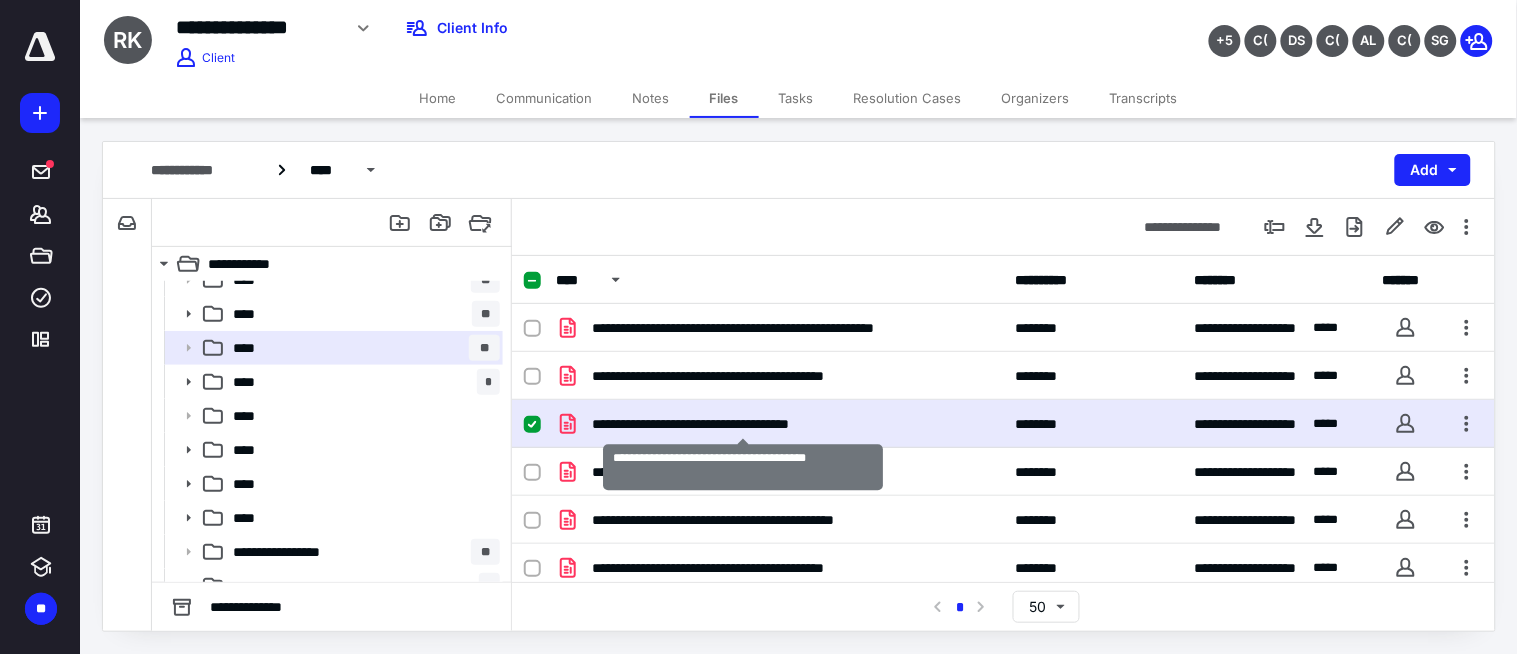 click on "**********" at bounding box center (743, 424) 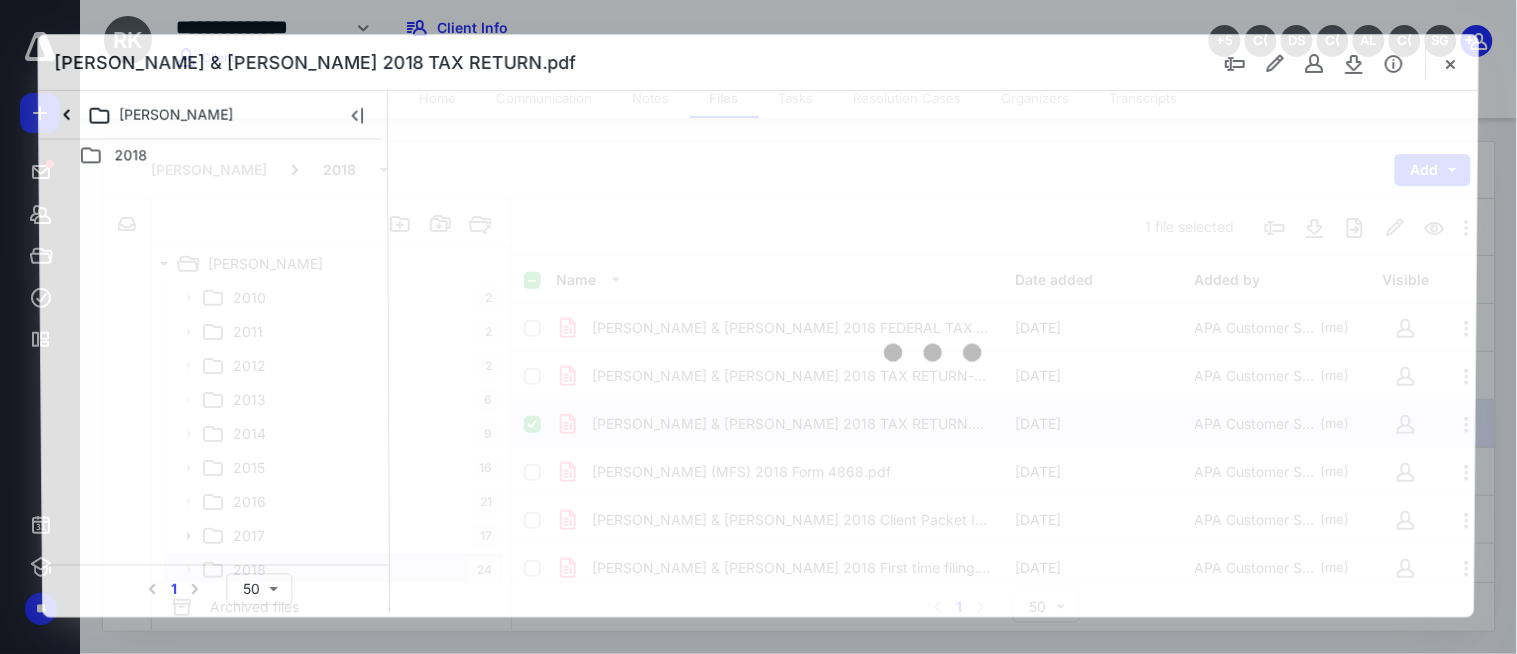 scroll, scrollTop: 222, scrollLeft: 0, axis: vertical 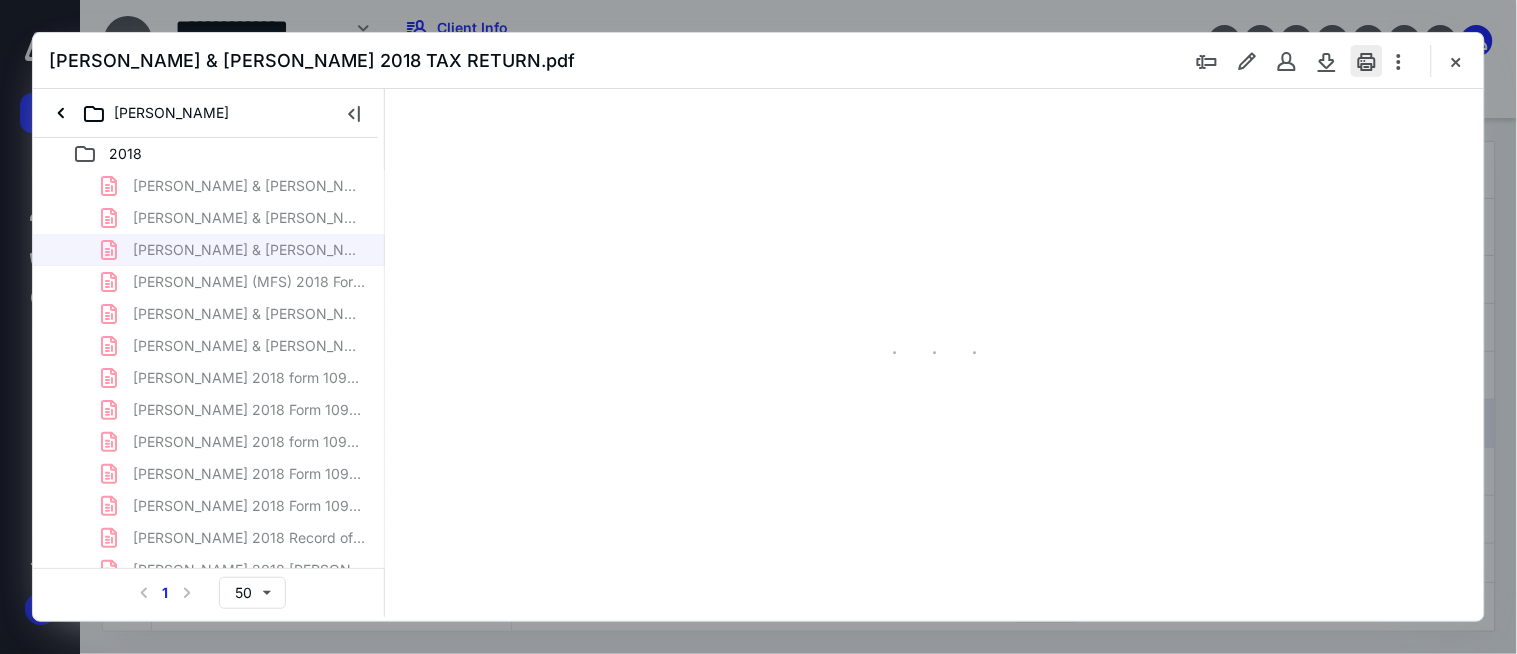 click at bounding box center (1367, 61) 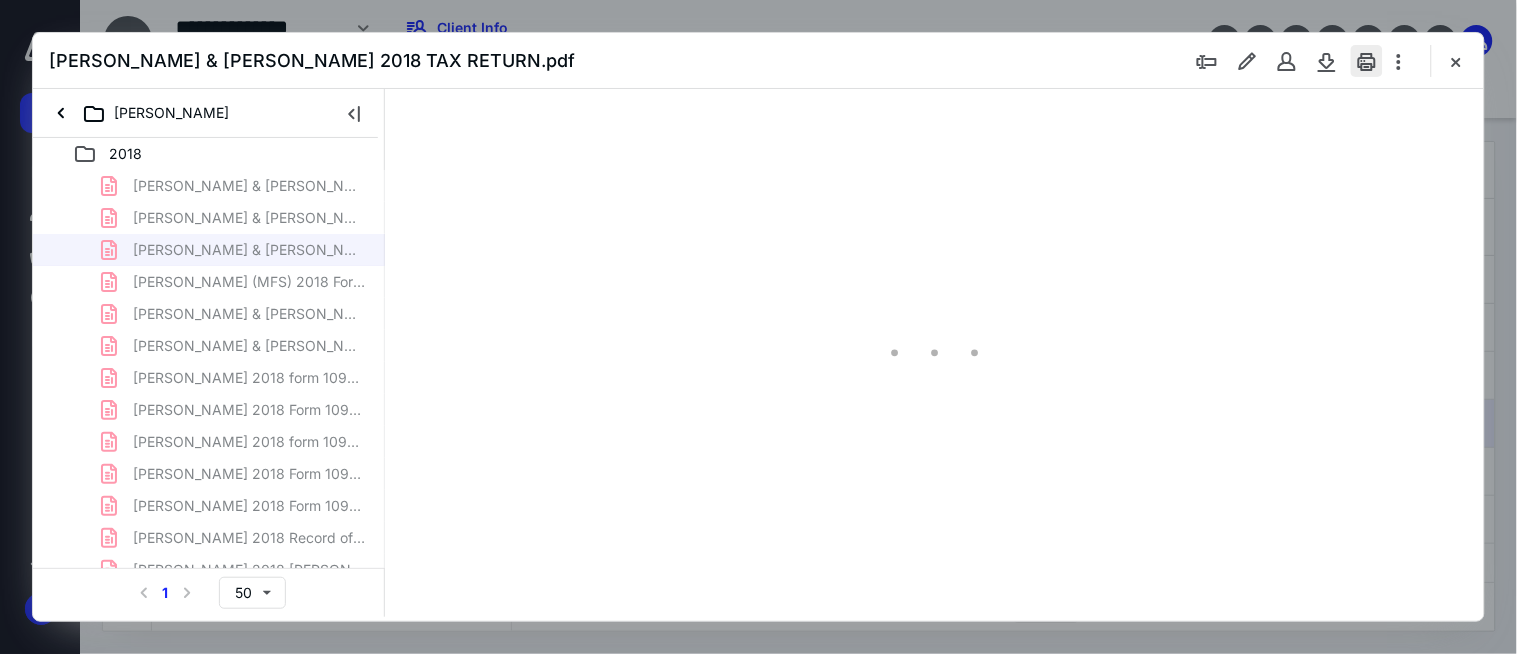 scroll, scrollTop: 0, scrollLeft: 0, axis: both 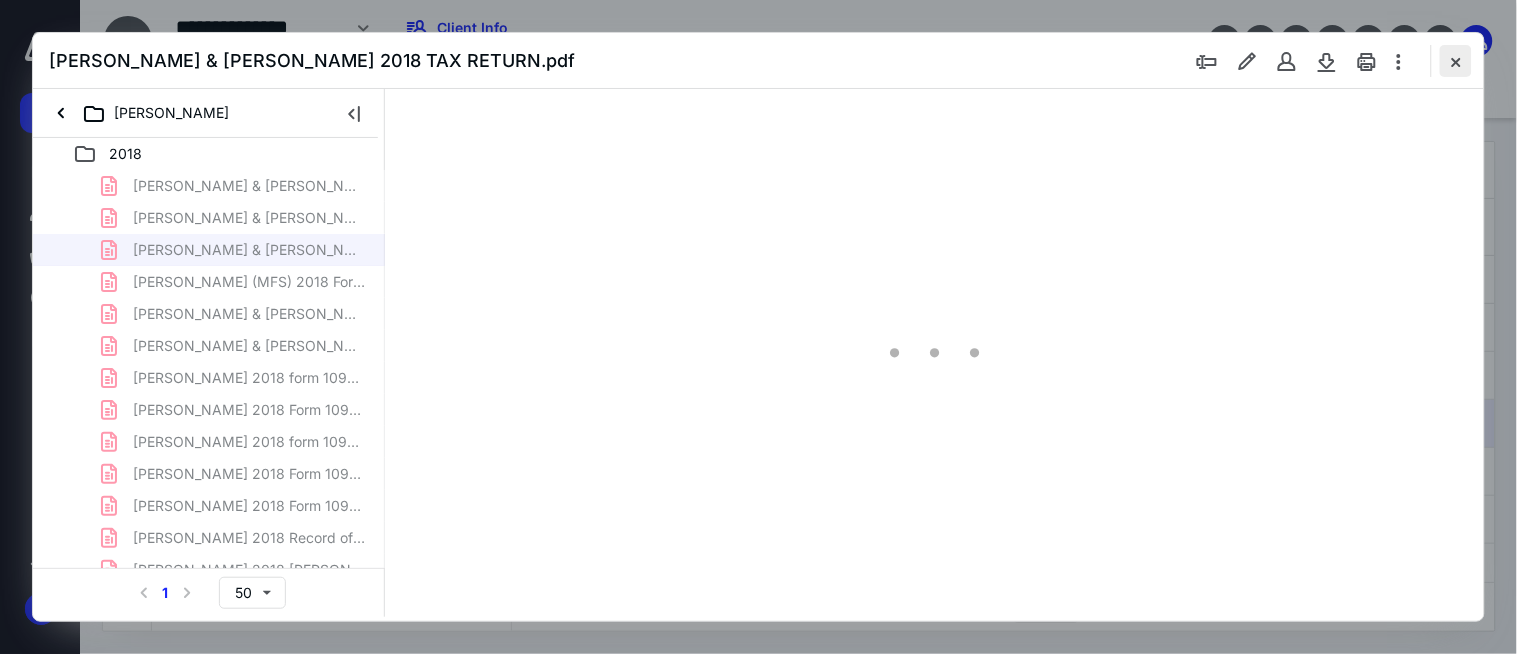 click at bounding box center [1456, 61] 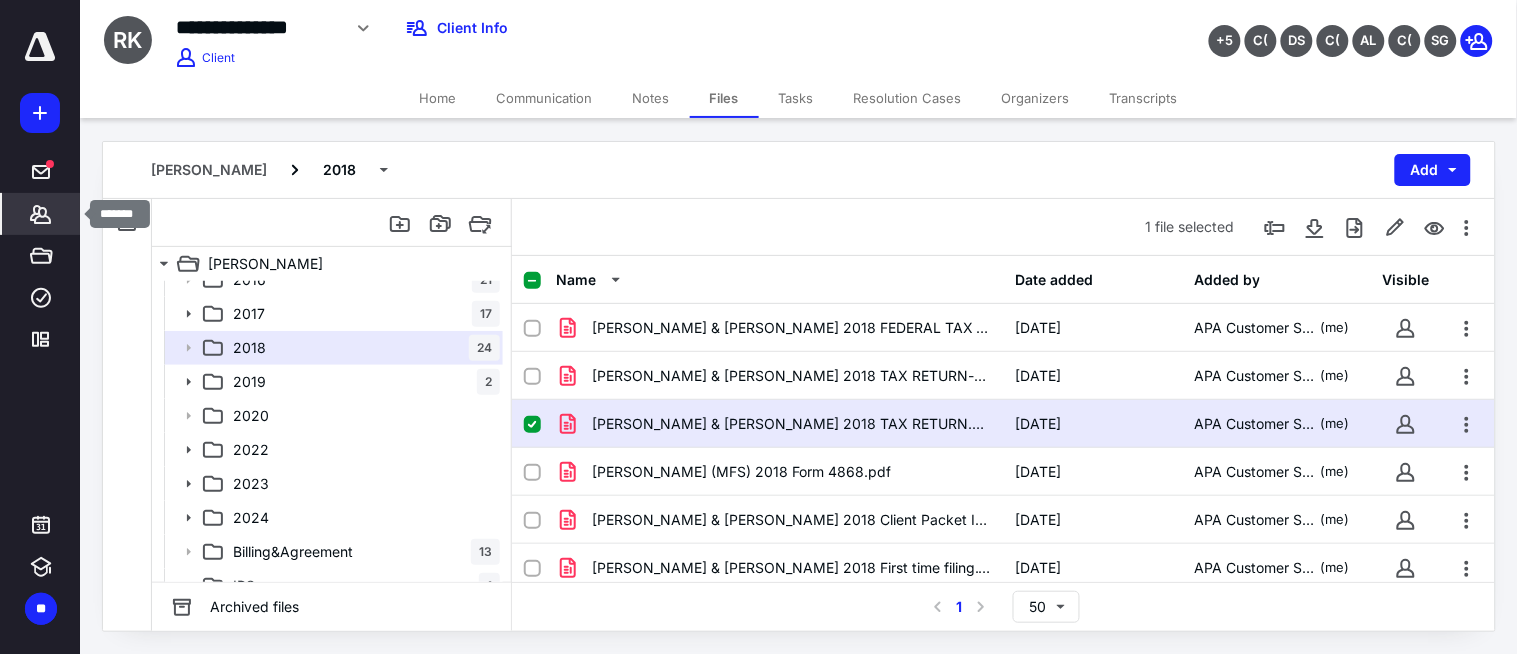 drag, startPoint x: 28, startPoint y: 218, endPoint x: 36, endPoint y: 208, distance: 12.806249 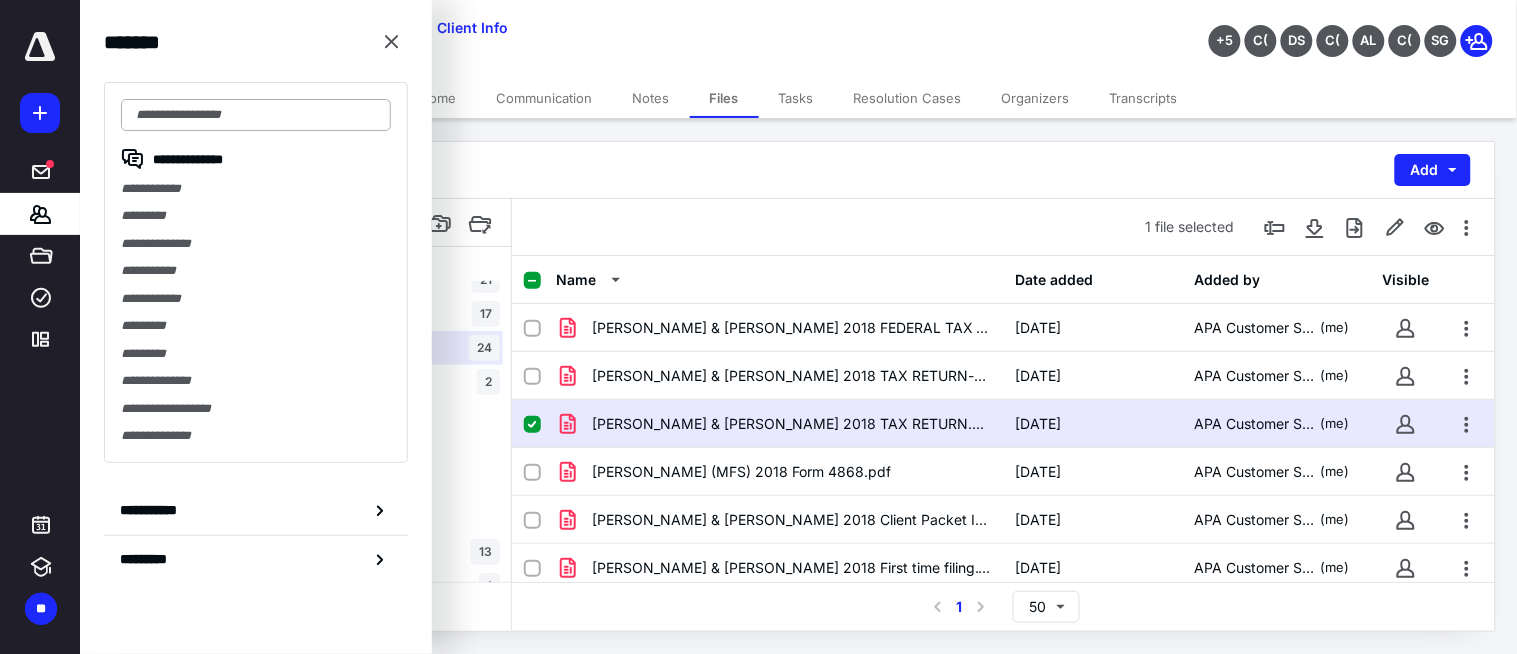 click at bounding box center (256, 115) 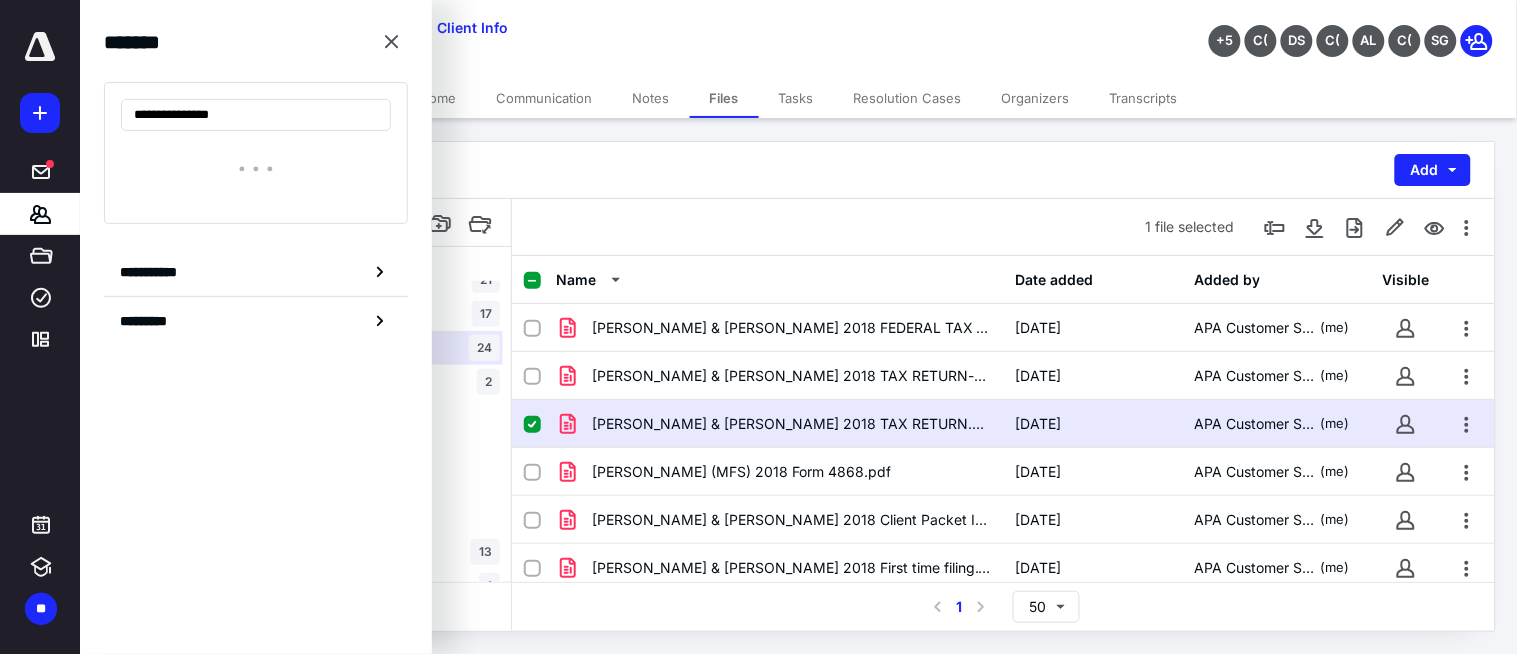 drag, startPoint x: 213, startPoint y: 114, endPoint x: 515, endPoint y: 163, distance: 305.94934 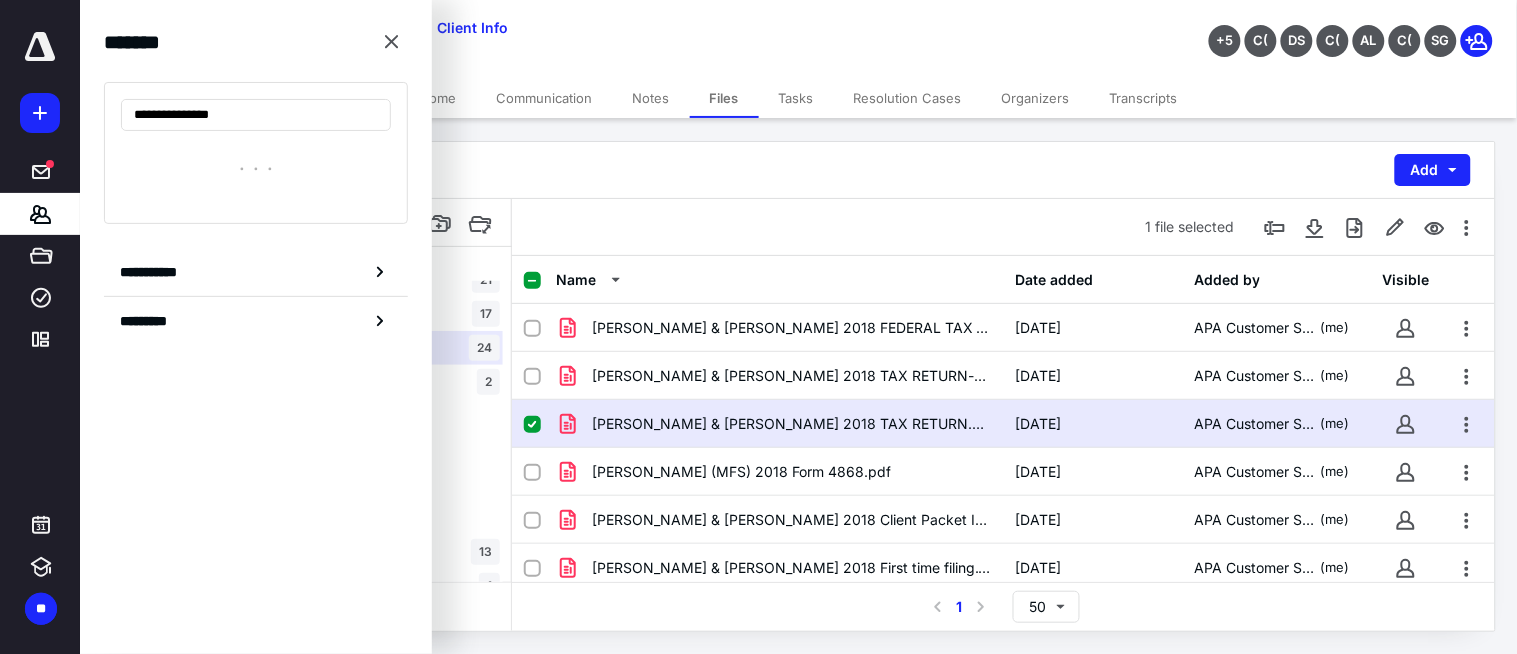 click on "**********" at bounding box center (256, 115) 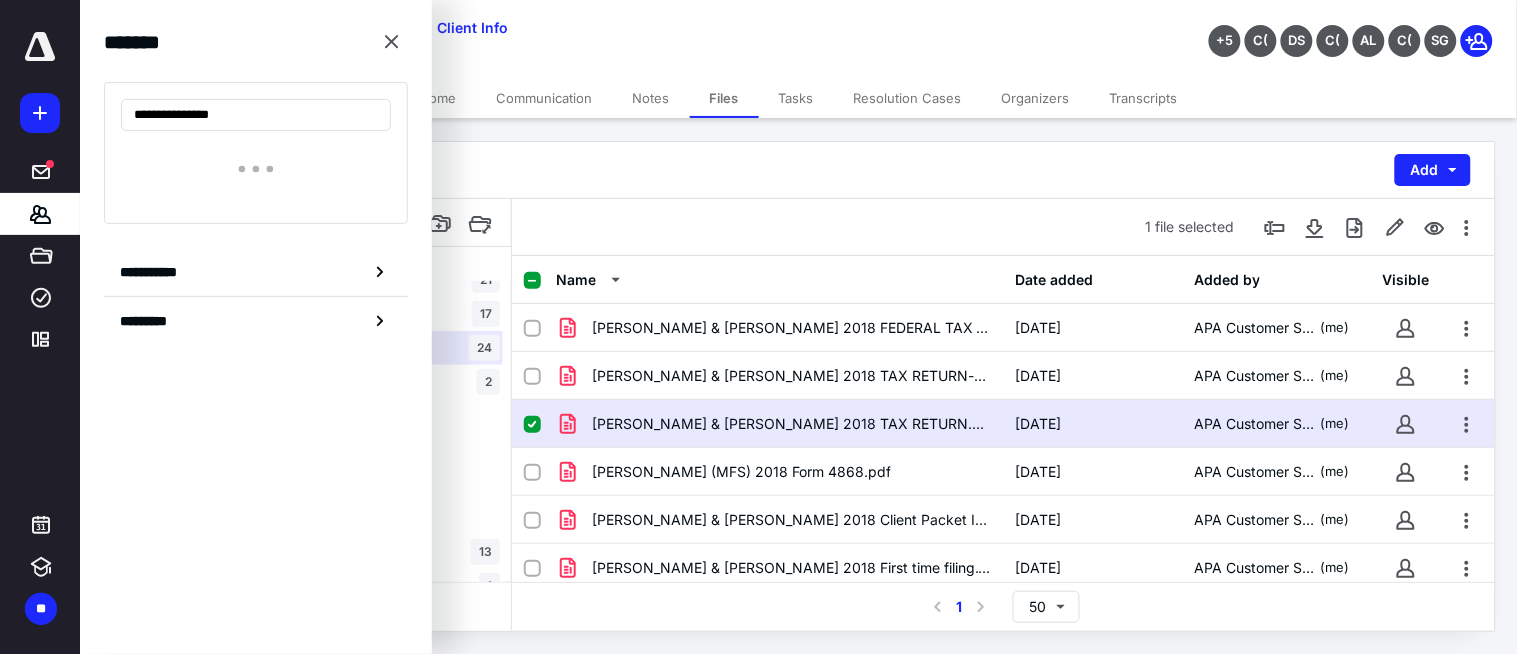 type on "**********" 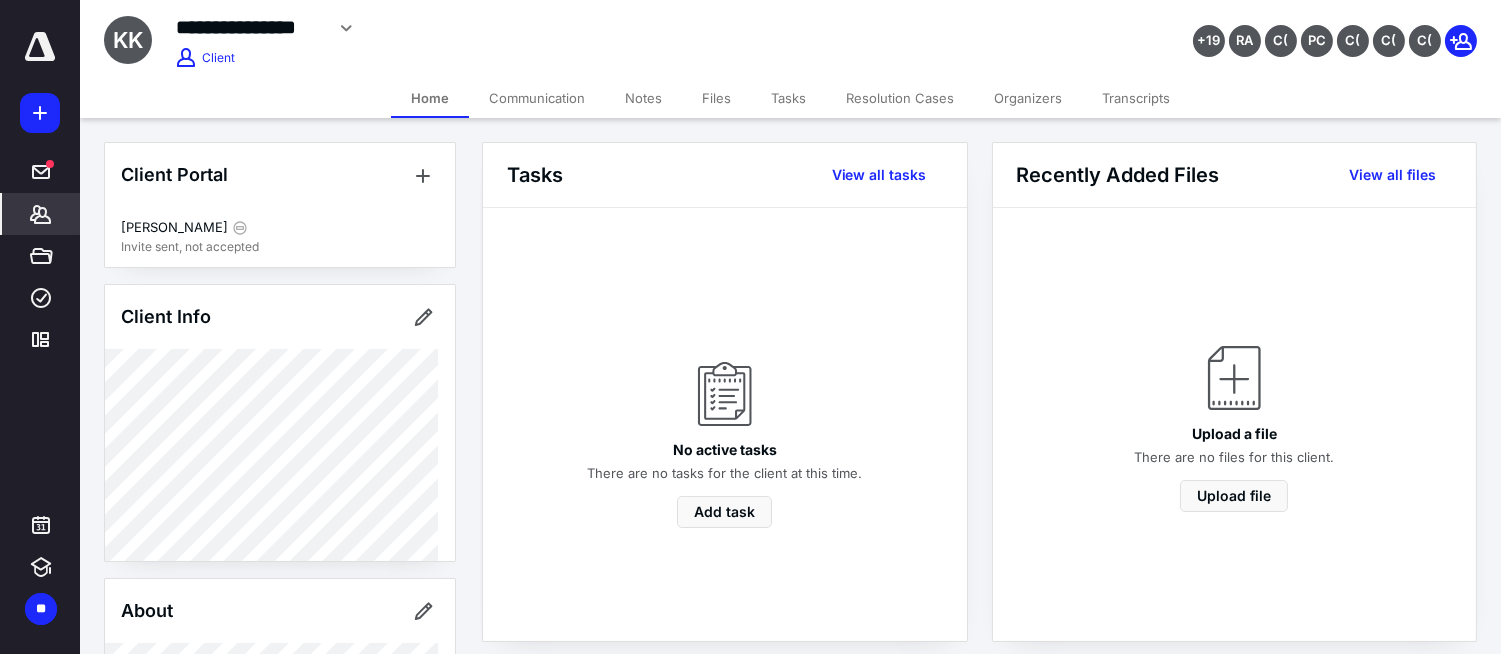 click on "Files" at bounding box center [716, 98] 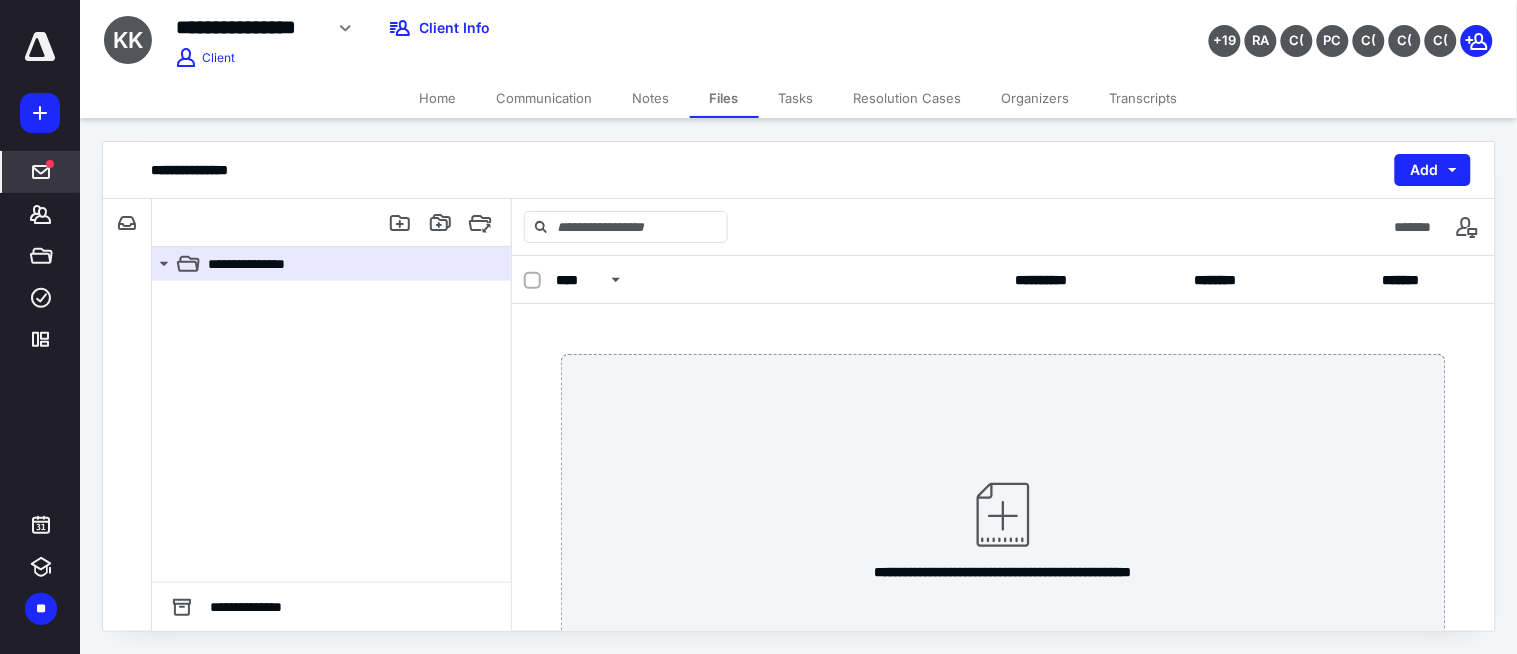 drag, startPoint x: 46, startPoint y: 188, endPoint x: 71, endPoint y: 182, distance: 25.70992 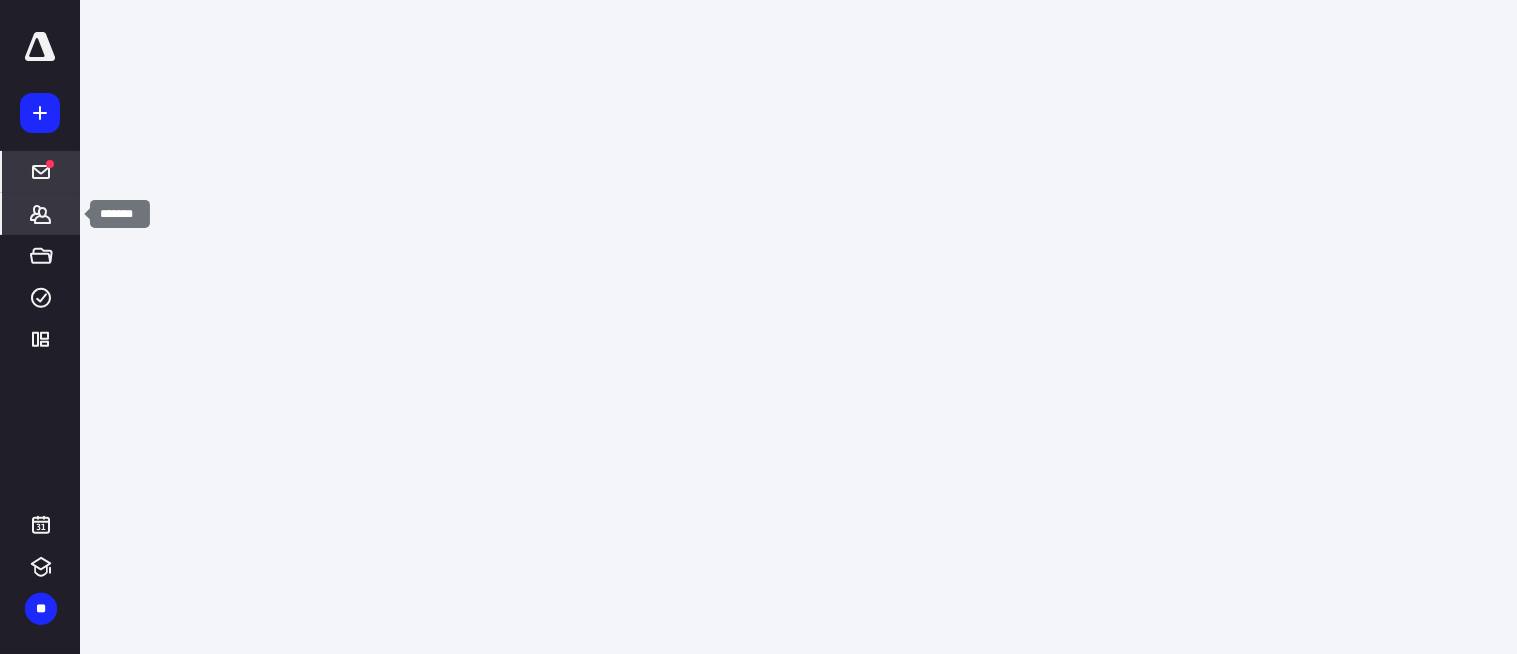 click on "*******" at bounding box center [41, 214] 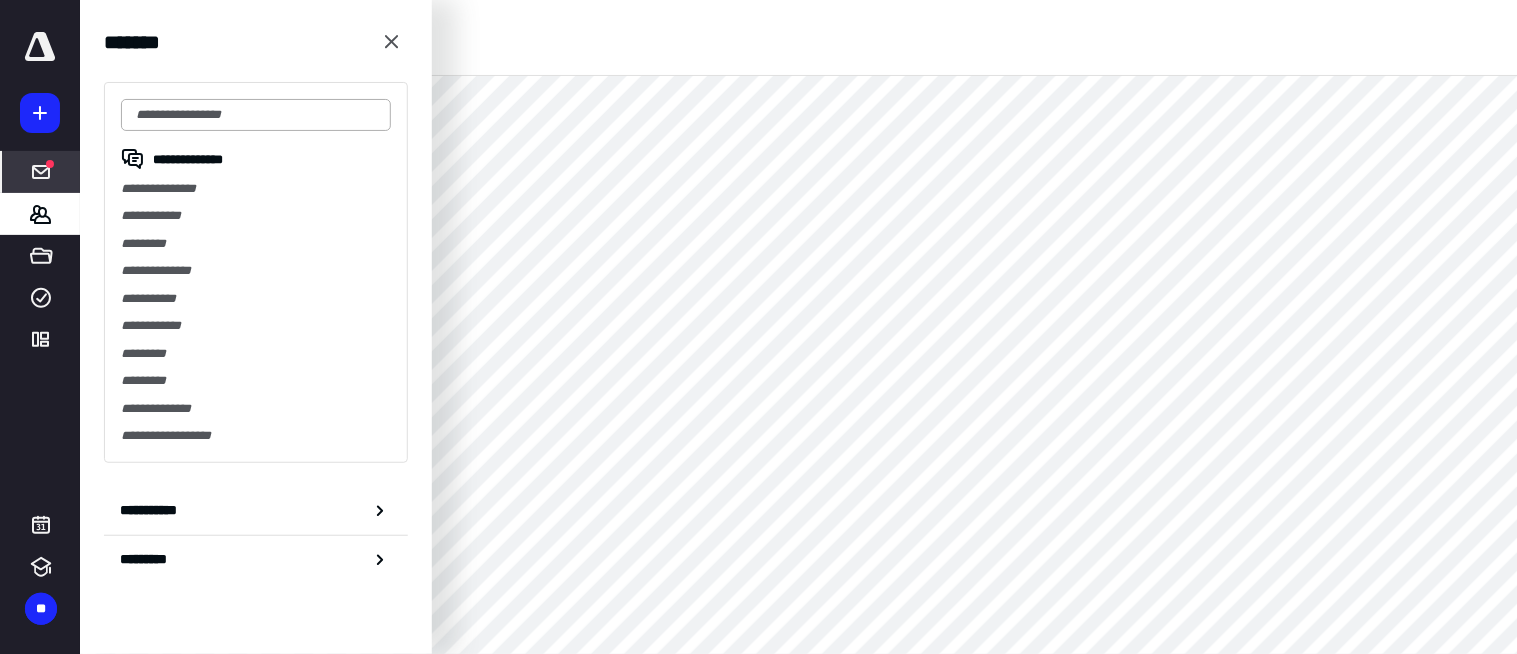 click at bounding box center (256, 115) 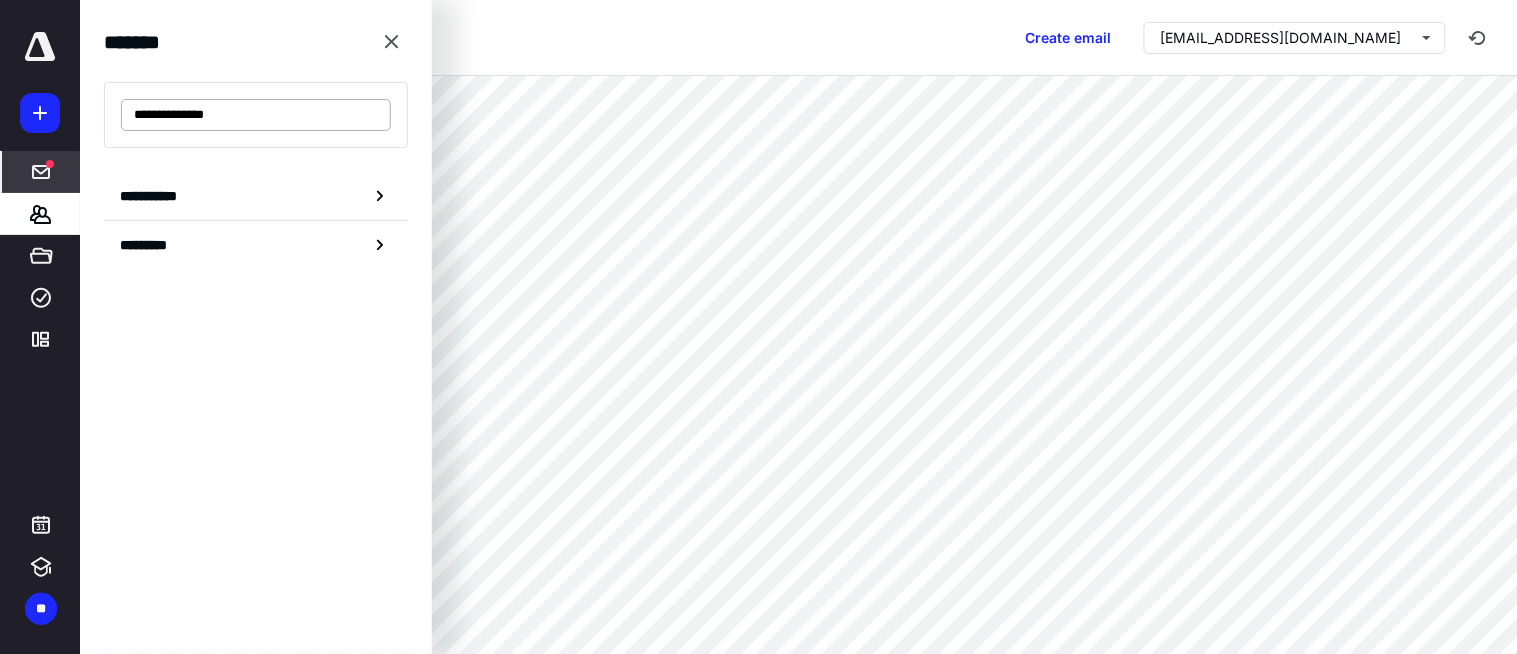 drag, startPoint x: 203, startPoint y: 117, endPoint x: 243, endPoint y: 114, distance: 40.112343 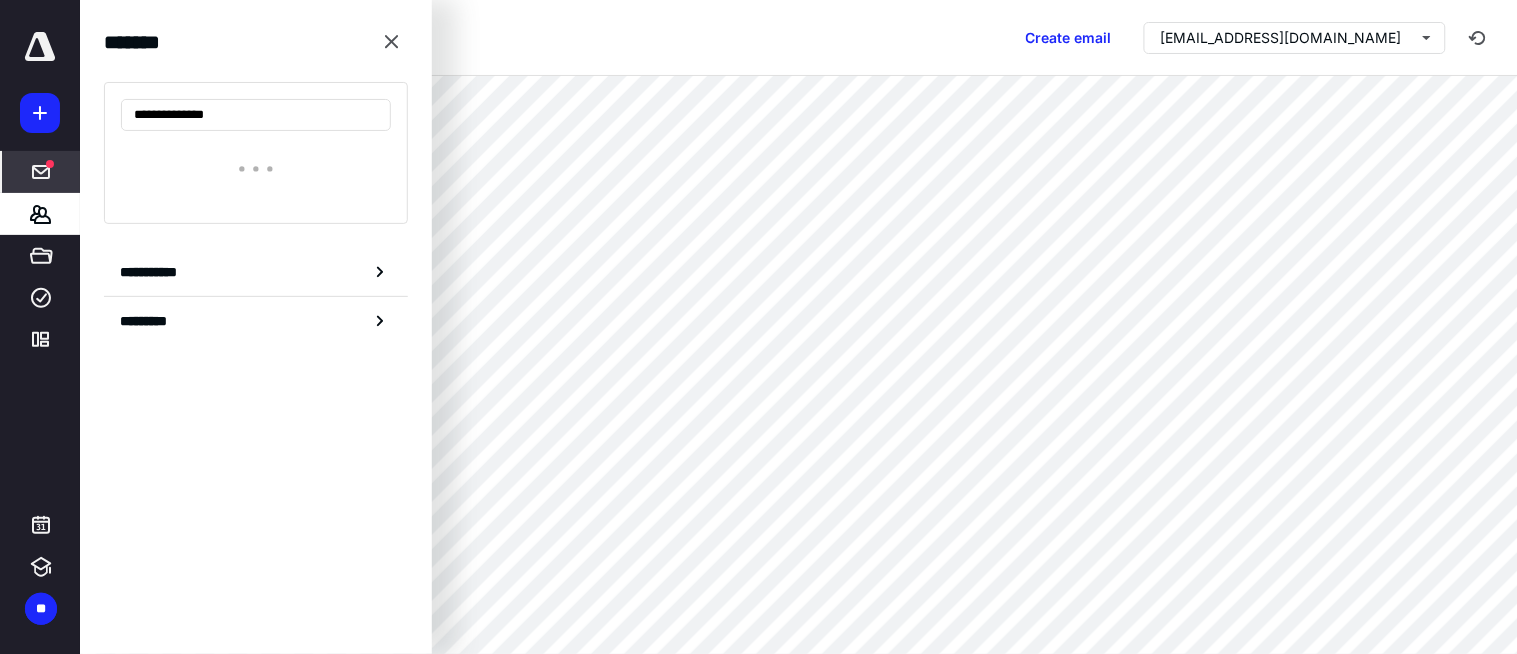type on "**********" 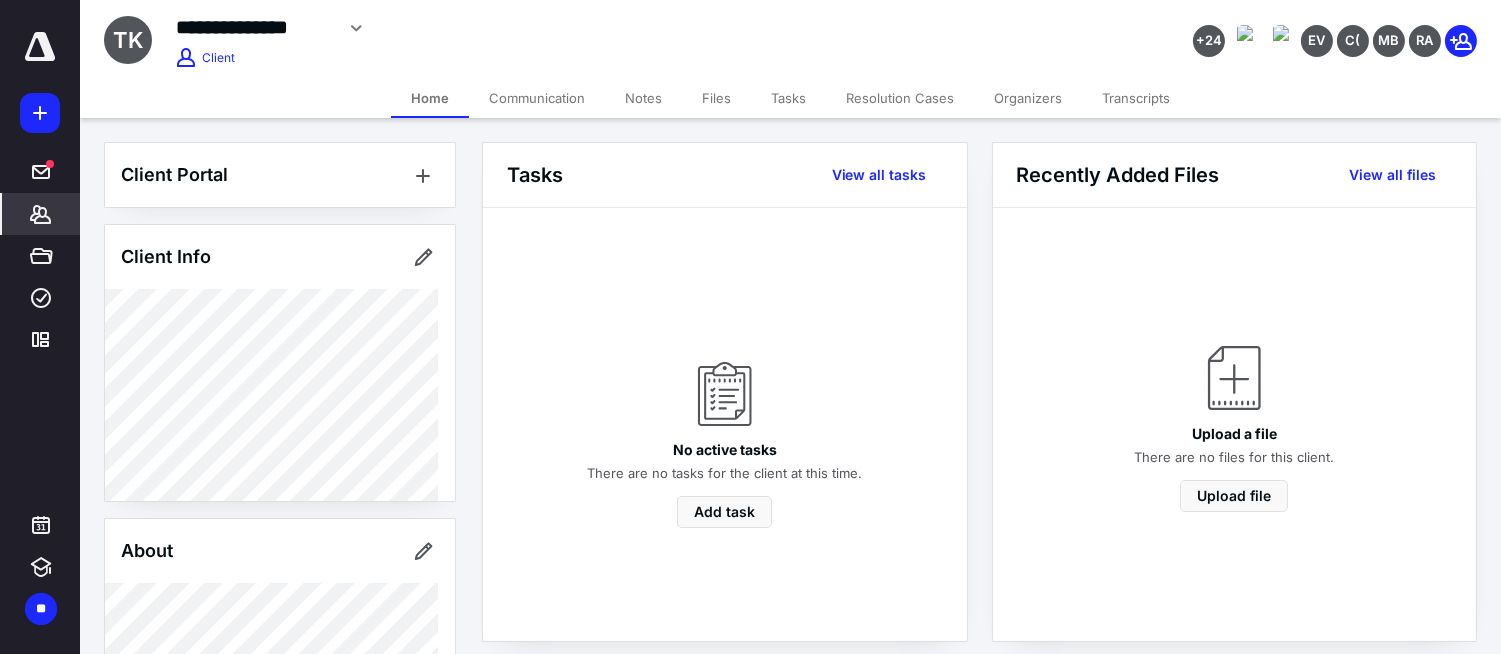 click on "Files" at bounding box center [716, 98] 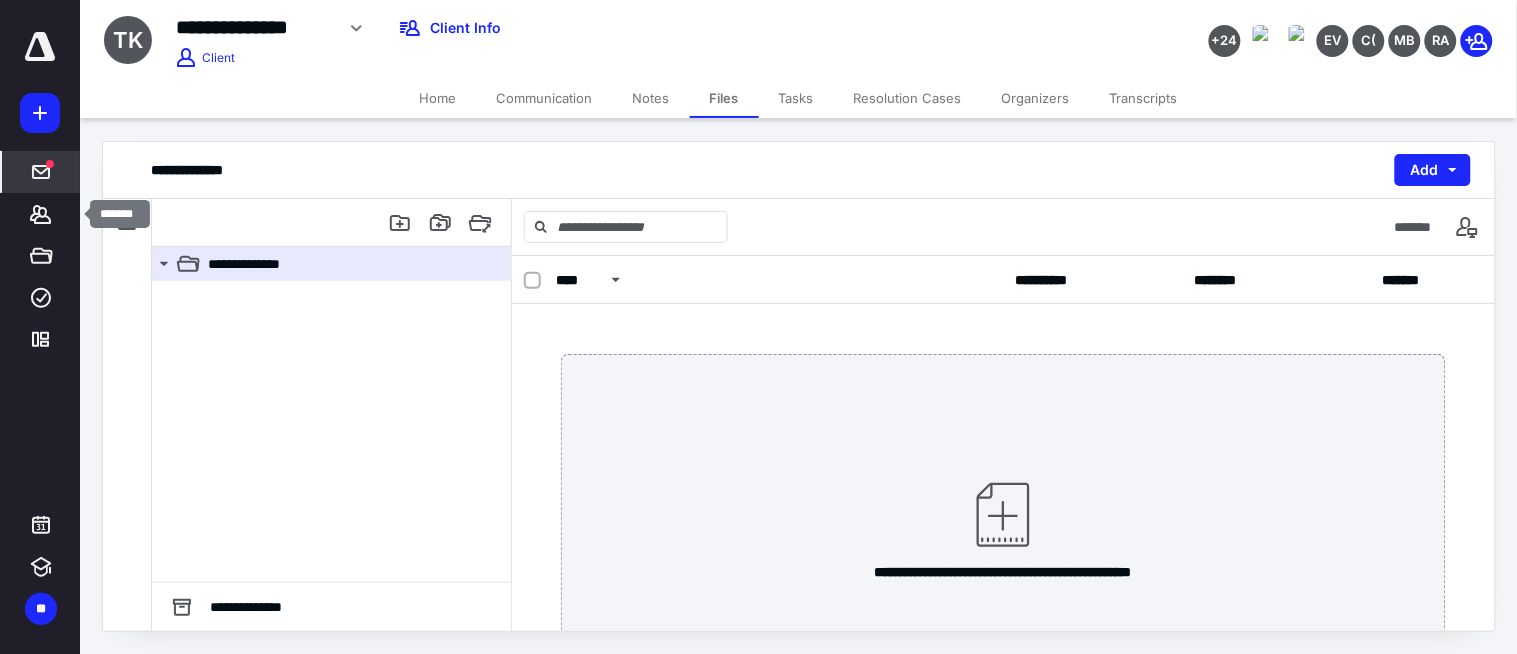 drag, startPoint x: 40, startPoint y: 220, endPoint x: 75, endPoint y: 178, distance: 54.67175 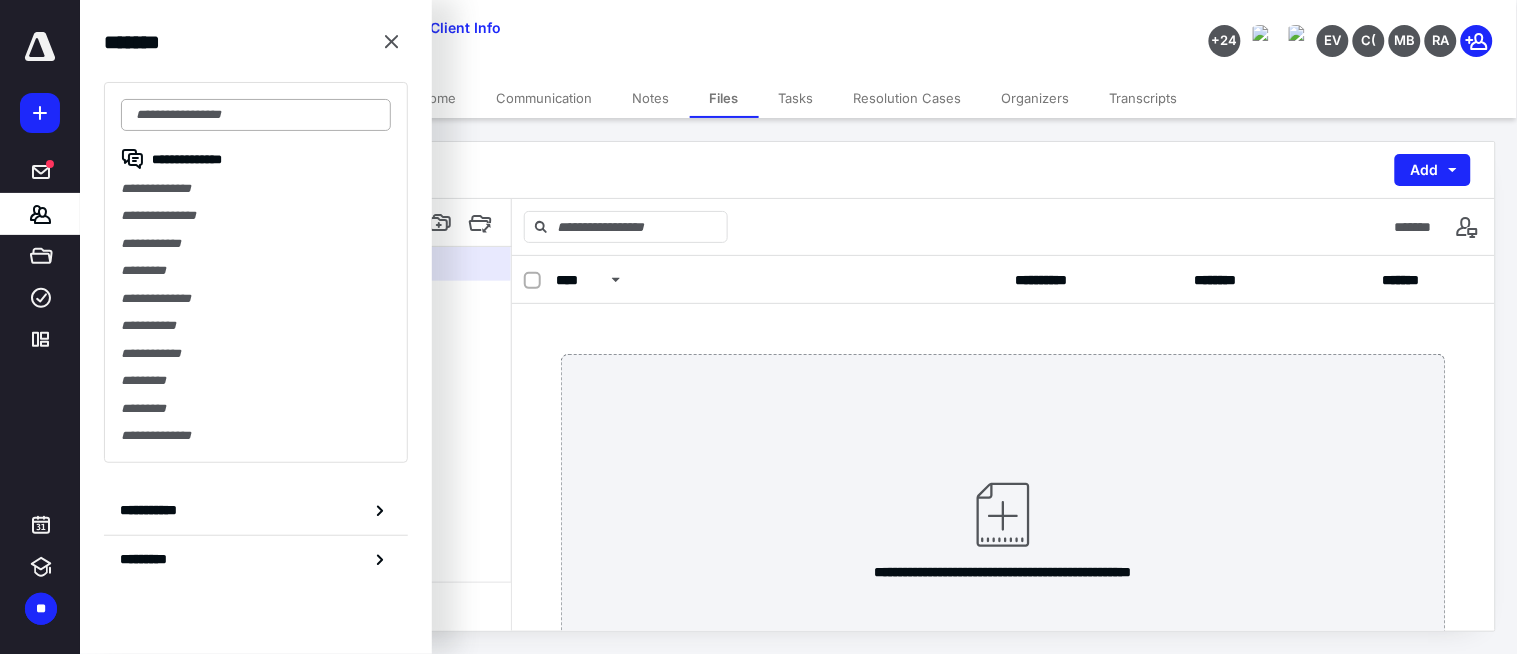click at bounding box center (256, 115) 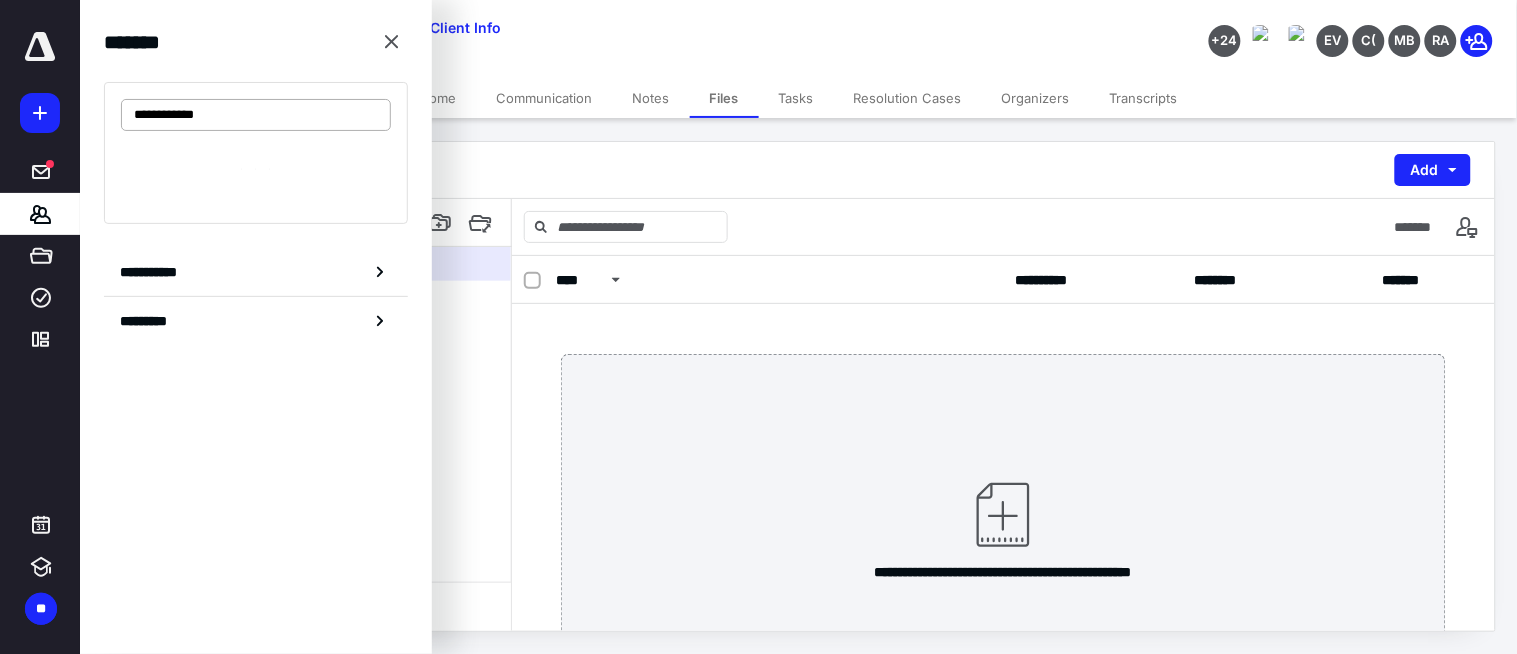 click on "**********" at bounding box center [256, 115] 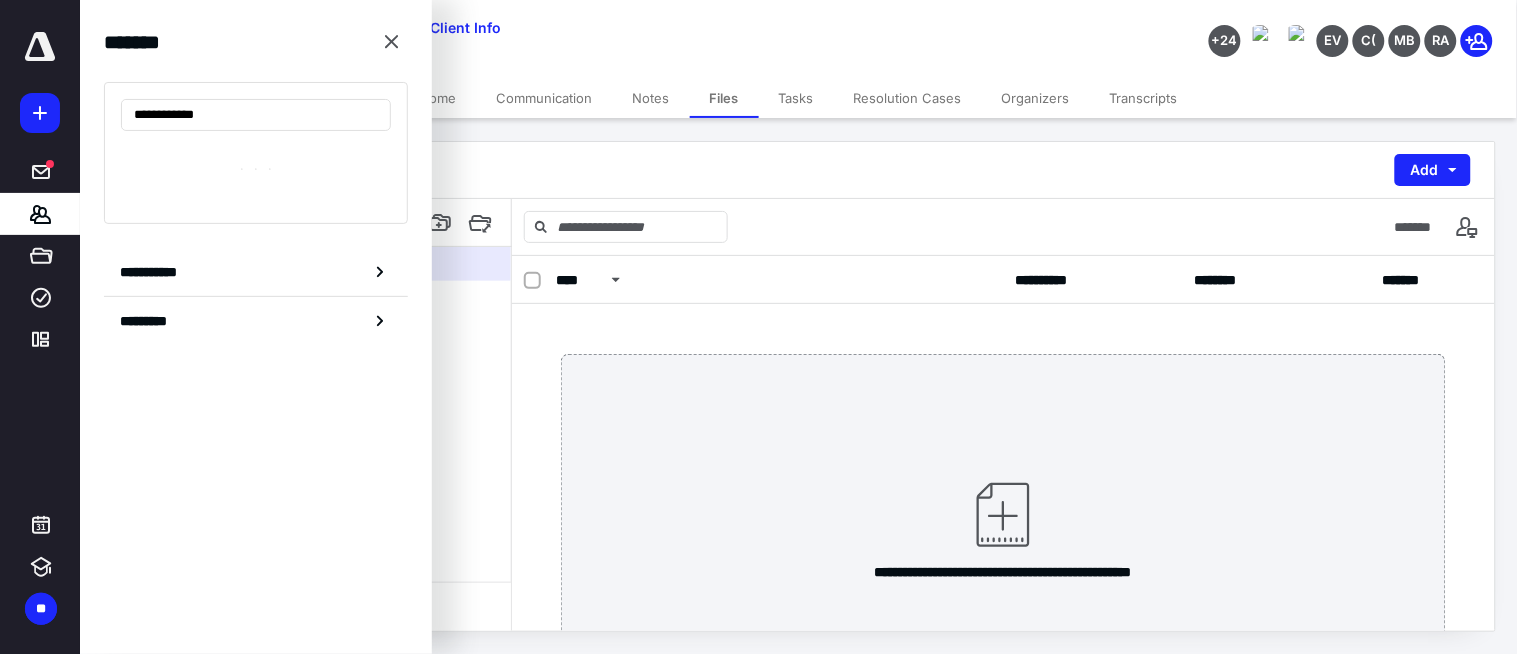 type on "**********" 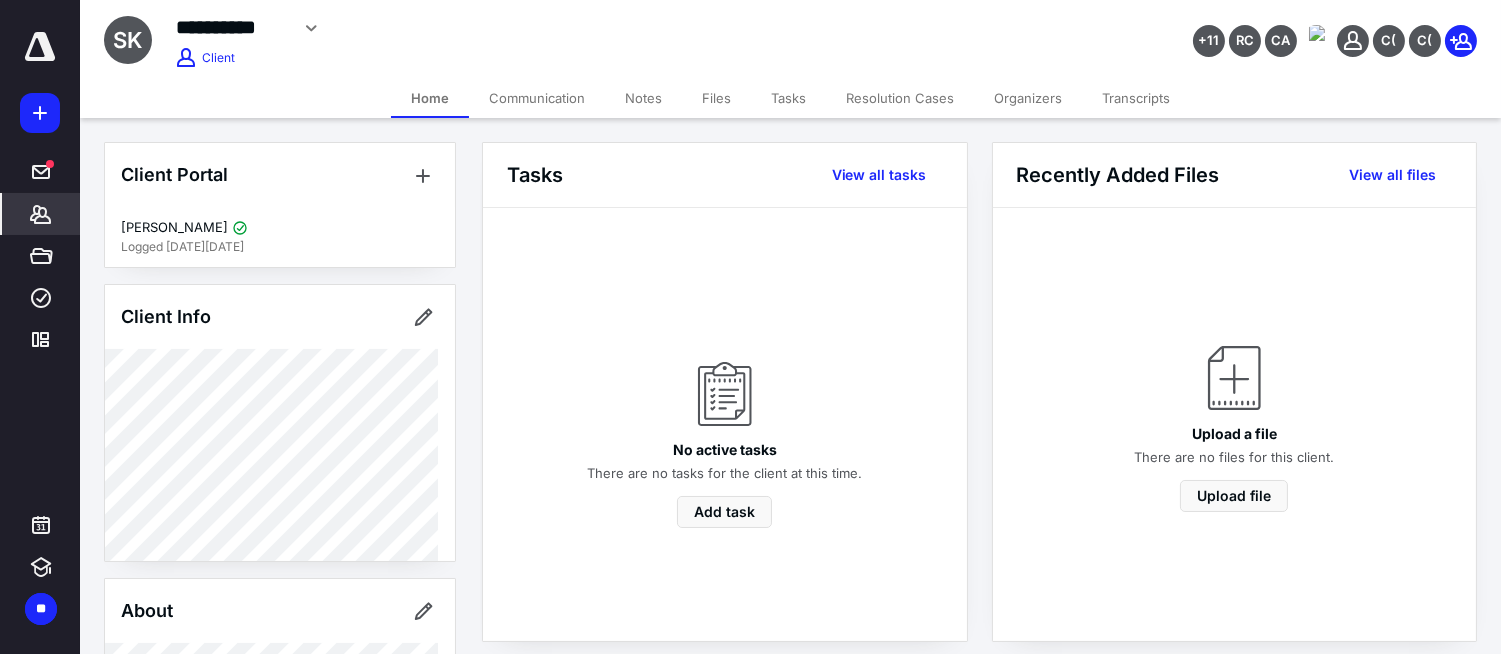 click on "Files" at bounding box center [716, 98] 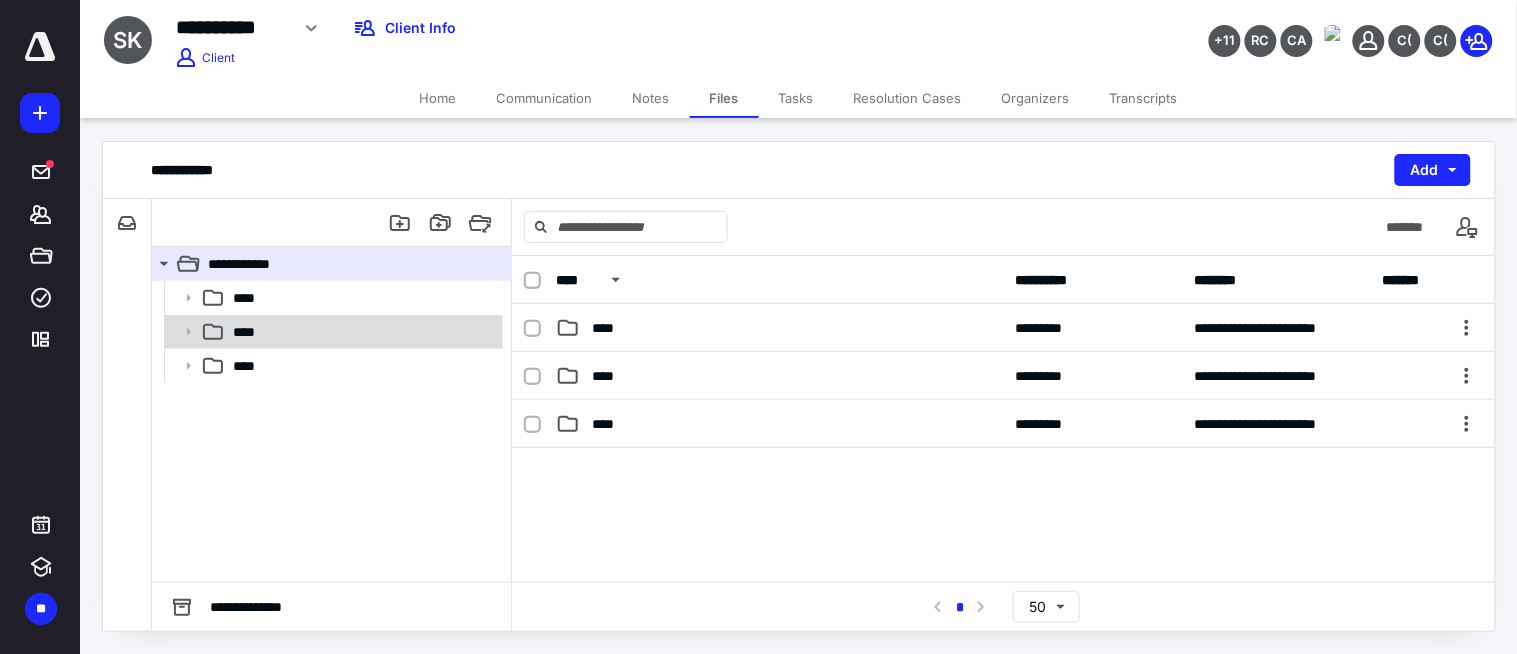 click on "****" at bounding box center [332, 332] 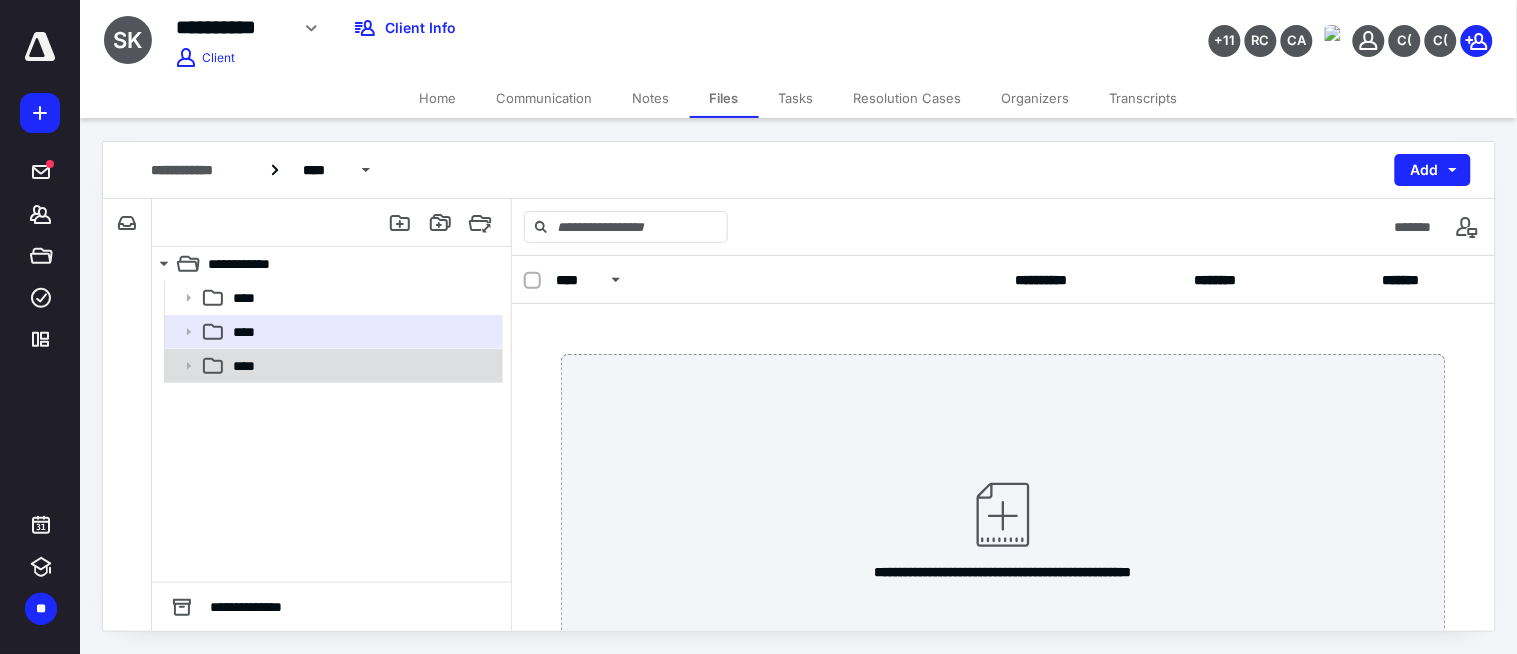 click on "****" at bounding box center (362, 366) 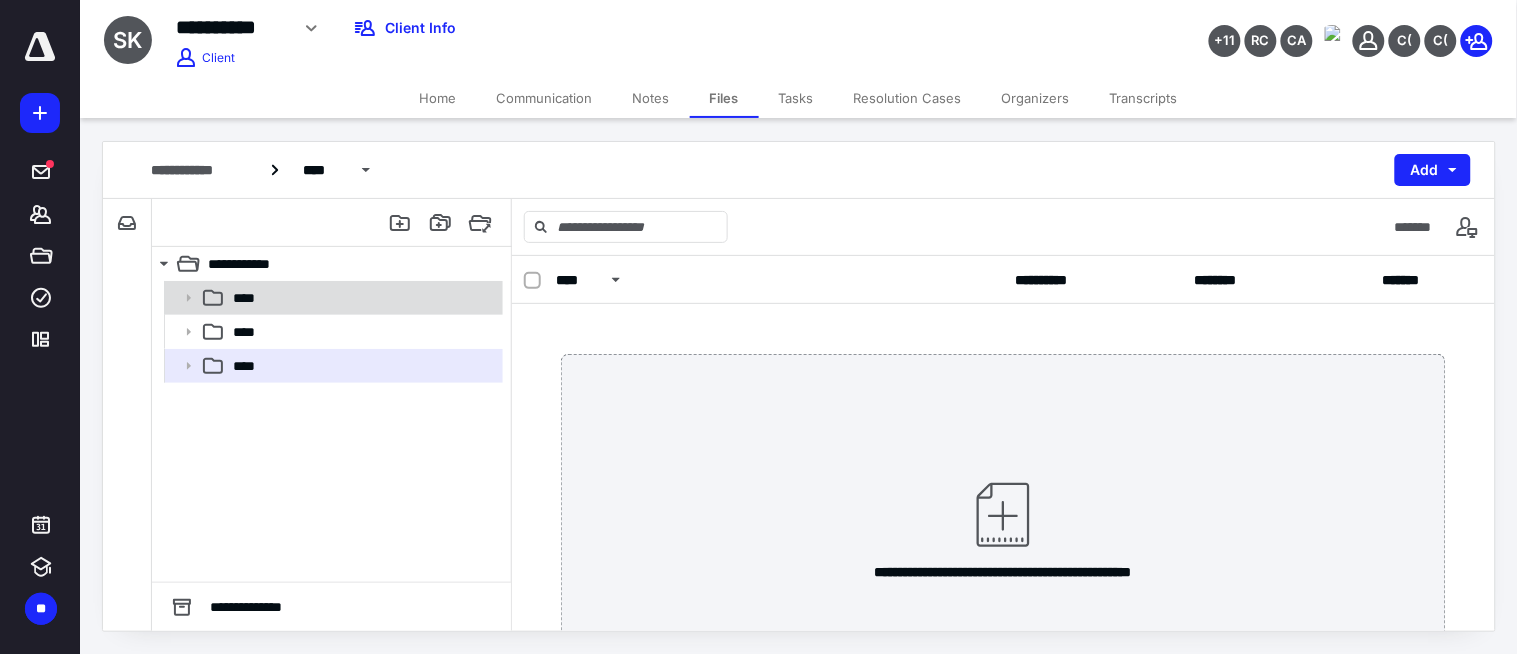 click on "****" at bounding box center (362, 298) 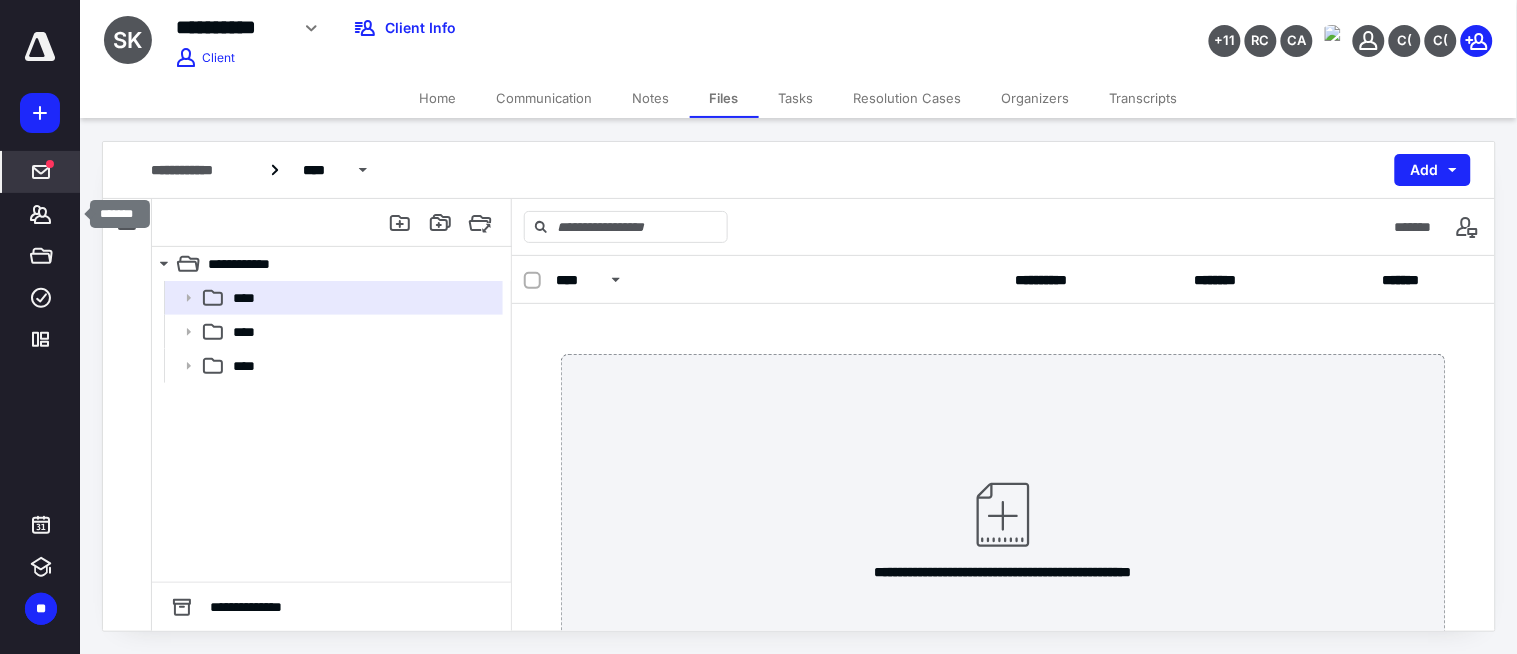 drag, startPoint x: 22, startPoint y: 222, endPoint x: 71, endPoint y: 188, distance: 59.64059 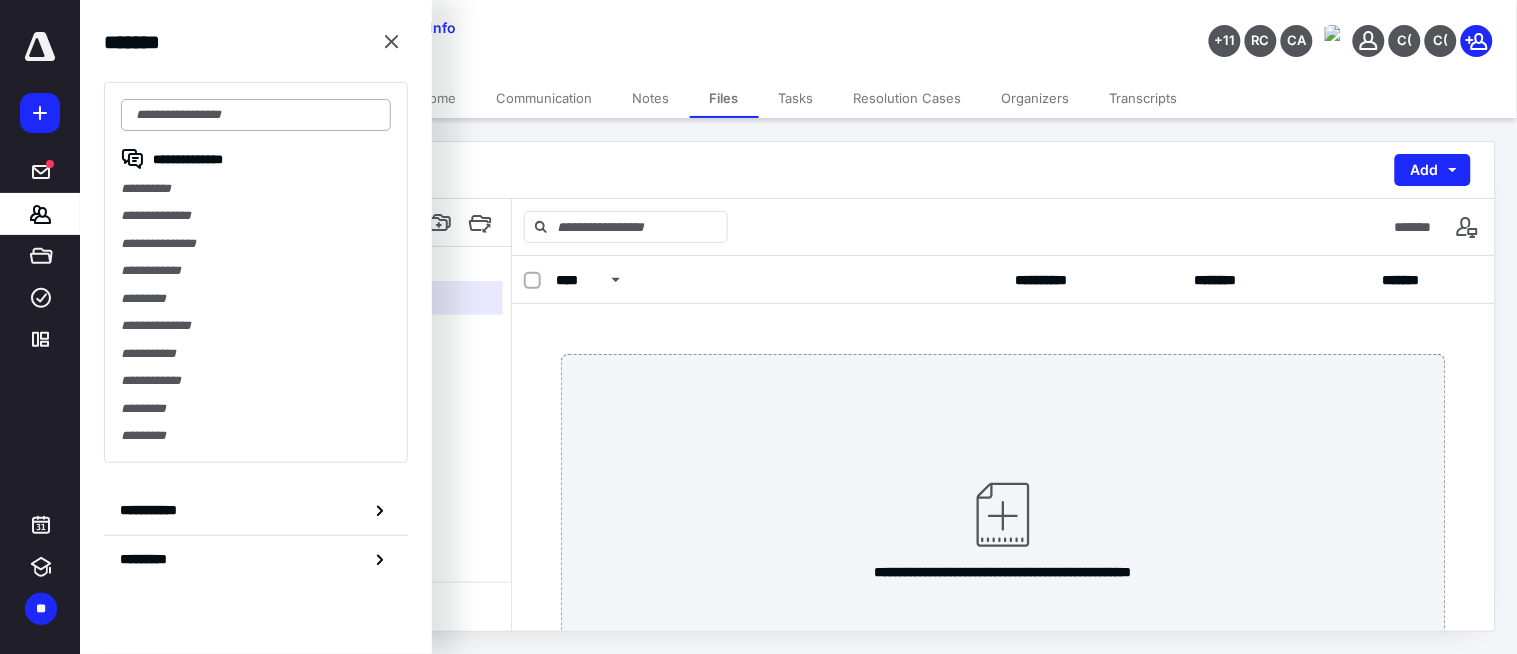 drag, startPoint x: 165, startPoint y: 115, endPoint x: 153, endPoint y: 118, distance: 12.369317 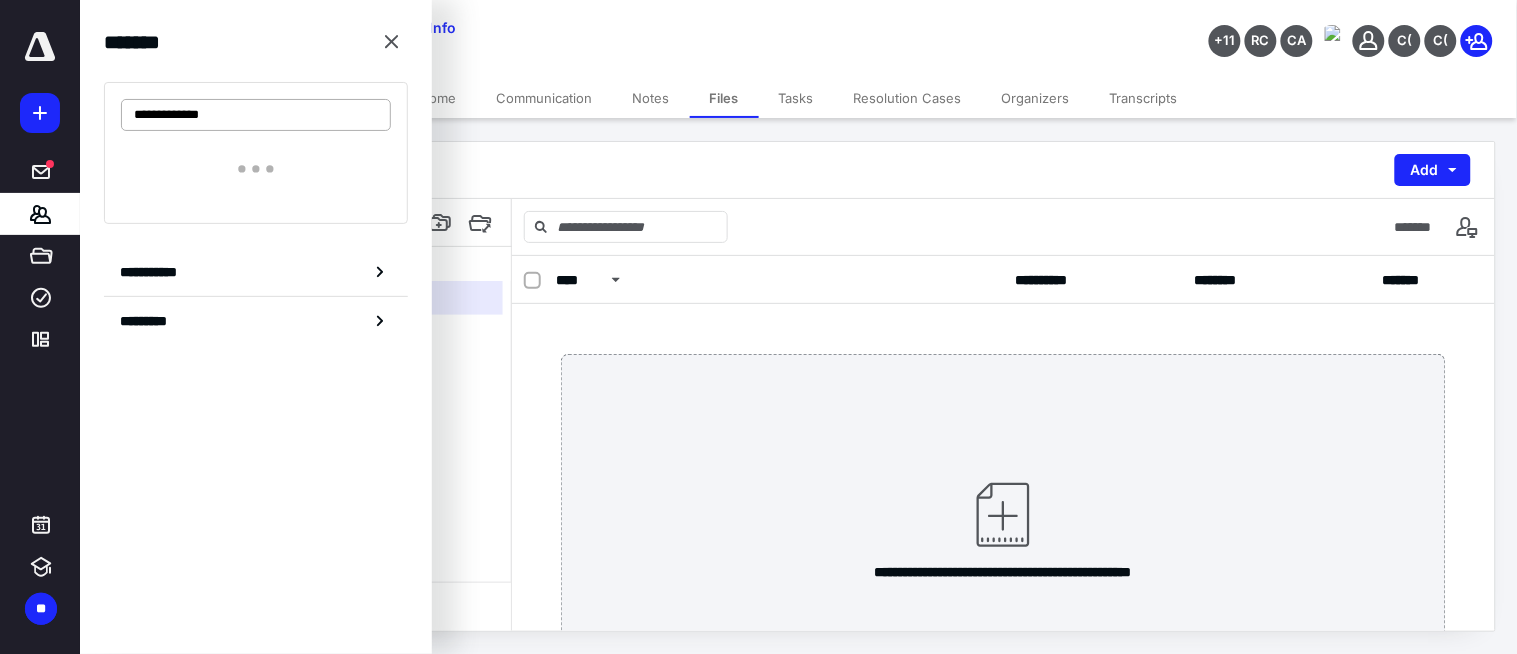 drag, startPoint x: 191, startPoint y: 108, endPoint x: 332, endPoint y: 120, distance: 141.50972 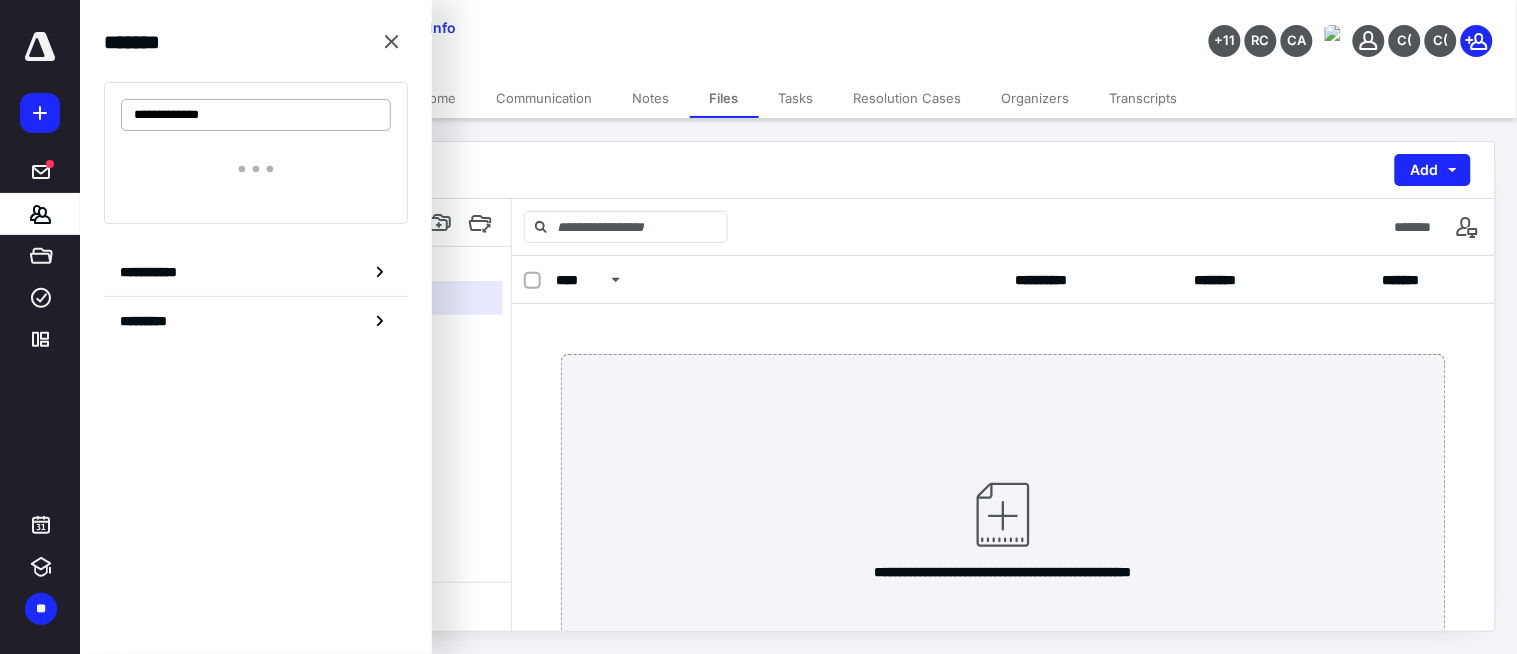 click on "**********" at bounding box center [256, 115] 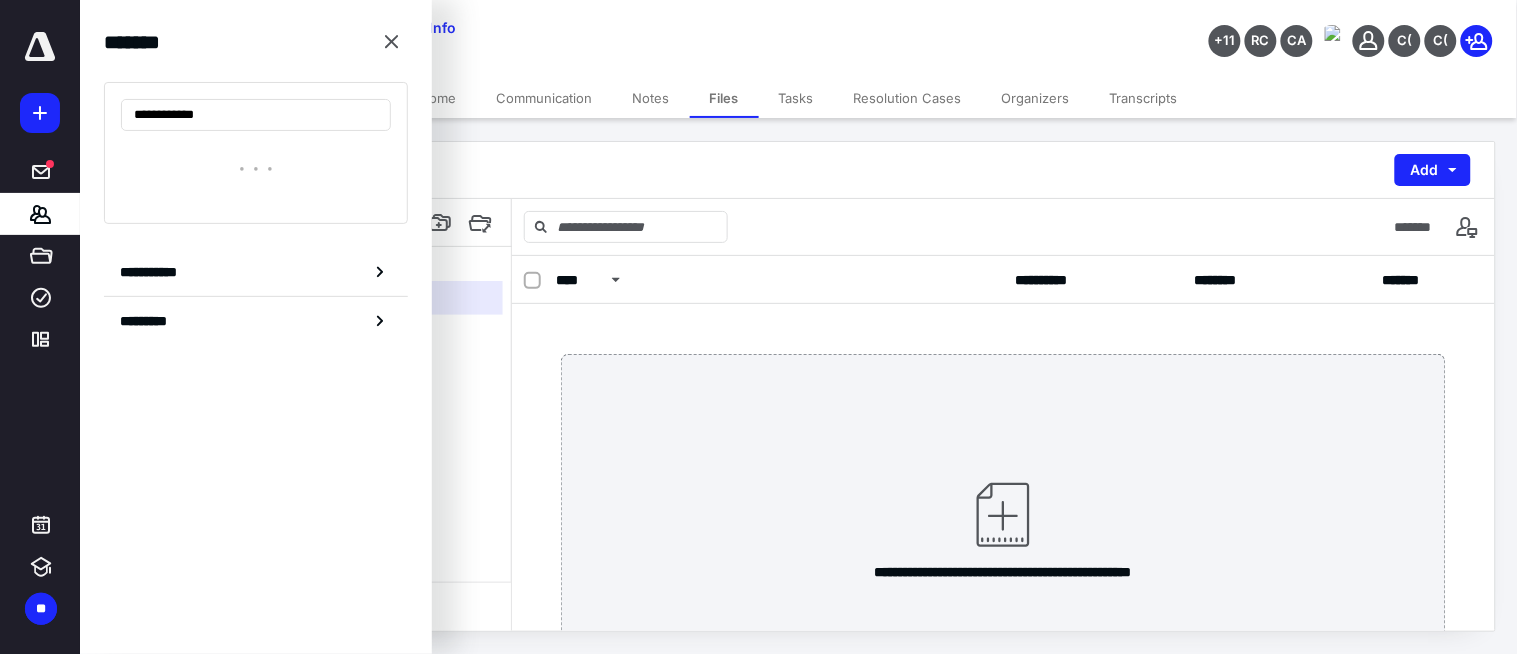 type on "**********" 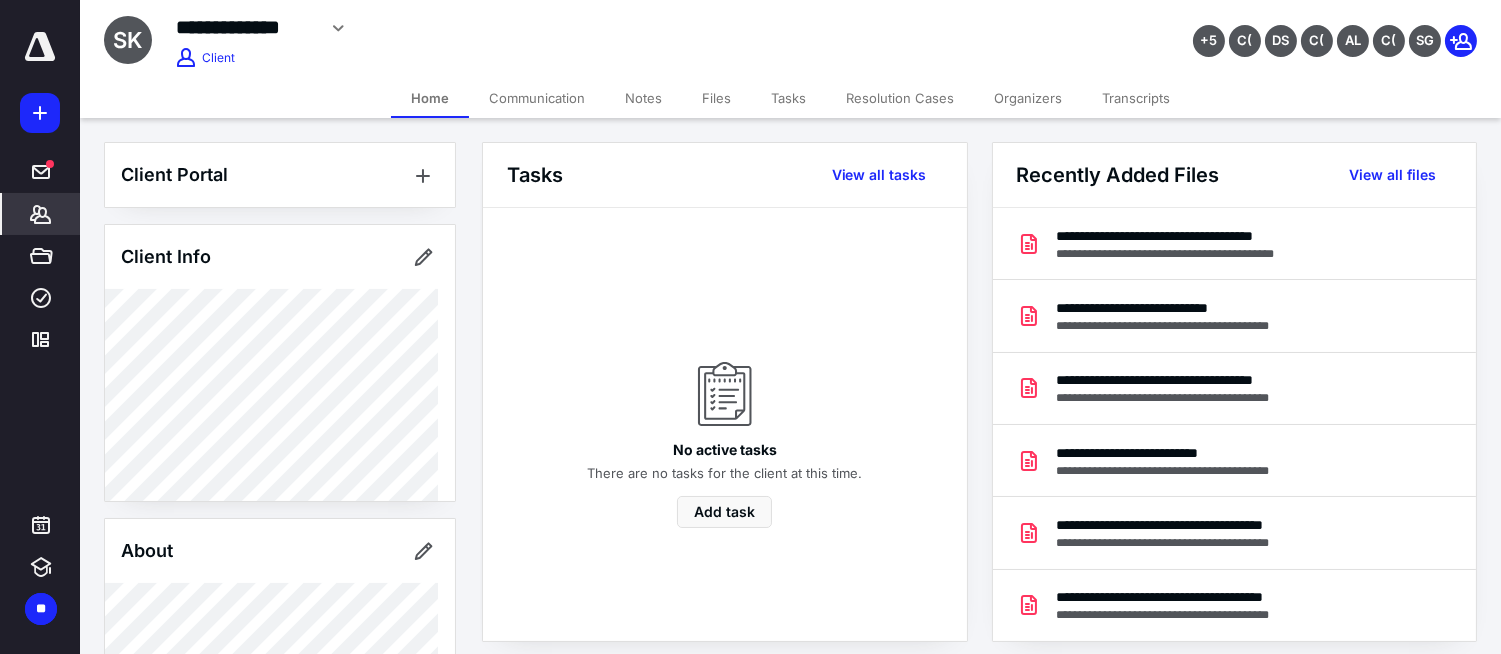 click on "Files" at bounding box center [716, 98] 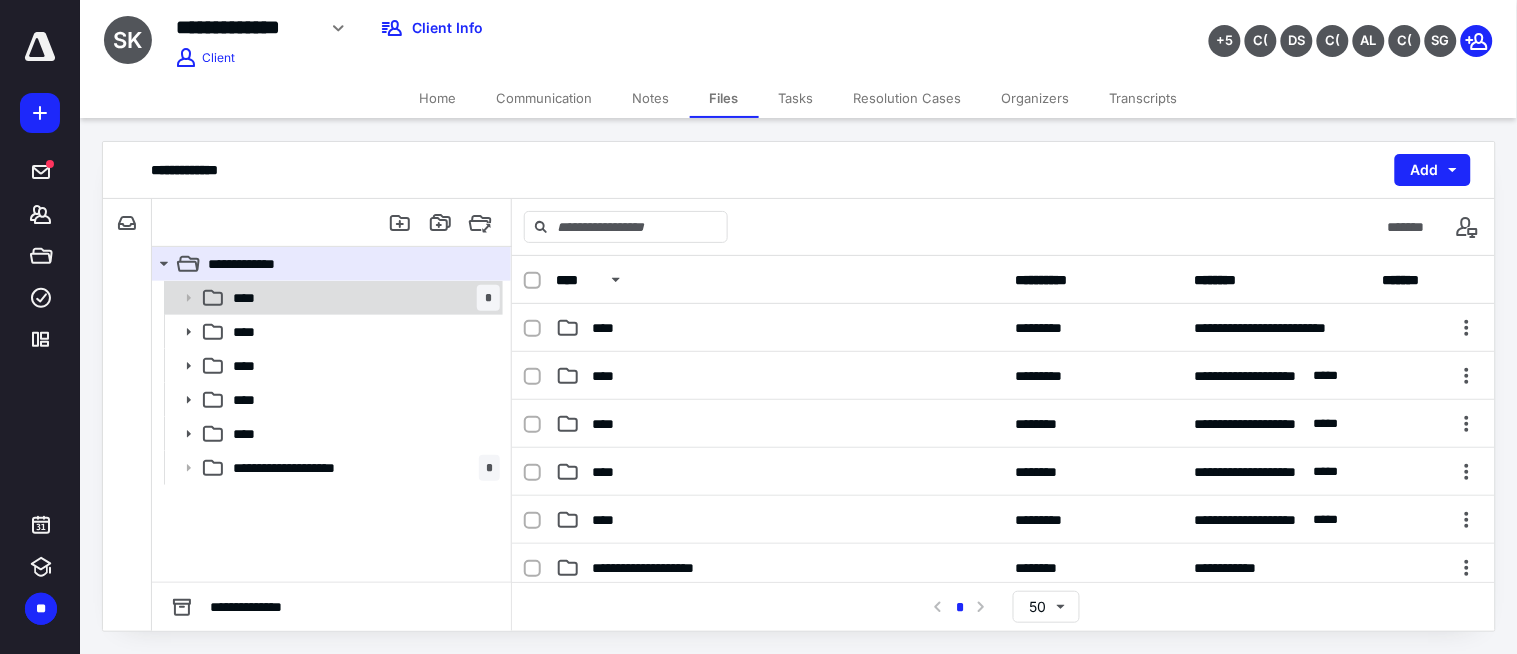 click on "**** *" at bounding box center (362, 298) 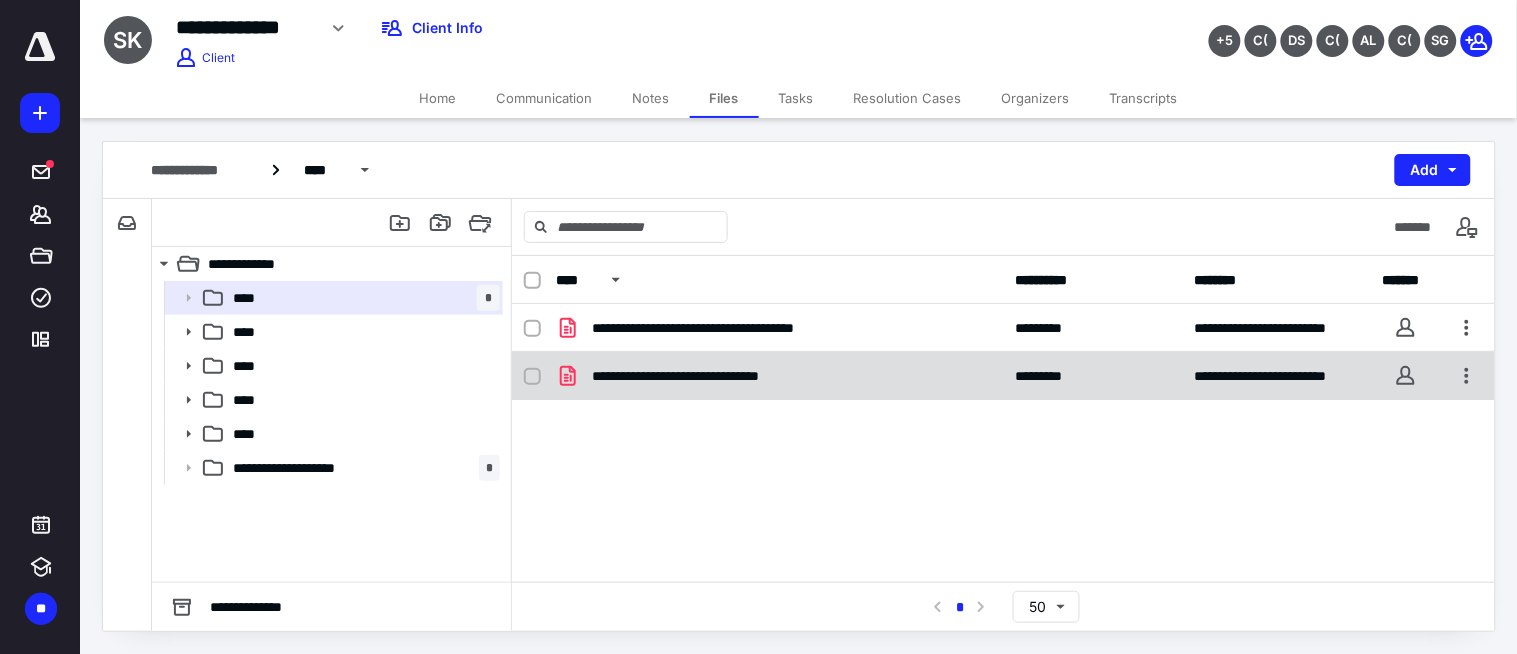 click on "**********" at bounding box center [1003, 376] 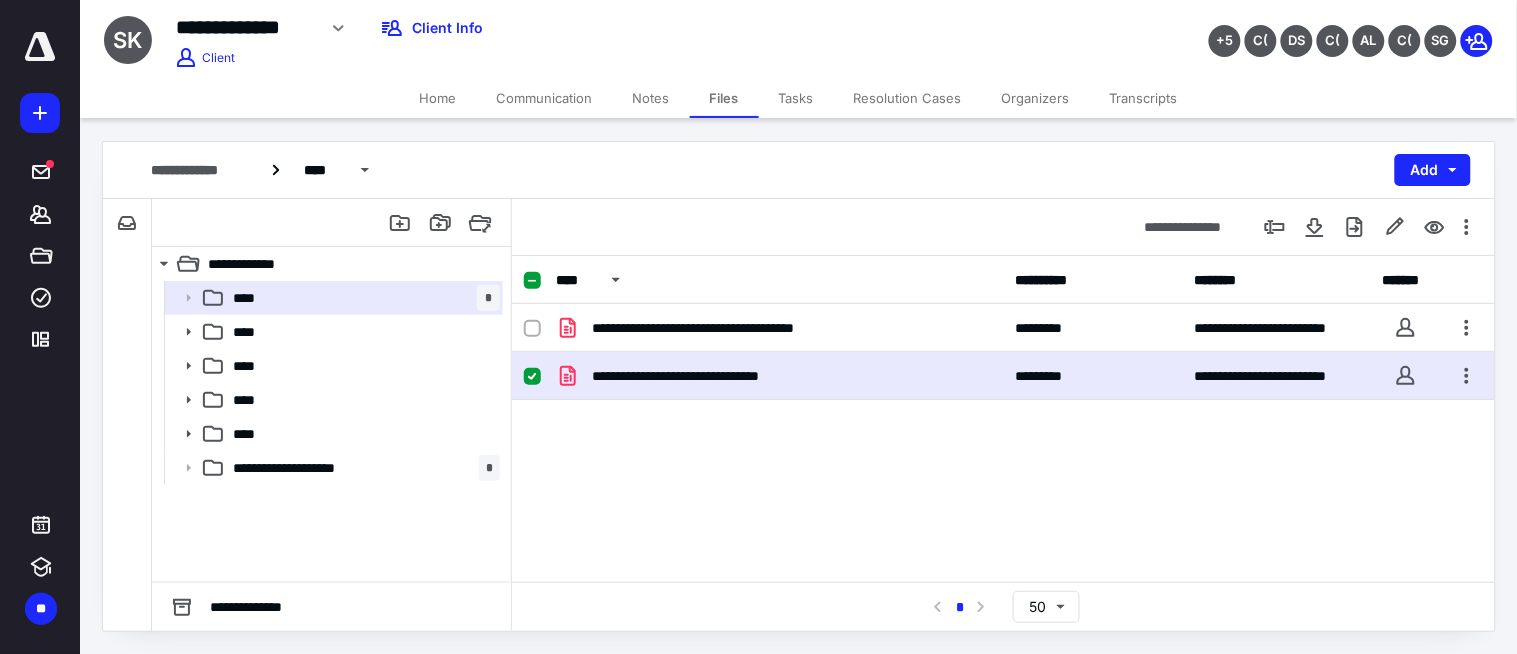 click on "**********" at bounding box center [1003, 376] 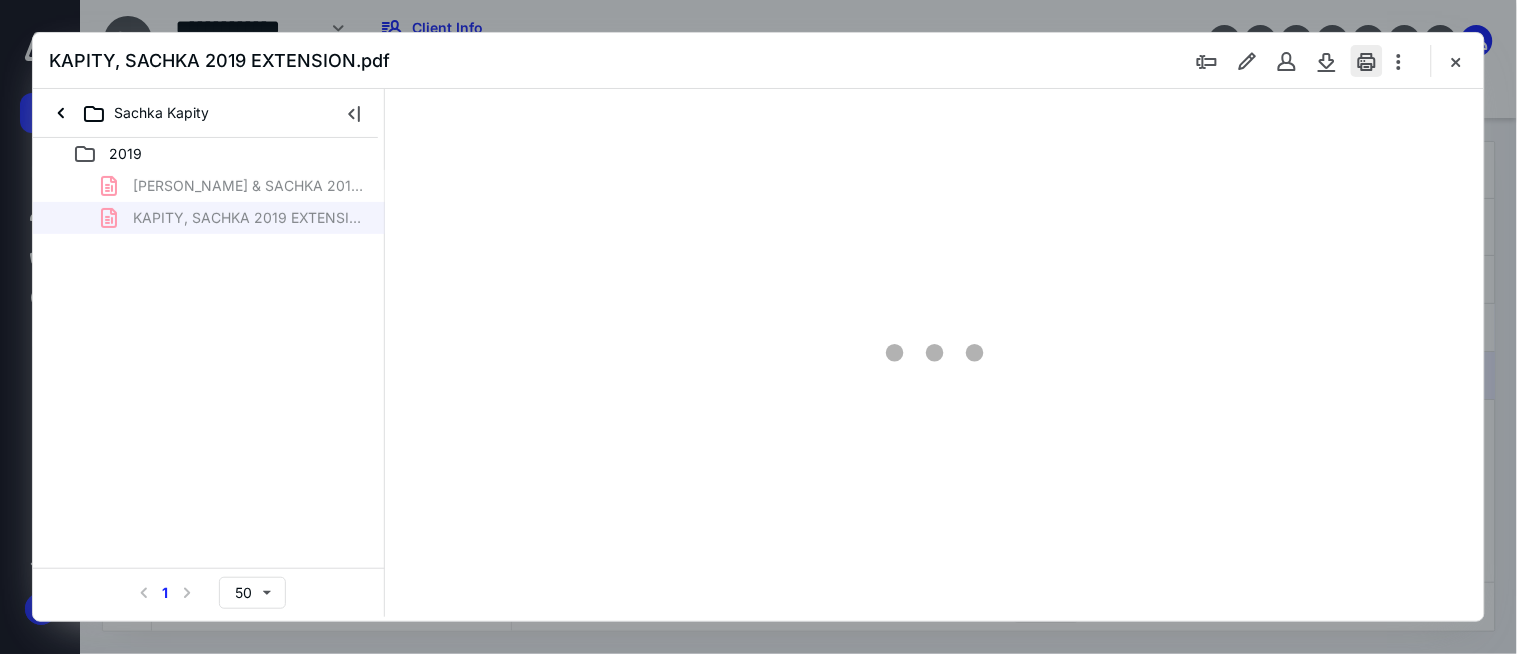 click at bounding box center (1367, 61) 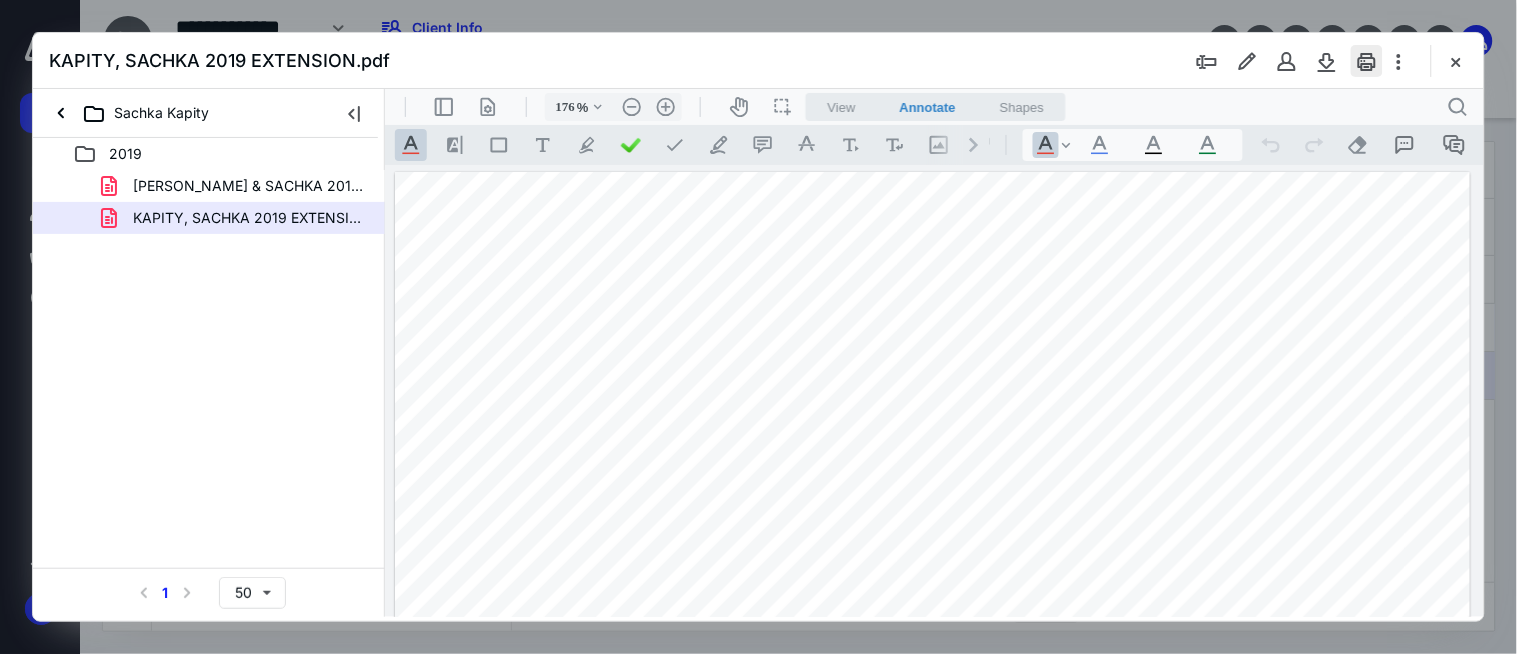 scroll, scrollTop: 0, scrollLeft: 0, axis: both 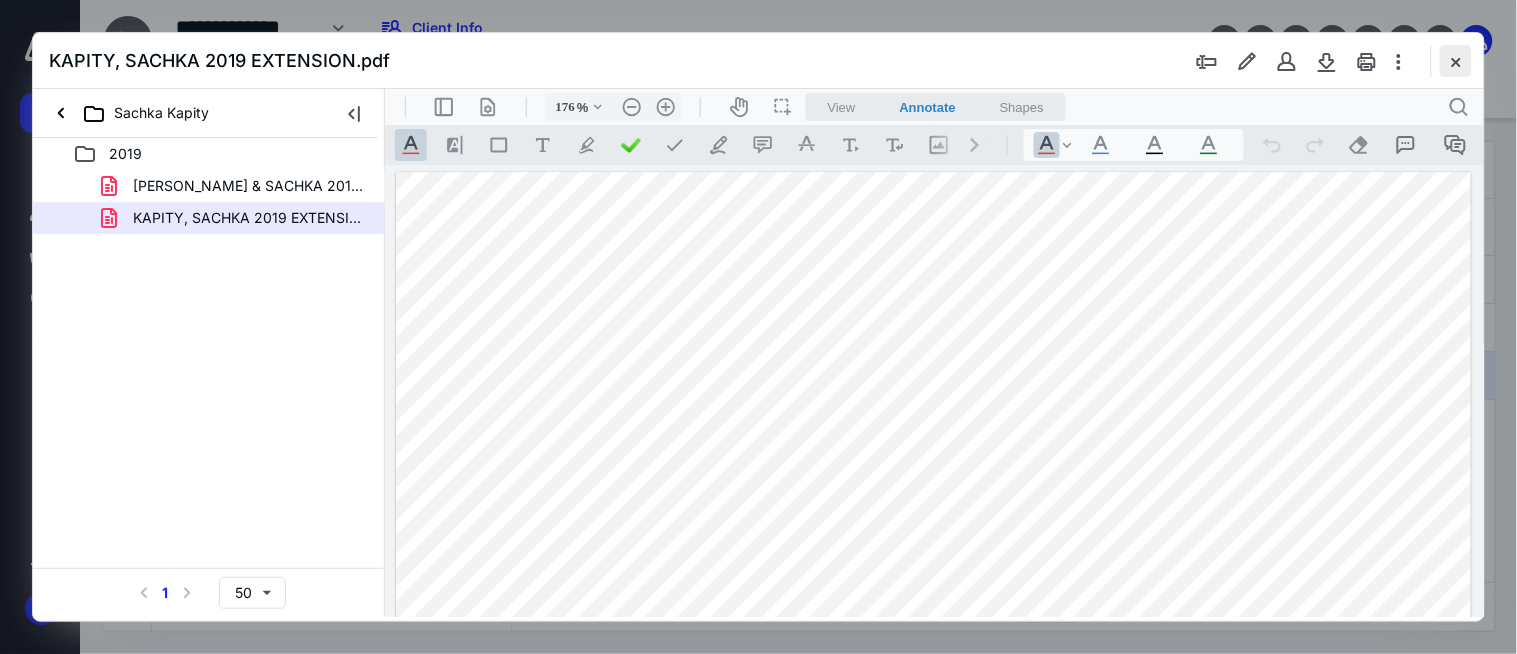 click at bounding box center (1456, 61) 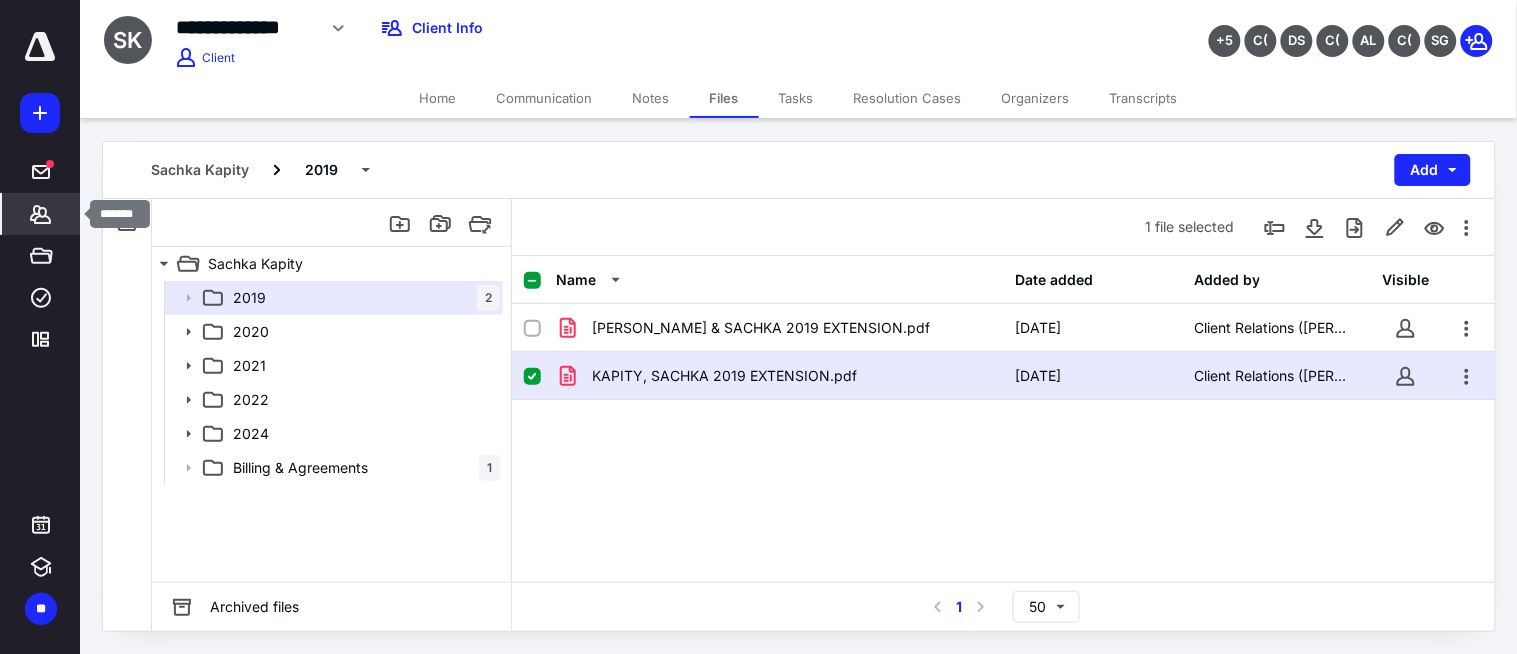 click 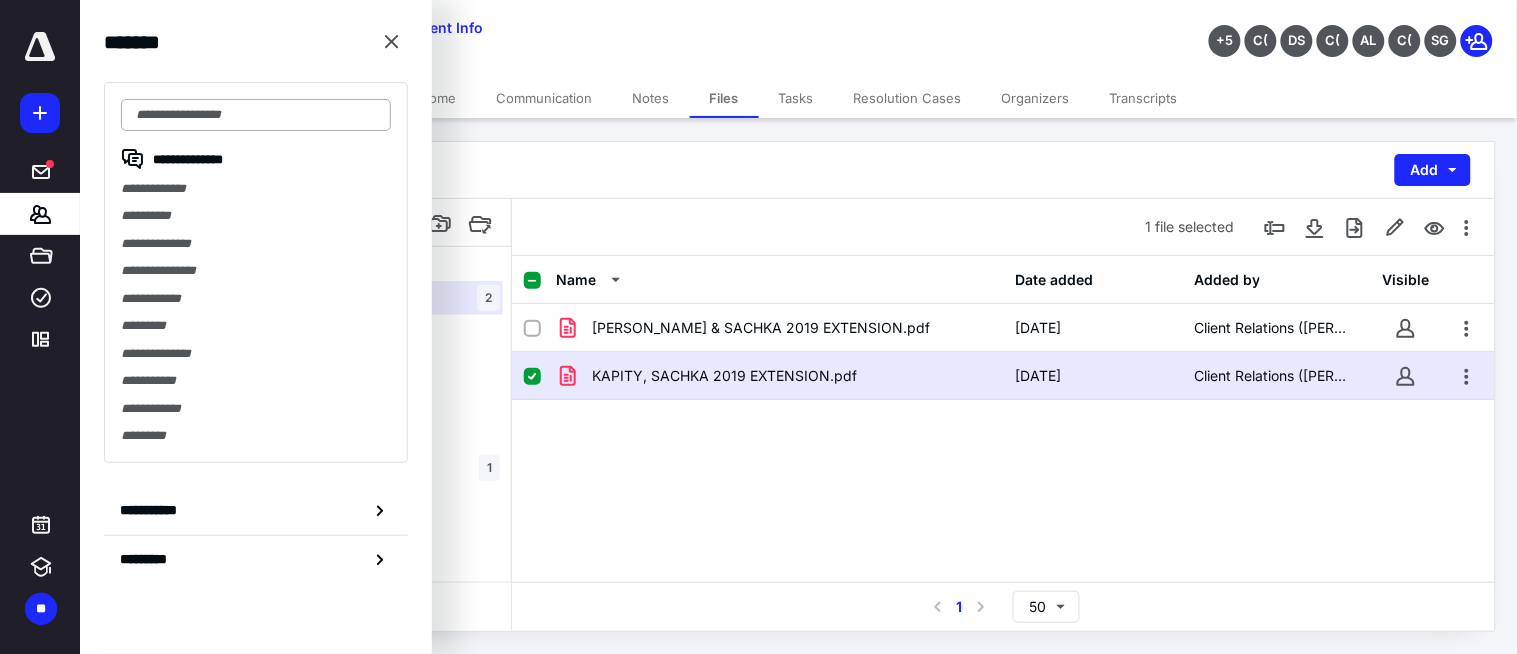 click at bounding box center [256, 115] 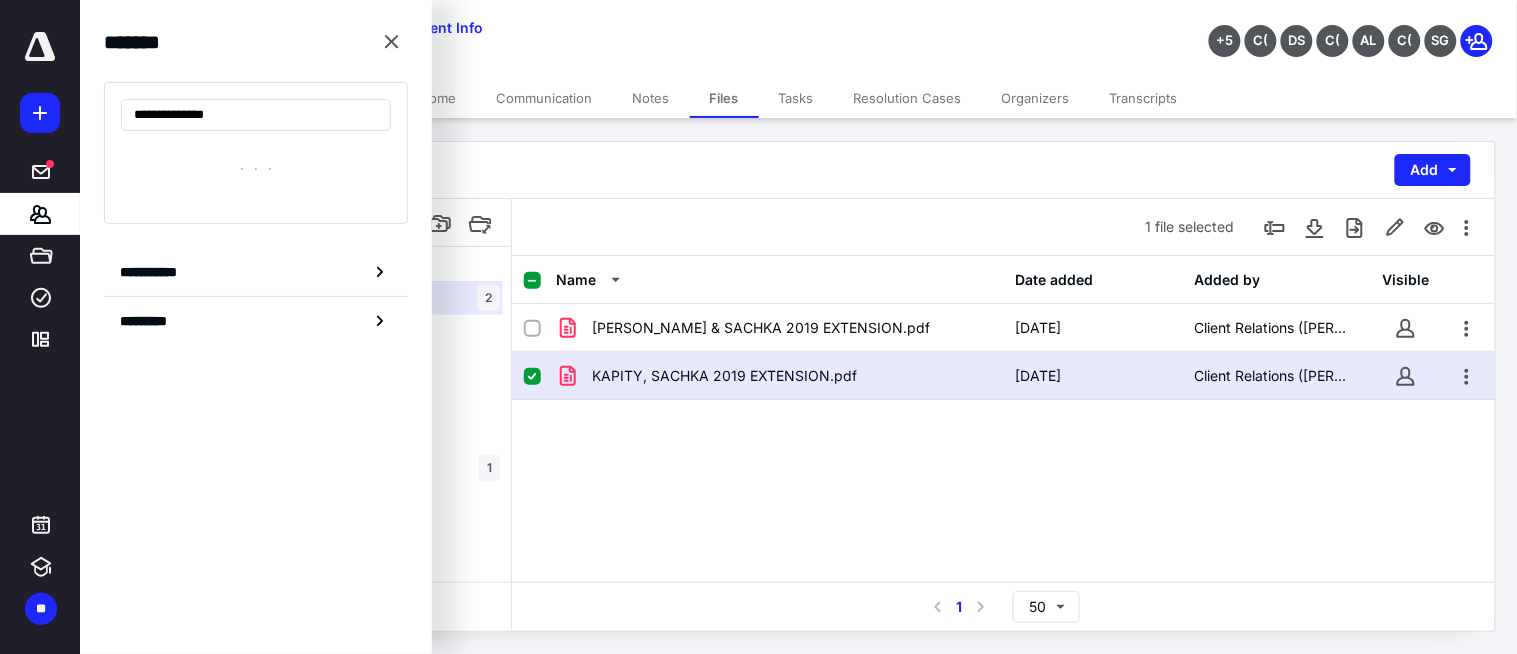 drag, startPoint x: 224, startPoint y: 113, endPoint x: 465, endPoint y: 142, distance: 242.73854 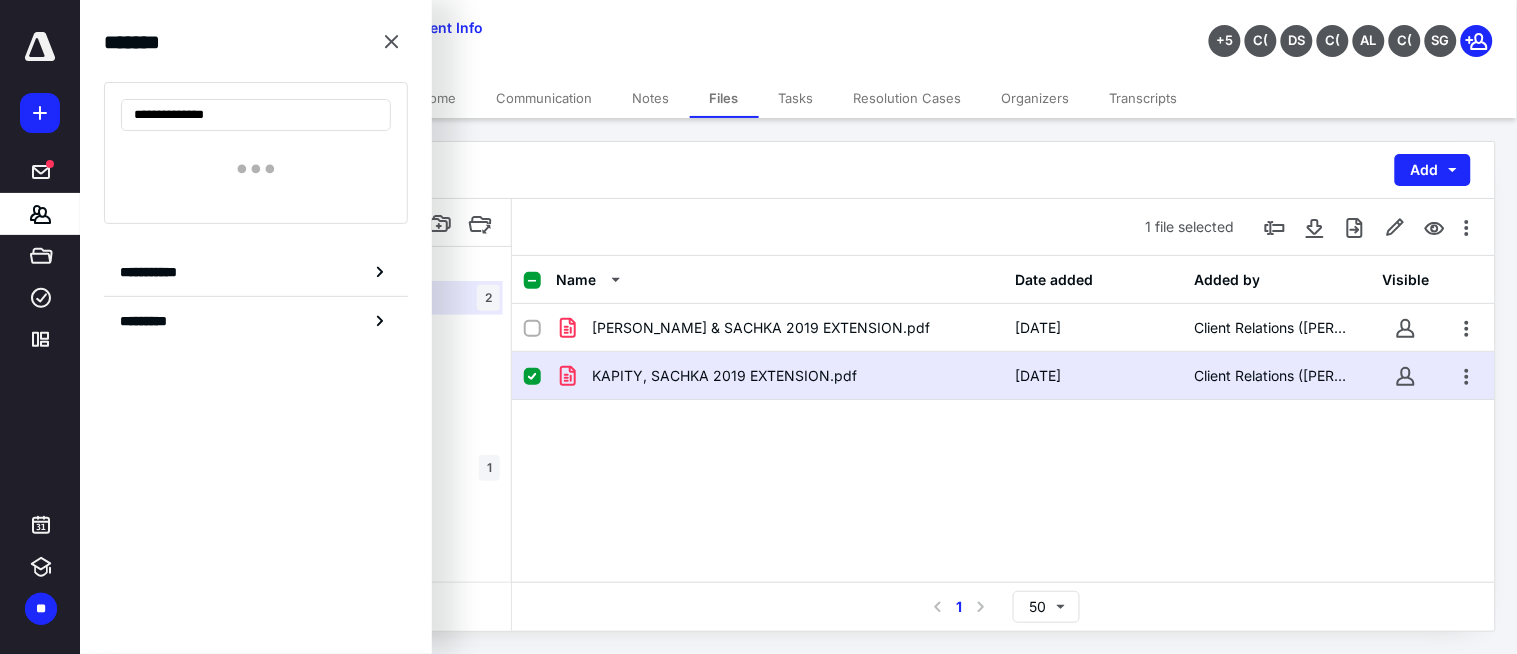 click on "**********" at bounding box center (256, 115) 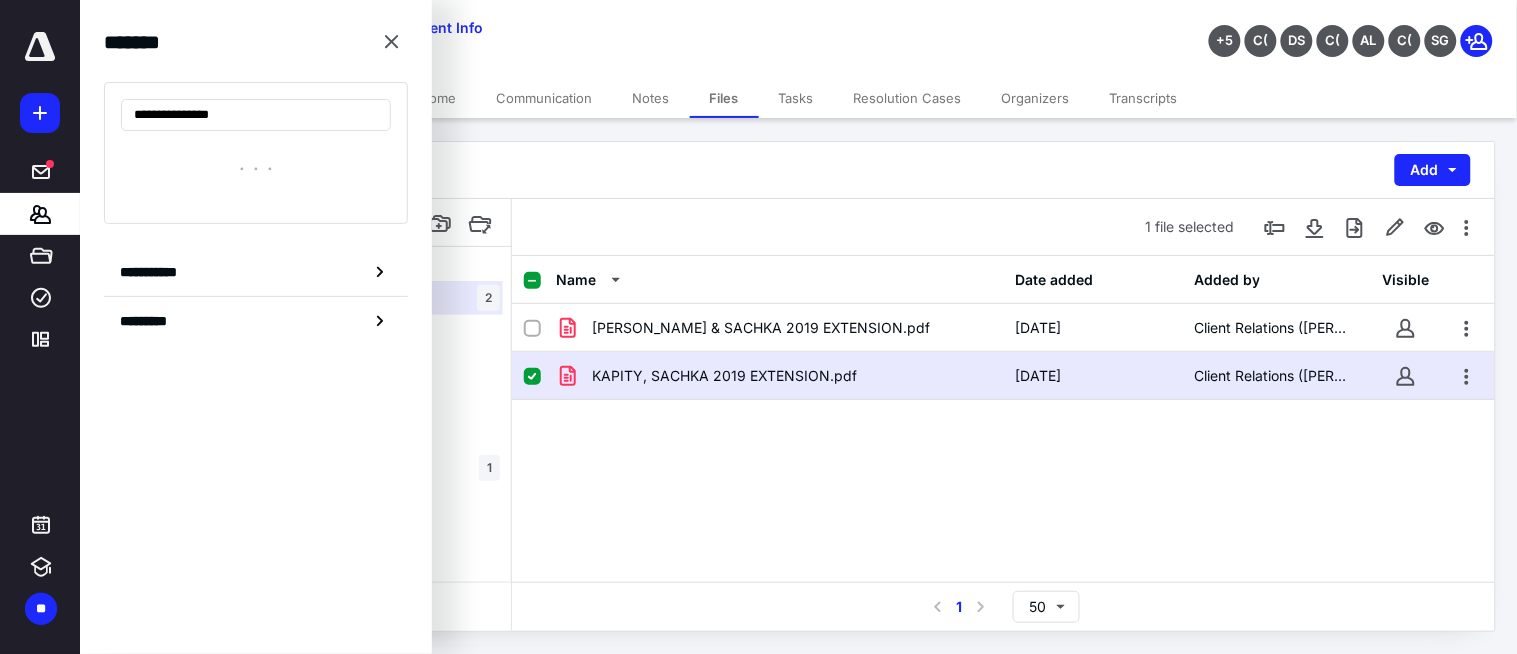type on "**********" 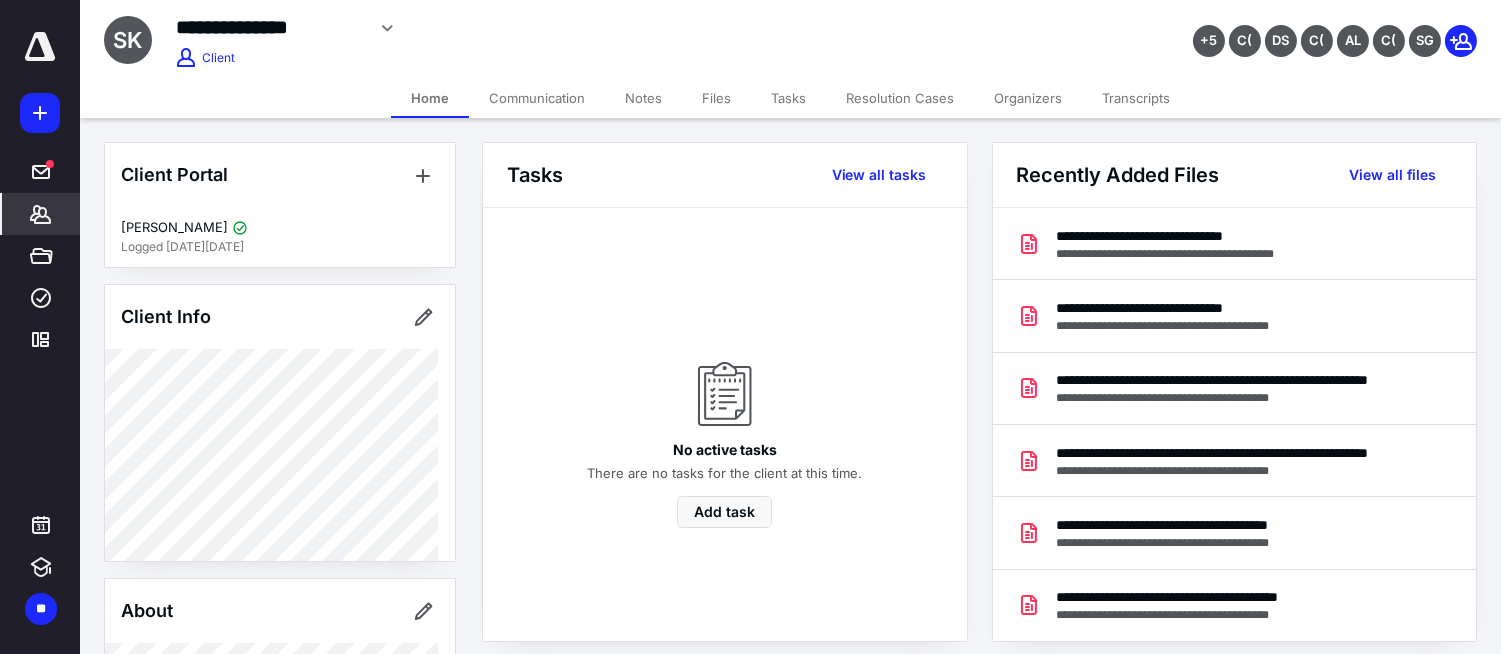 click on "Files" at bounding box center [716, 98] 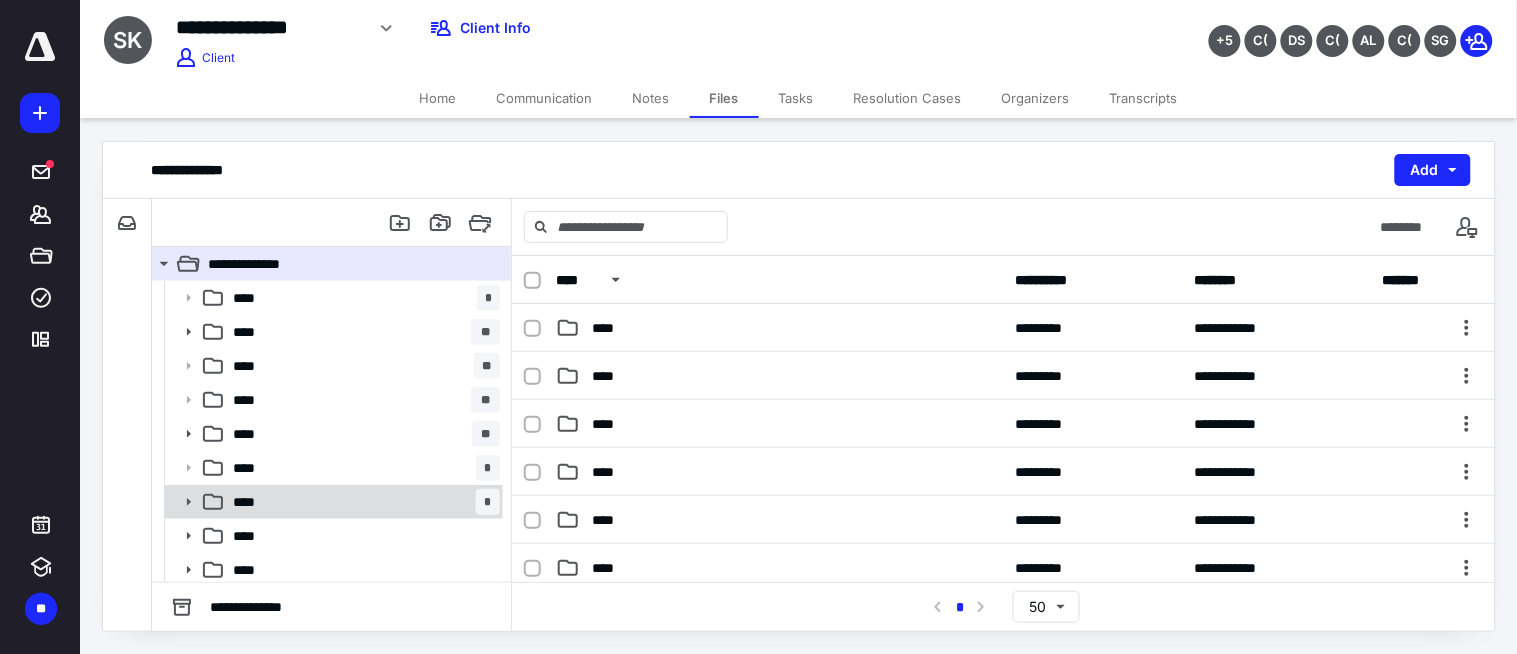 scroll, scrollTop: 106, scrollLeft: 0, axis: vertical 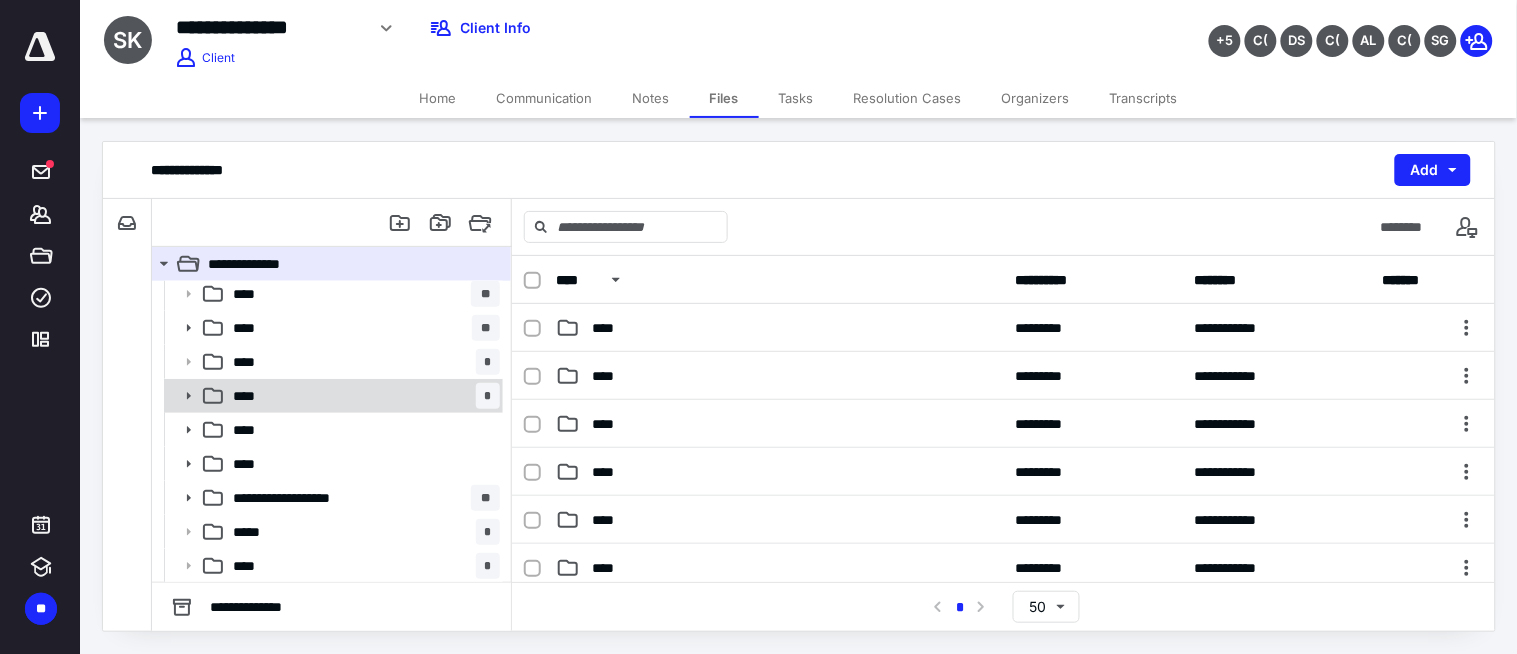 click on "**** *" at bounding box center [362, 396] 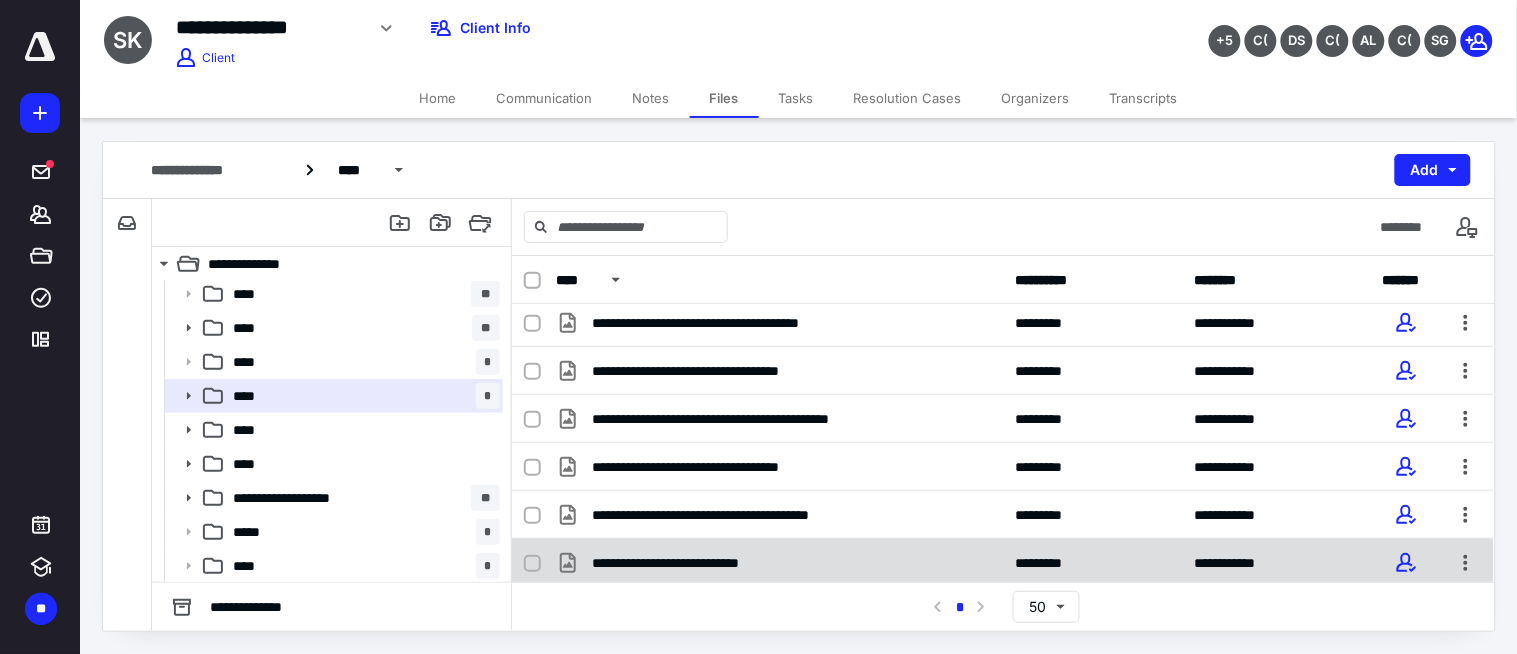 scroll, scrollTop: 0, scrollLeft: 0, axis: both 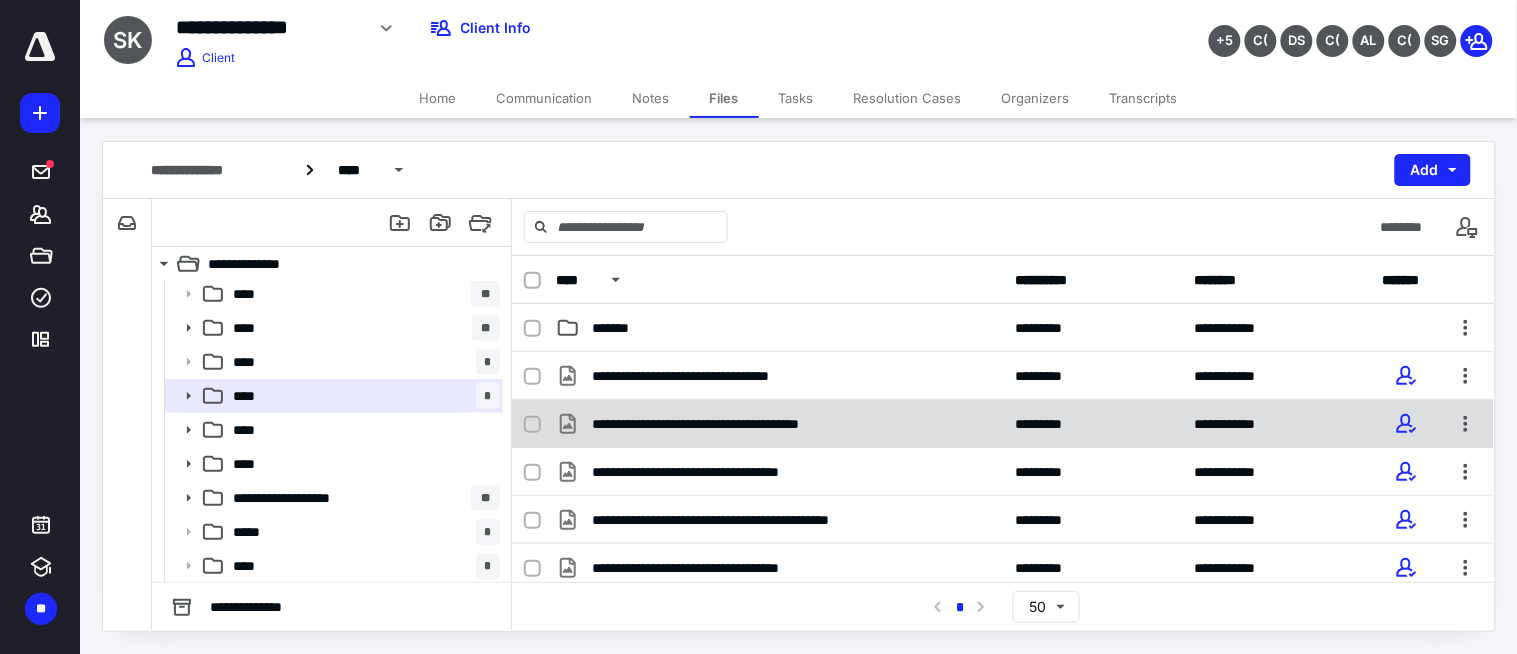 click on "**********" at bounding box center [725, 424] 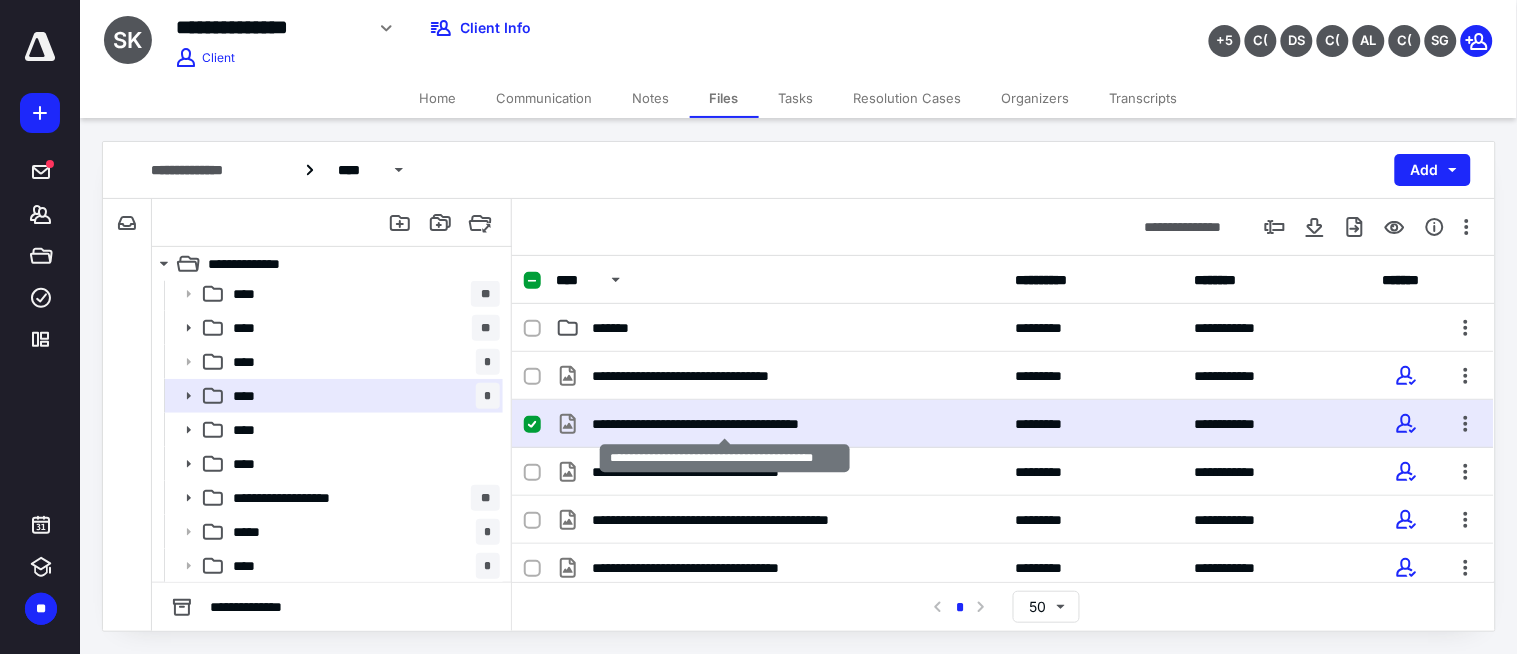 click on "**********" at bounding box center (725, 424) 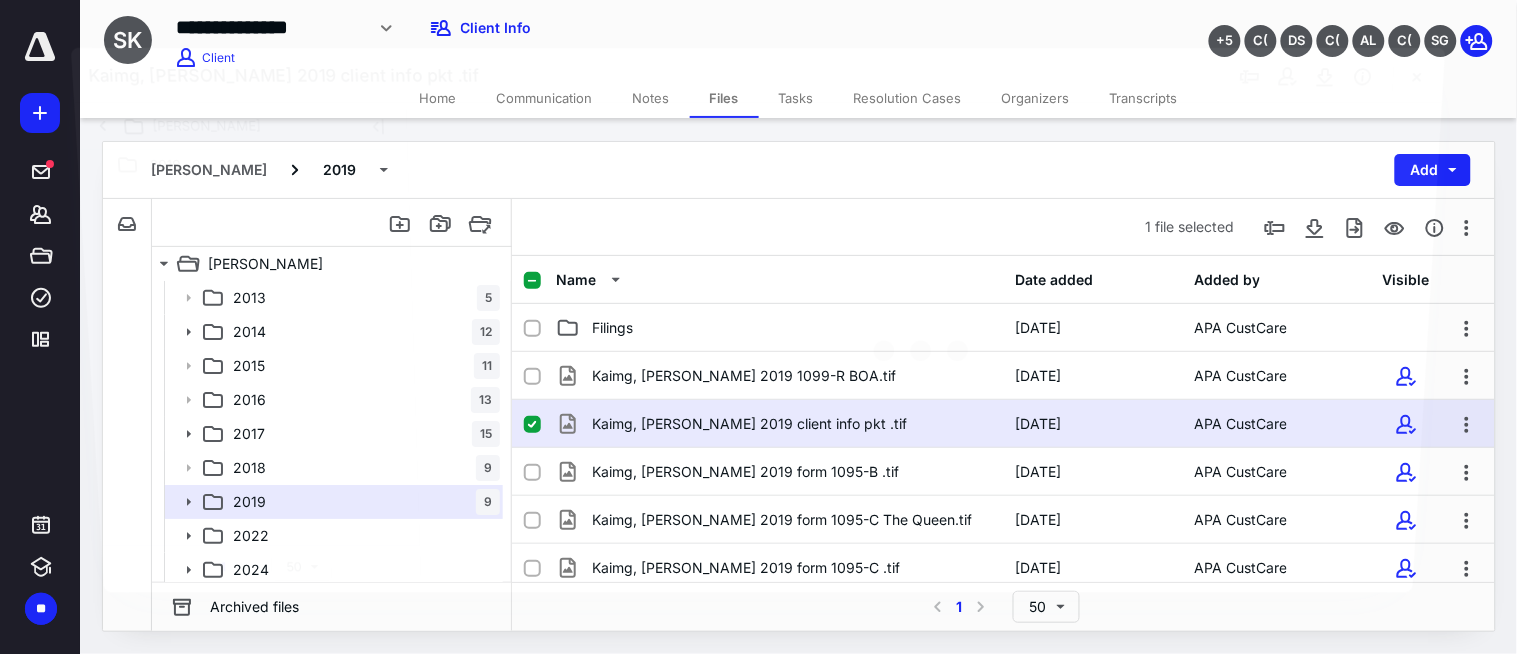 scroll, scrollTop: 106, scrollLeft: 0, axis: vertical 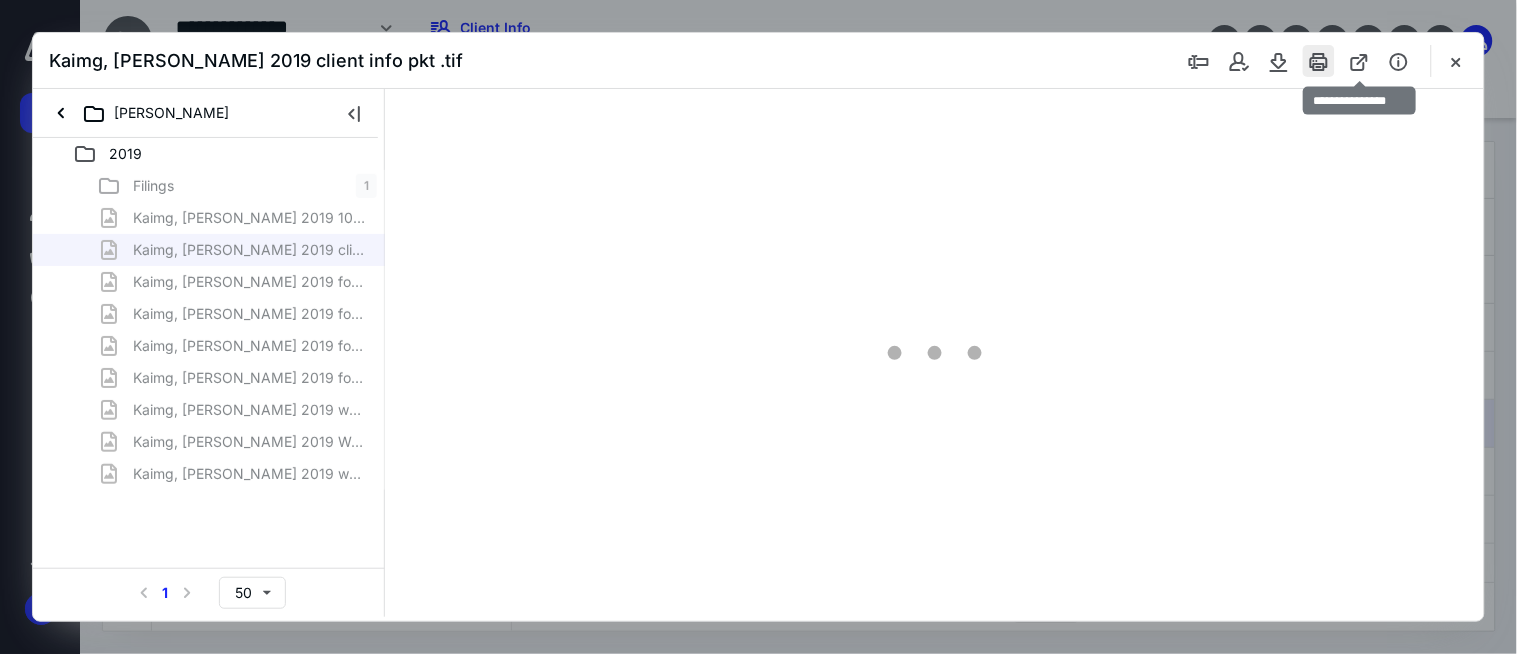 click at bounding box center [1319, 61] 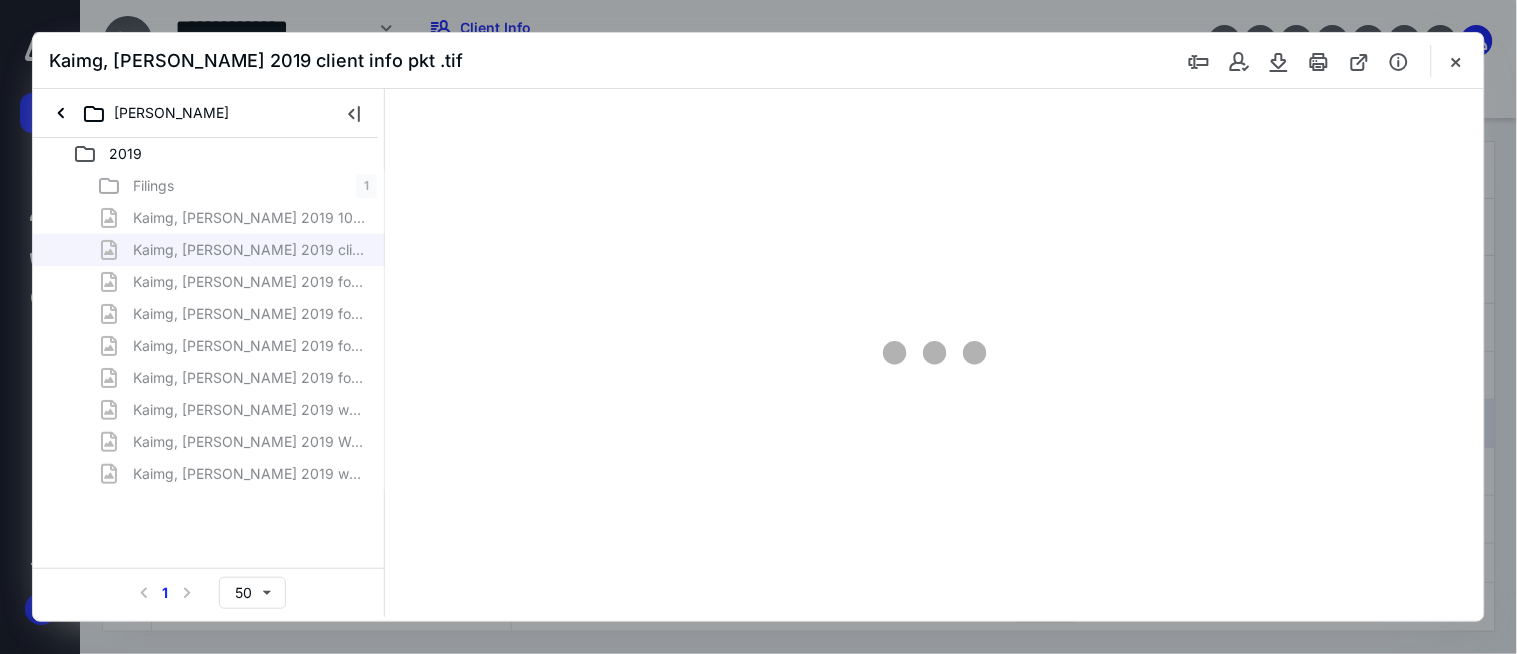 scroll, scrollTop: 0, scrollLeft: 0, axis: both 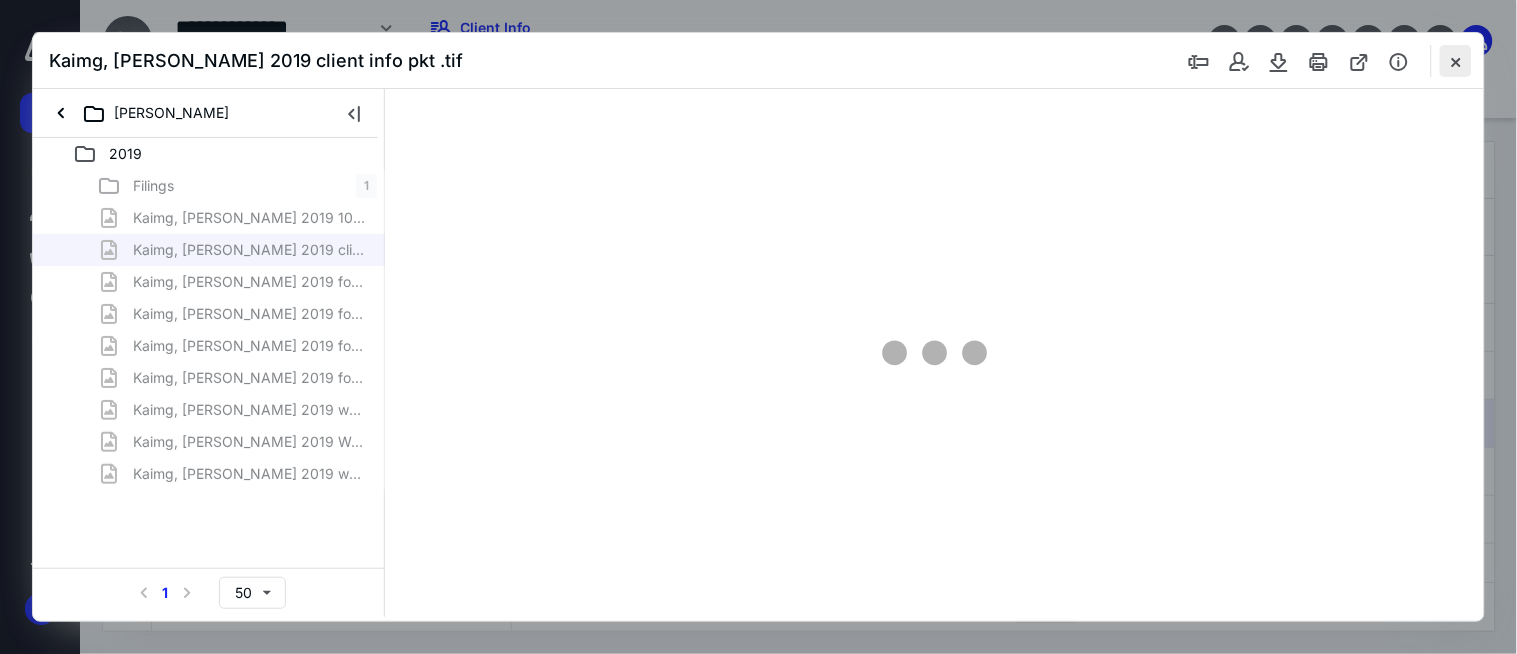 type on "176" 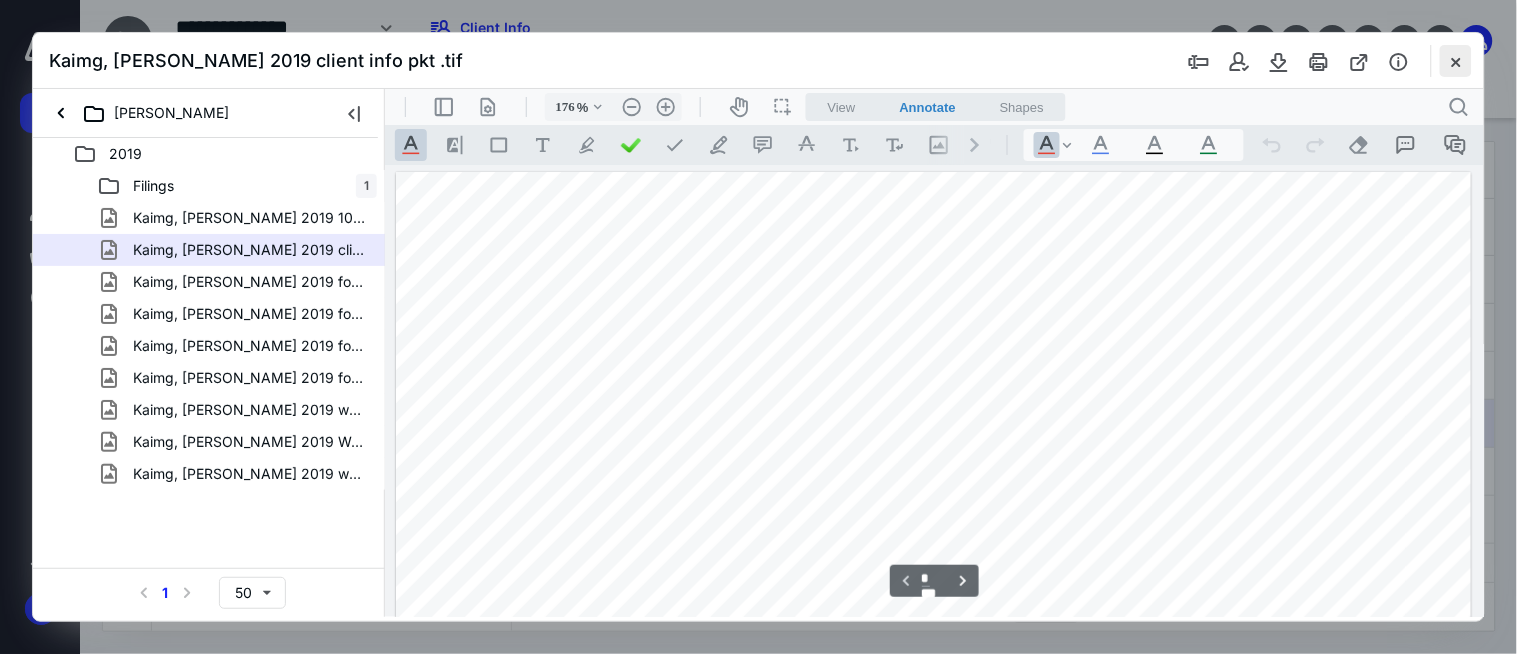scroll, scrollTop: 83, scrollLeft: 0, axis: vertical 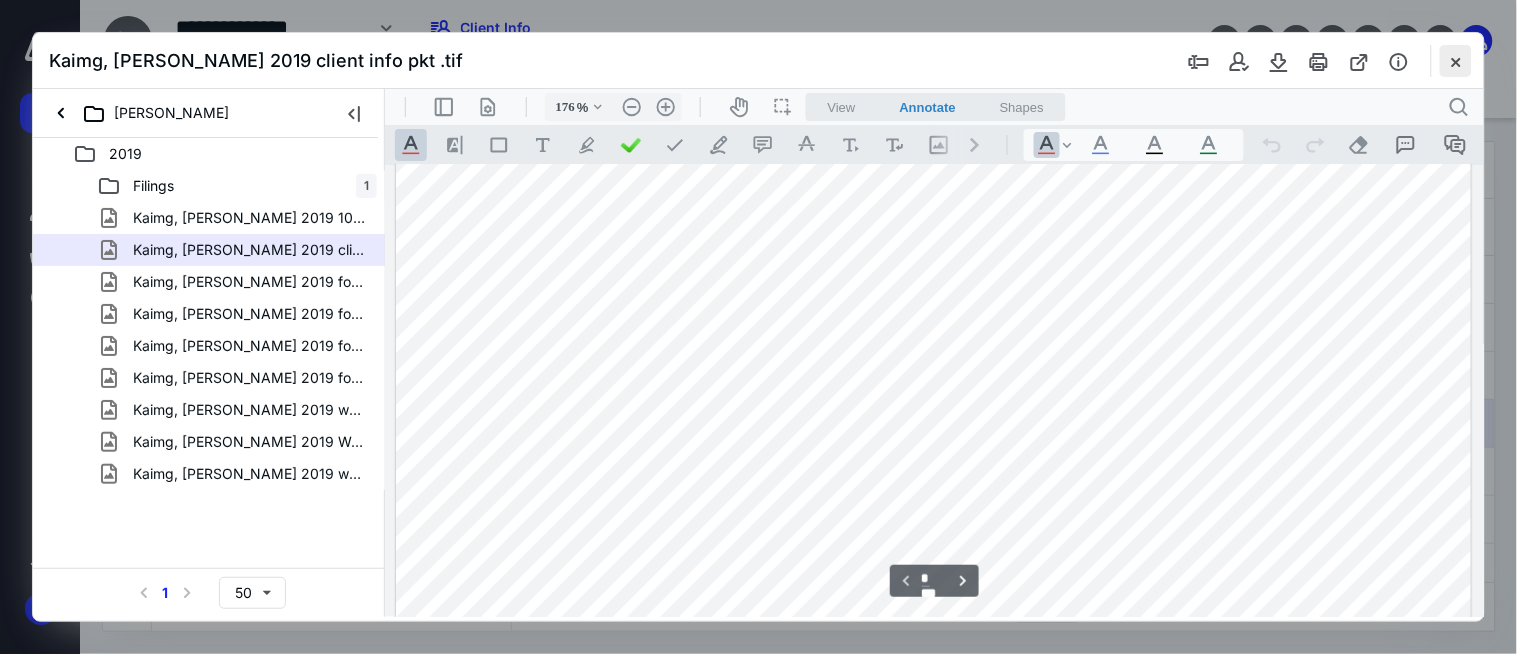 click at bounding box center [1456, 61] 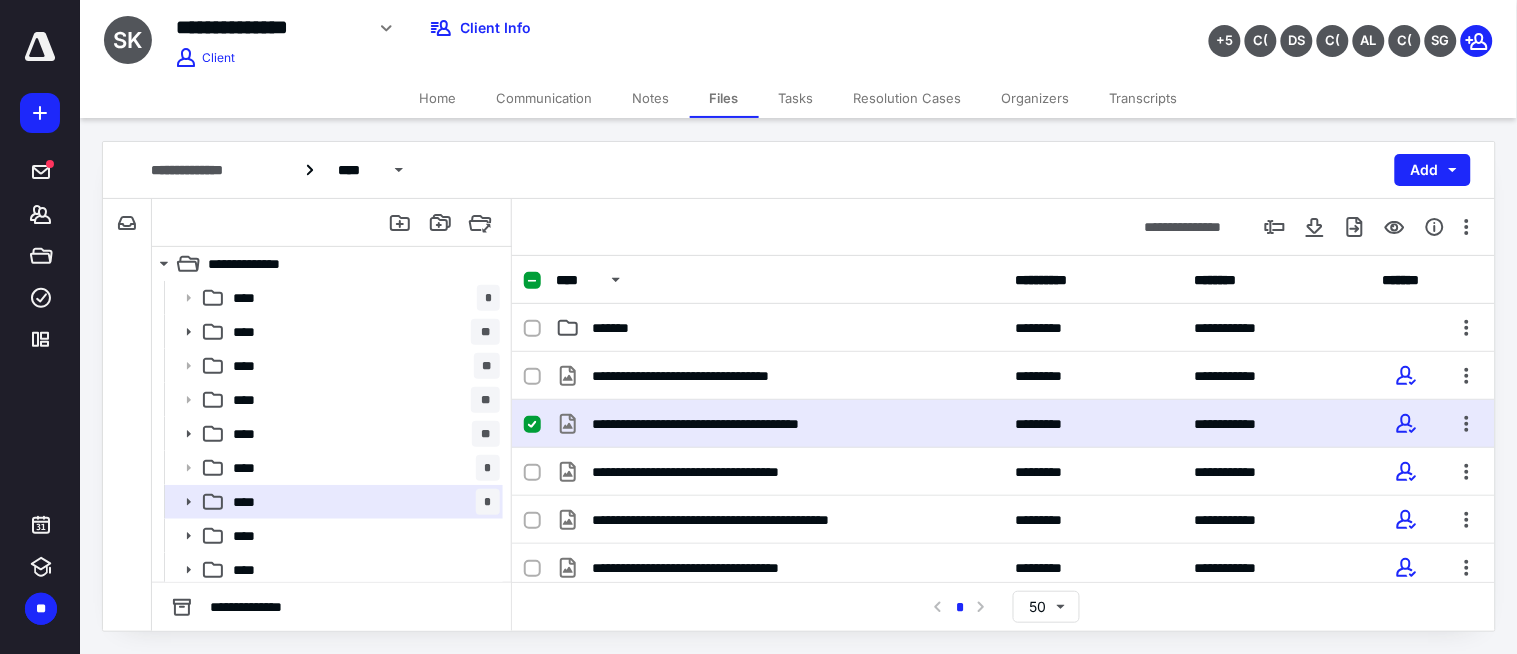 scroll, scrollTop: 0, scrollLeft: 0, axis: both 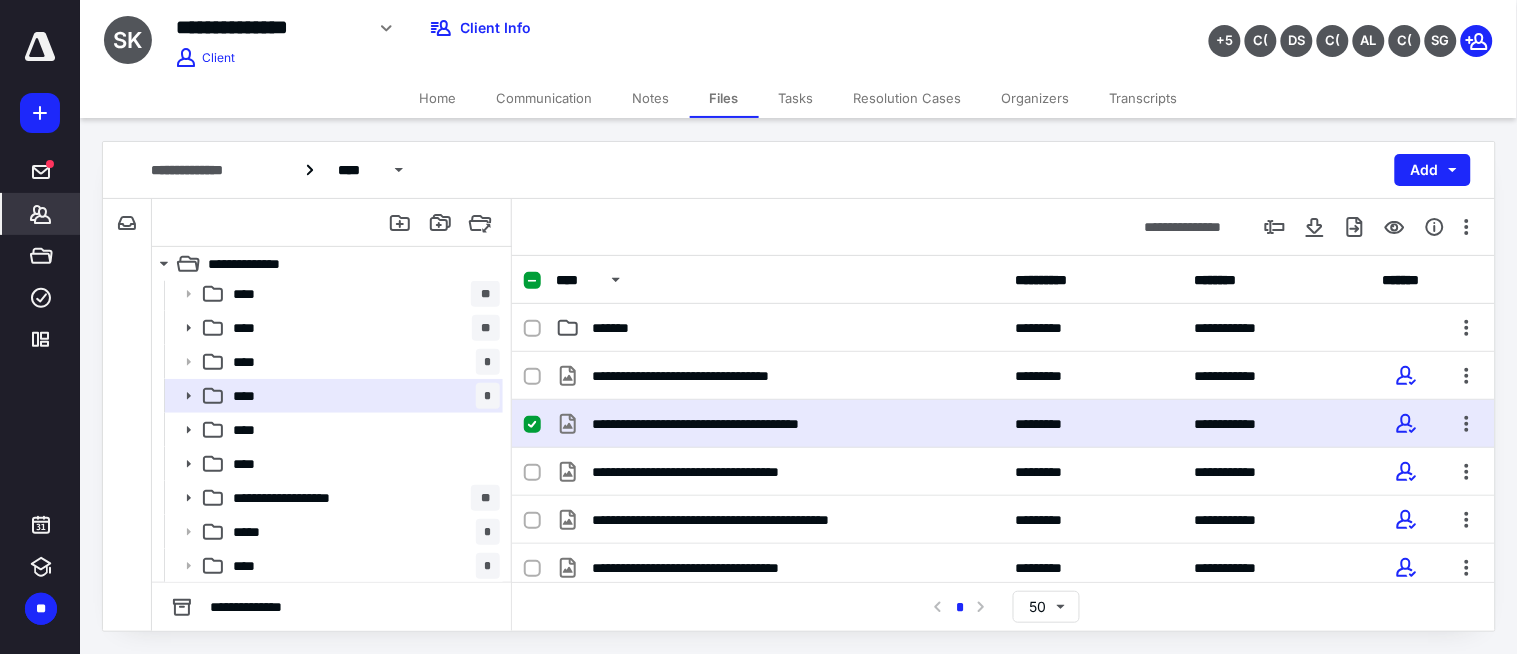 drag, startPoint x: 41, startPoint y: 220, endPoint x: 56, endPoint y: 210, distance: 18.027756 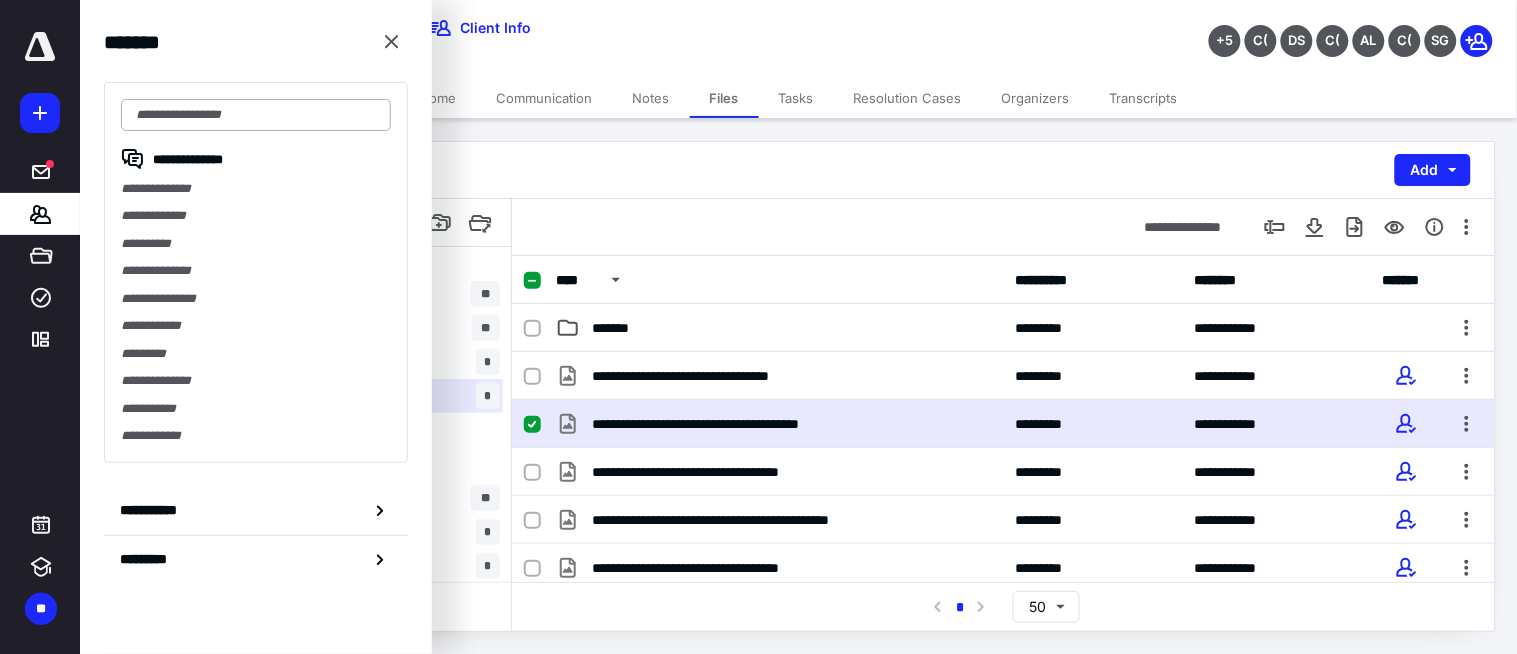 click at bounding box center (256, 115) 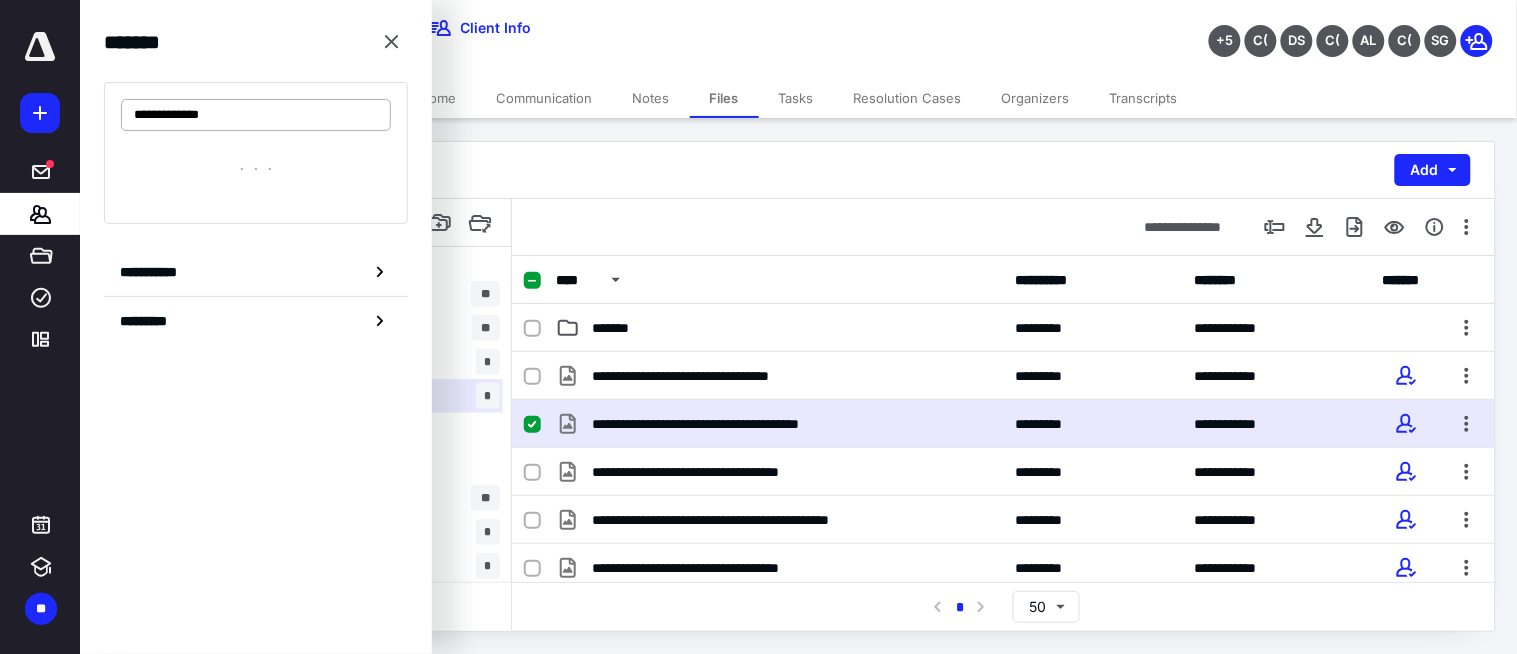 click on "**********" at bounding box center [256, 115] 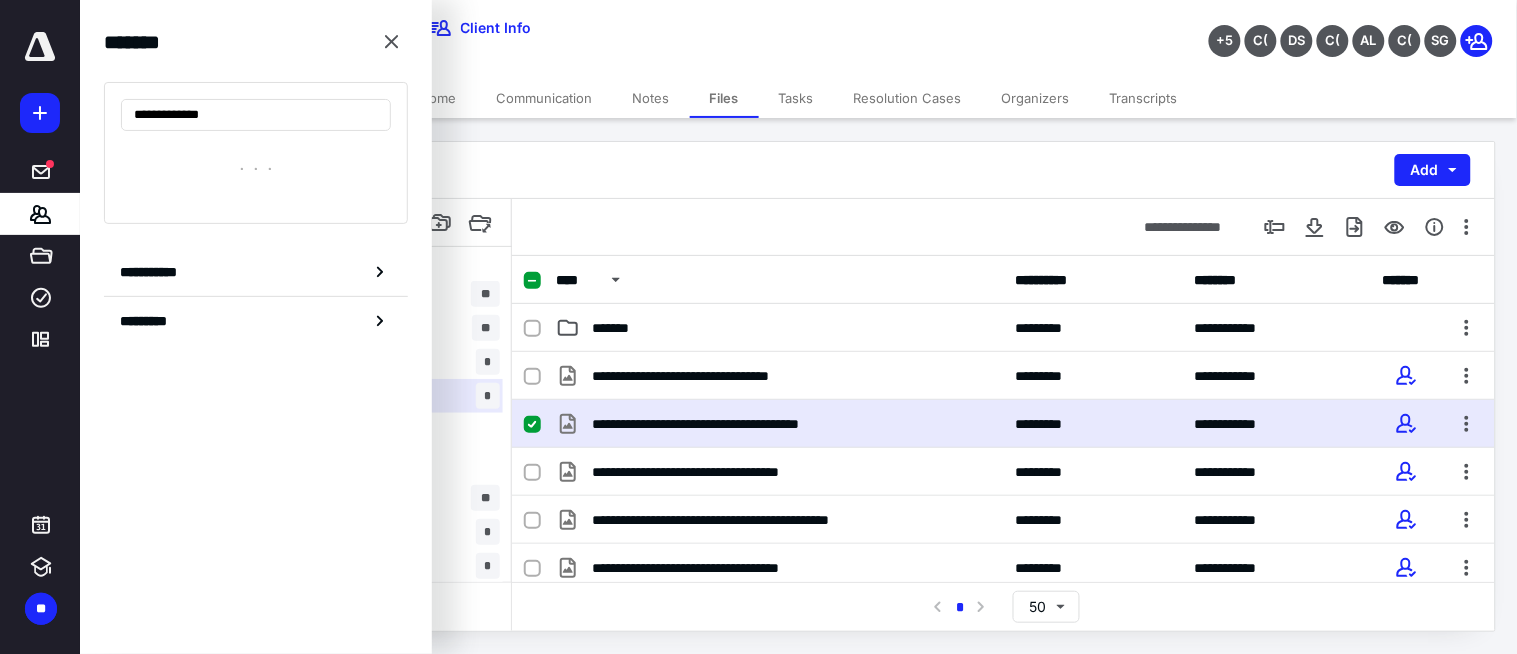 type on "**********" 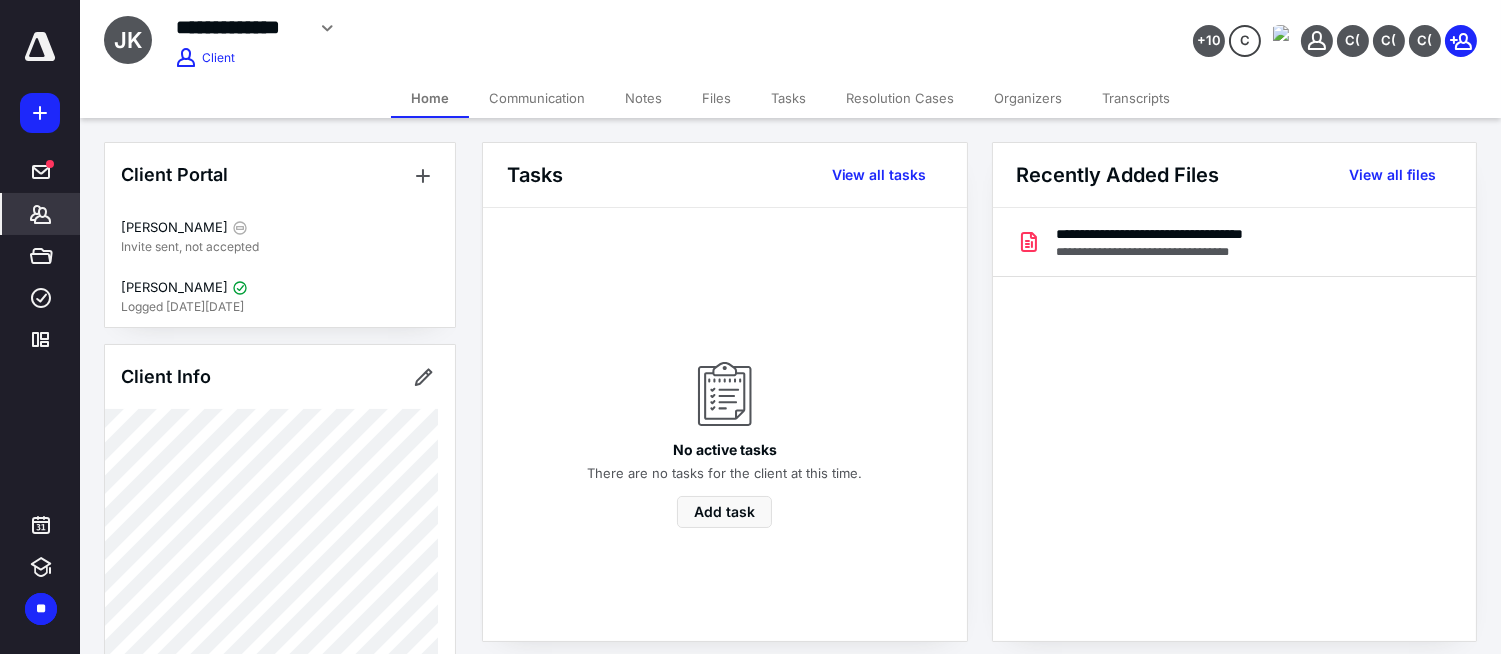 click on "Files" at bounding box center [716, 98] 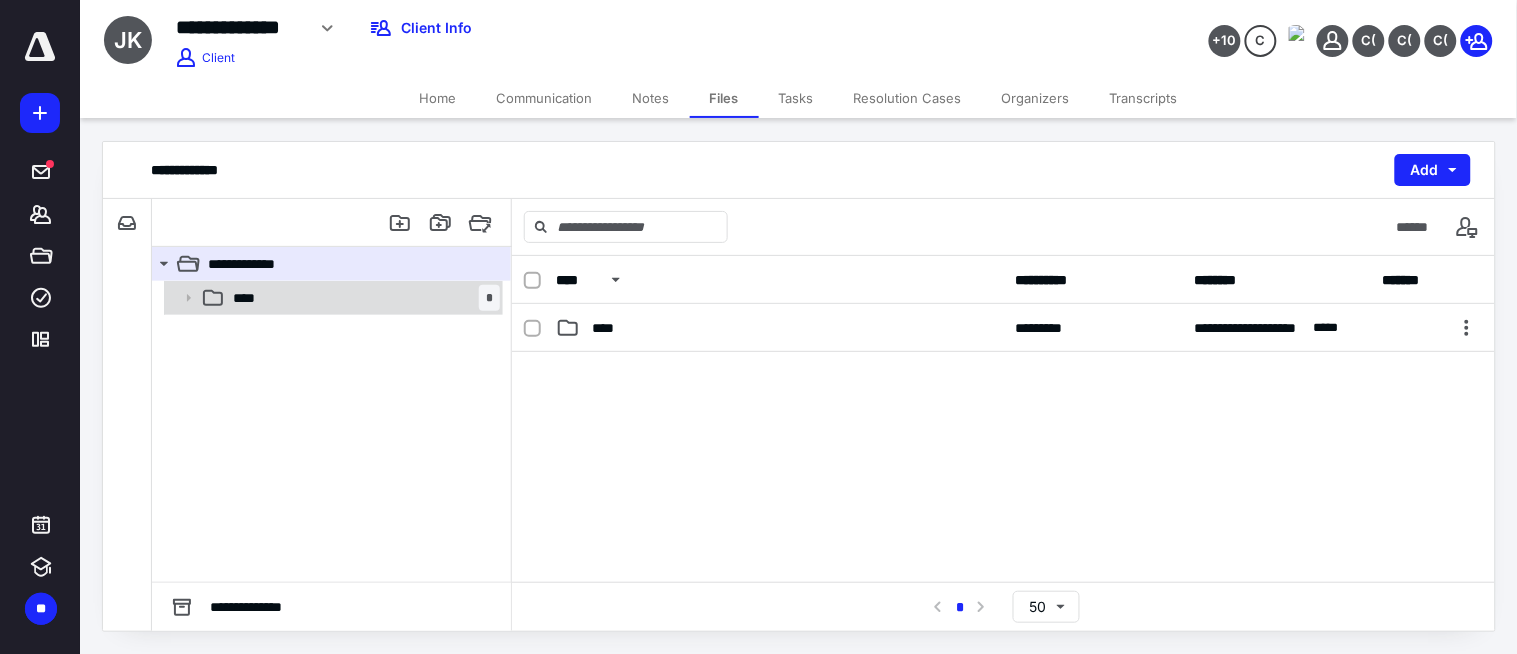 click on "**** *" at bounding box center (362, 298) 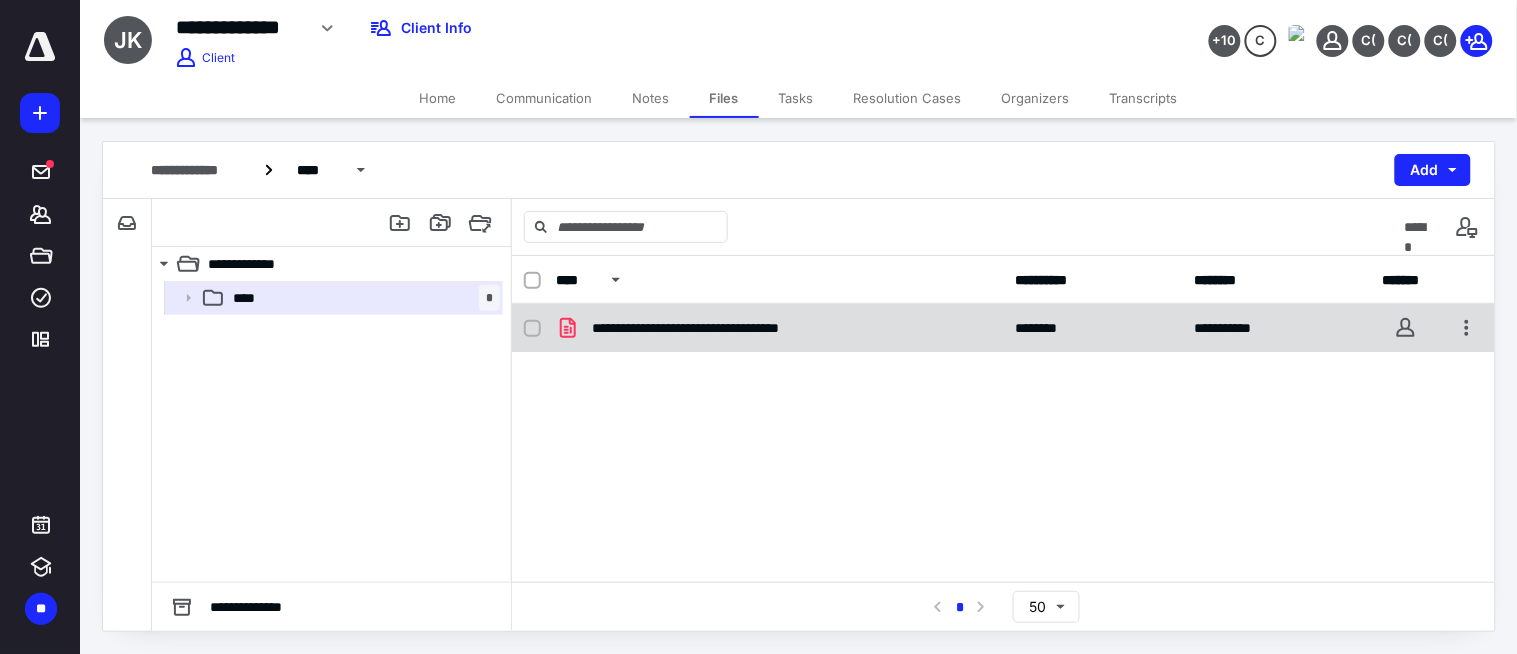 click on "**********" at bounding box center [717, 328] 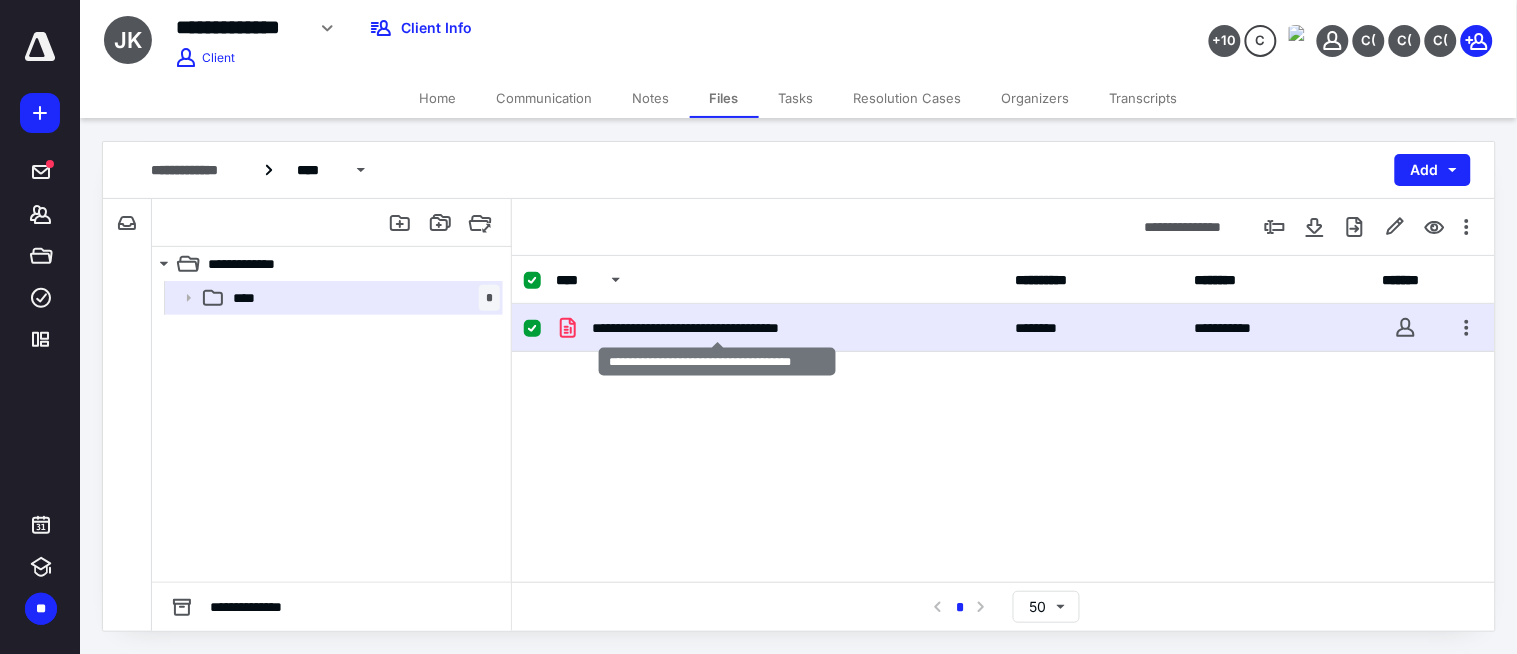 click on "**********" at bounding box center [717, 328] 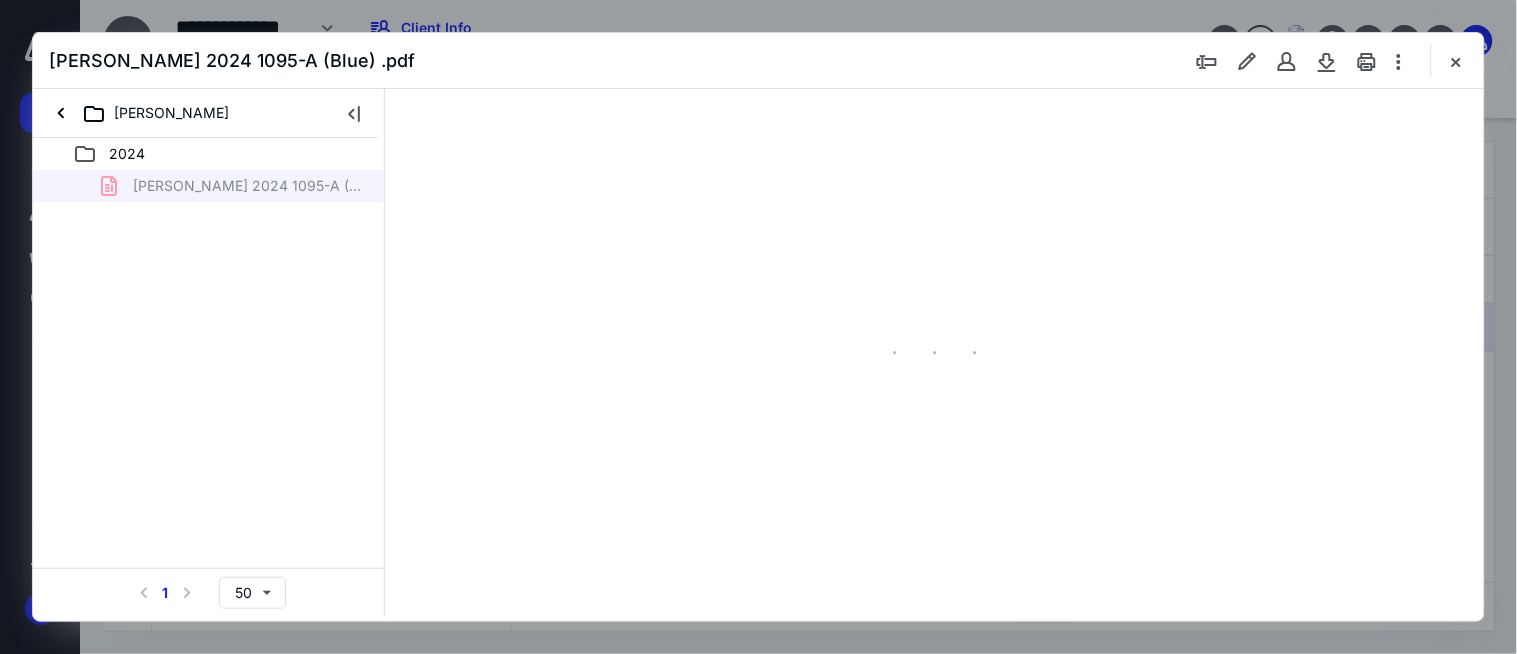 scroll, scrollTop: 0, scrollLeft: 0, axis: both 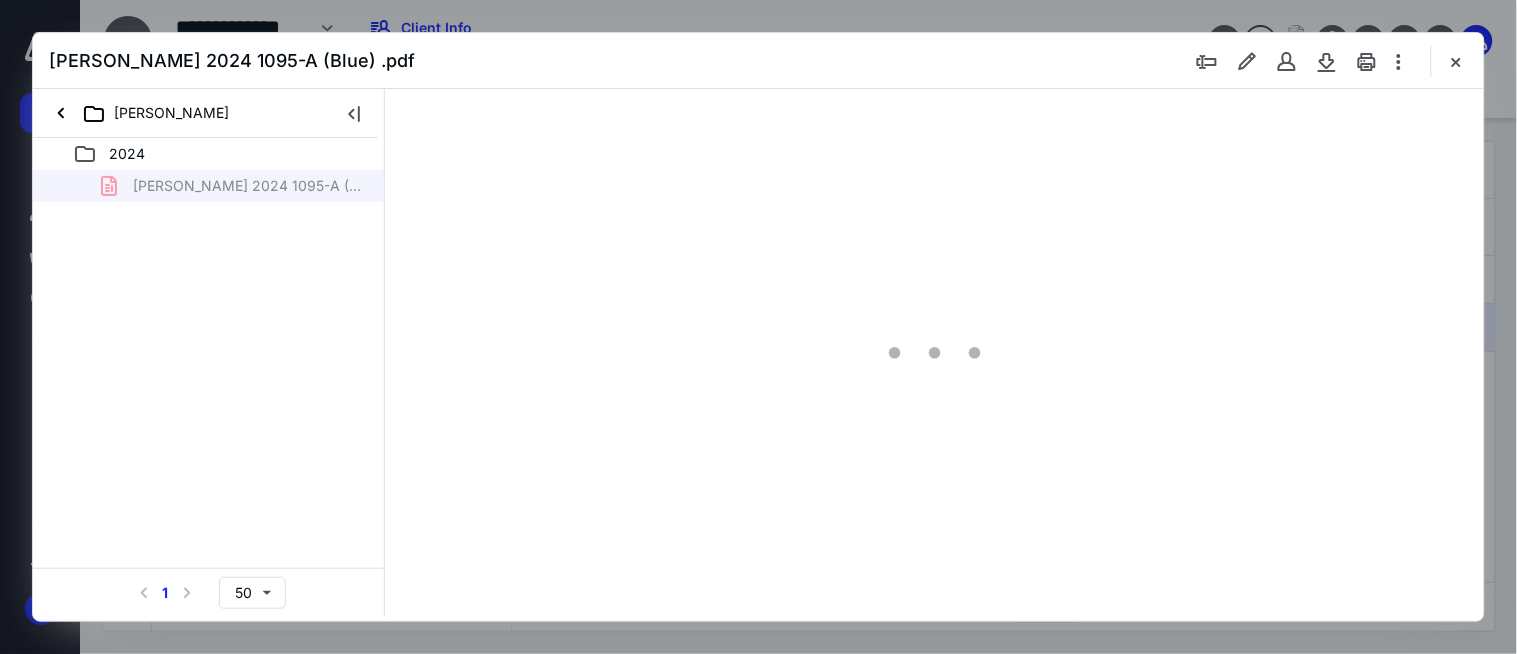 type on "176" 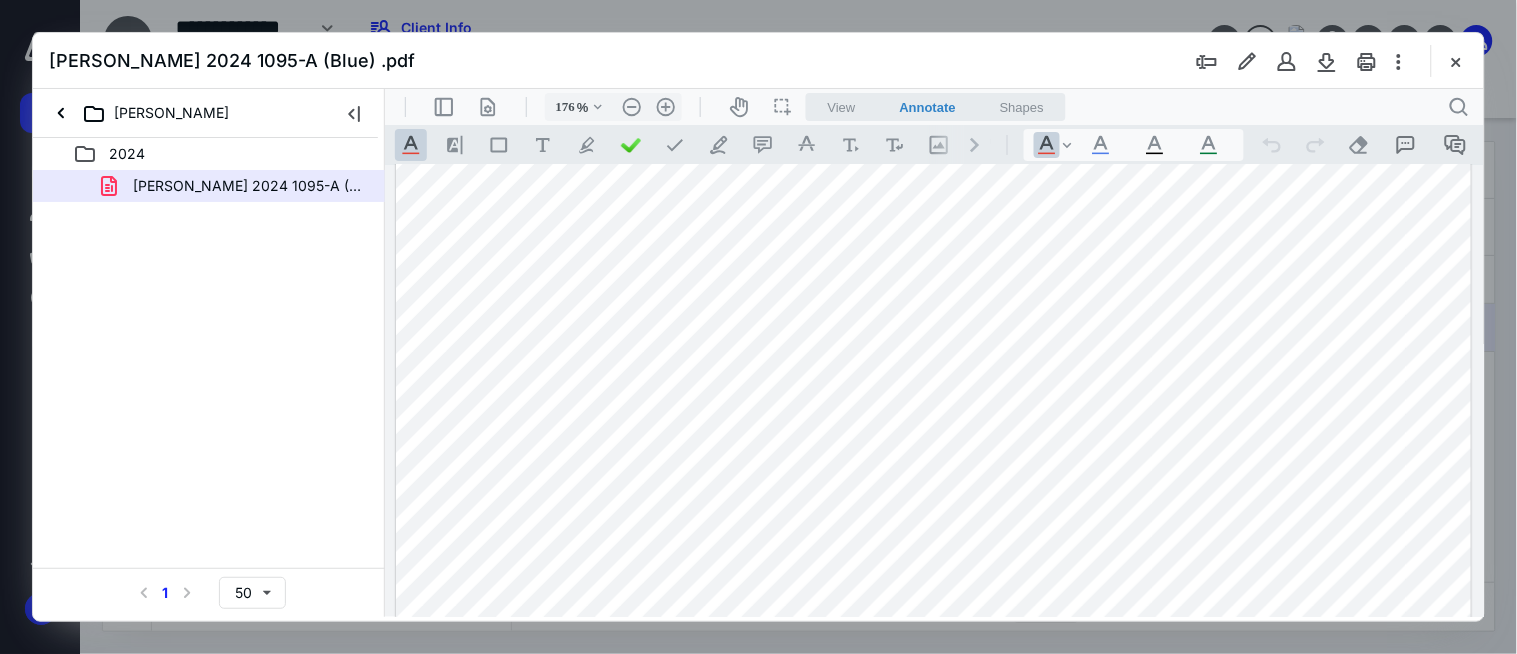 scroll, scrollTop: 0, scrollLeft: 0, axis: both 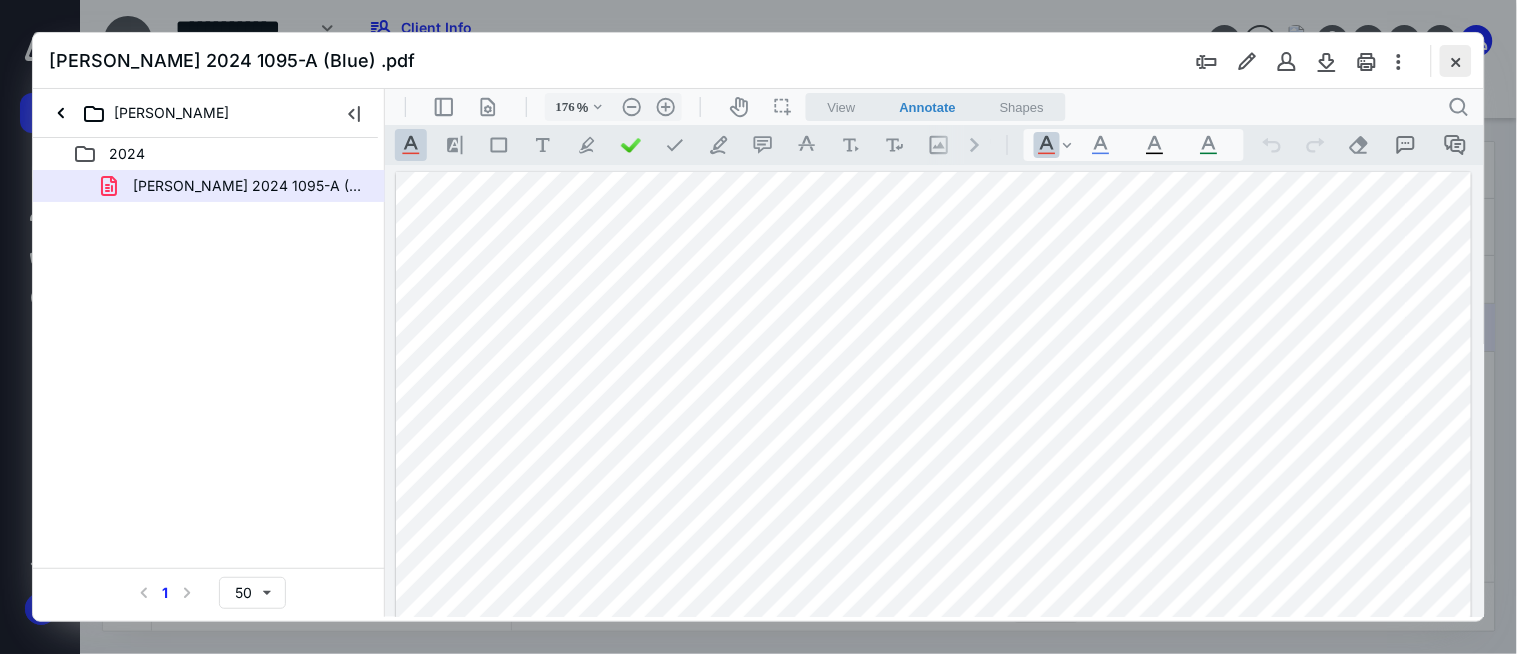 click at bounding box center [1456, 61] 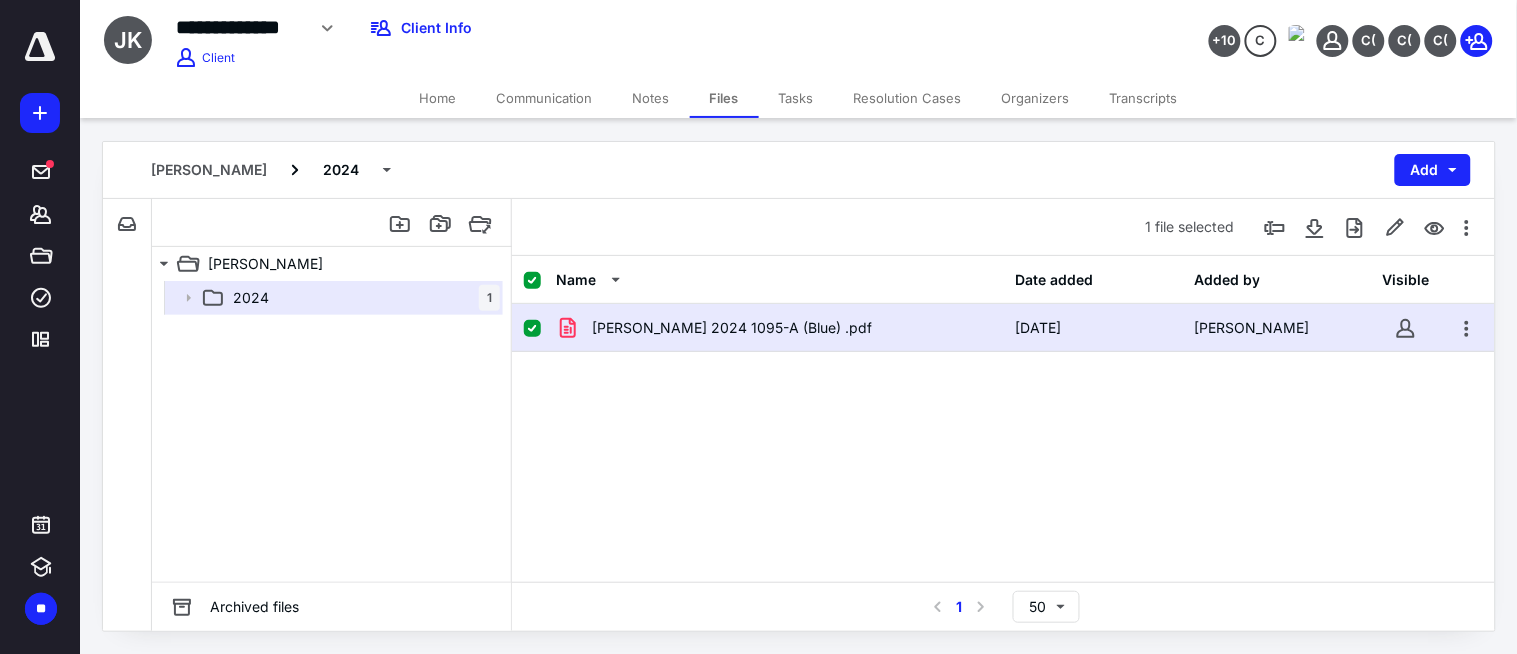 drag, startPoint x: 37, startPoint y: 225, endPoint x: 83, endPoint y: 194, distance: 55.470715 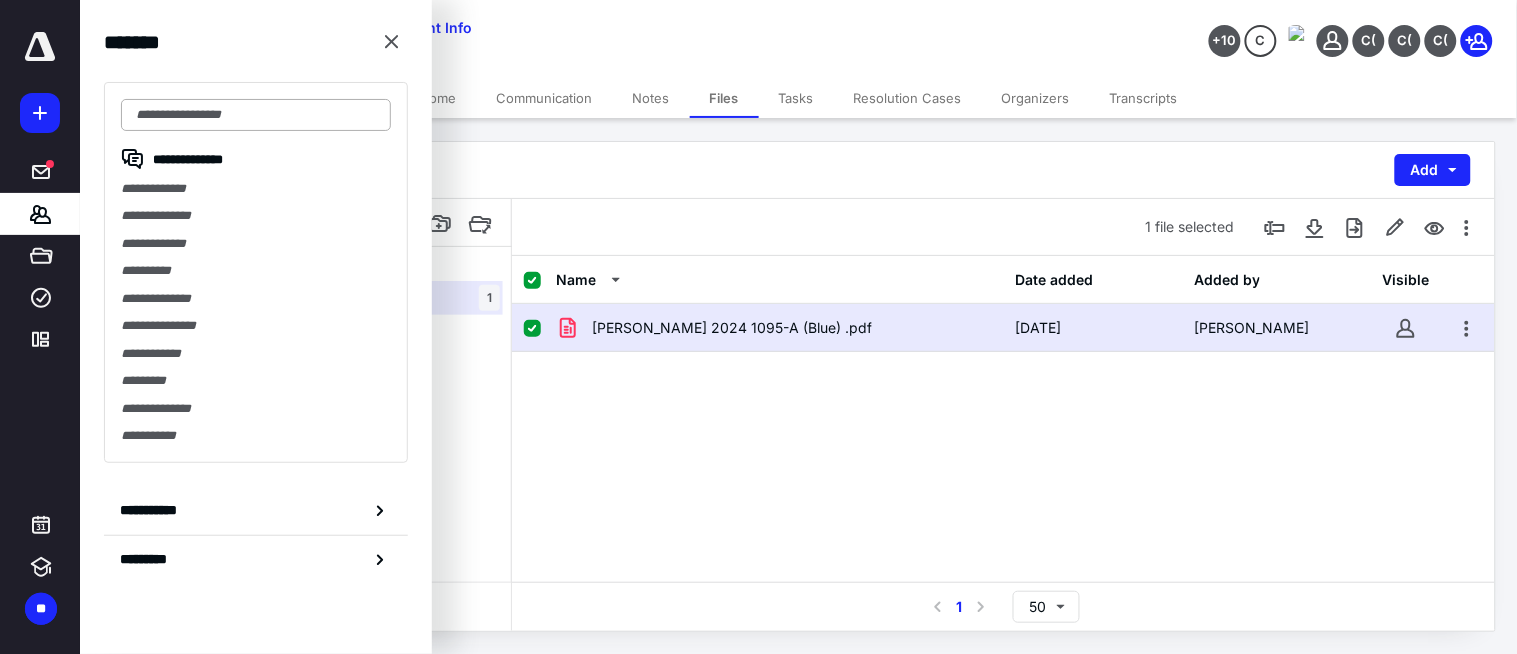 click at bounding box center (256, 115) 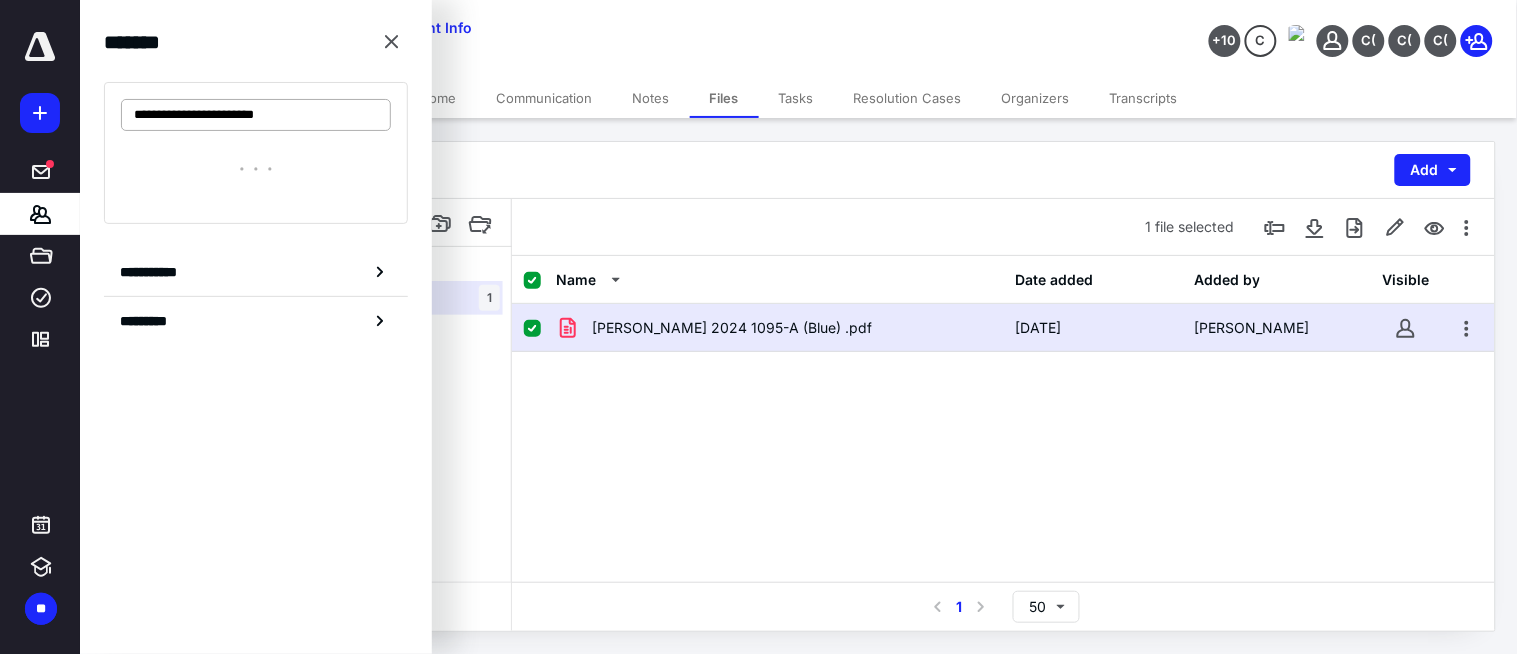 type on "**********" 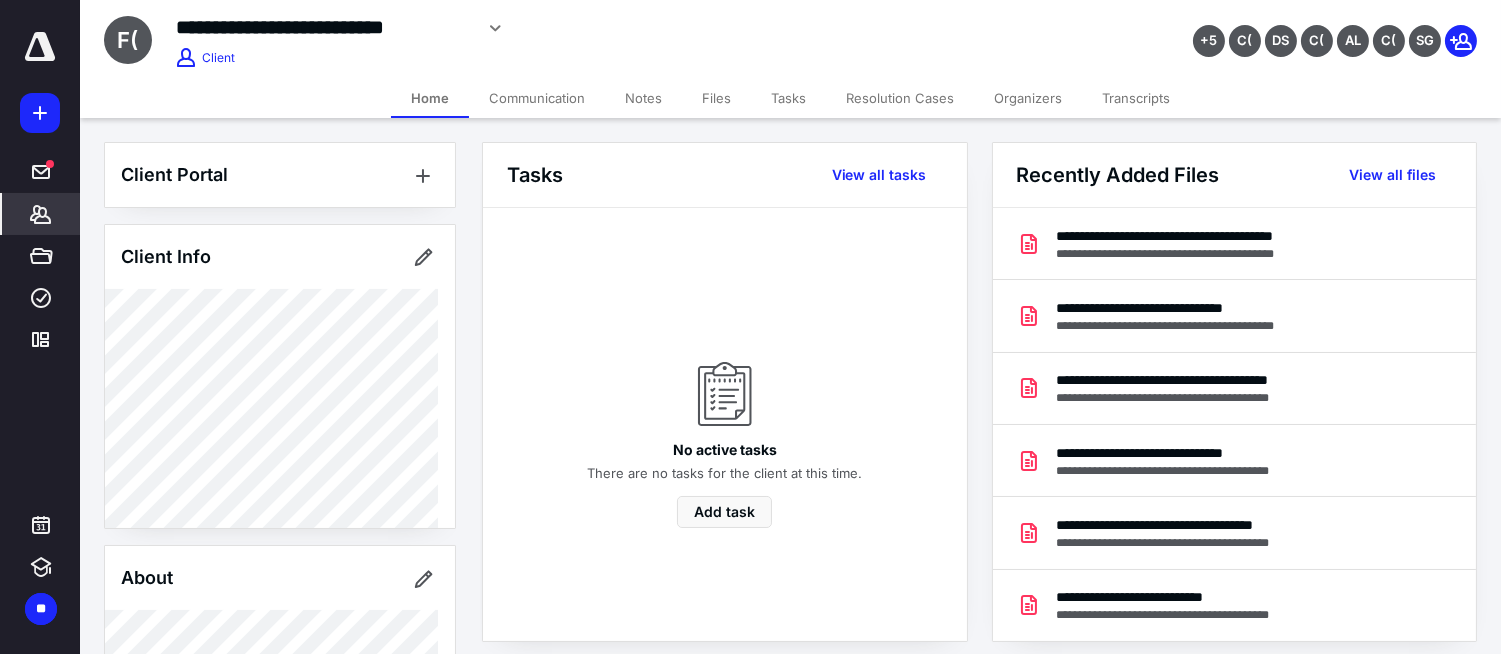click on "Files" at bounding box center (716, 98) 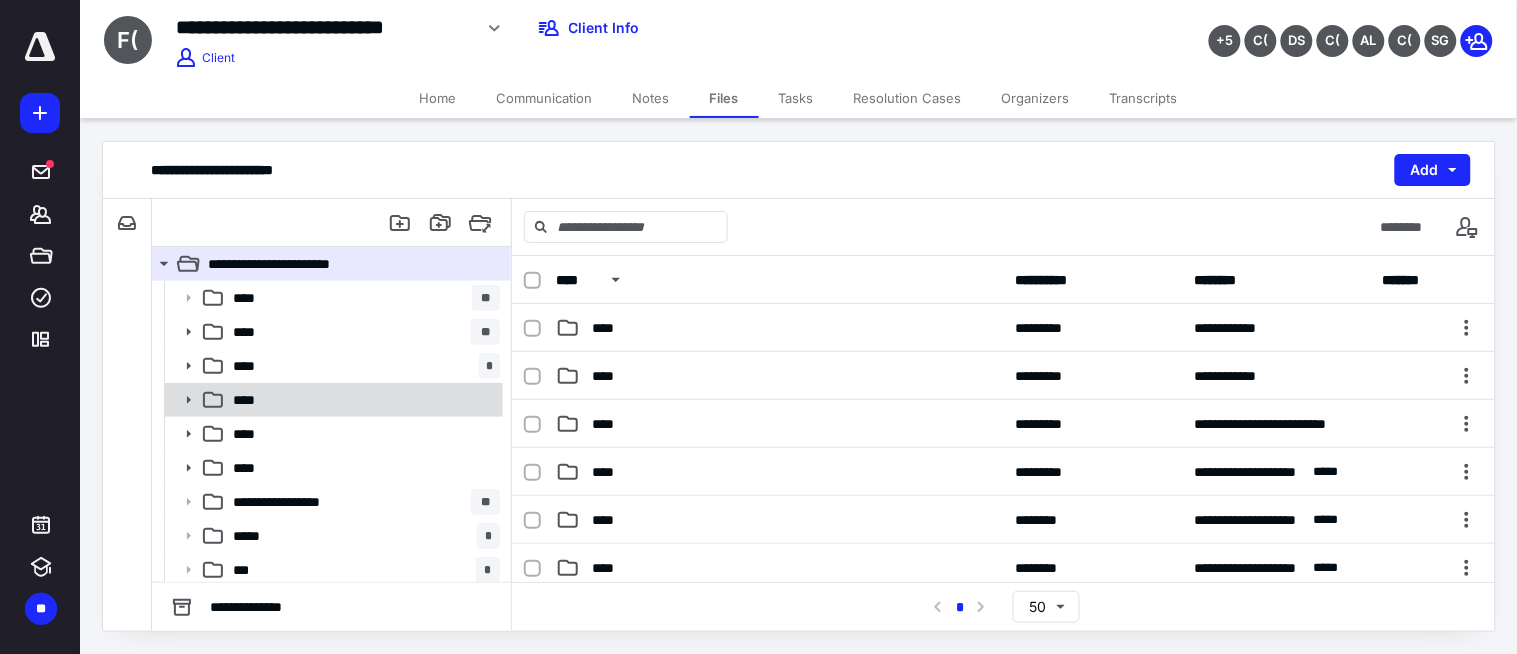 scroll, scrollTop: 38, scrollLeft: 0, axis: vertical 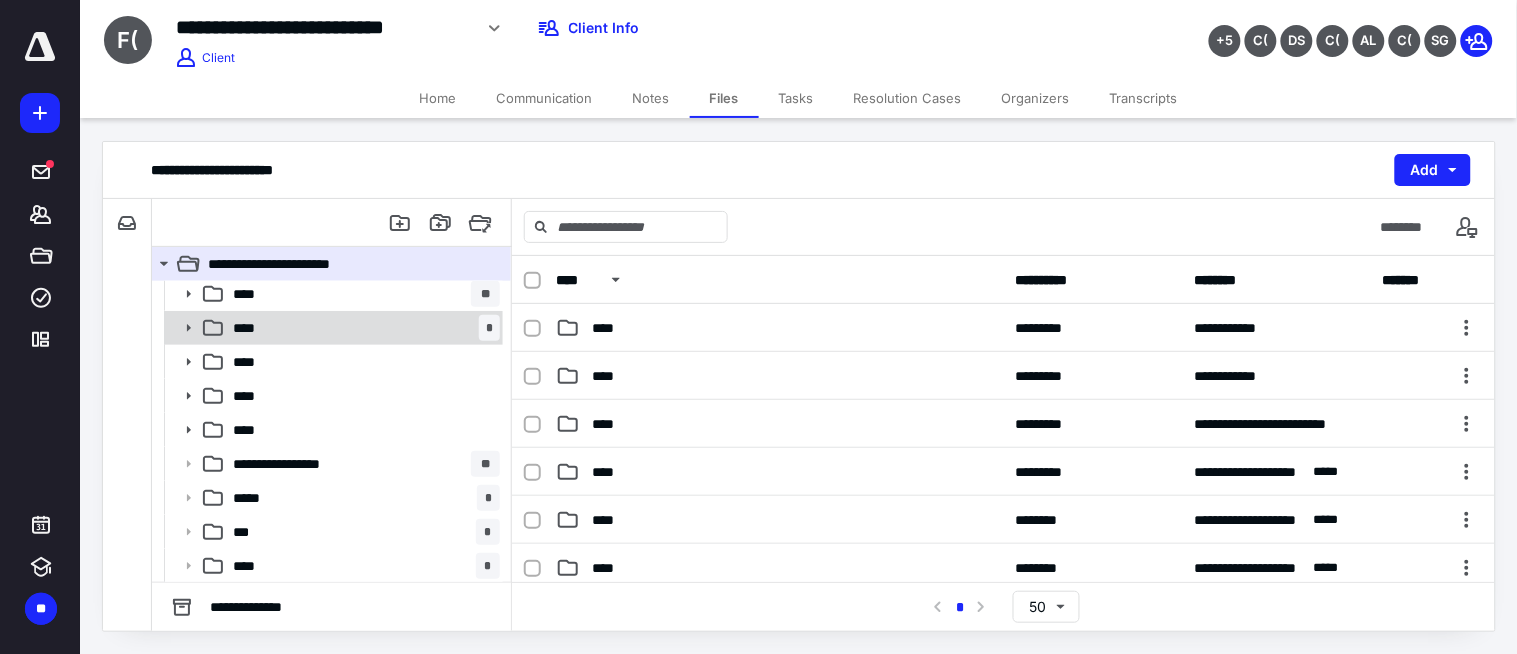 click on "**** *" at bounding box center (362, 328) 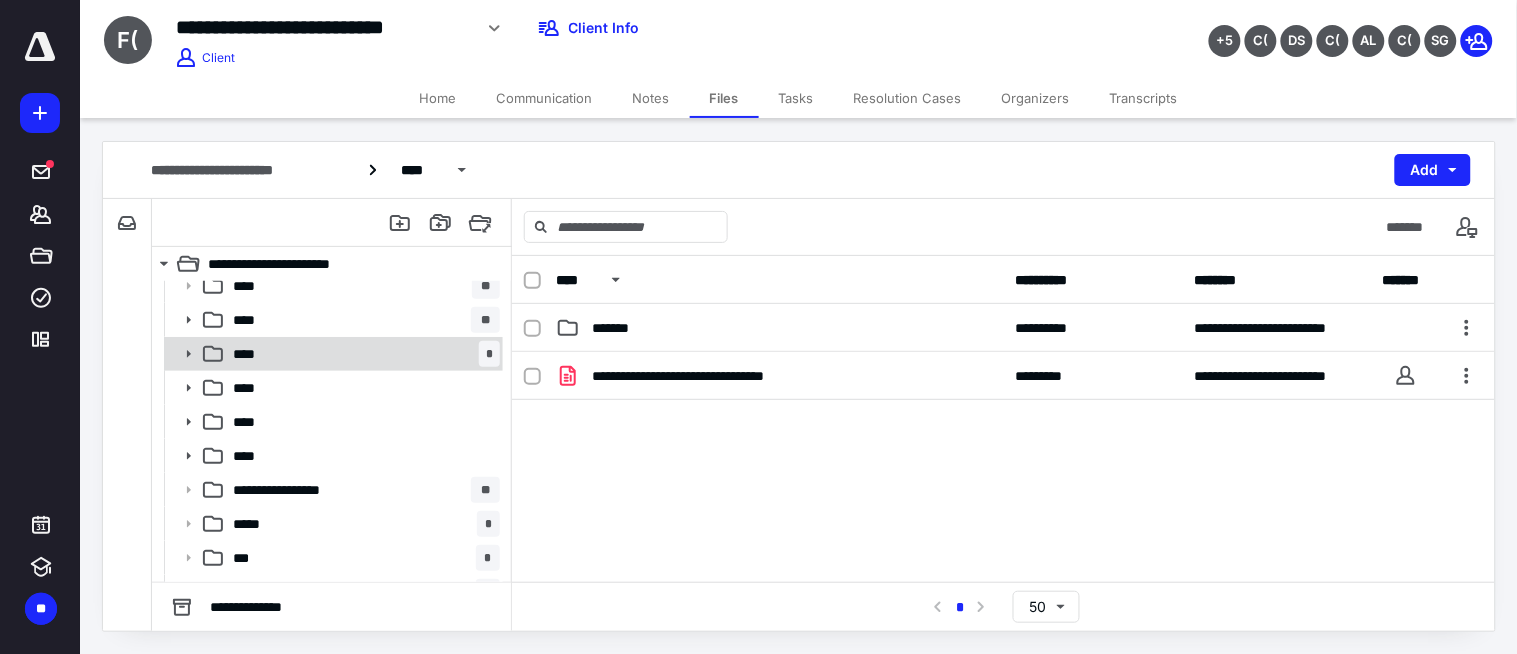 scroll, scrollTop: 0, scrollLeft: 0, axis: both 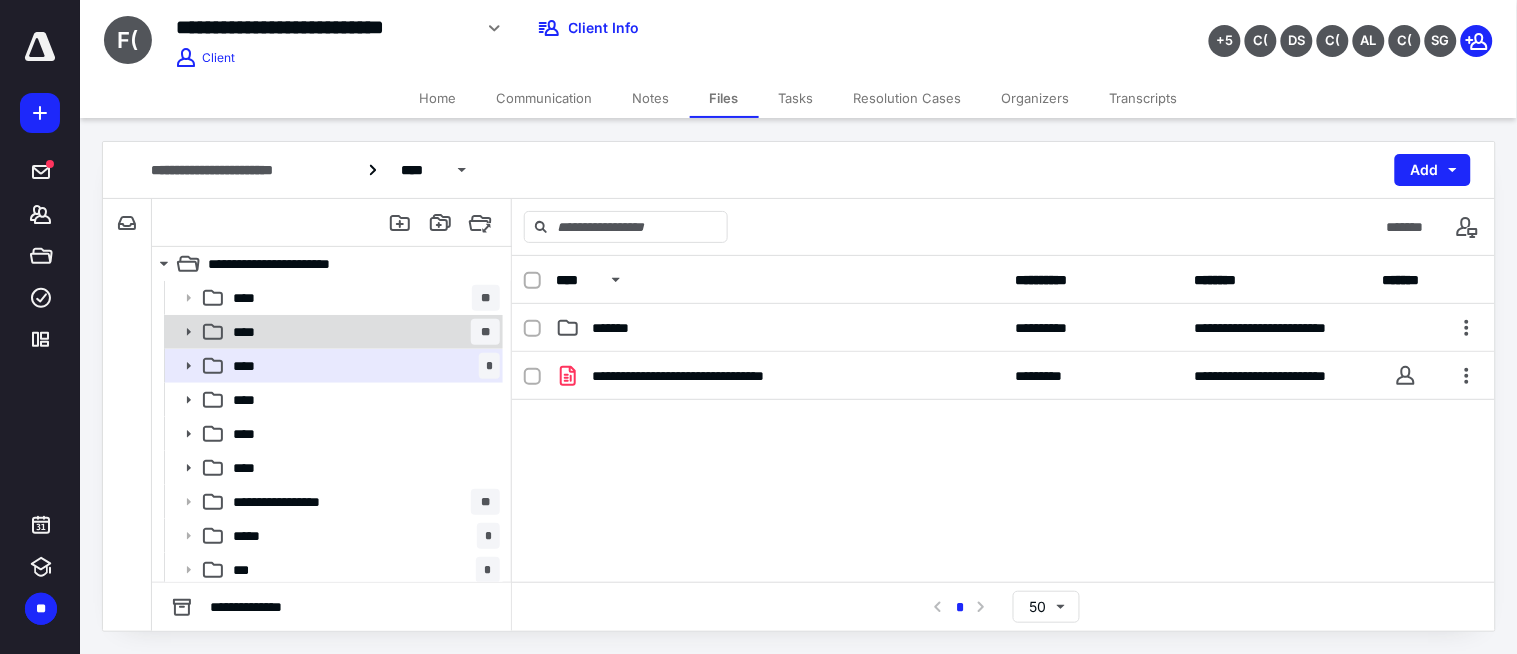 click on "**** **" at bounding box center [362, 332] 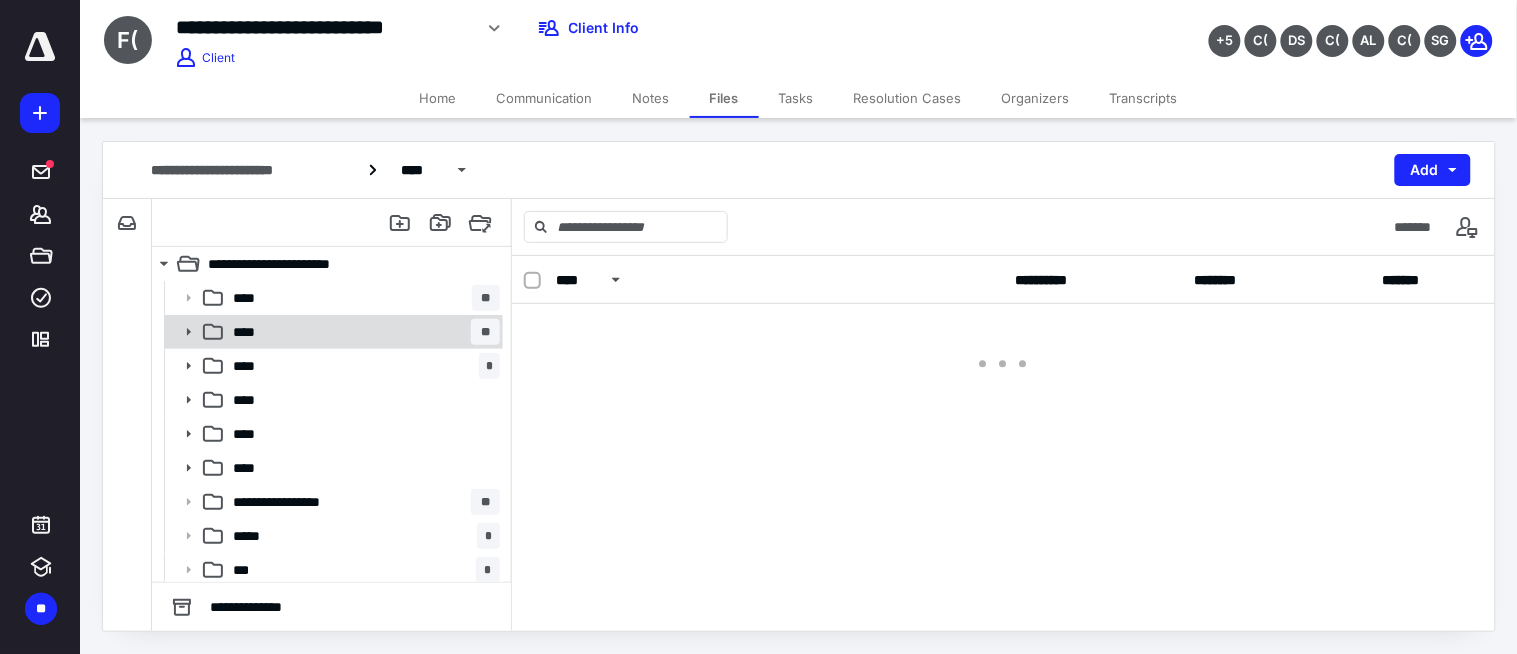 click on "**** **" at bounding box center (362, 332) 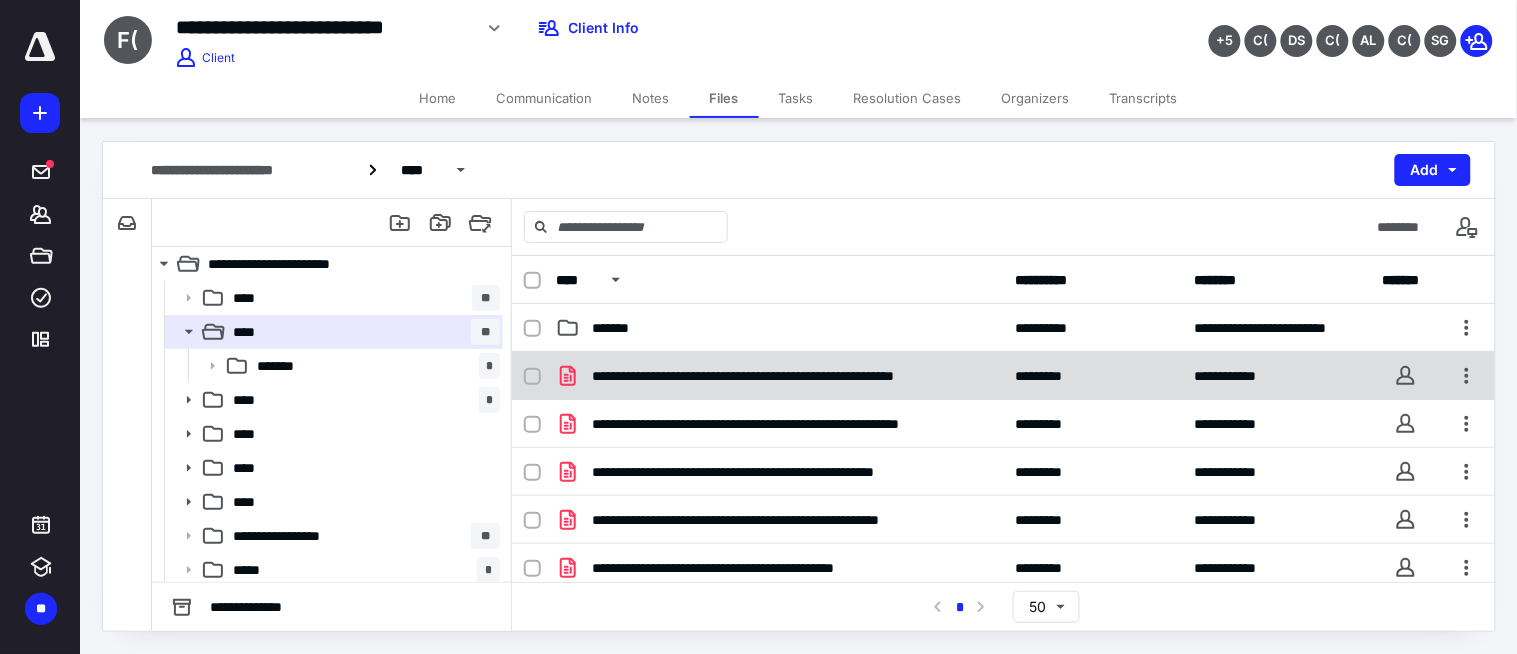 click on "**********" at bounding box center [787, 376] 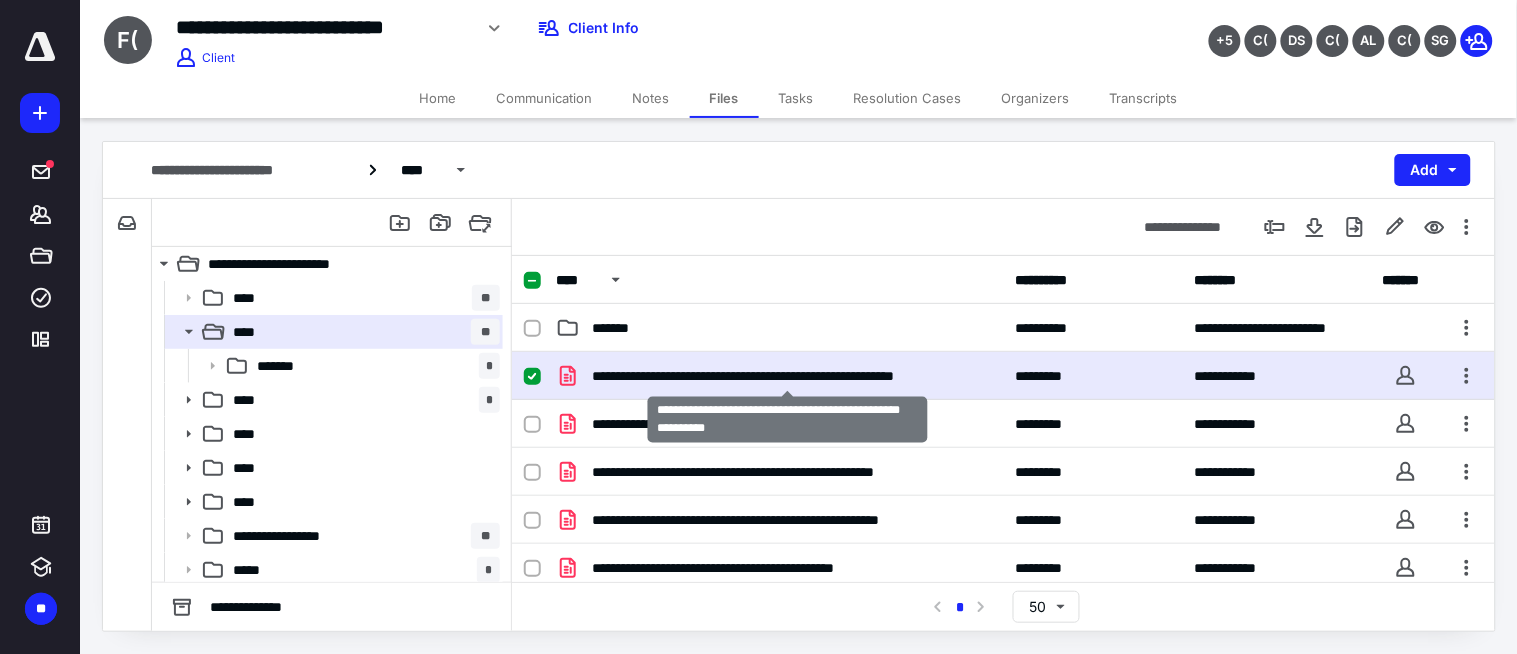 click on "**********" at bounding box center (787, 376) 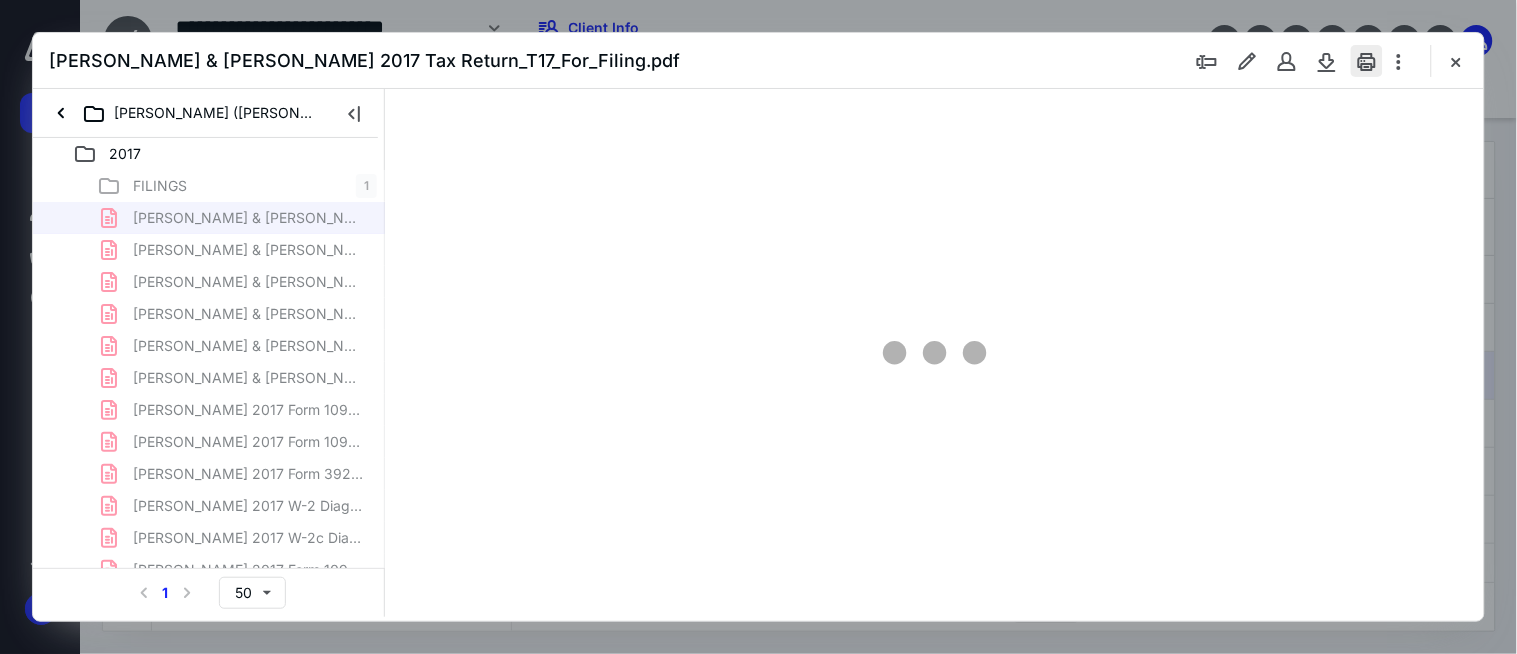 scroll, scrollTop: 0, scrollLeft: 0, axis: both 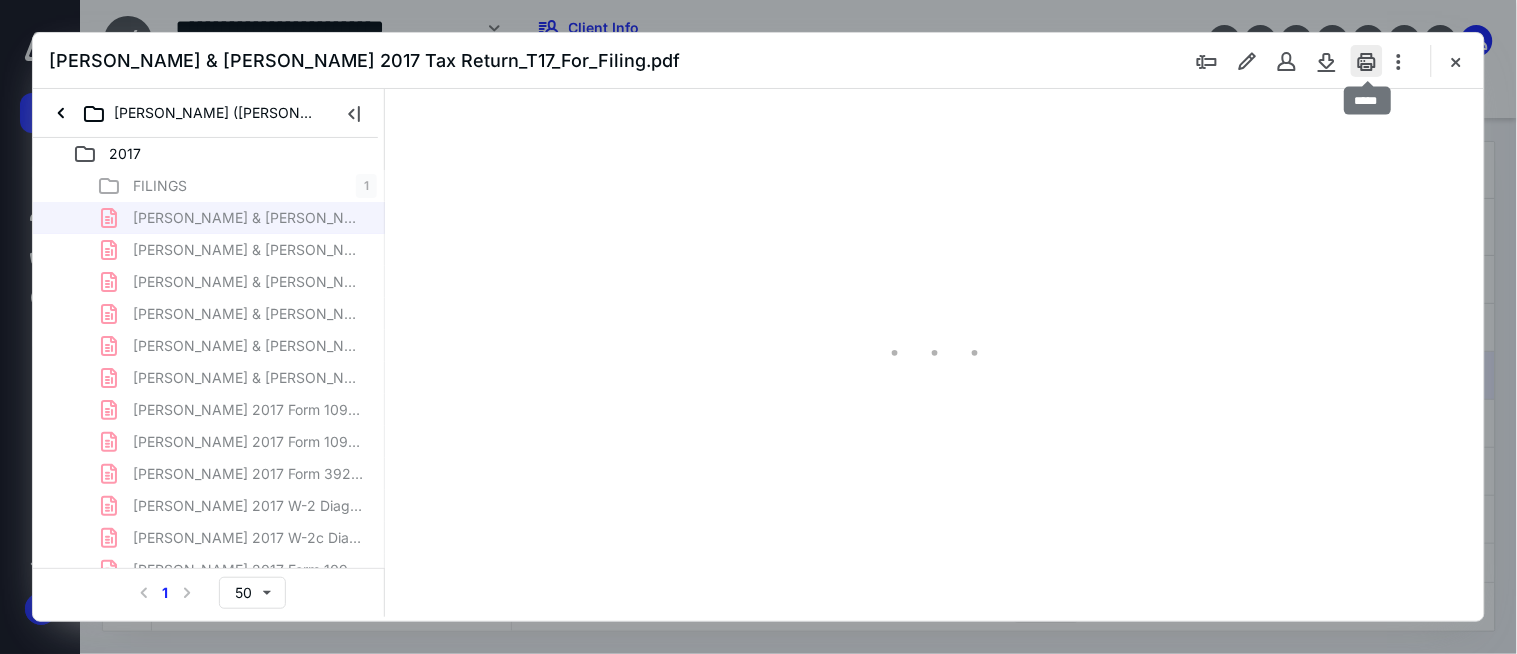 click at bounding box center (1367, 61) 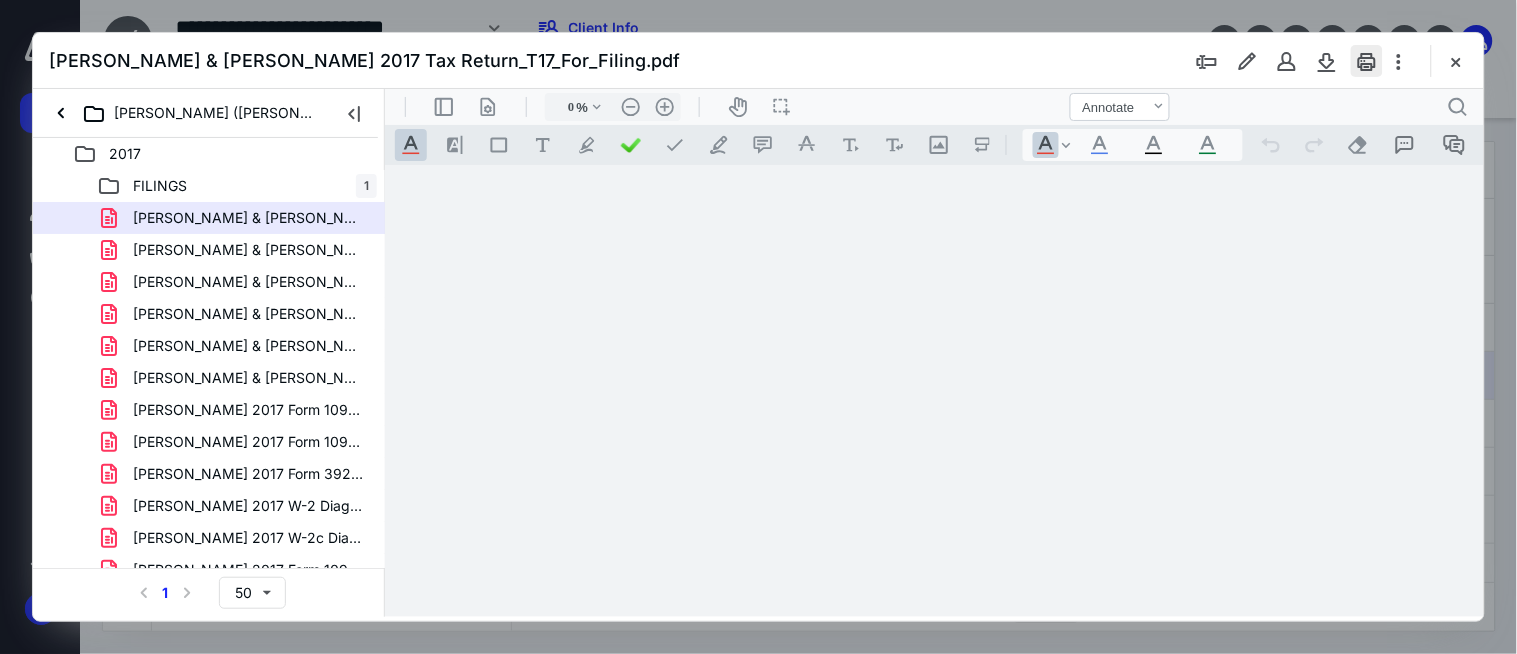 type on "176" 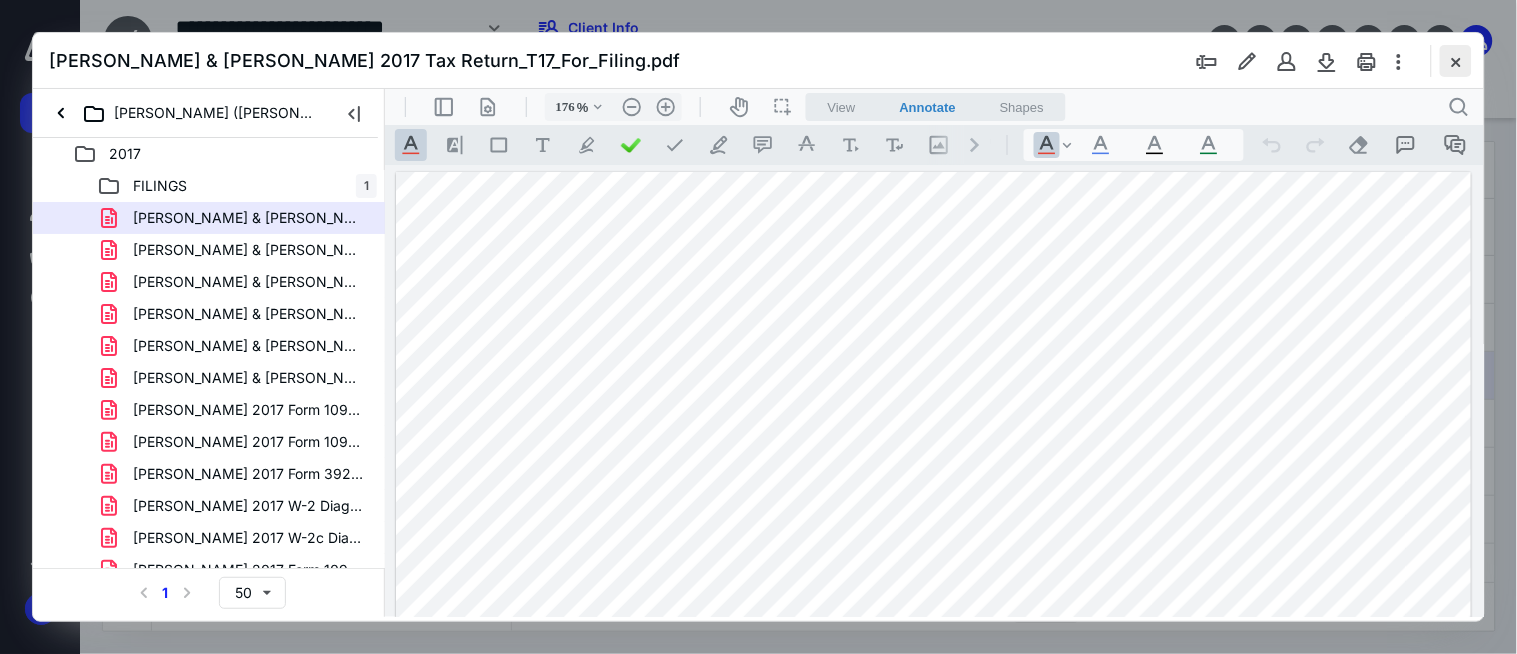 click at bounding box center (1456, 61) 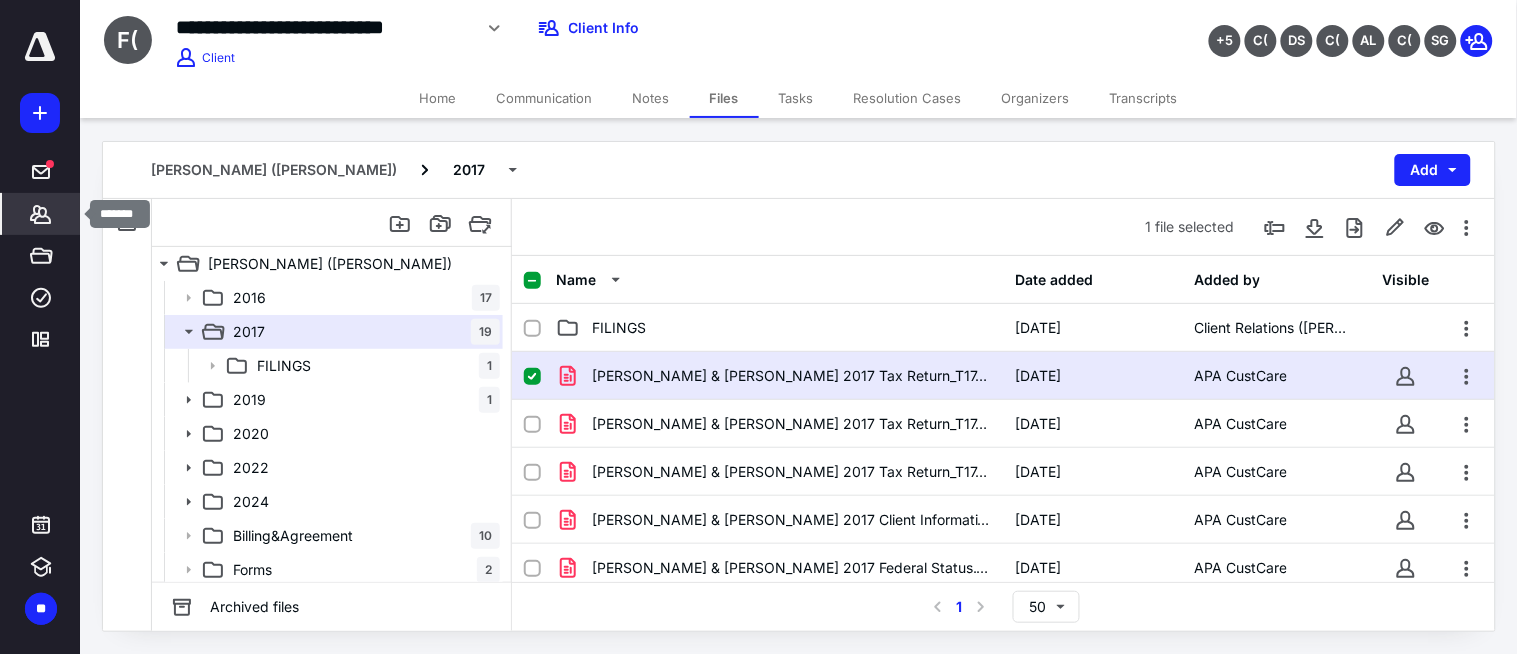 click 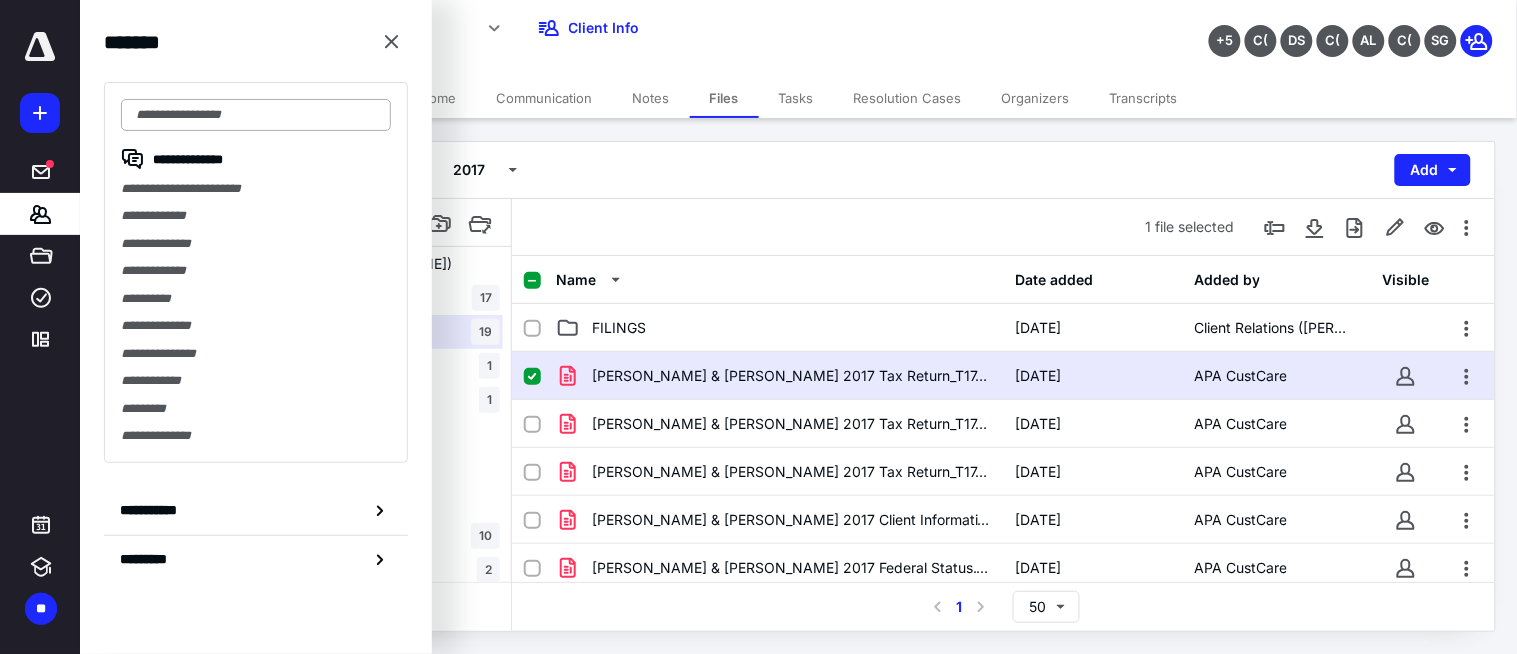 click at bounding box center (256, 115) 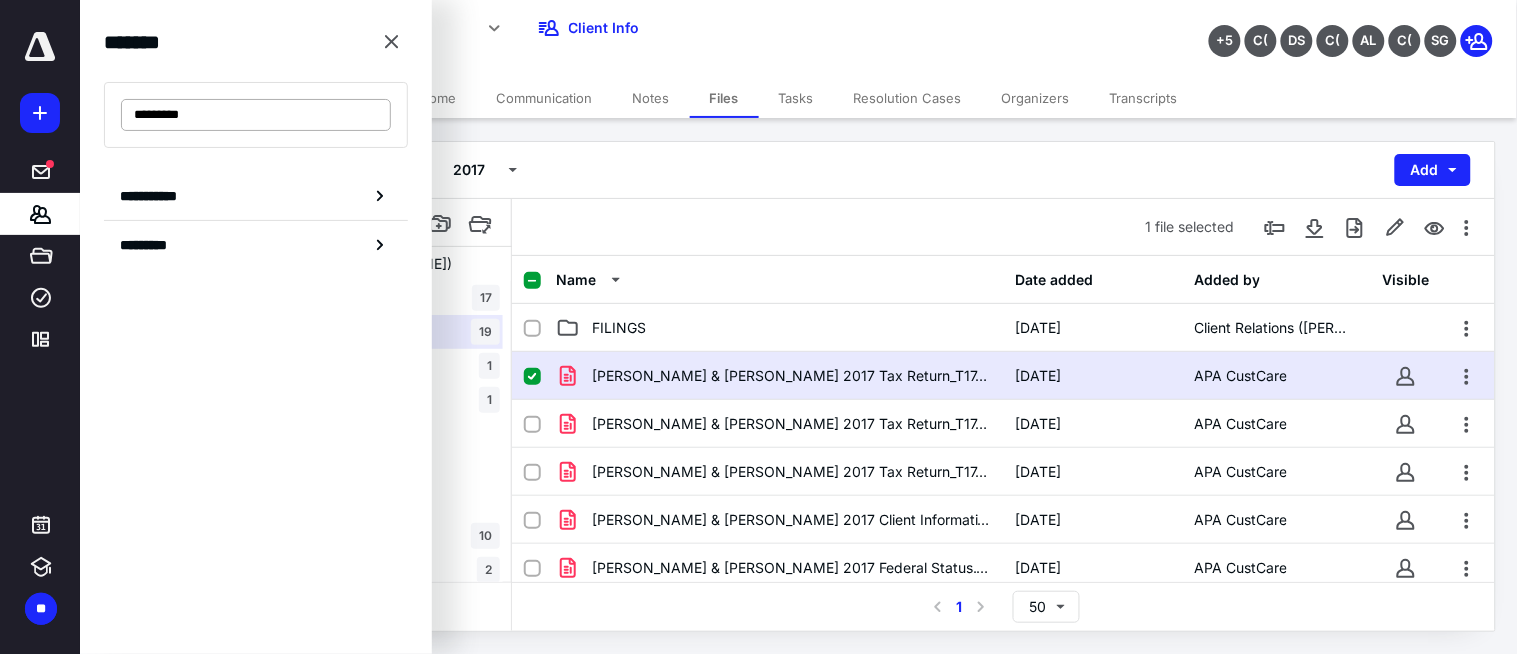 click on "*********" at bounding box center [256, 115] 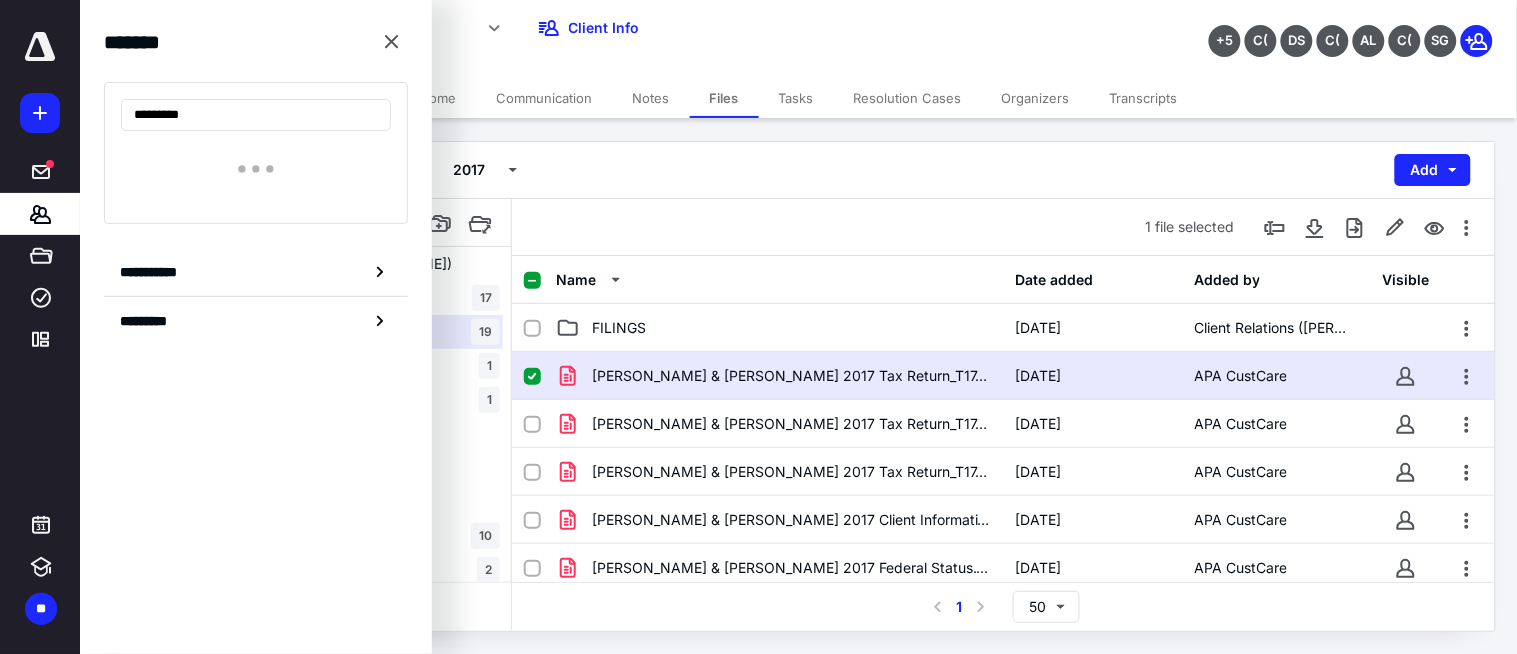 type on "**********" 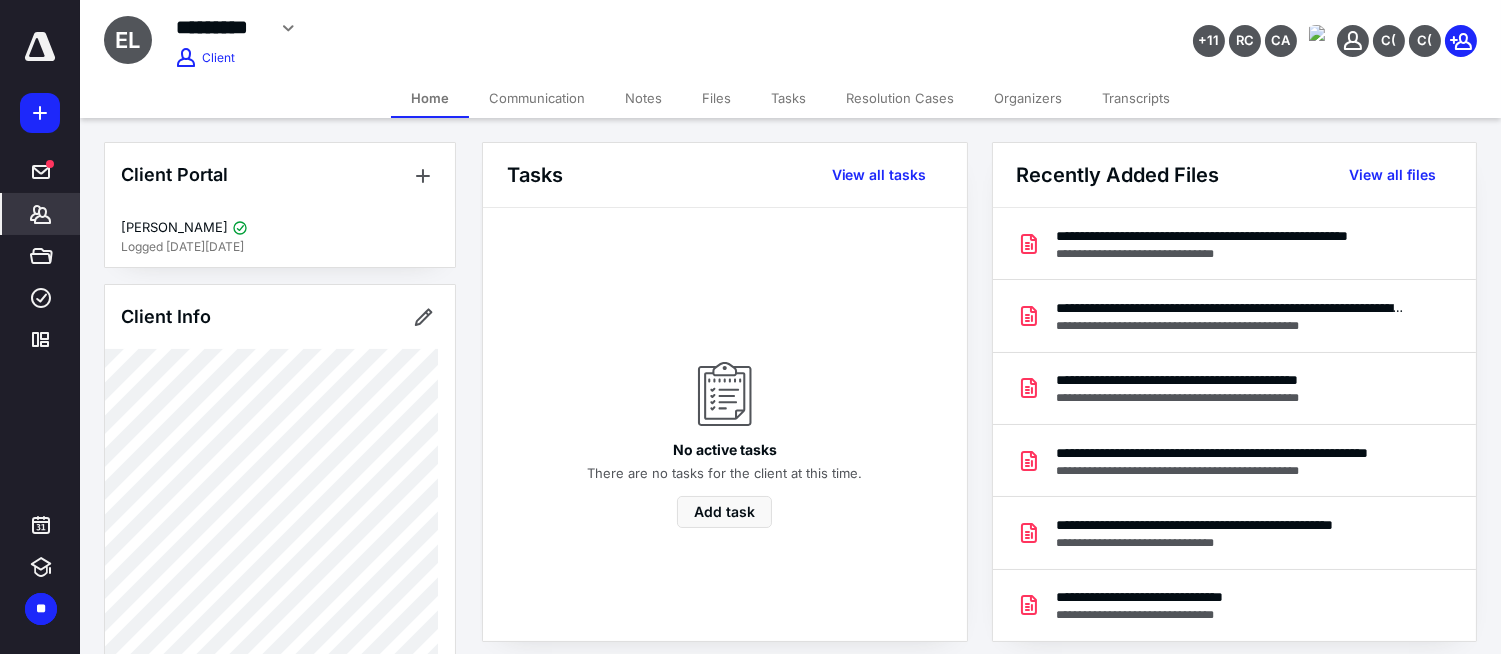 click on "Files" at bounding box center (716, 98) 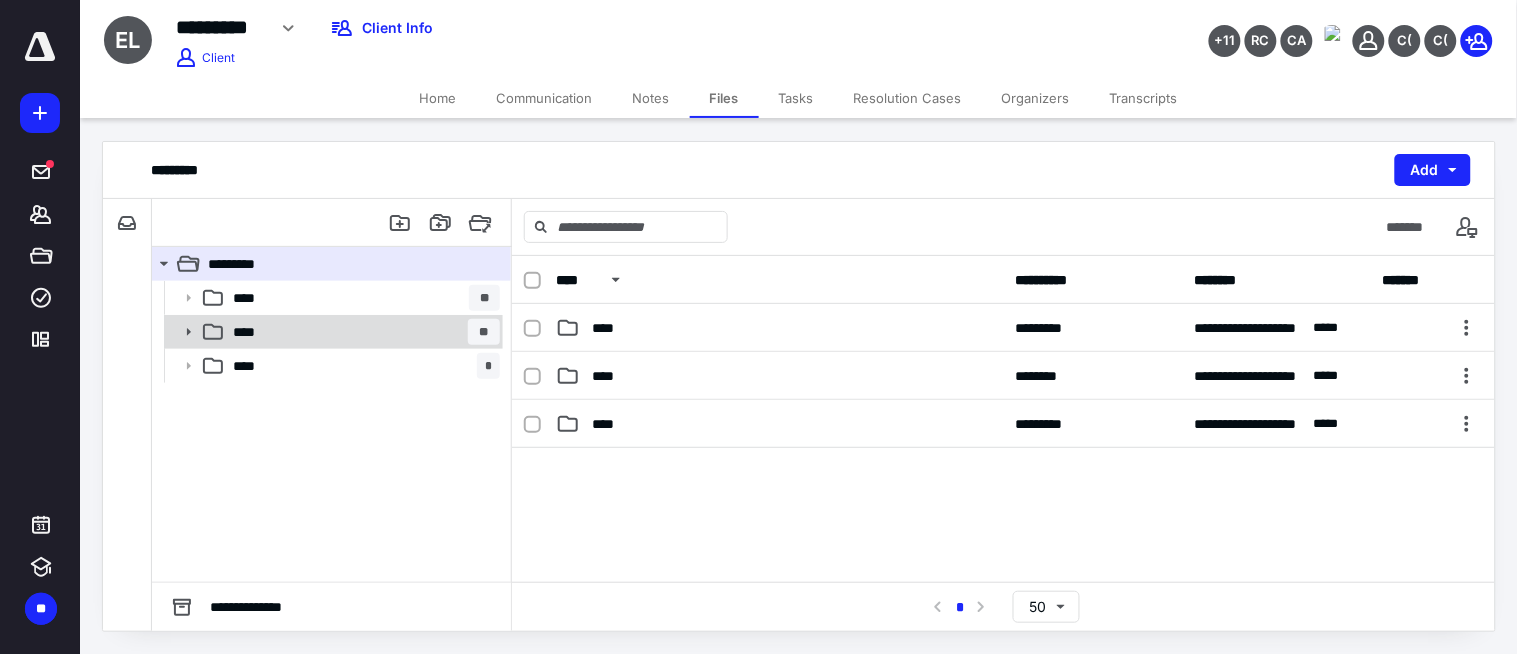click on "**** **" at bounding box center [362, 332] 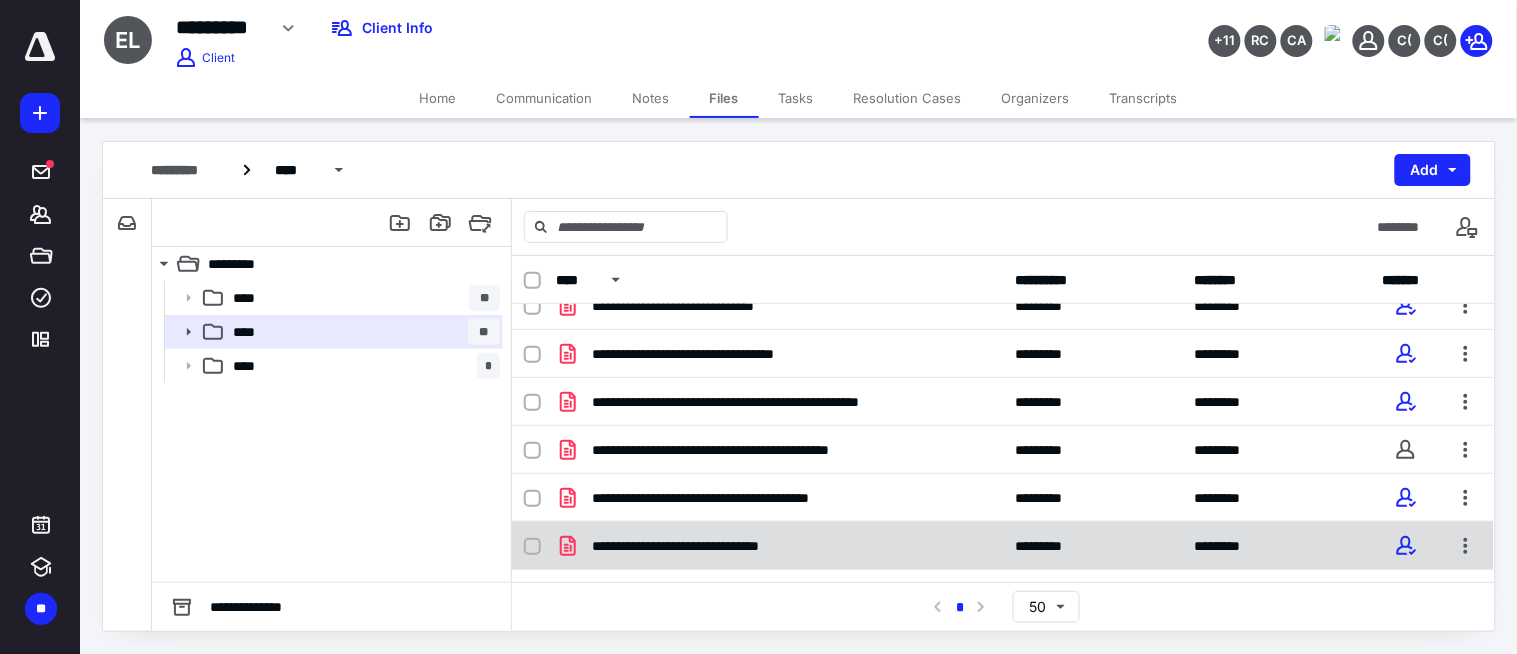 scroll, scrollTop: 1742, scrollLeft: 0, axis: vertical 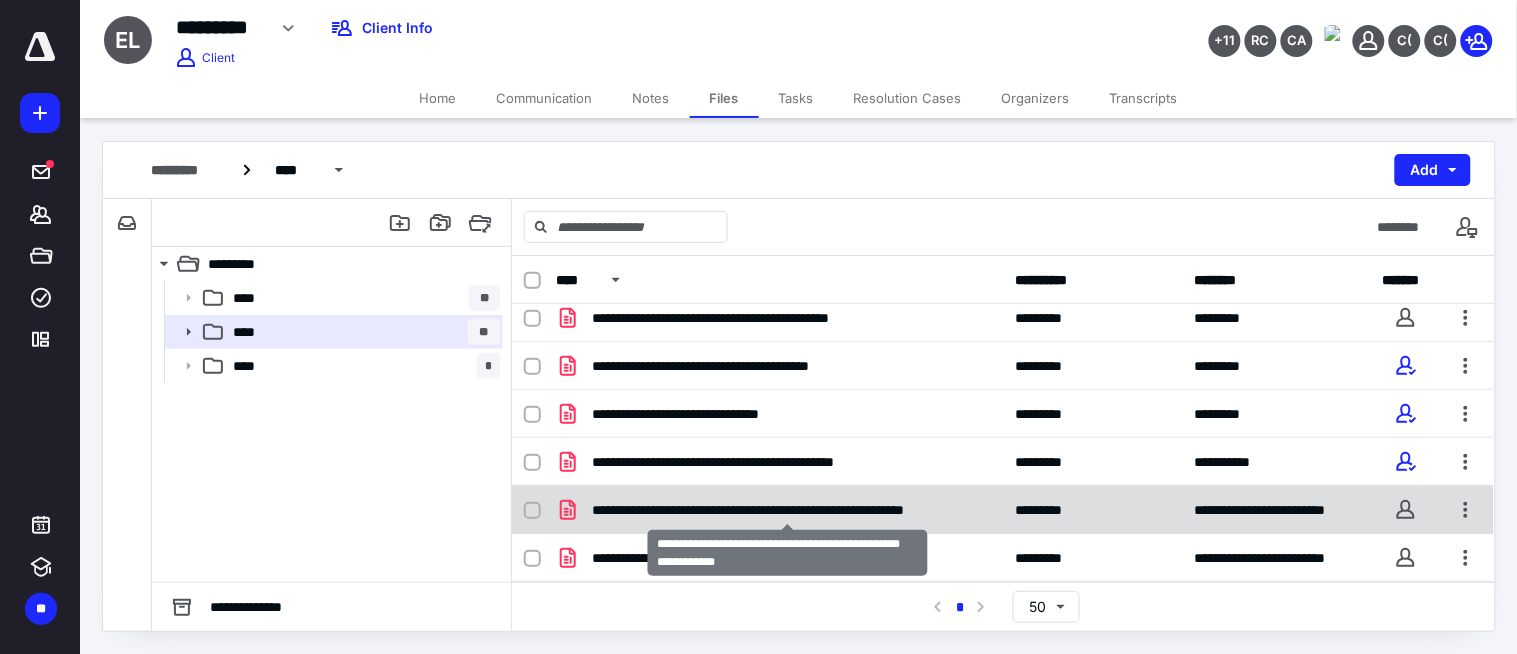 click on "**********" at bounding box center (787, 510) 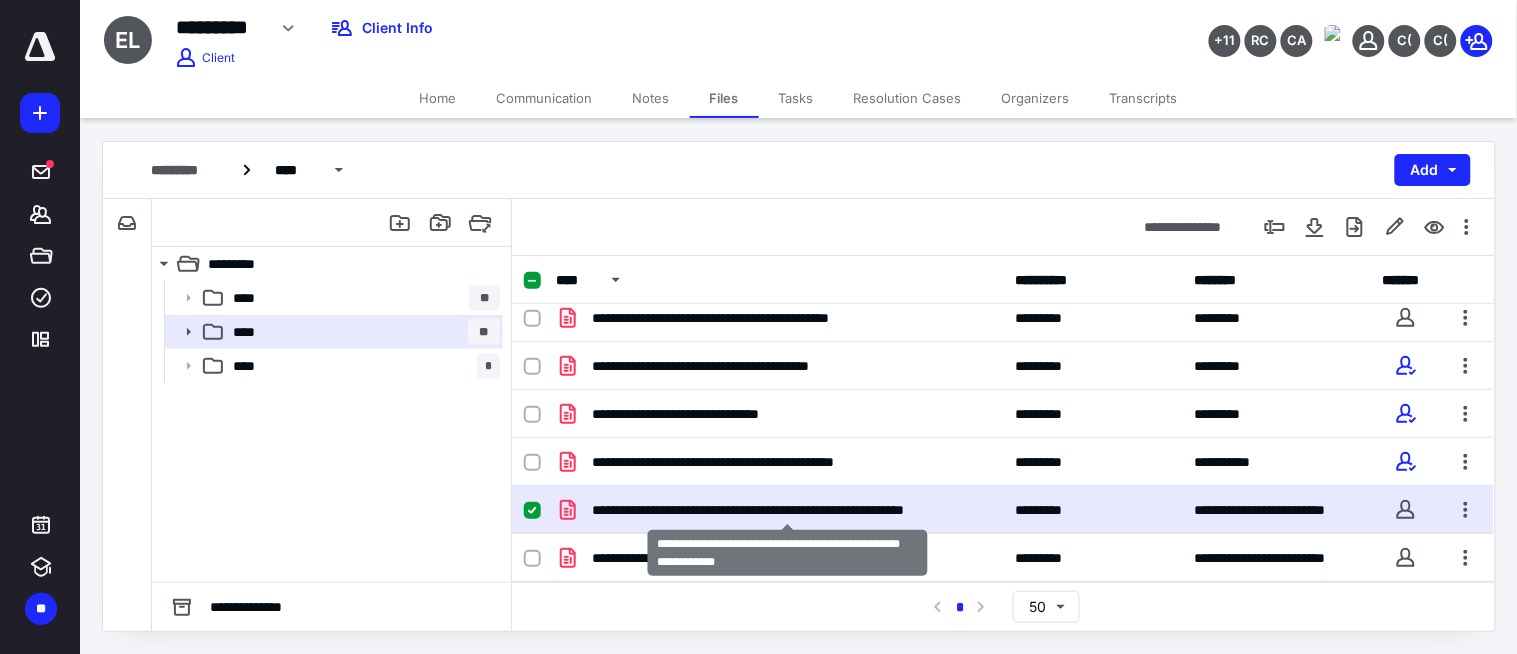 click on "**********" at bounding box center [787, 510] 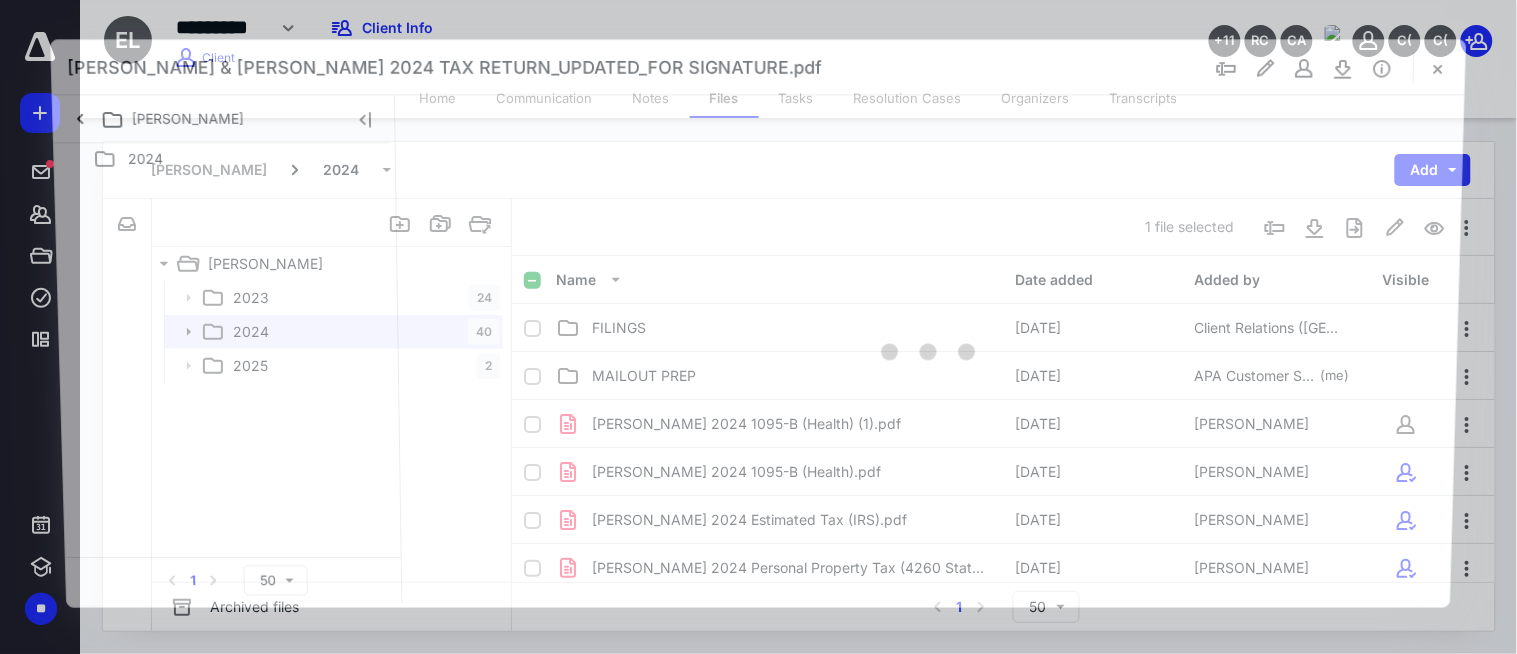 scroll, scrollTop: 1742, scrollLeft: 0, axis: vertical 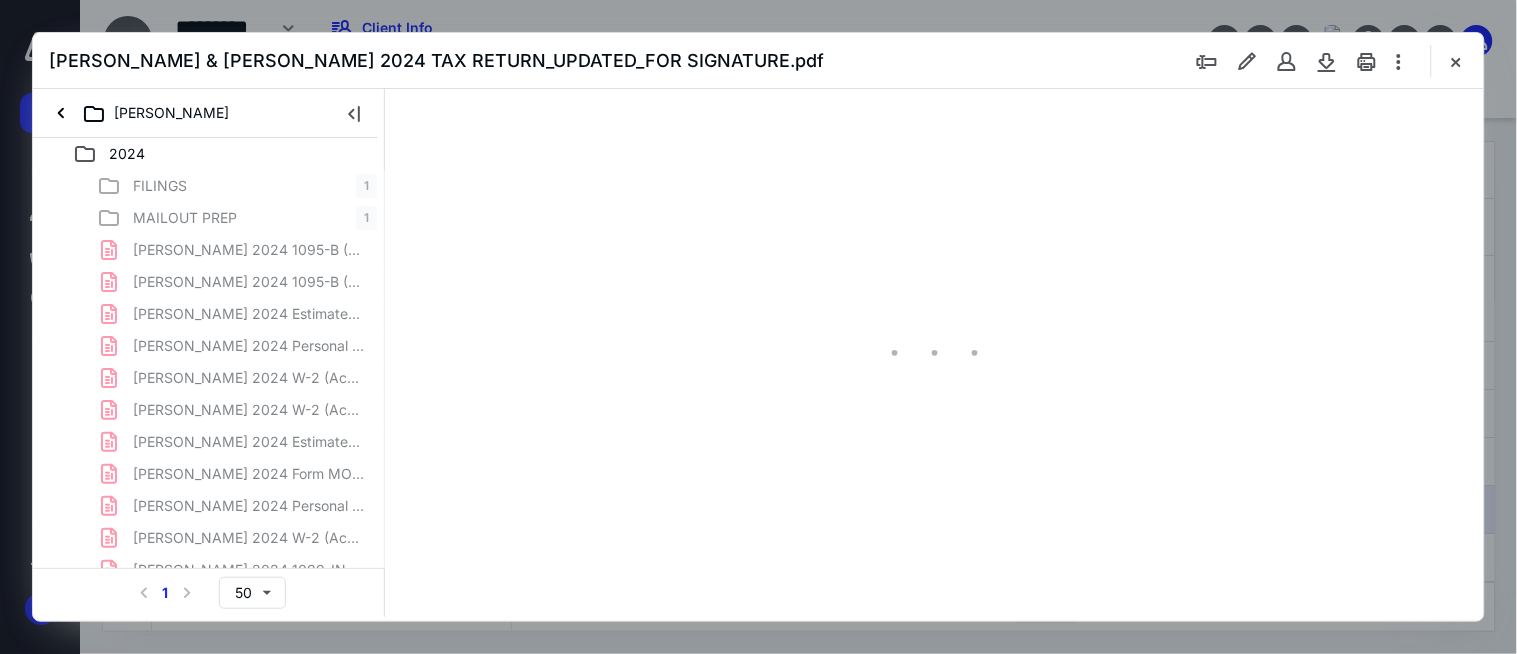 click at bounding box center [1367, 61] 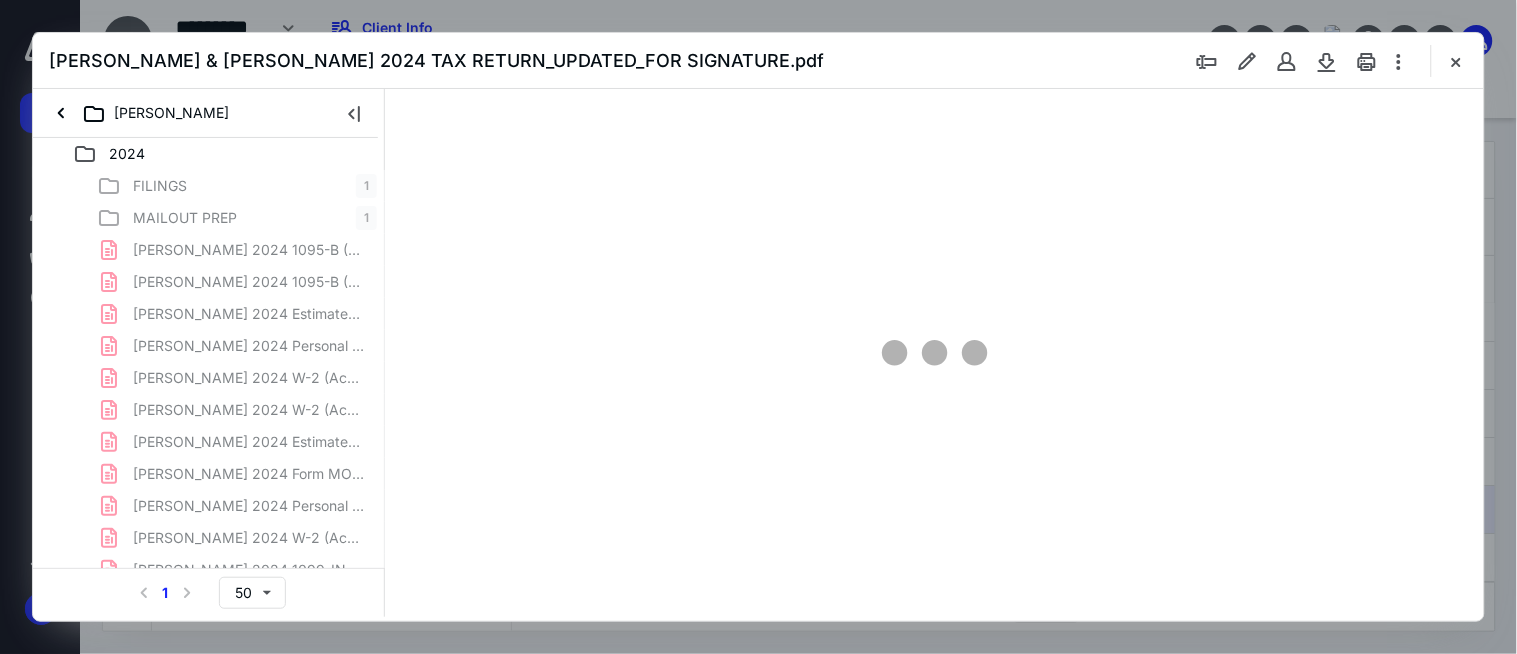 scroll, scrollTop: 0, scrollLeft: 0, axis: both 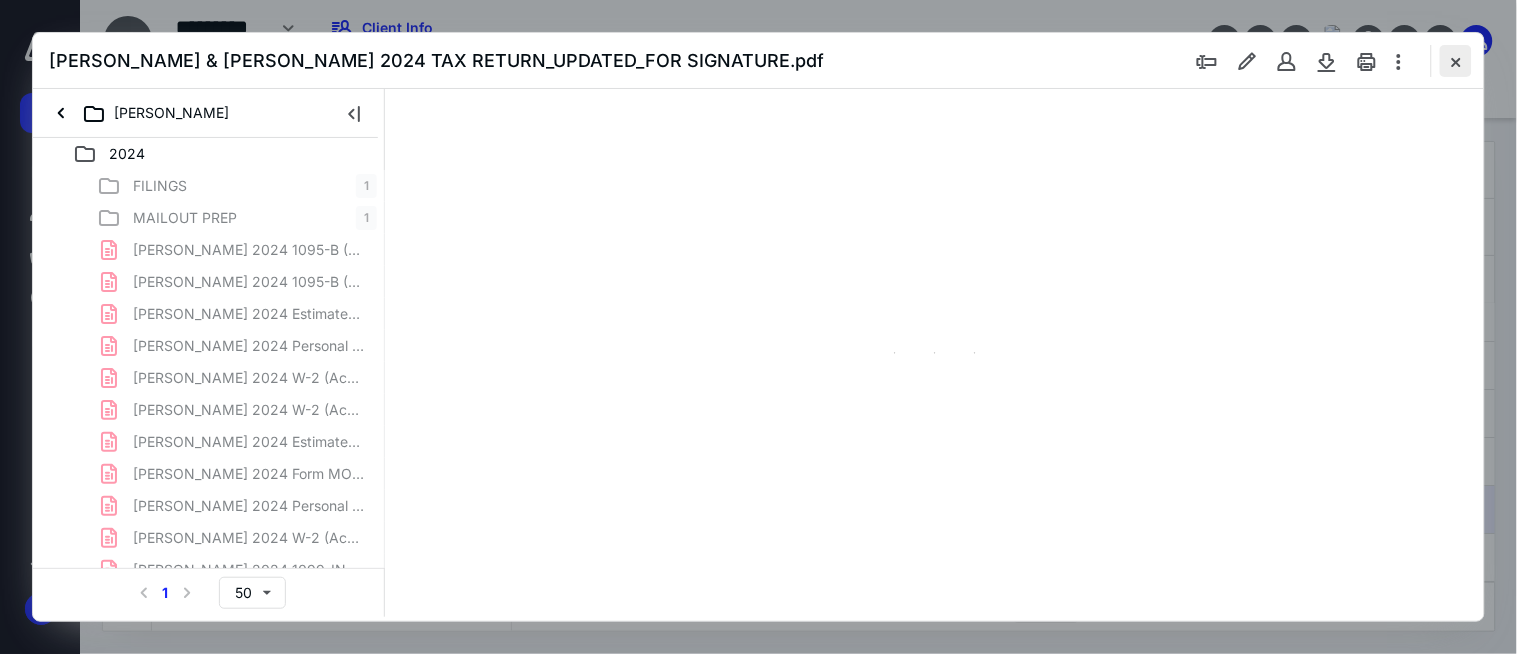 click at bounding box center [1456, 61] 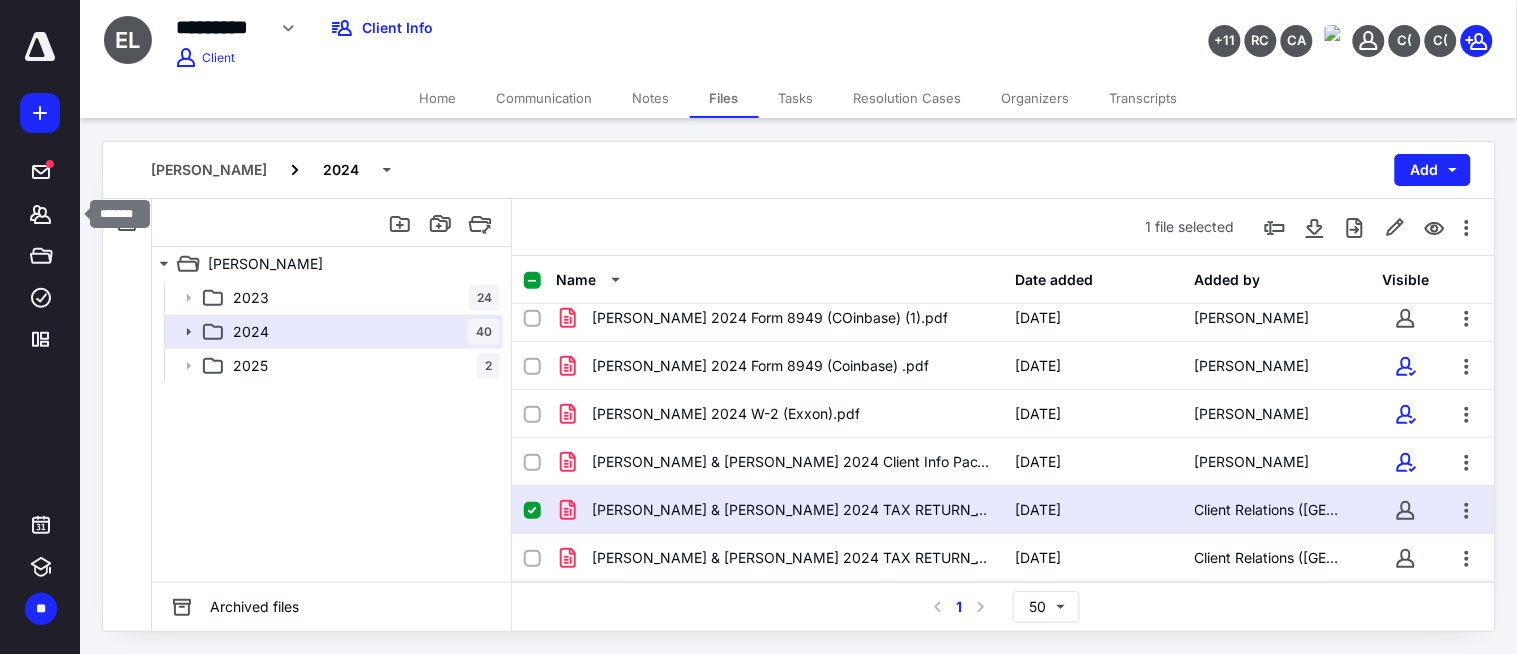 drag, startPoint x: 33, startPoint y: 217, endPoint x: 148, endPoint y: 136, distance: 140.66272 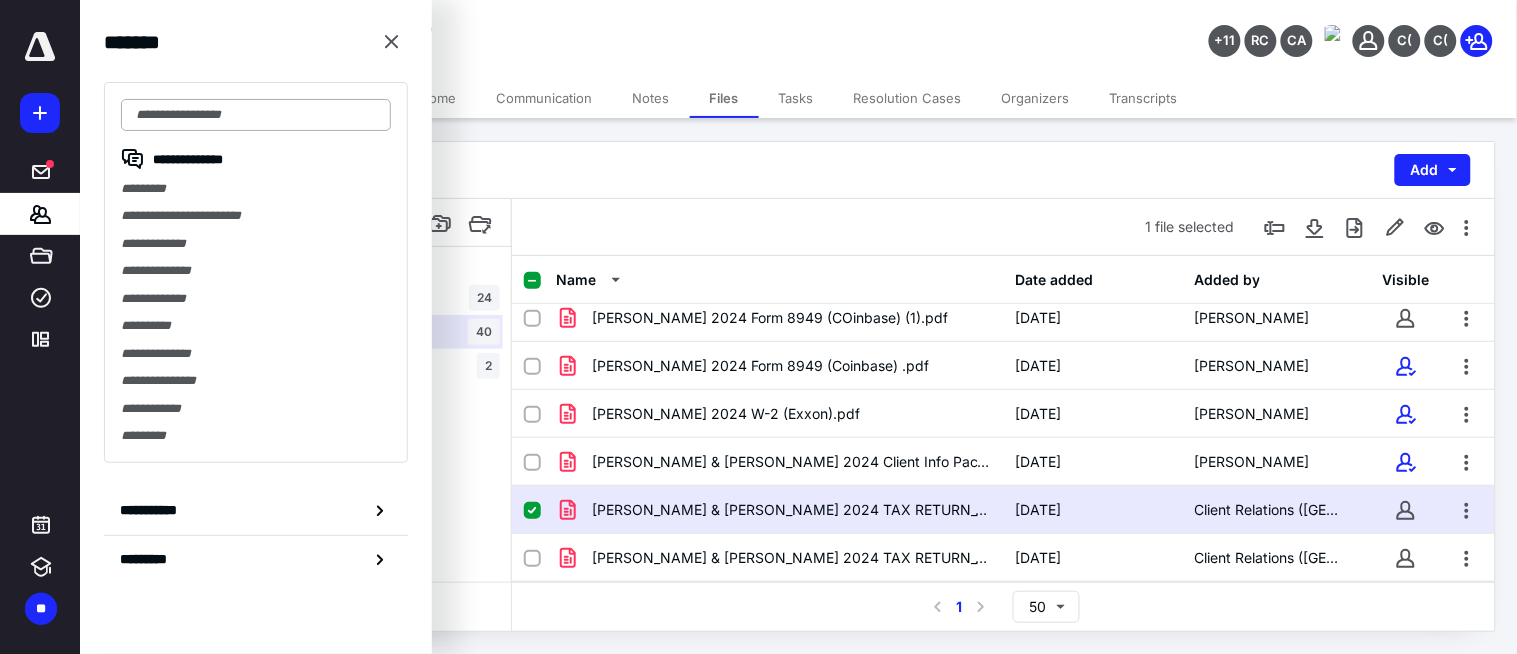 click at bounding box center [256, 115] 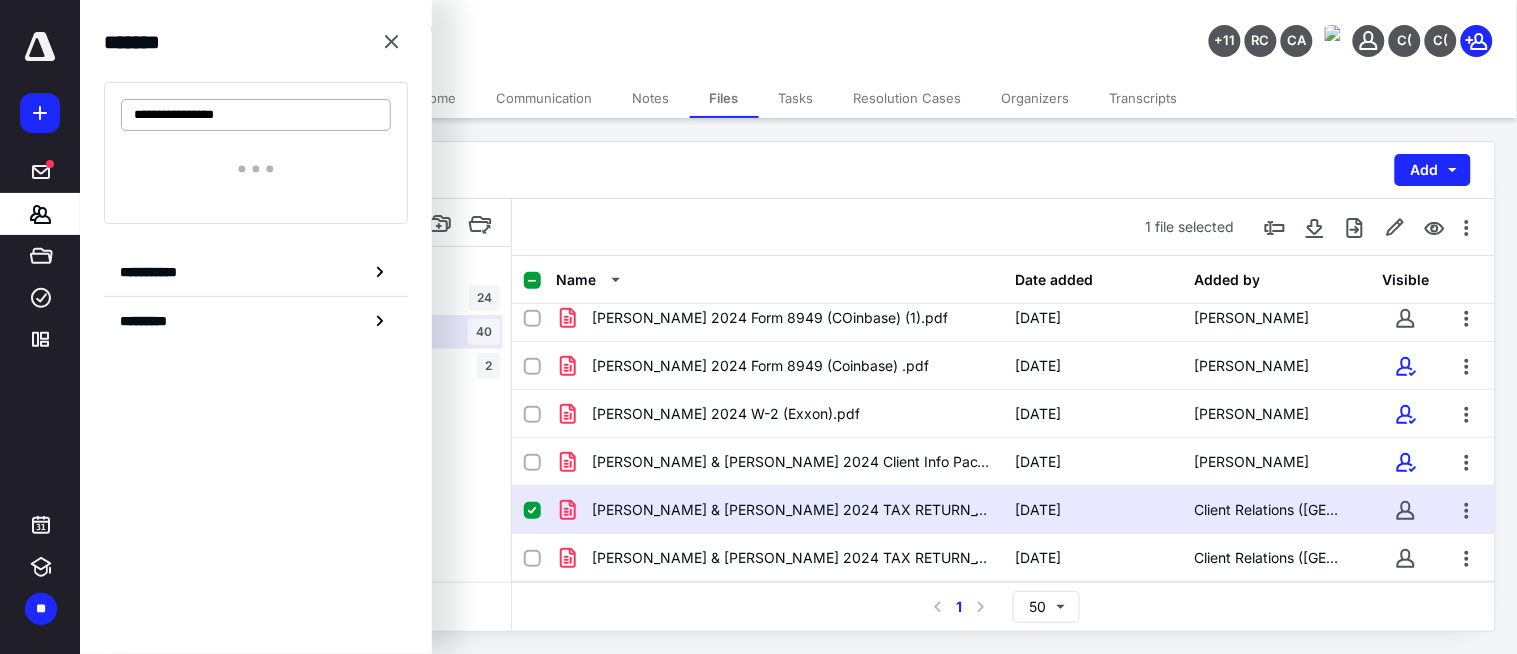 click on "**********" at bounding box center (256, 115) 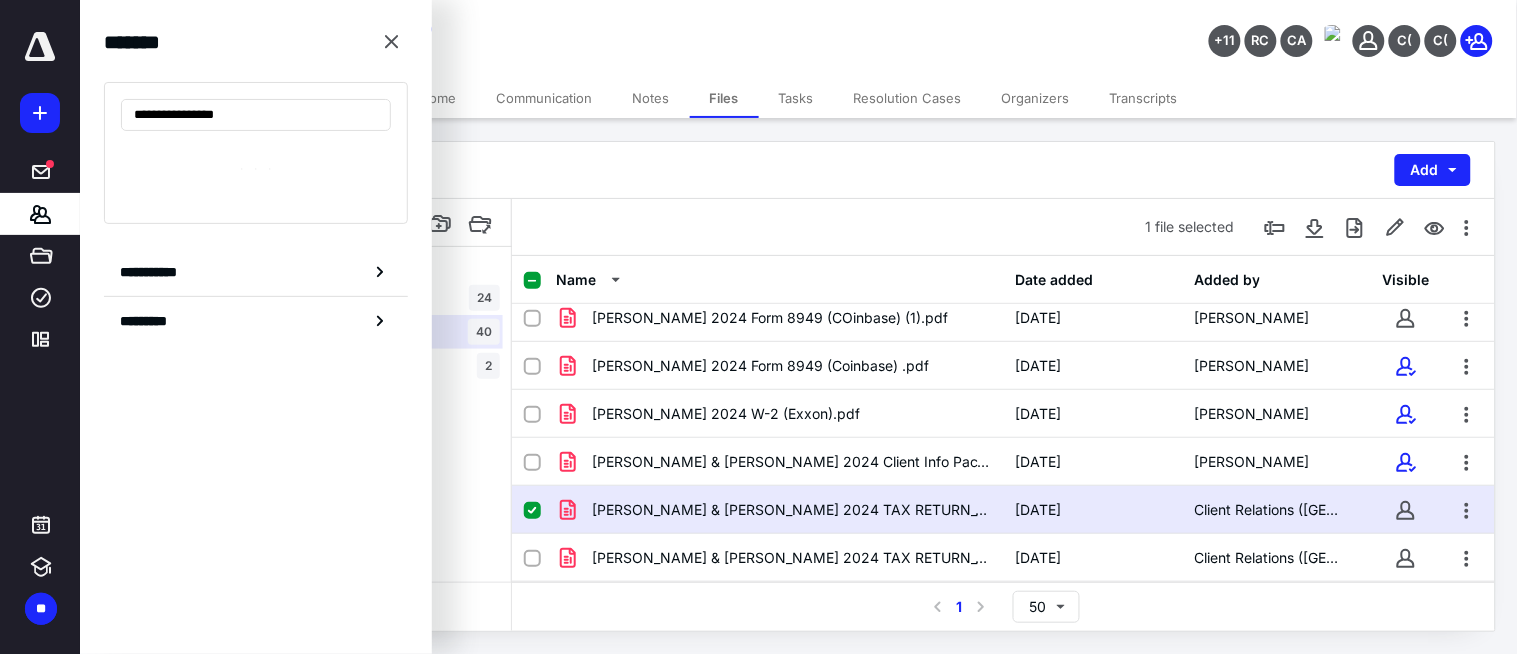 type on "**********" 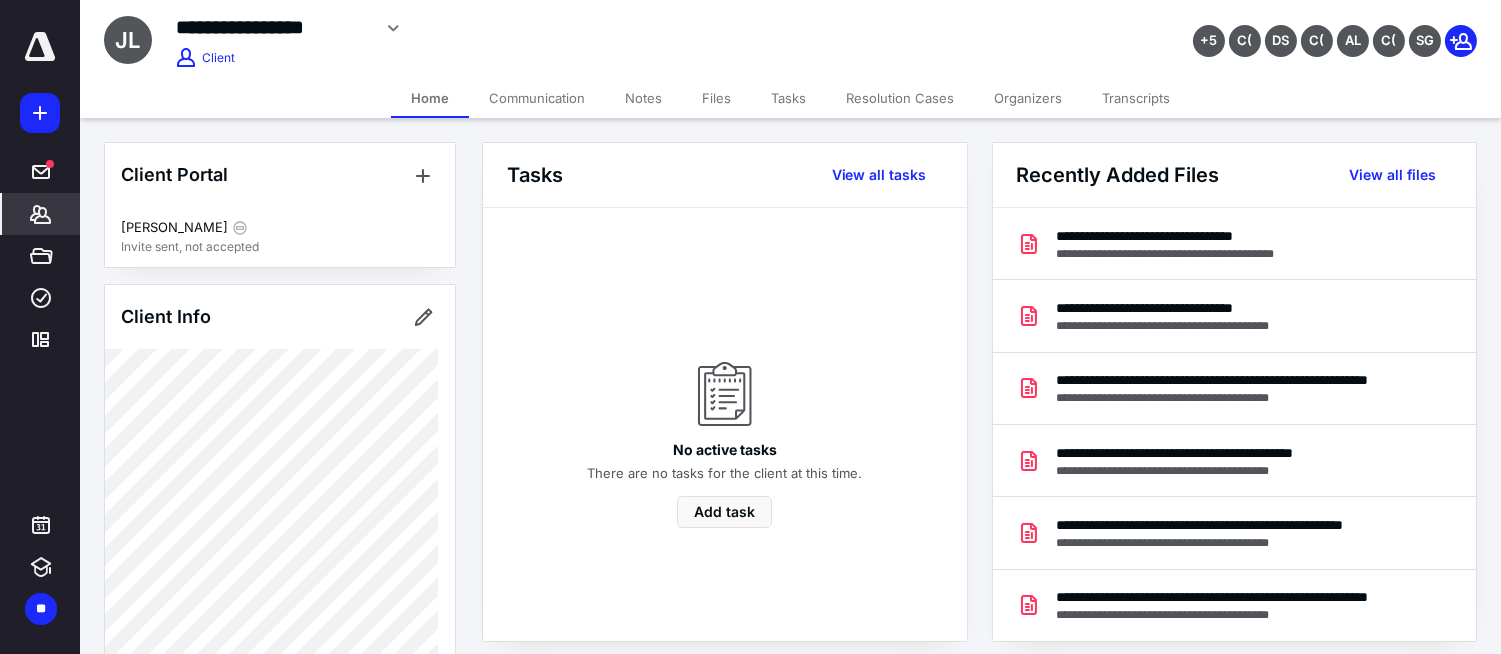 click on "Files" at bounding box center (716, 98) 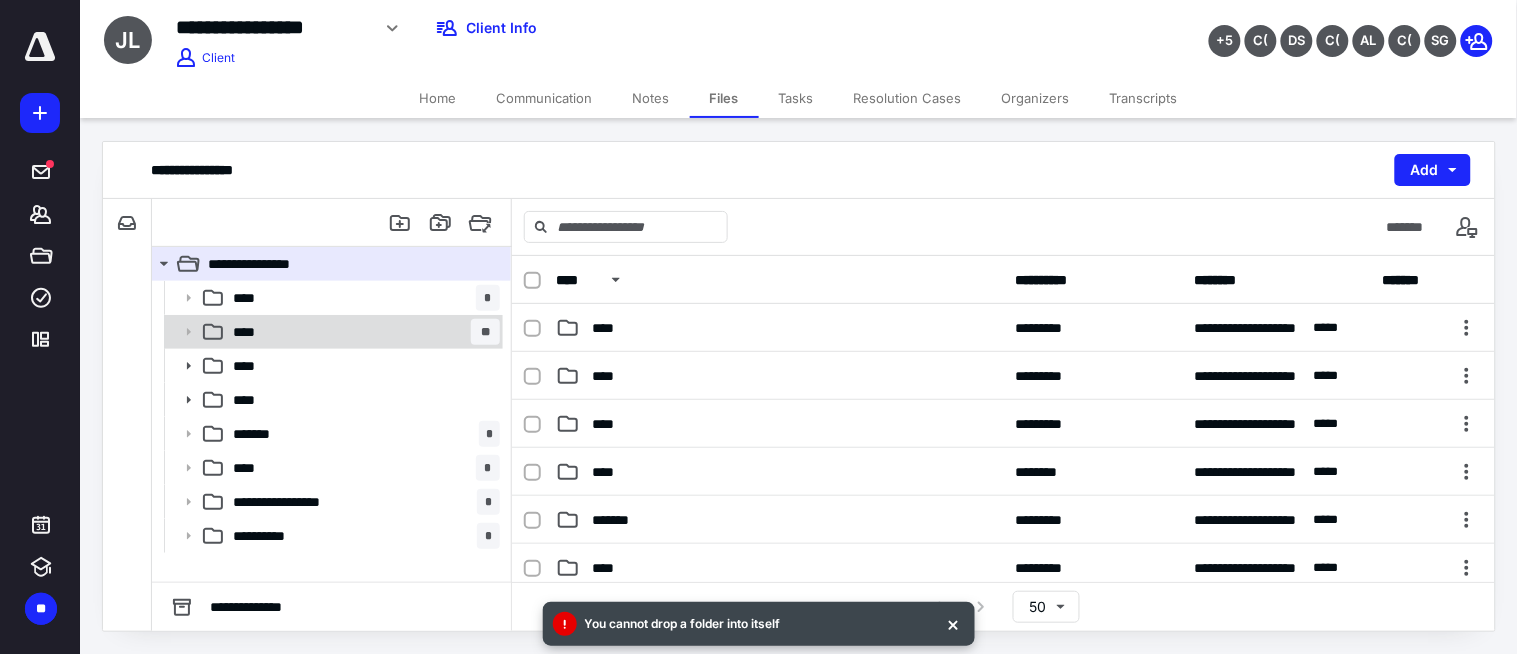 click on "**** **" at bounding box center (362, 332) 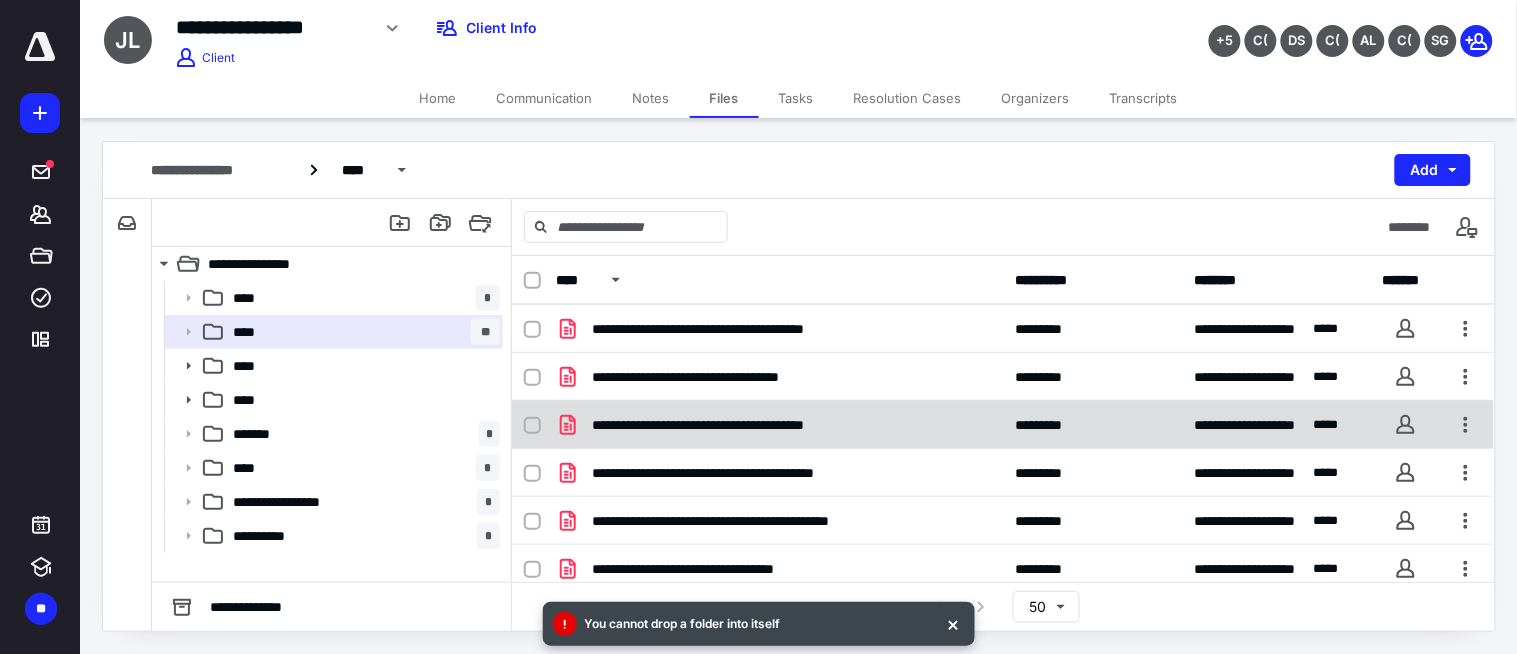 scroll, scrollTop: 203, scrollLeft: 0, axis: vertical 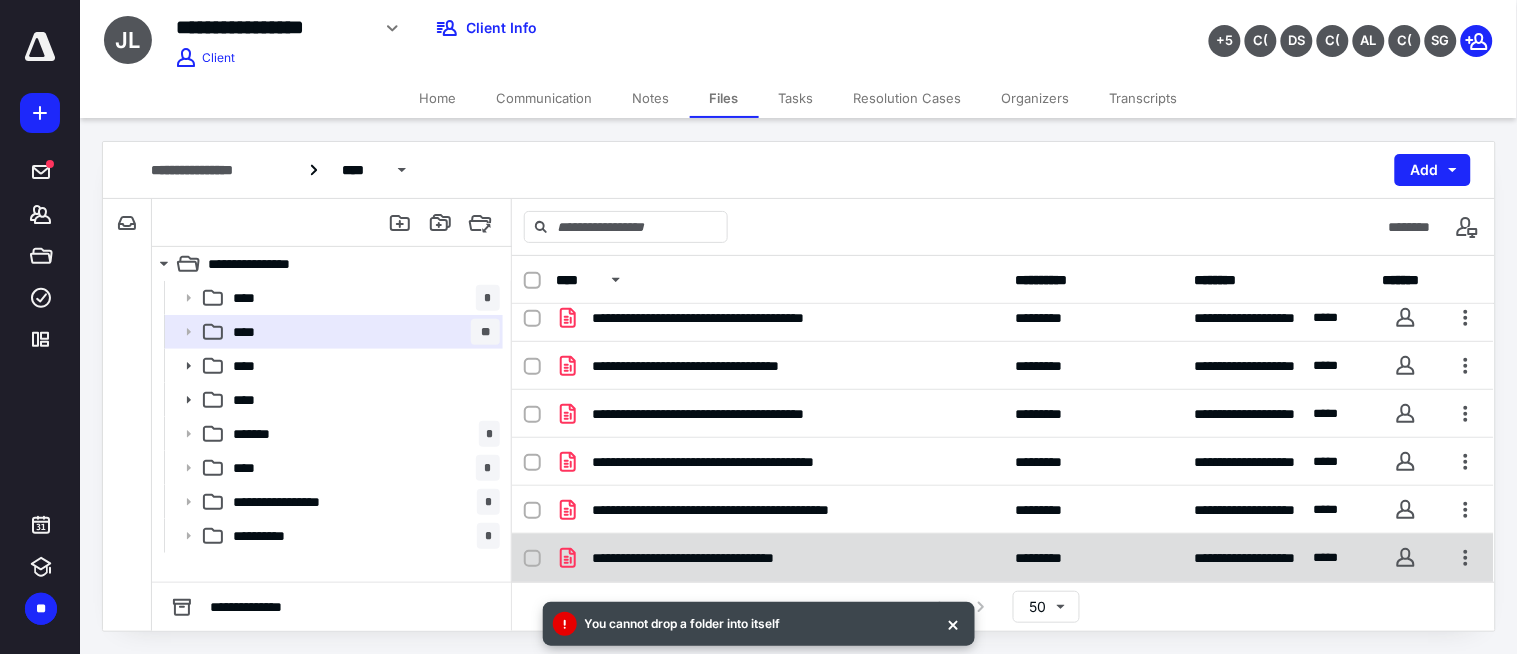 click on "**********" at bounding box center [718, 558] 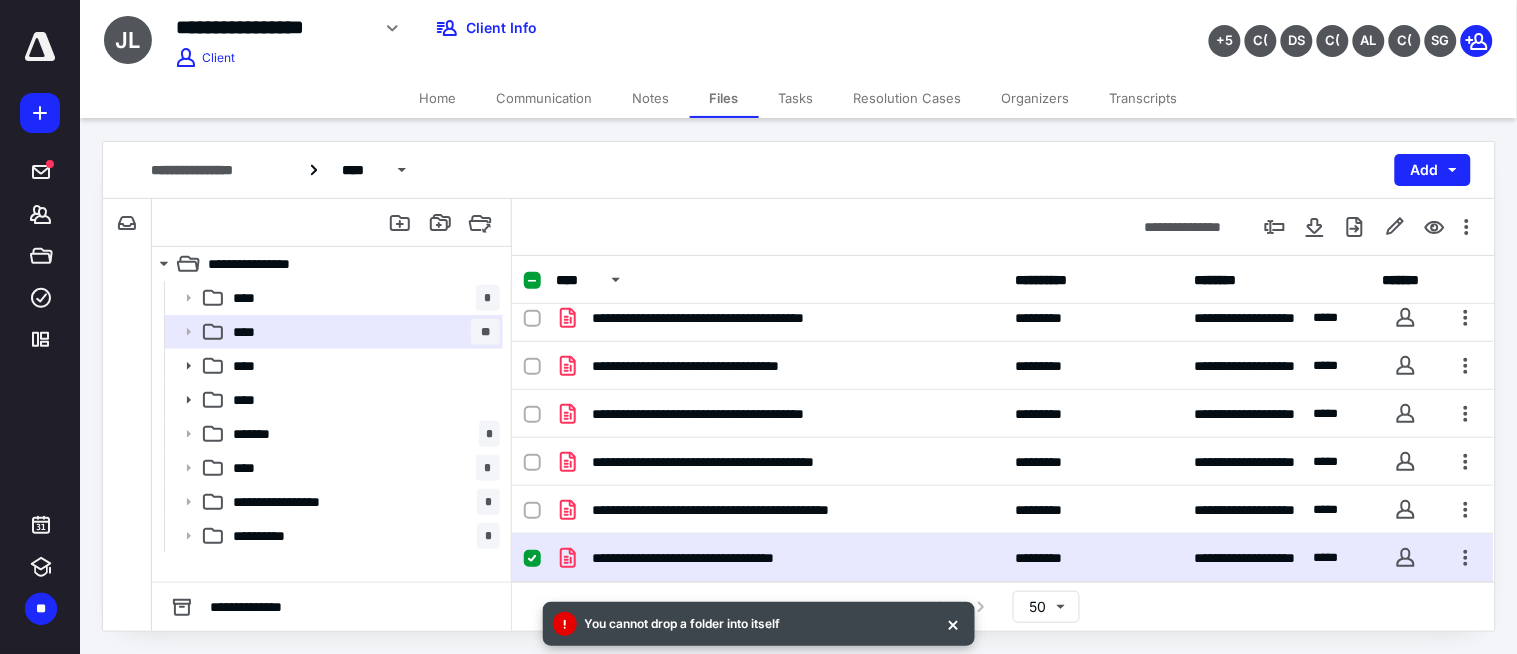 click on "**********" at bounding box center (779, 558) 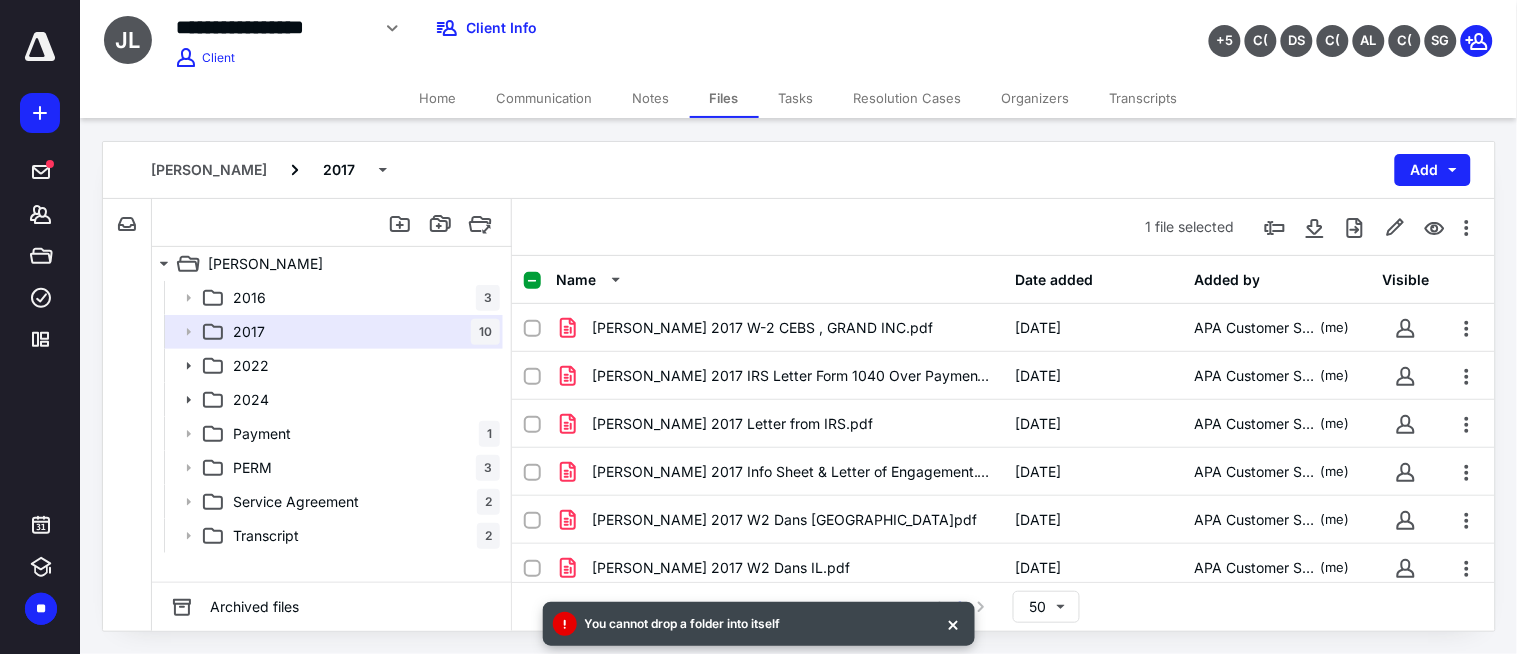 scroll, scrollTop: 203, scrollLeft: 0, axis: vertical 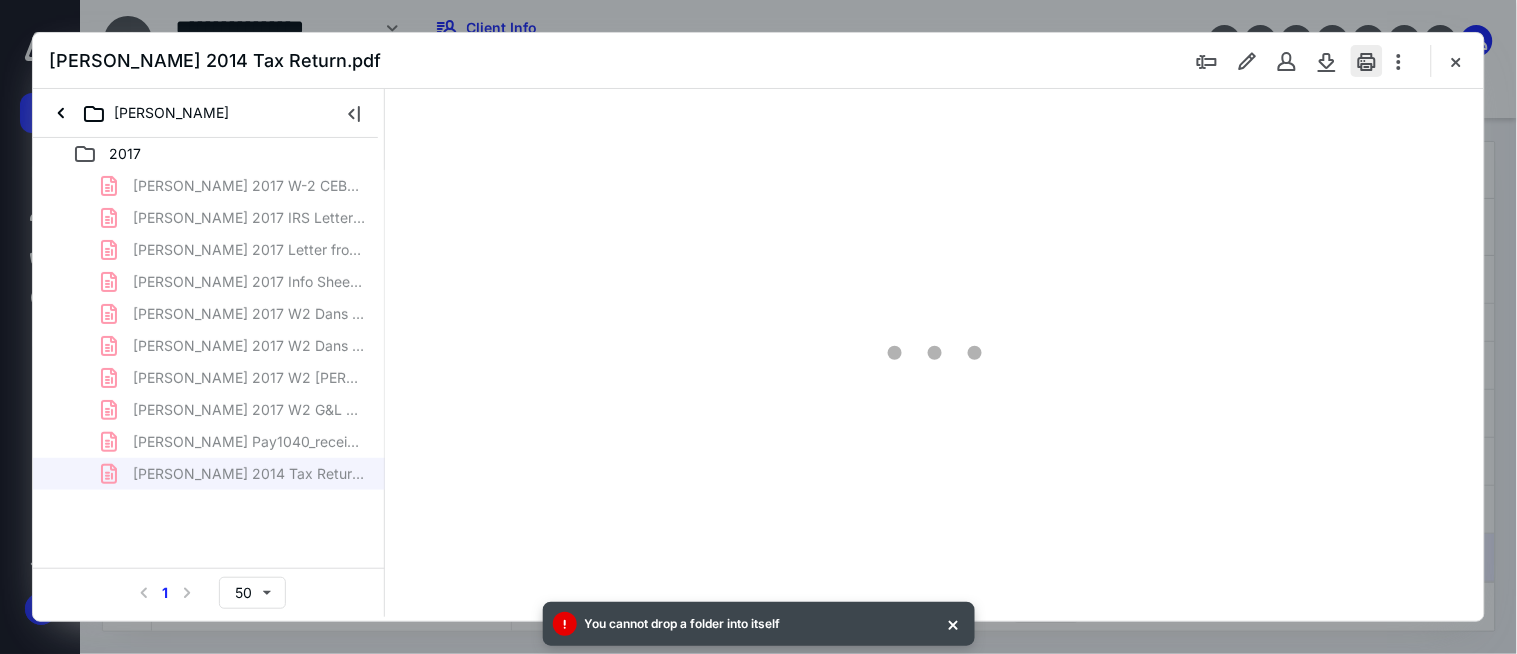 click at bounding box center [1367, 61] 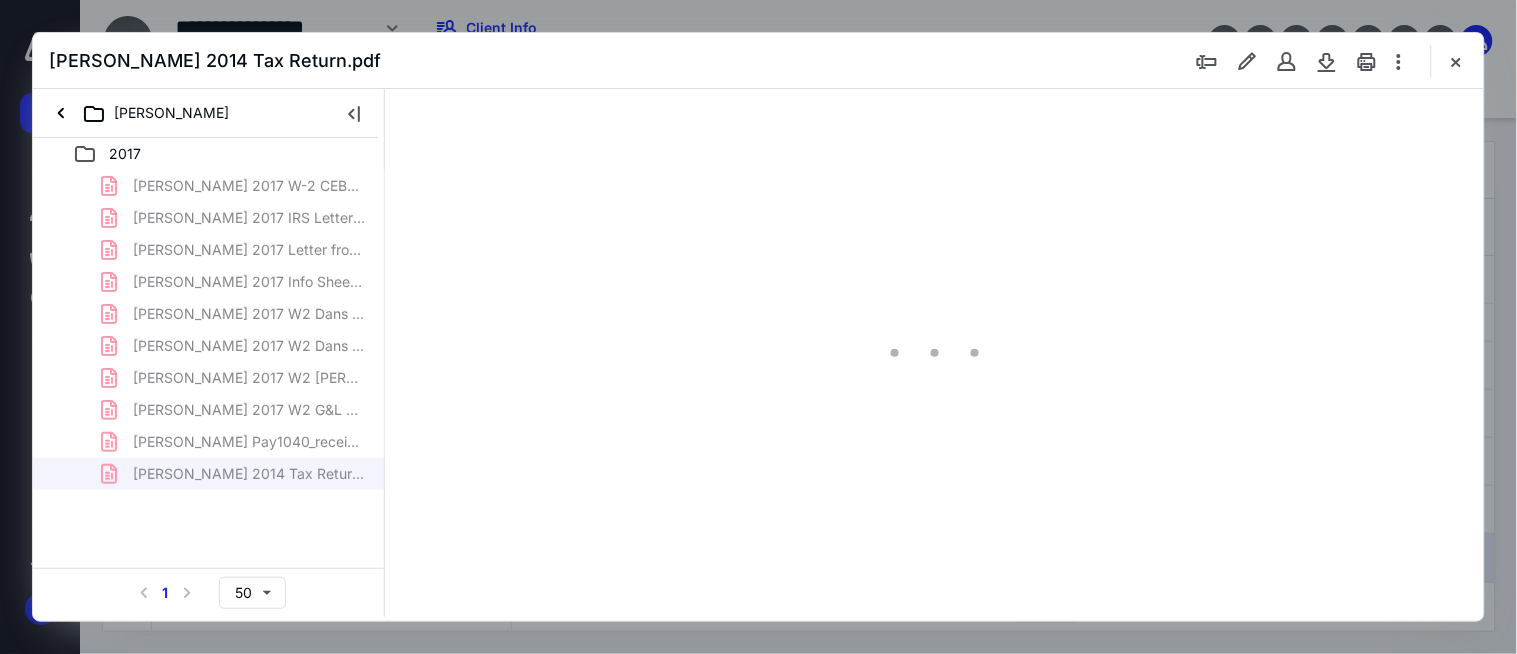scroll, scrollTop: 0, scrollLeft: 0, axis: both 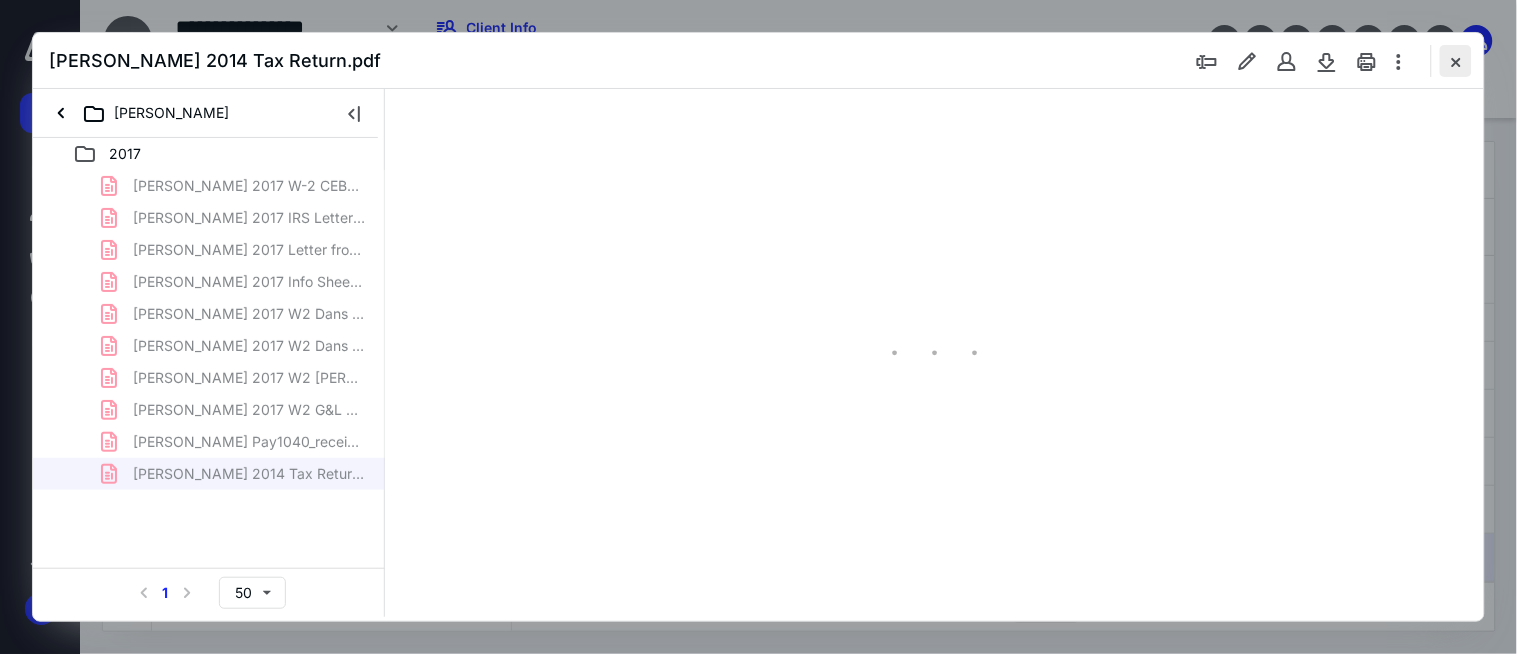 type on "178" 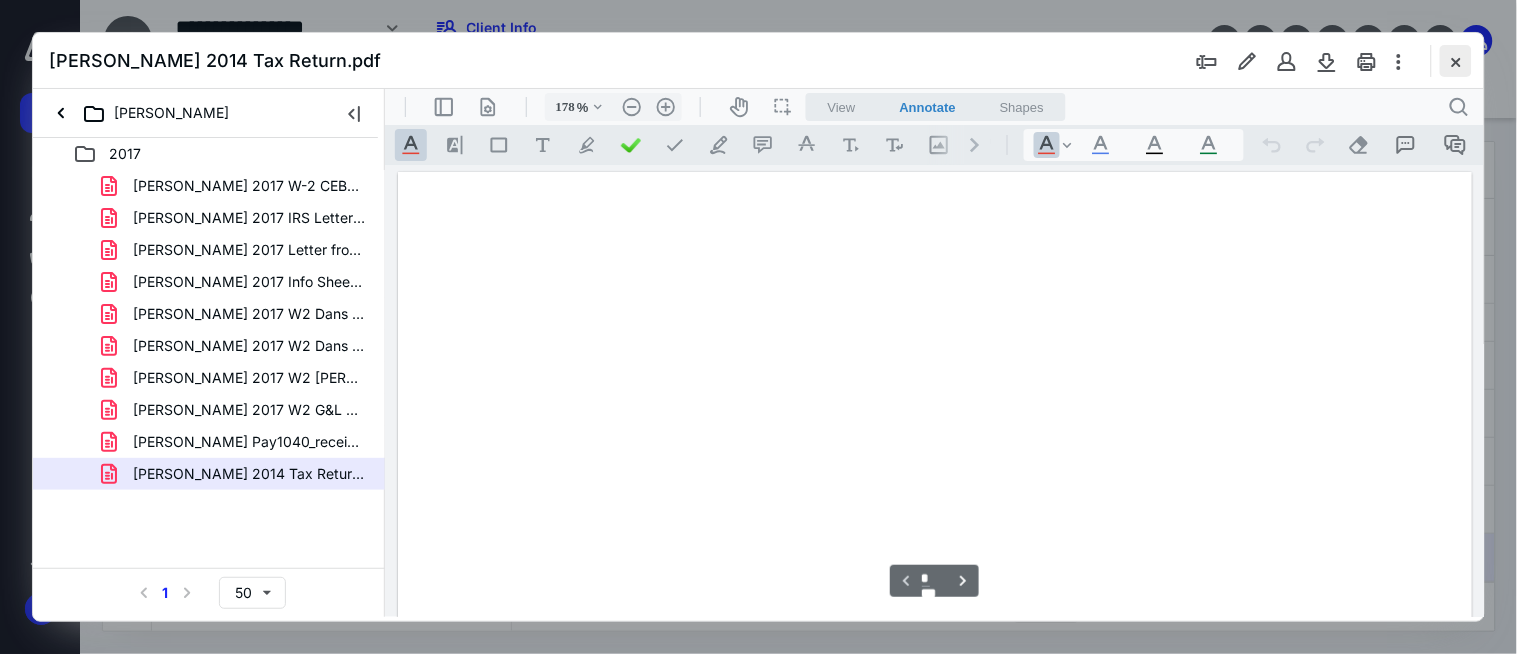 scroll, scrollTop: 83, scrollLeft: 3, axis: both 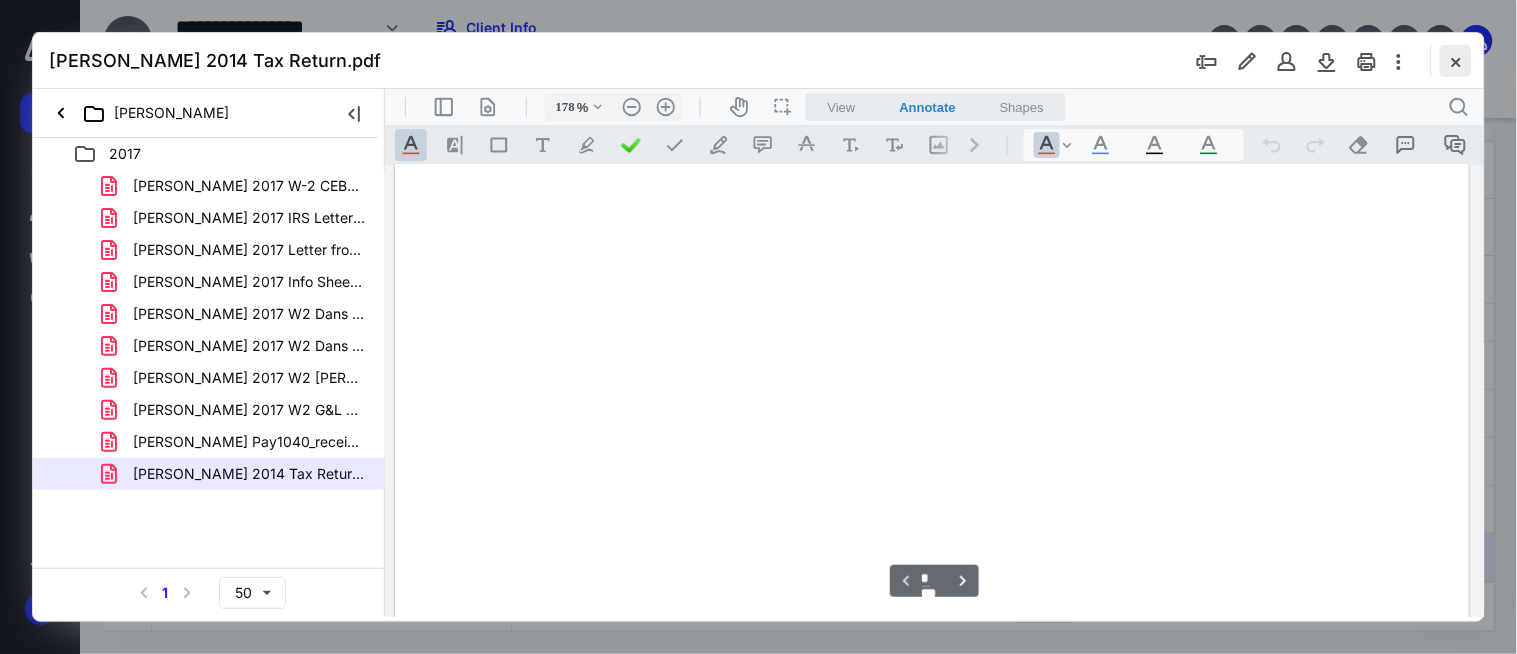 click at bounding box center (1456, 61) 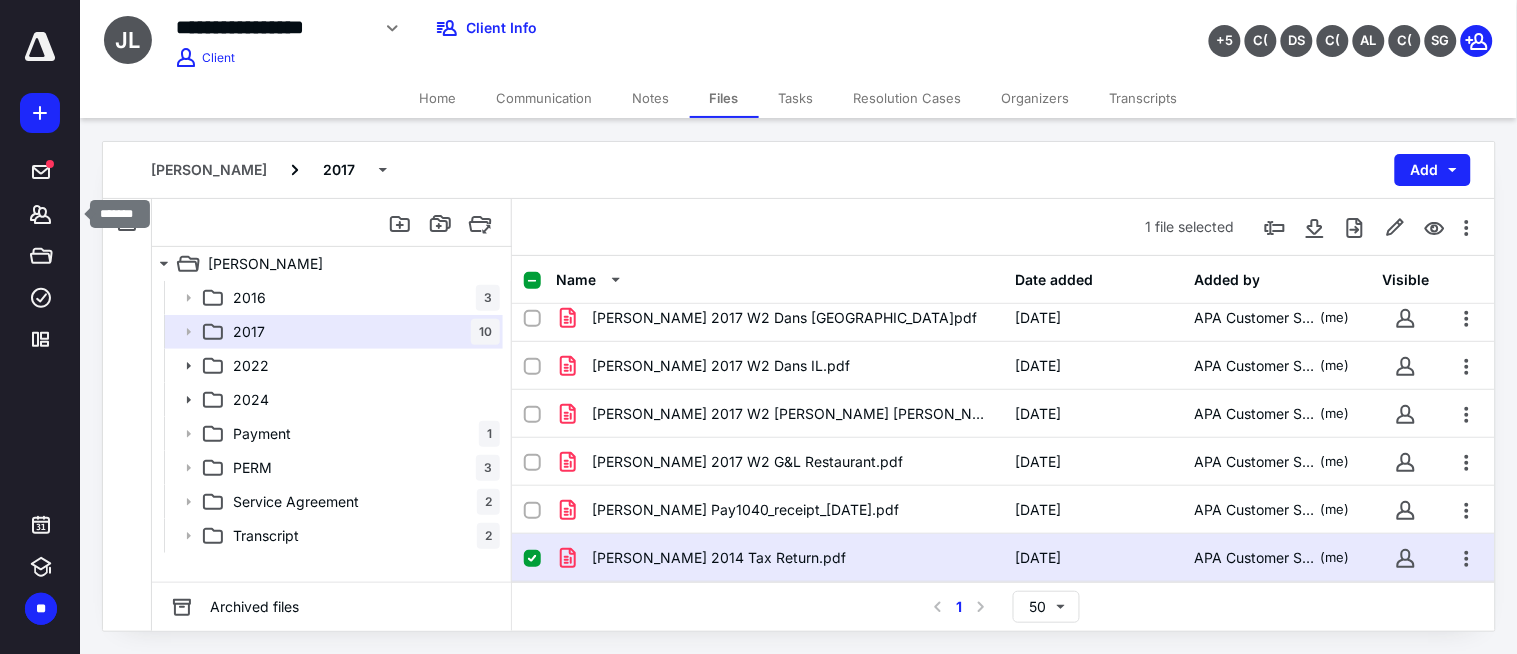 drag, startPoint x: 23, startPoint y: 222, endPoint x: 174, endPoint y: 118, distance: 183.3494 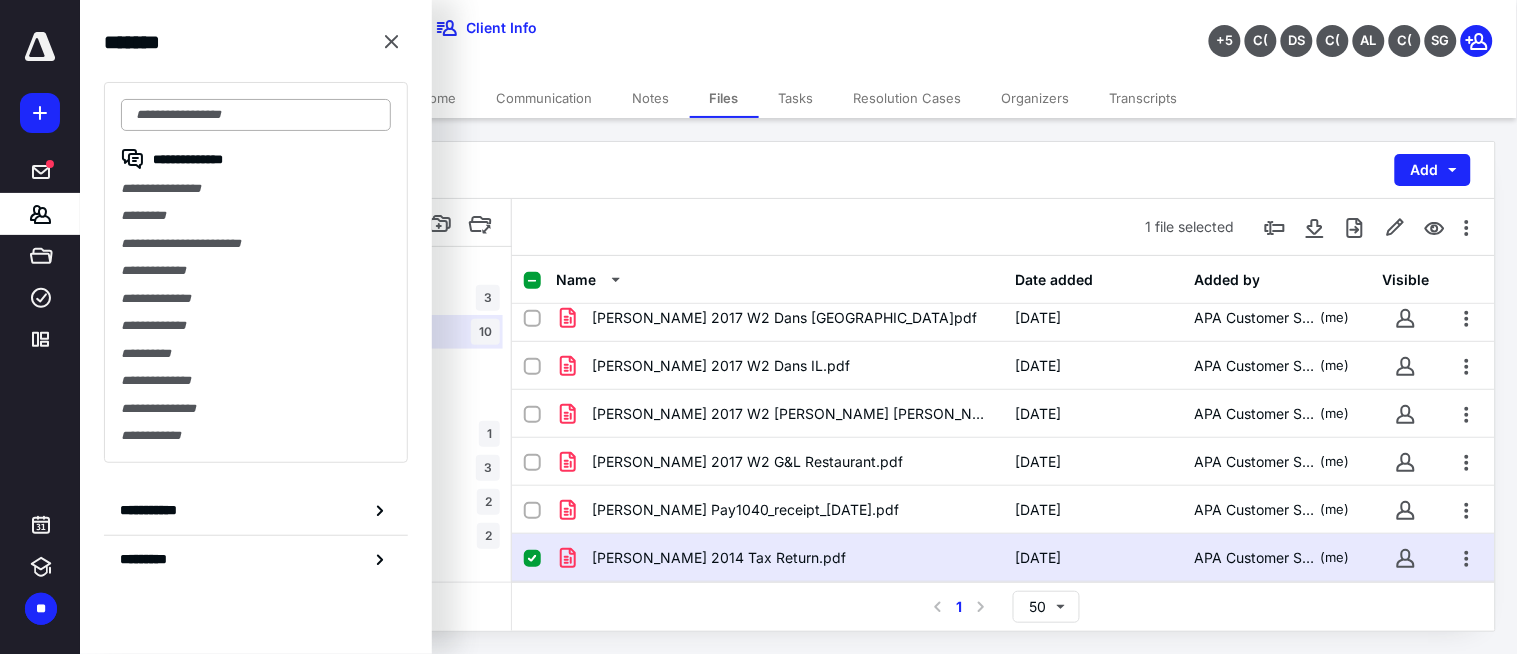click at bounding box center [256, 115] 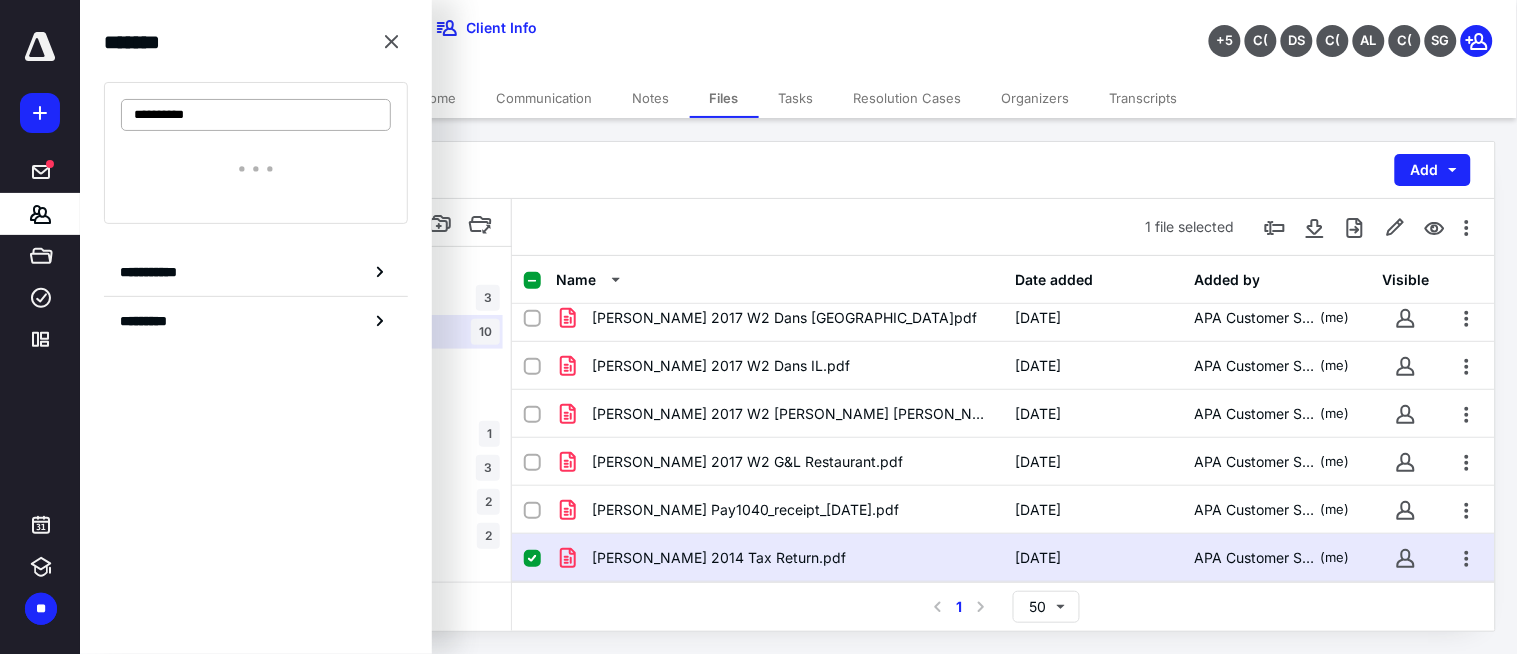 click on "**********" at bounding box center (256, 115) 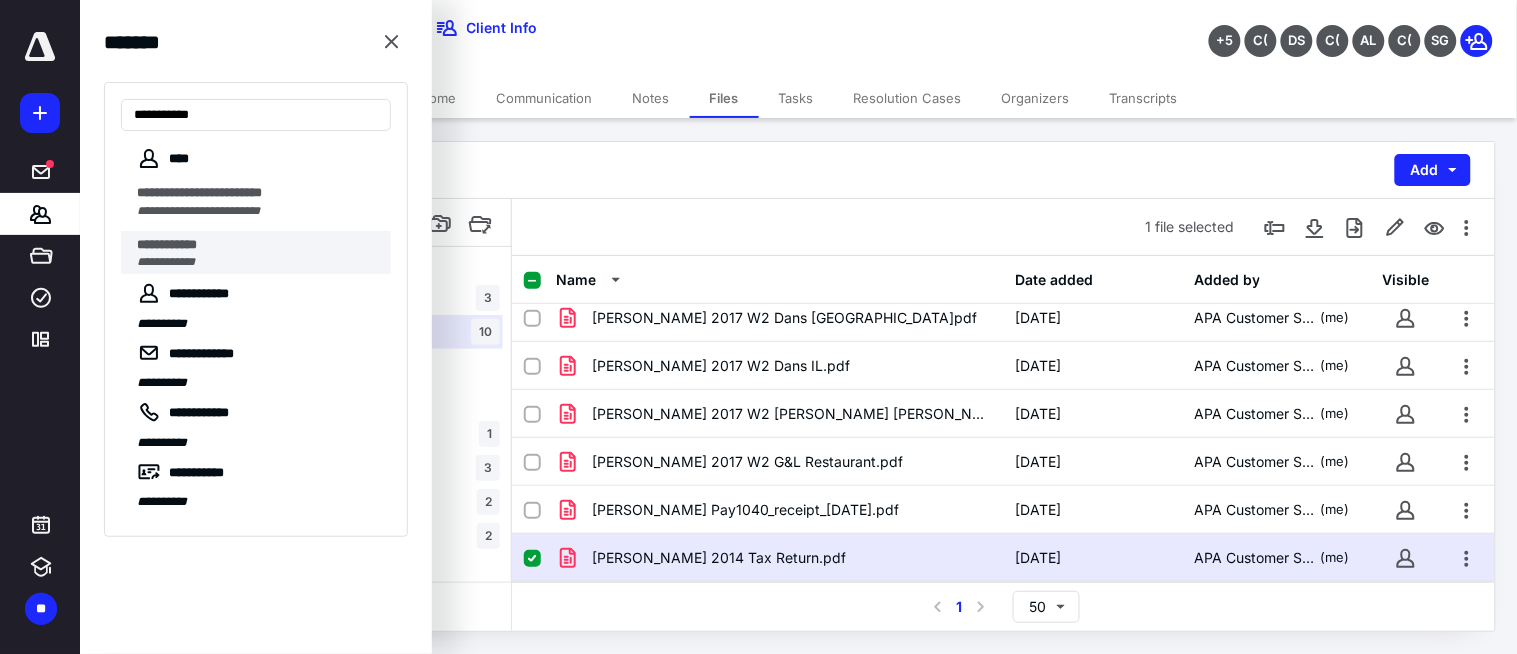 type on "**********" 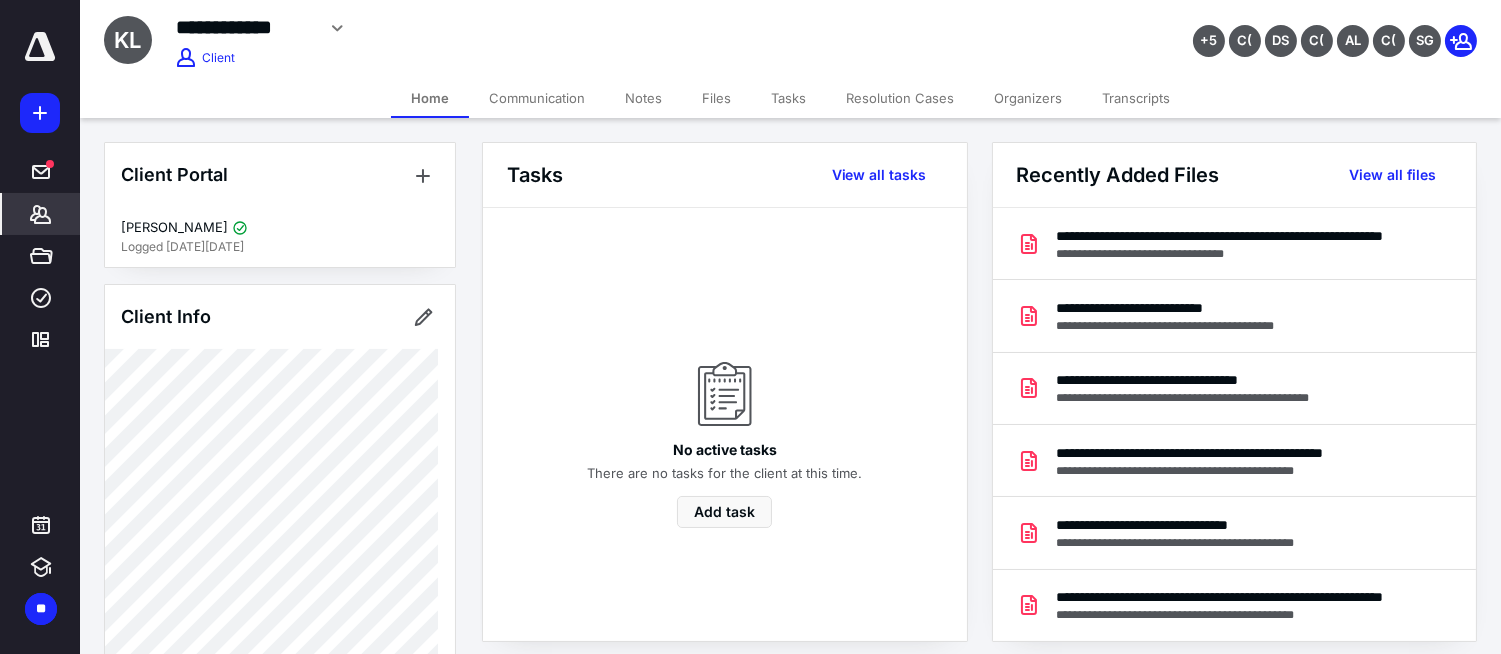 click on "Files" at bounding box center (716, 98) 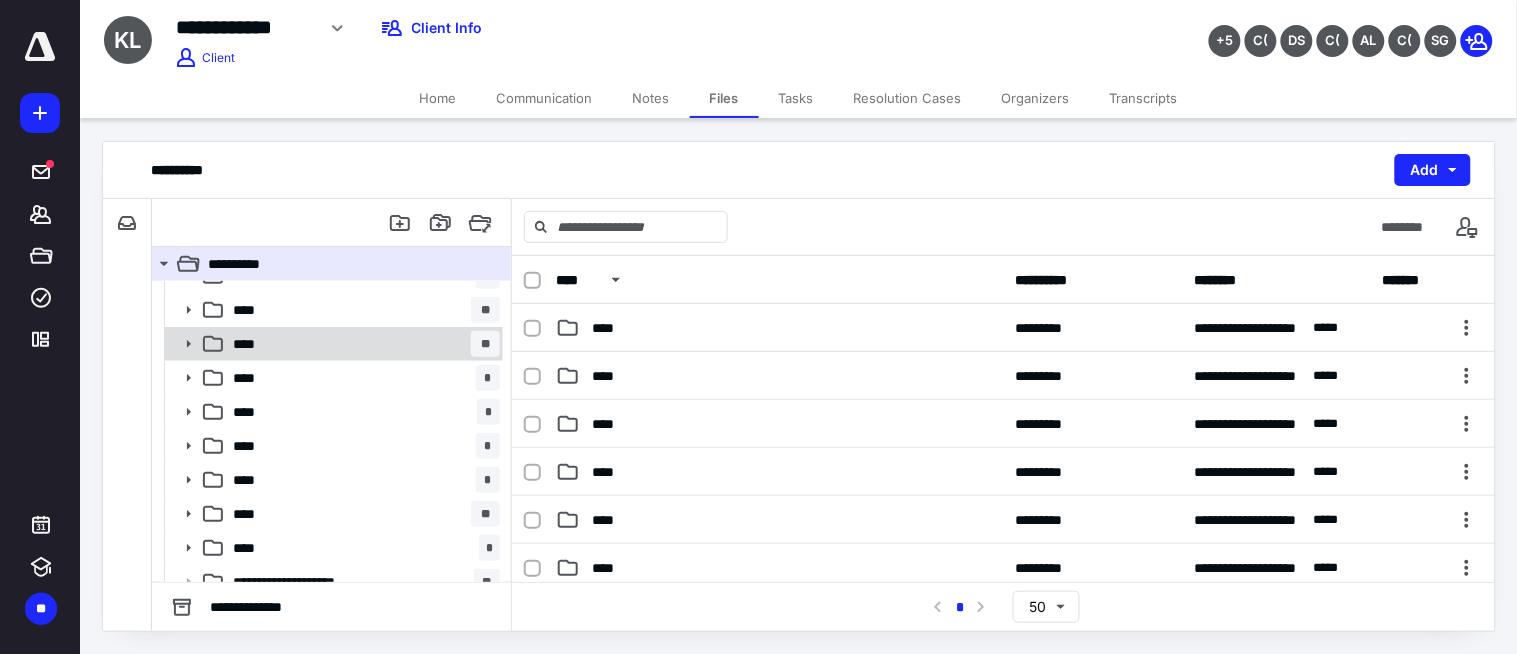 scroll, scrollTop: 222, scrollLeft: 0, axis: vertical 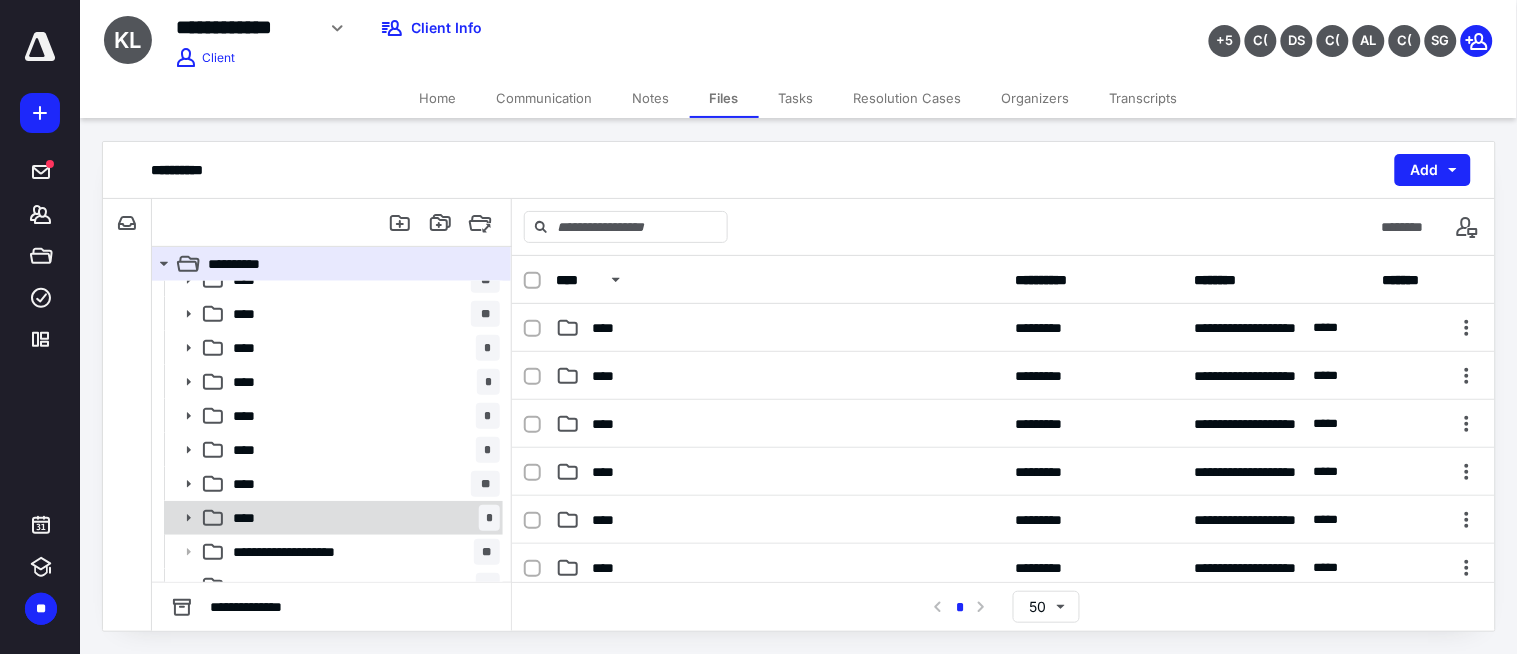 click on "**** *" at bounding box center [362, 518] 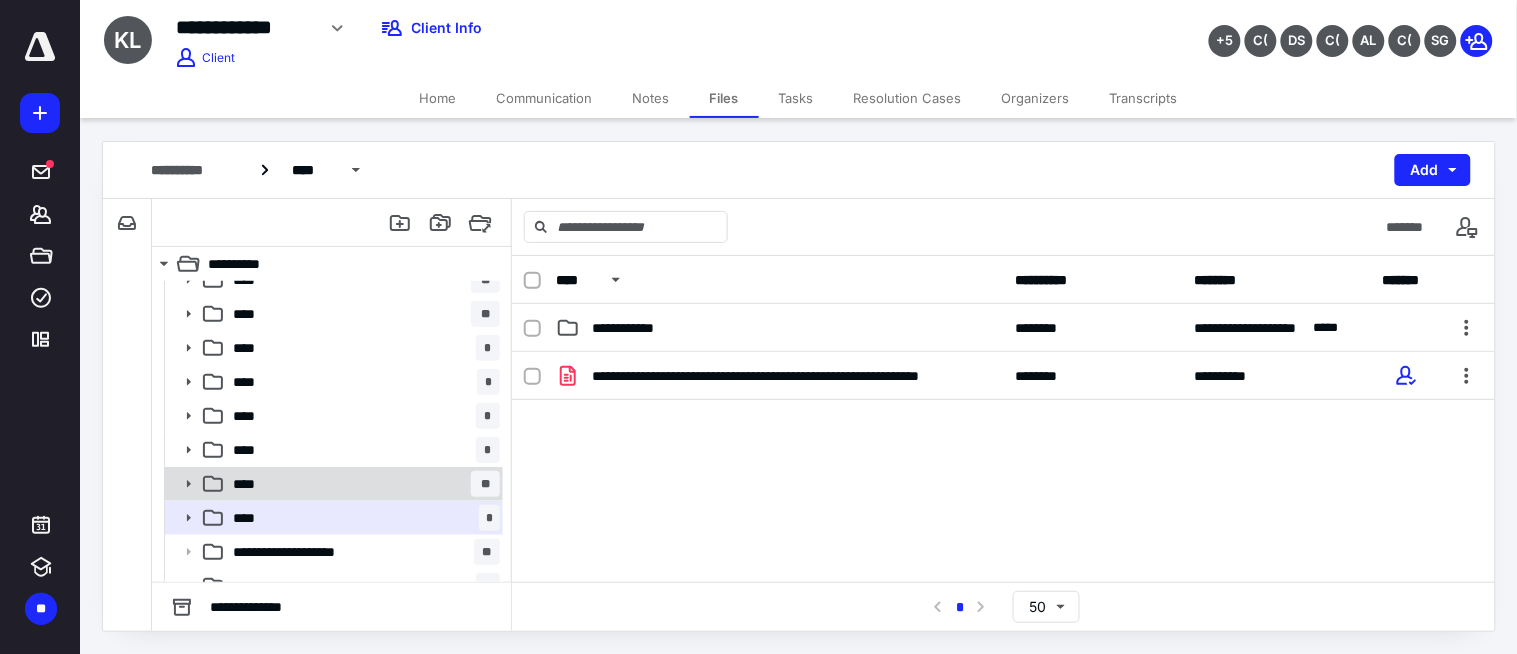 click on "**** **" at bounding box center (332, 484) 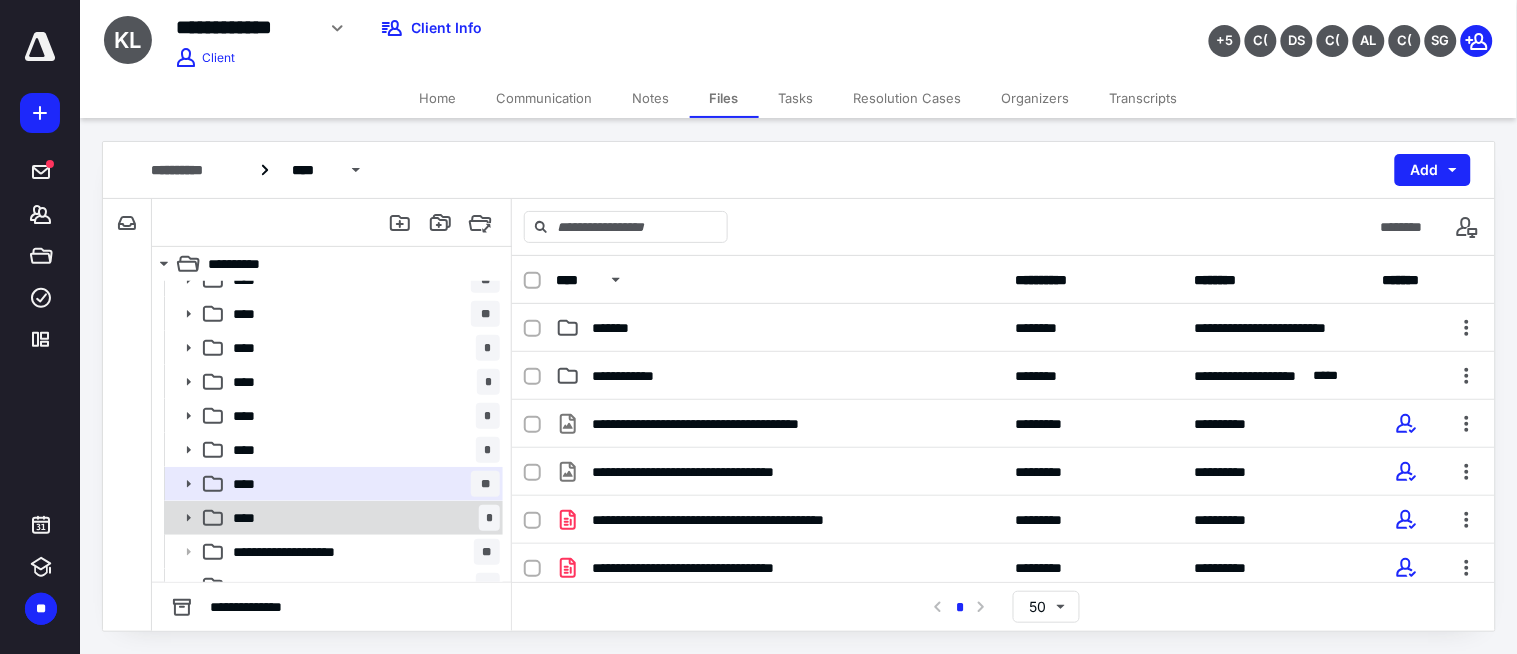 click on "**** *" at bounding box center [332, 518] 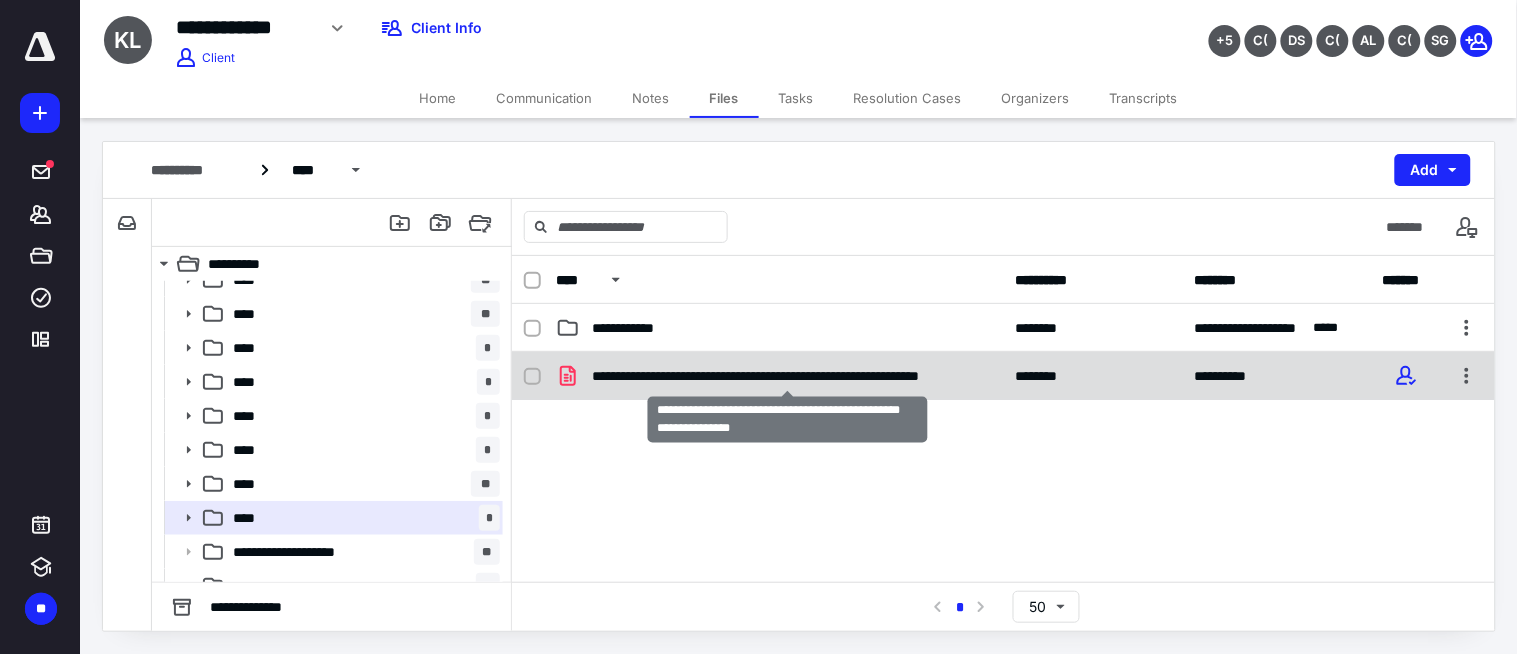 click on "**********" at bounding box center [787, 376] 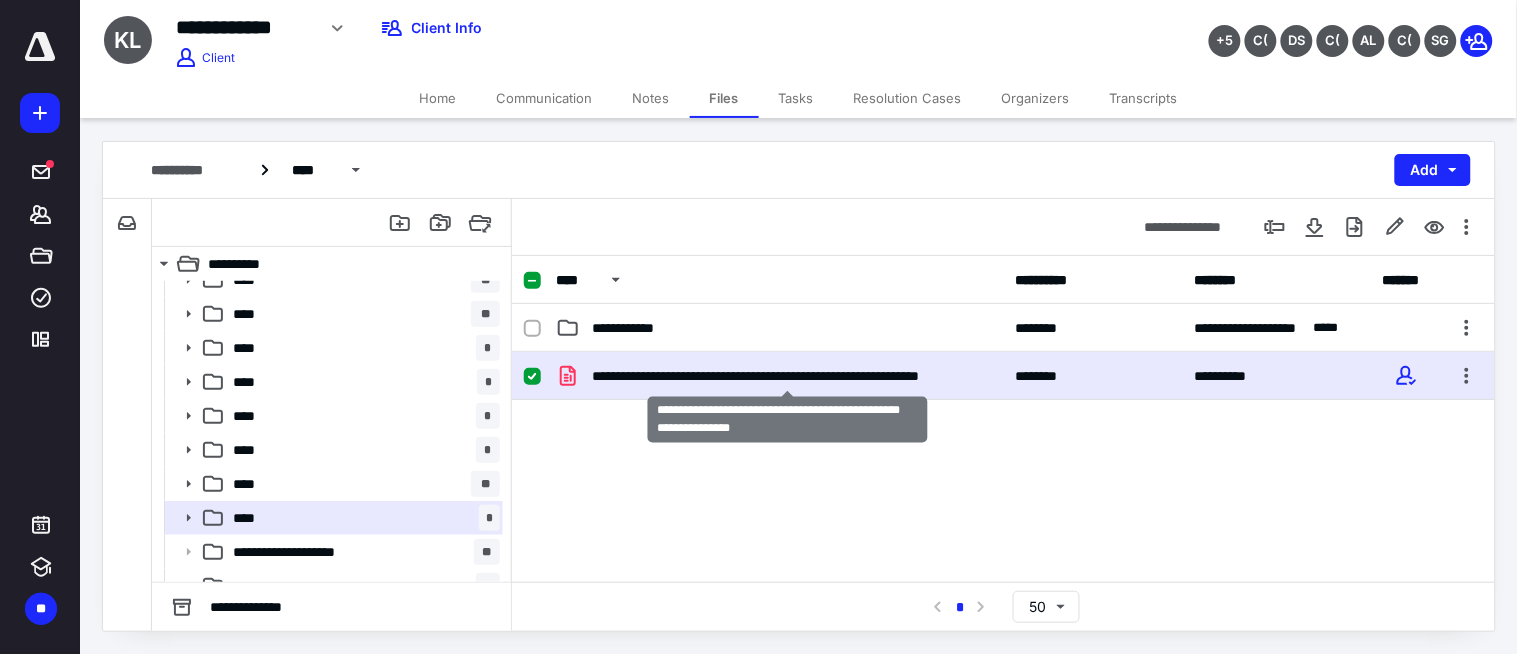 click on "**********" at bounding box center [787, 376] 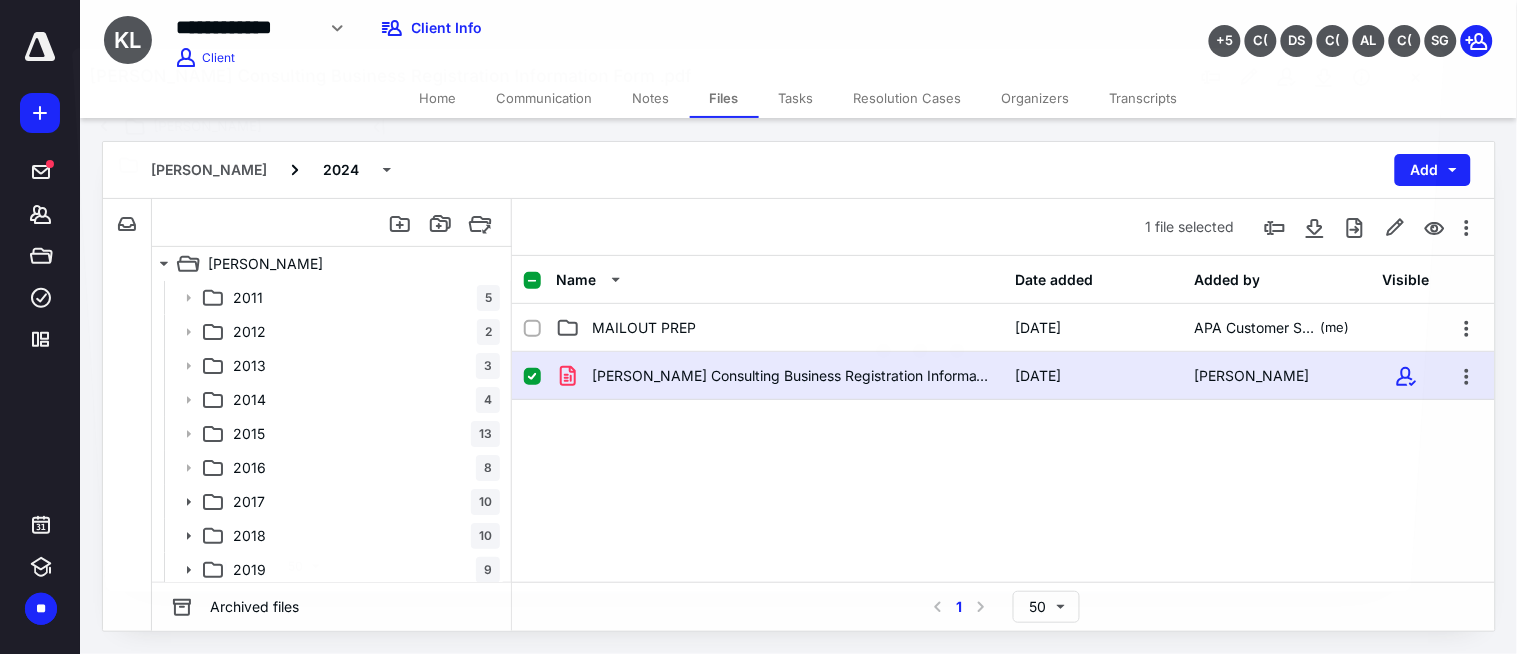 scroll, scrollTop: 222, scrollLeft: 0, axis: vertical 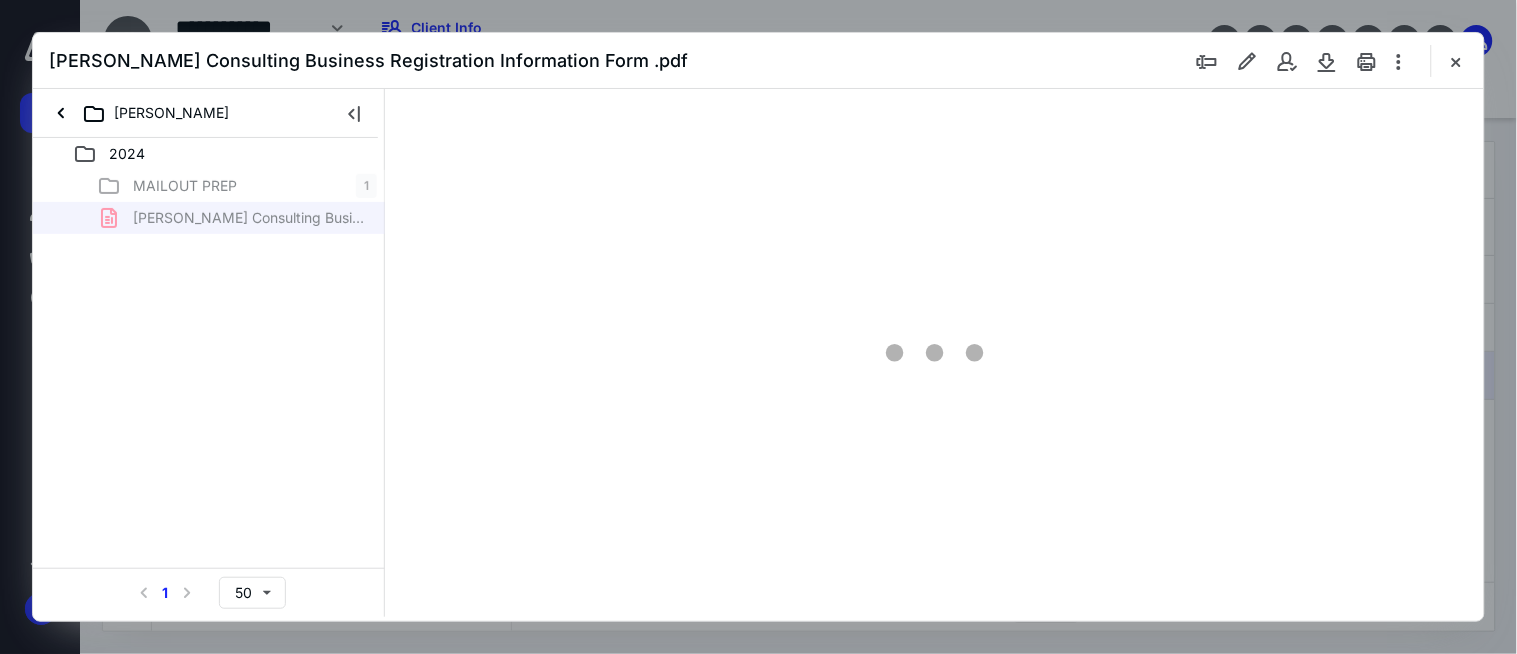 click at bounding box center [1367, 61] 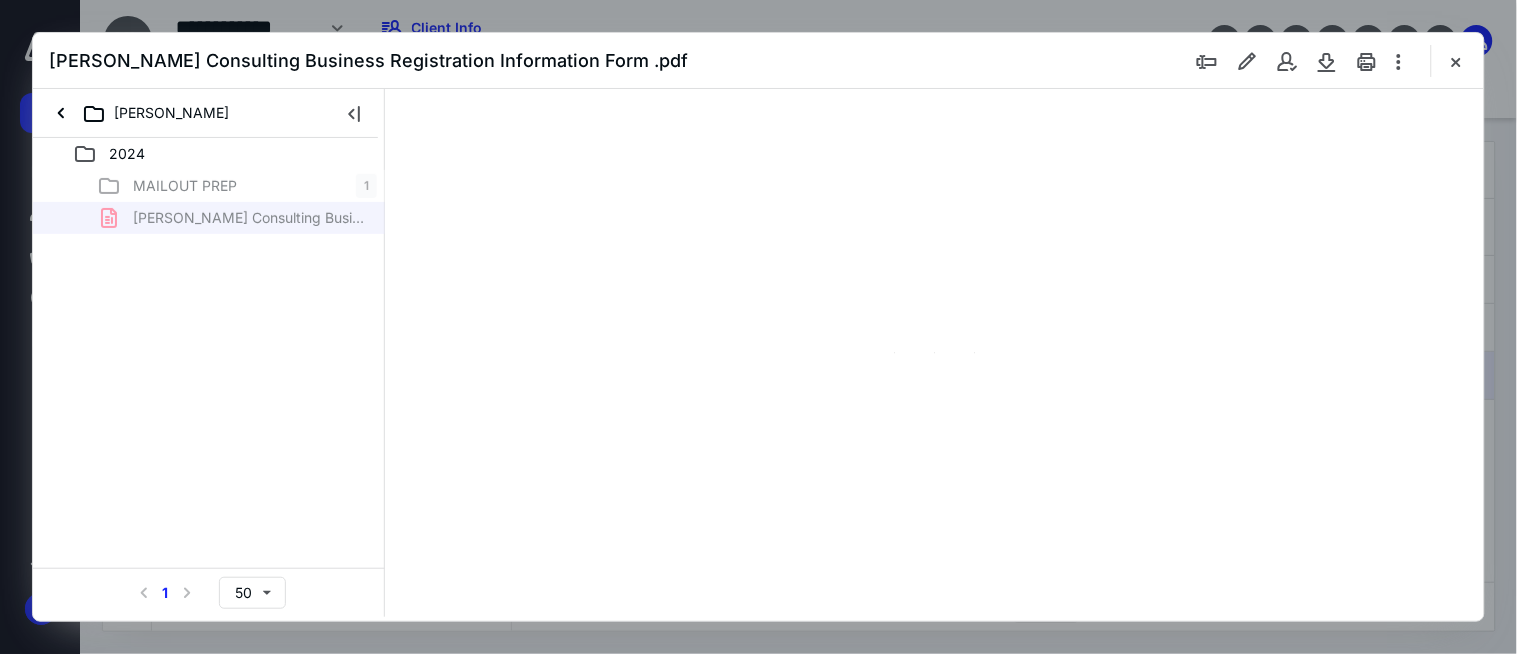 scroll, scrollTop: 0, scrollLeft: 0, axis: both 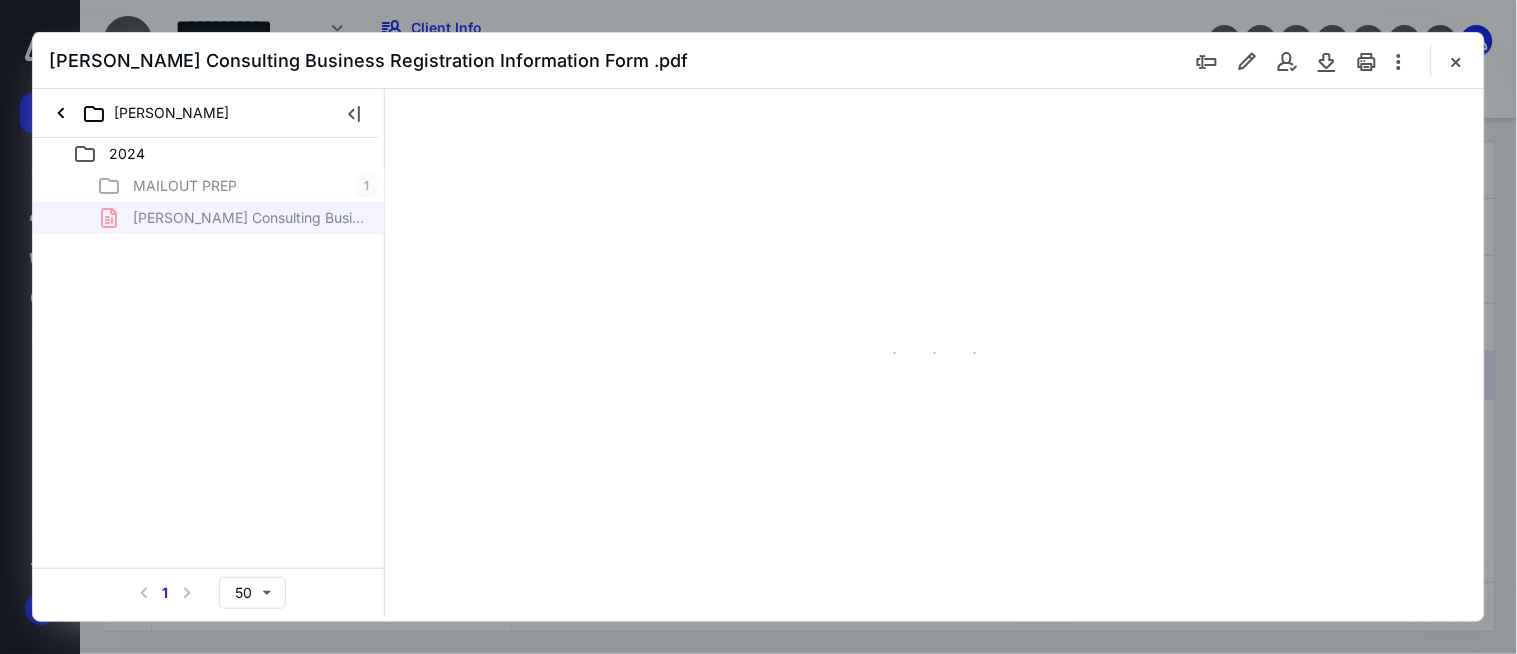 drag, startPoint x: 1454, startPoint y: 61, endPoint x: 467, endPoint y: 26, distance: 987.62036 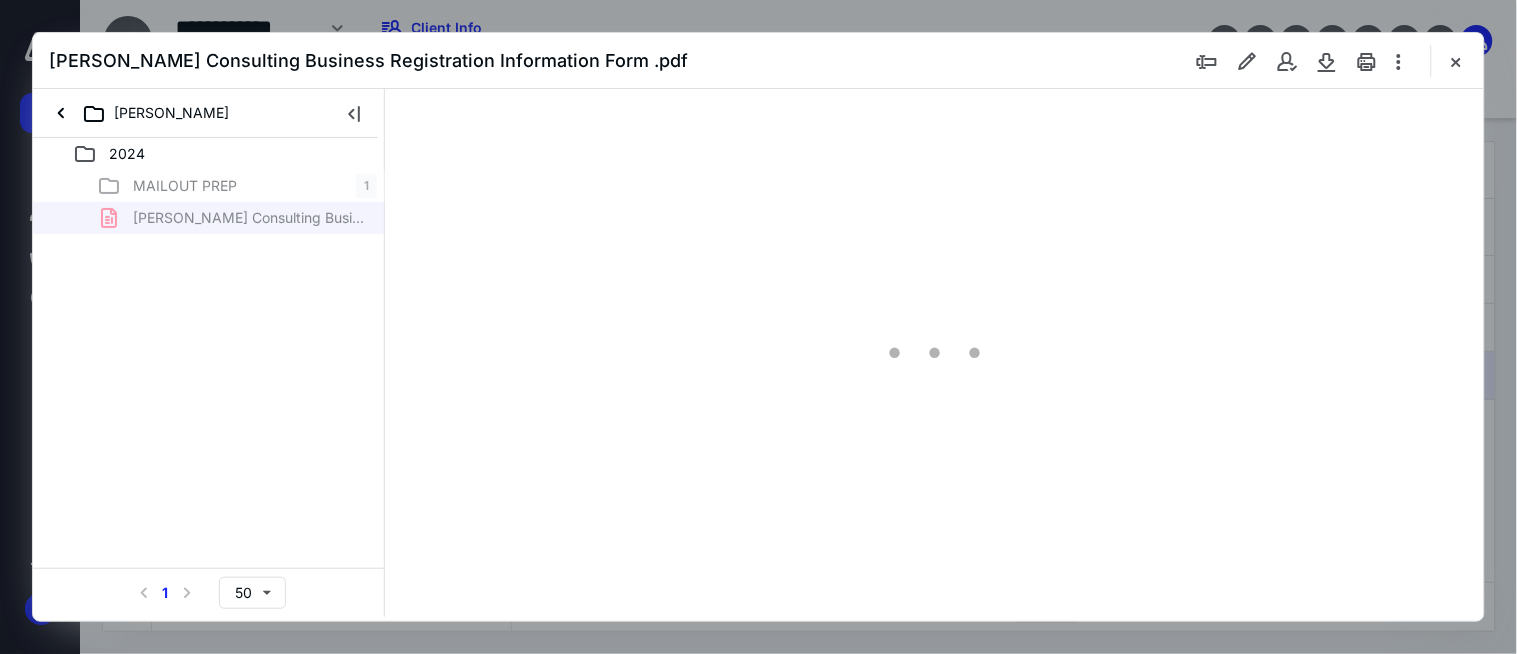click at bounding box center [1456, 61] 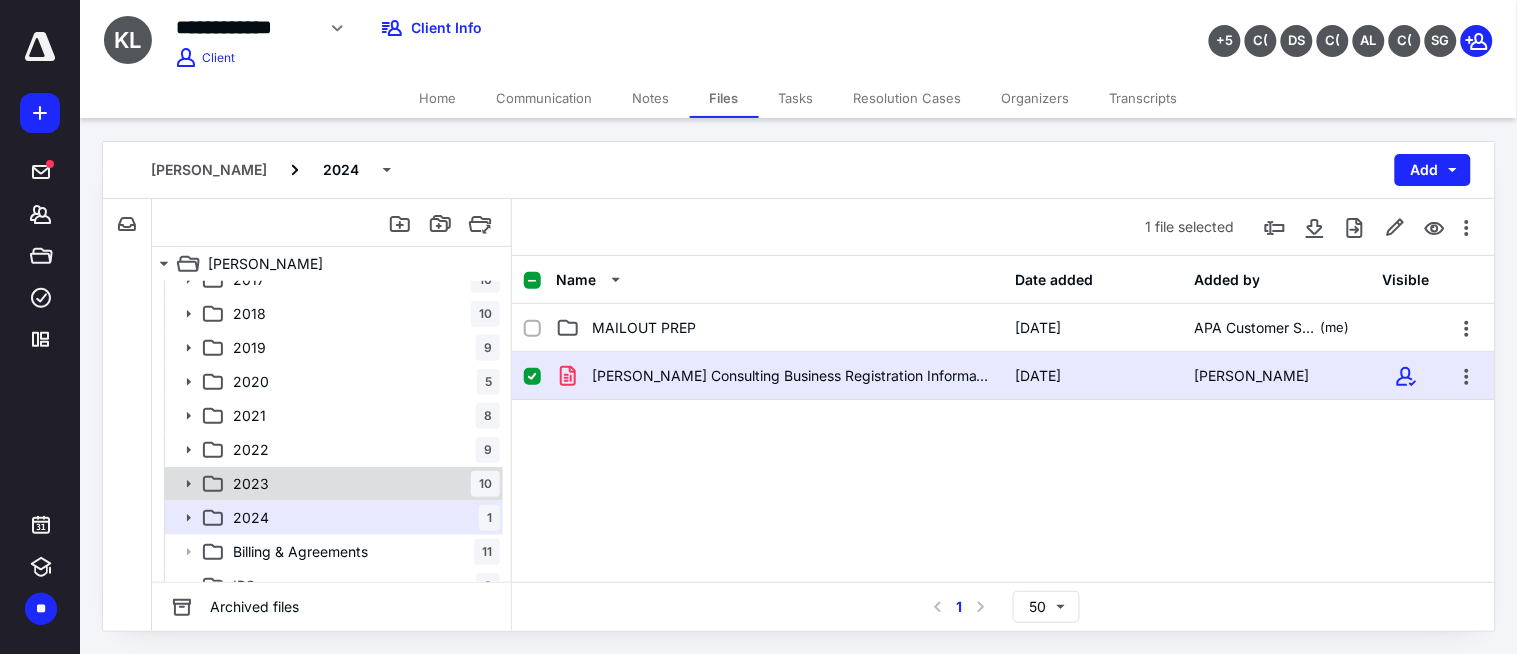 click on "2023 10" at bounding box center [362, 484] 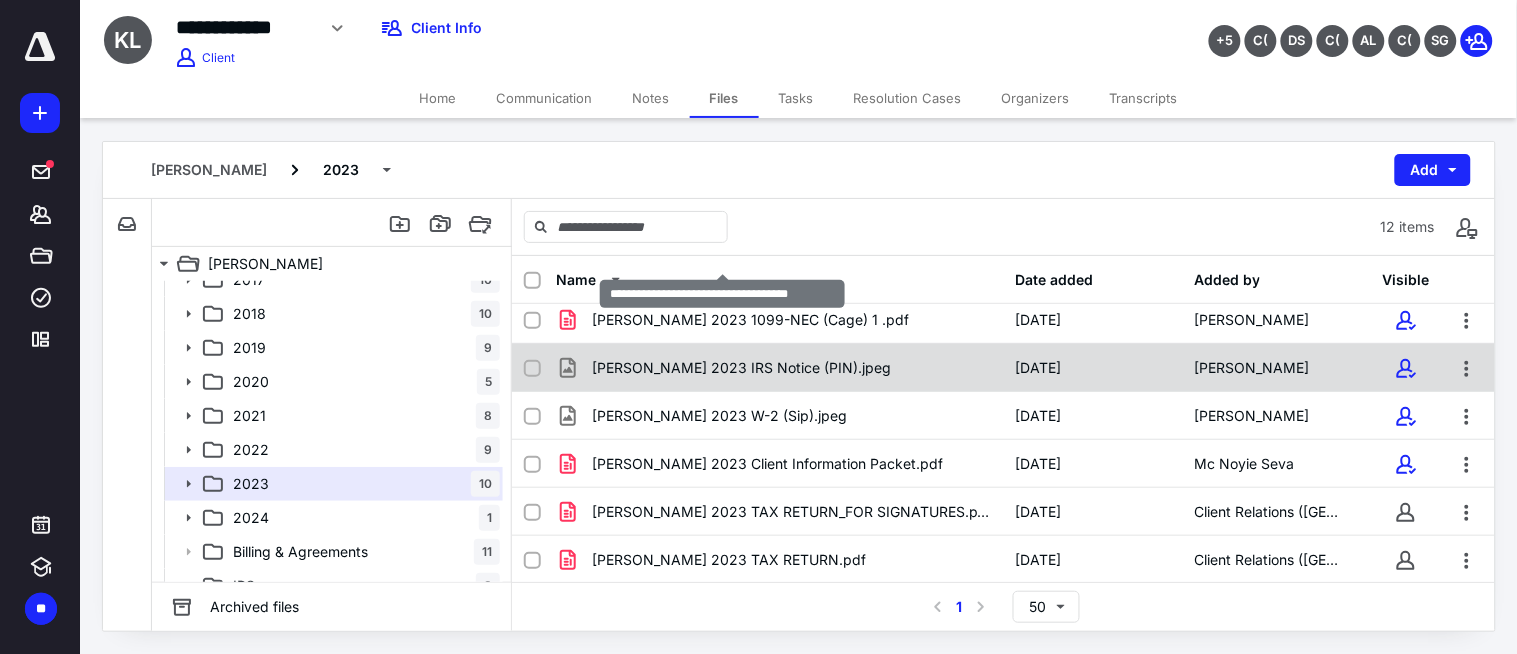 scroll, scrollTop: 298, scrollLeft: 0, axis: vertical 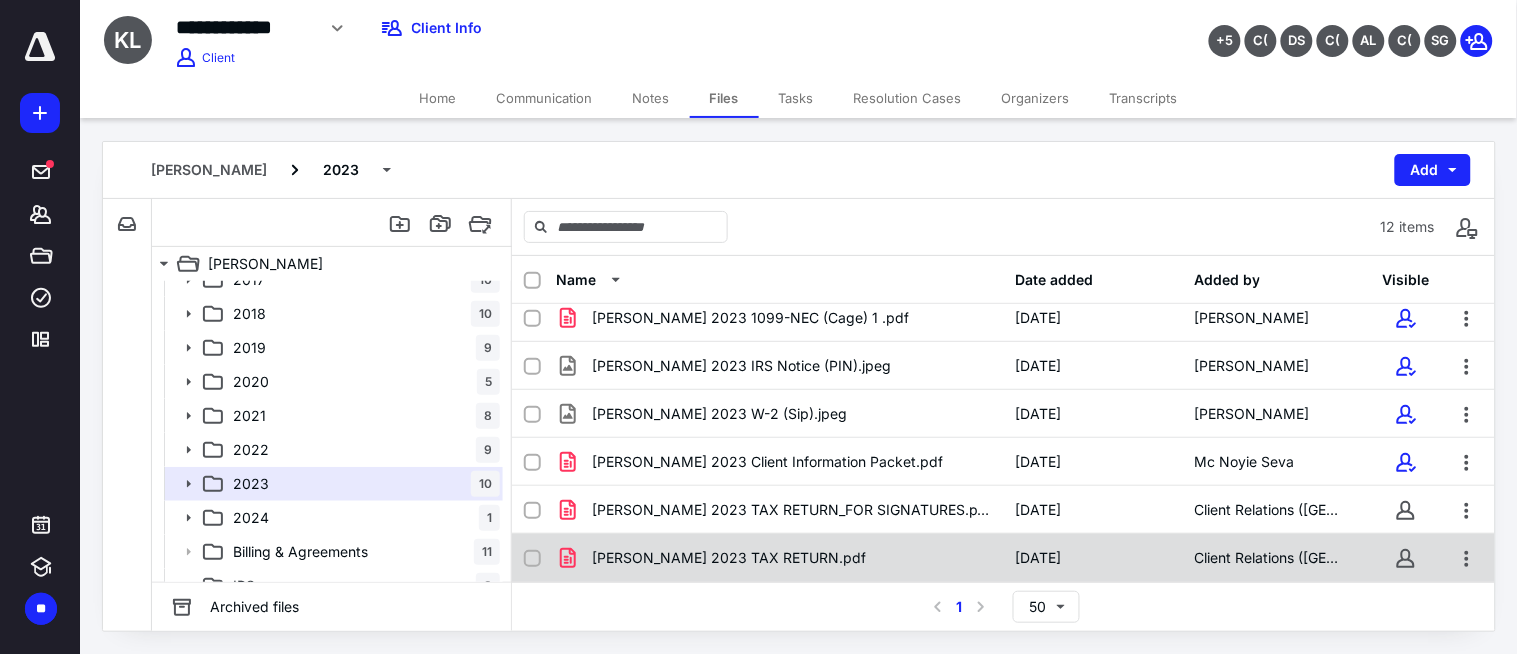 click on "[PERSON_NAME] 2023 TAX RETURN.pdf" at bounding box center [729, 558] 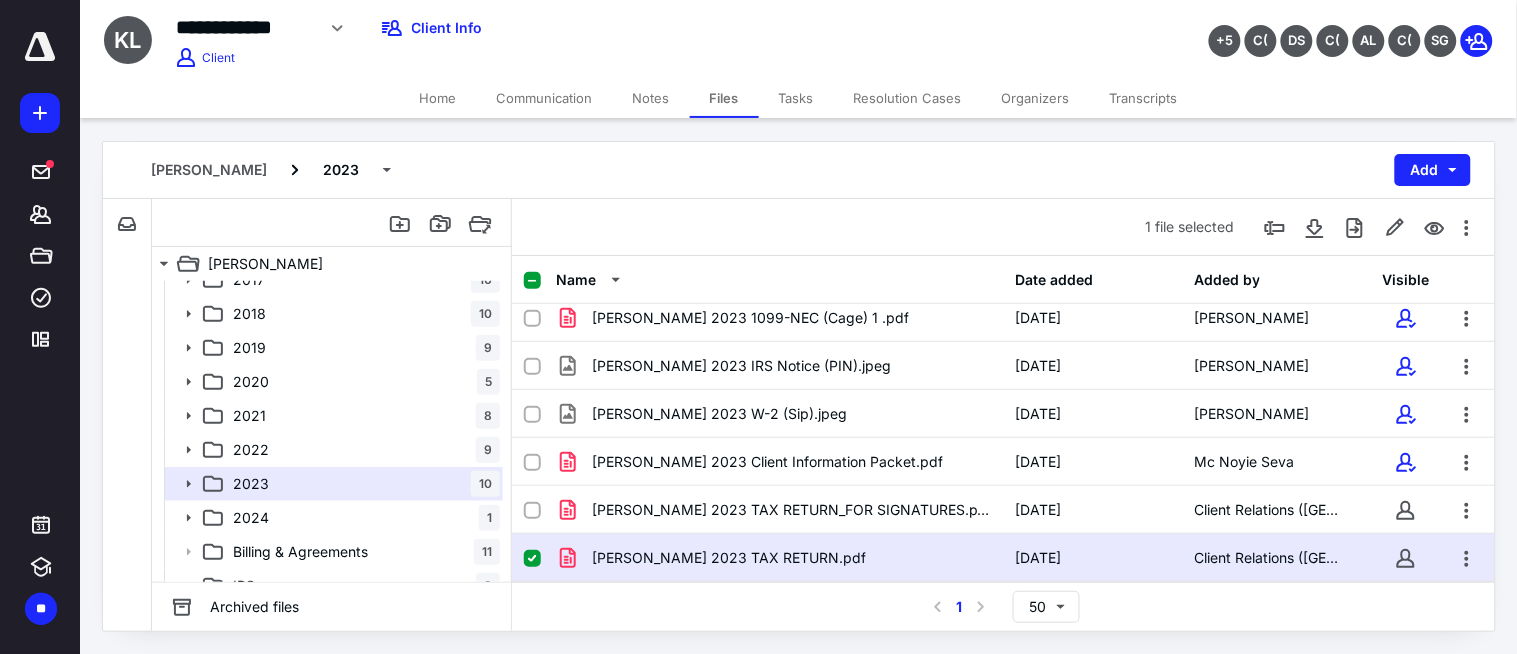 click on "[PERSON_NAME] 2023 TAX RETURN.pdf" at bounding box center [729, 558] 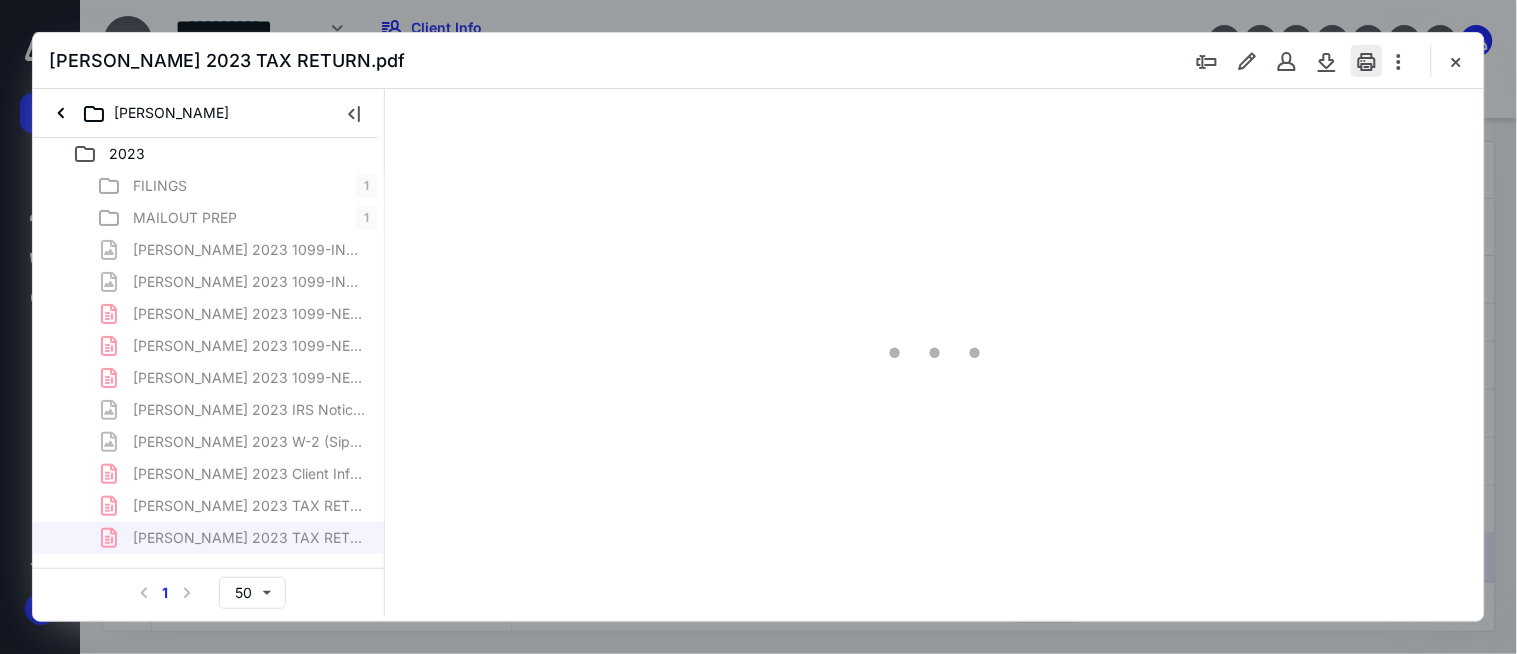 click at bounding box center [1367, 61] 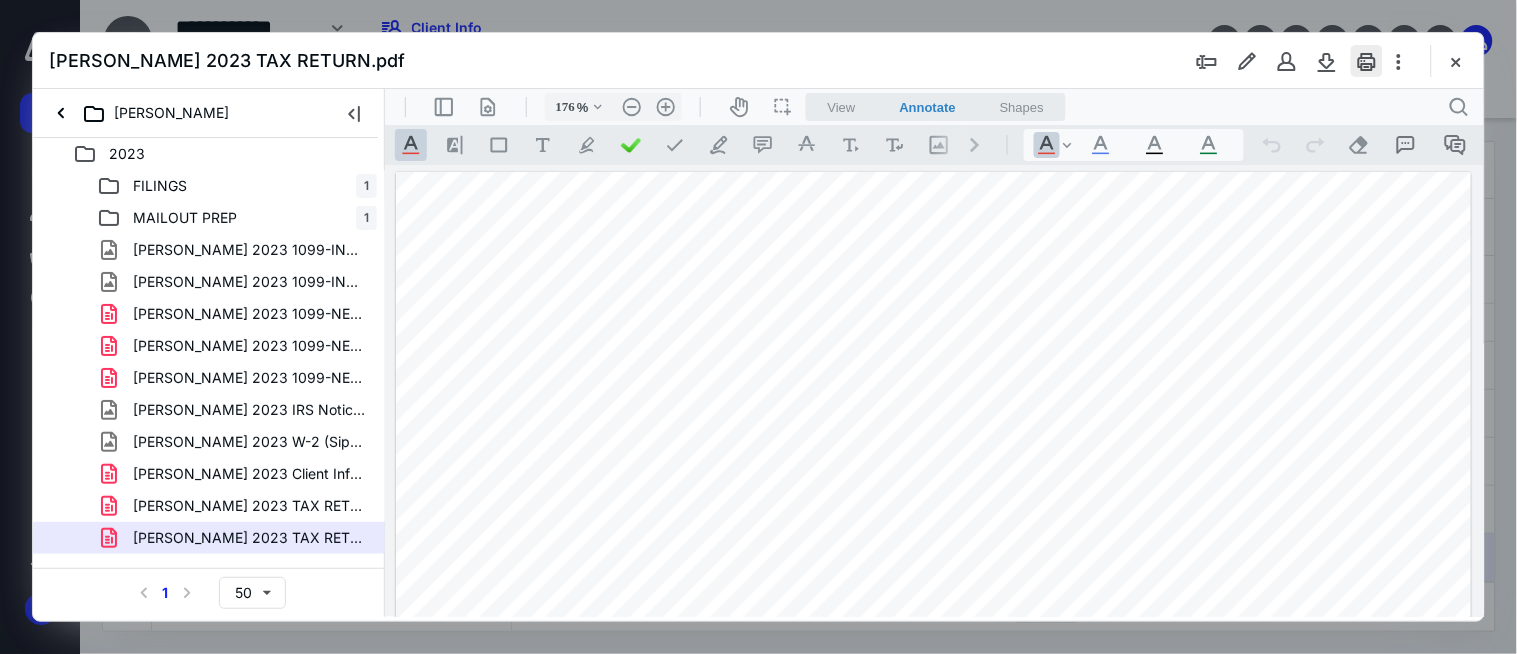 scroll, scrollTop: 0, scrollLeft: 0, axis: both 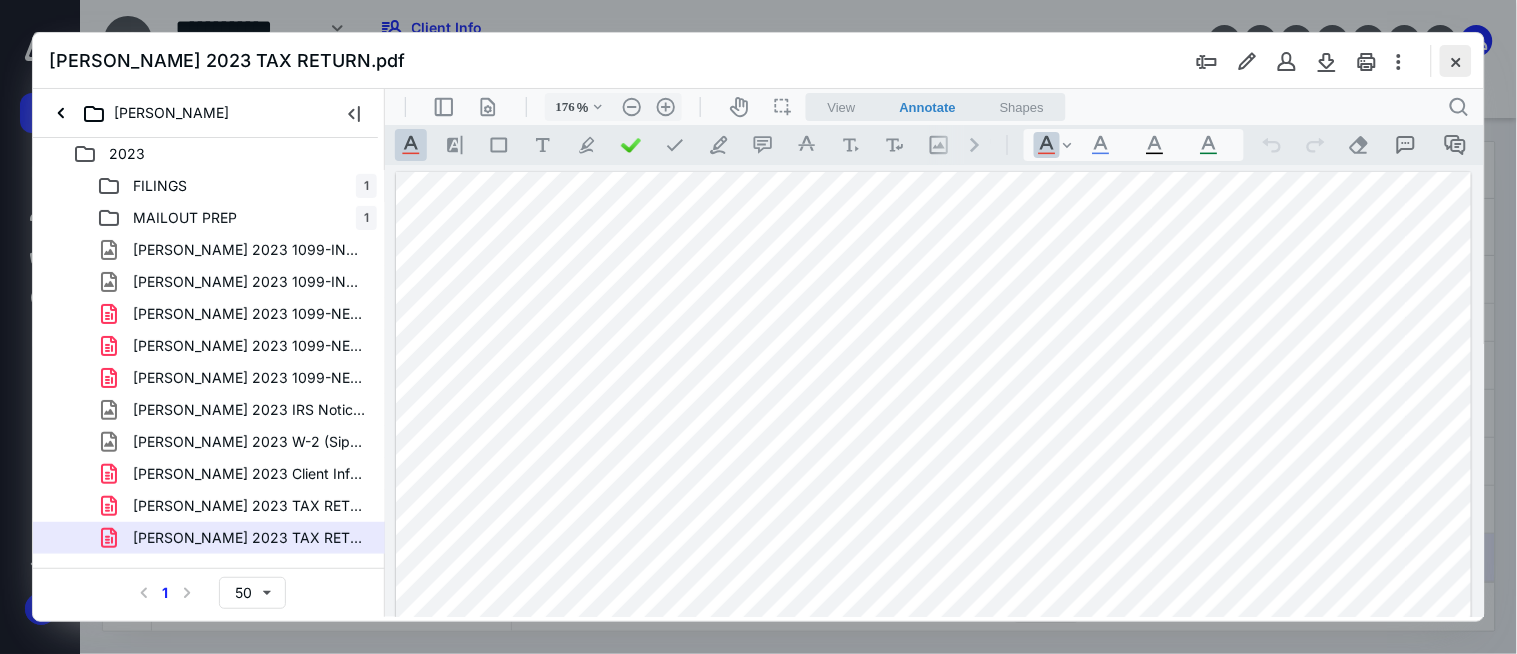 click at bounding box center [1456, 61] 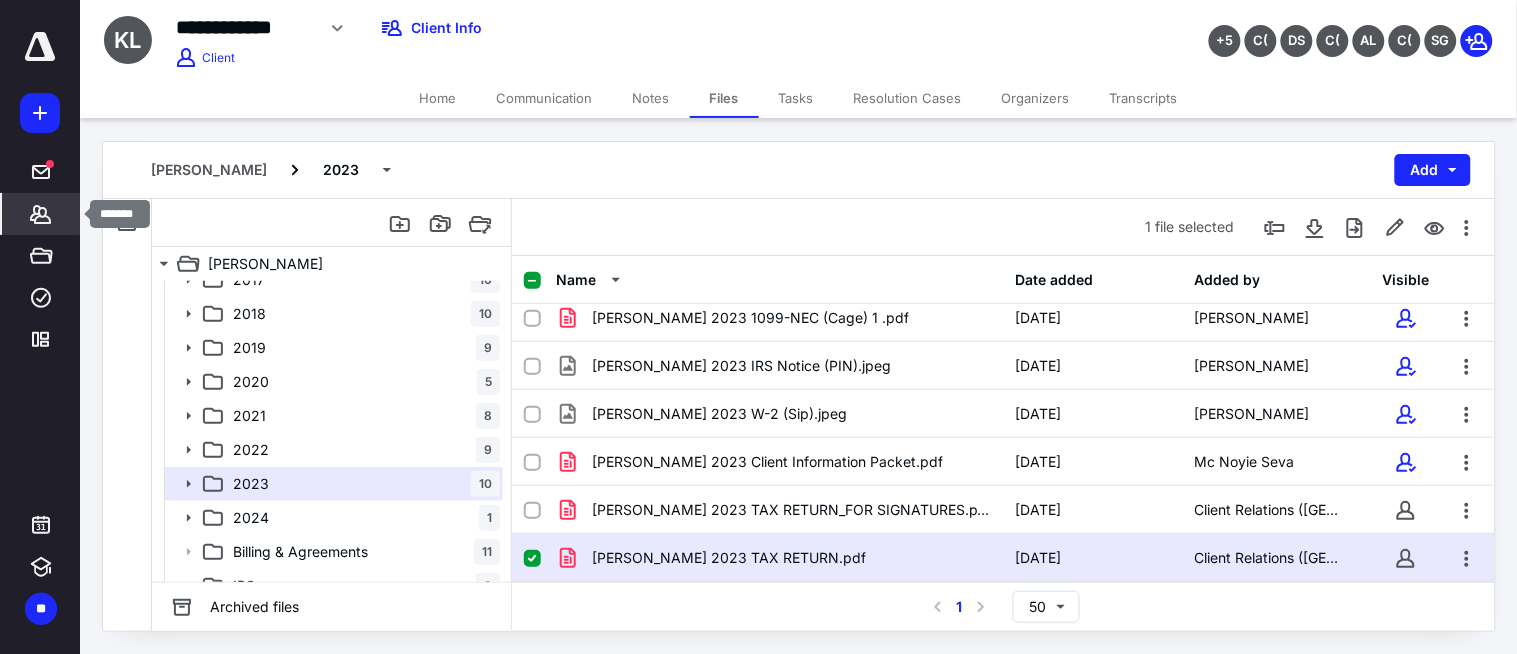 drag, startPoint x: 42, startPoint y: 222, endPoint x: 47, endPoint y: 213, distance: 10.29563 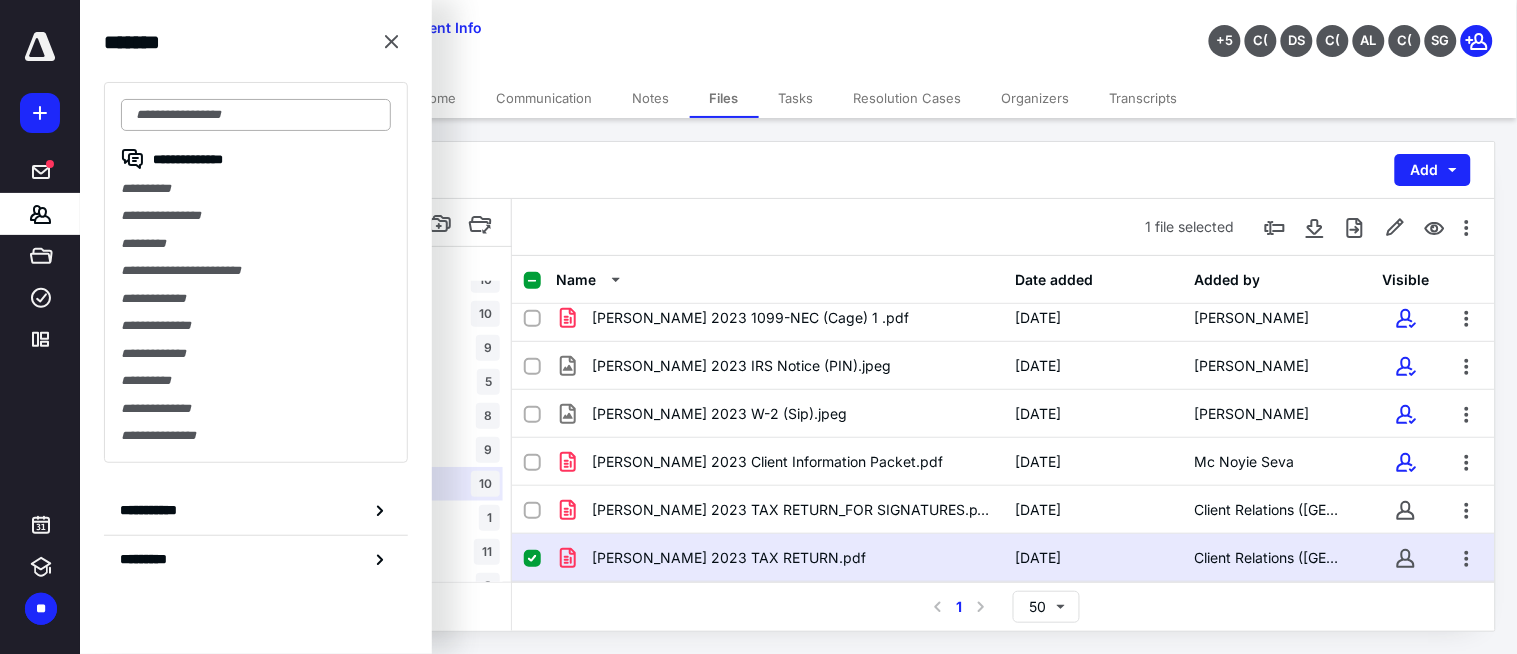 click at bounding box center [256, 115] 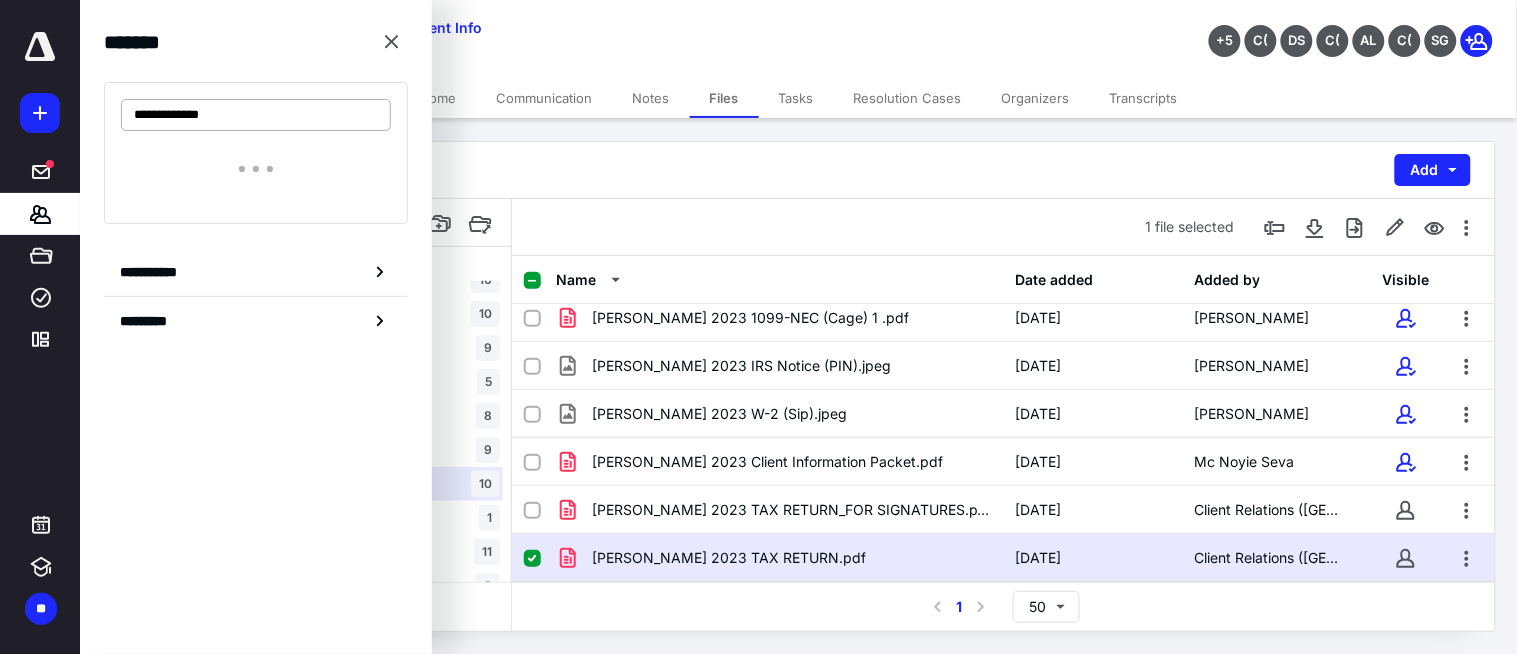 click on "**********" at bounding box center (256, 115) 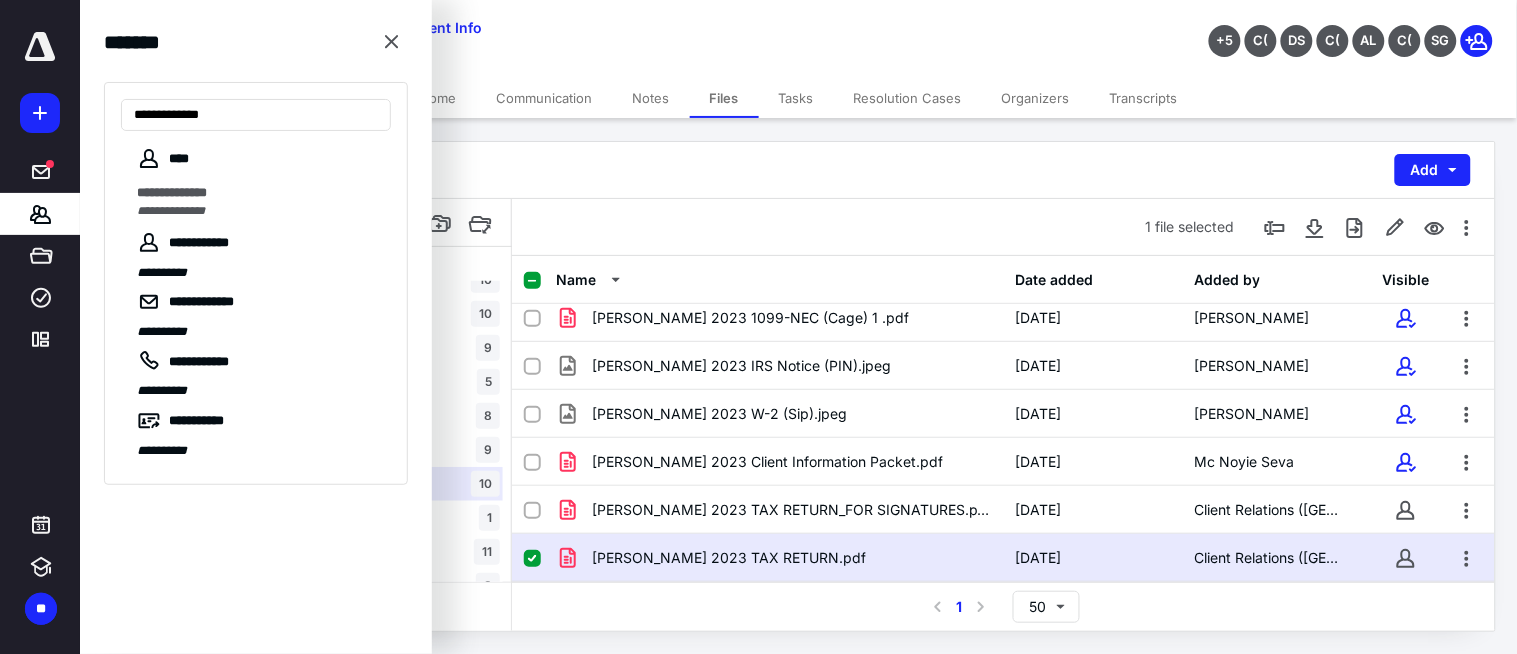 type on "**********" 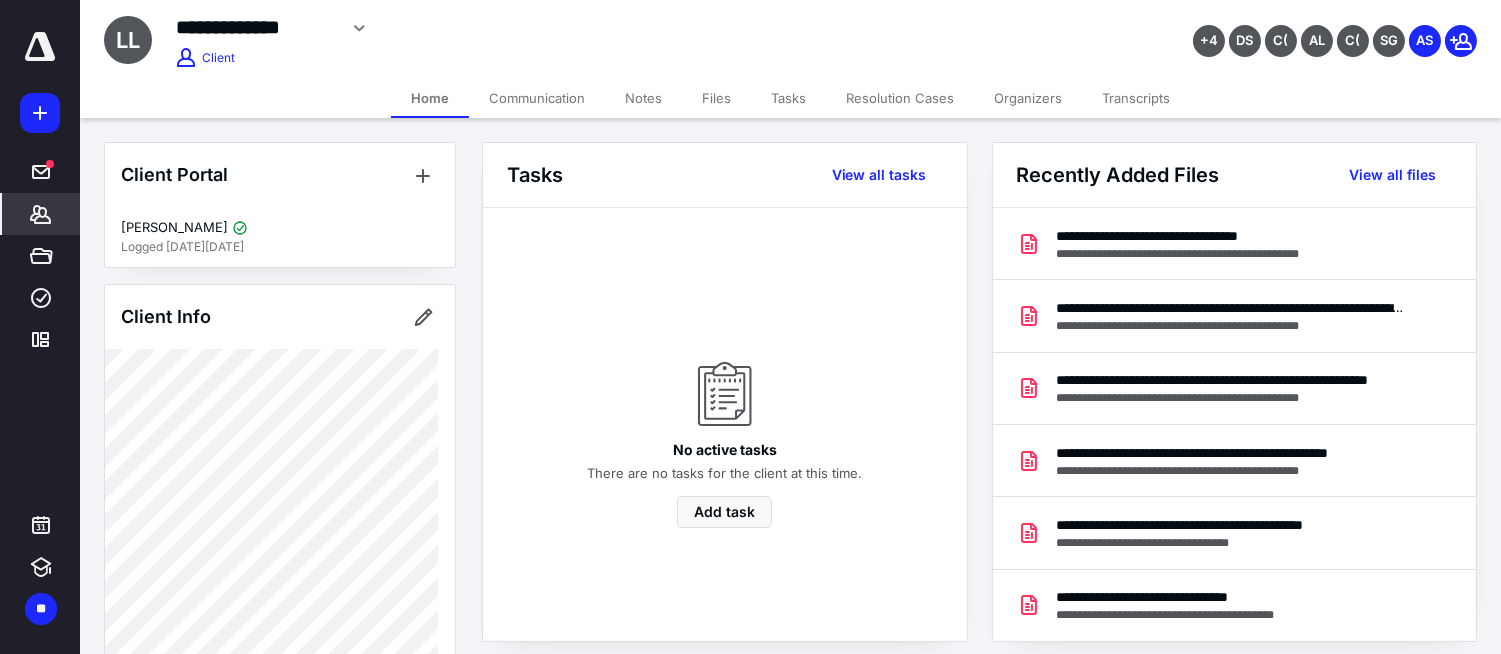 click on "Files" at bounding box center [716, 98] 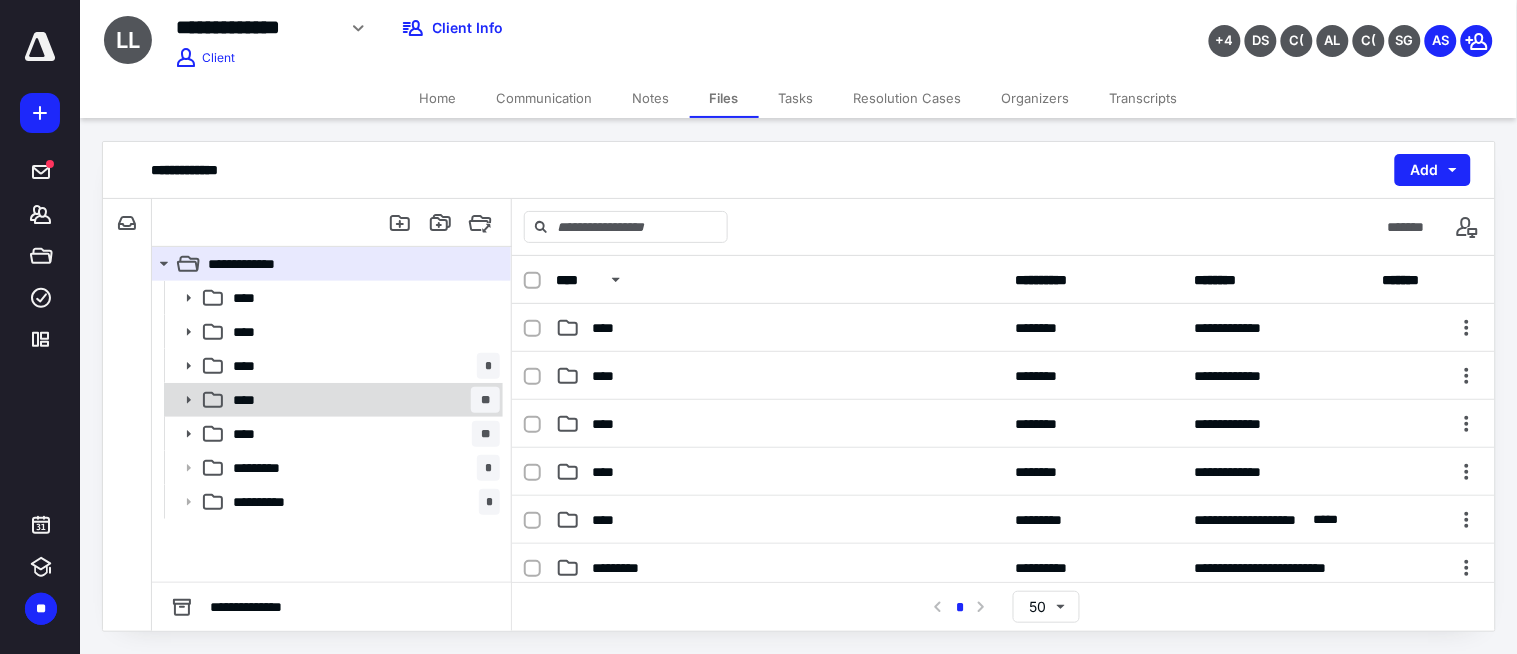 click on "**** **" at bounding box center (362, 400) 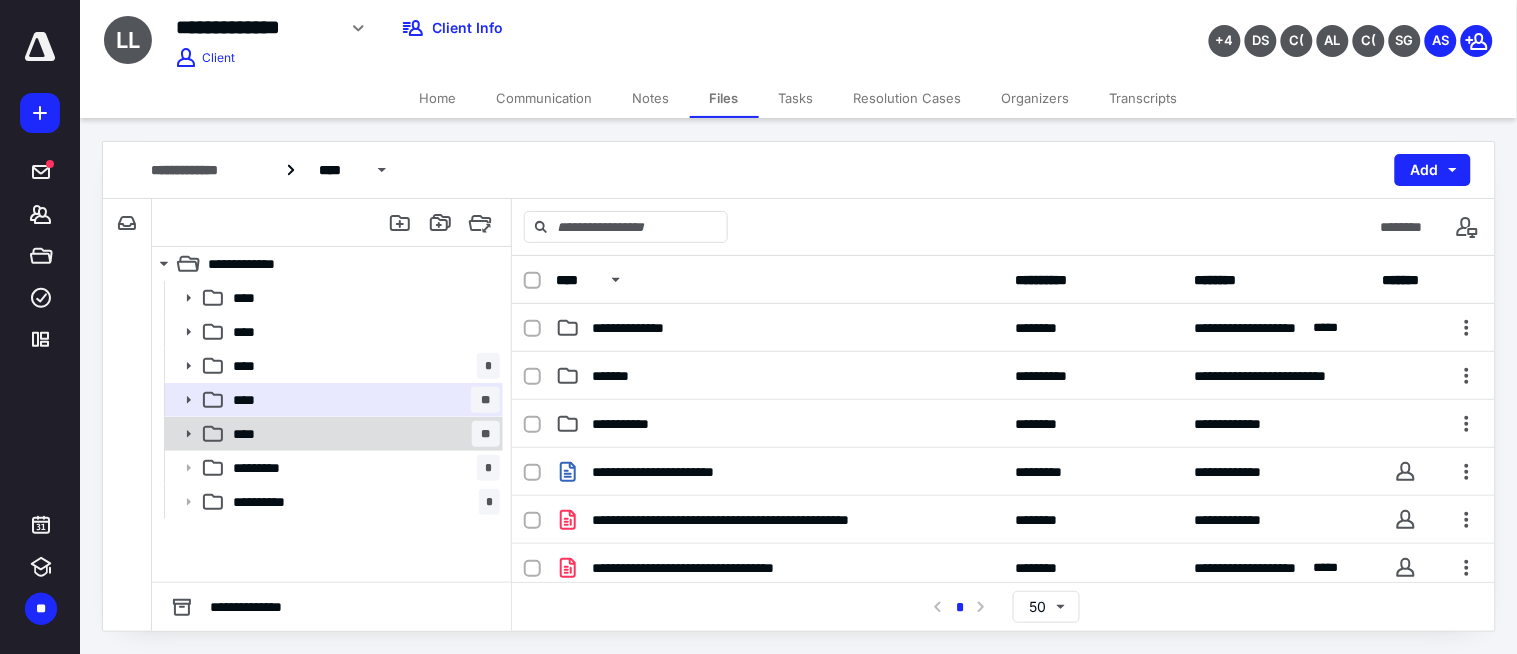 click on "**** **" at bounding box center [362, 434] 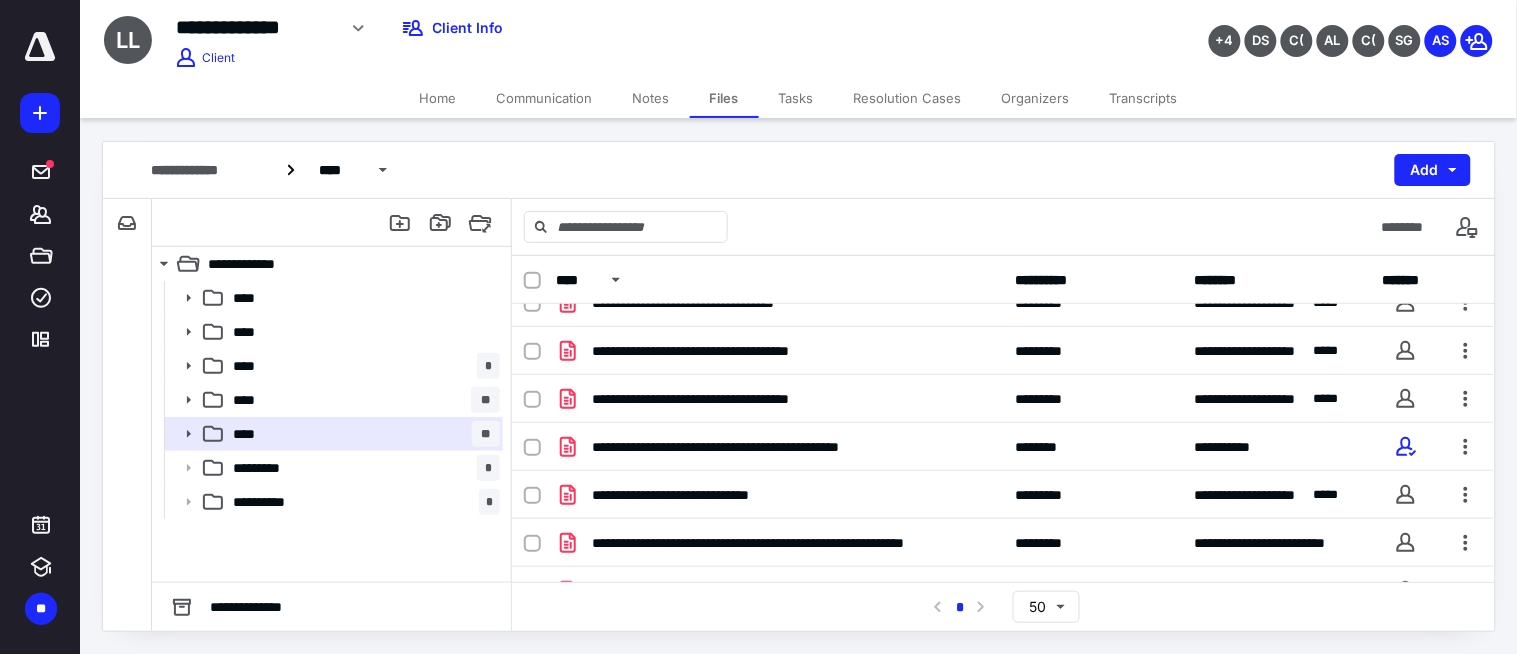 scroll, scrollTop: 540, scrollLeft: 0, axis: vertical 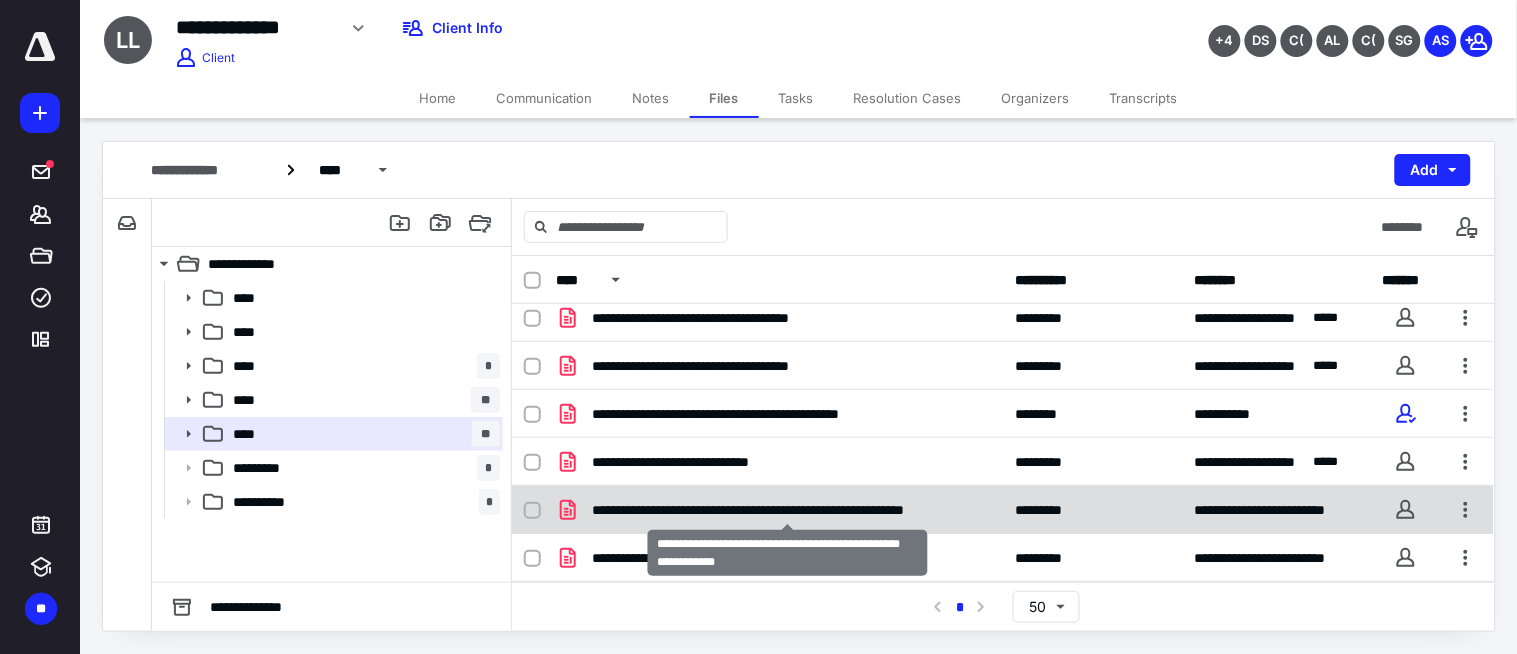 click on "**********" at bounding box center (787, 510) 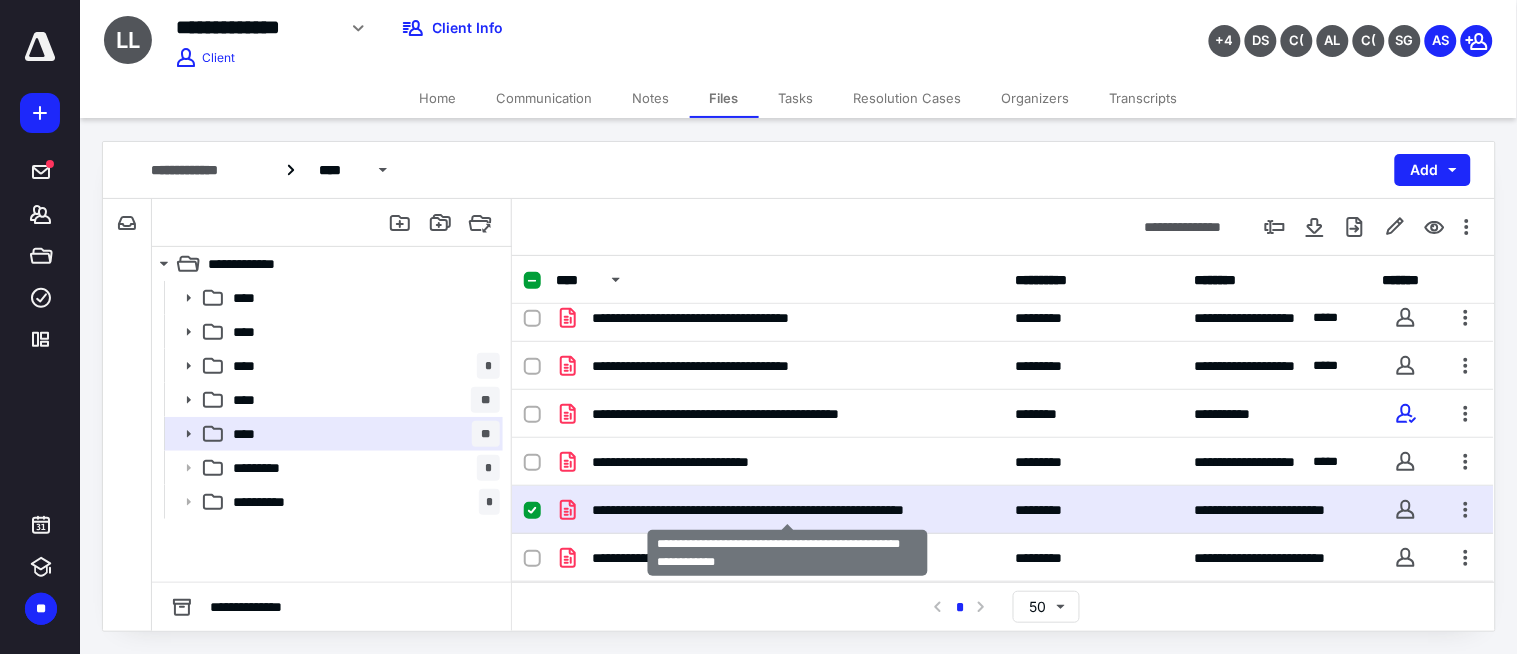 click on "**********" at bounding box center [787, 510] 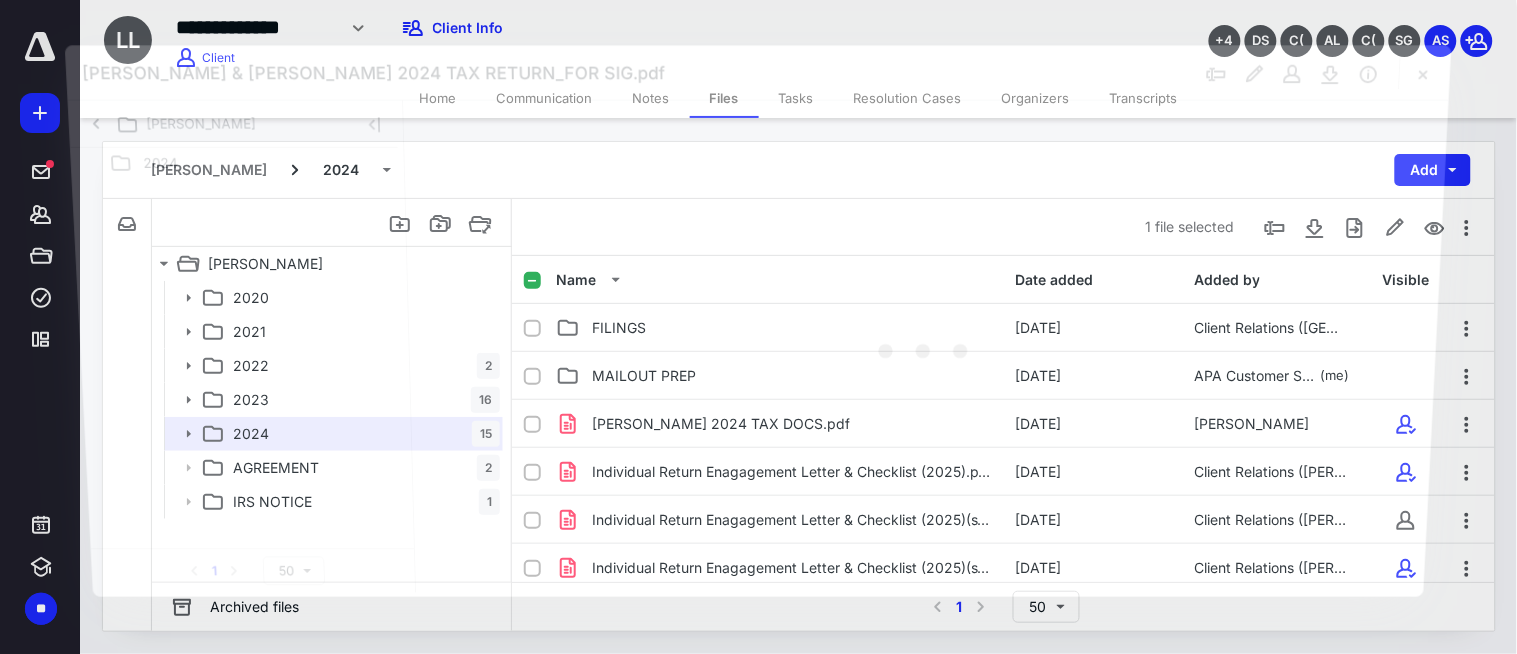 scroll, scrollTop: 540, scrollLeft: 0, axis: vertical 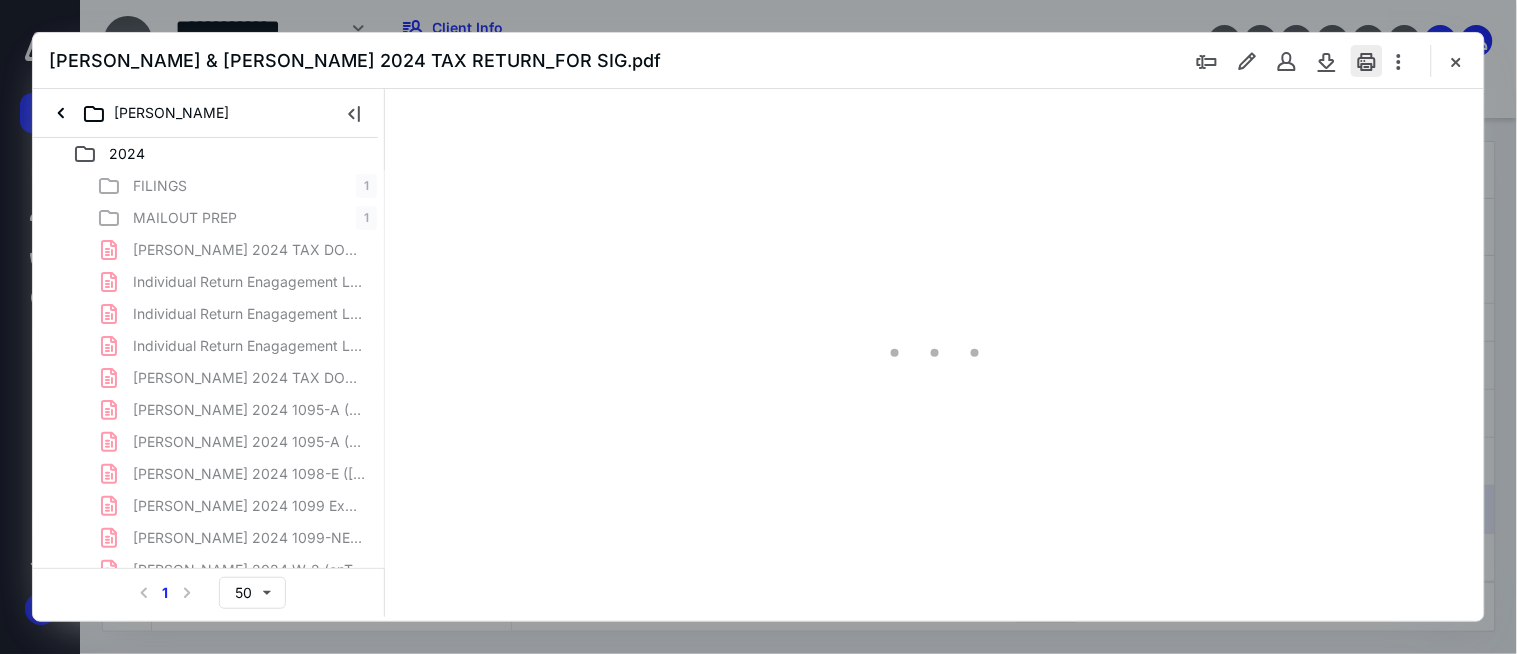 click at bounding box center [1367, 61] 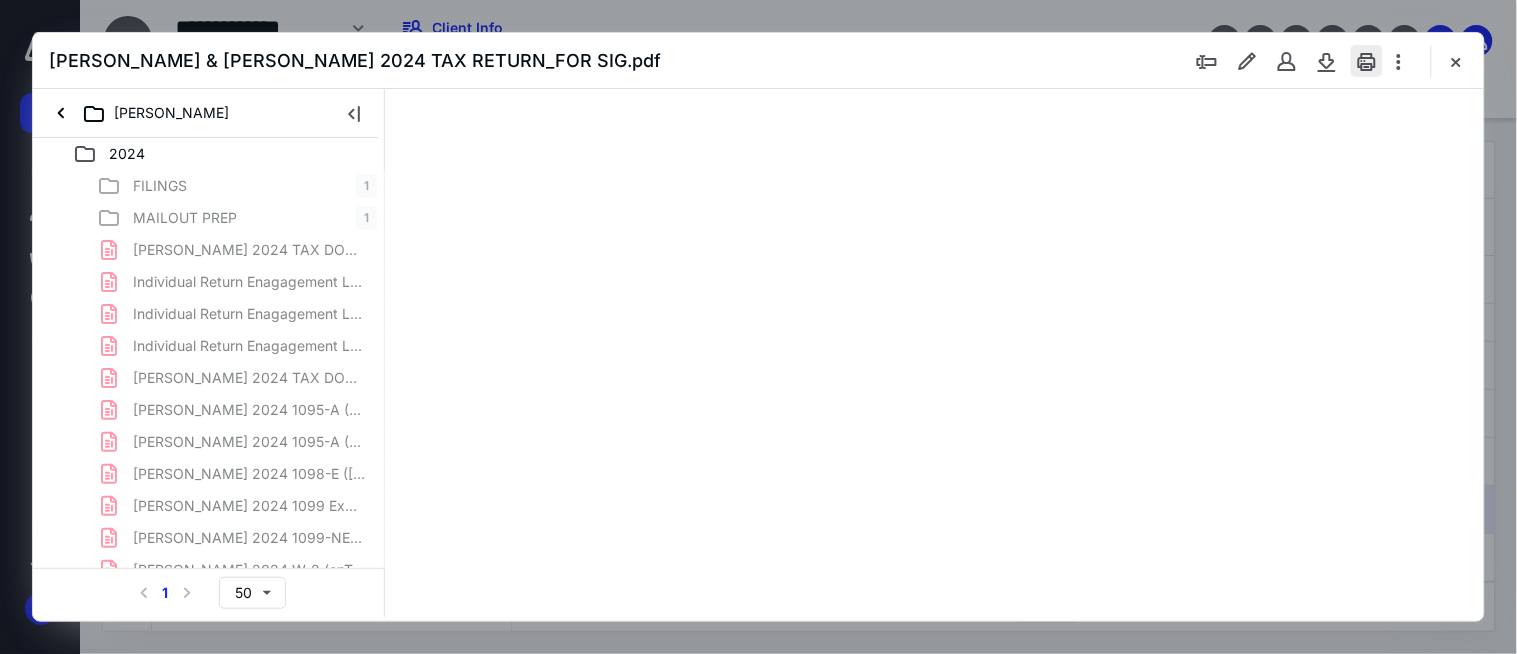 scroll, scrollTop: 0, scrollLeft: 0, axis: both 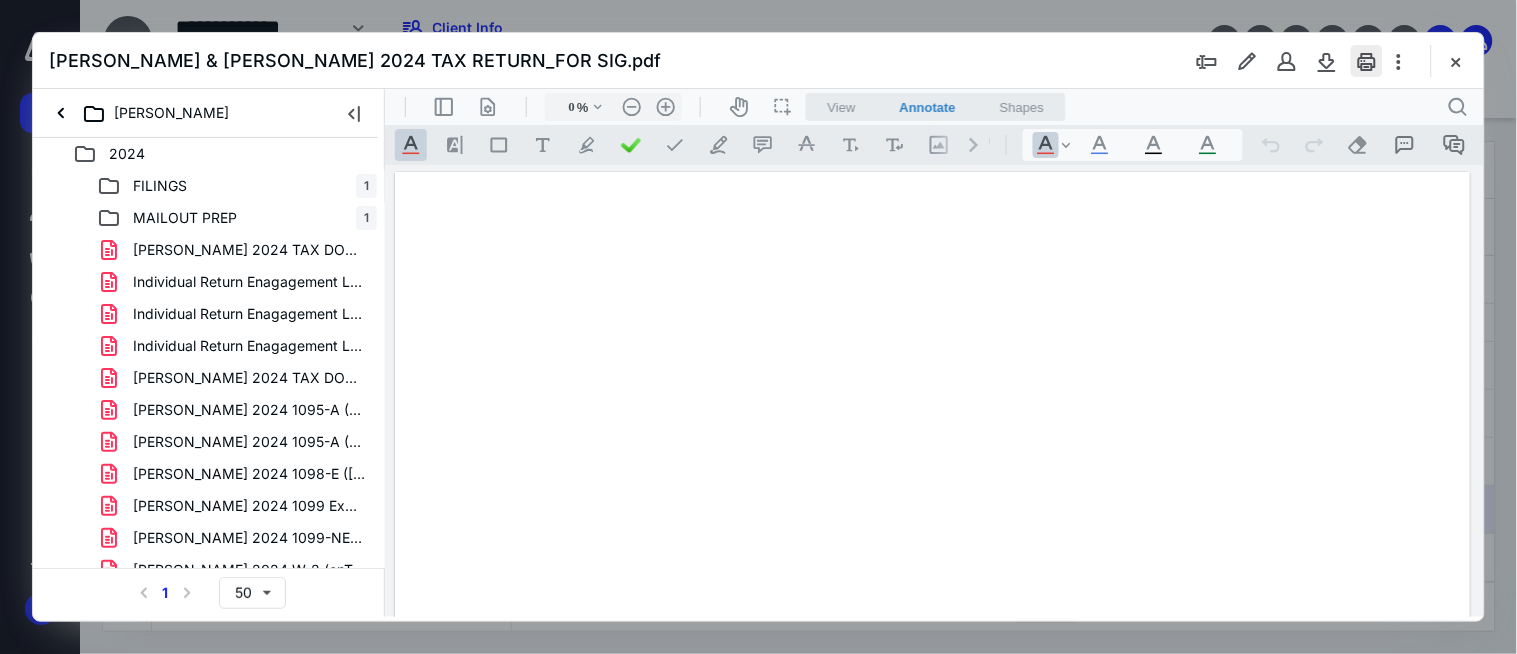 type on "176" 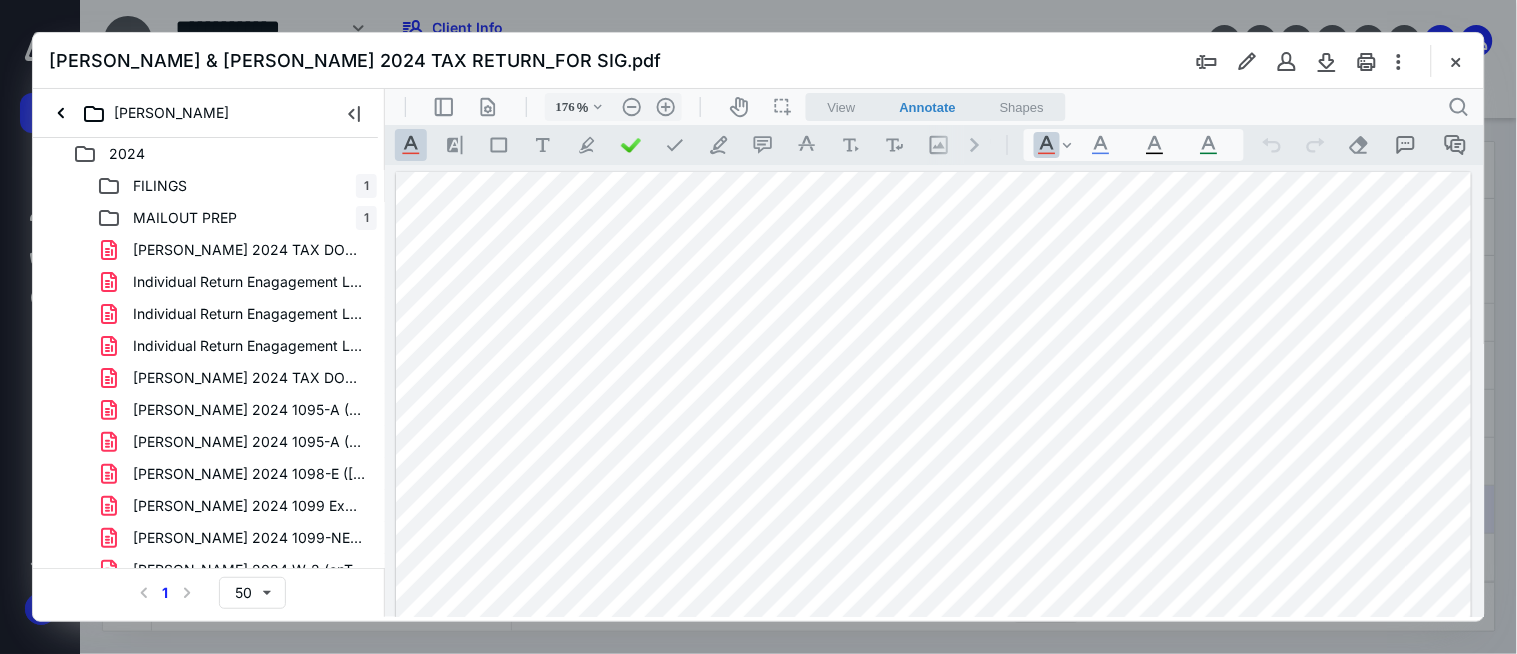 drag, startPoint x: 1448, startPoint y: 55, endPoint x: 1344, endPoint y: 74, distance: 105.72133 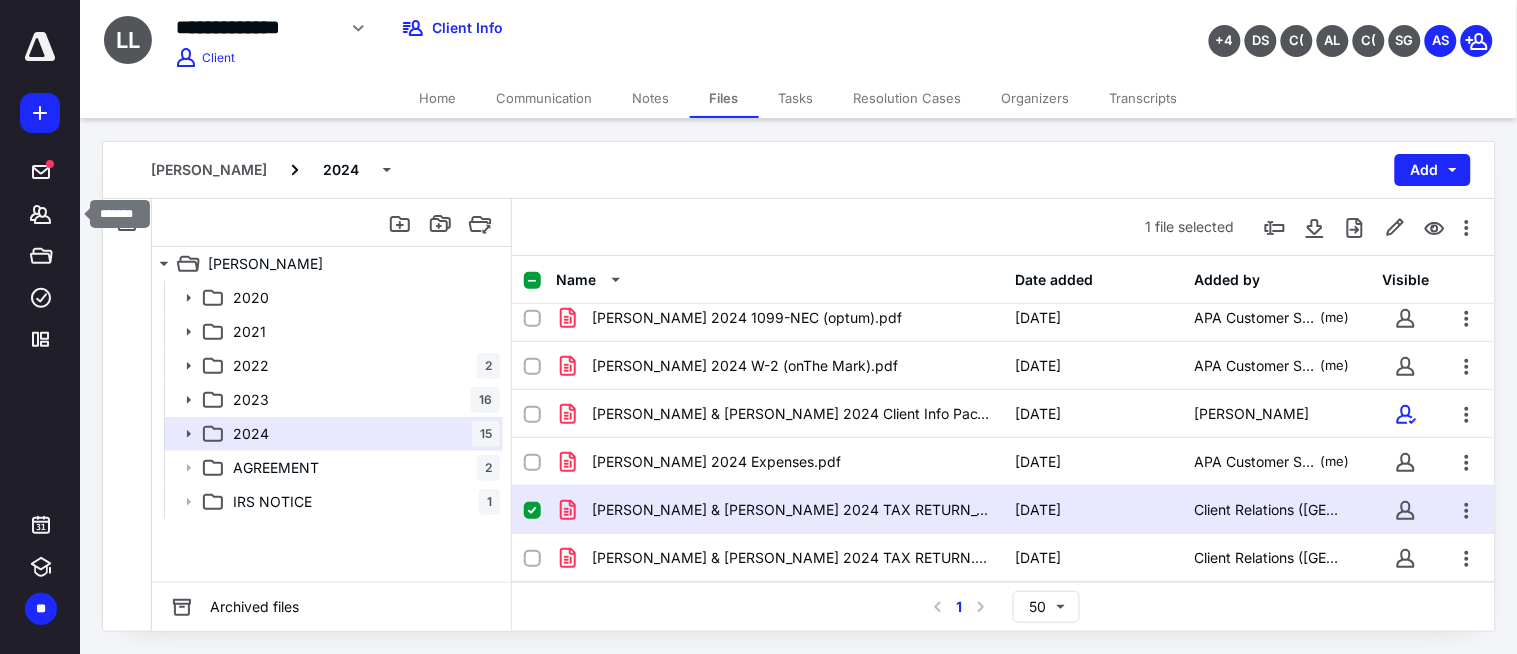 drag, startPoint x: 24, startPoint y: 222, endPoint x: 172, endPoint y: 106, distance: 188.04254 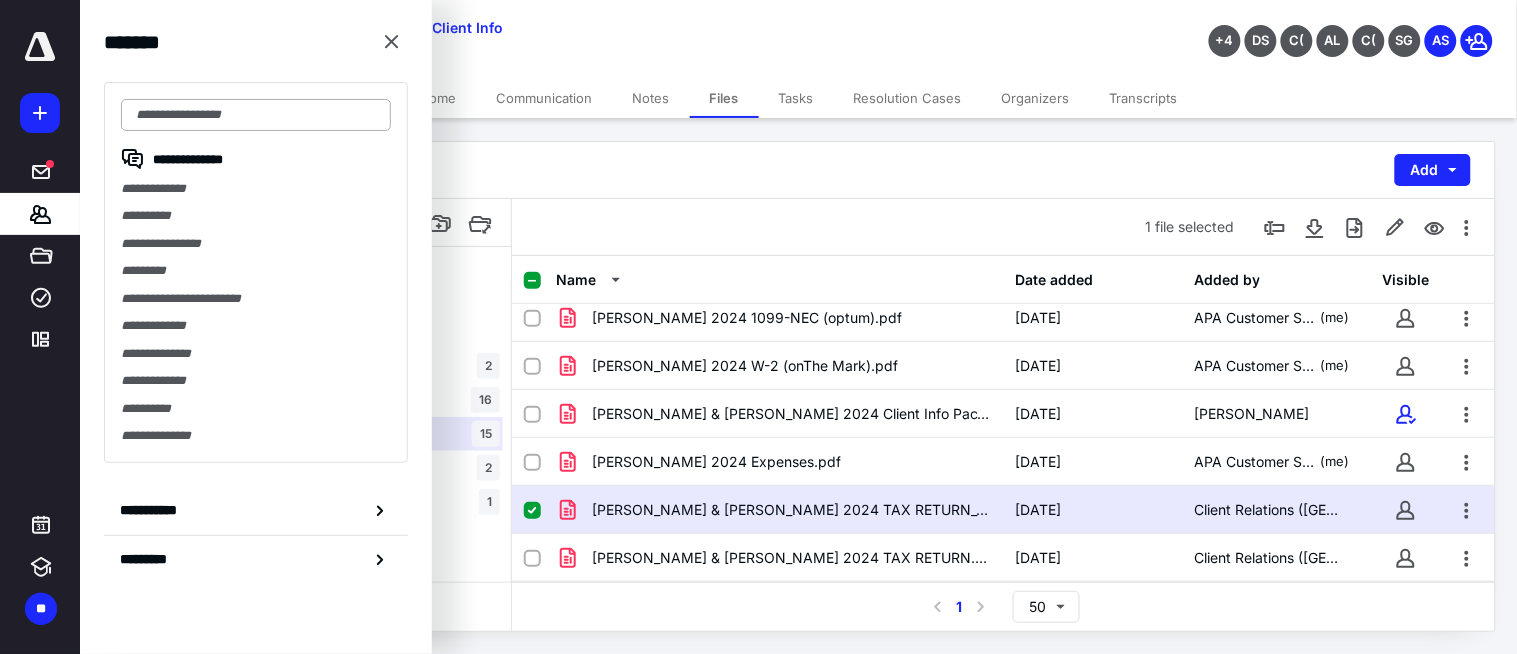 click at bounding box center (256, 115) 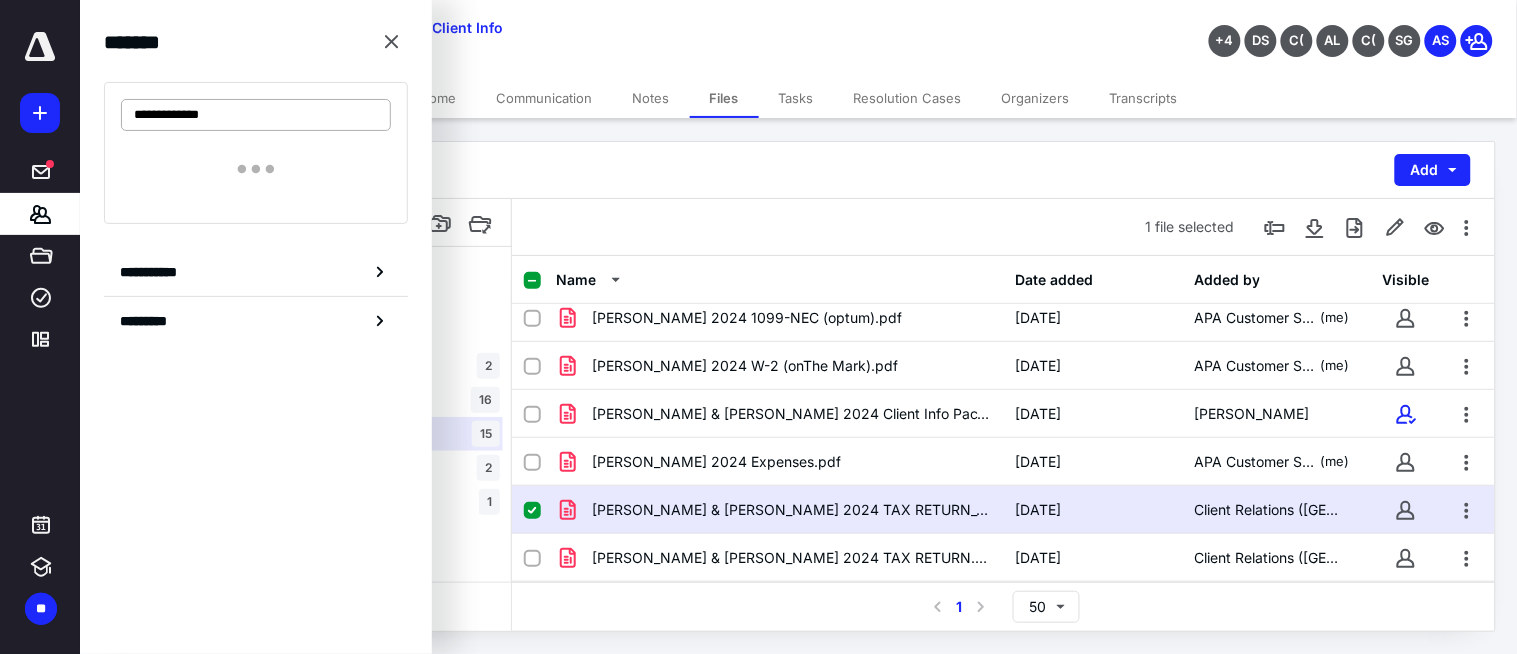 drag, startPoint x: 186, startPoint y: 127, endPoint x: 290, endPoint y: 102, distance: 106.96261 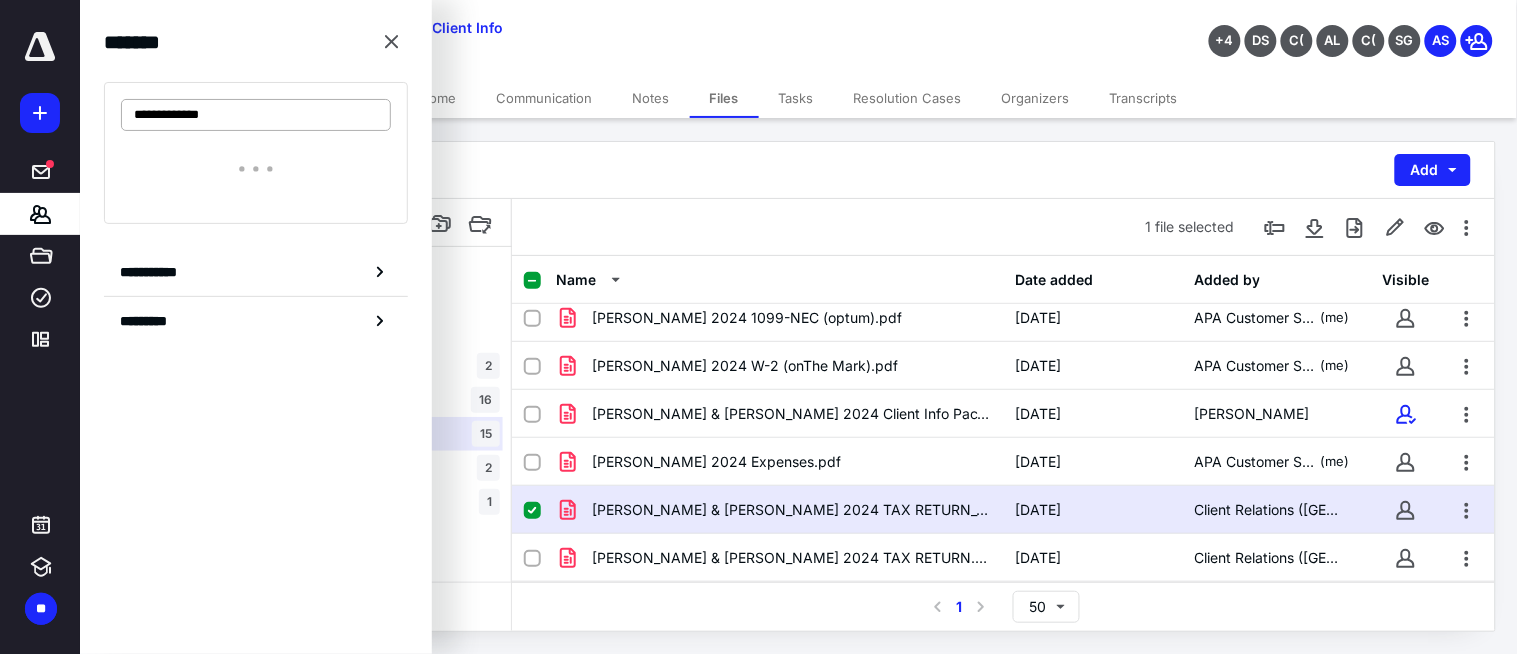 click on "**********" at bounding box center [256, 115] 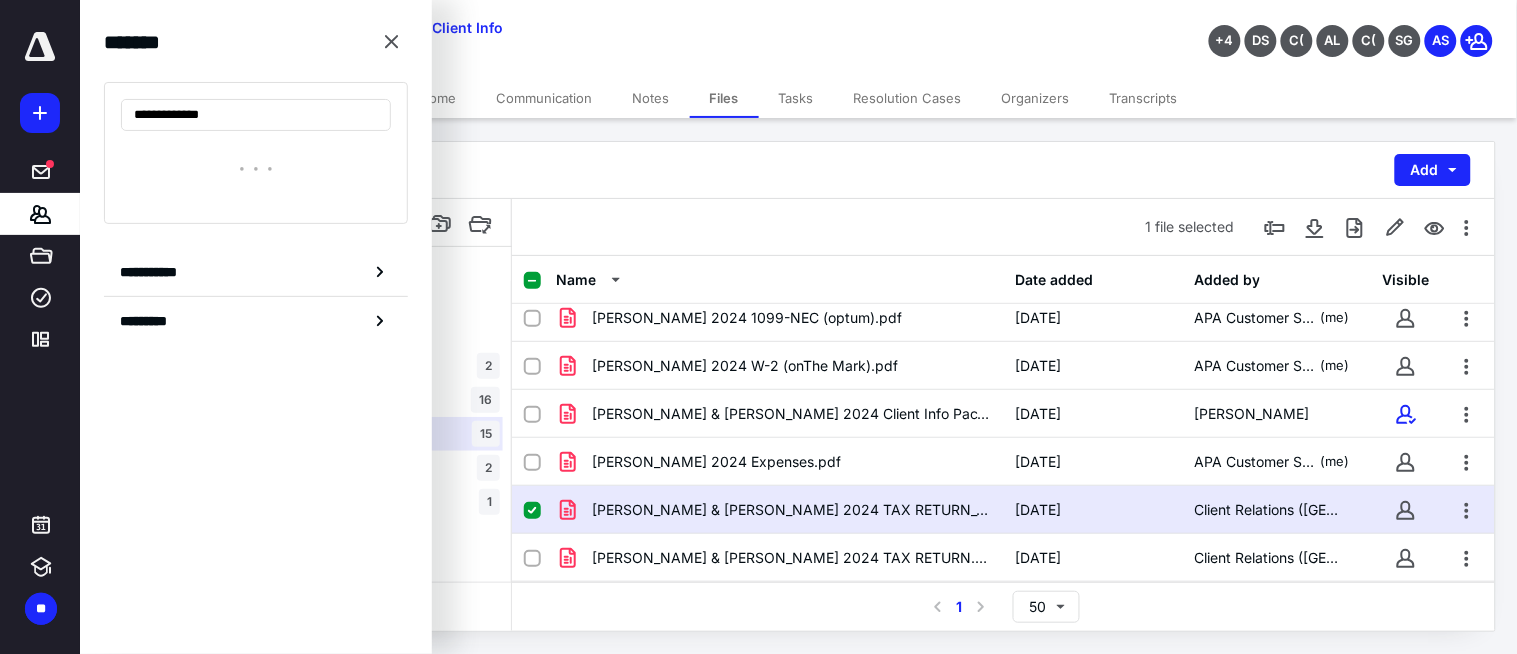type on "**********" 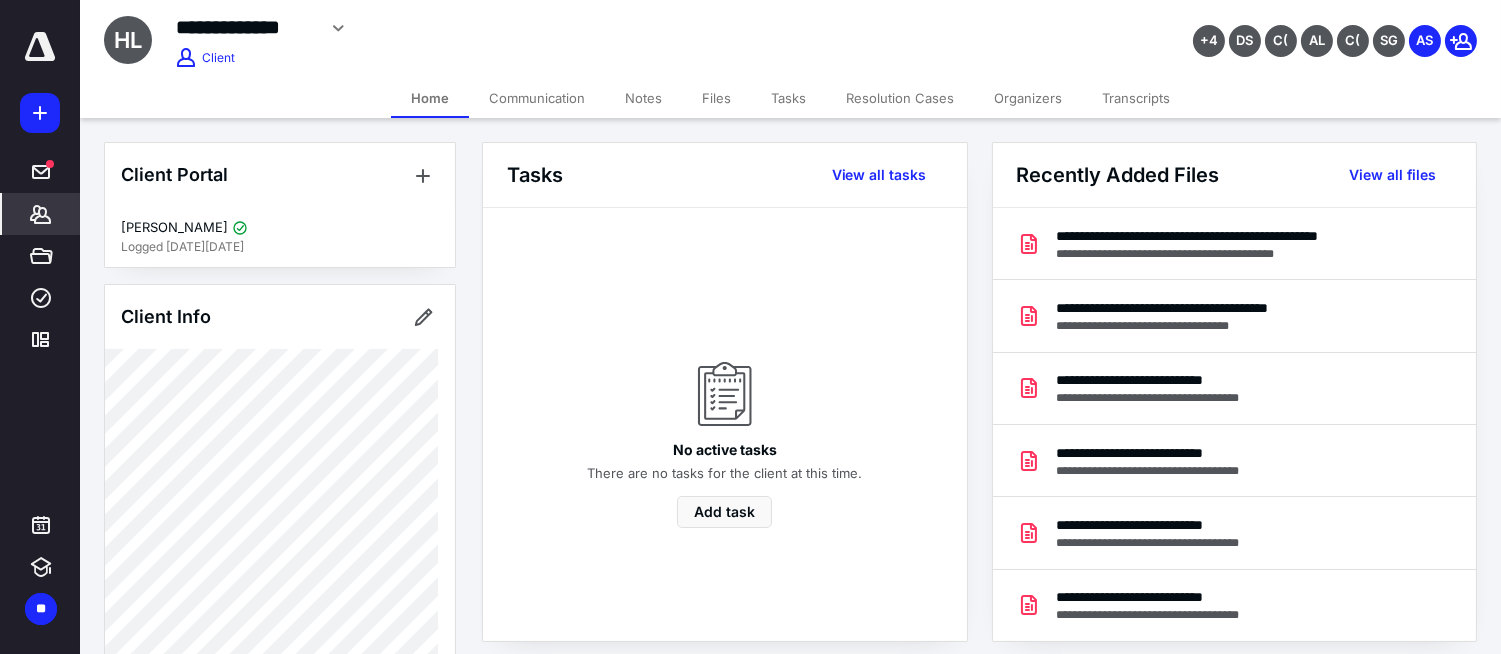 click on "Files" at bounding box center [716, 98] 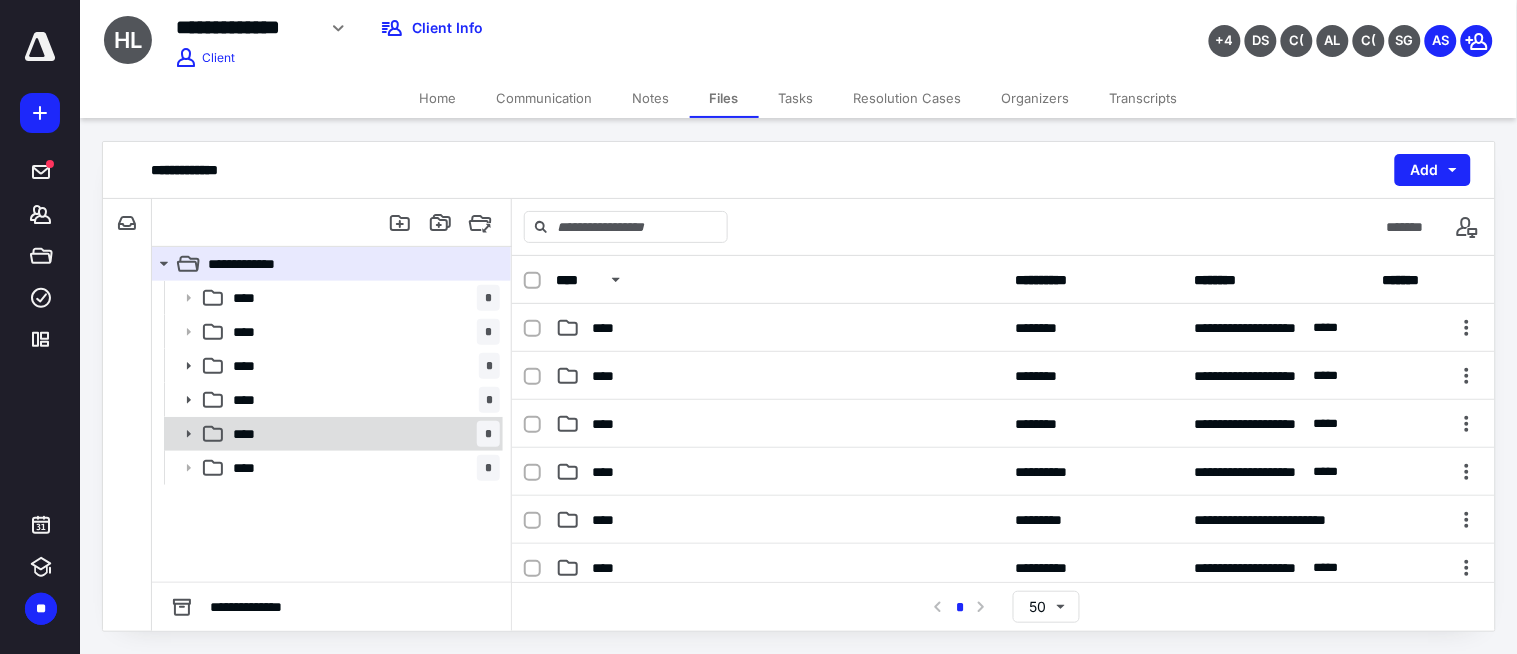 click on "**** *" at bounding box center [362, 434] 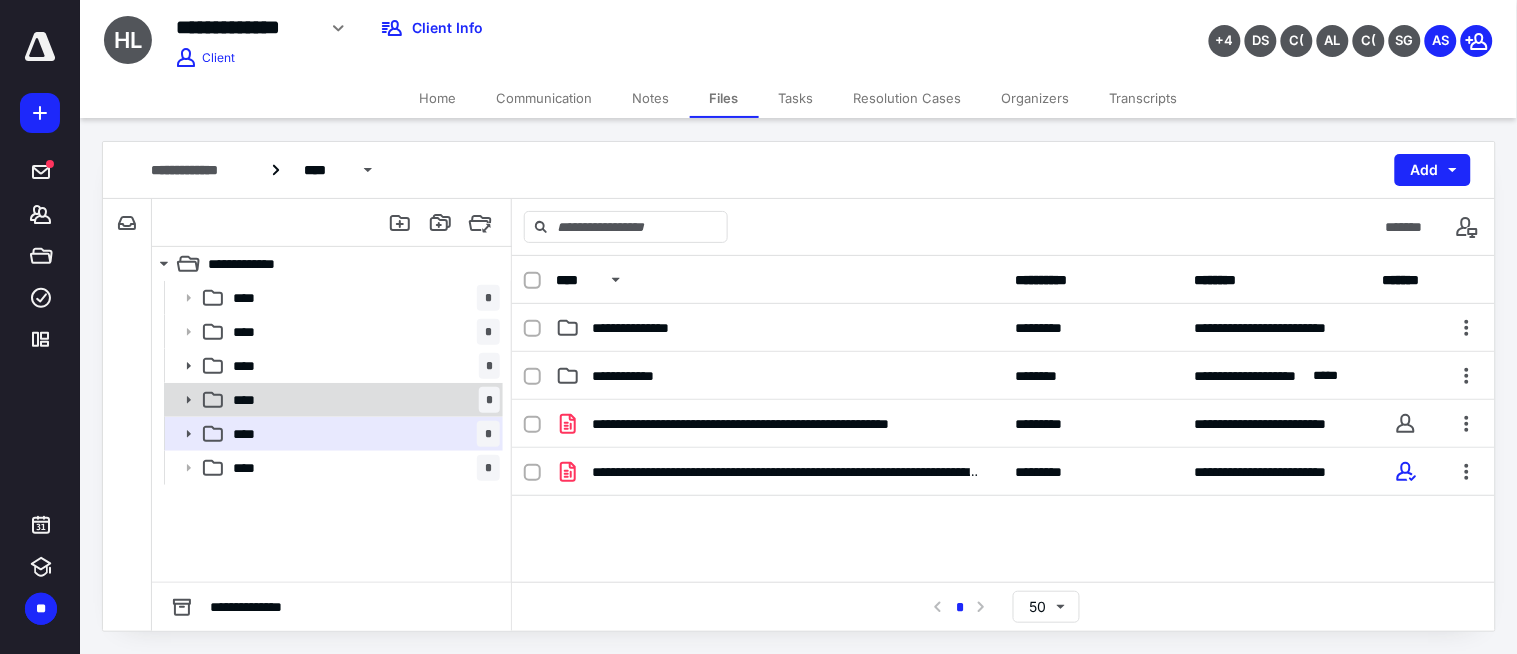 click on "**** *" at bounding box center [362, 400] 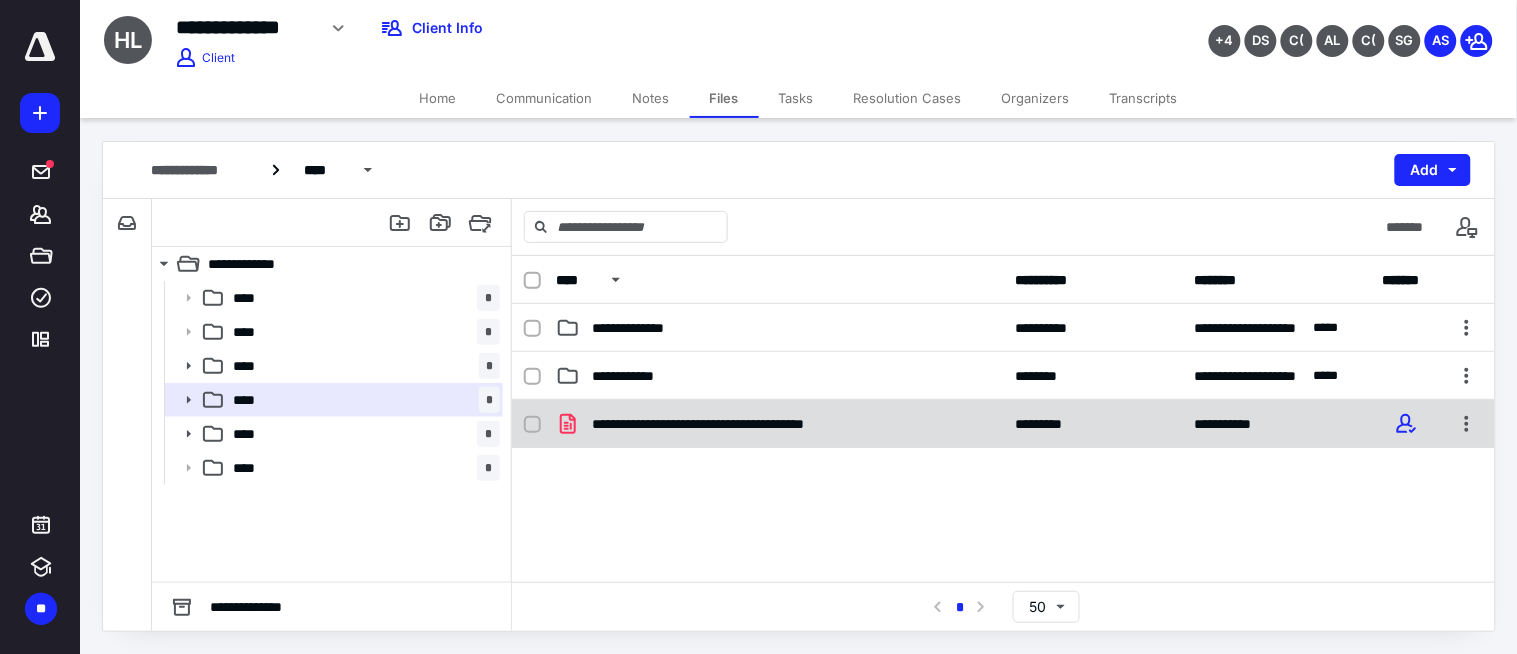 click on "**********" at bounding box center (734, 424) 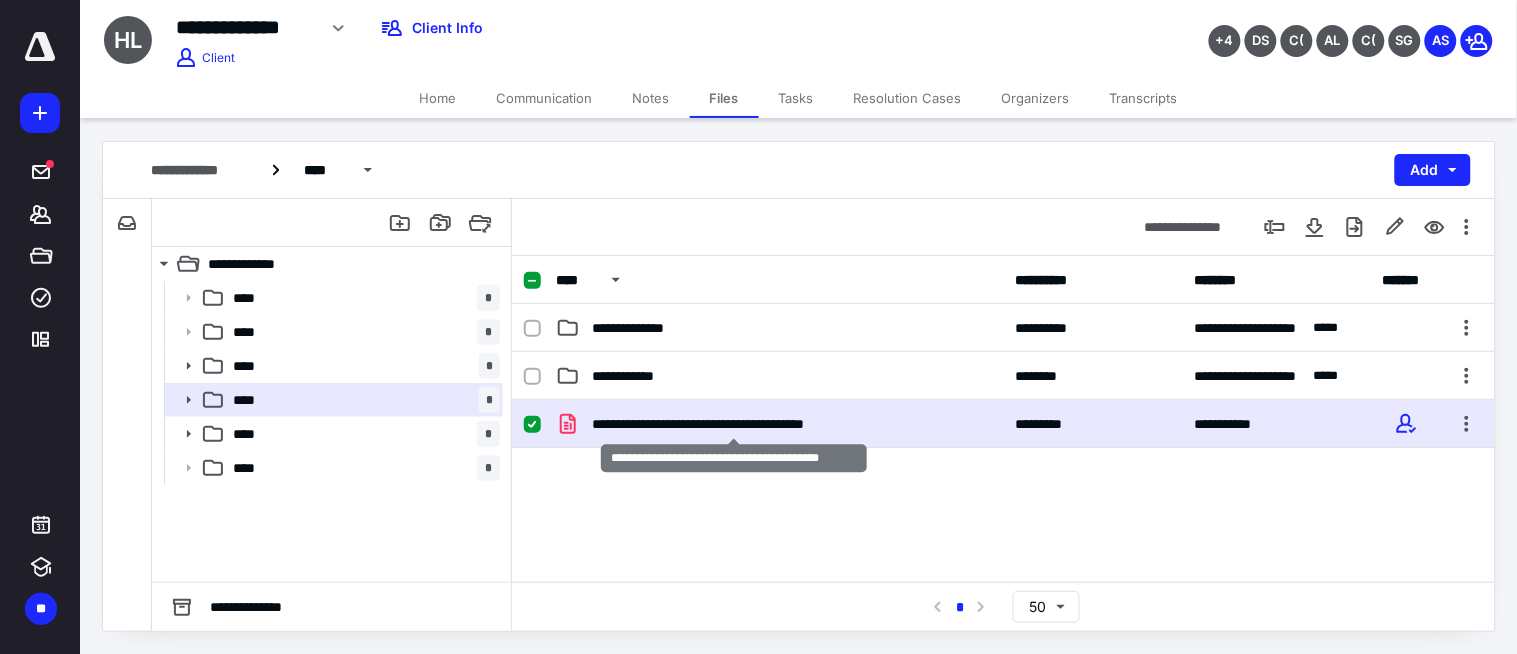 click on "**********" at bounding box center [734, 424] 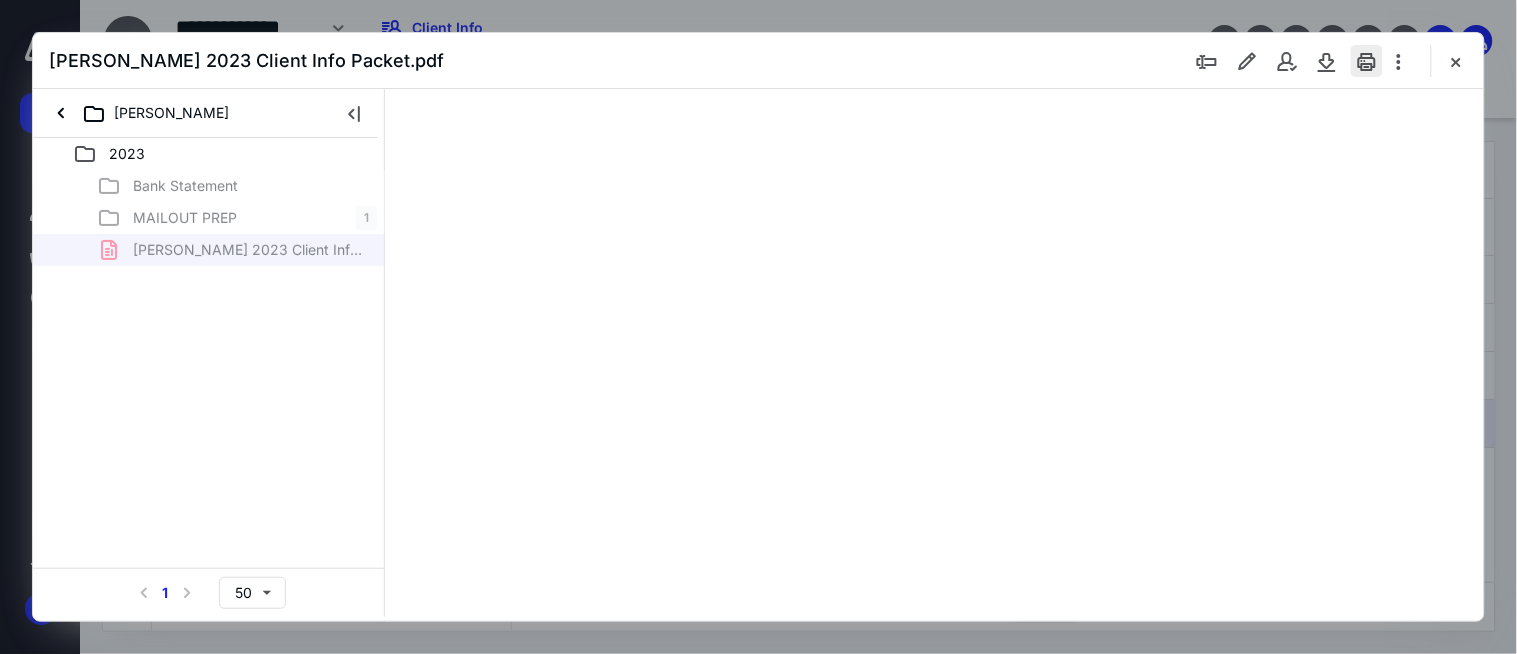 click at bounding box center (1367, 61) 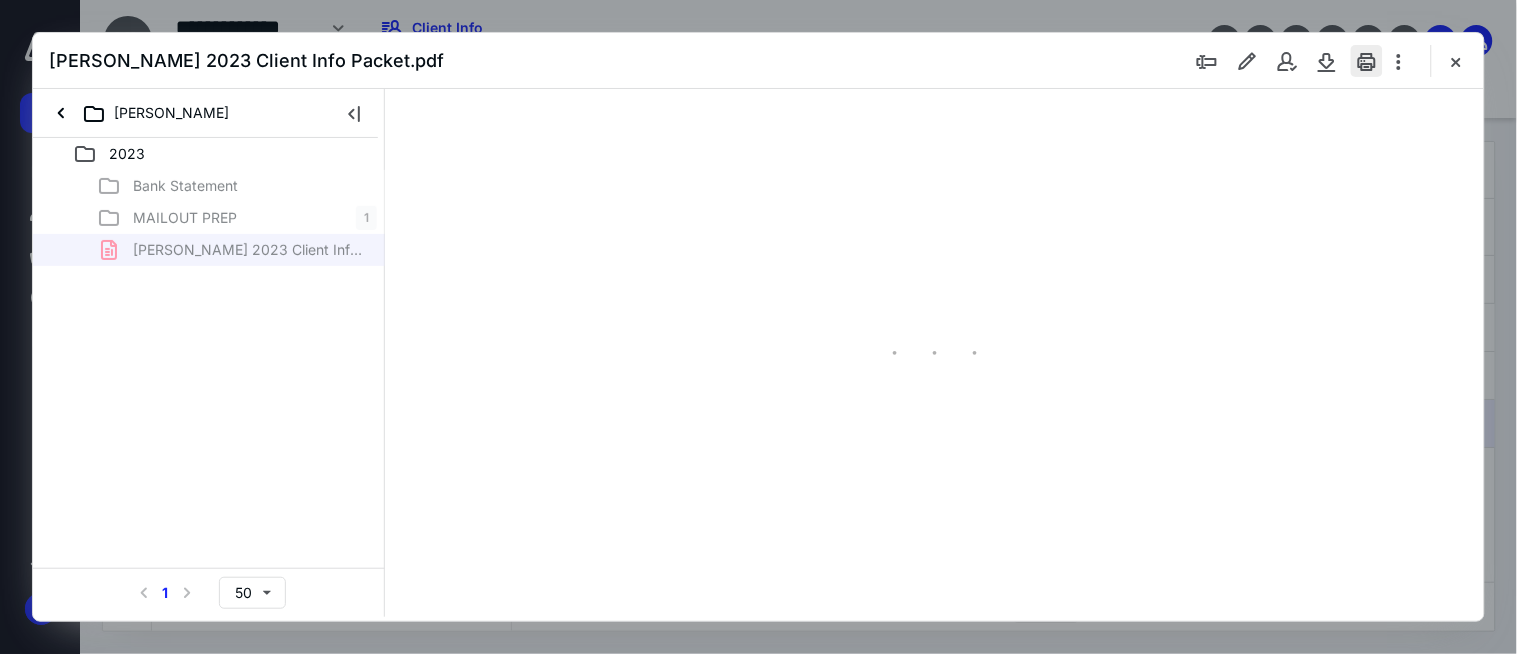 scroll, scrollTop: 0, scrollLeft: 0, axis: both 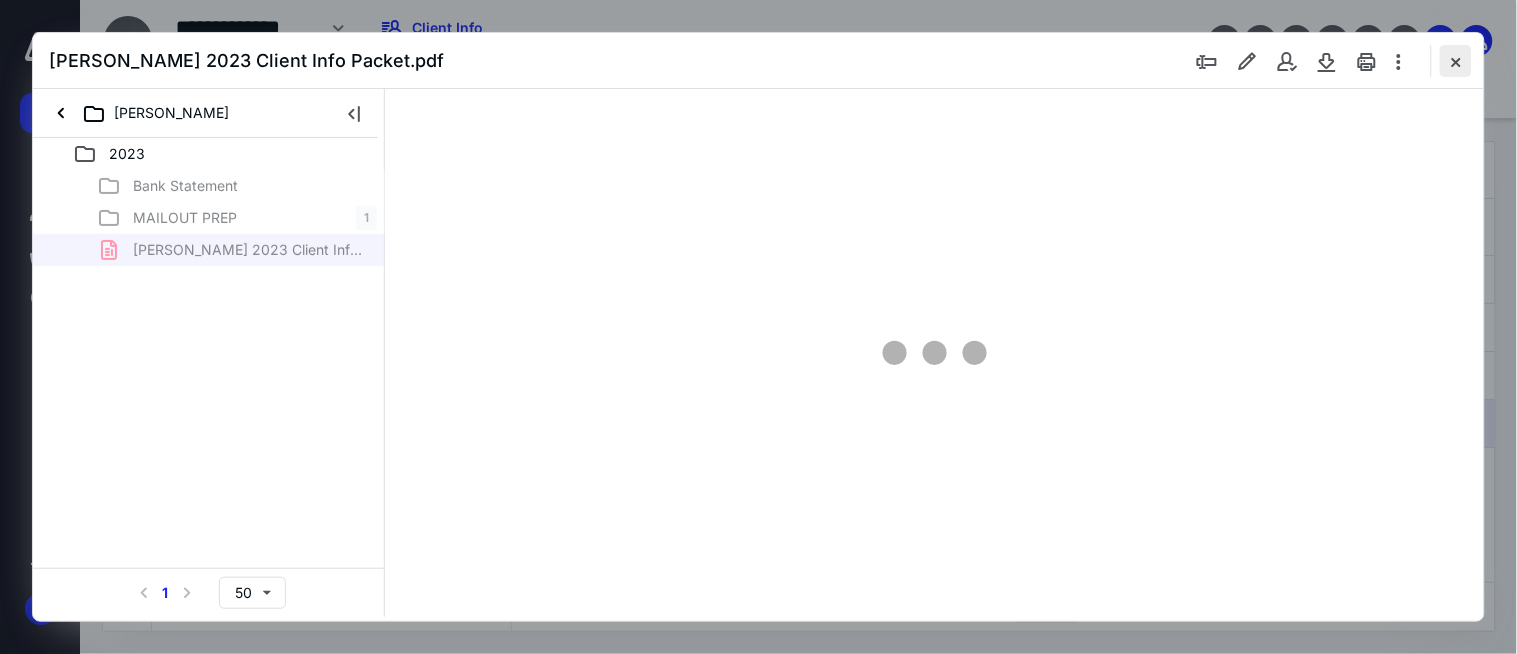 click at bounding box center [1456, 61] 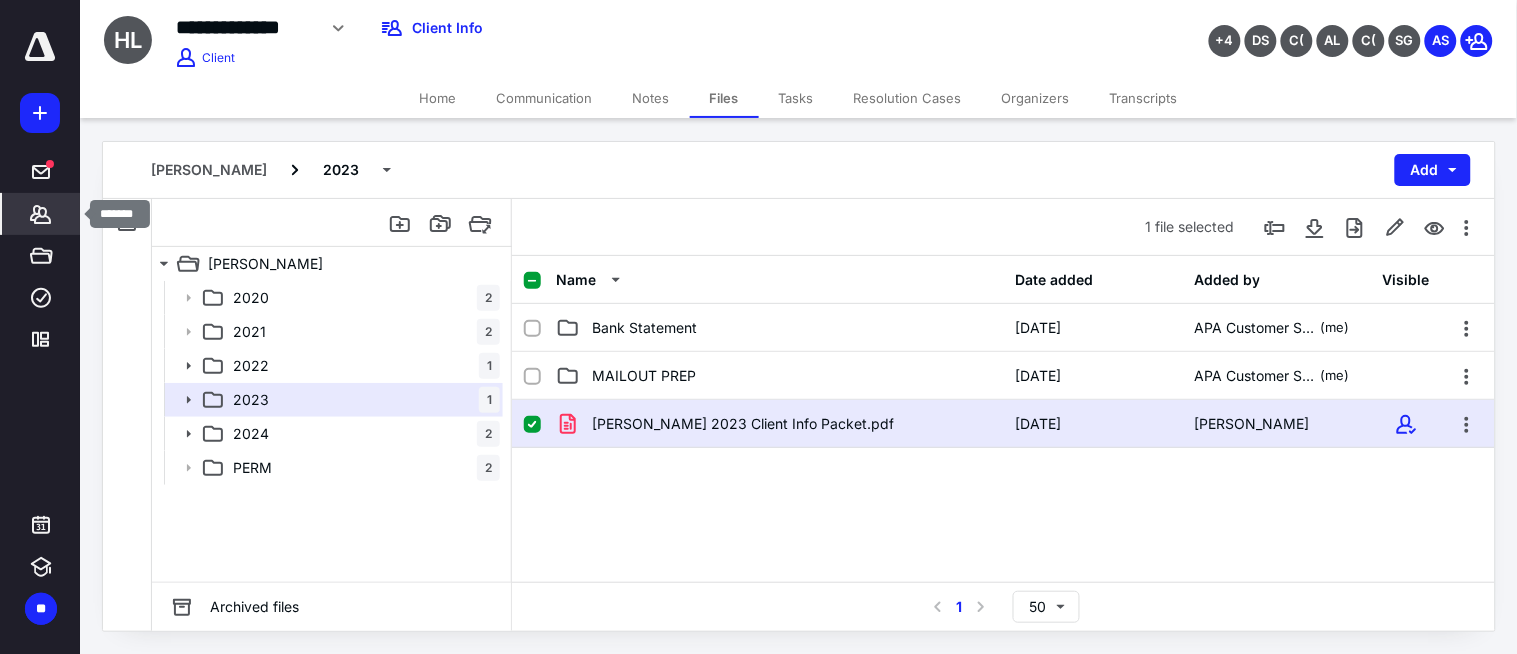 drag, startPoint x: 21, startPoint y: 204, endPoint x: 32, endPoint y: 201, distance: 11.401754 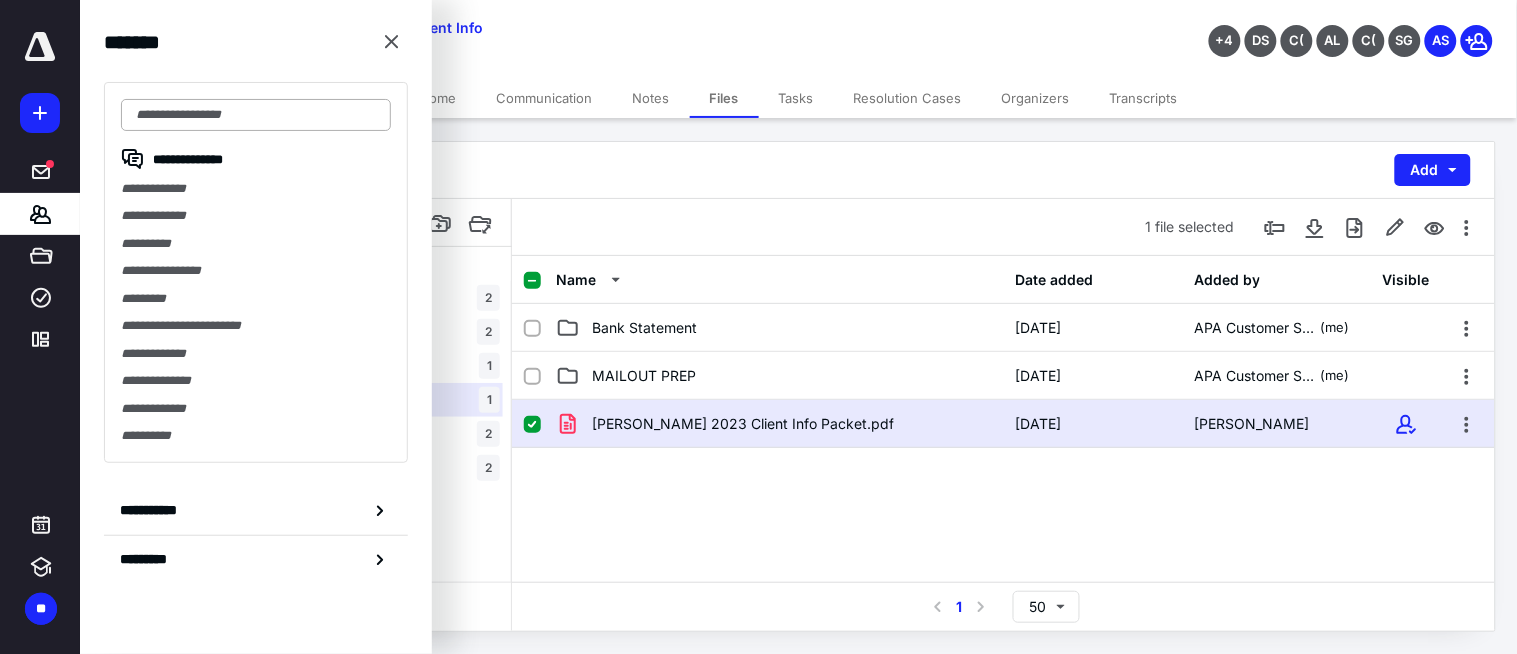 click at bounding box center (256, 115) 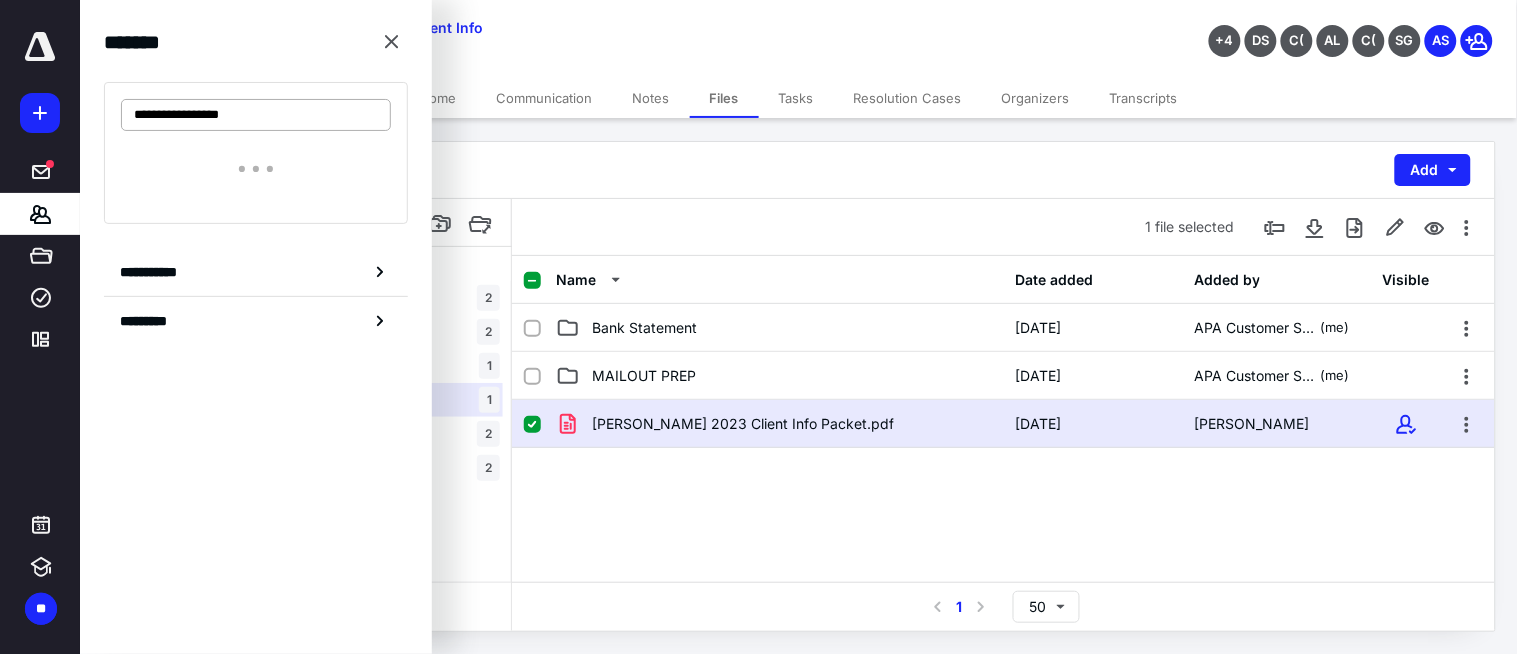 drag, startPoint x: 220, startPoint y: 116, endPoint x: 263, endPoint y: 114, distance: 43.046486 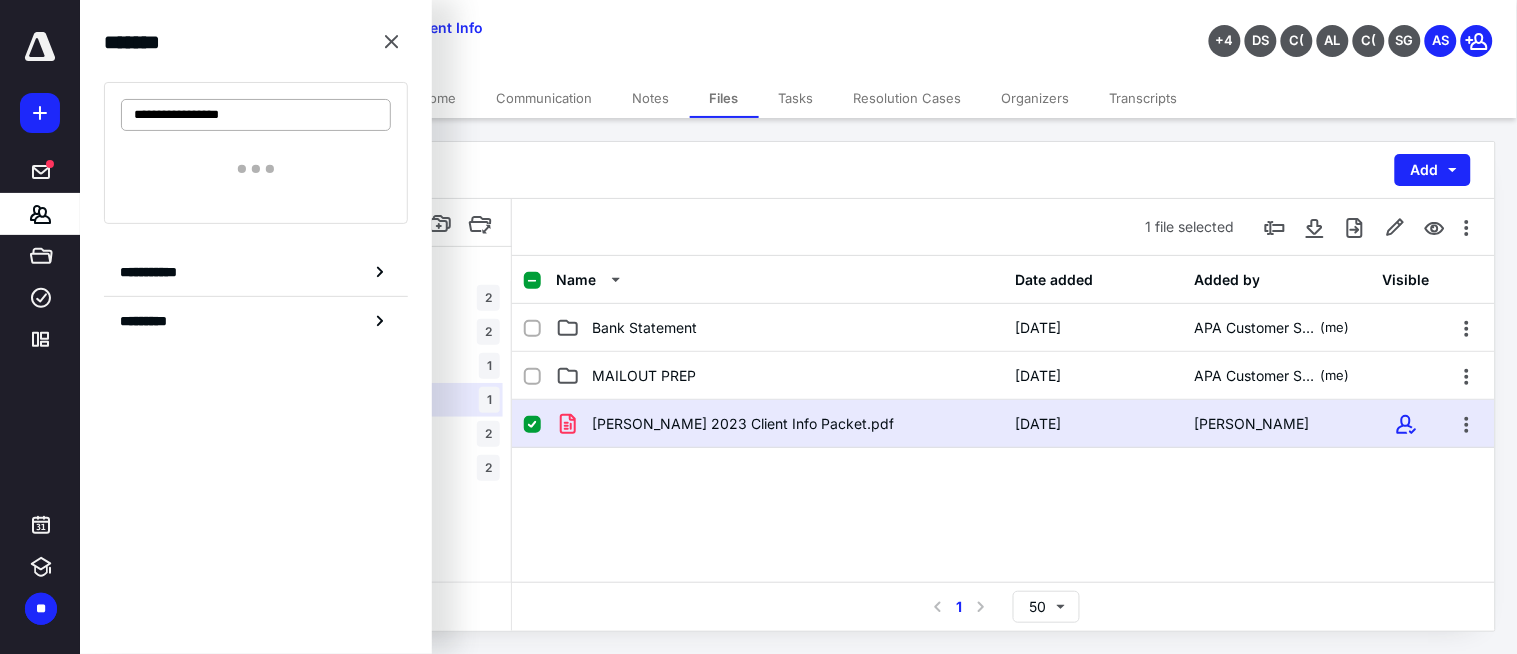 click on "**********" at bounding box center [256, 115] 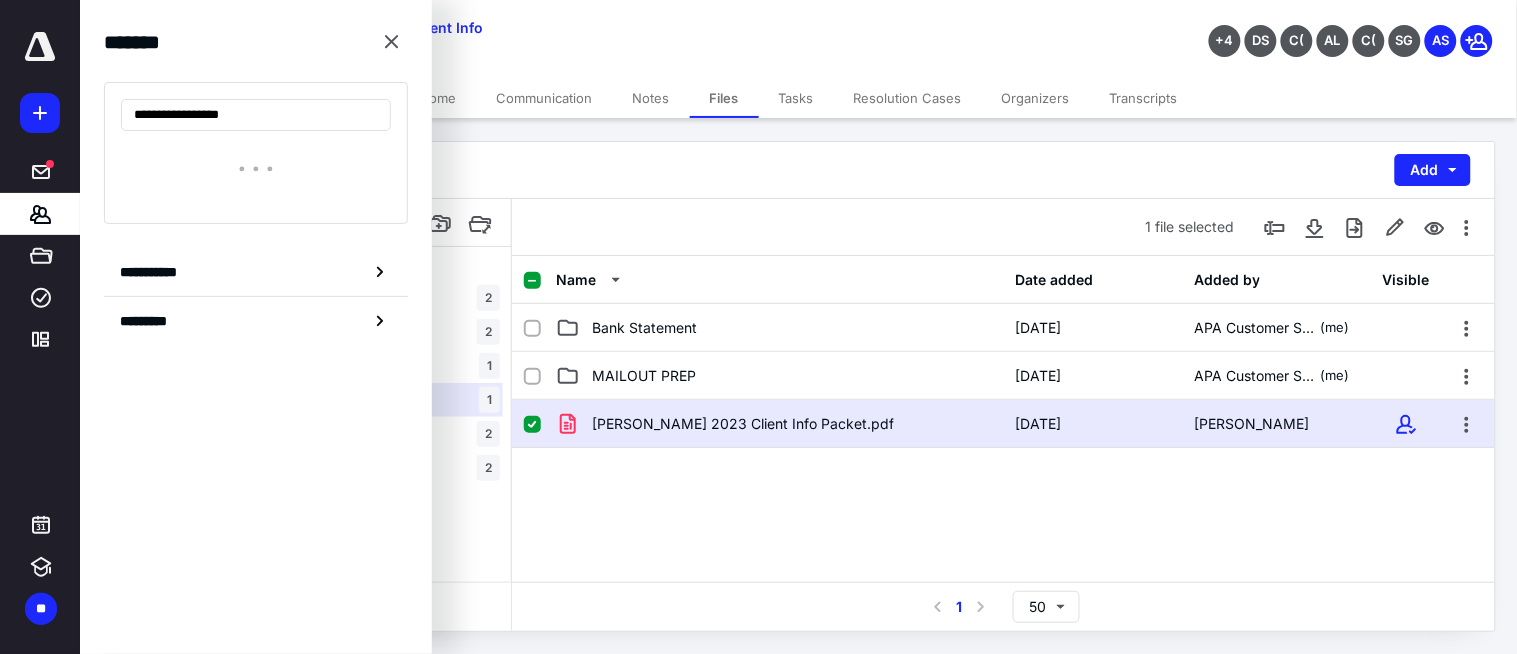 type on "**********" 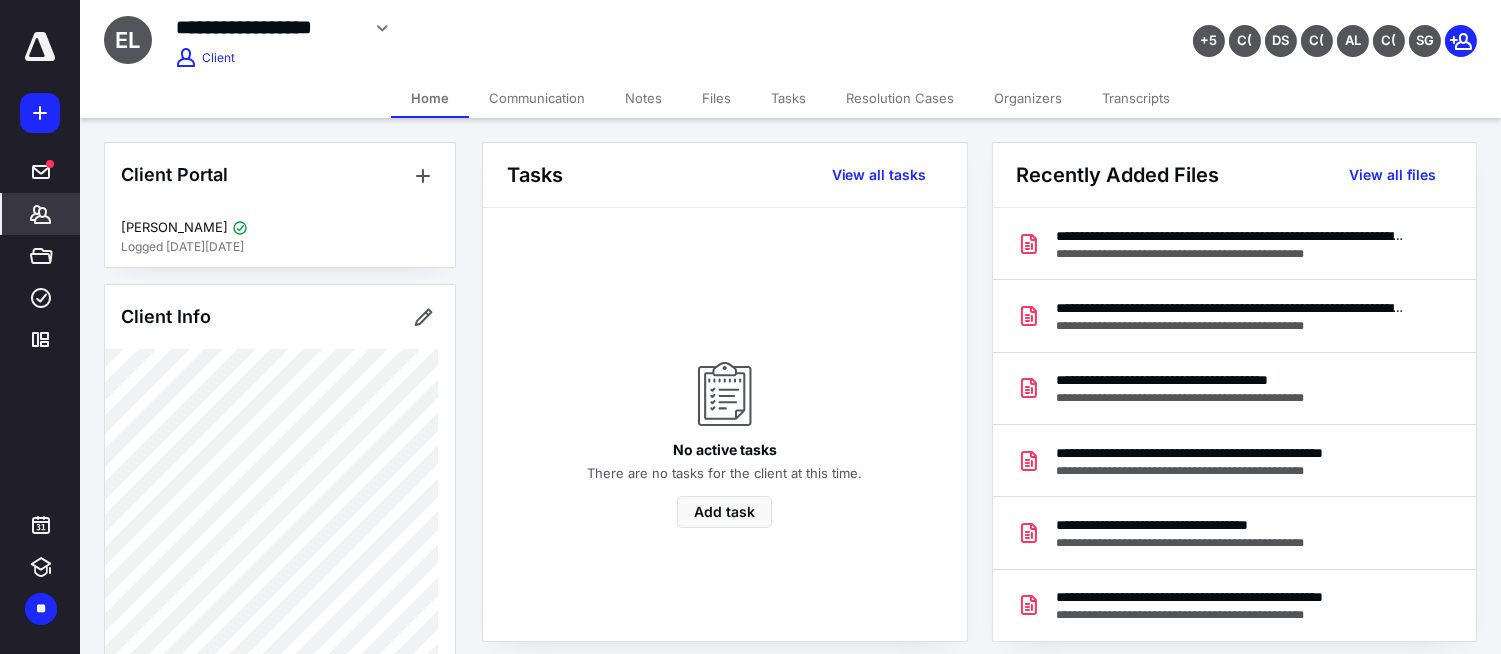 click on "Files" at bounding box center [716, 98] 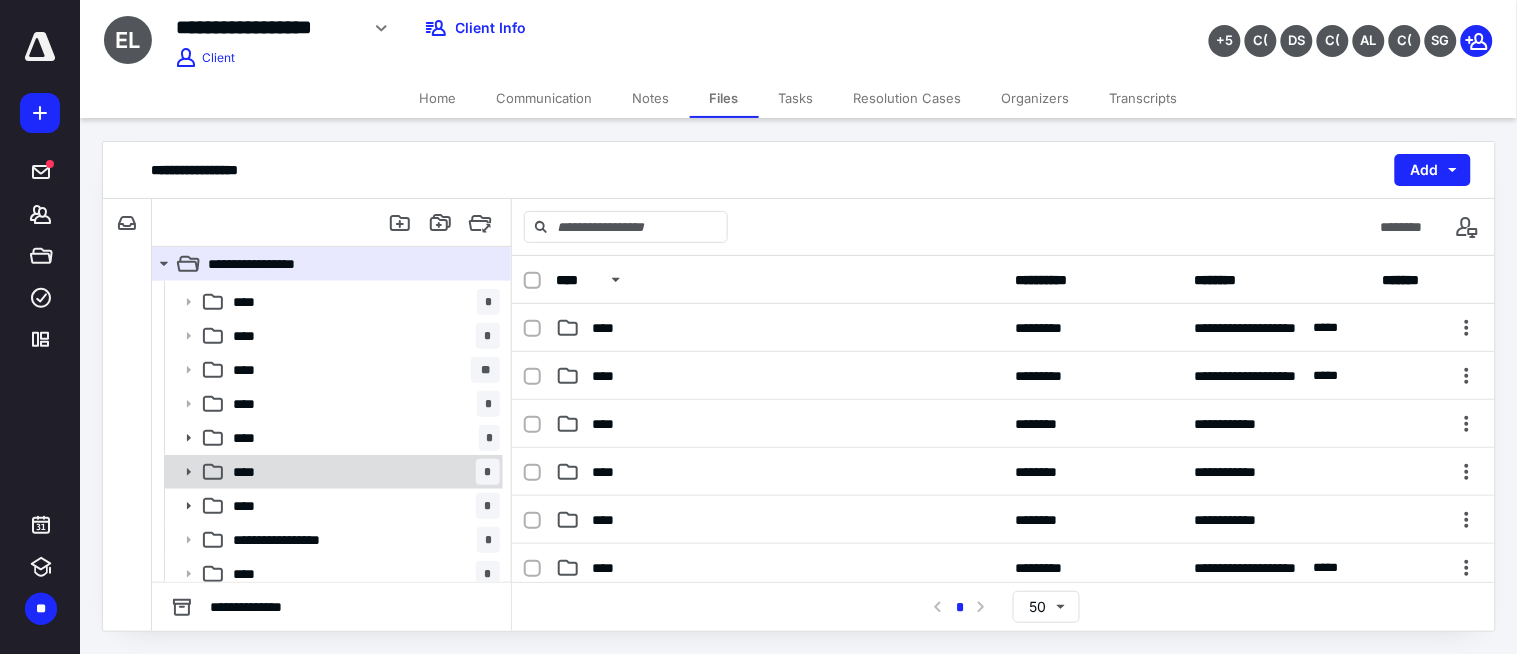 scroll, scrollTop: 38, scrollLeft: 0, axis: vertical 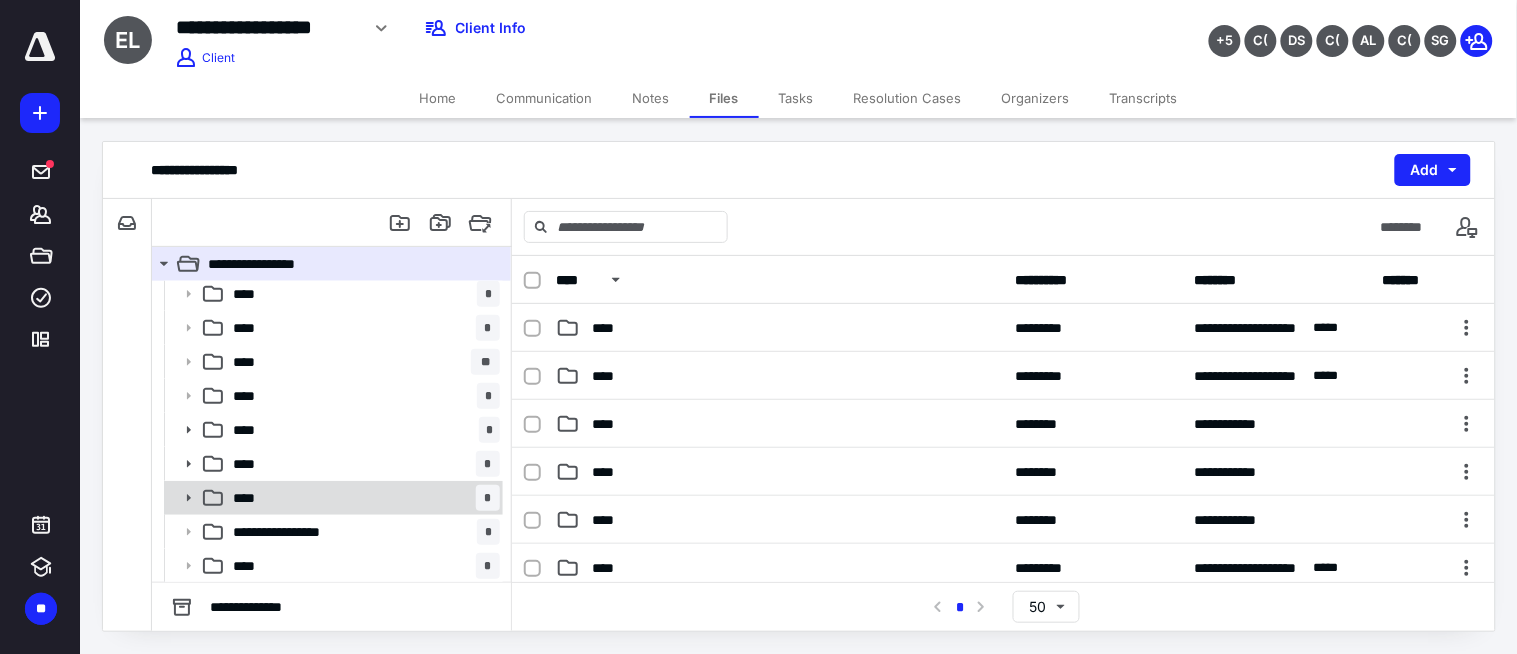 click on "**** *" at bounding box center (362, 498) 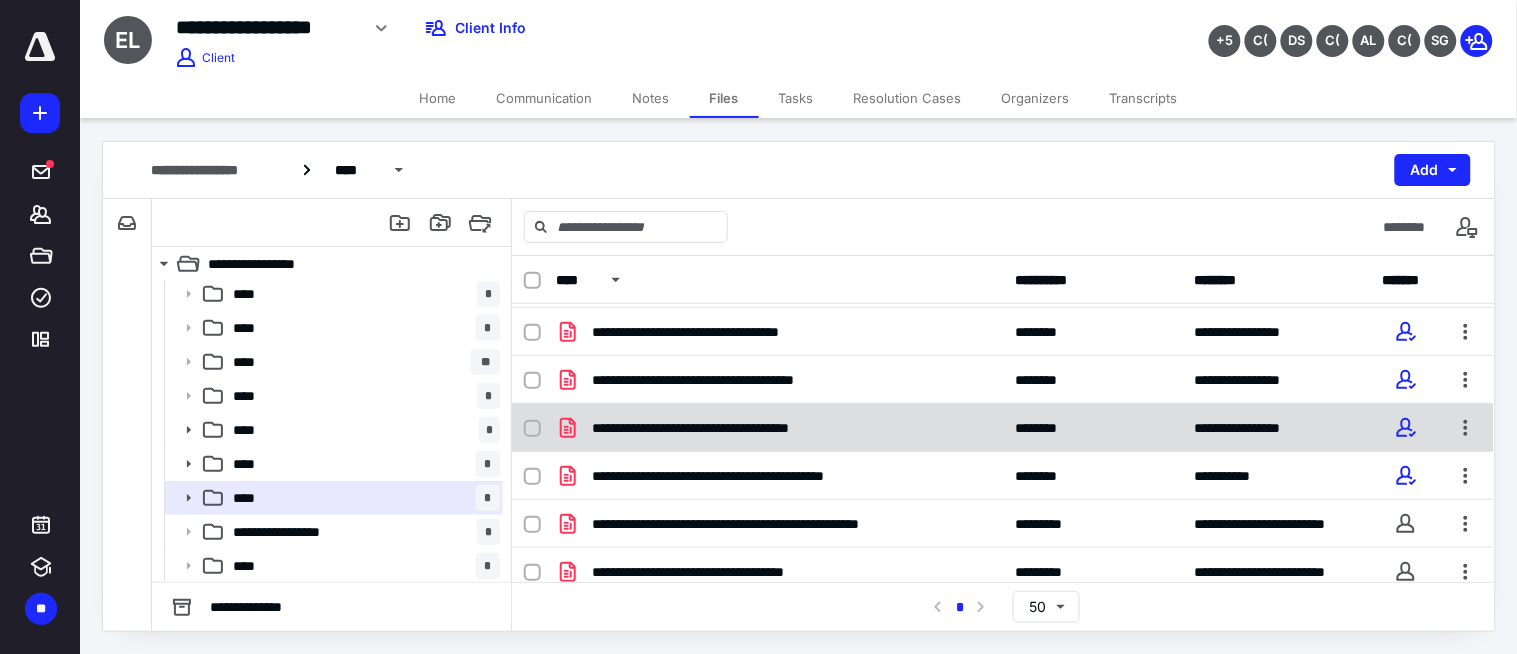 scroll, scrollTop: 251, scrollLeft: 0, axis: vertical 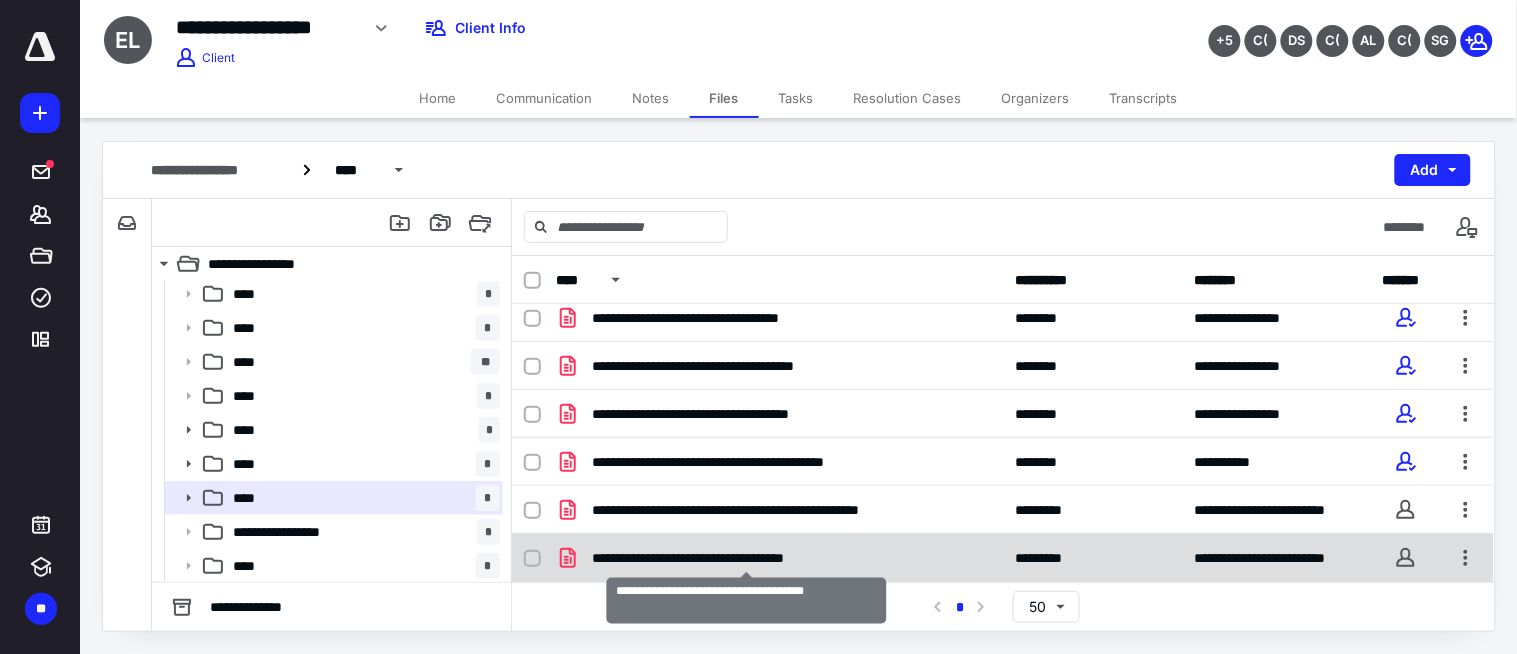 click on "**********" at bounding box center [746, 558] 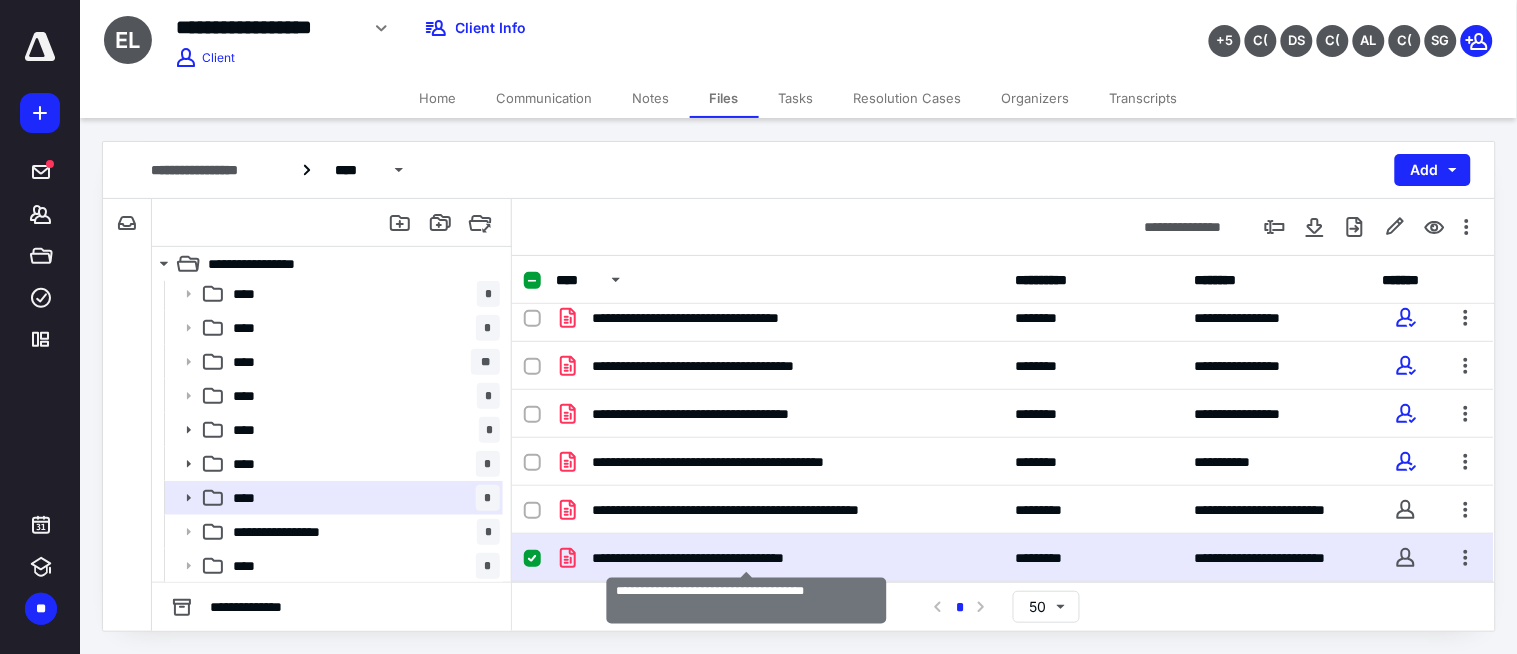 click on "**********" at bounding box center [746, 558] 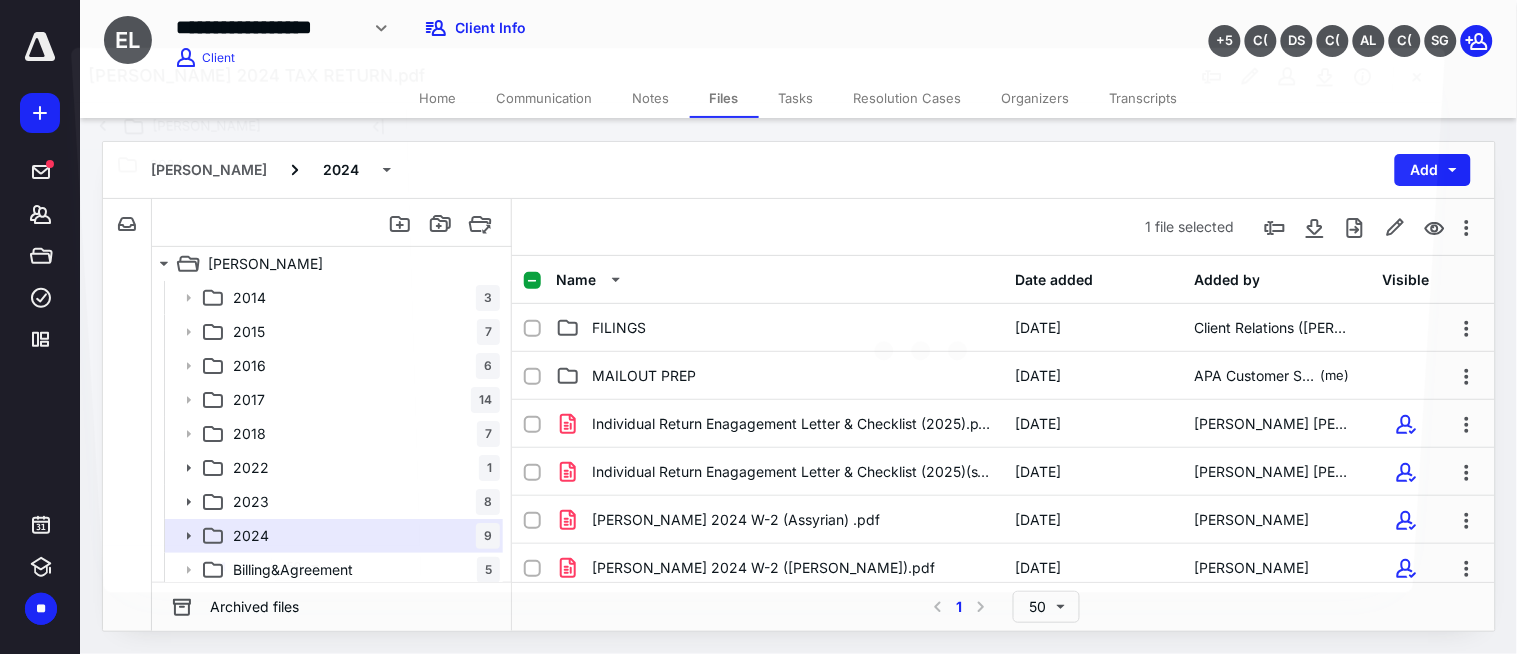 scroll, scrollTop: 38, scrollLeft: 0, axis: vertical 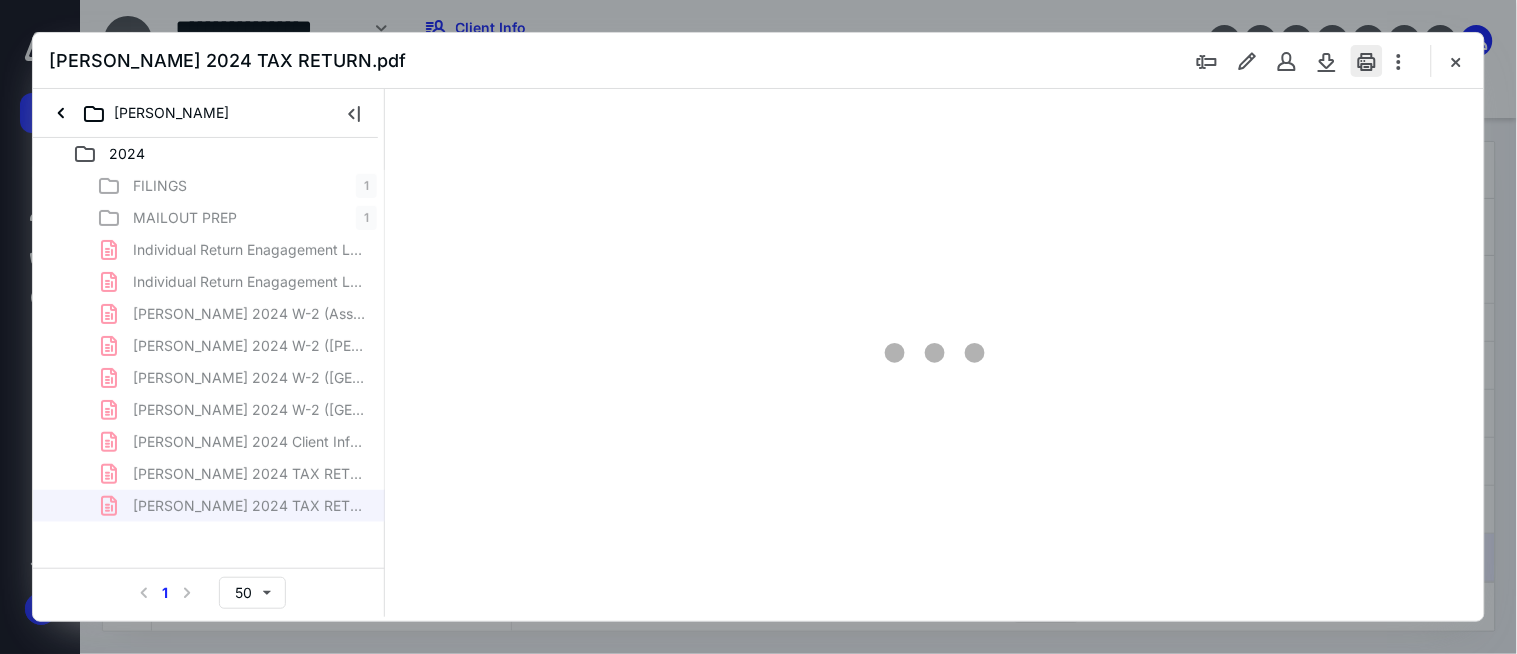 click at bounding box center (1367, 61) 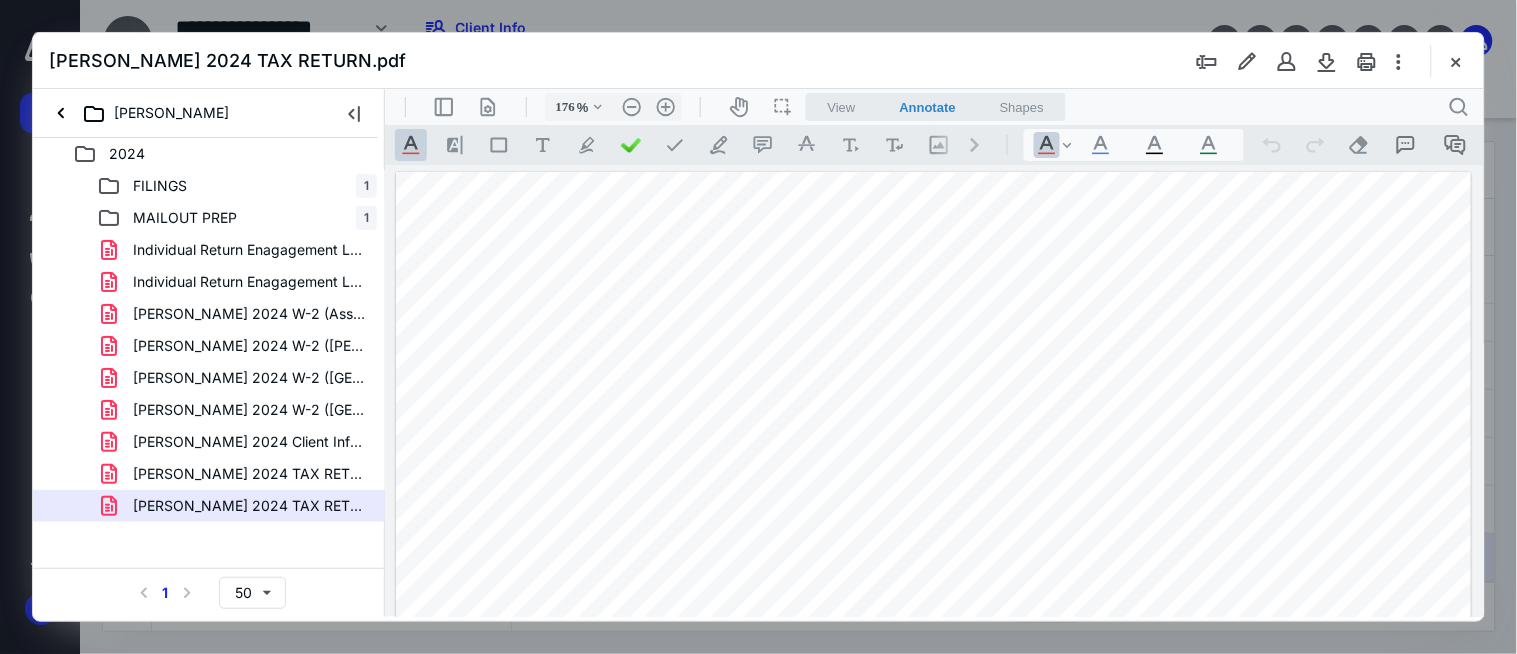 scroll, scrollTop: 0, scrollLeft: 0, axis: both 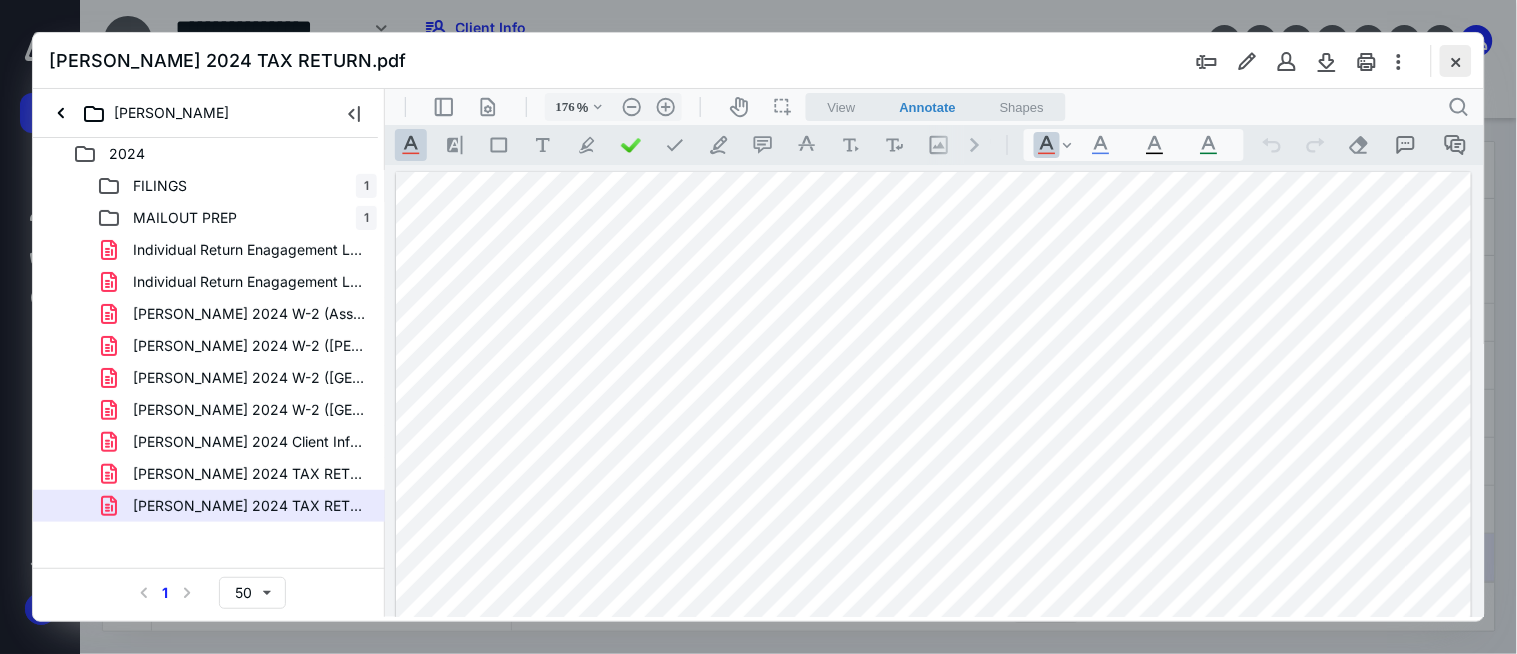 click at bounding box center (1456, 61) 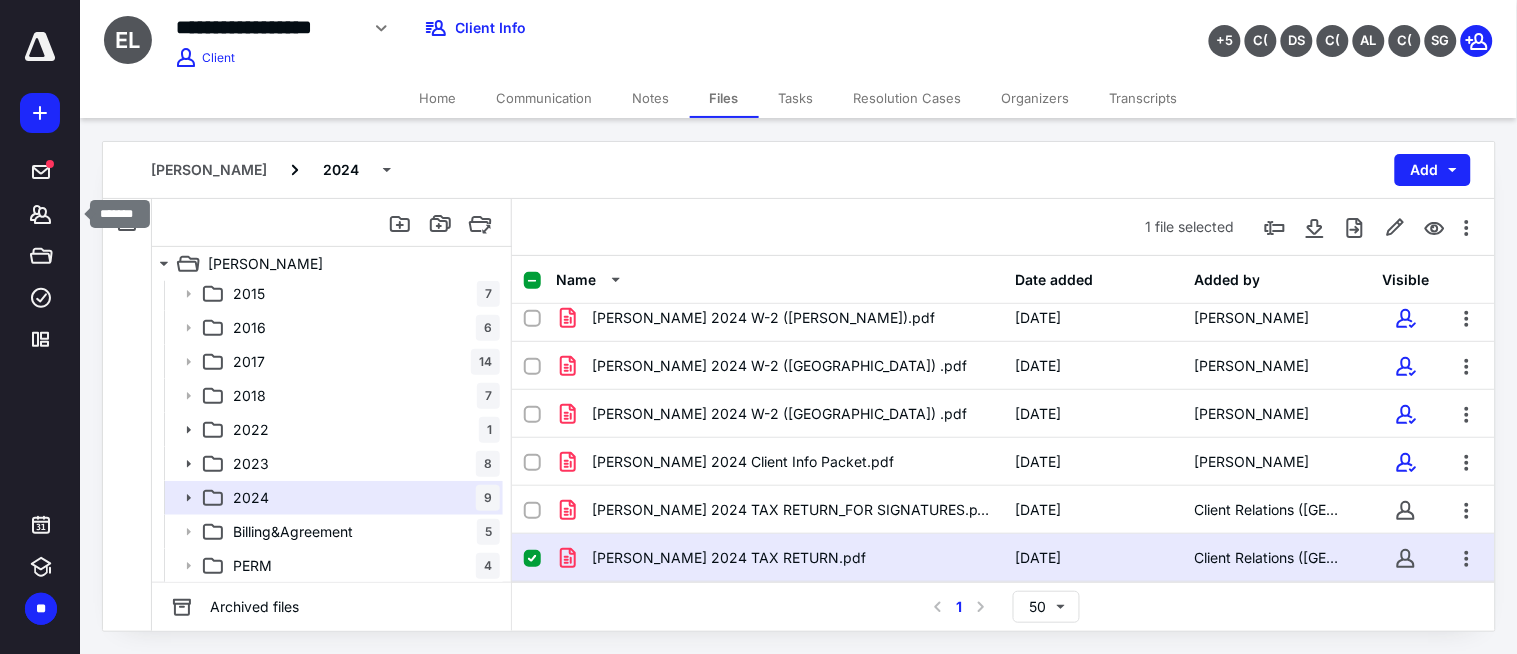drag, startPoint x: 34, startPoint y: 213, endPoint x: 153, endPoint y: 126, distance: 147.411 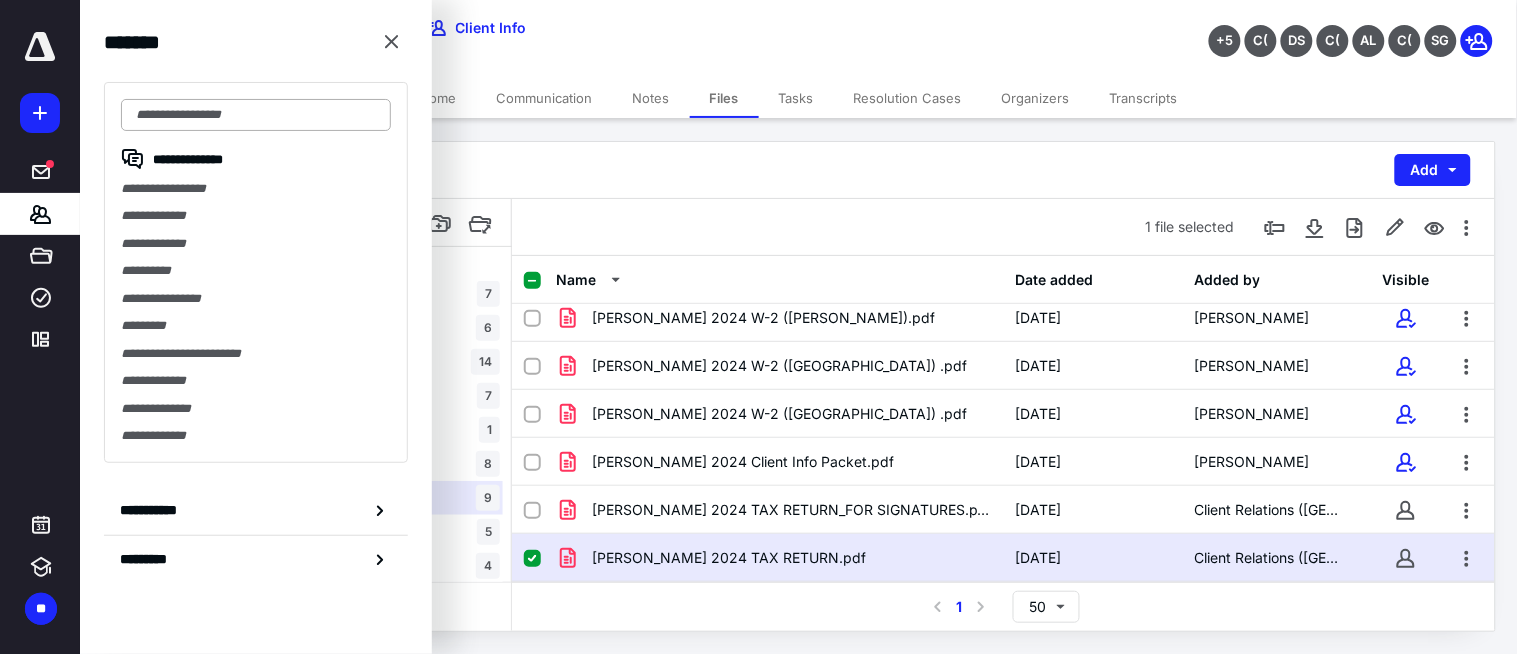 click at bounding box center [256, 115] 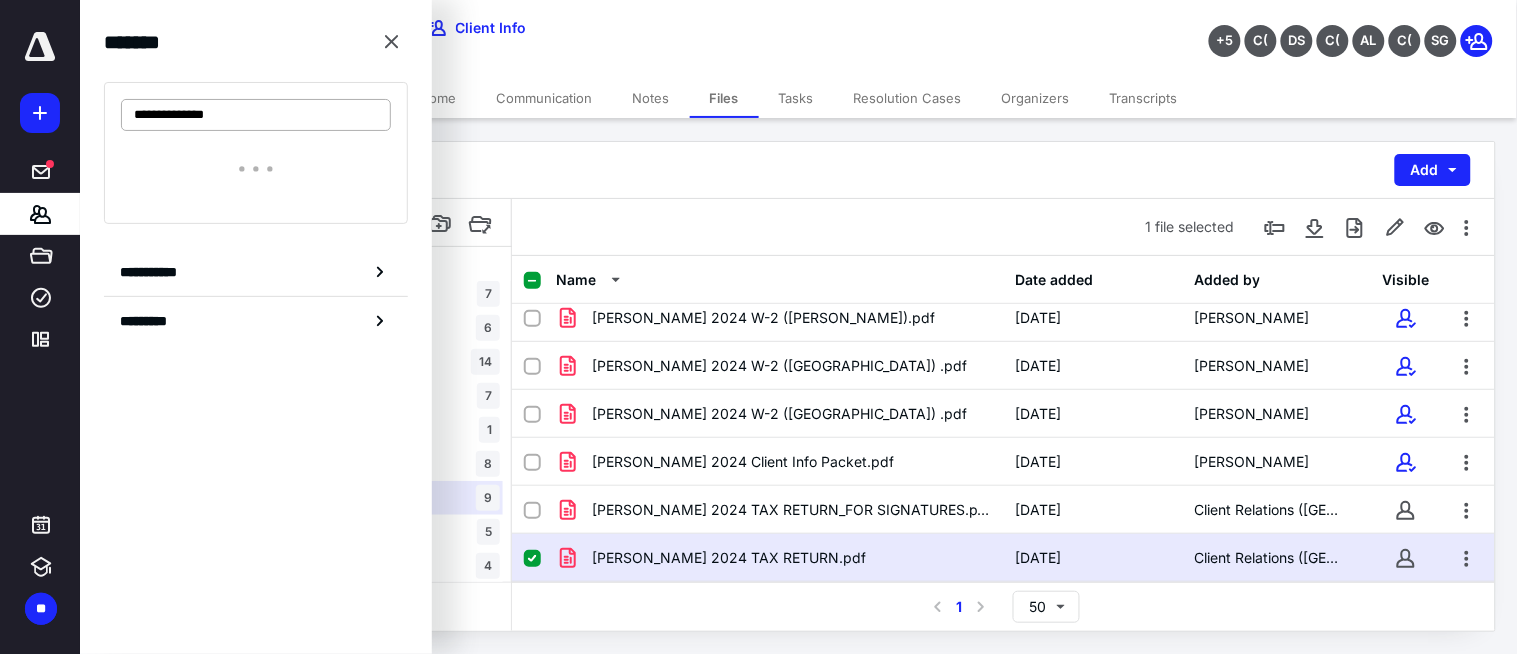 drag, startPoint x: 190, startPoint y: 120, endPoint x: 388, endPoint y: 111, distance: 198.20444 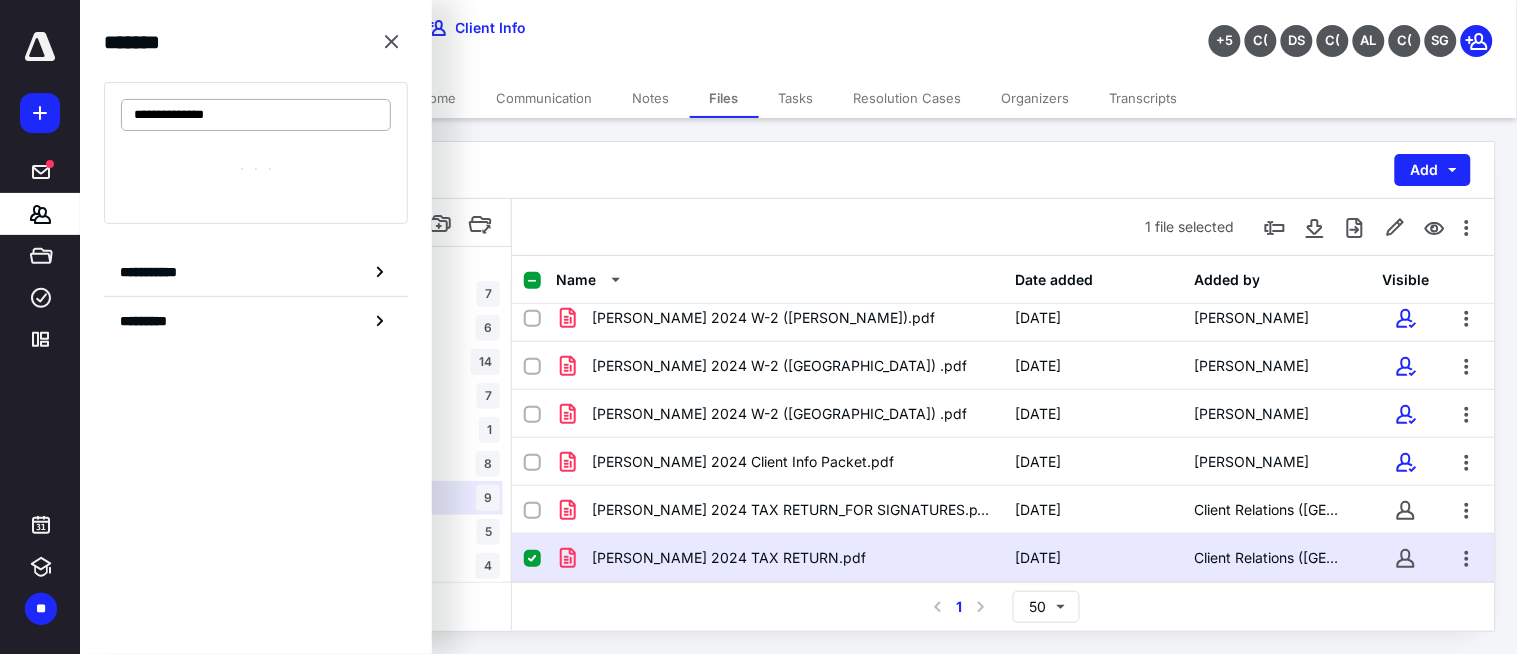 click on "**********" at bounding box center (256, 115) 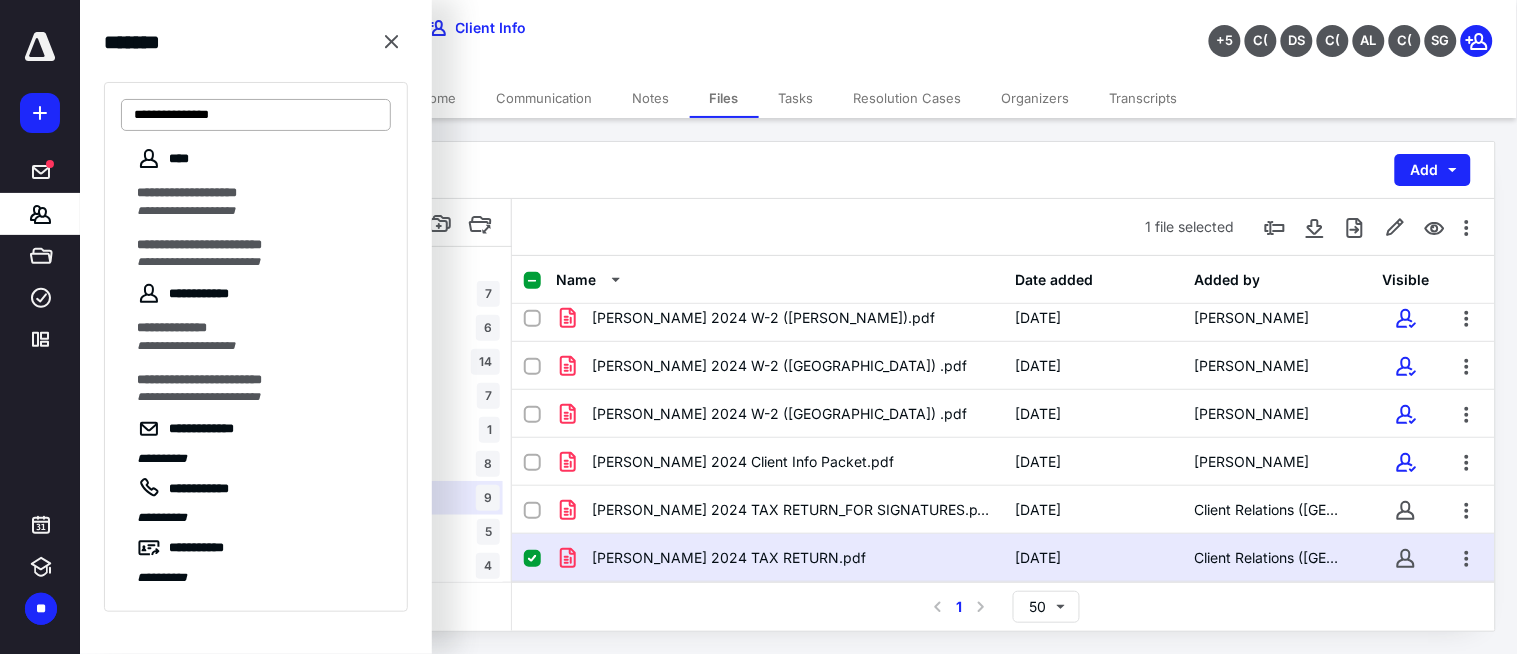 type on "**********" 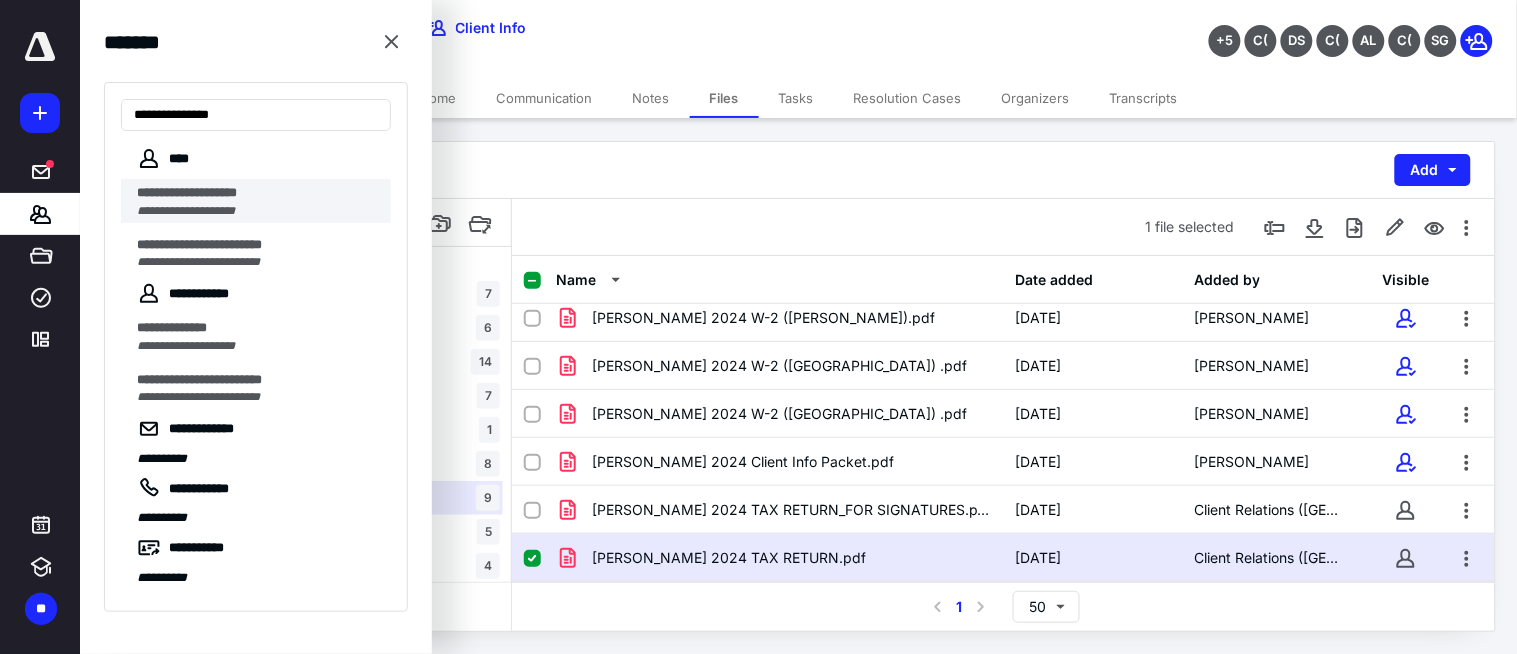 click on "**********" at bounding box center [258, 193] 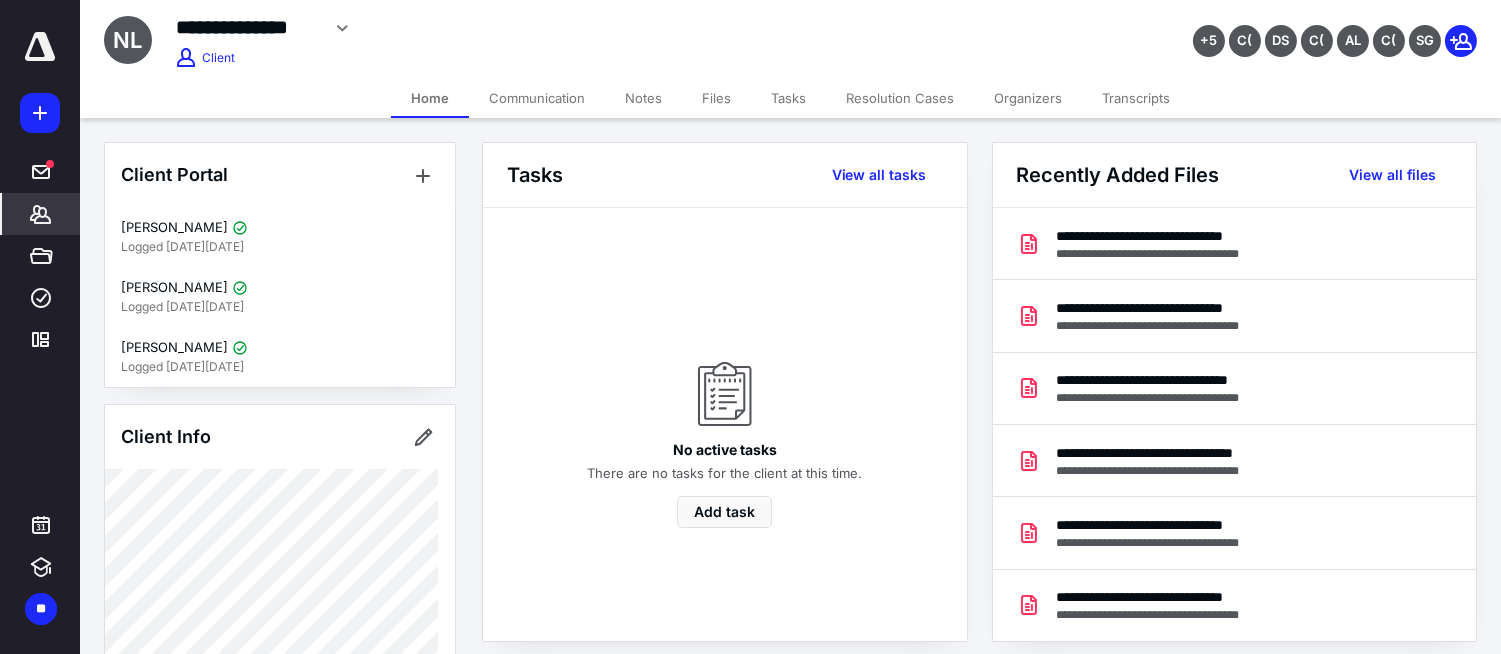 click on "Files" at bounding box center (716, 98) 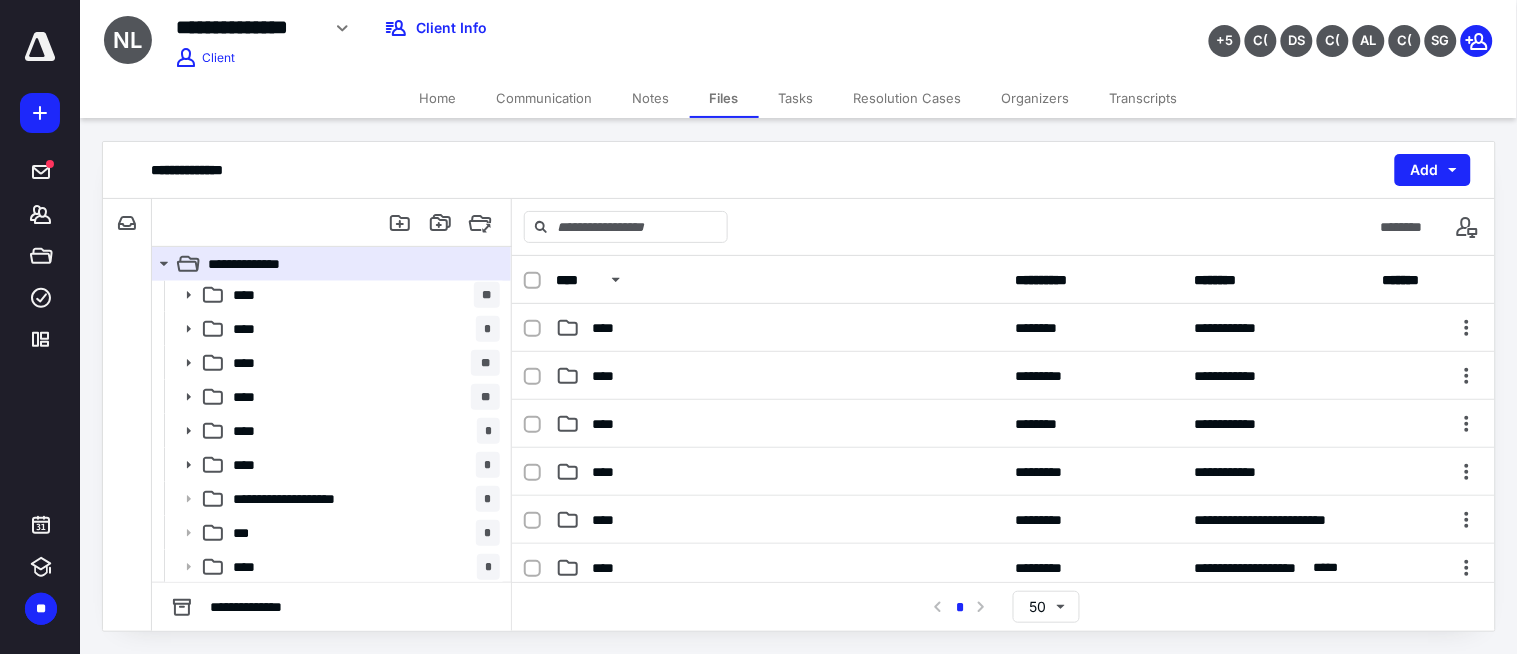 scroll, scrollTop: 174, scrollLeft: 0, axis: vertical 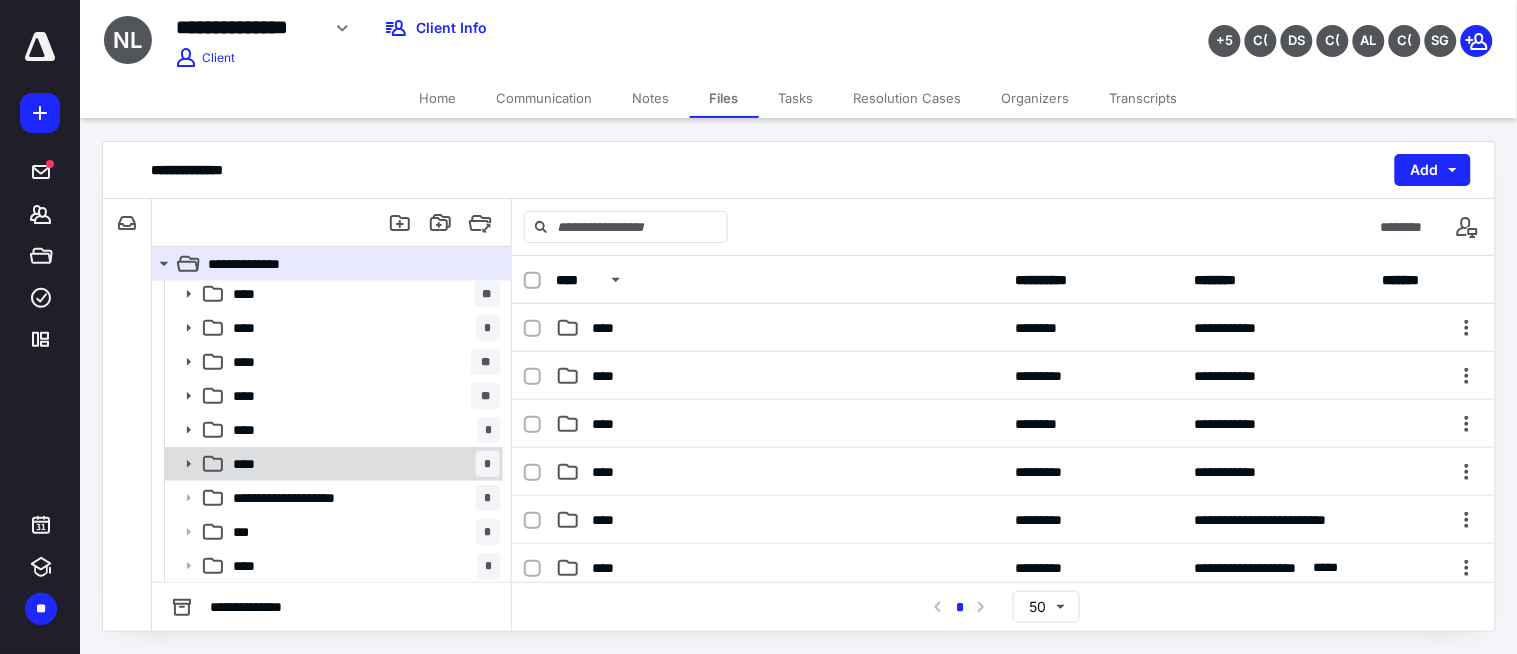 click on "**** *" at bounding box center (362, 464) 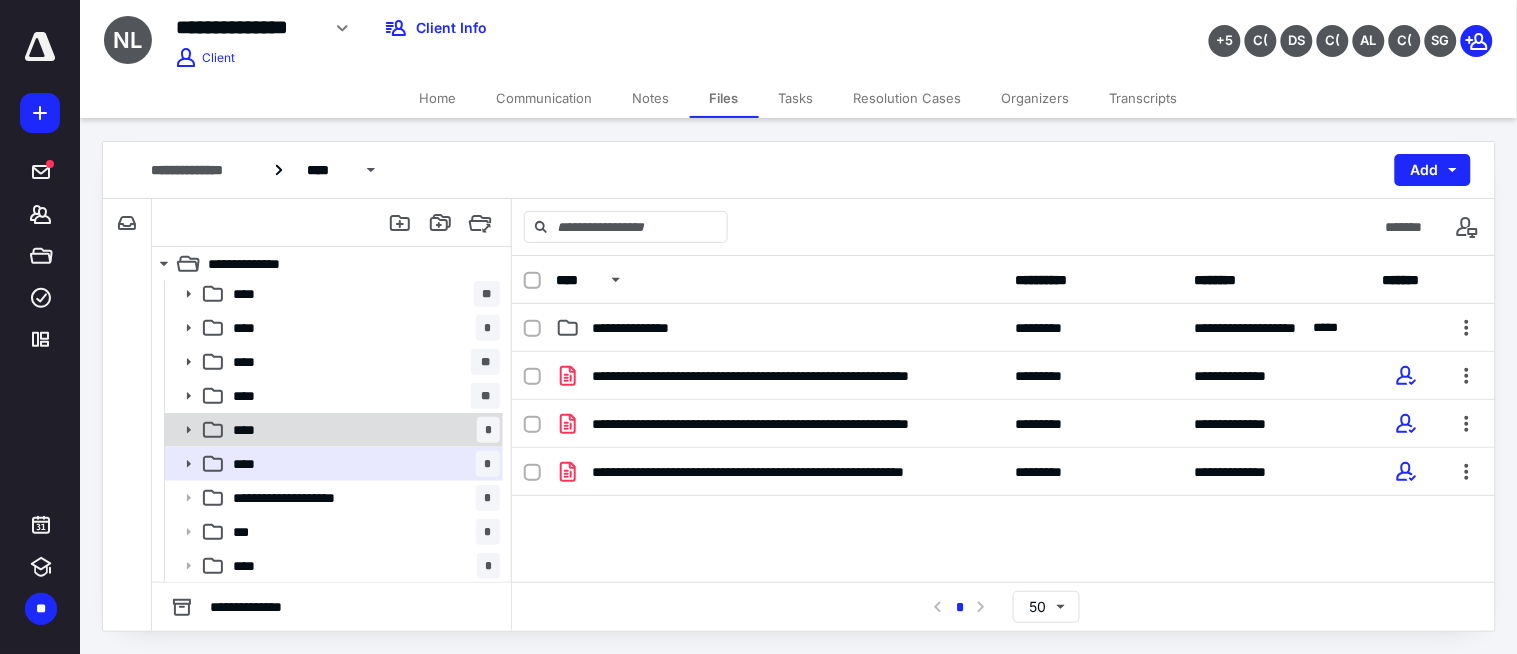 click on "**** *" at bounding box center [362, 430] 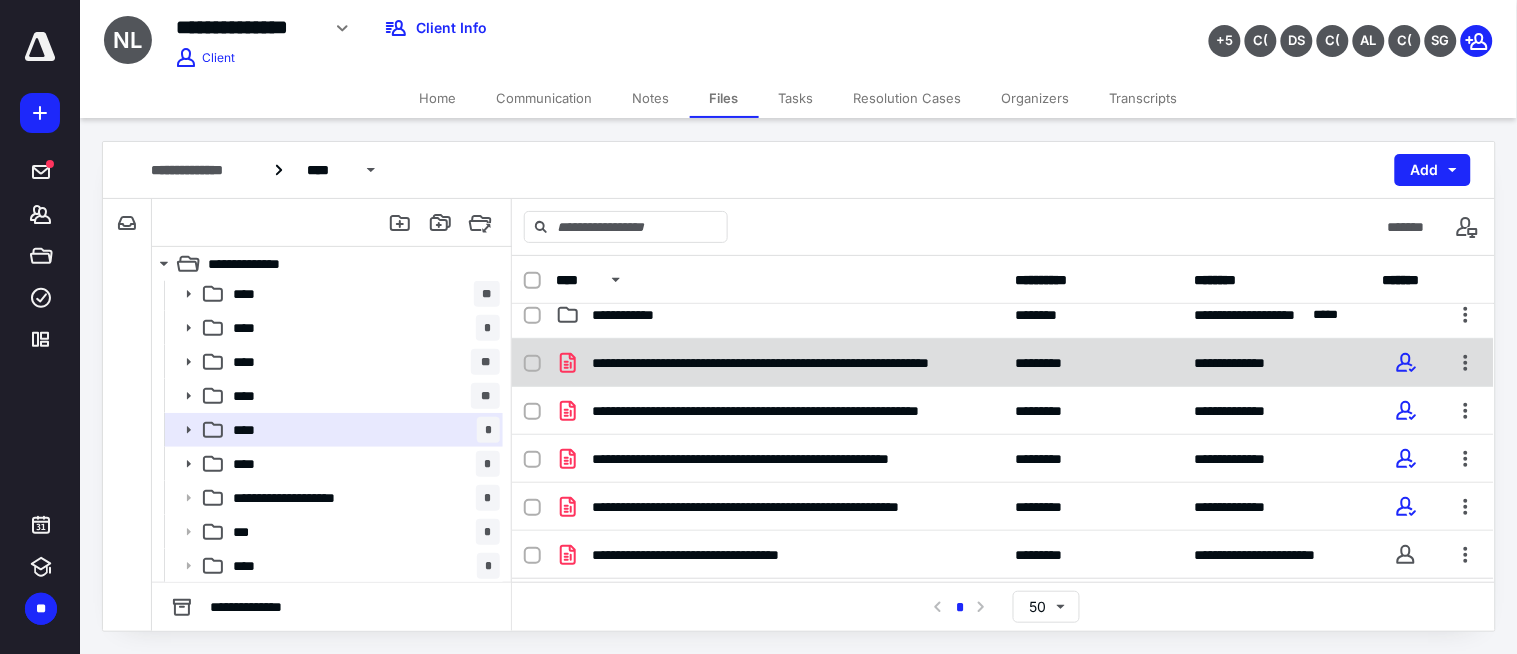 scroll, scrollTop: 117, scrollLeft: 0, axis: vertical 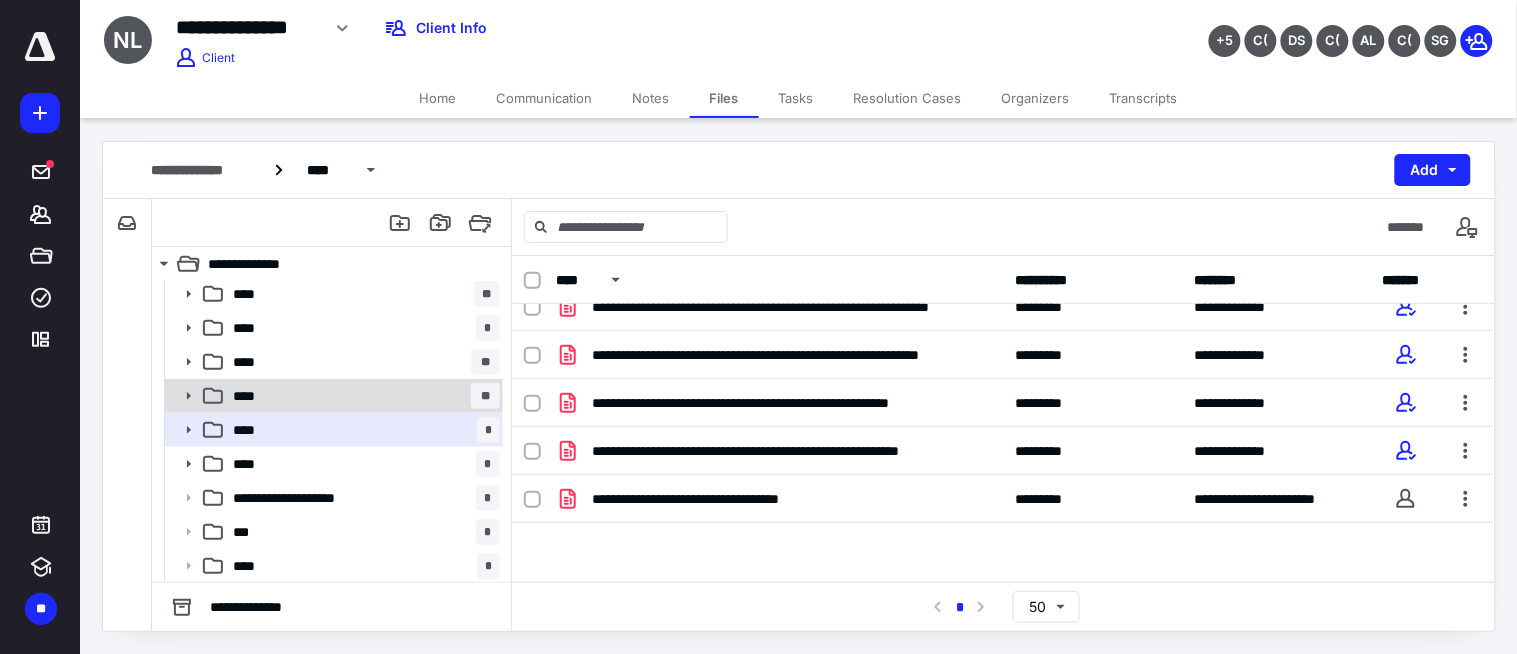 click on "**** **" at bounding box center [362, 396] 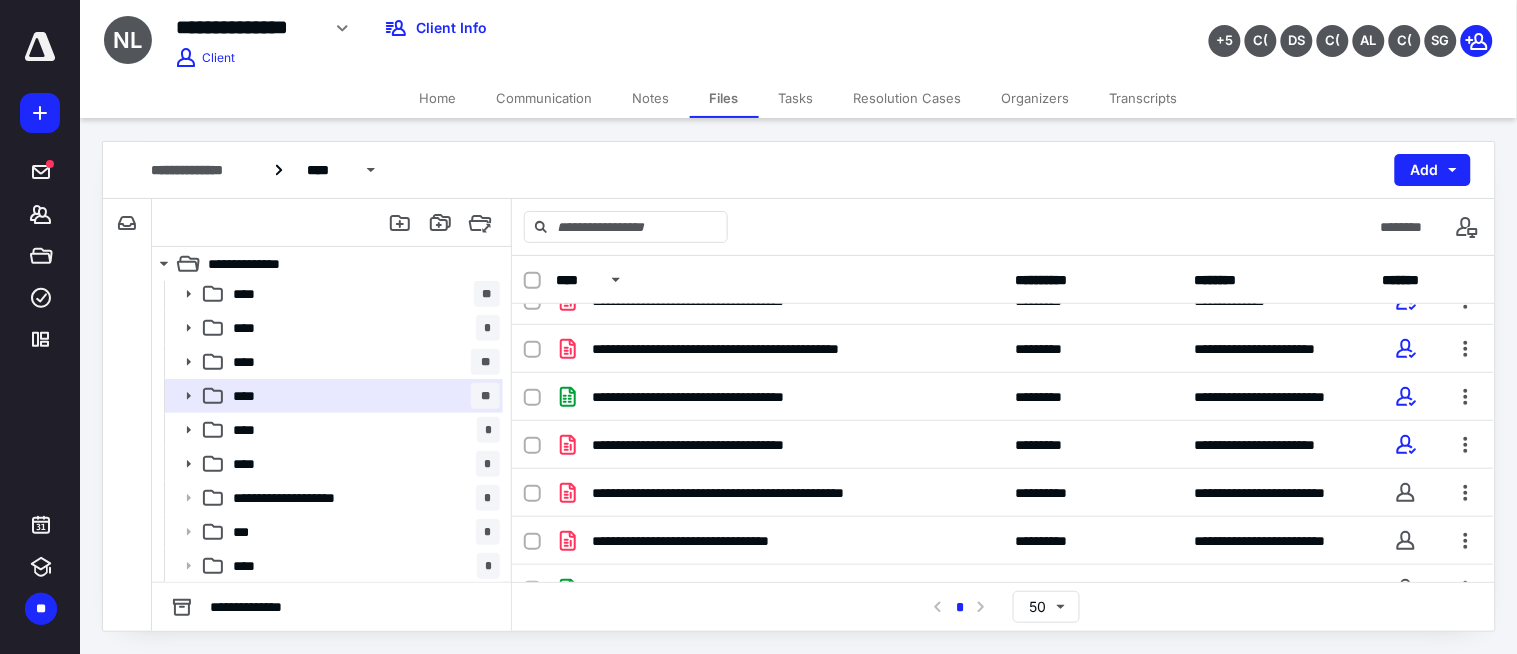 scroll, scrollTop: 587, scrollLeft: 0, axis: vertical 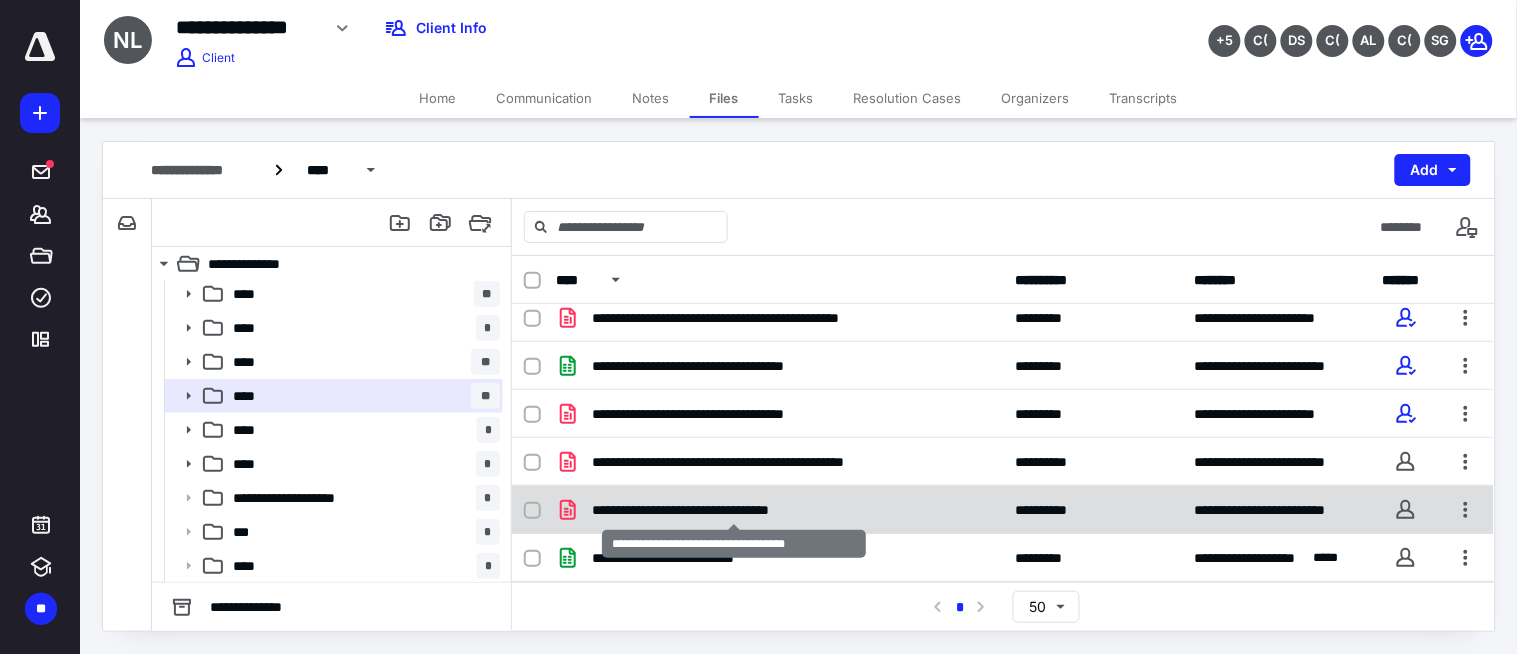 click on "**********" at bounding box center (733, 510) 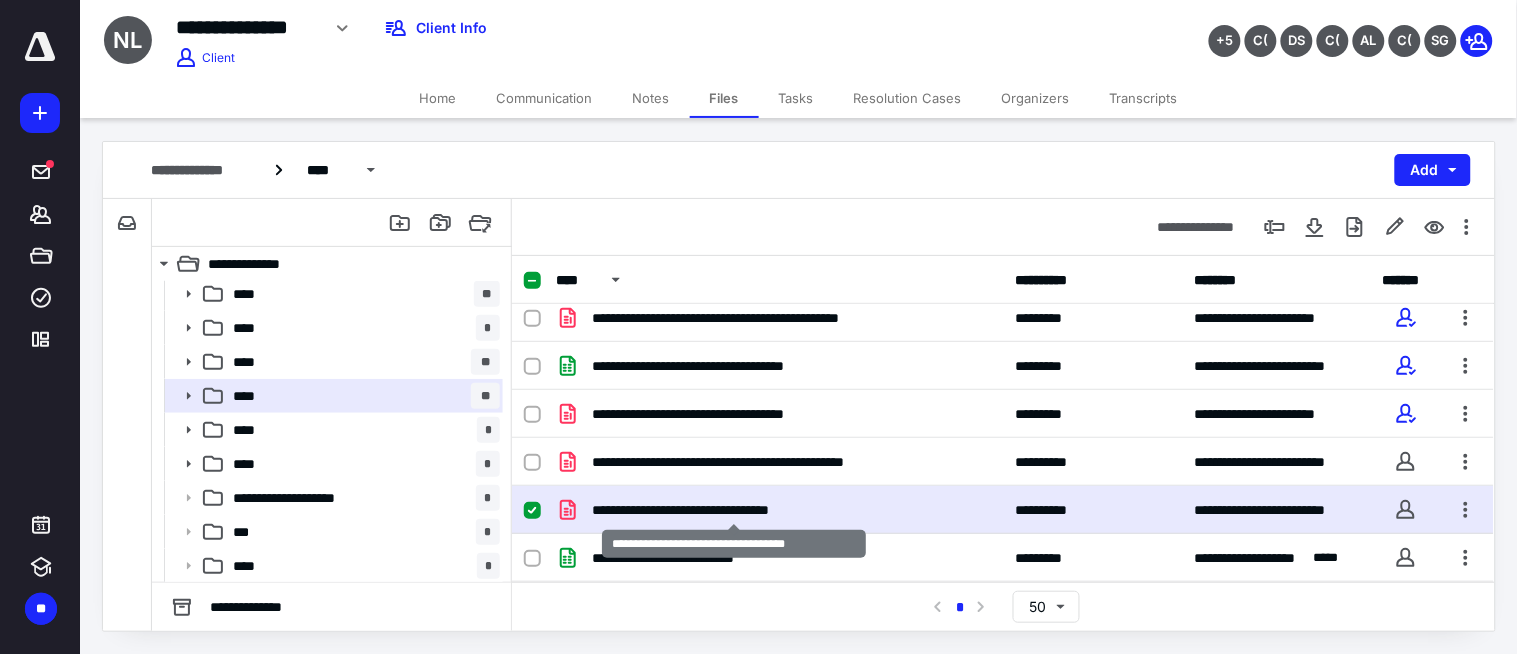 click on "**********" at bounding box center [733, 510] 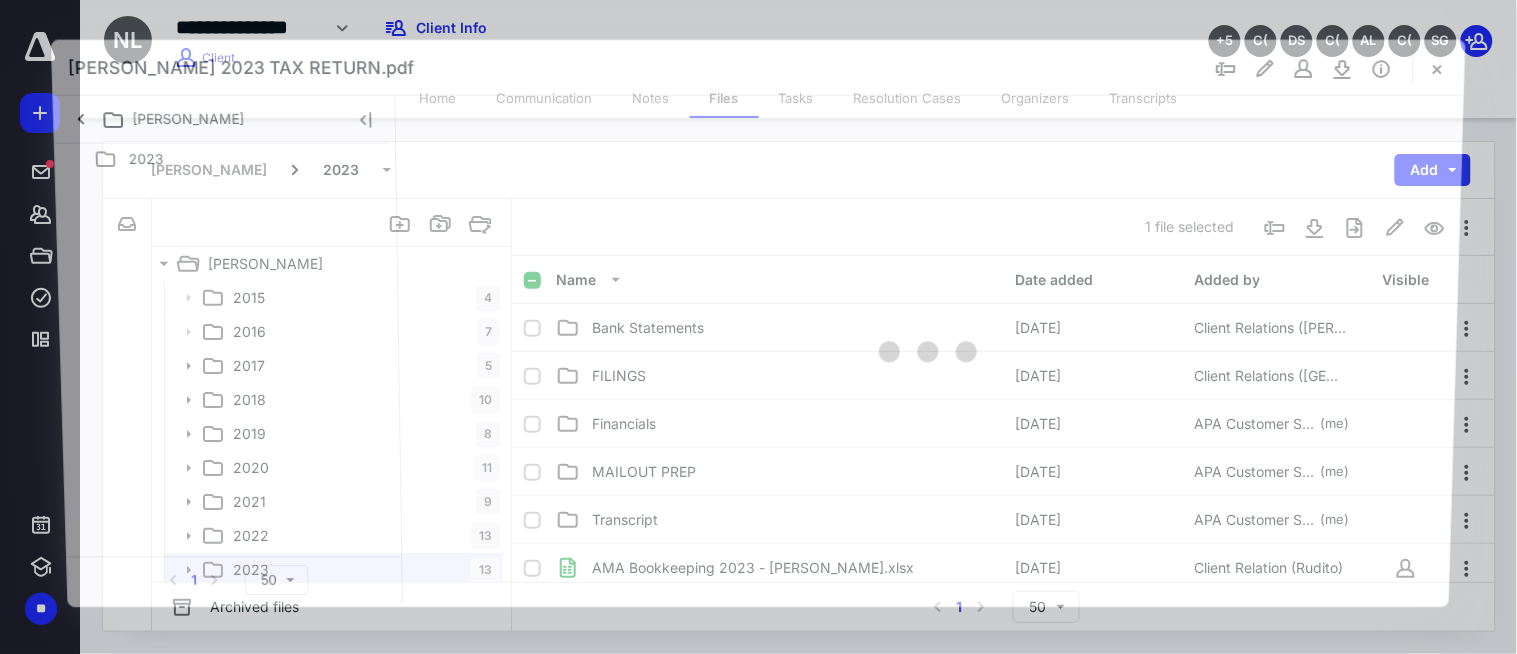 scroll, scrollTop: 174, scrollLeft: 0, axis: vertical 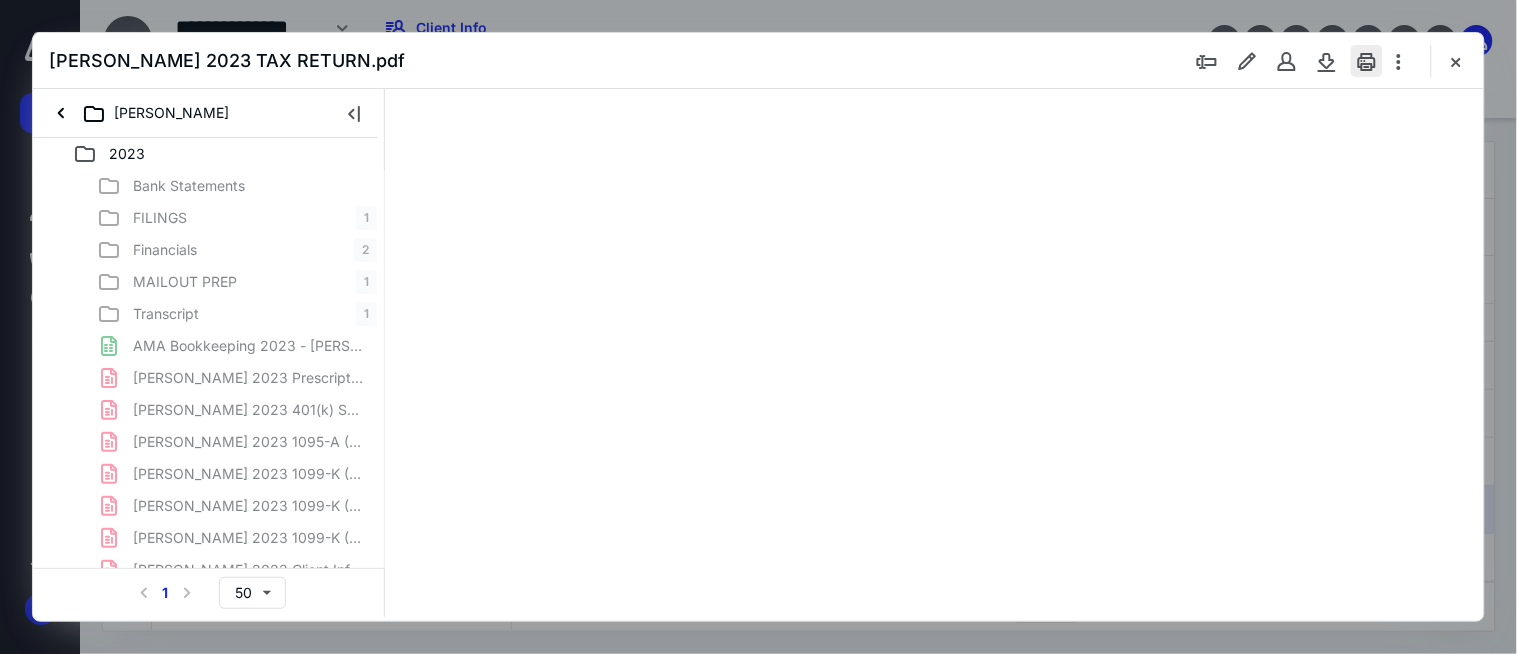 click at bounding box center [1367, 61] 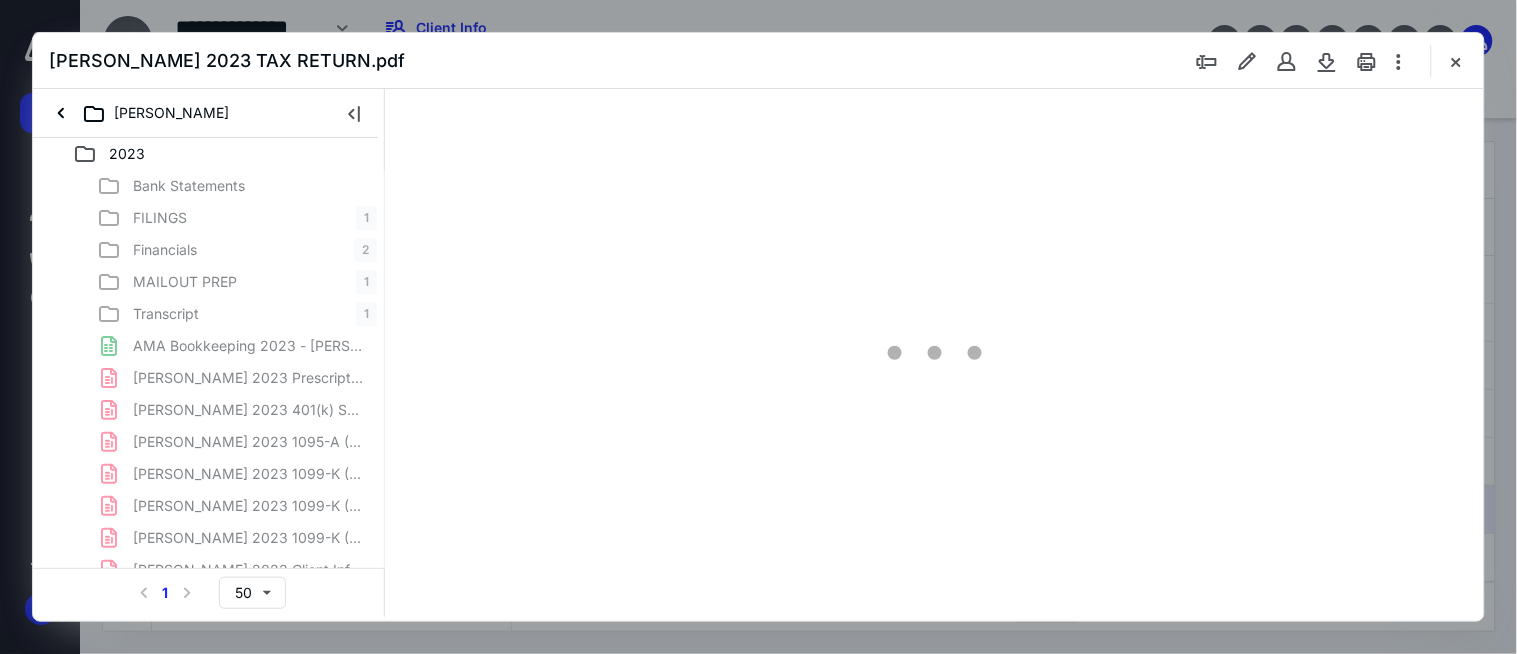 scroll, scrollTop: 0, scrollLeft: 0, axis: both 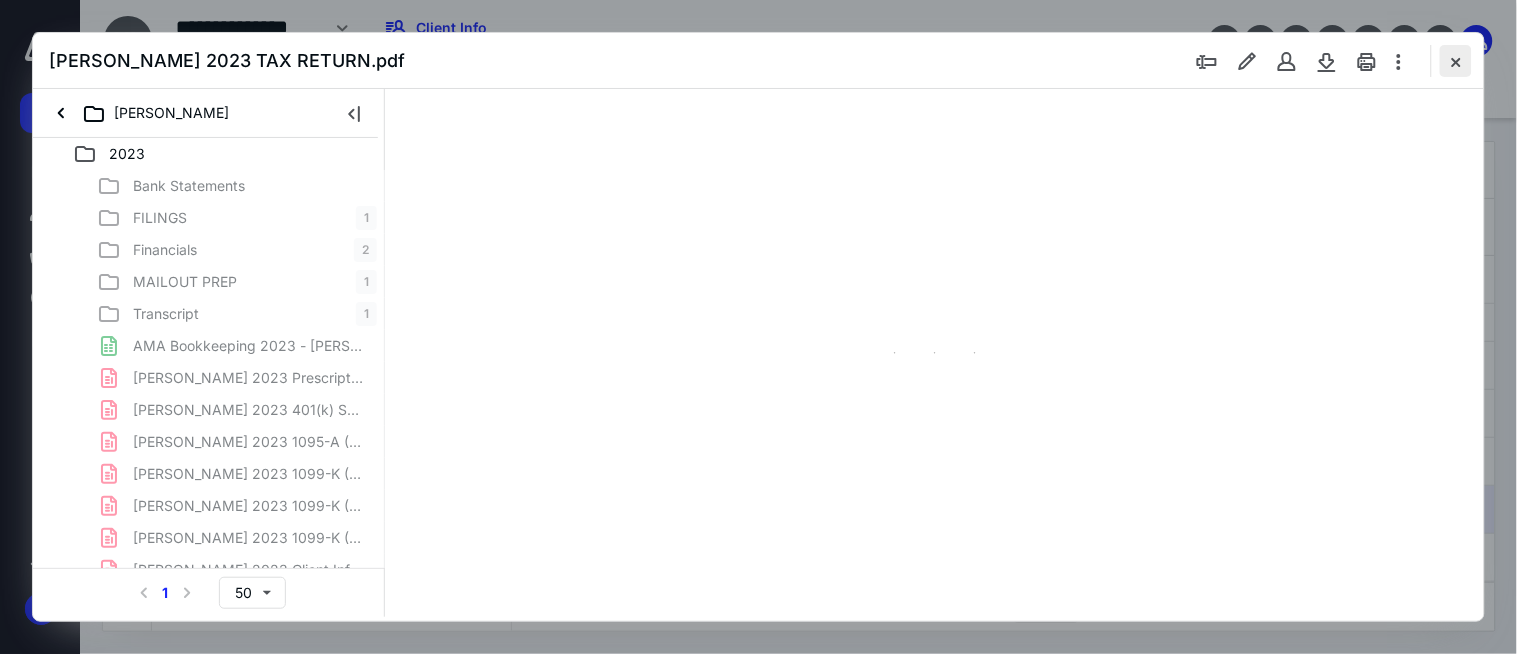 click at bounding box center (1456, 61) 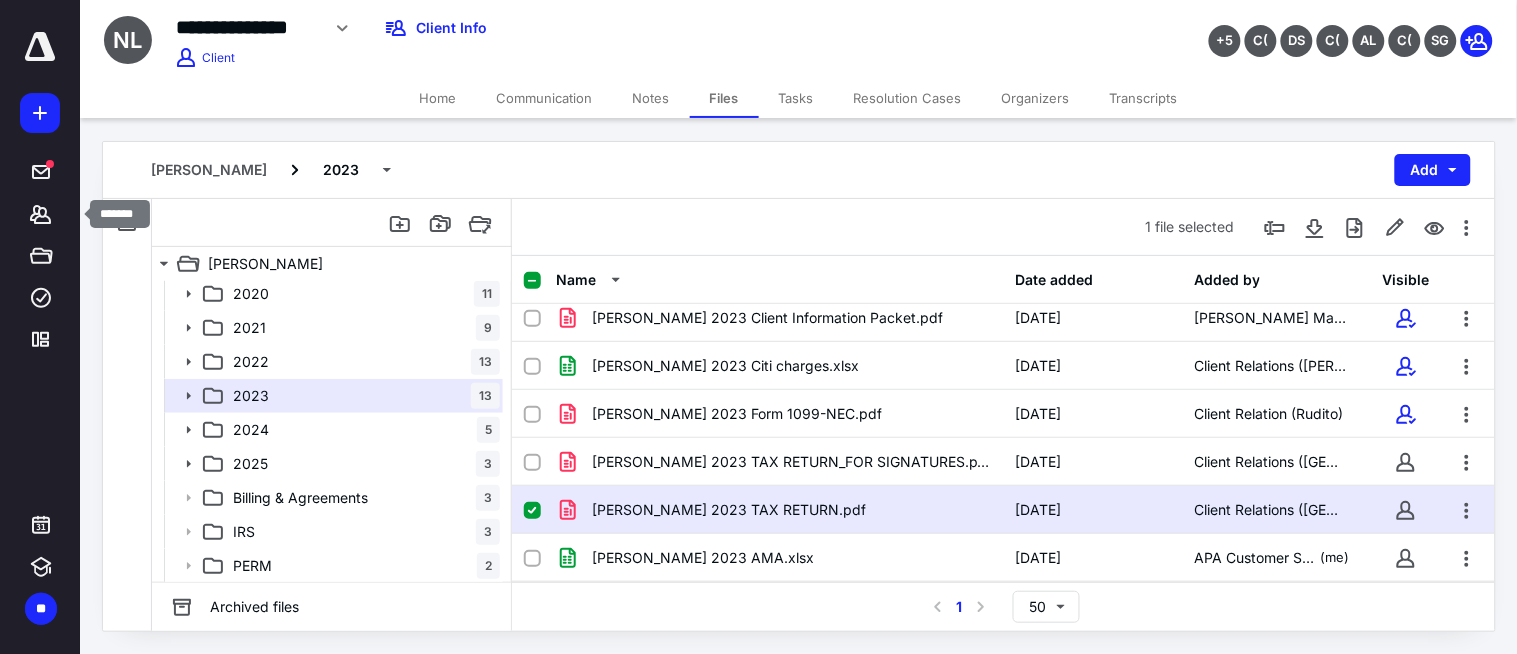 drag, startPoint x: 44, startPoint y: 213, endPoint x: 163, endPoint y: 115, distance: 154.15901 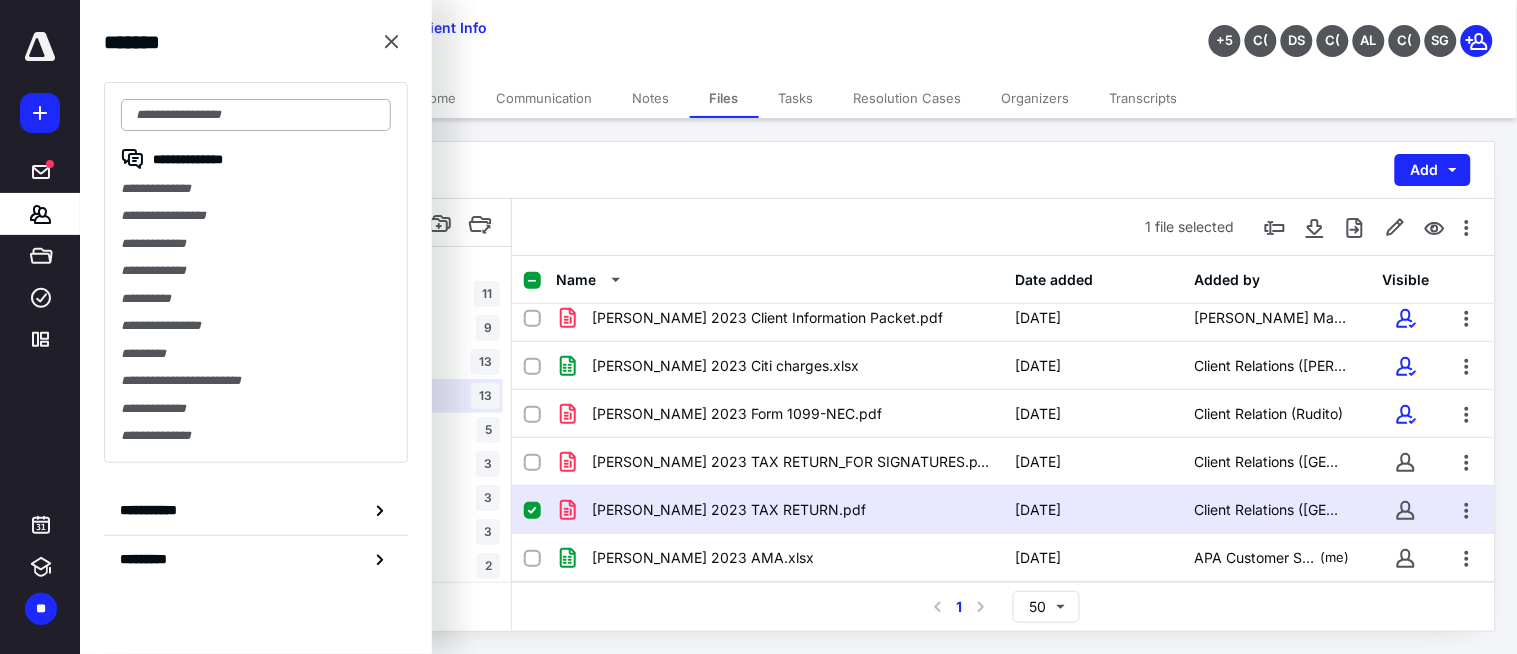 click at bounding box center (256, 115) 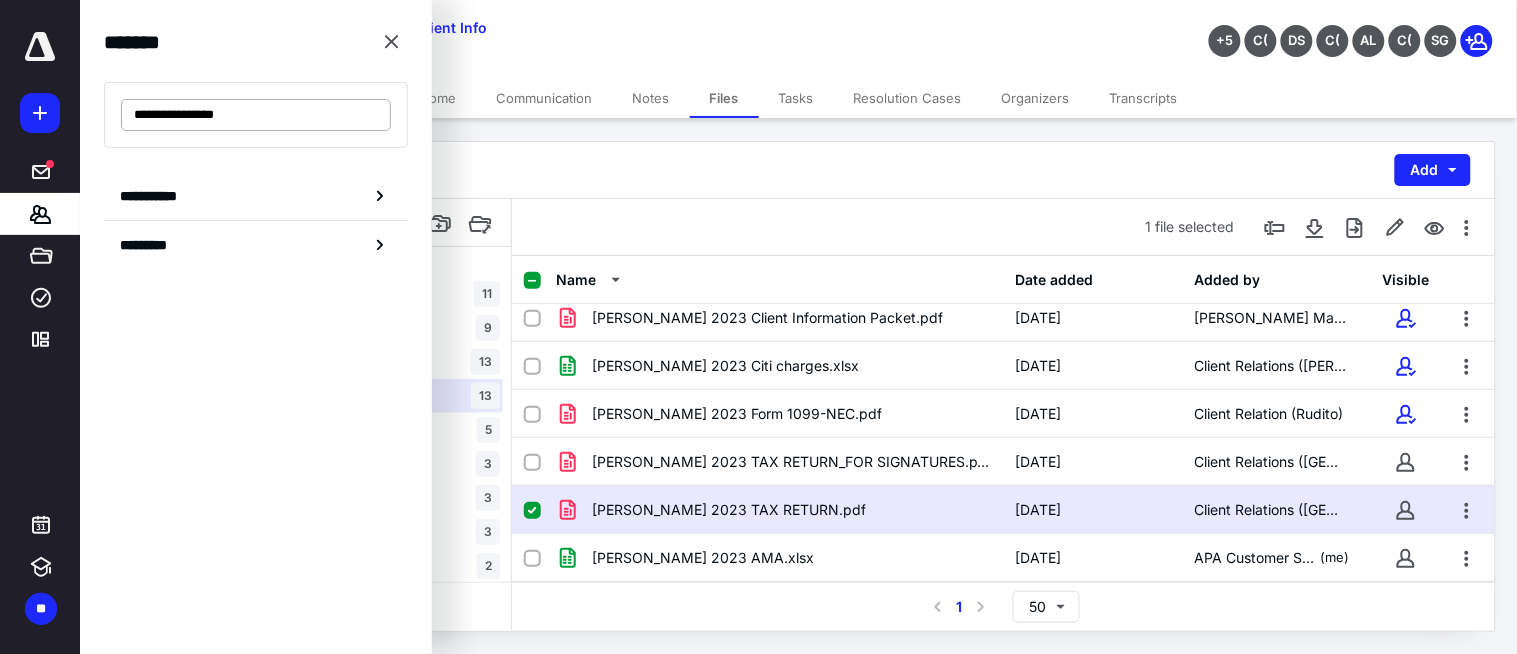 click on "**********" at bounding box center [256, 115] 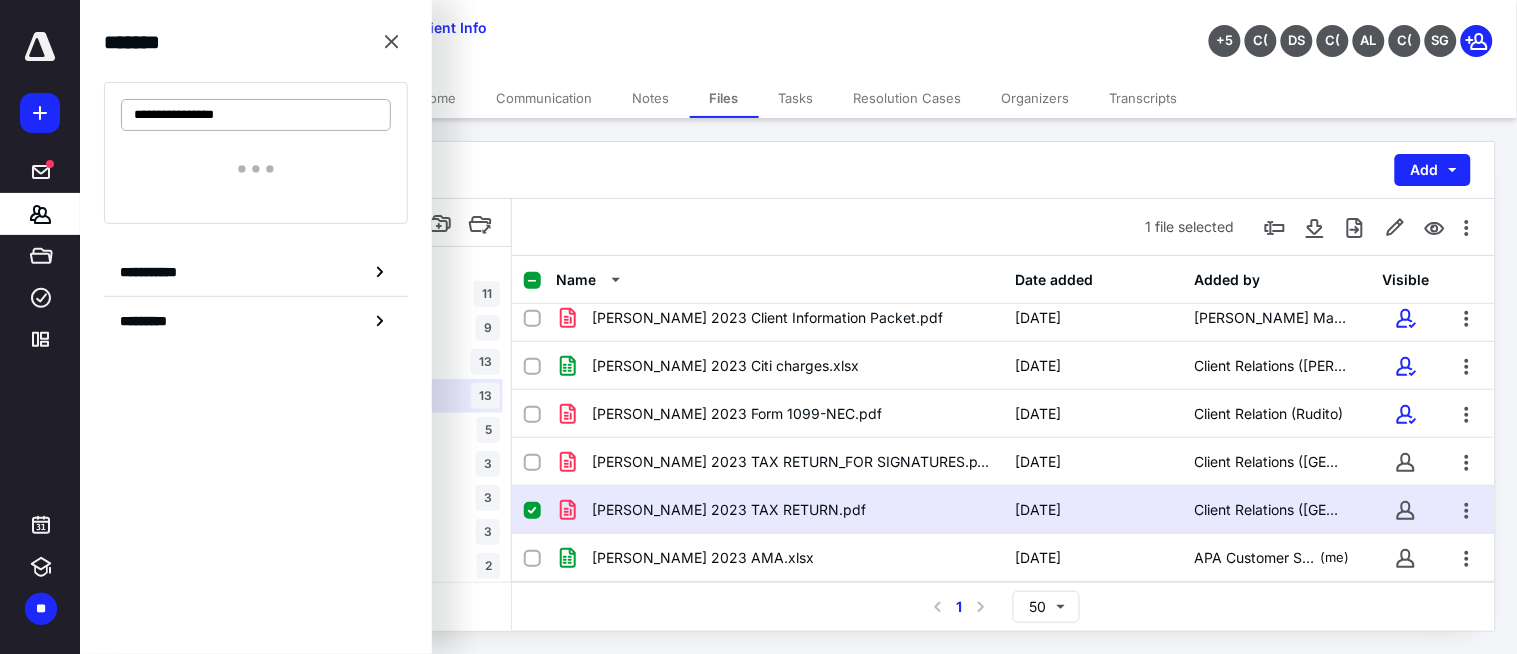 type on "**********" 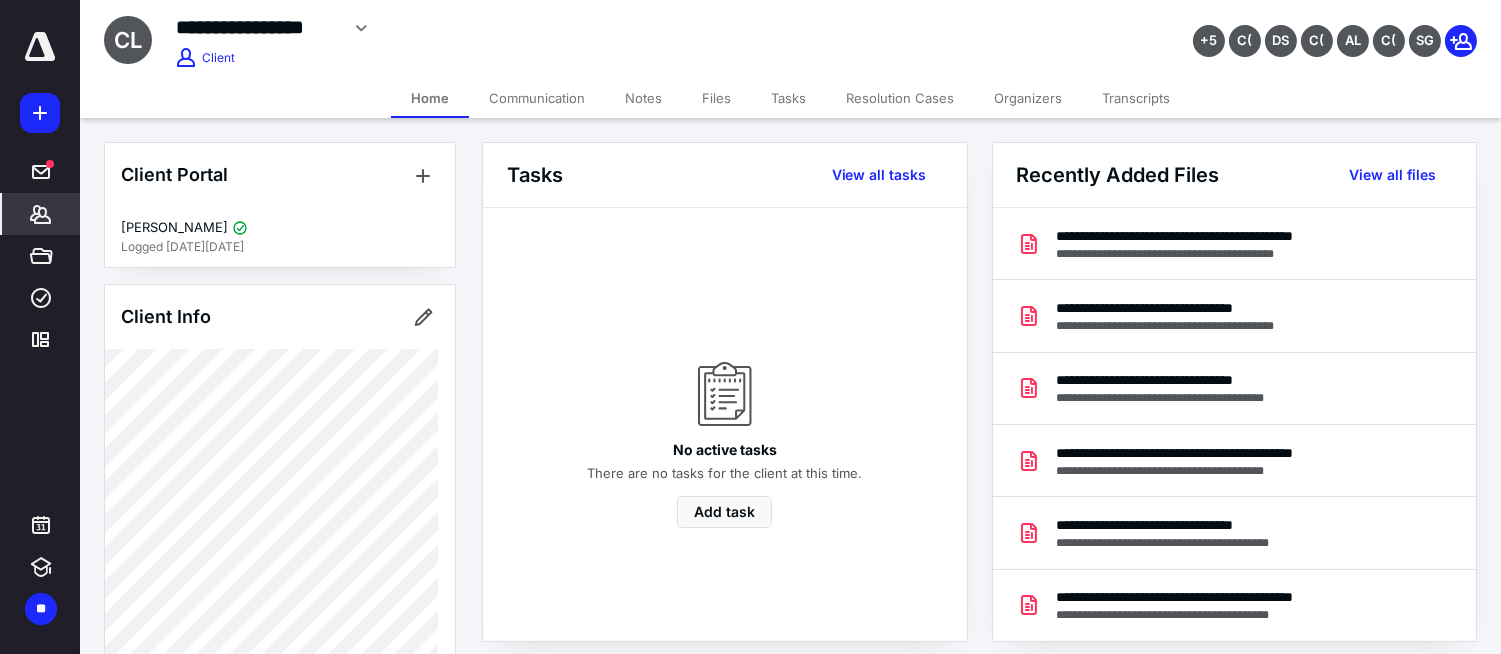 click on "Files" at bounding box center (716, 98) 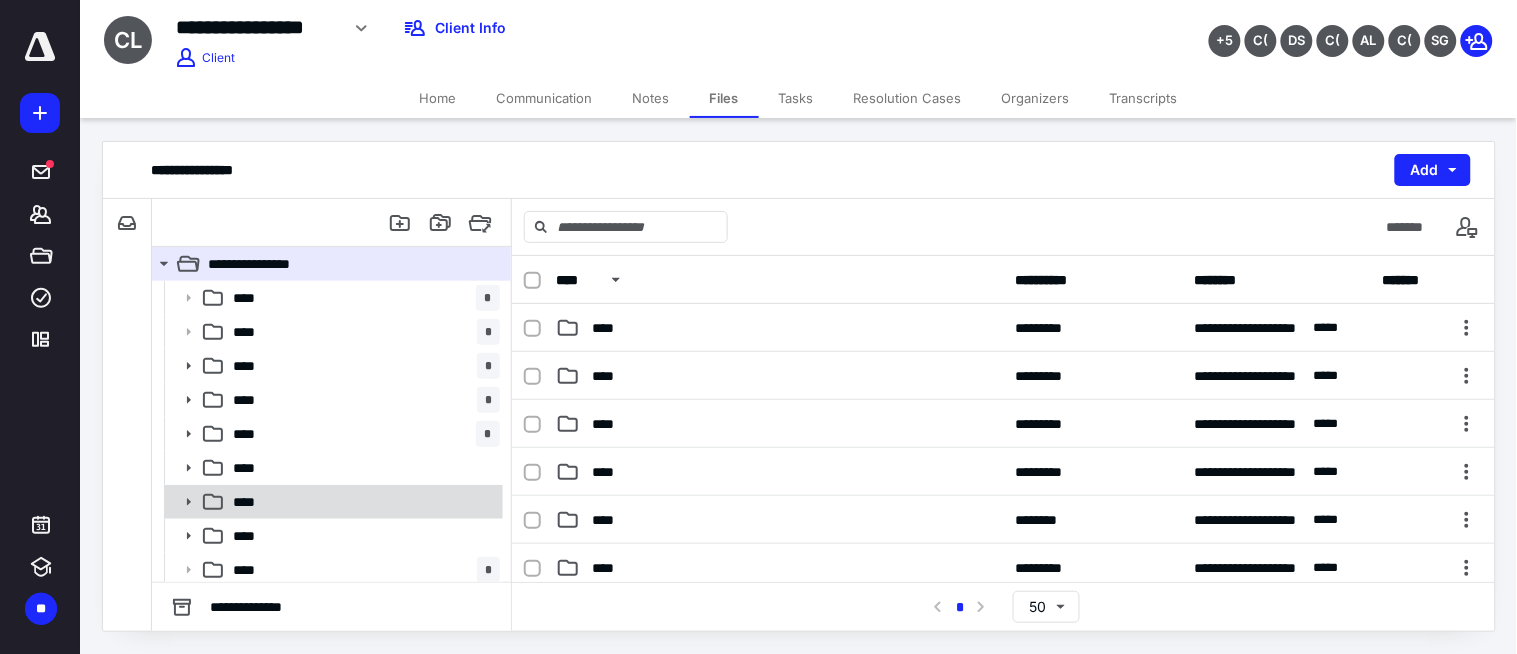 scroll, scrollTop: 4, scrollLeft: 0, axis: vertical 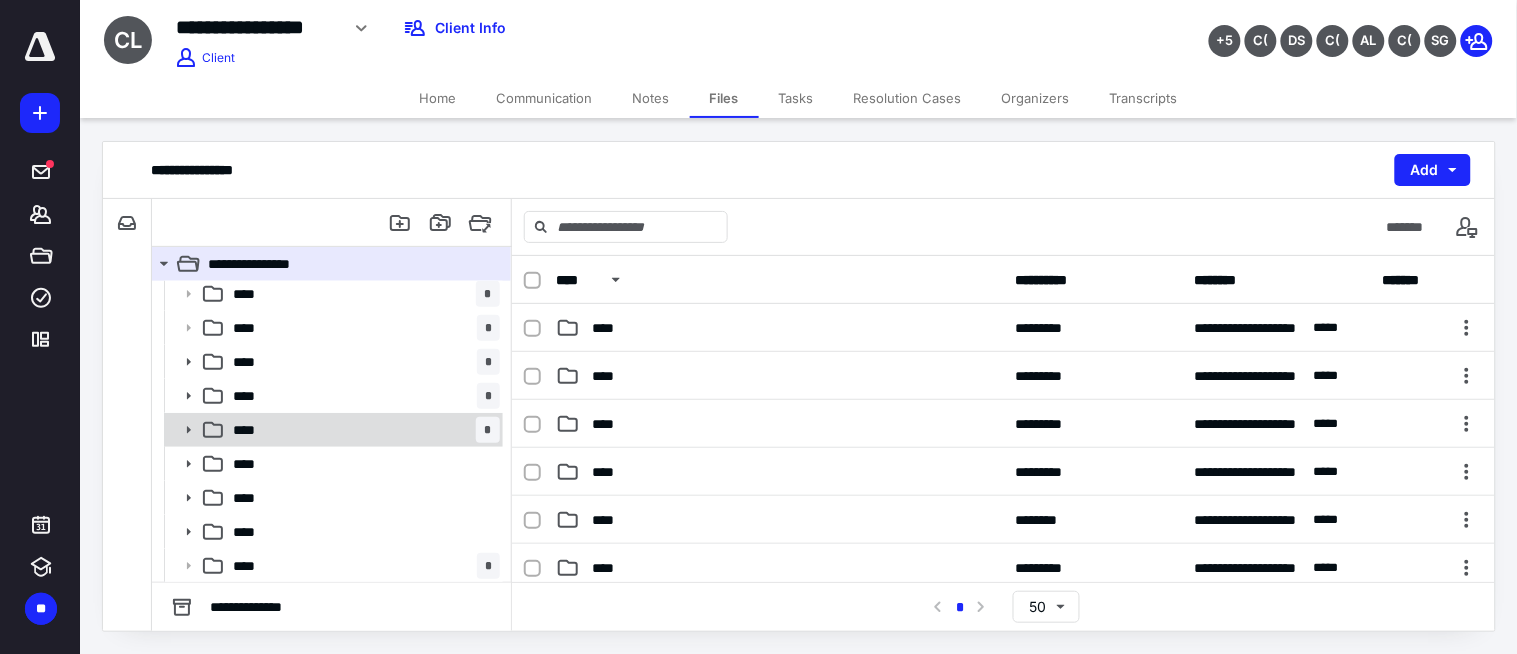 click on "**** *" at bounding box center (362, 430) 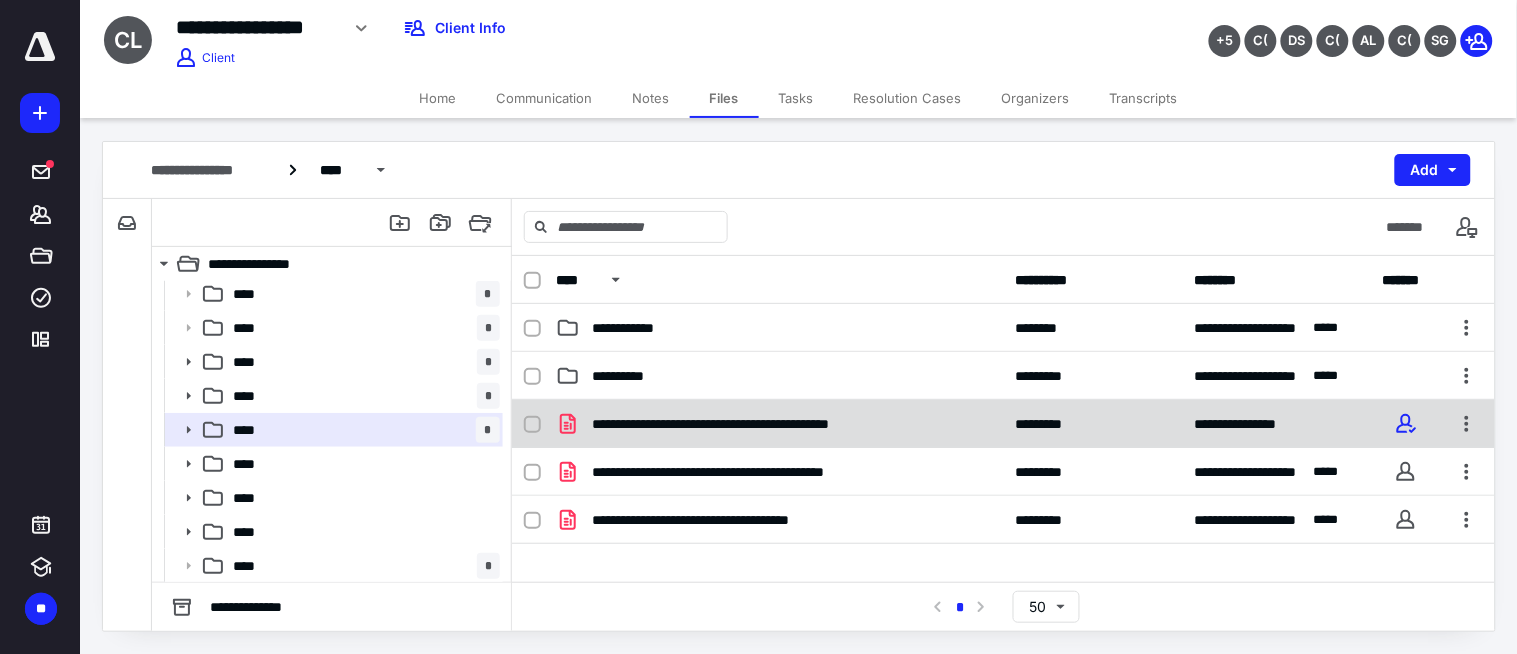 click on "**********" at bounding box center (1003, 424) 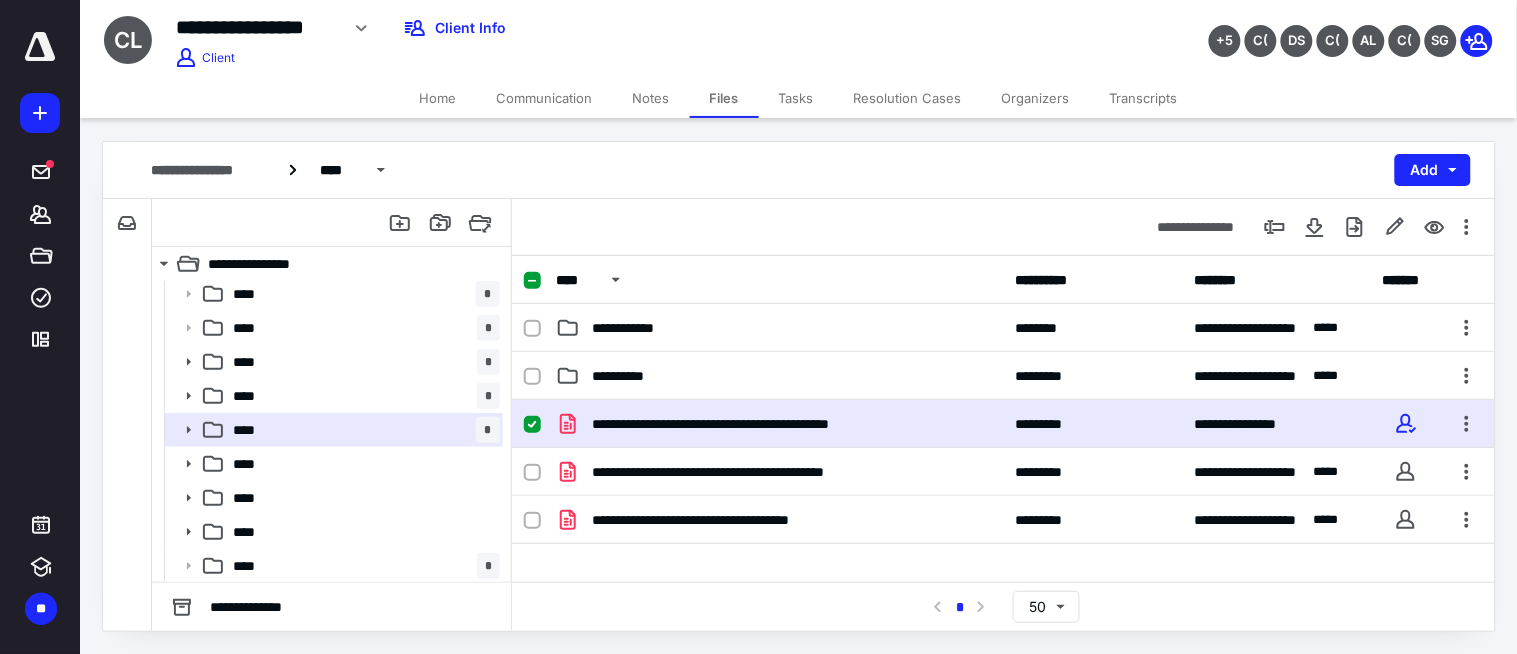 click on "**********" at bounding box center [1003, 424] 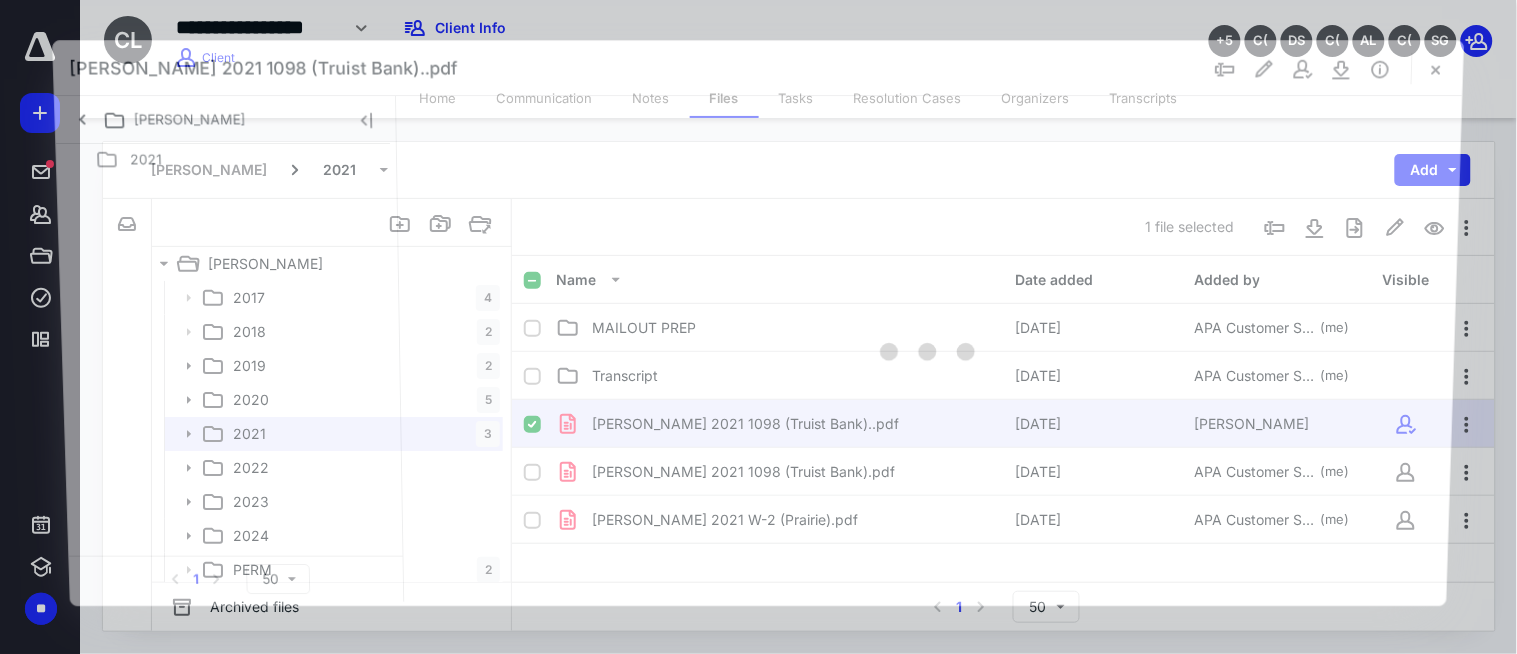 scroll, scrollTop: 4, scrollLeft: 0, axis: vertical 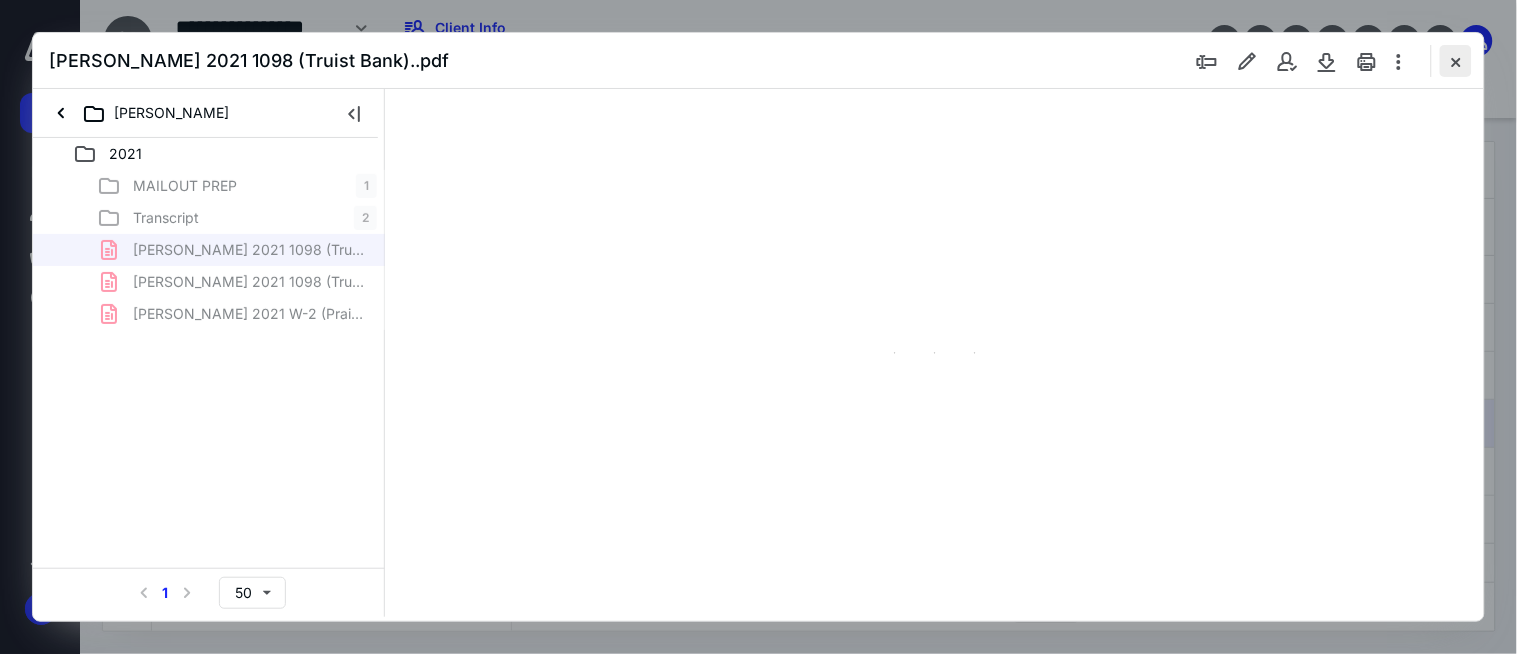 click at bounding box center (1456, 61) 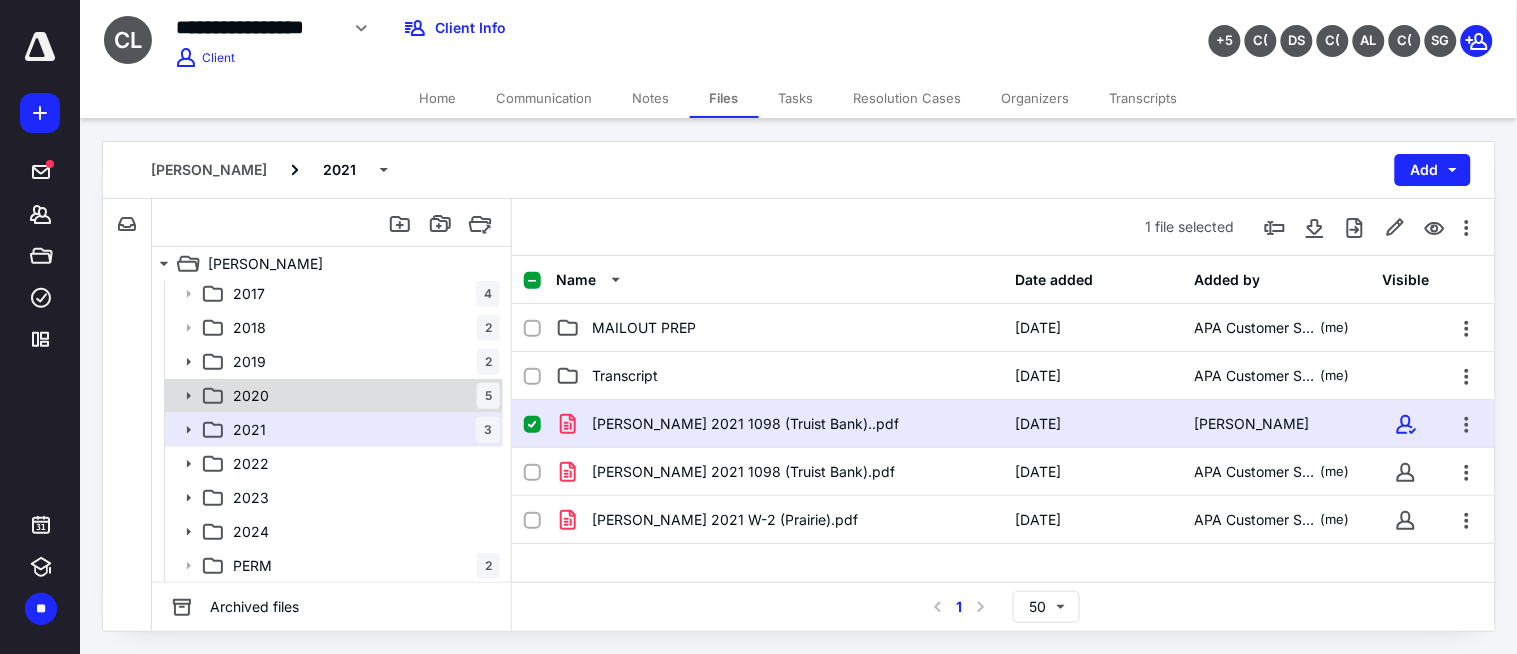 click on "2020 5" at bounding box center [362, 396] 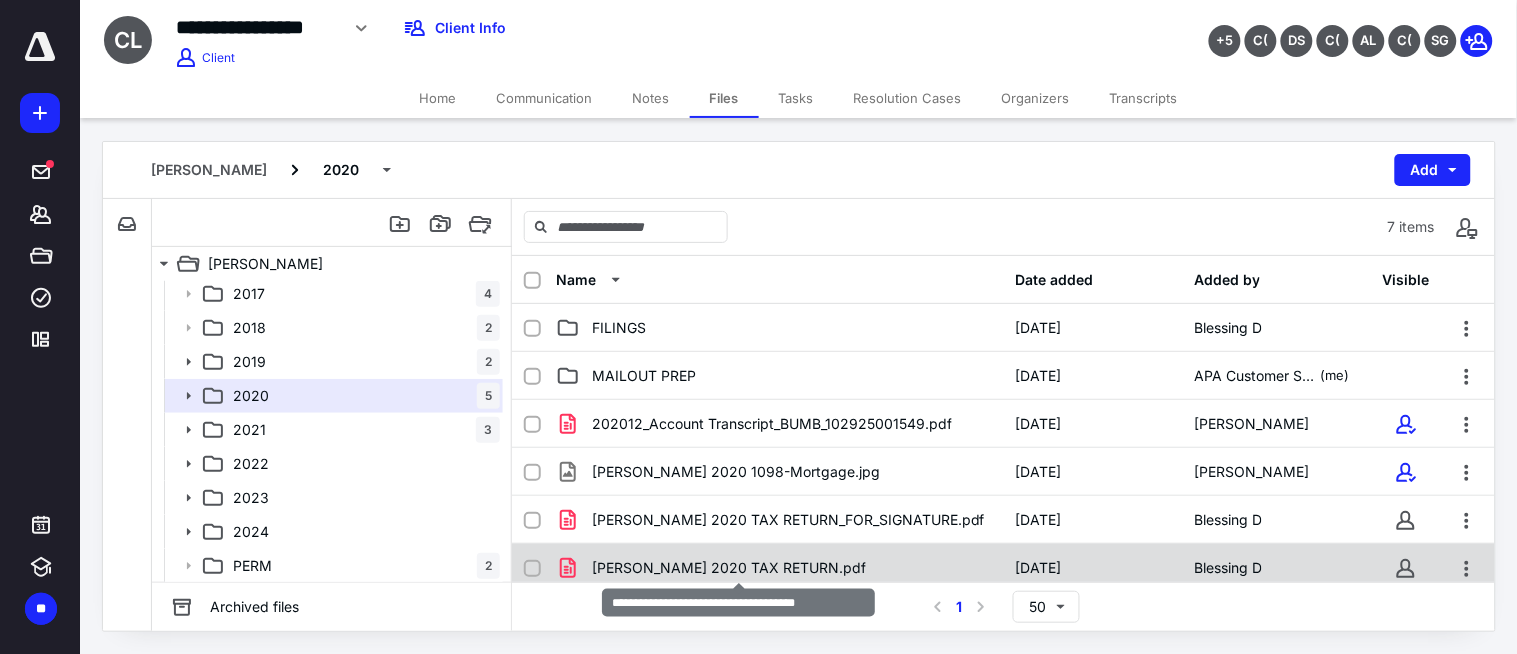 click on "[PERSON_NAME] 2020 TAX RETURN.pdf" at bounding box center (729, 568) 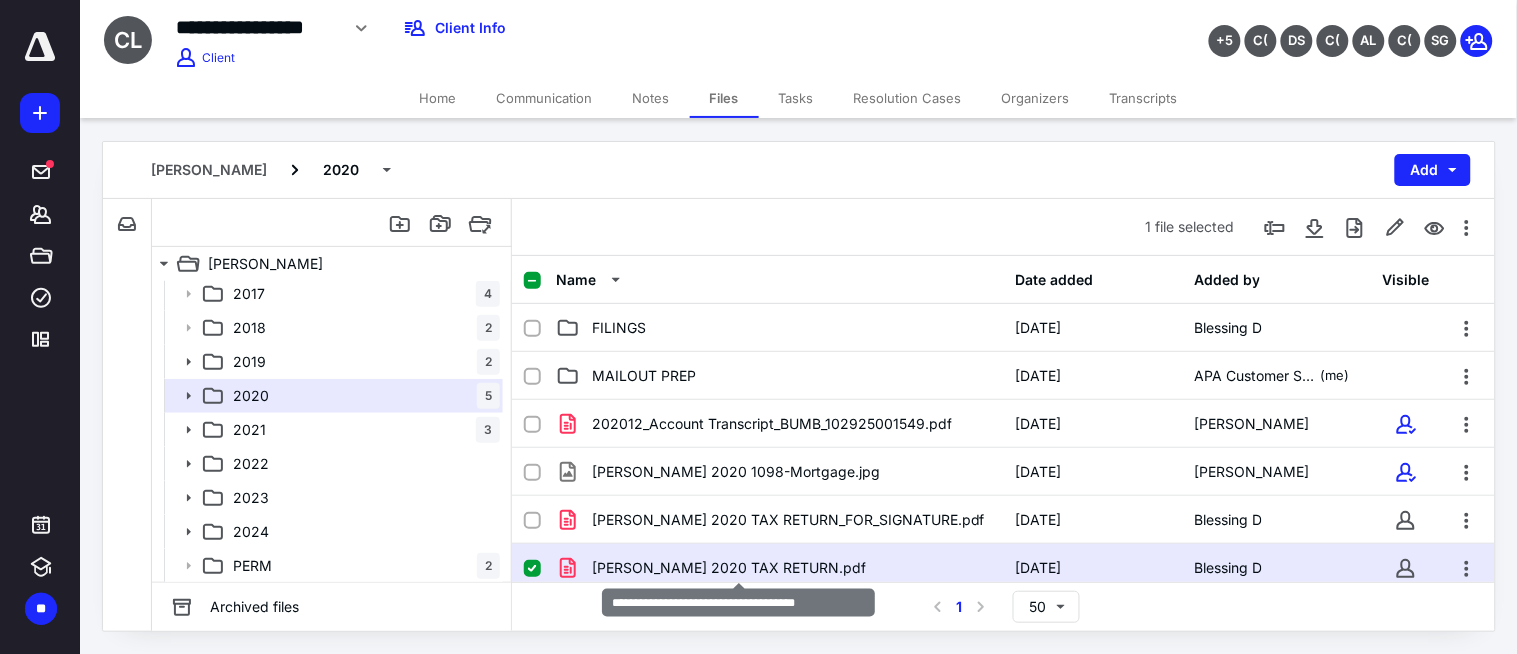 click on "[PERSON_NAME] 2020 TAX RETURN.pdf" at bounding box center (729, 568) 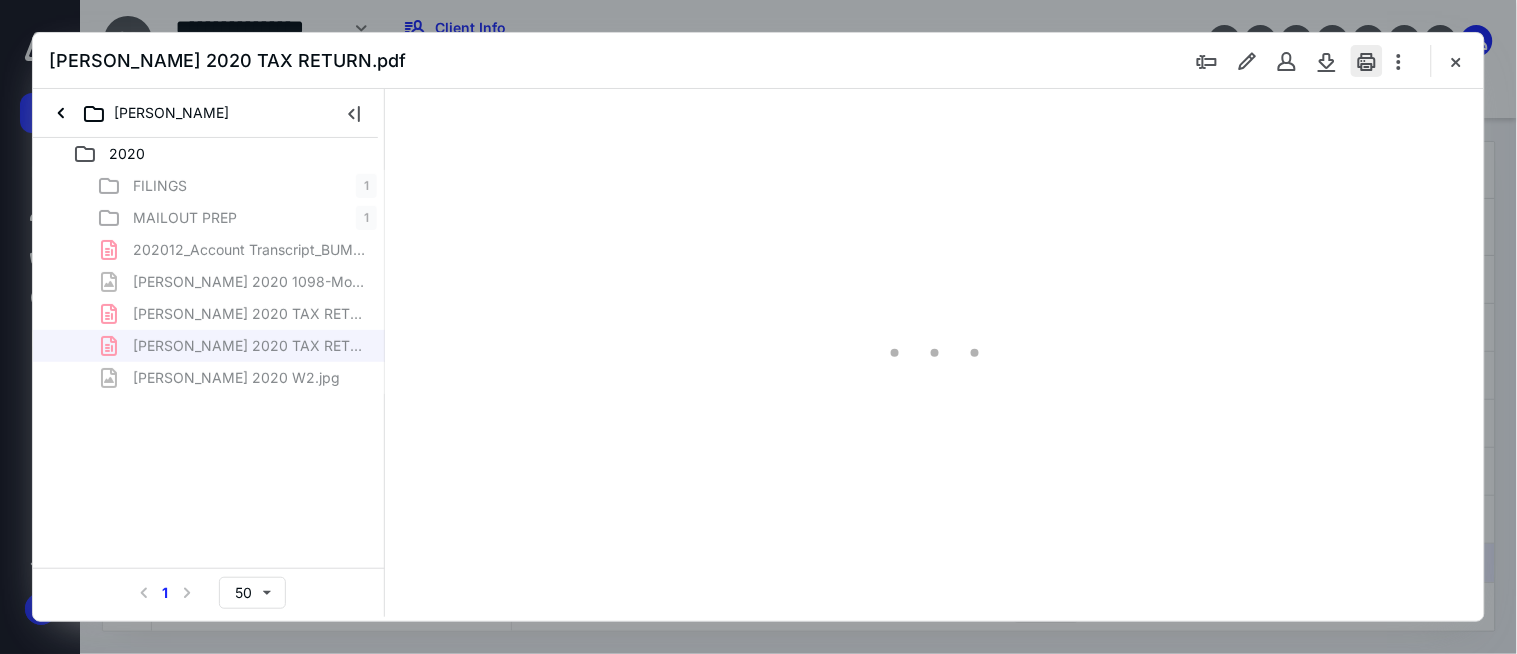 click at bounding box center (1367, 61) 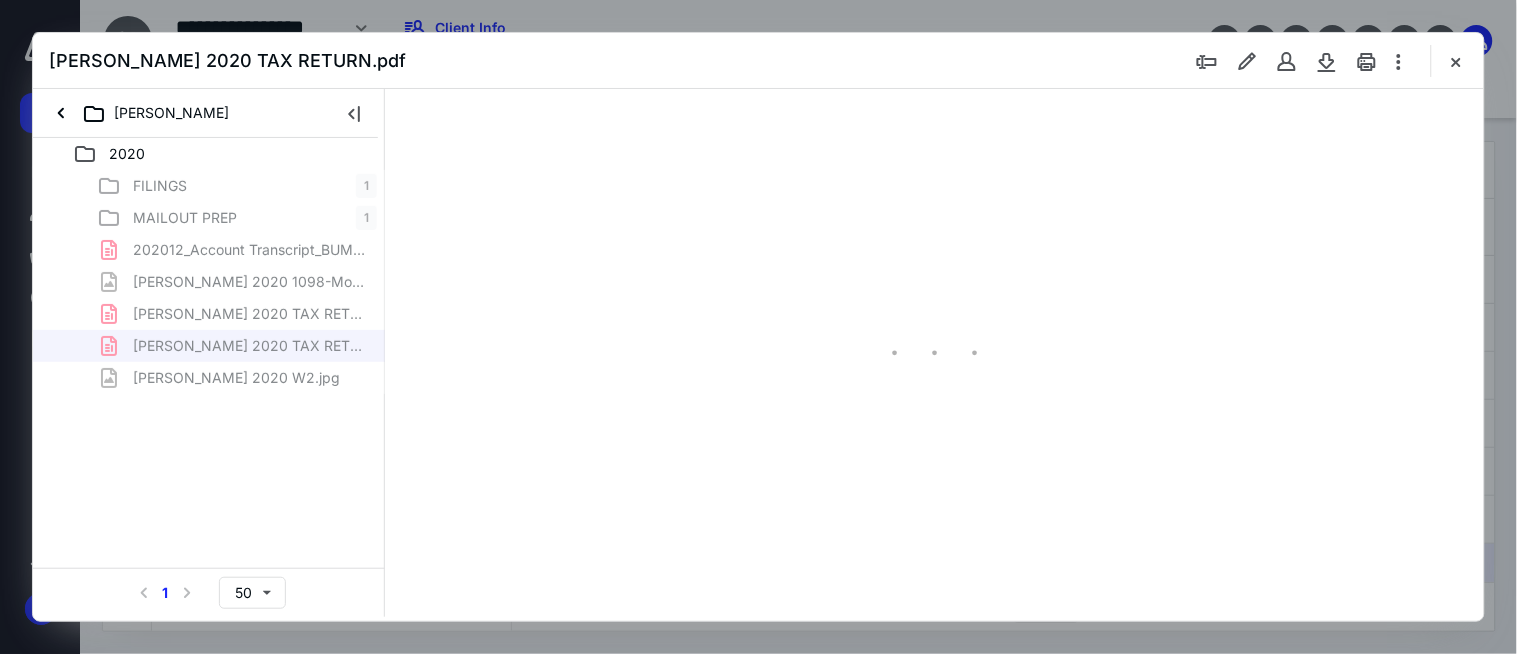 scroll, scrollTop: 0, scrollLeft: 0, axis: both 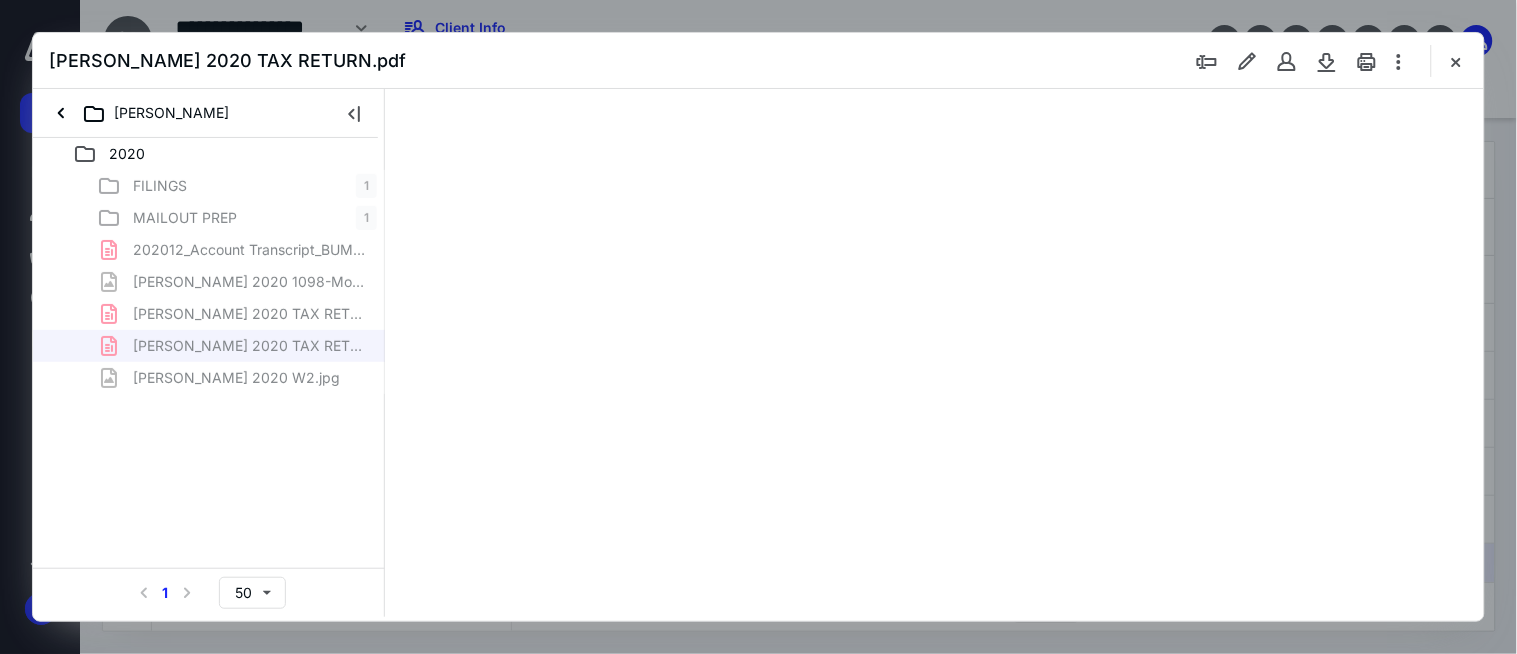 type on "176" 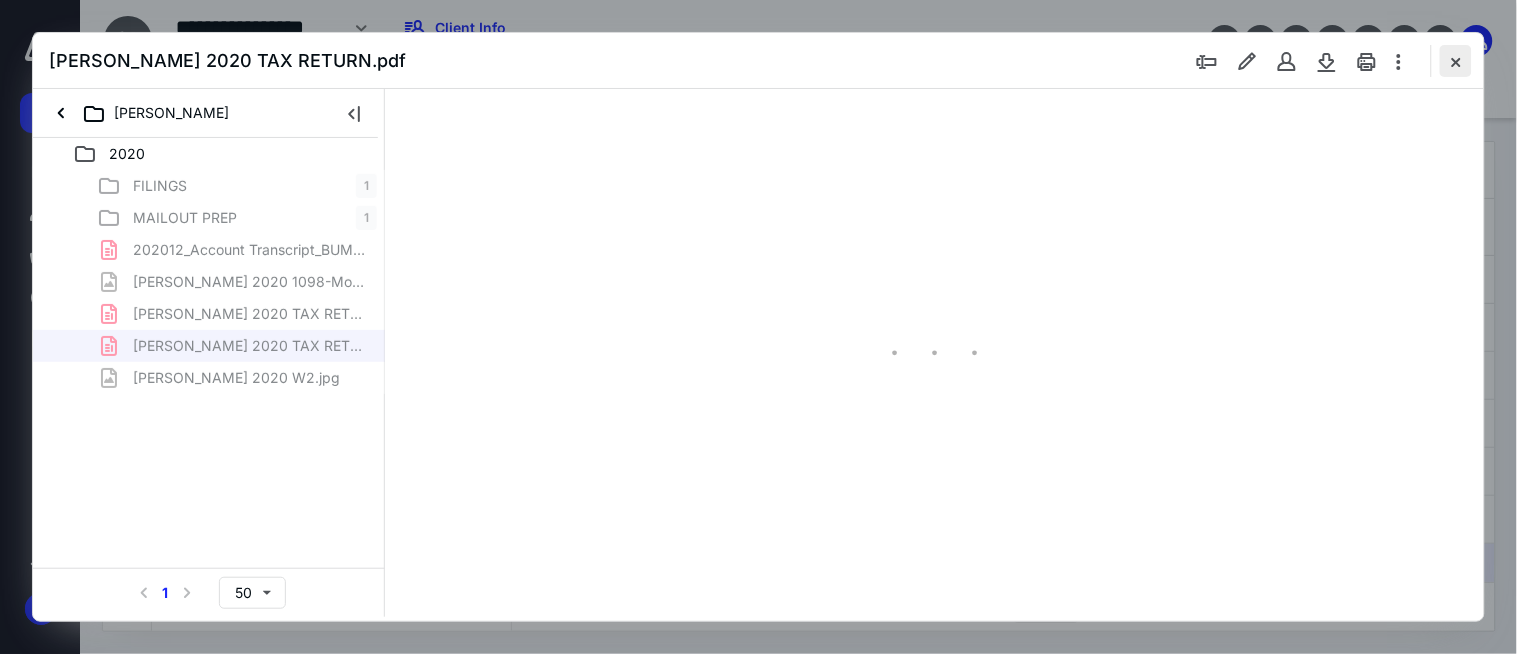 scroll, scrollTop: 83, scrollLeft: 156, axis: both 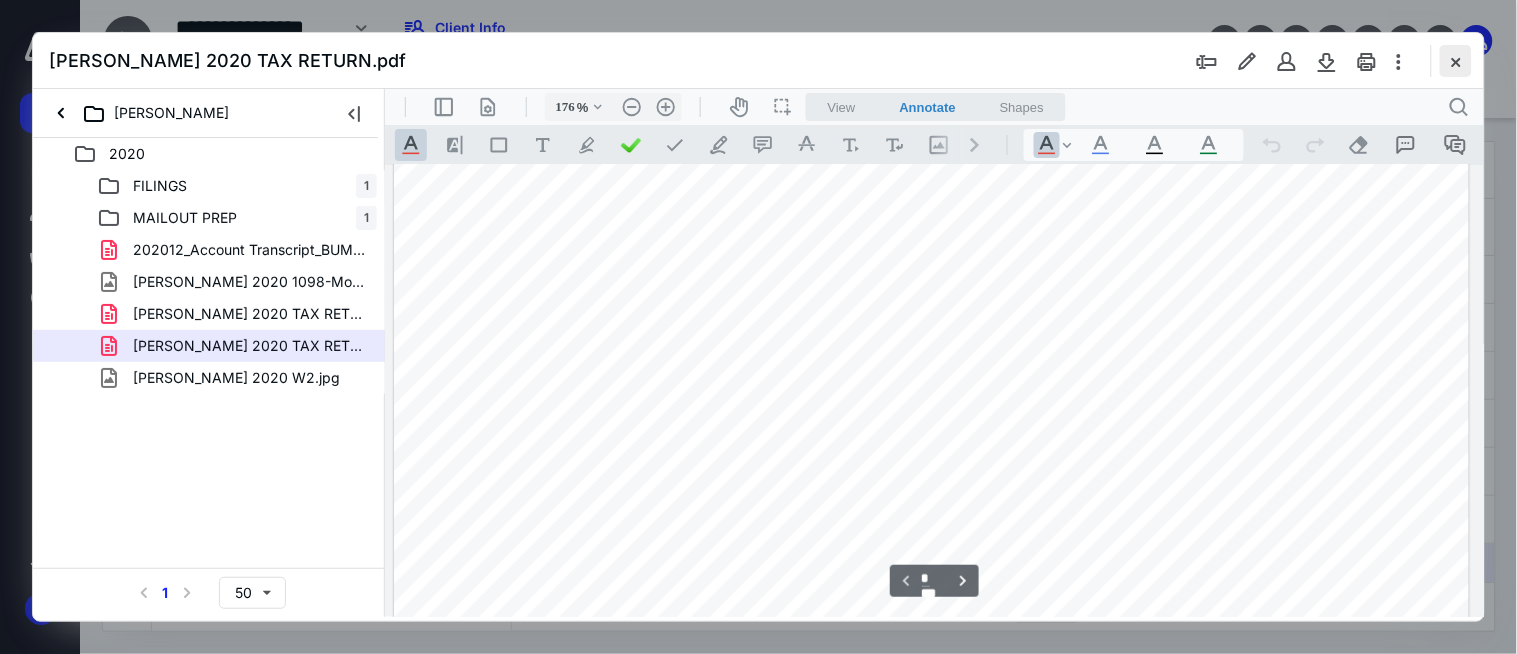 click at bounding box center [1456, 61] 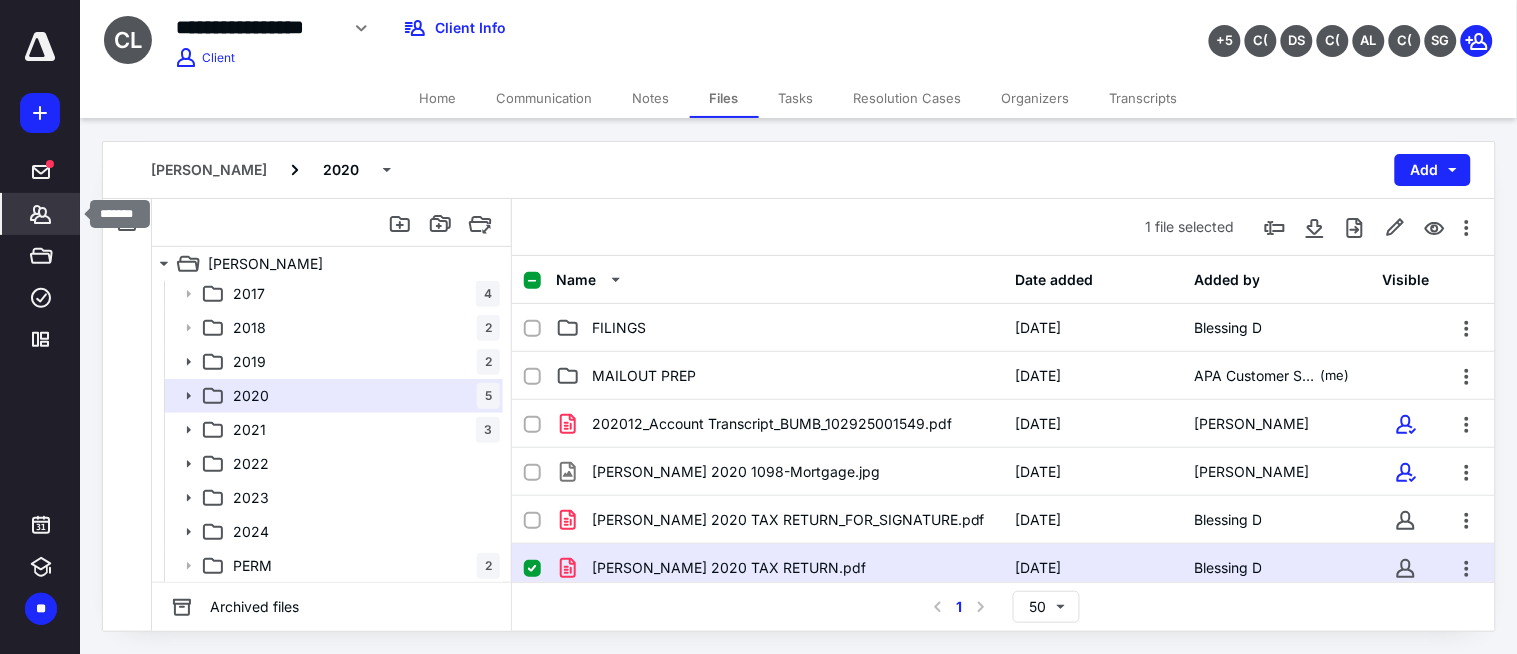click on "*******" at bounding box center (41, 214) 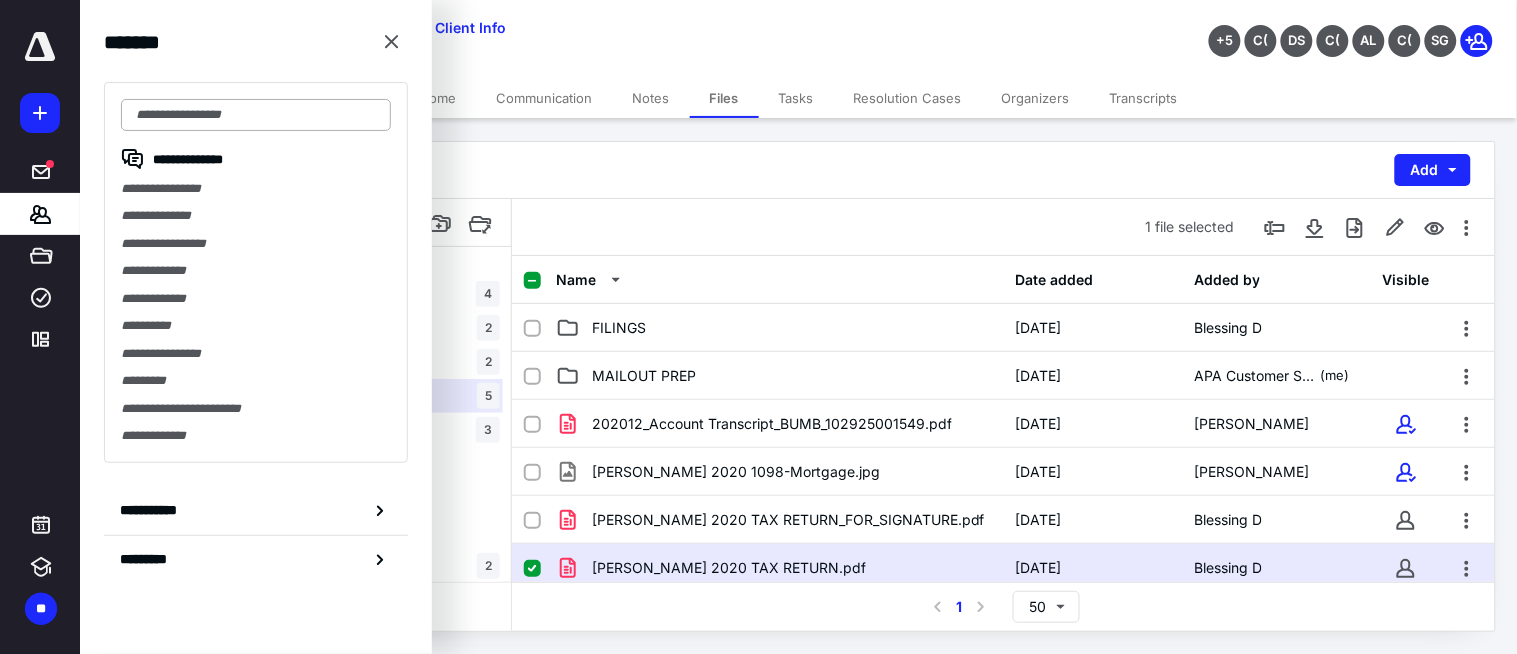 click at bounding box center [256, 115] 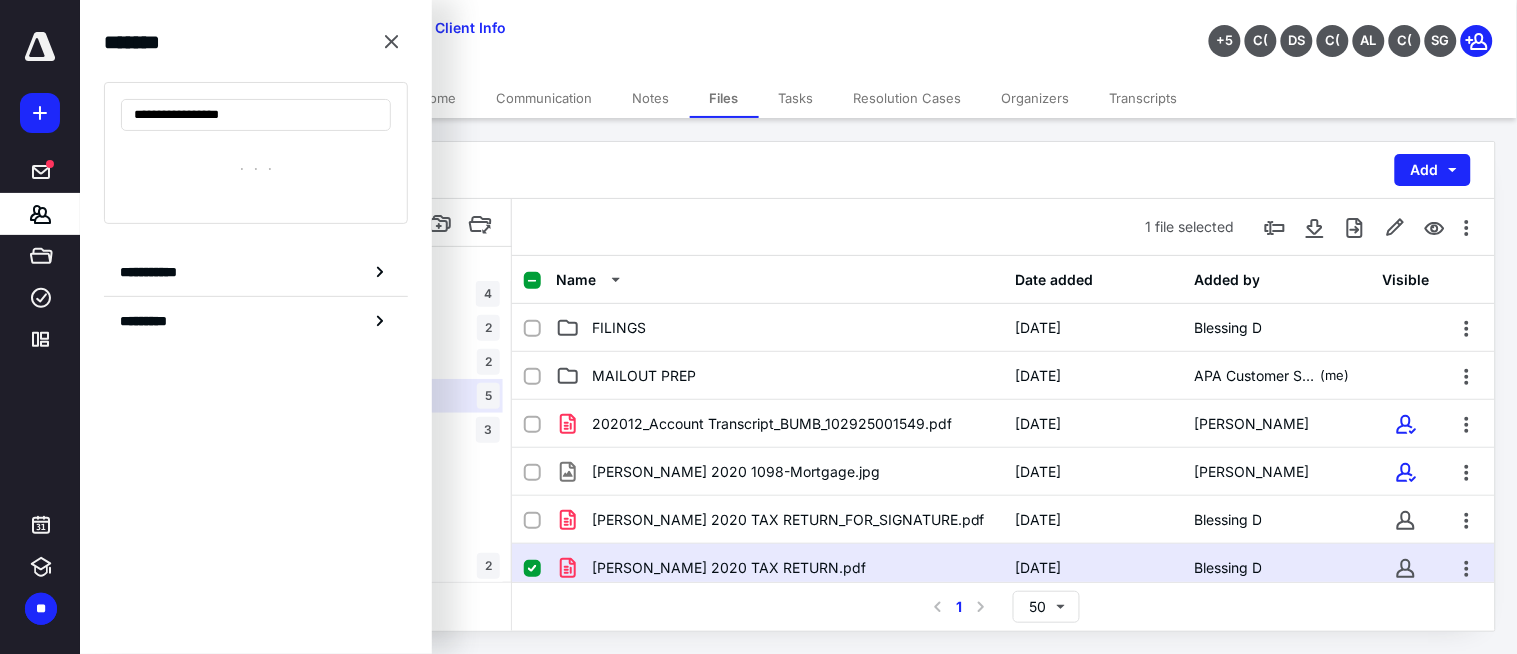 drag, startPoint x: 250, startPoint y: 107, endPoint x: 441, endPoint y: 151, distance: 196.00255 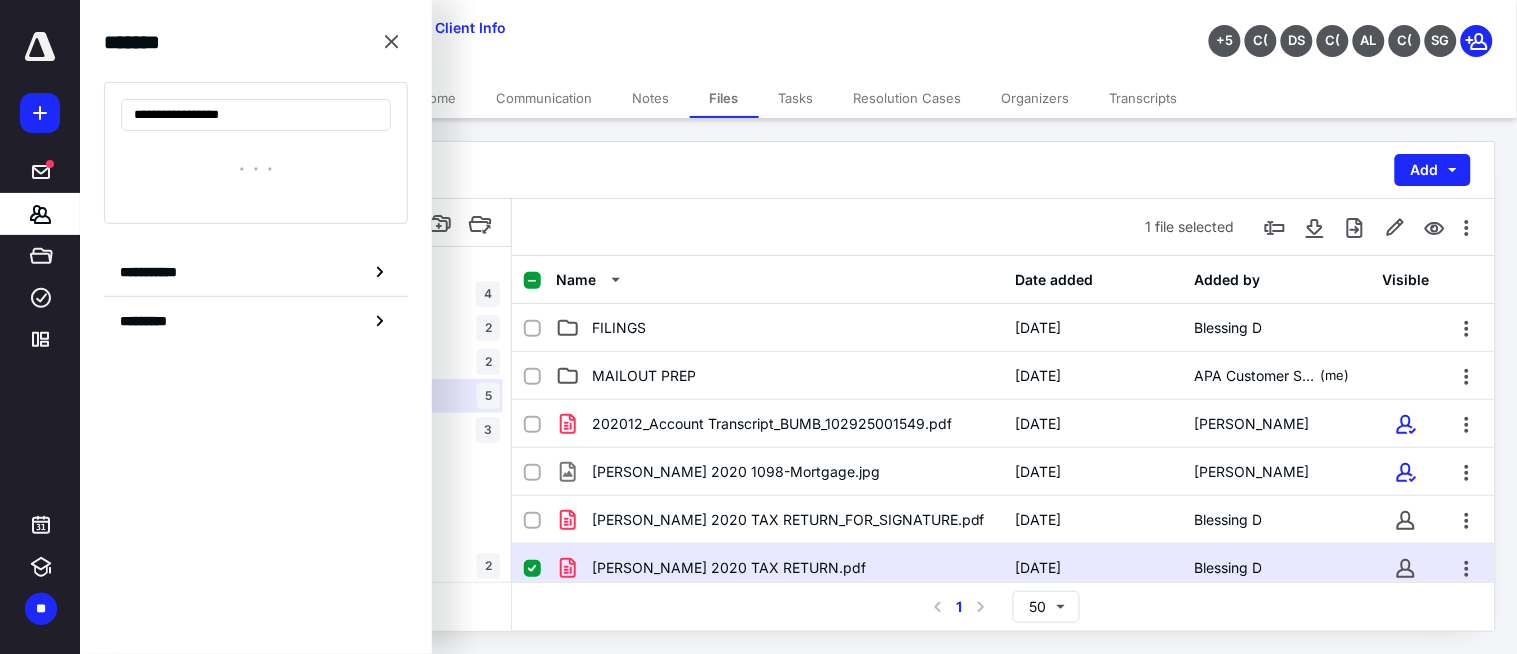 click on "**********" at bounding box center (256, 115) 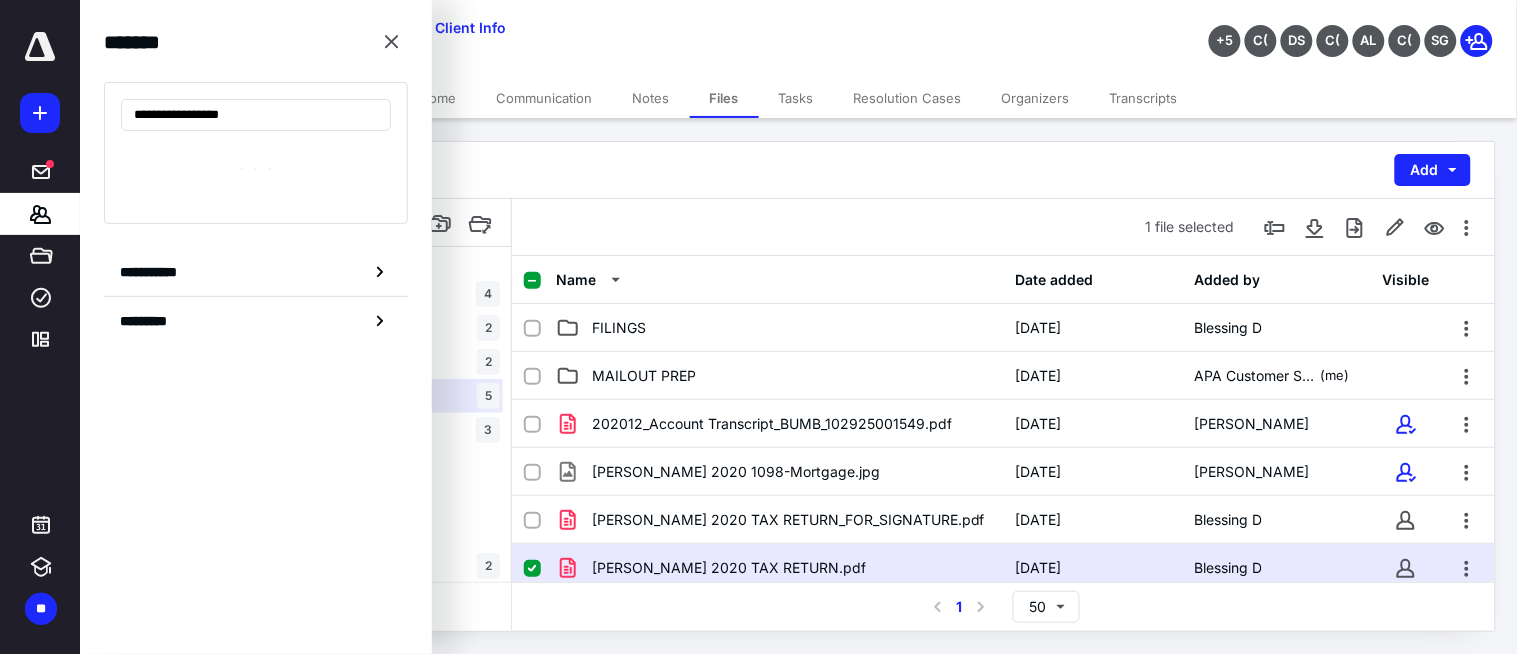 type on "**********" 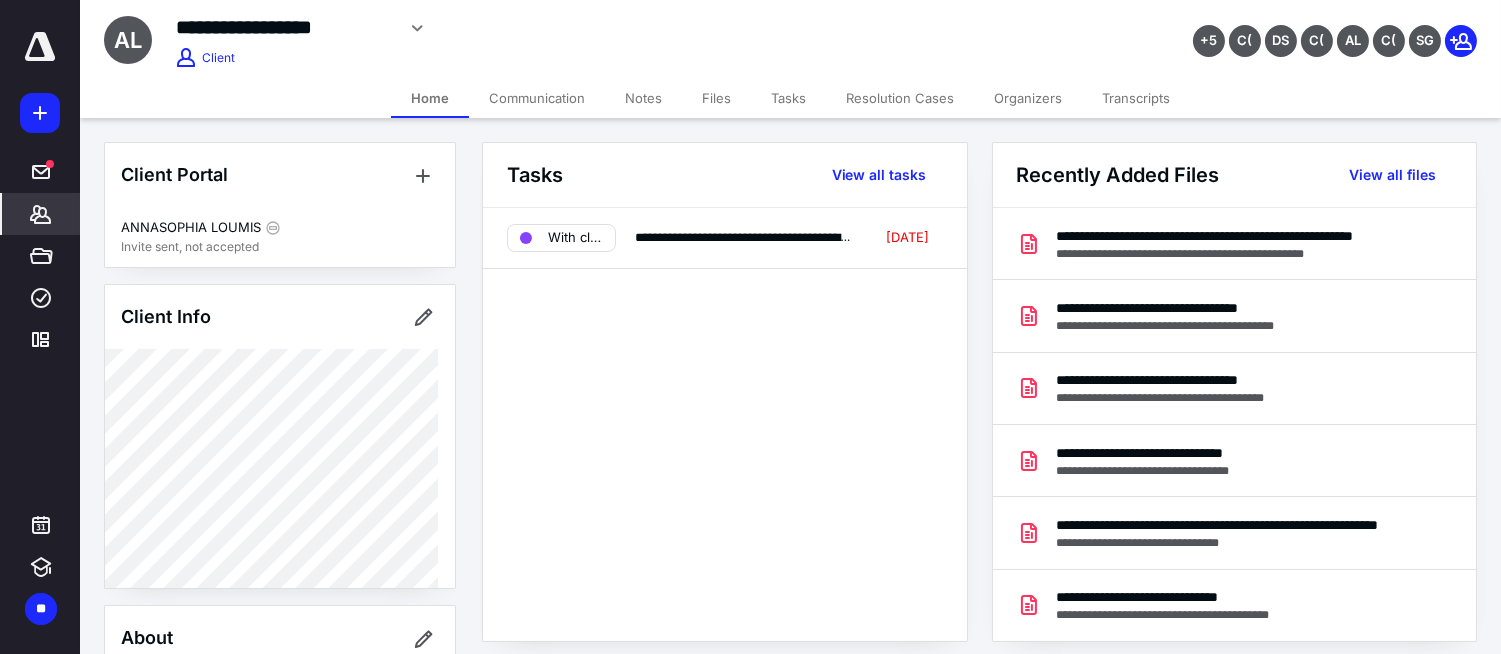 click on "Files" at bounding box center (716, 98) 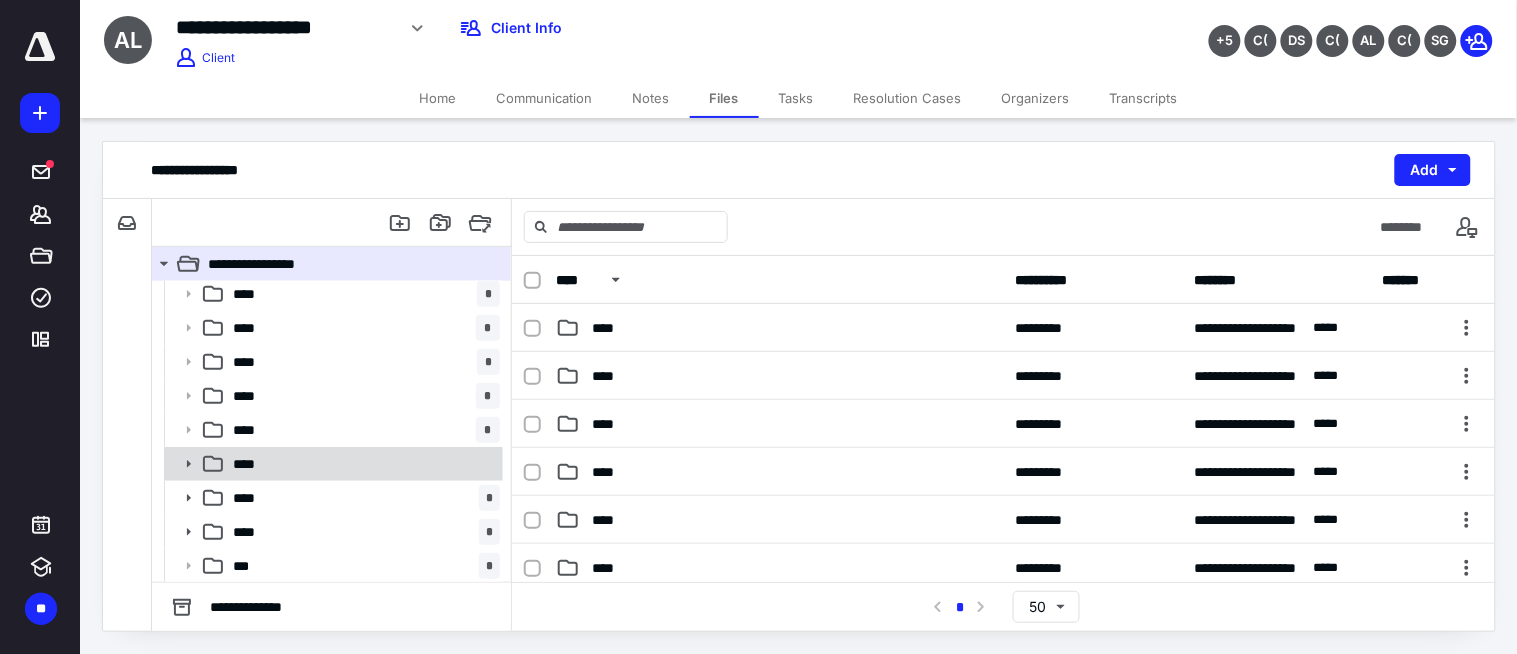 scroll, scrollTop: 111, scrollLeft: 0, axis: vertical 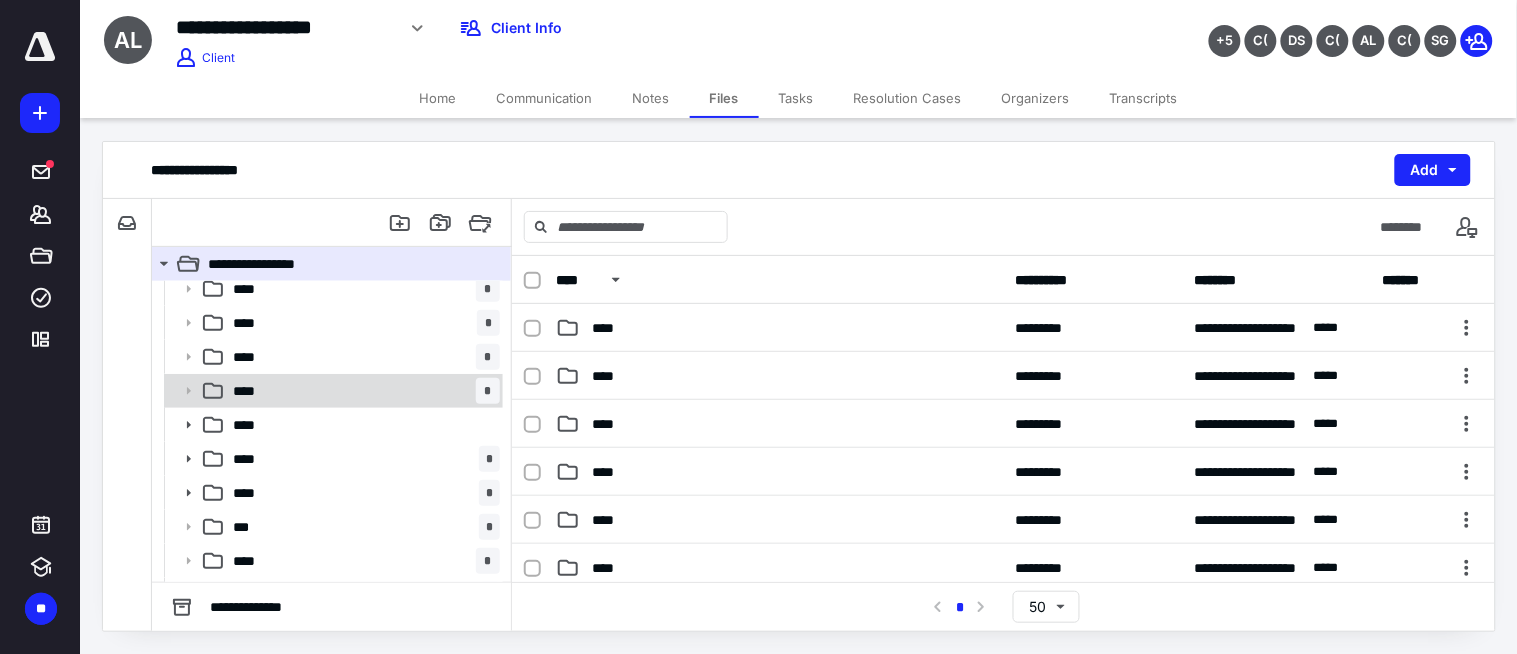 click on "**** *" at bounding box center (332, 391) 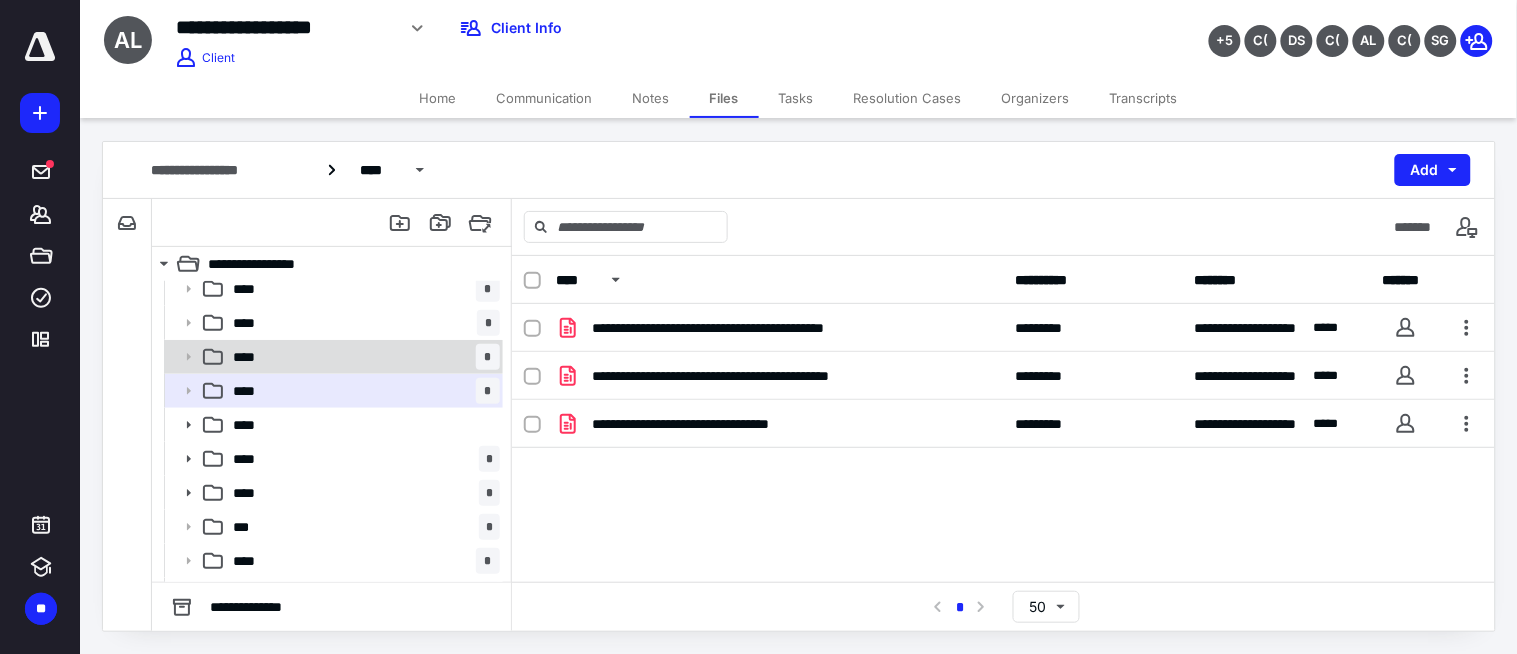 click on "**** *" at bounding box center (362, 357) 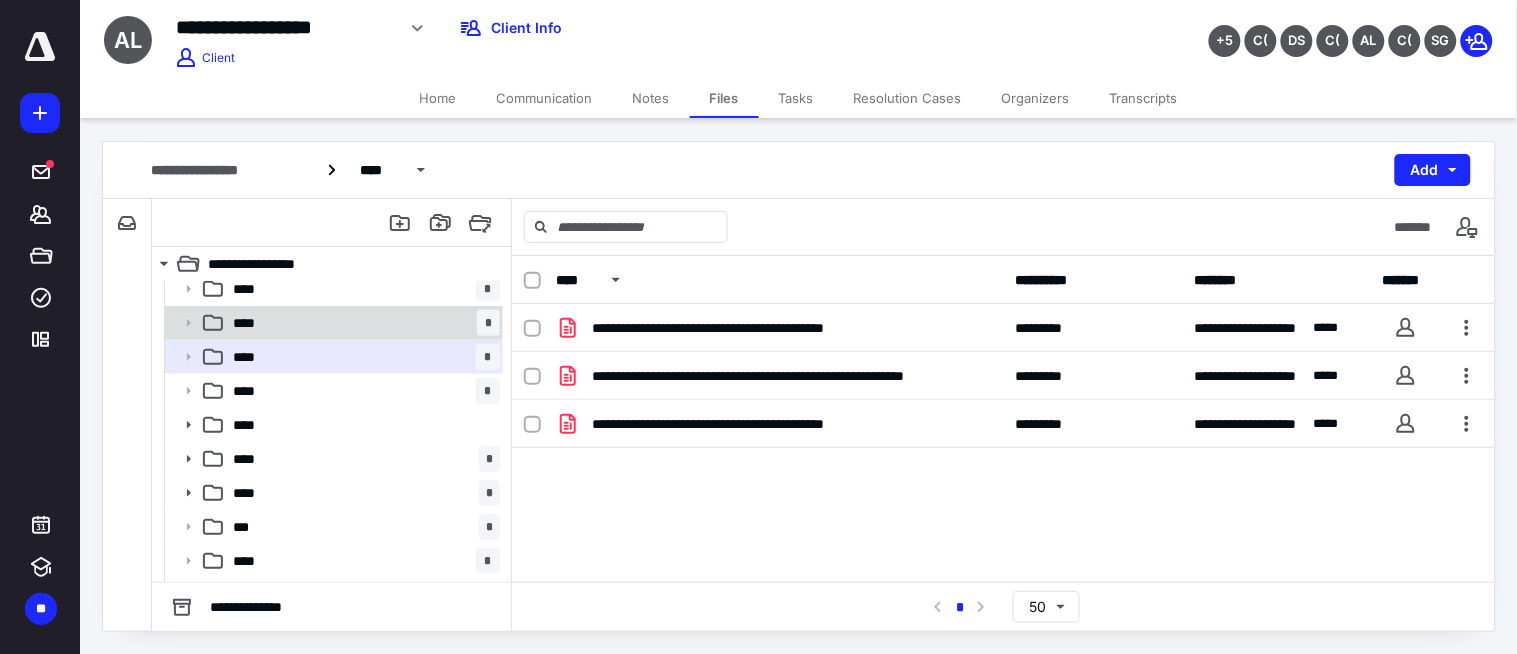 click on "**** *" at bounding box center (362, 323) 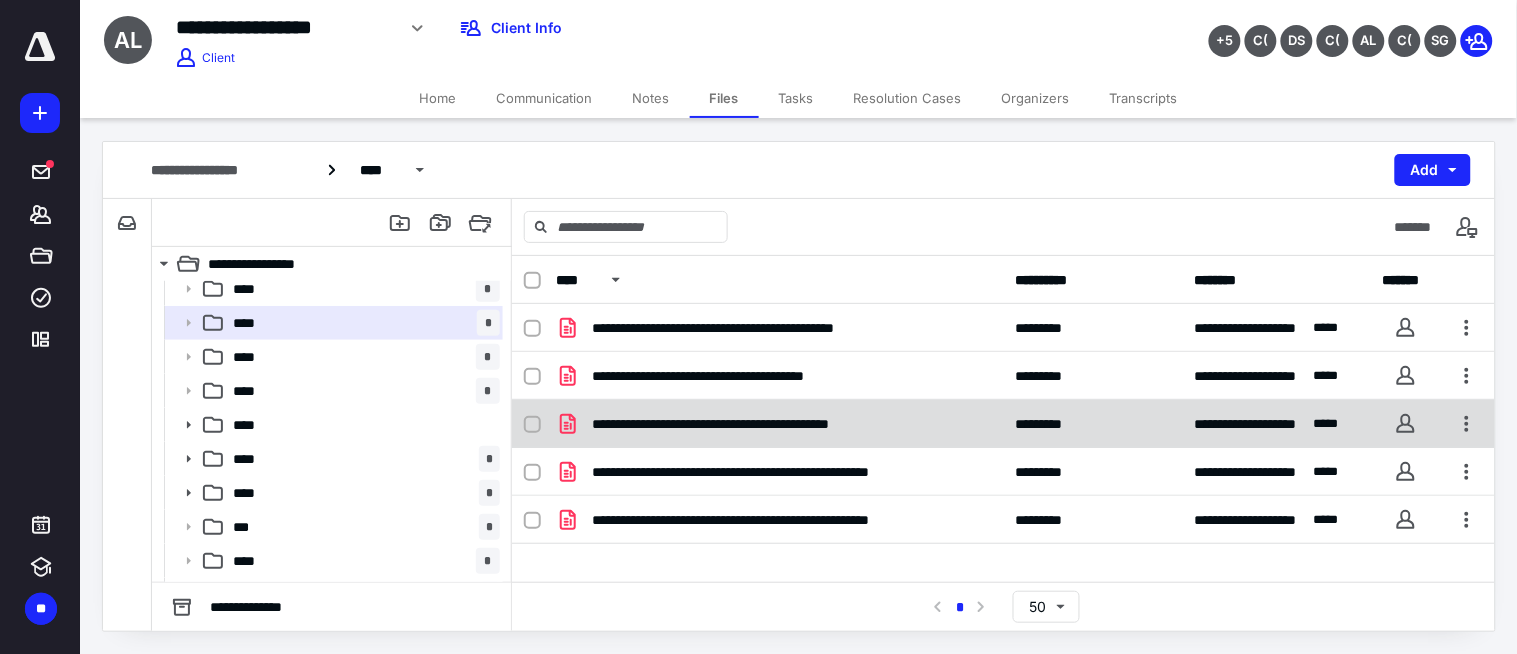 click on "**********" at bounding box center [756, 424] 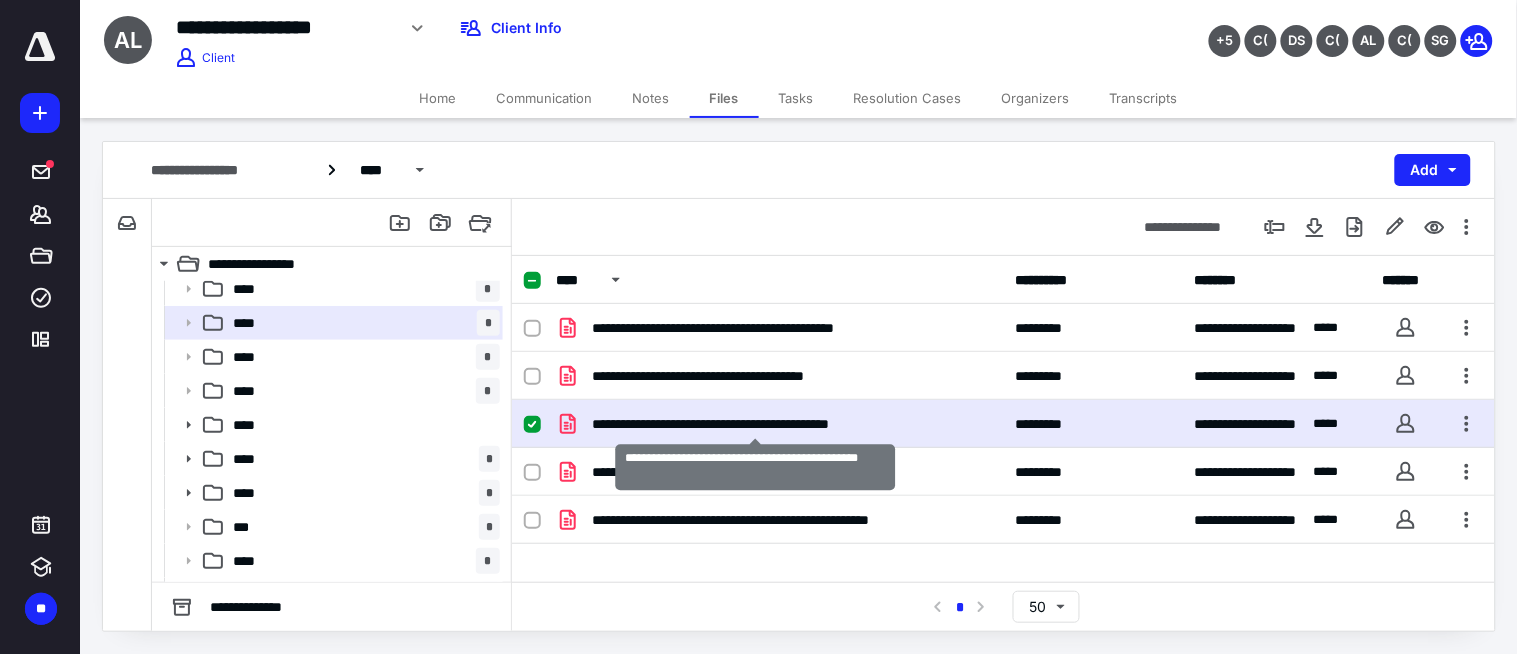 click on "**********" at bounding box center [756, 424] 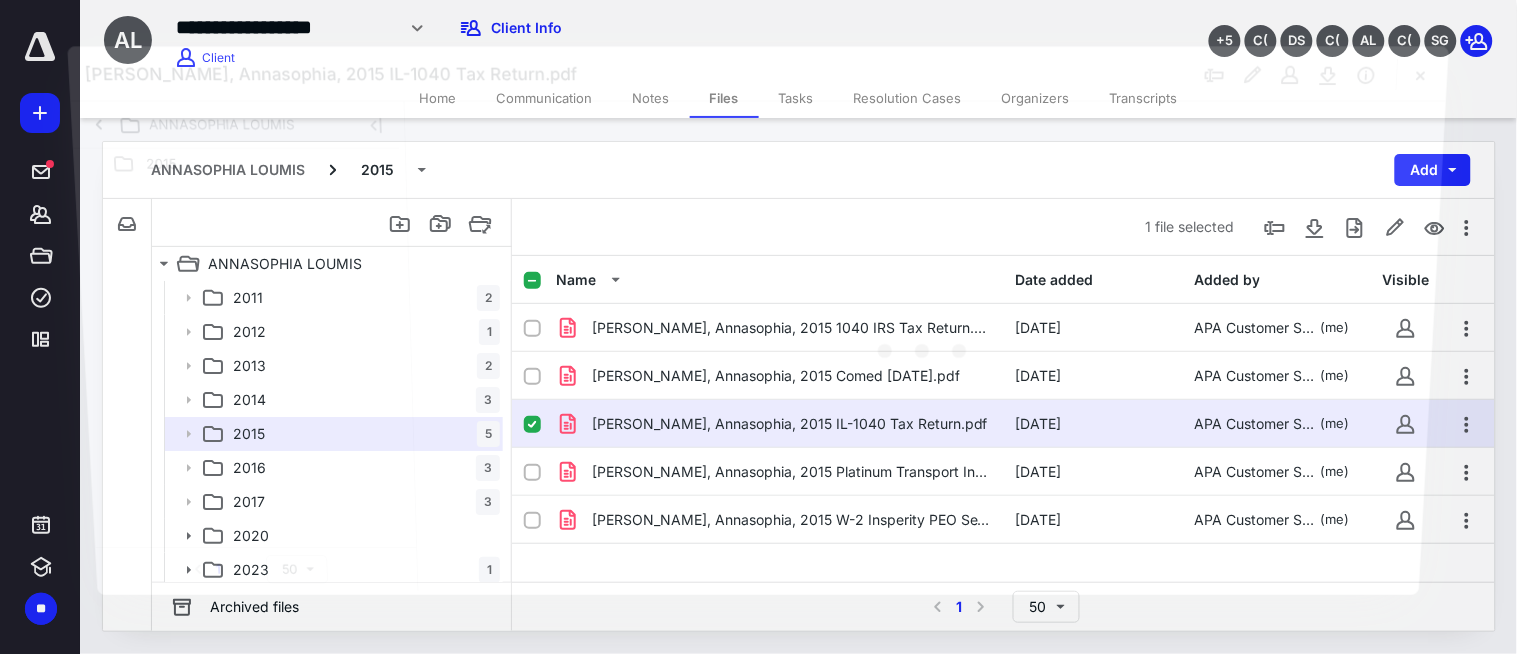 scroll, scrollTop: 111, scrollLeft: 0, axis: vertical 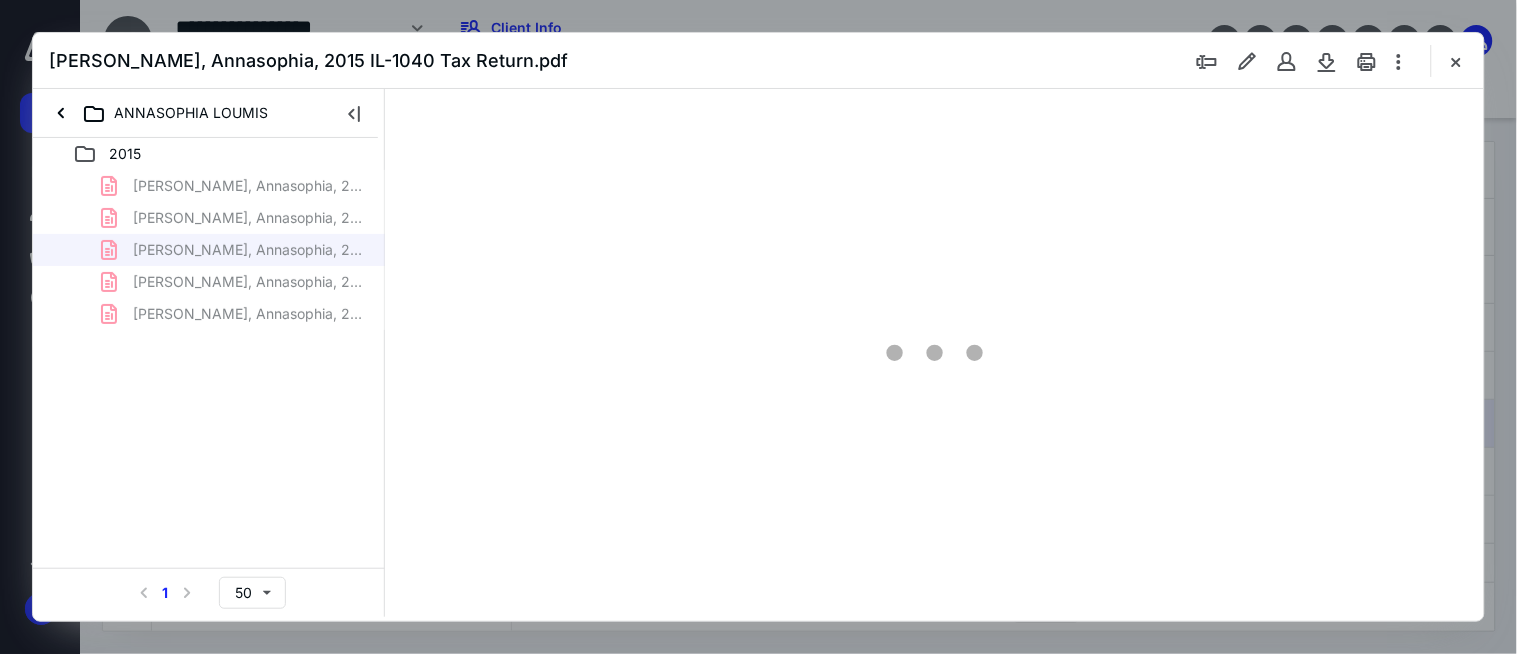 click at bounding box center [1367, 61] 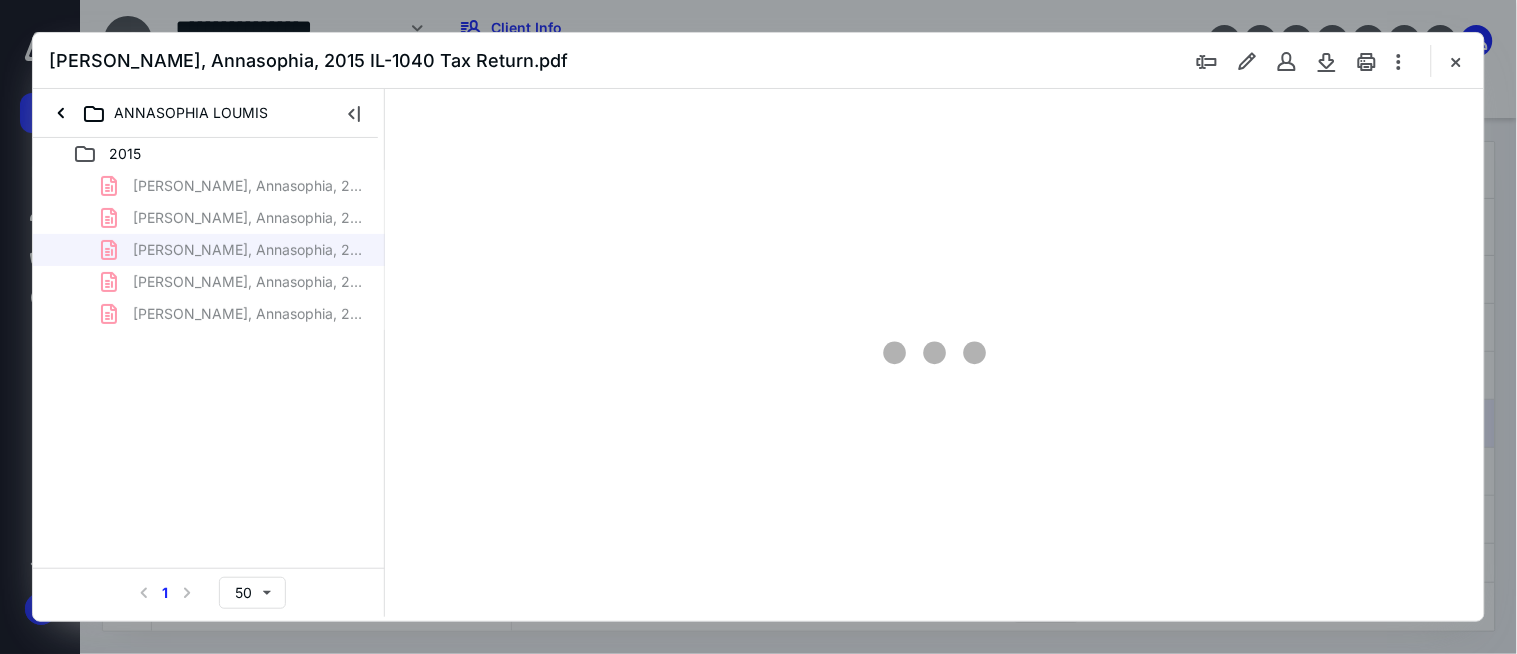 scroll, scrollTop: 0, scrollLeft: 0, axis: both 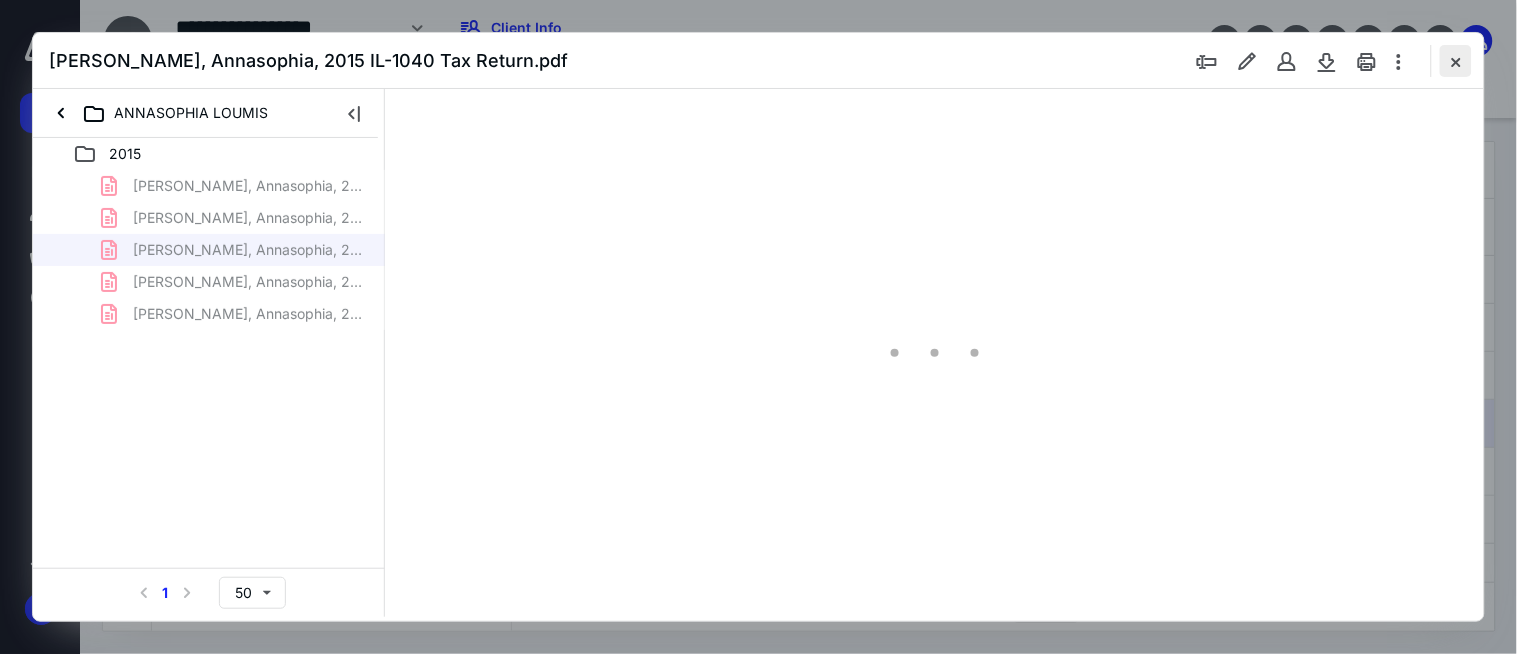 click at bounding box center [1456, 61] 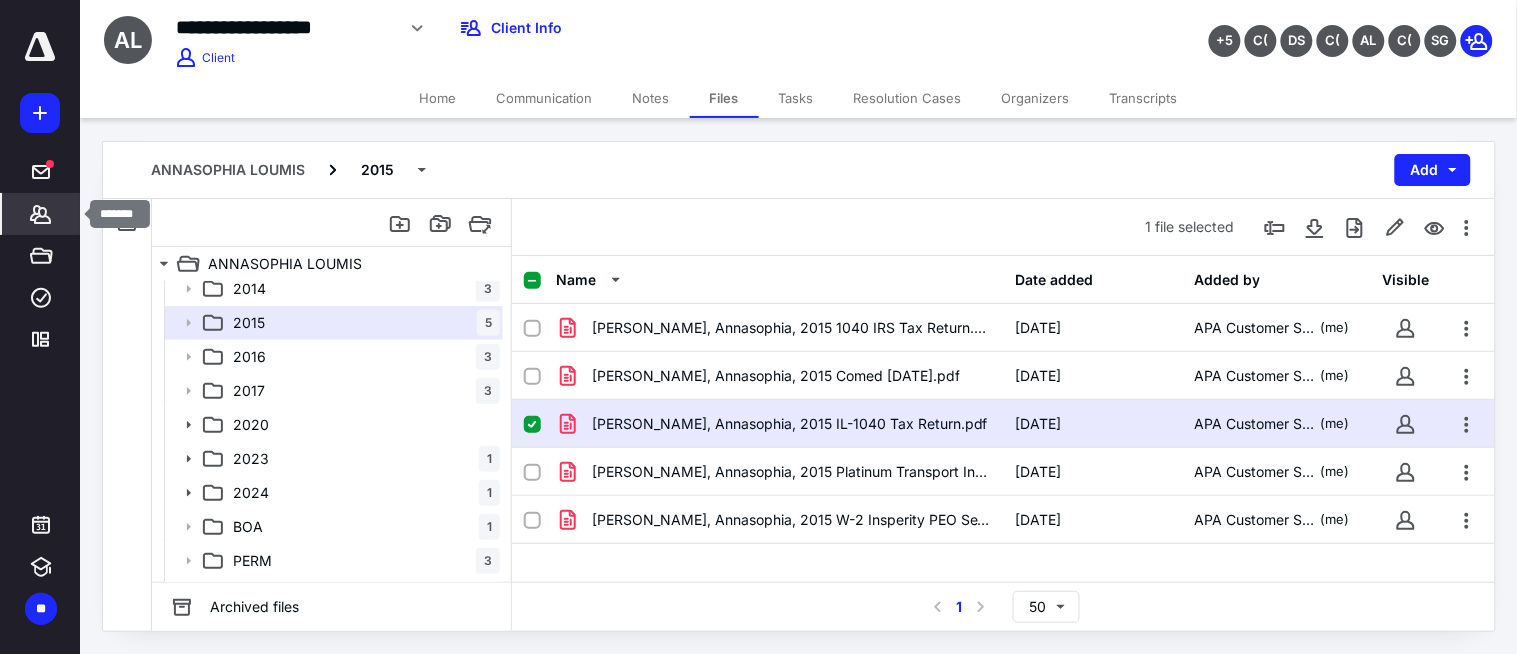 drag, startPoint x: 5, startPoint y: 218, endPoint x: 13, endPoint y: 208, distance: 12.806249 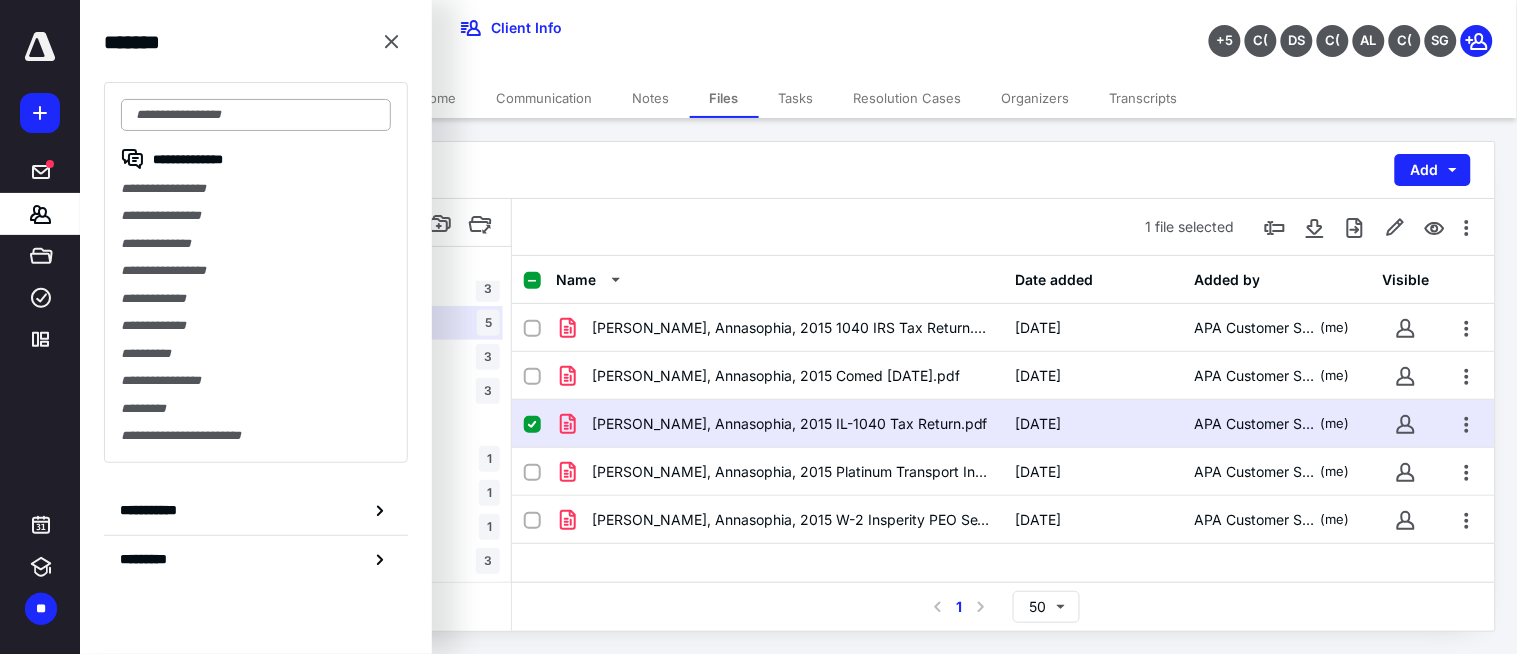 click at bounding box center (256, 115) 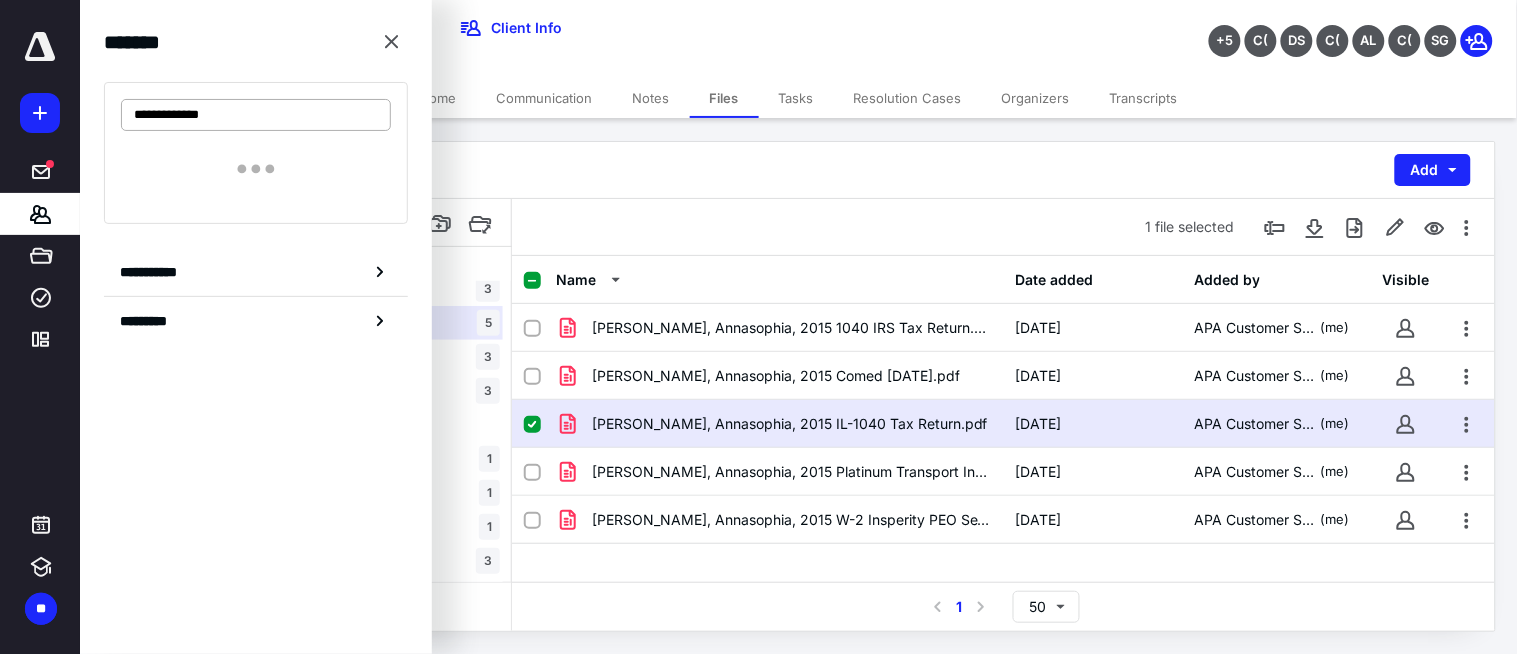 click on "**********" at bounding box center (256, 115) 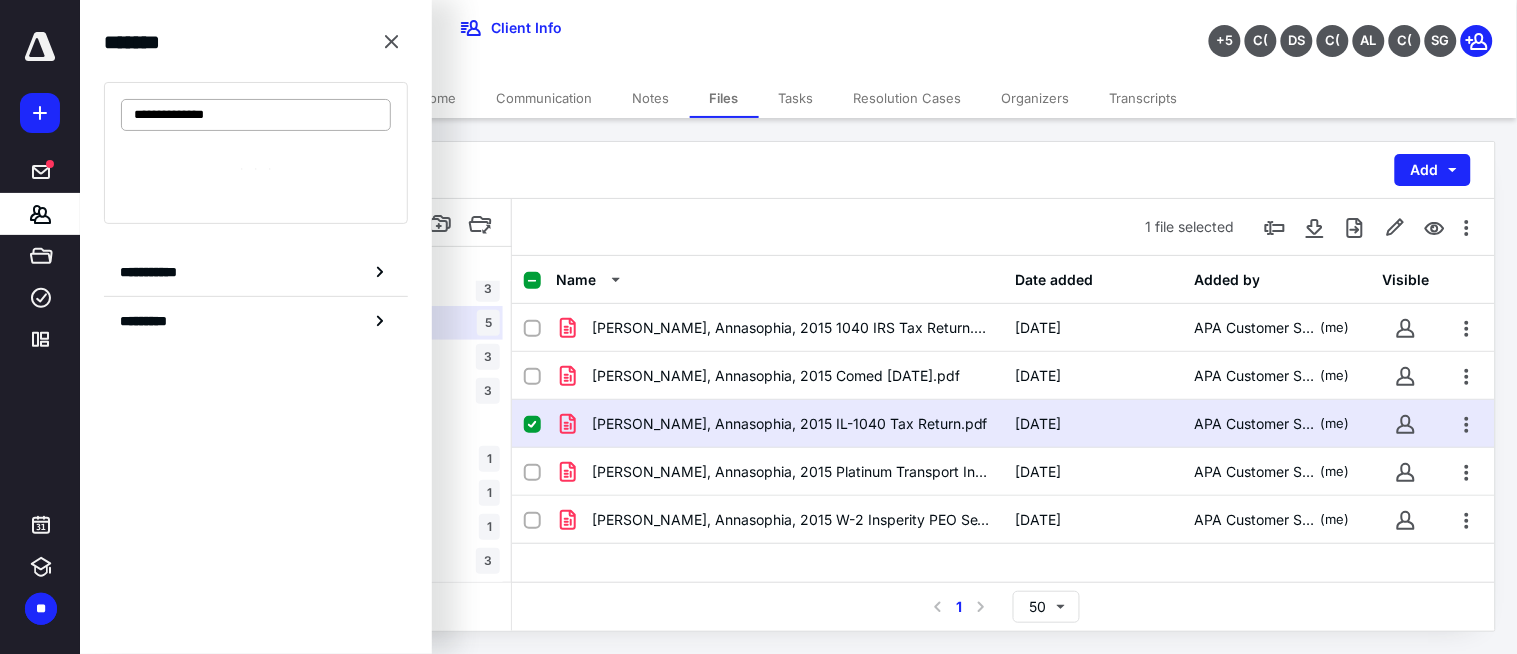 type on "**********" 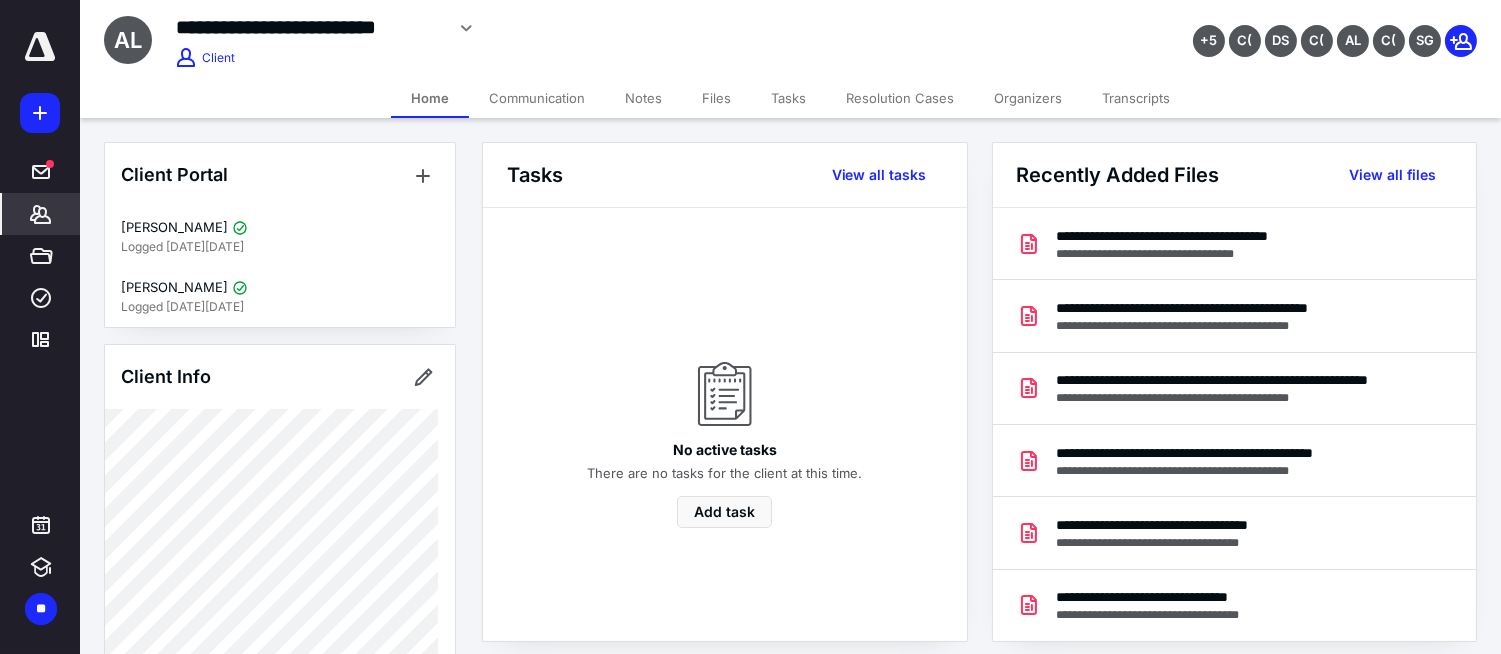 click on "Files" at bounding box center (716, 98) 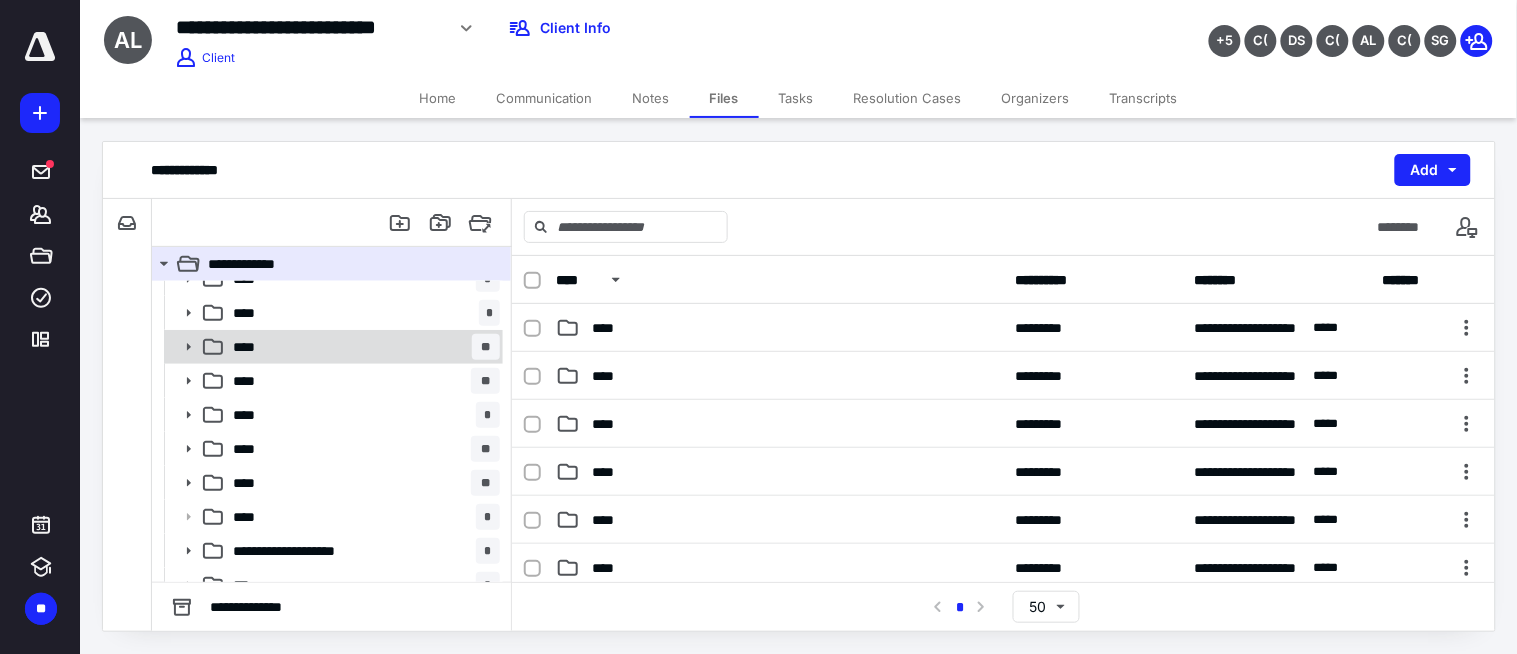 scroll, scrollTop: 333, scrollLeft: 0, axis: vertical 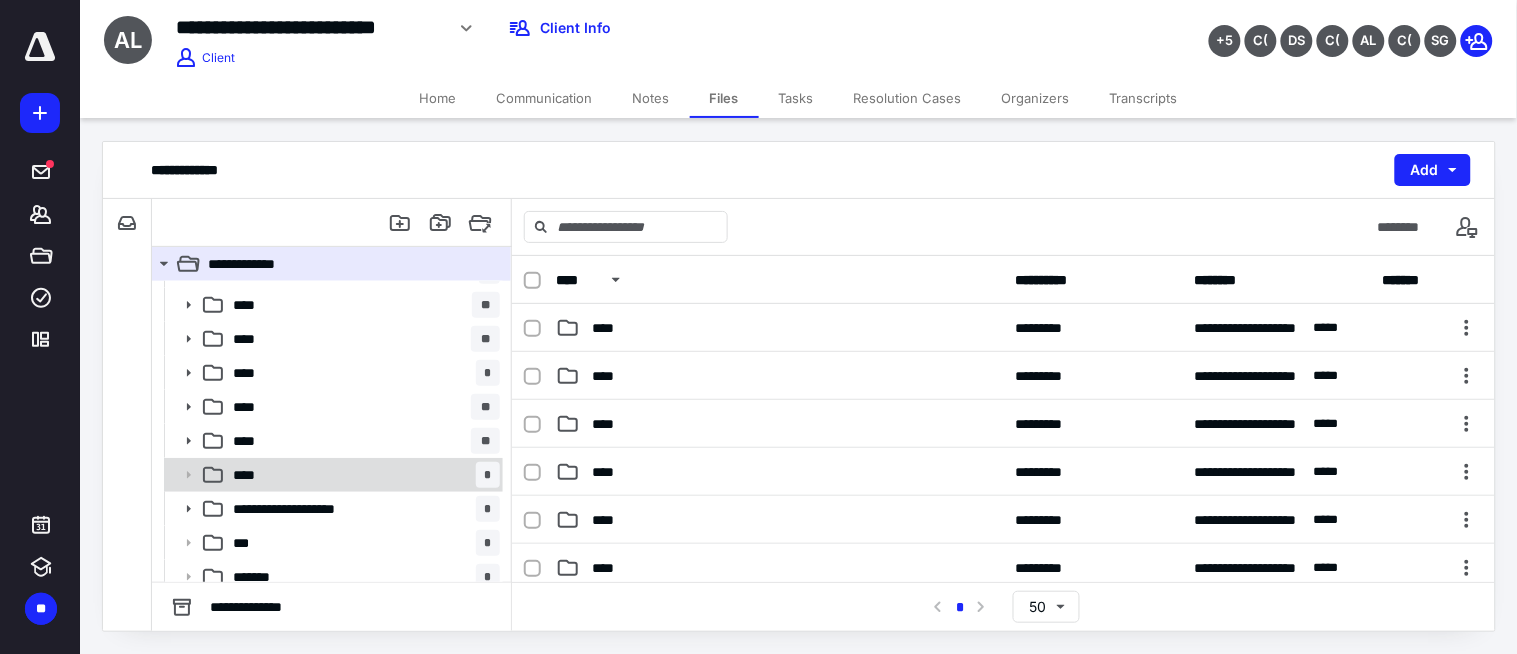 click on "**** *" at bounding box center (362, 475) 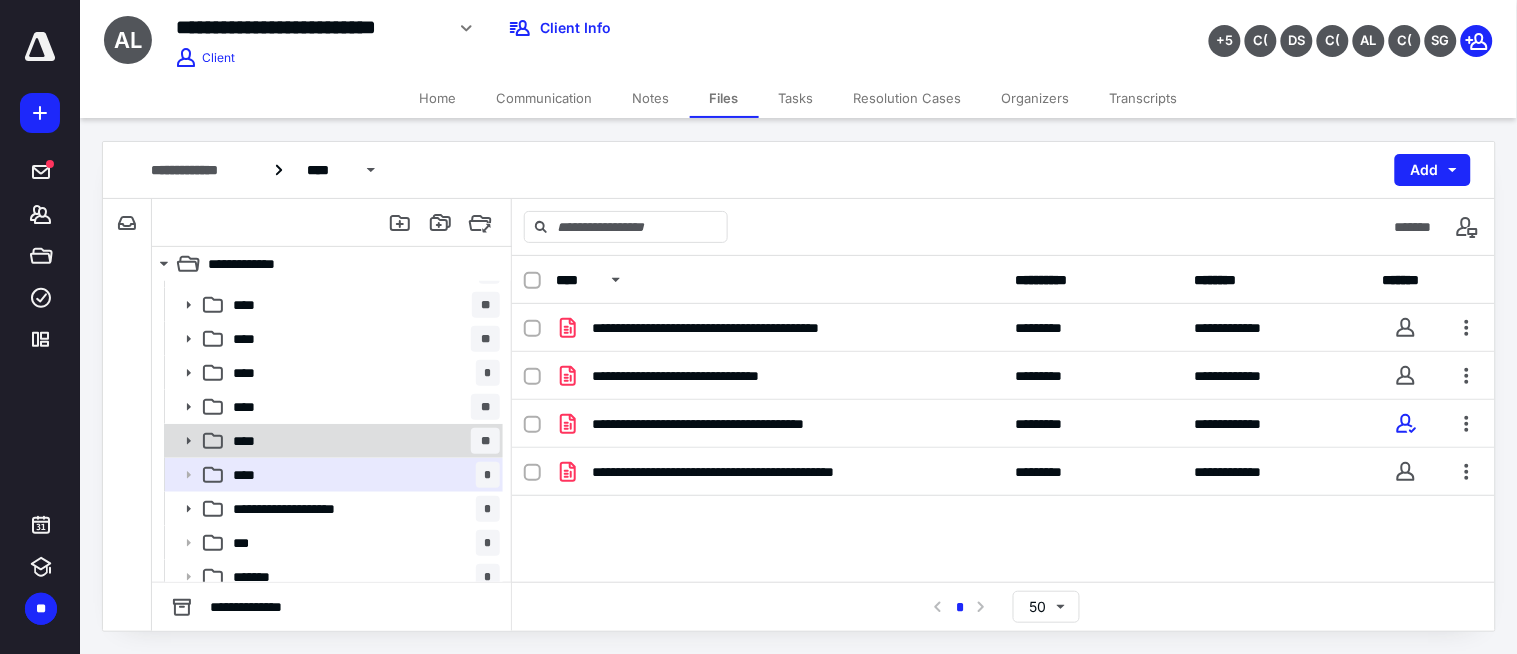 click on "**** **" at bounding box center [362, 441] 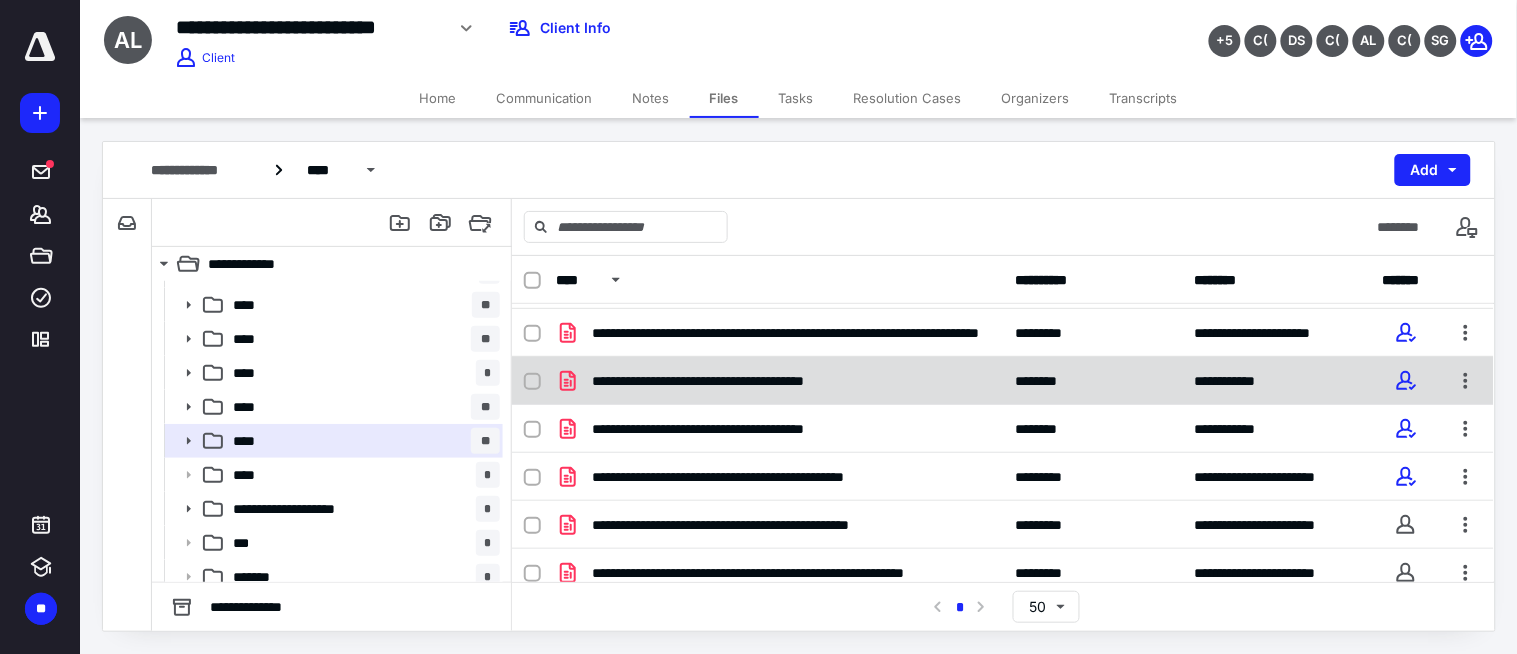 scroll, scrollTop: 333, scrollLeft: 0, axis: vertical 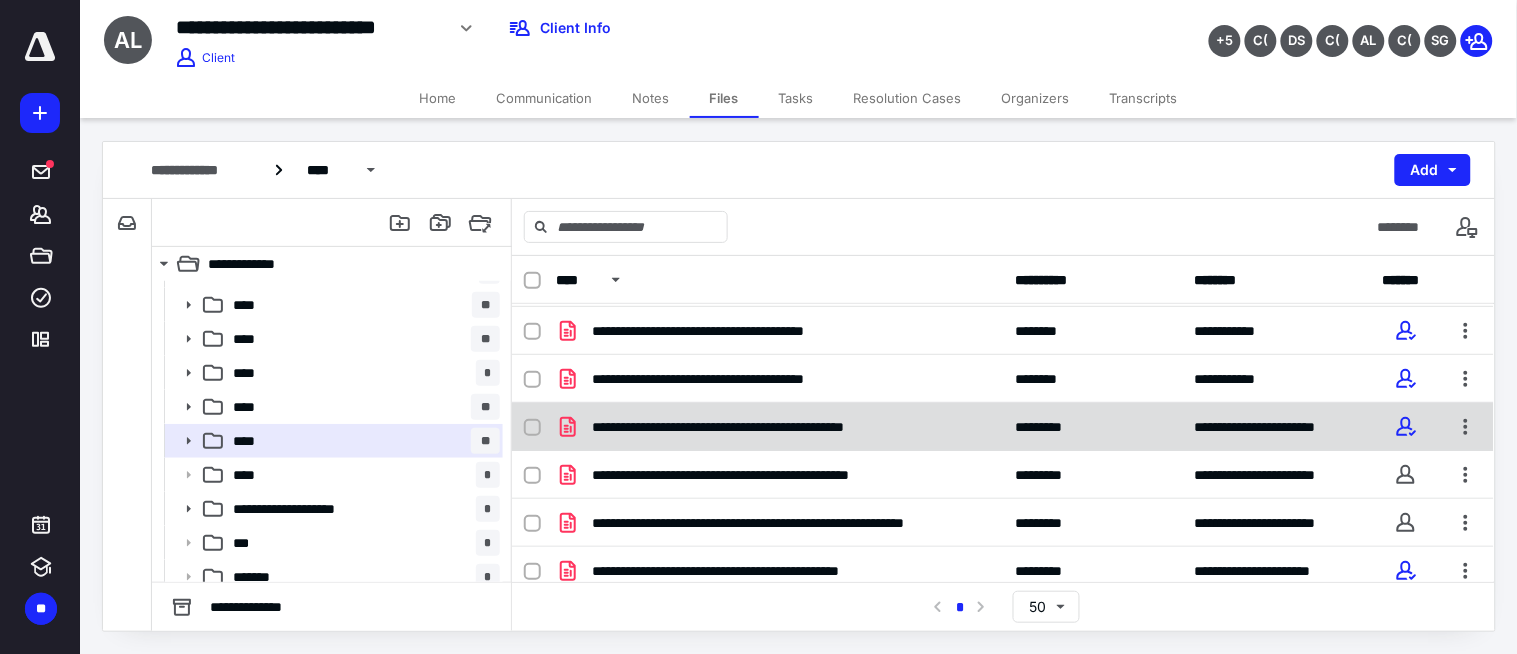 click on "**********" at bounding box center (1003, 427) 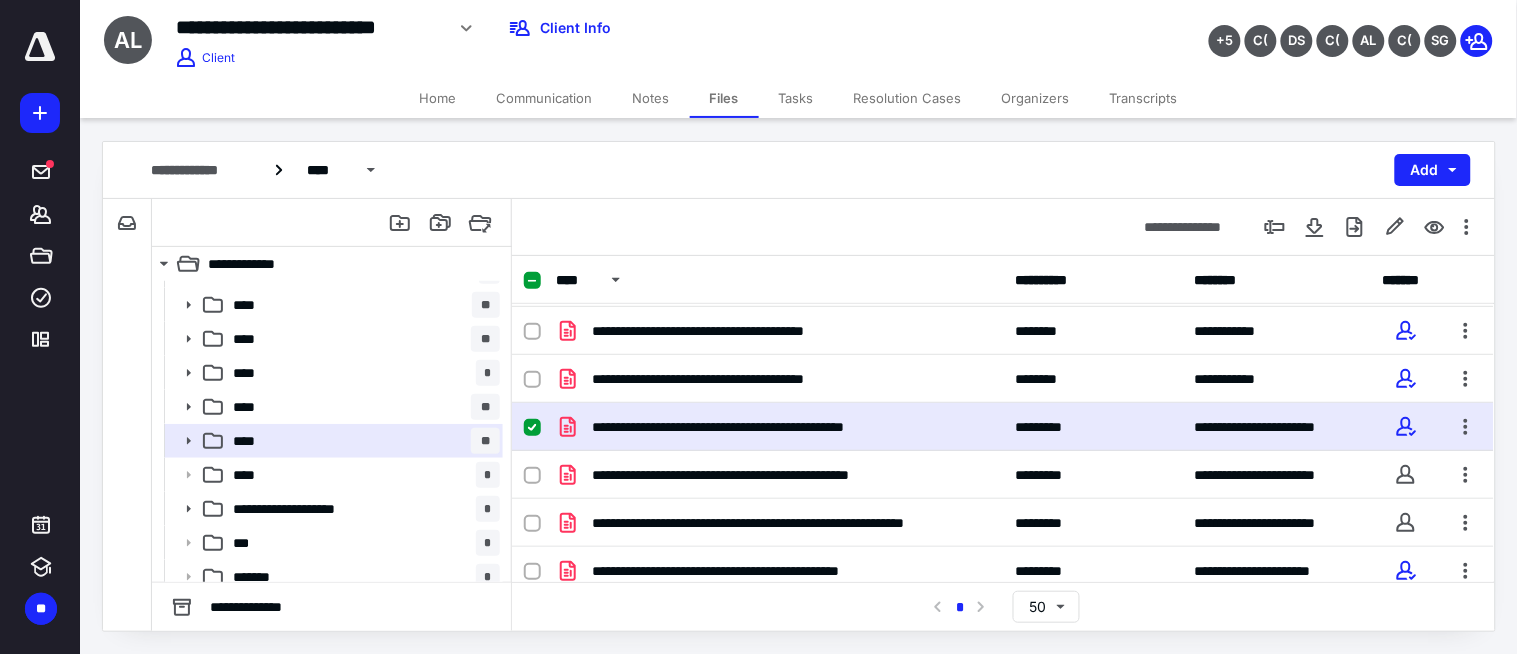 click on "**********" at bounding box center (1003, 427) 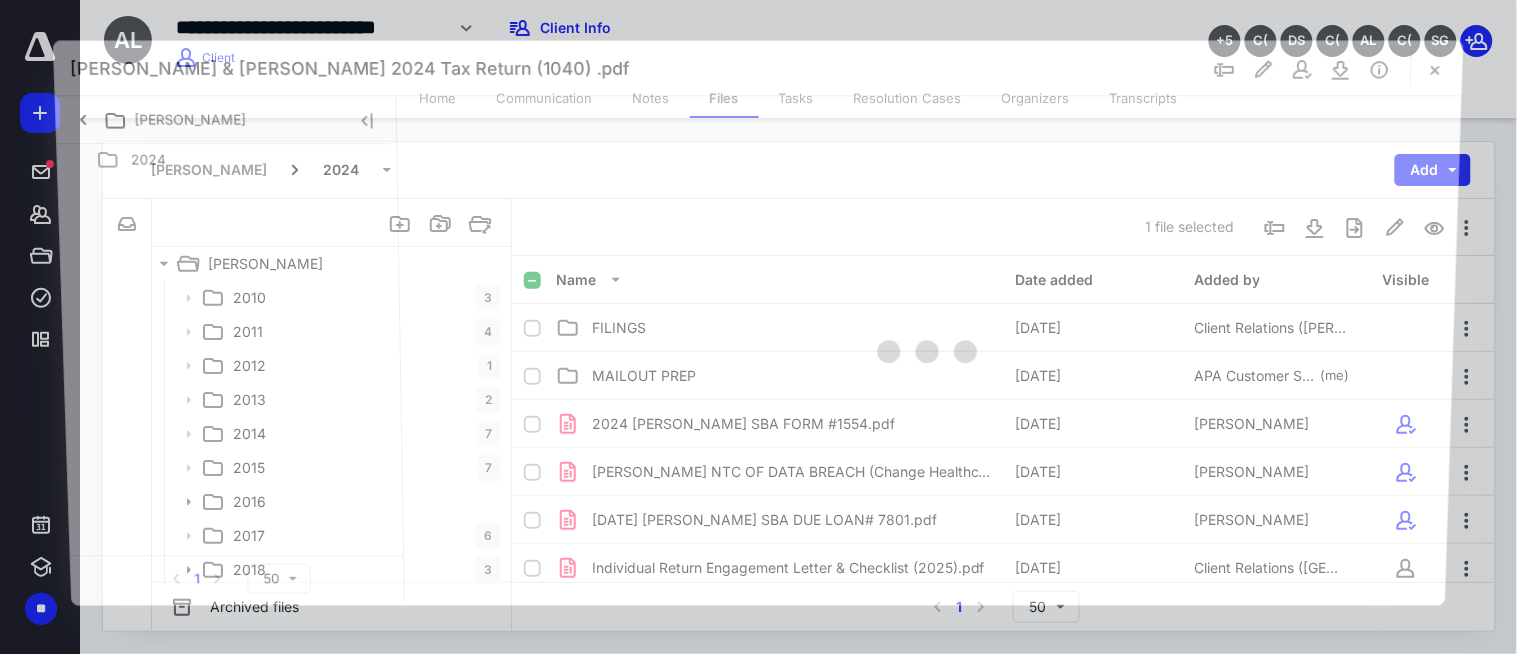 scroll, scrollTop: 333, scrollLeft: 0, axis: vertical 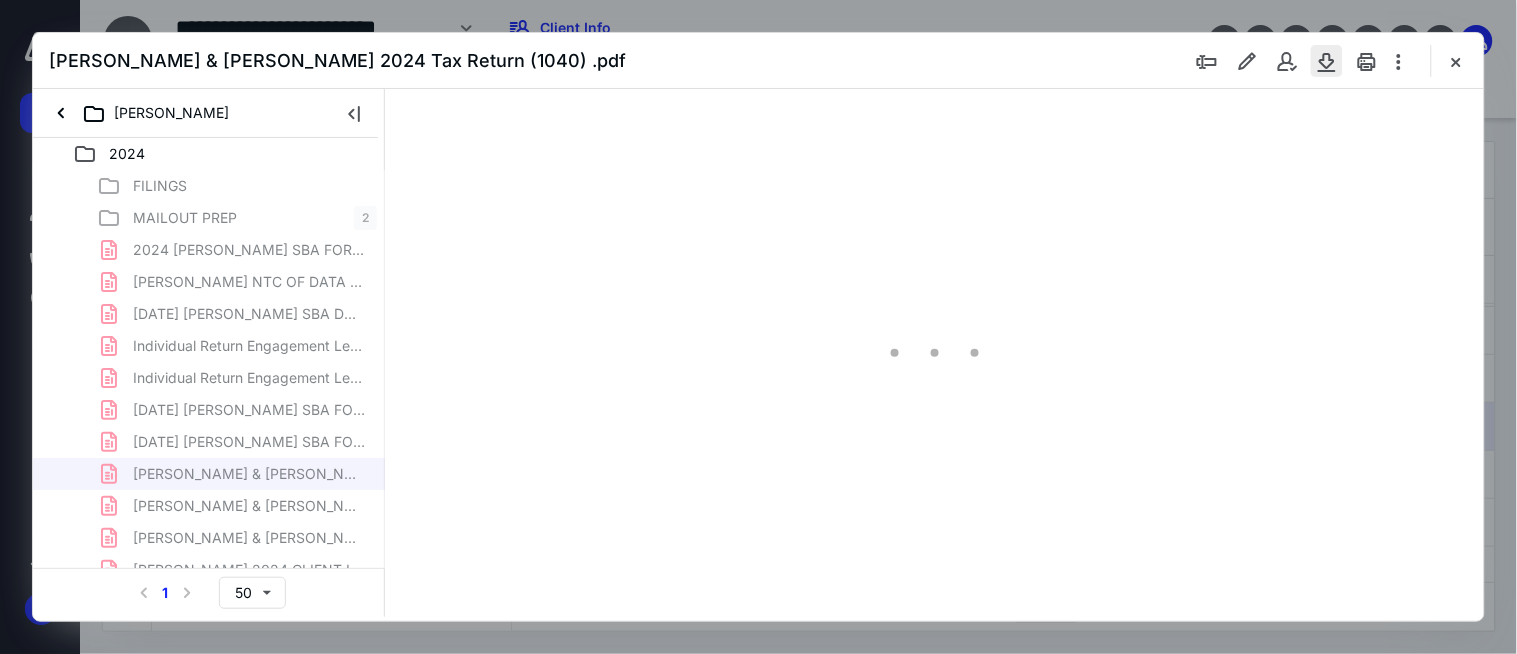 click at bounding box center [1367, 61] 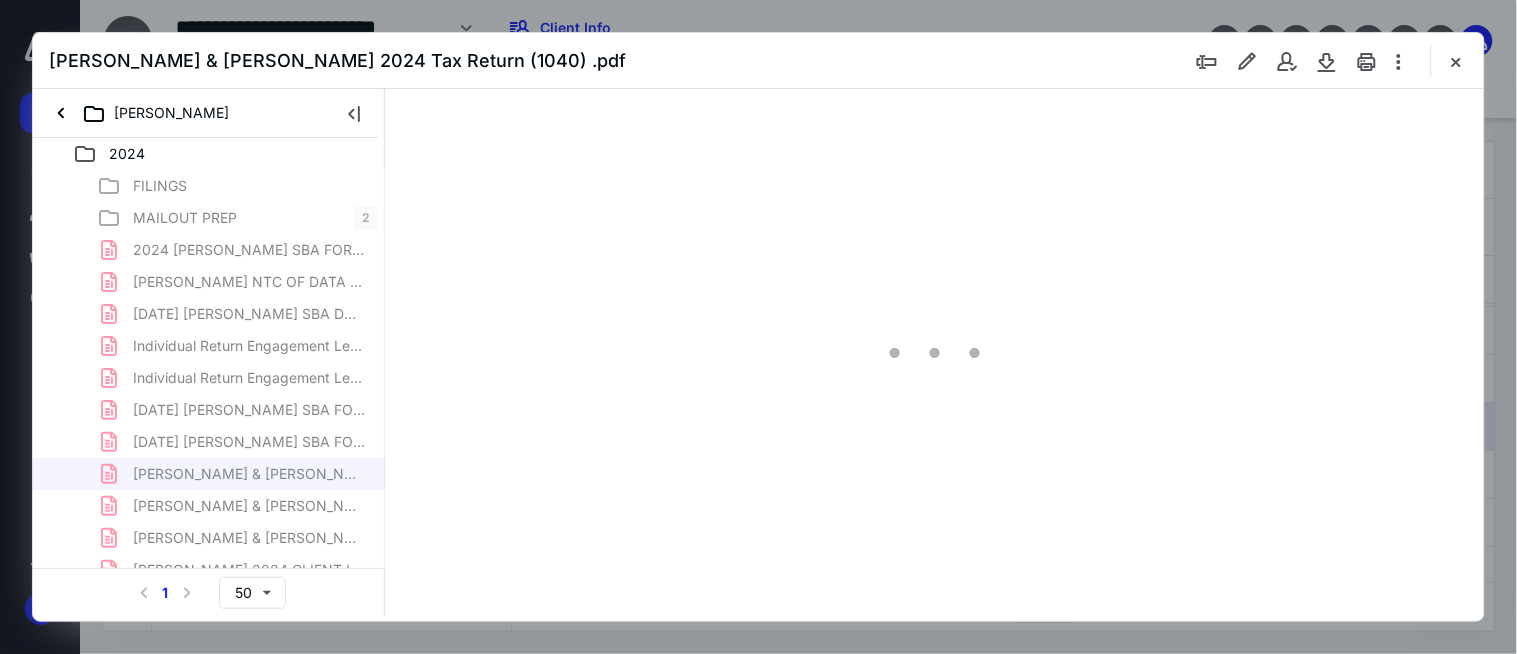scroll, scrollTop: 0, scrollLeft: 0, axis: both 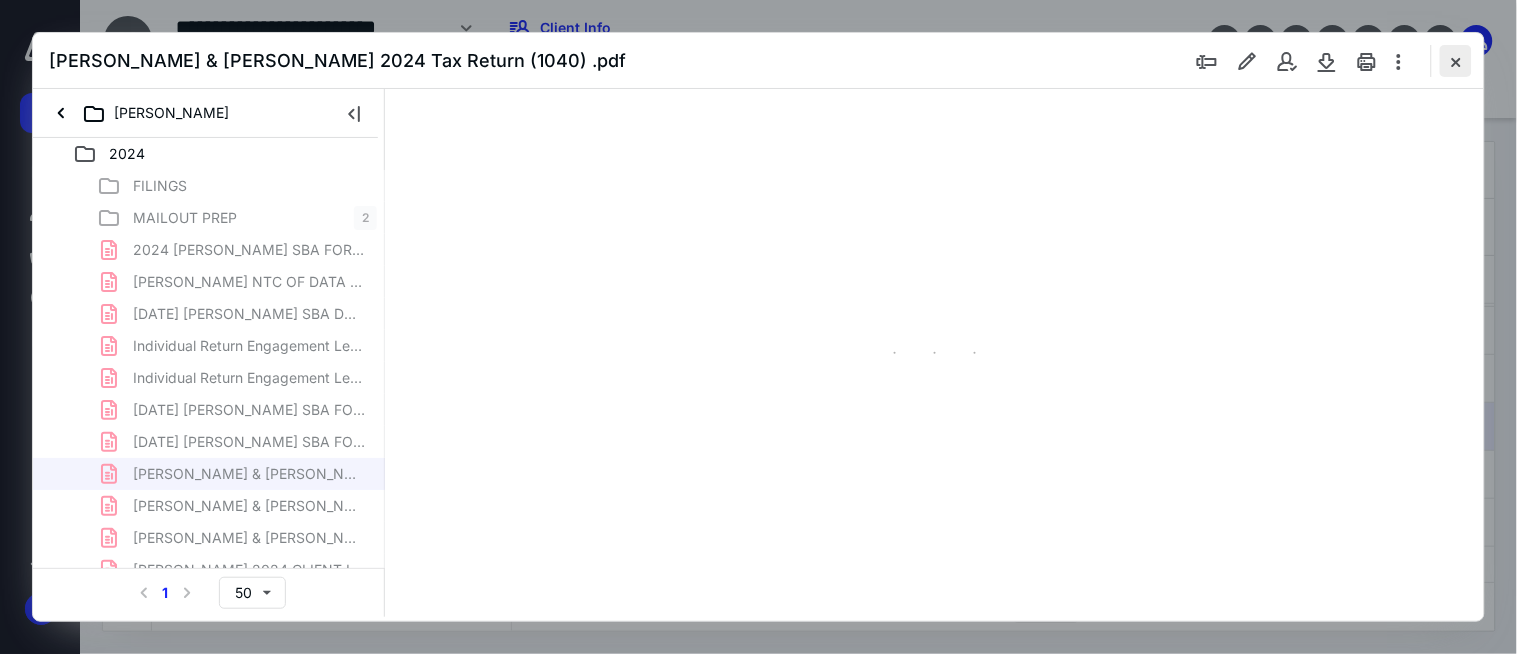 click at bounding box center [1456, 61] 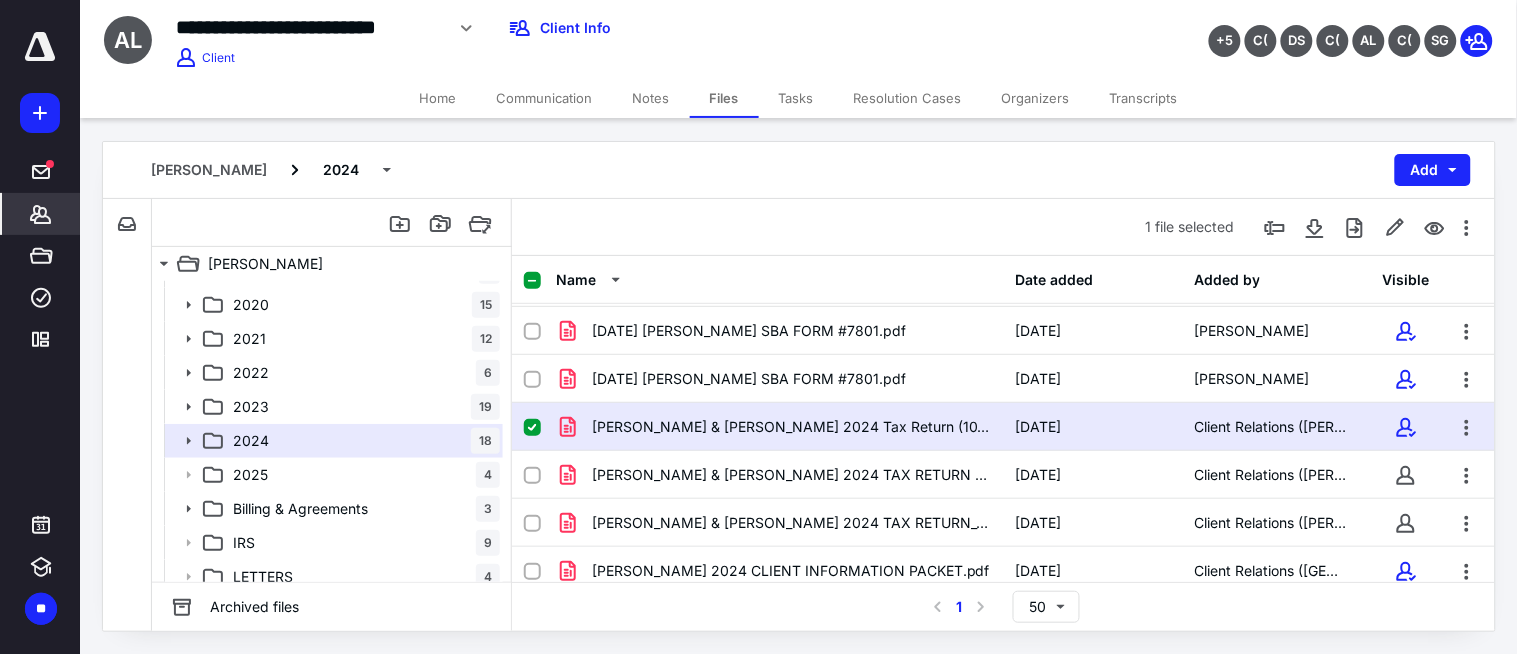 click 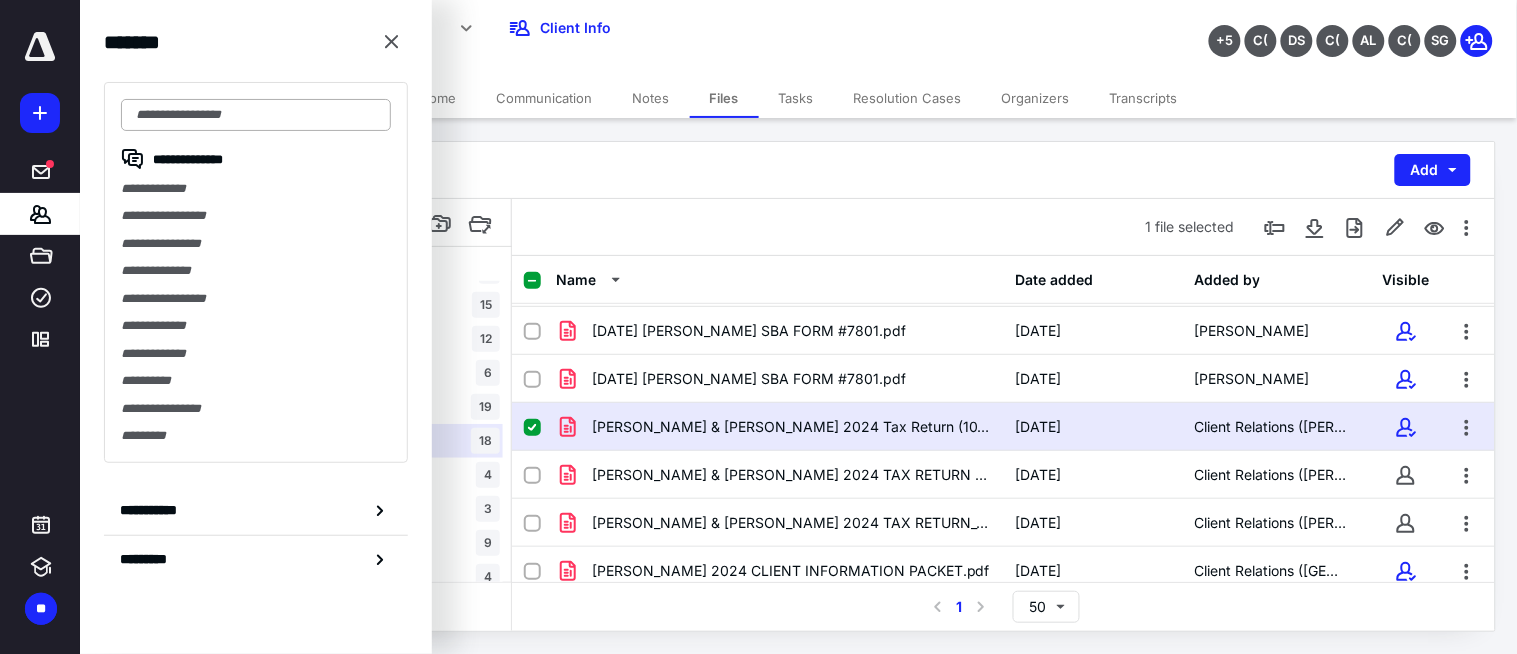 click at bounding box center [256, 115] 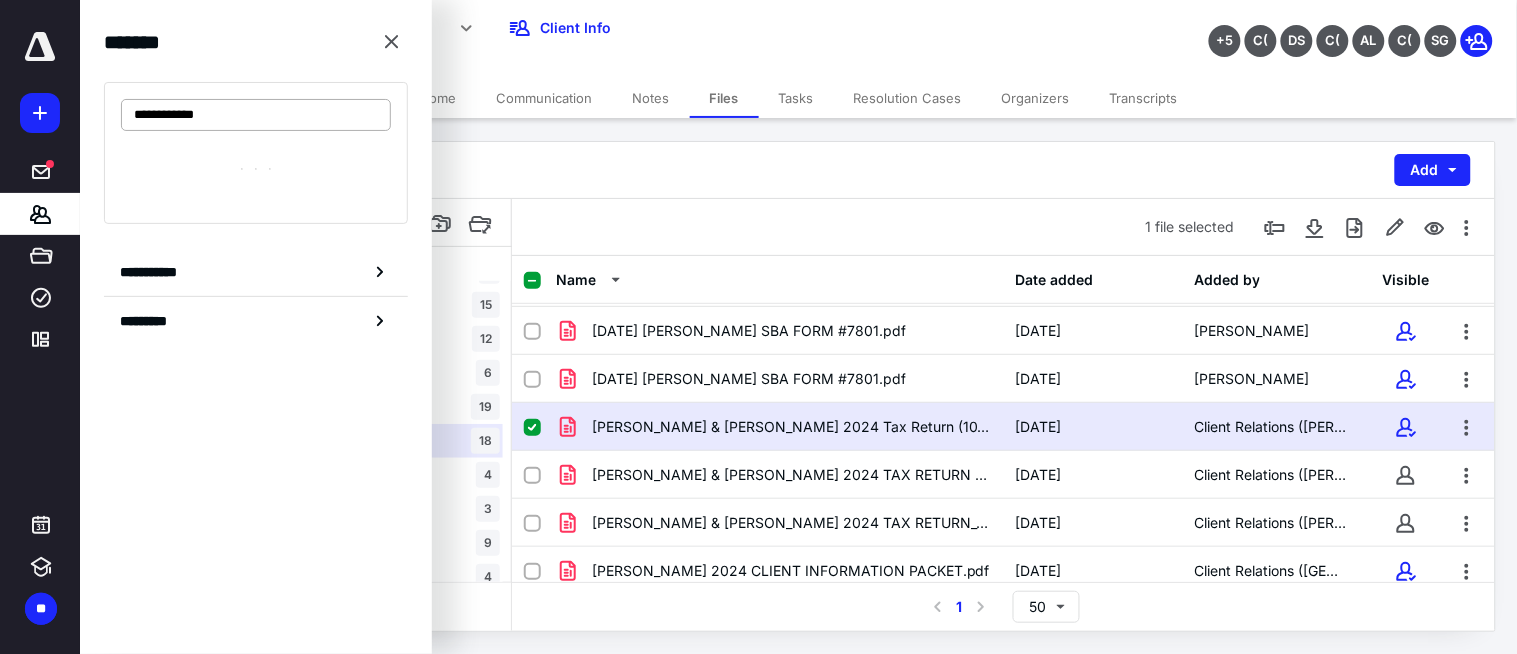 click on "**********" at bounding box center (256, 115) 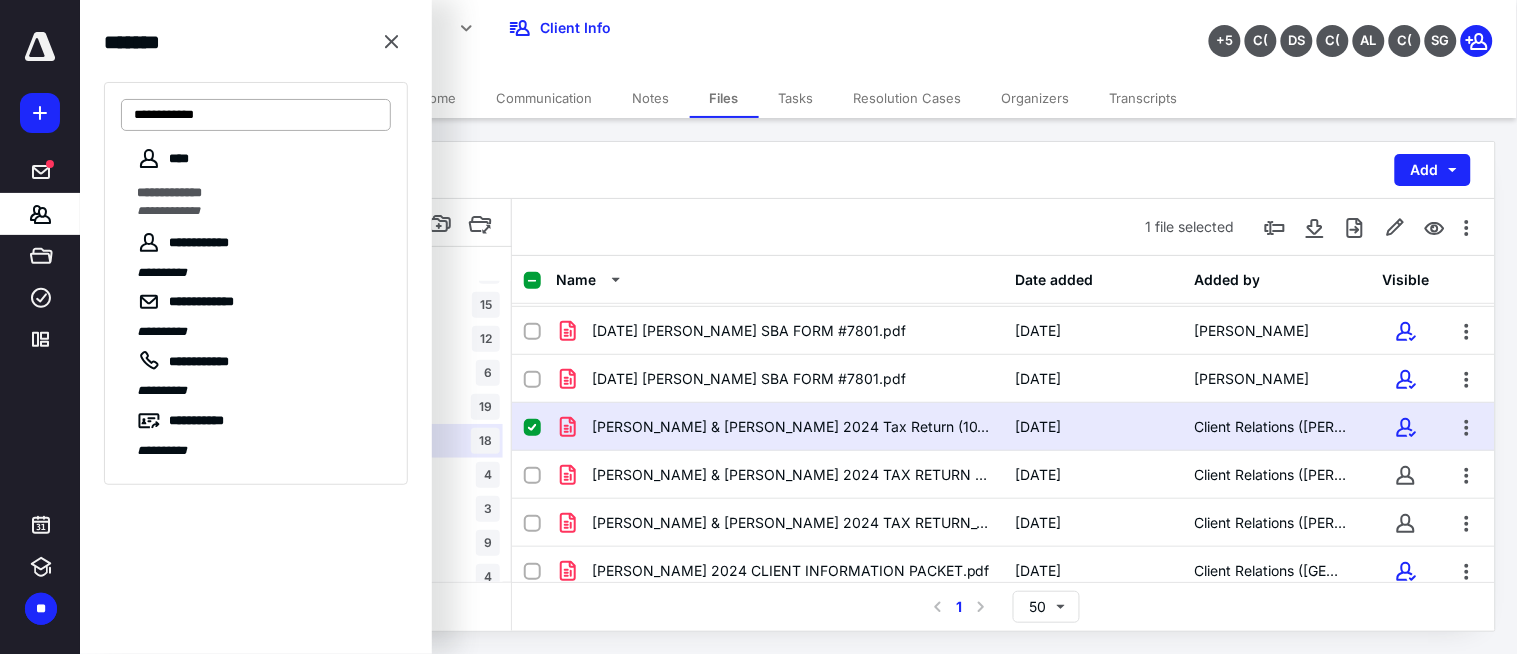 type on "**********" 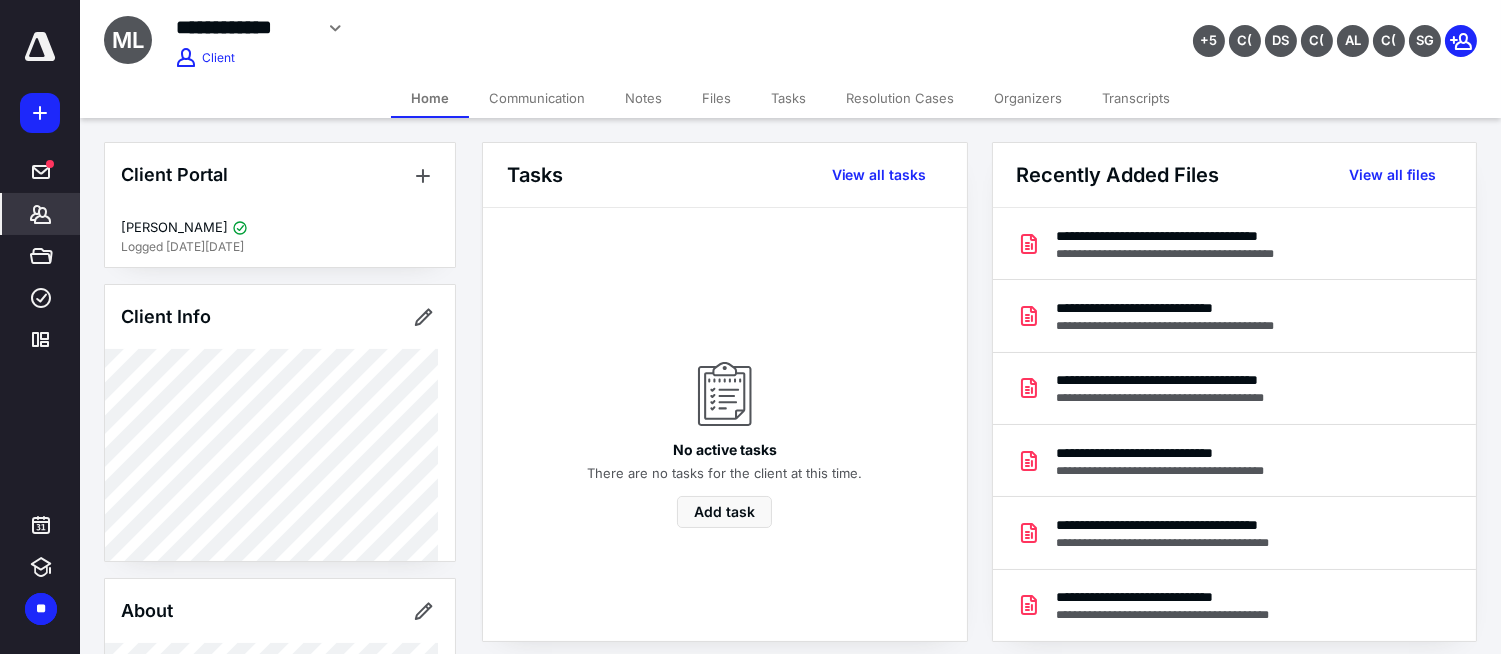 click on "Files" at bounding box center (716, 98) 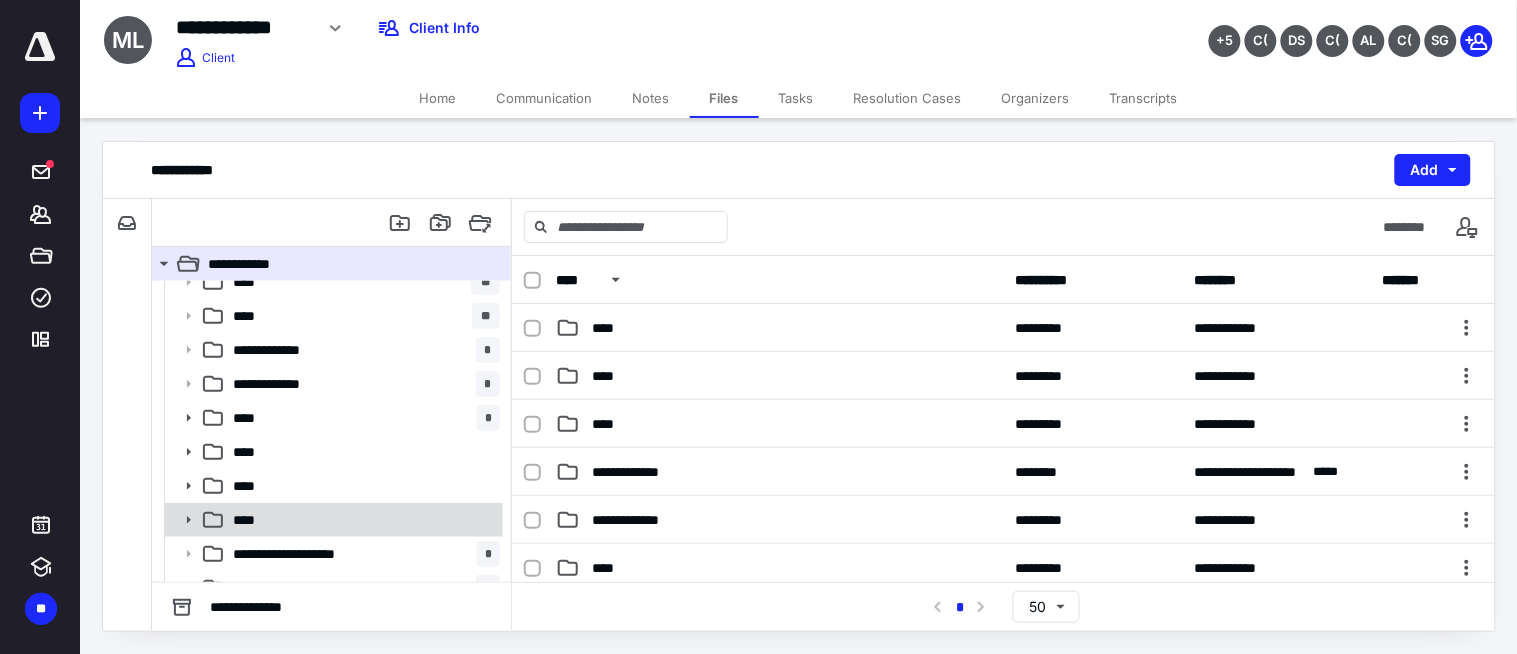 scroll, scrollTop: 73, scrollLeft: 0, axis: vertical 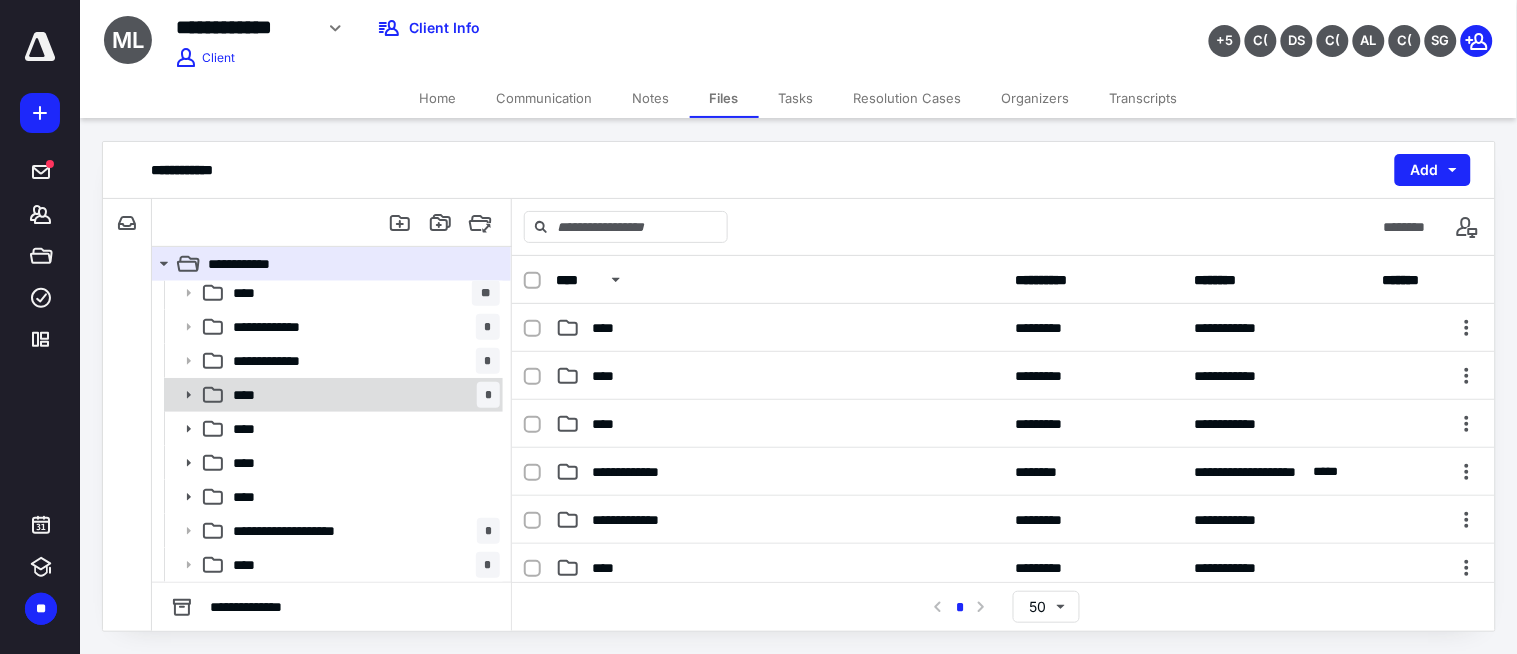 click on "**** *" at bounding box center [362, 395] 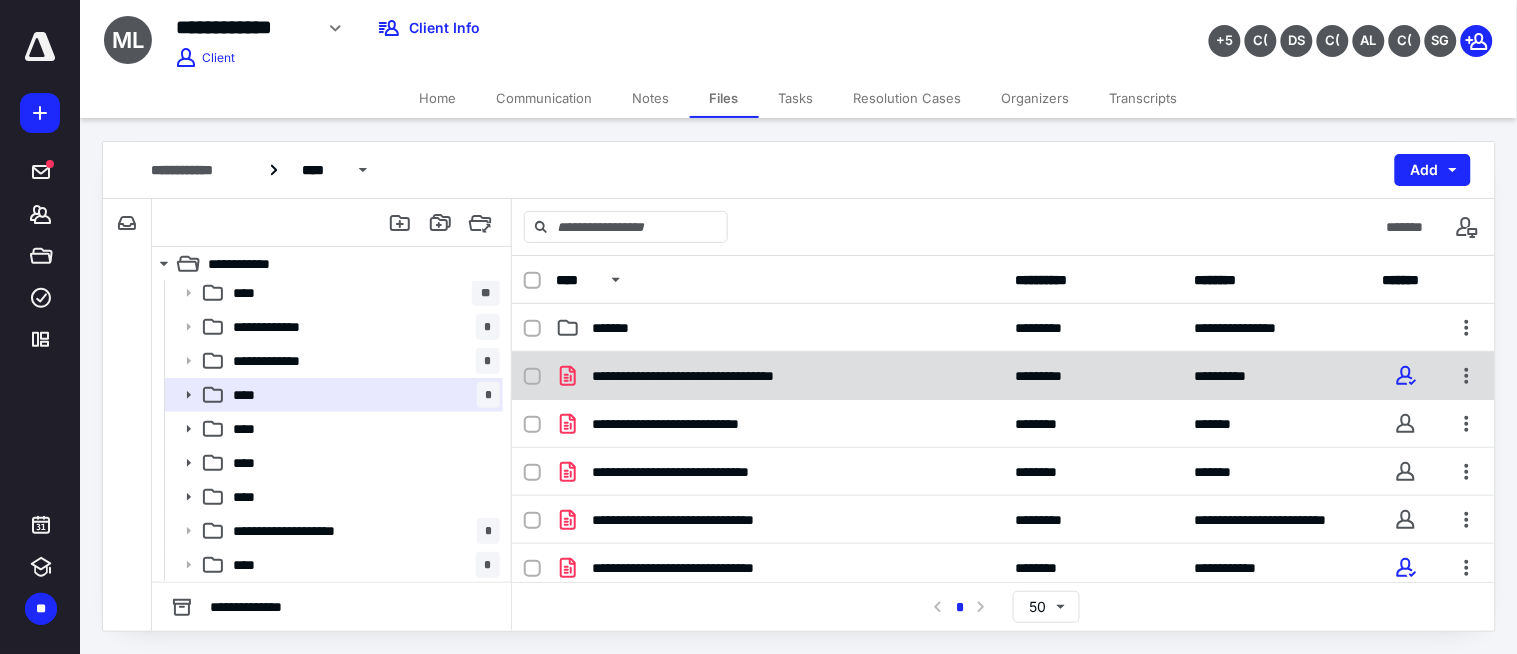 click on "**********" at bounding box center (740, 376) 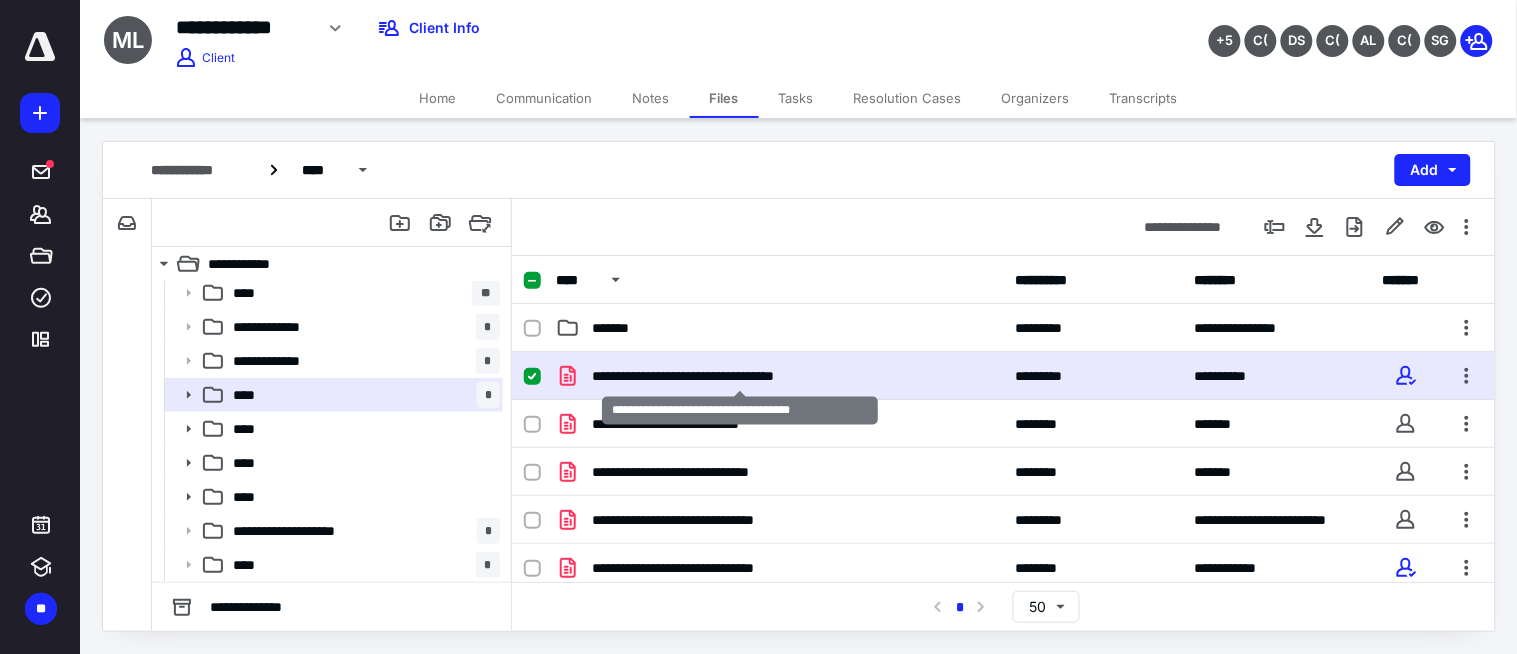 click on "**********" at bounding box center (740, 376) 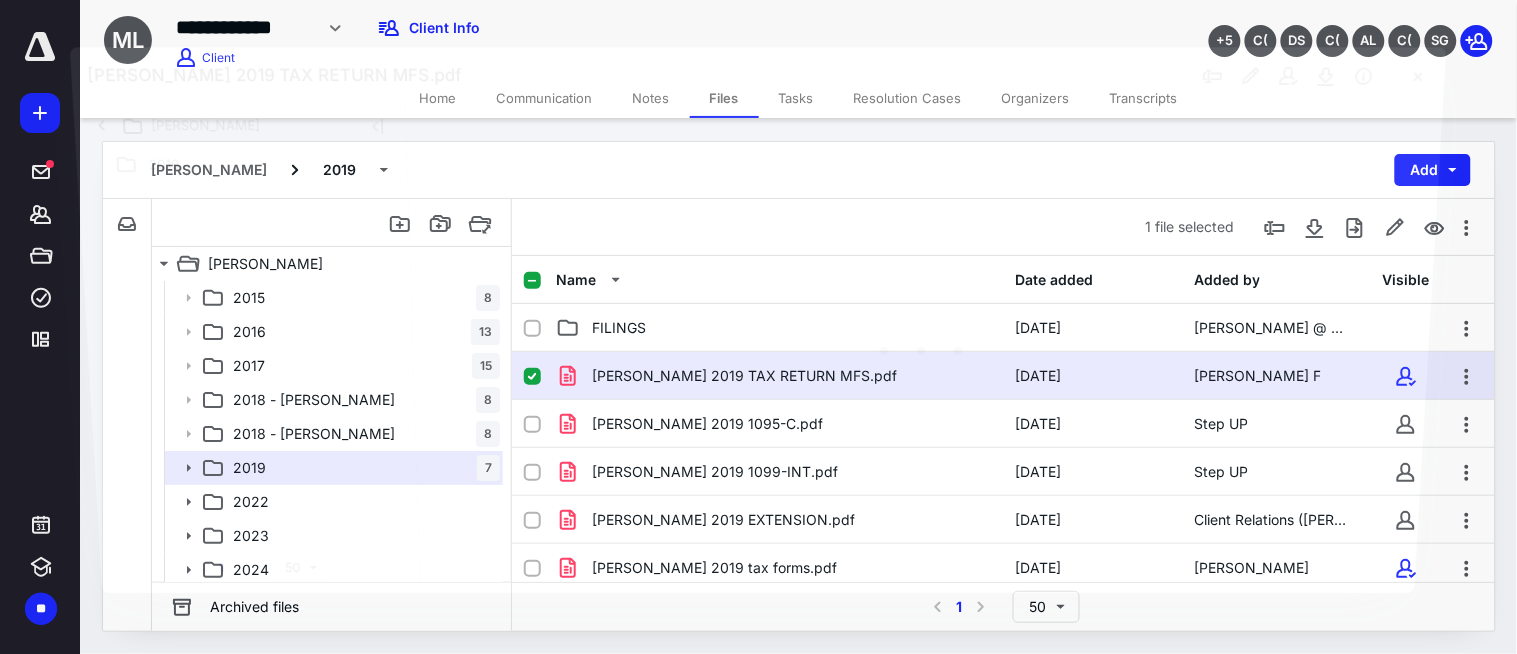 scroll, scrollTop: 73, scrollLeft: 0, axis: vertical 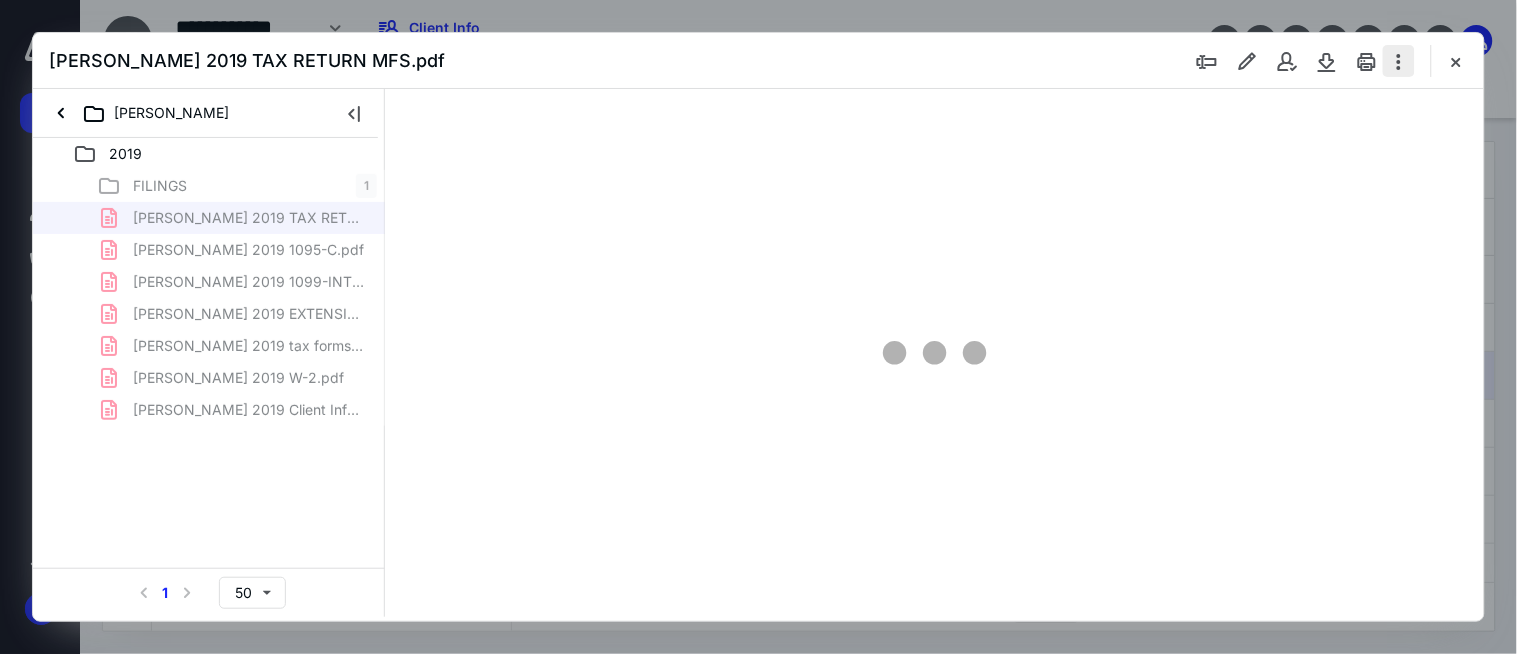click at bounding box center (1367, 61) 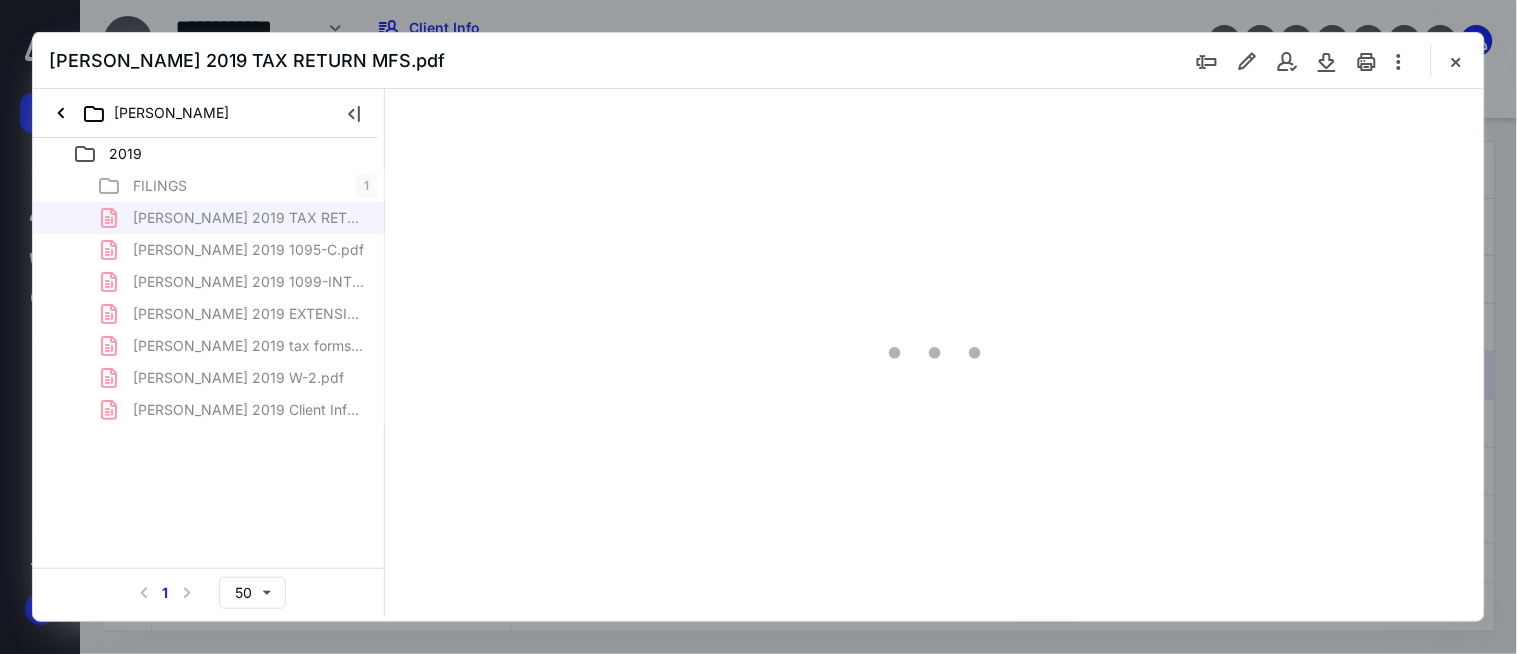scroll, scrollTop: 0, scrollLeft: 0, axis: both 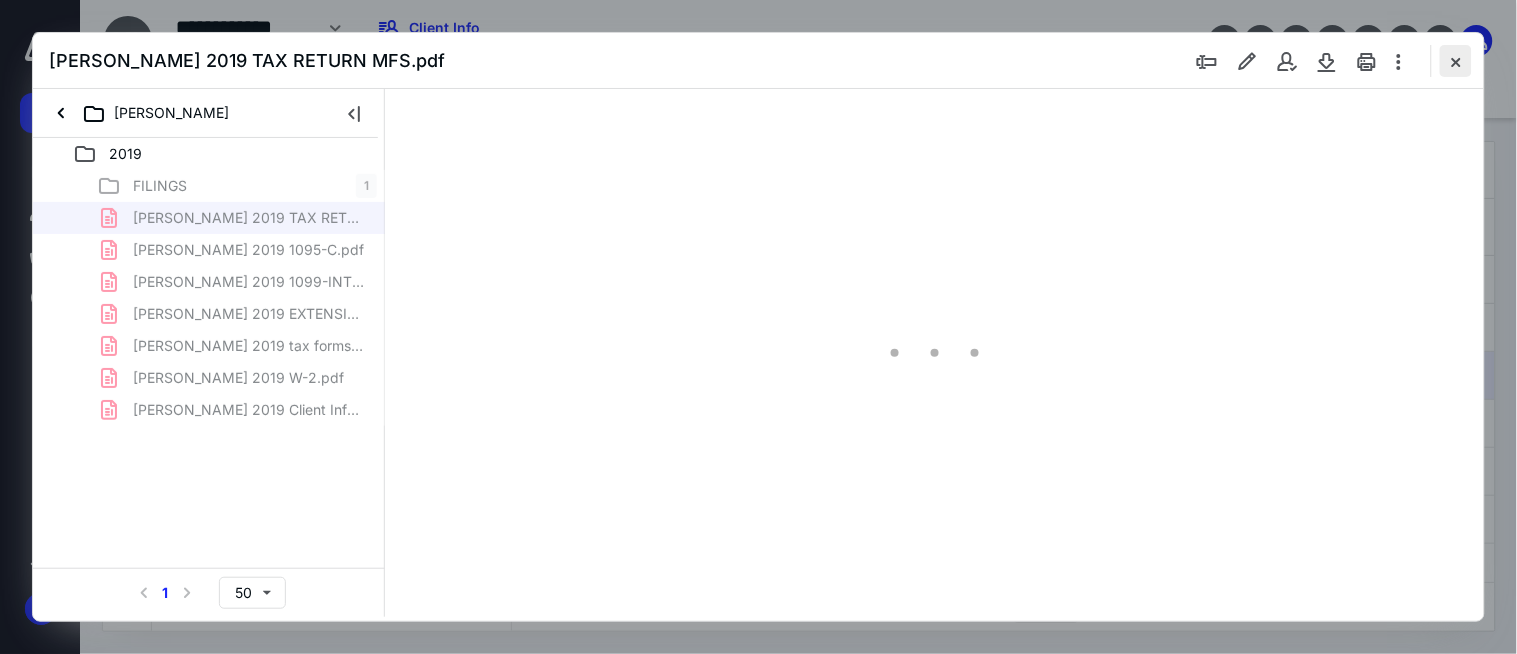 type on "176" 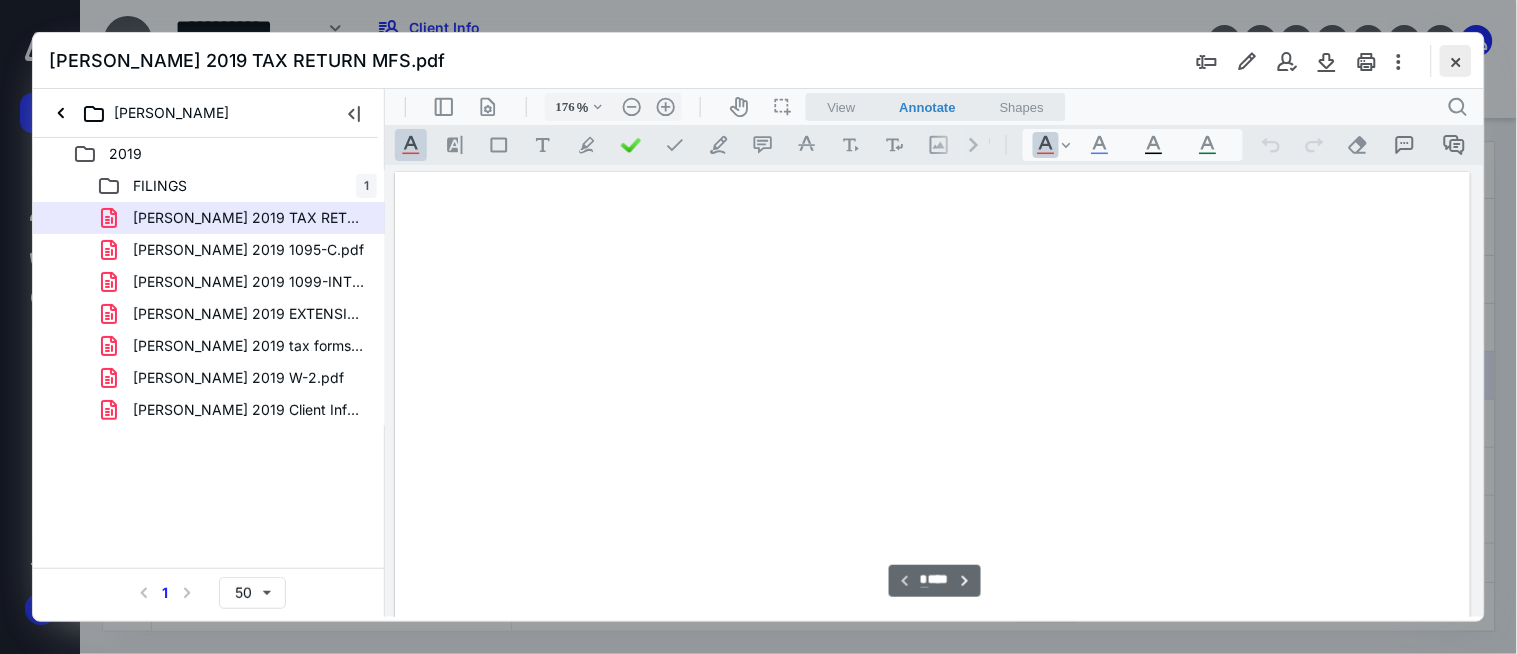 scroll, scrollTop: 83, scrollLeft: 0, axis: vertical 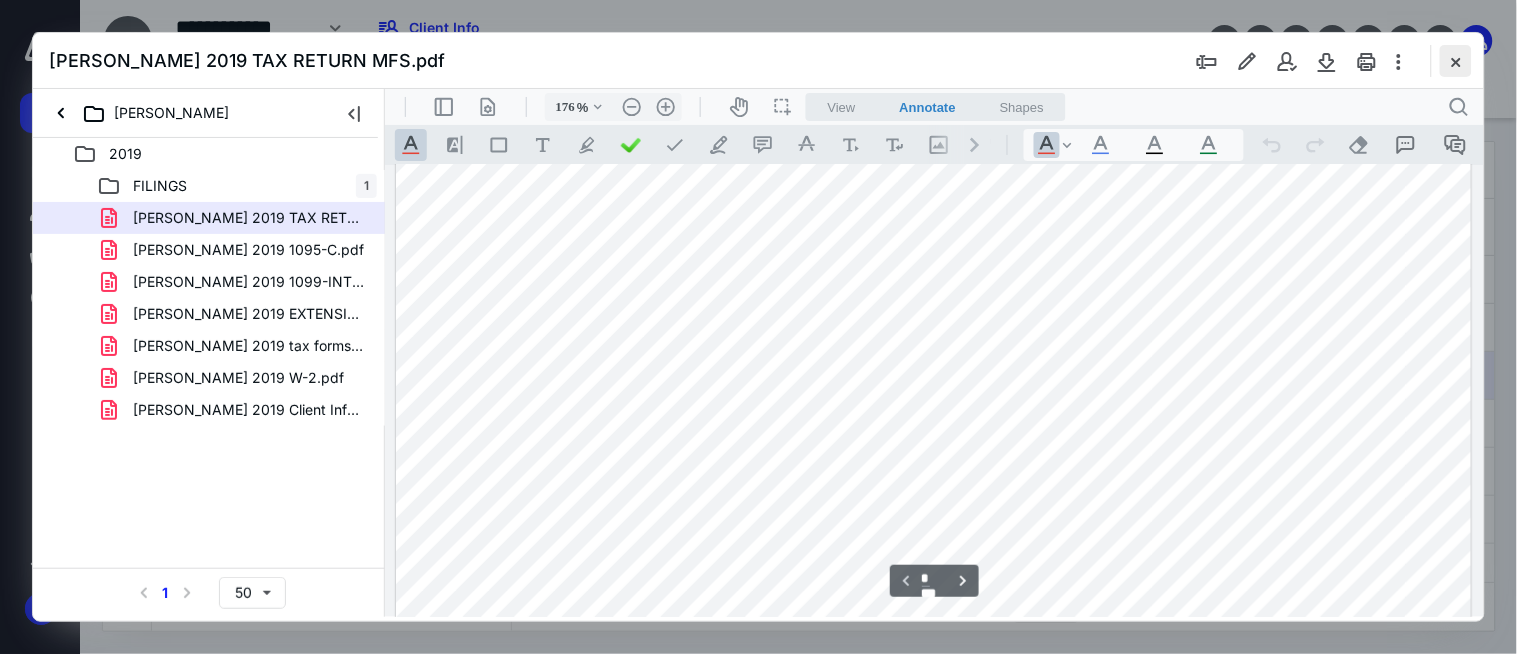 drag, startPoint x: 1447, startPoint y: 57, endPoint x: 732, endPoint y: 137, distance: 719.4616 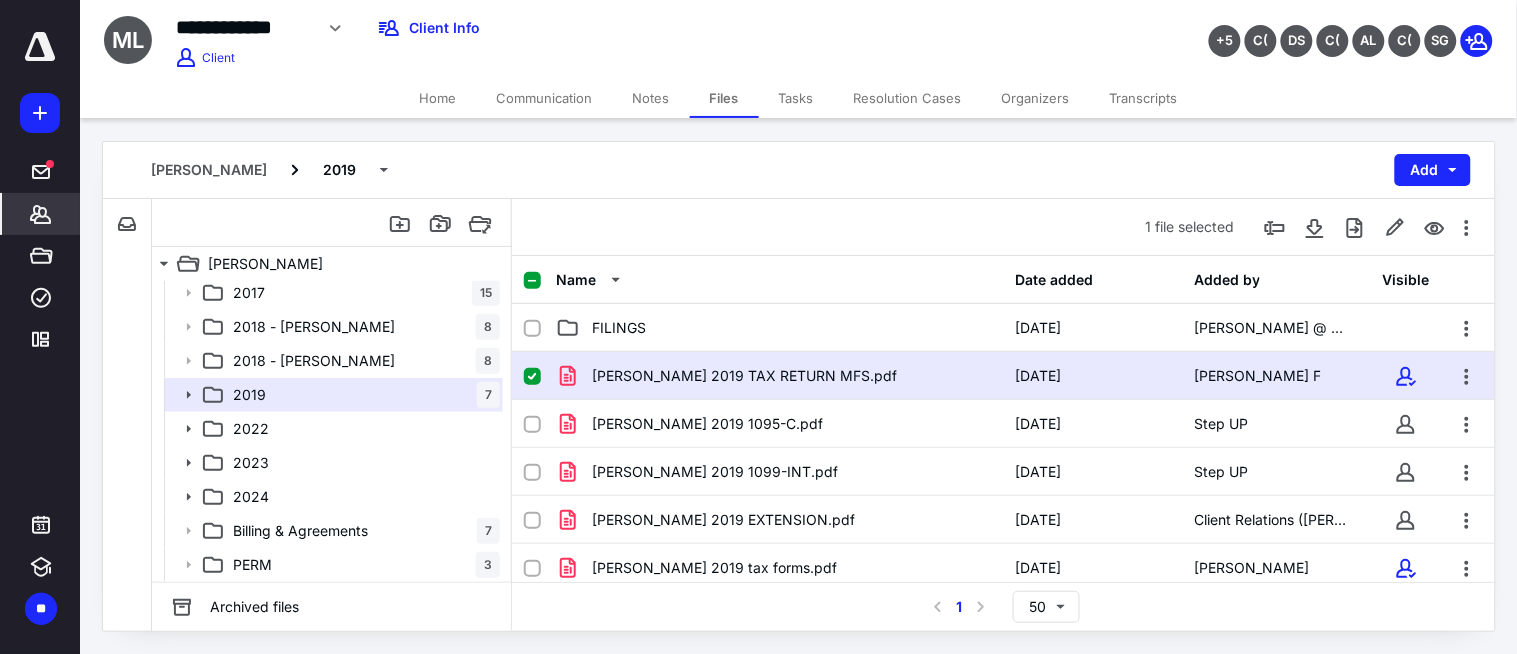 click 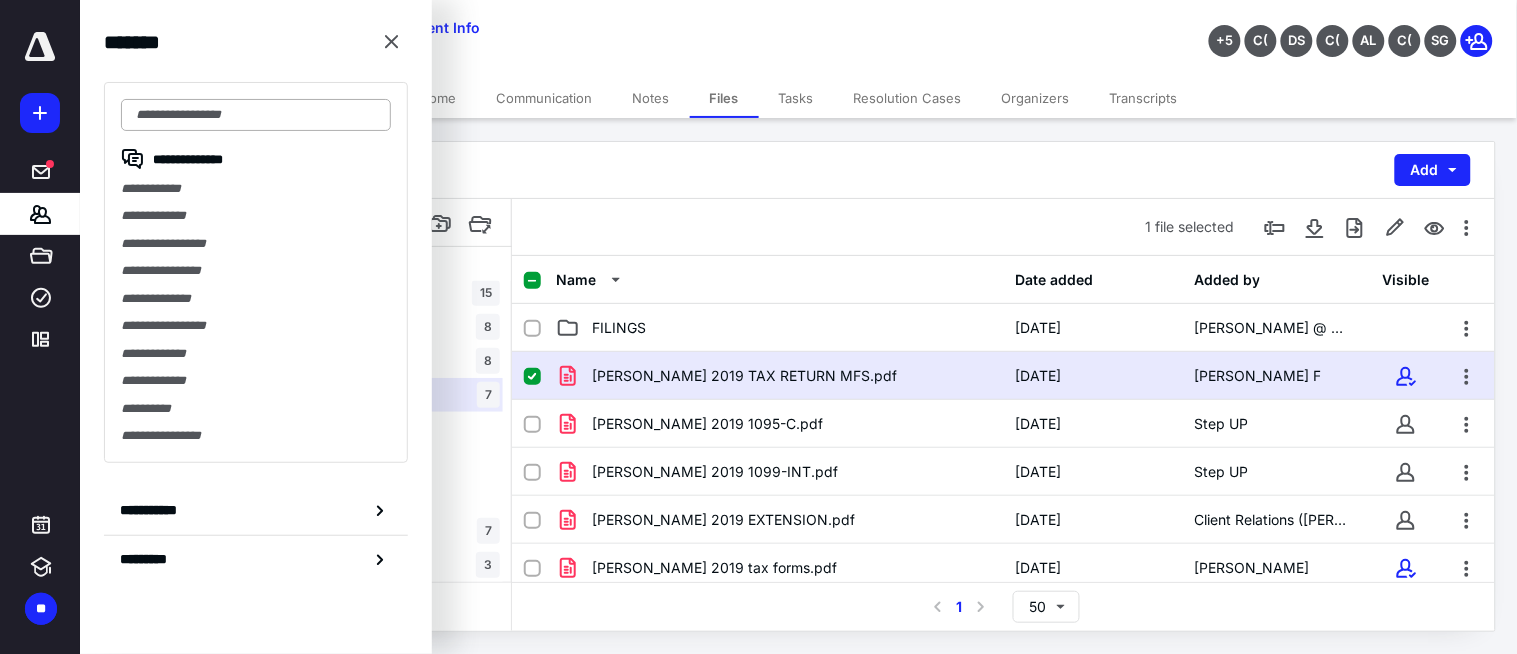 click at bounding box center [256, 115] 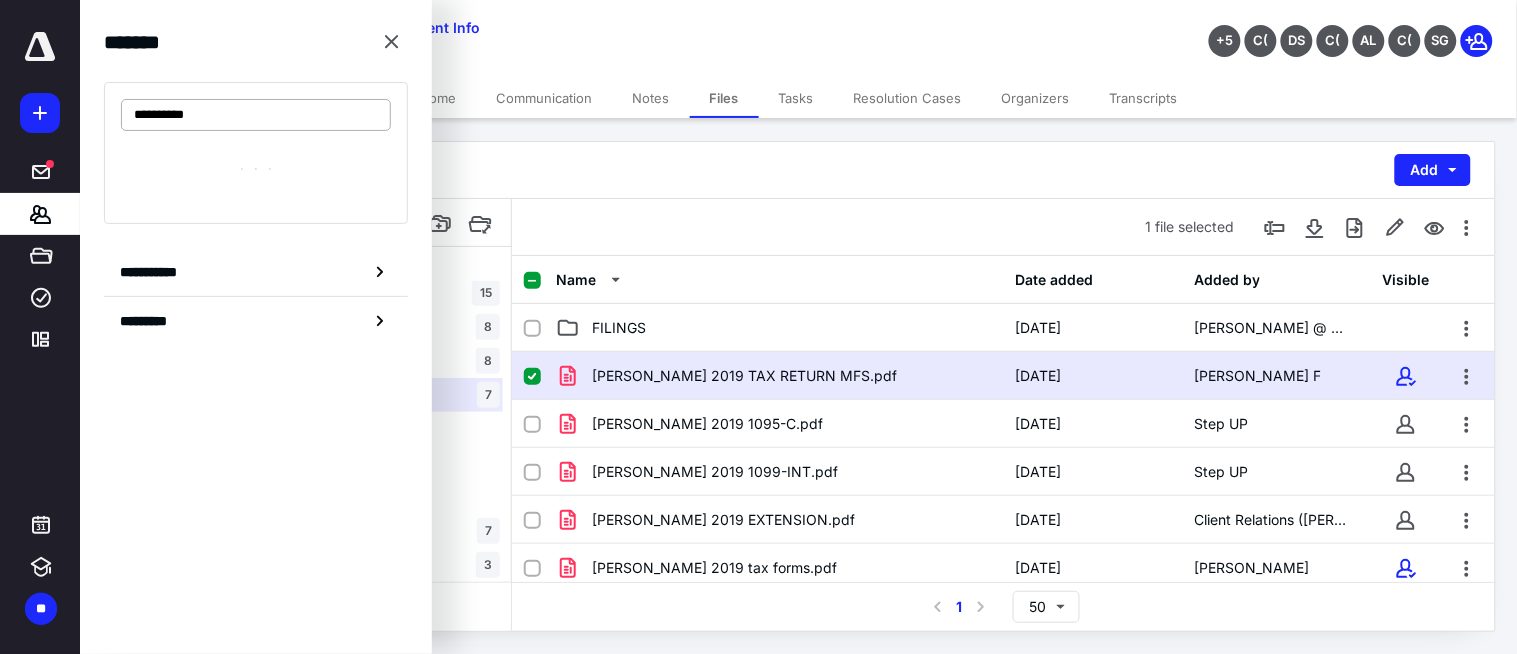 click on "**********" at bounding box center [256, 115] 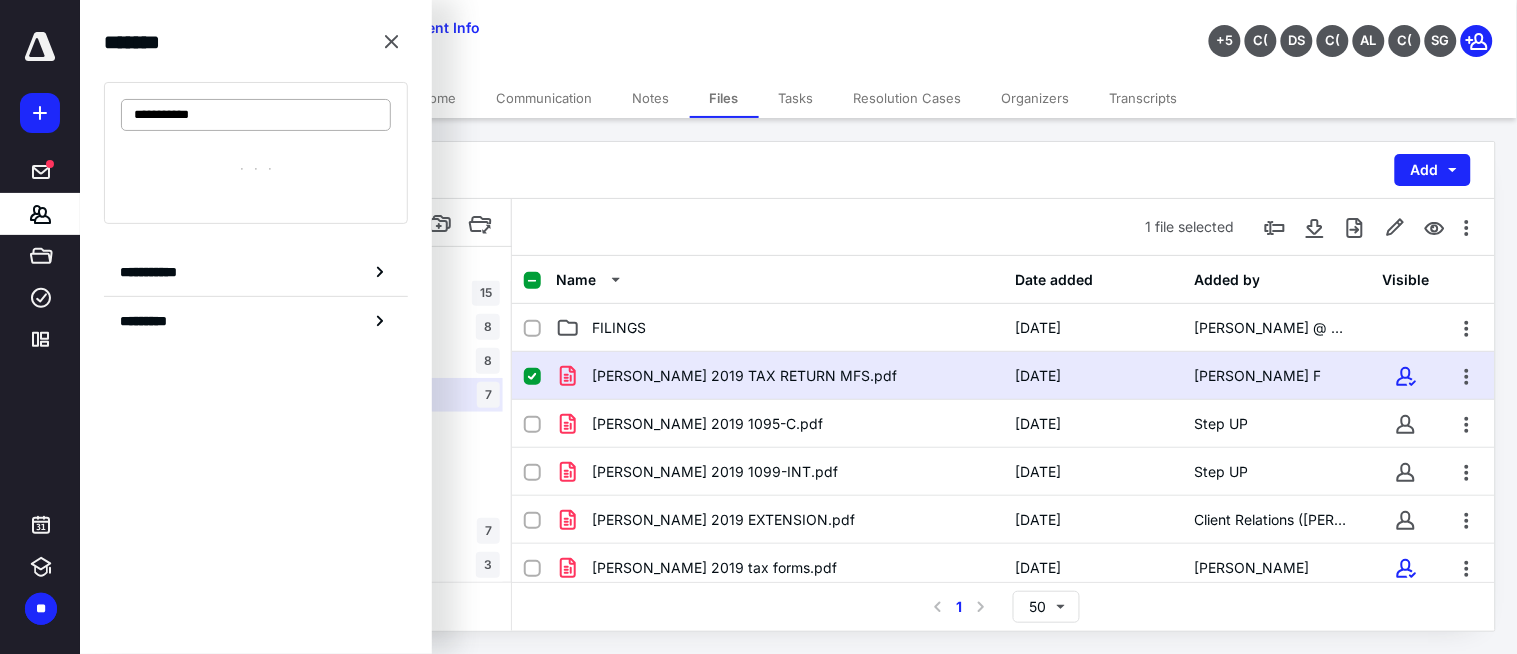 type on "**********" 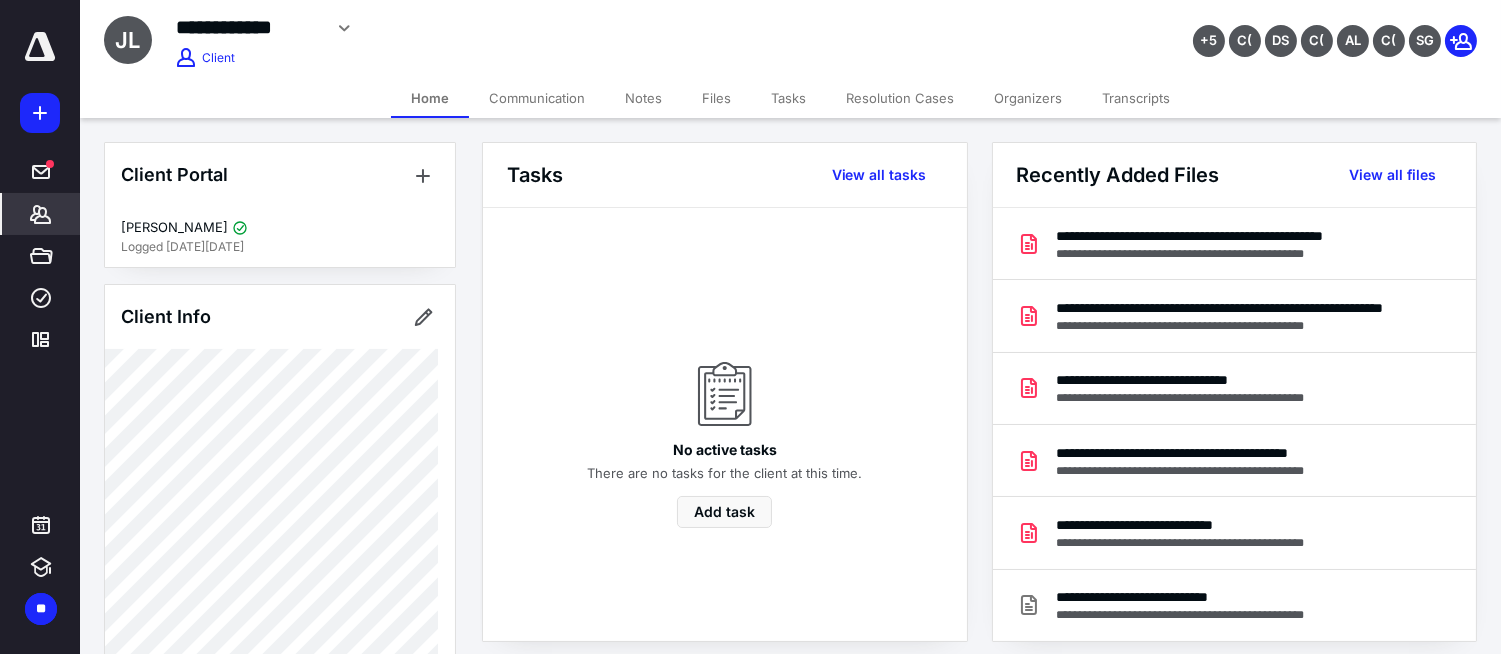click on "Files" at bounding box center [716, 98] 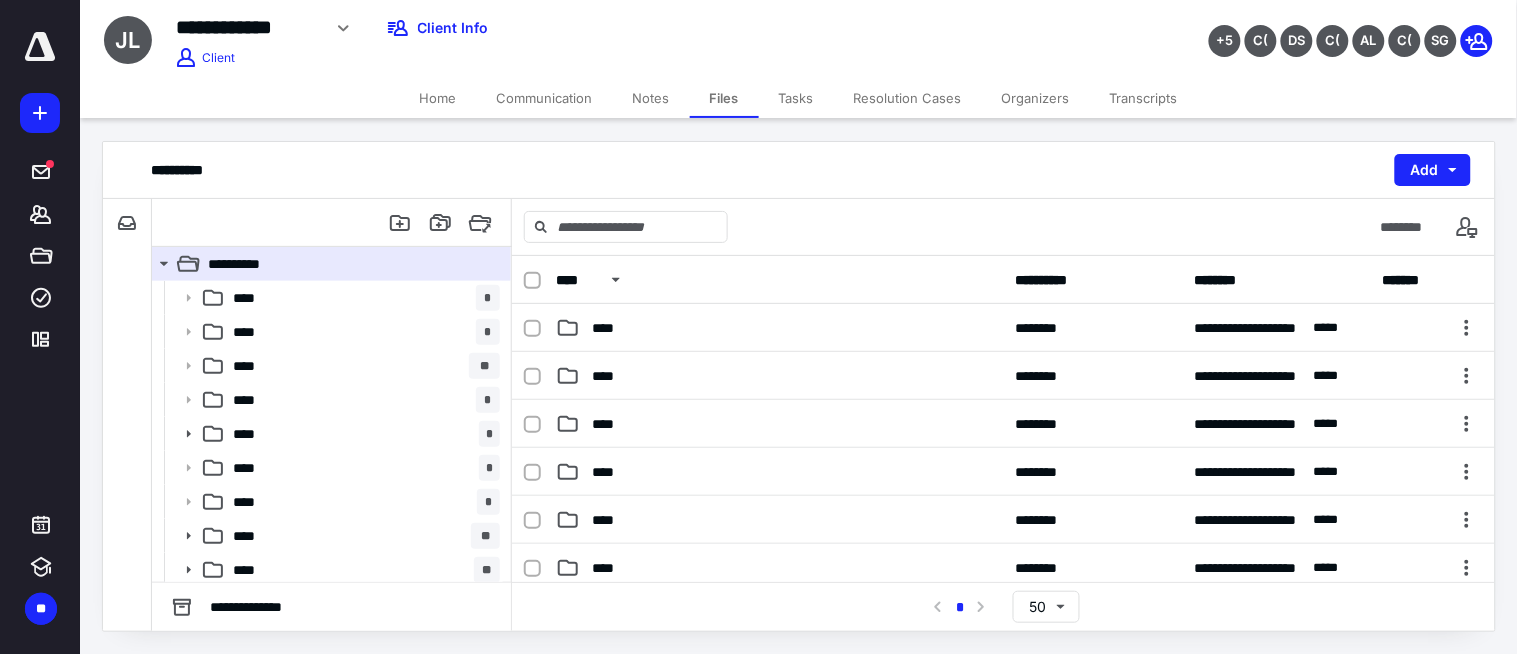 scroll, scrollTop: 0, scrollLeft: 0, axis: both 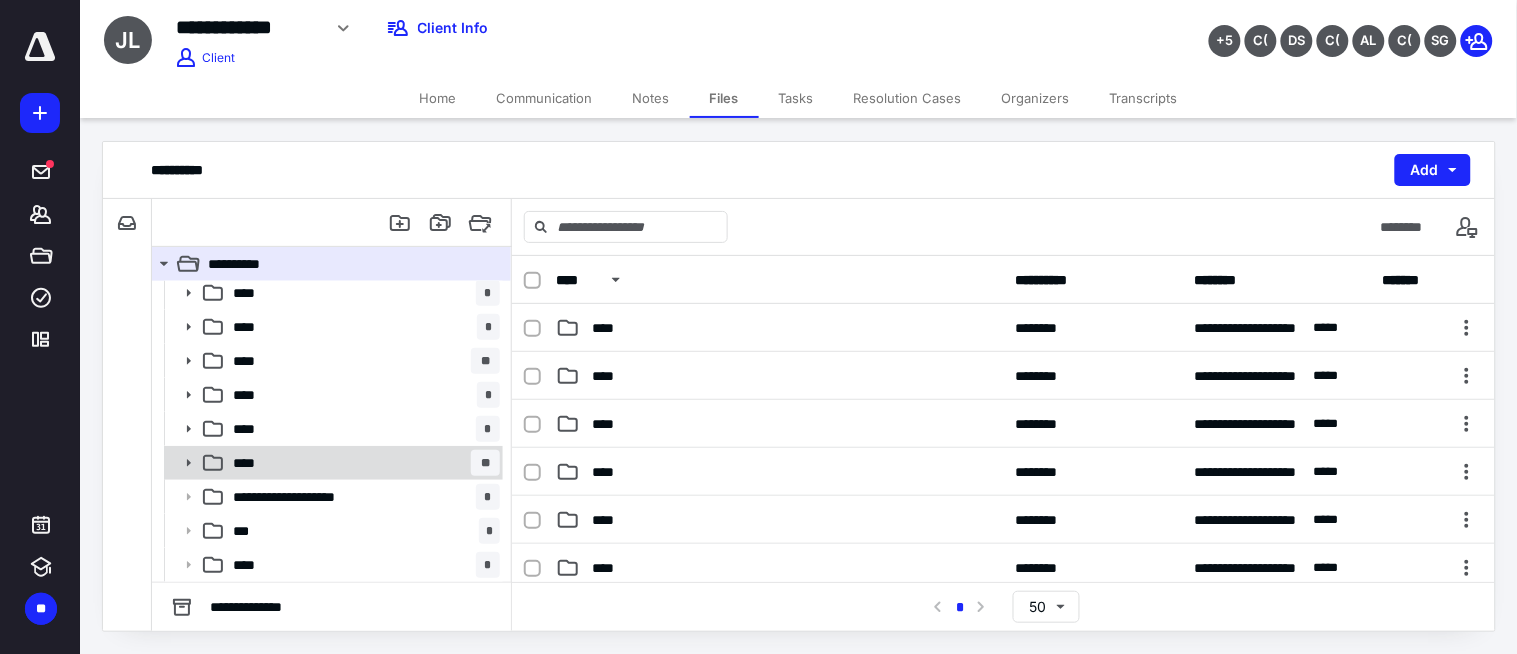 click on "**** **" at bounding box center [362, 463] 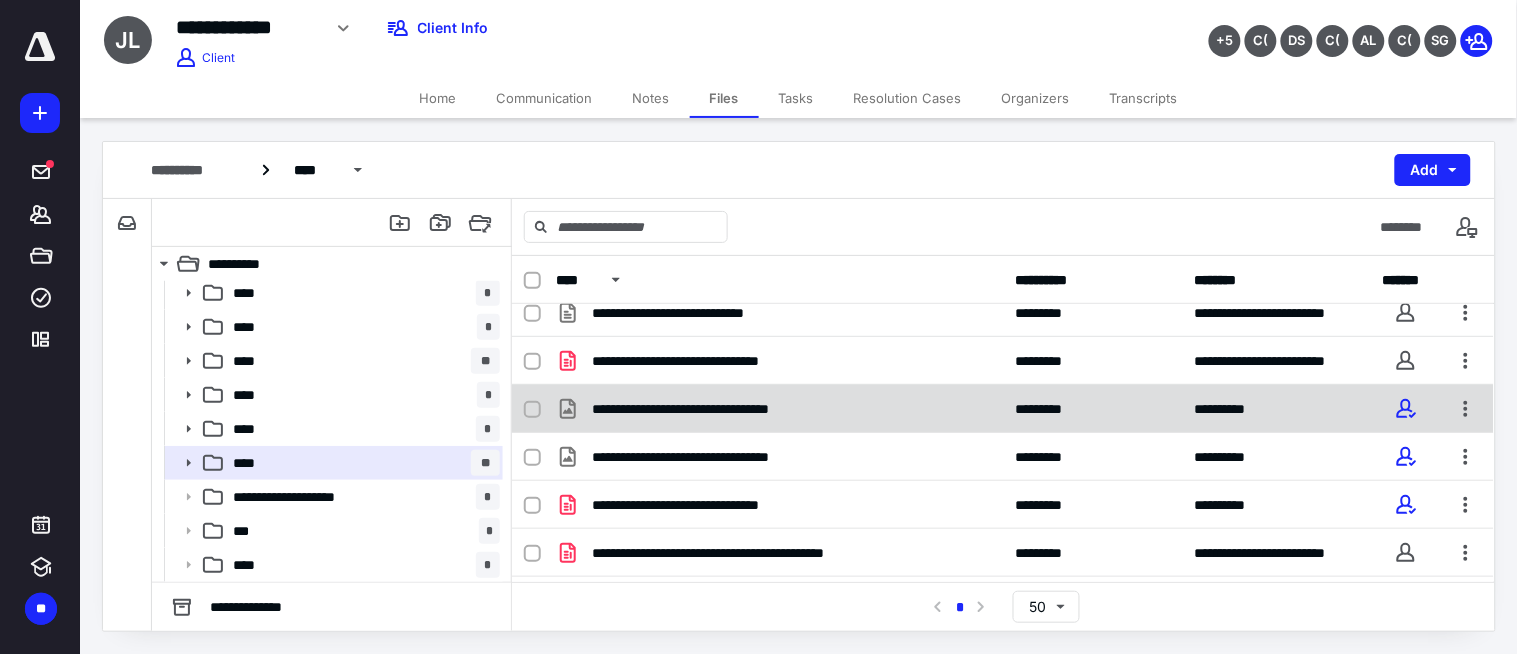 scroll, scrollTop: 587, scrollLeft: 0, axis: vertical 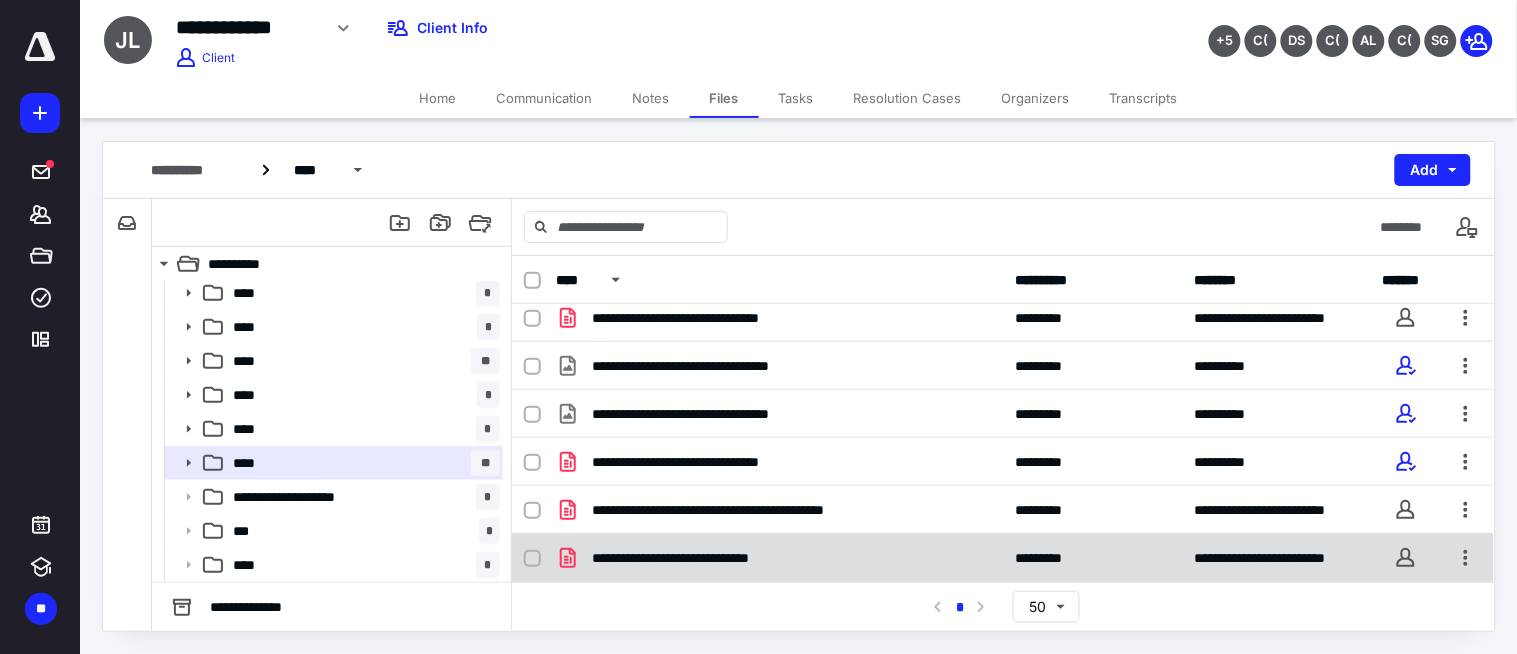 click on "**********" at bounding box center [779, 558] 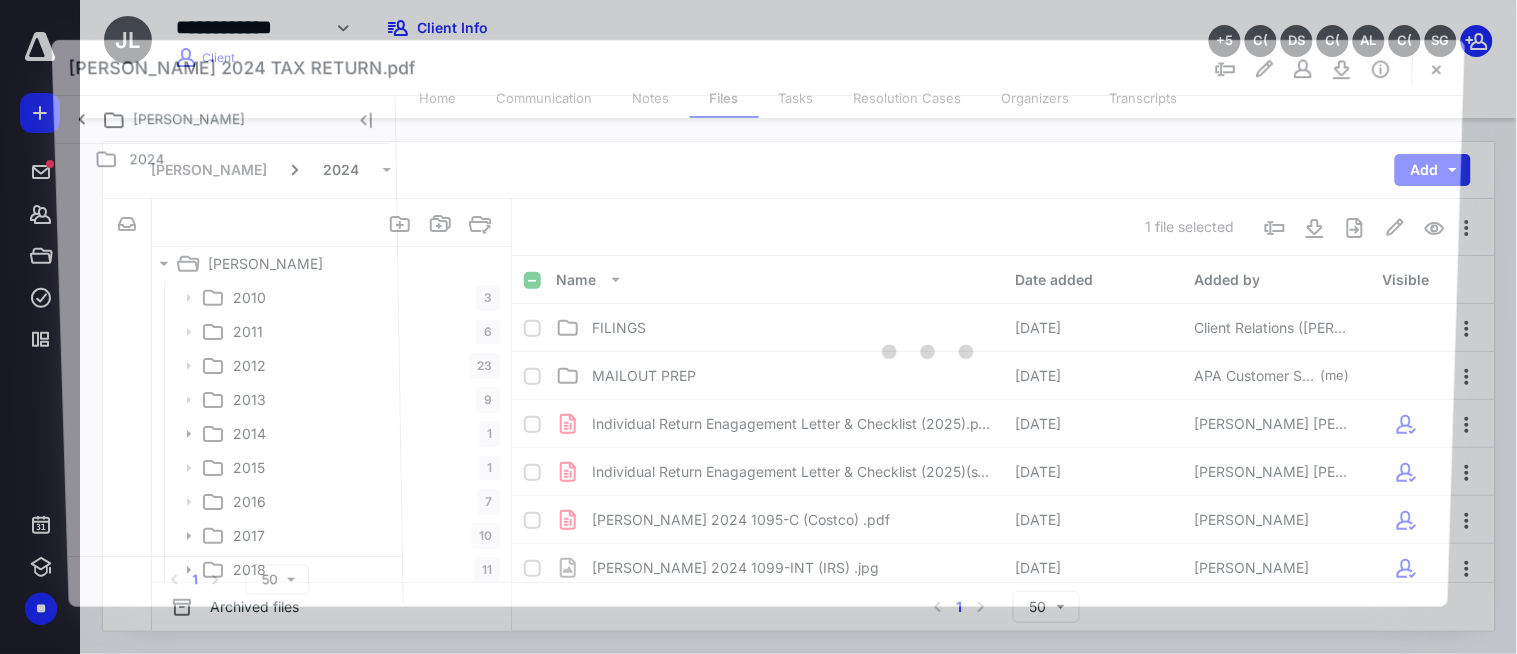 scroll, scrollTop: 311, scrollLeft: 0, axis: vertical 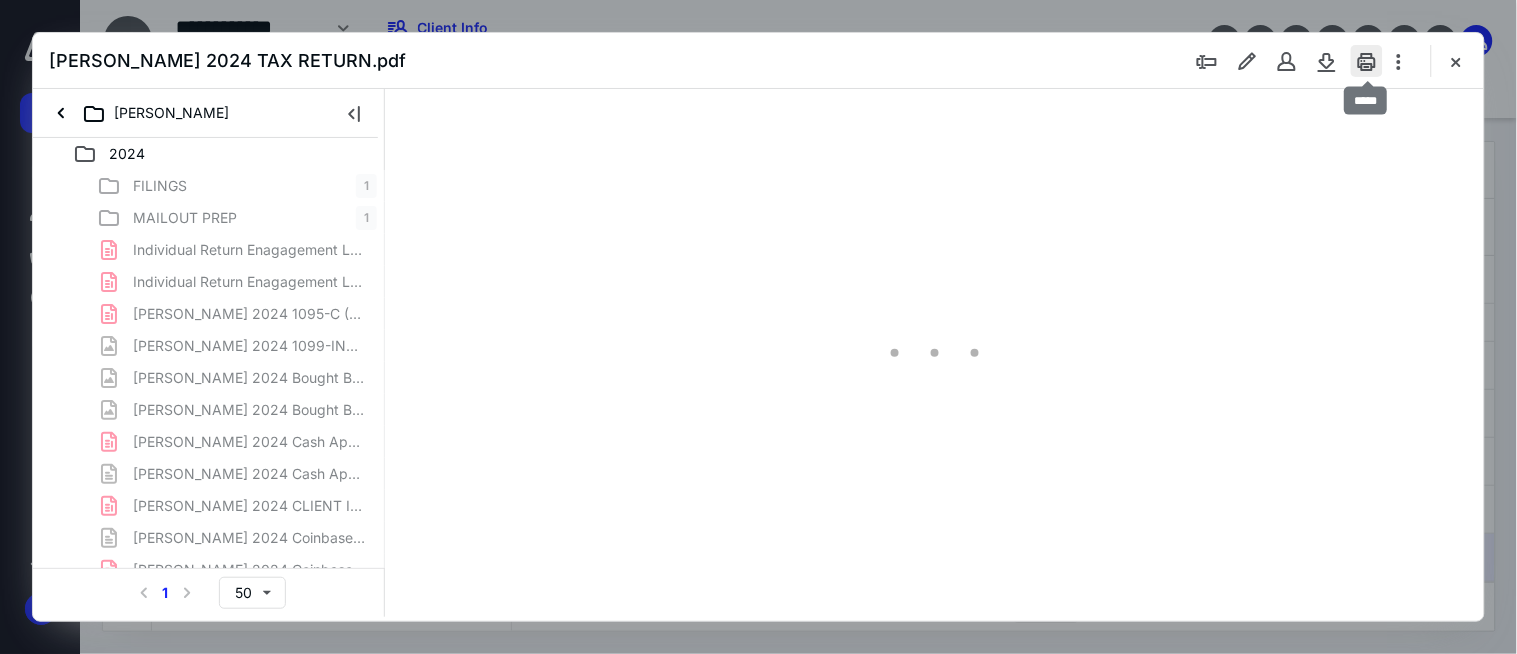 click at bounding box center [1367, 61] 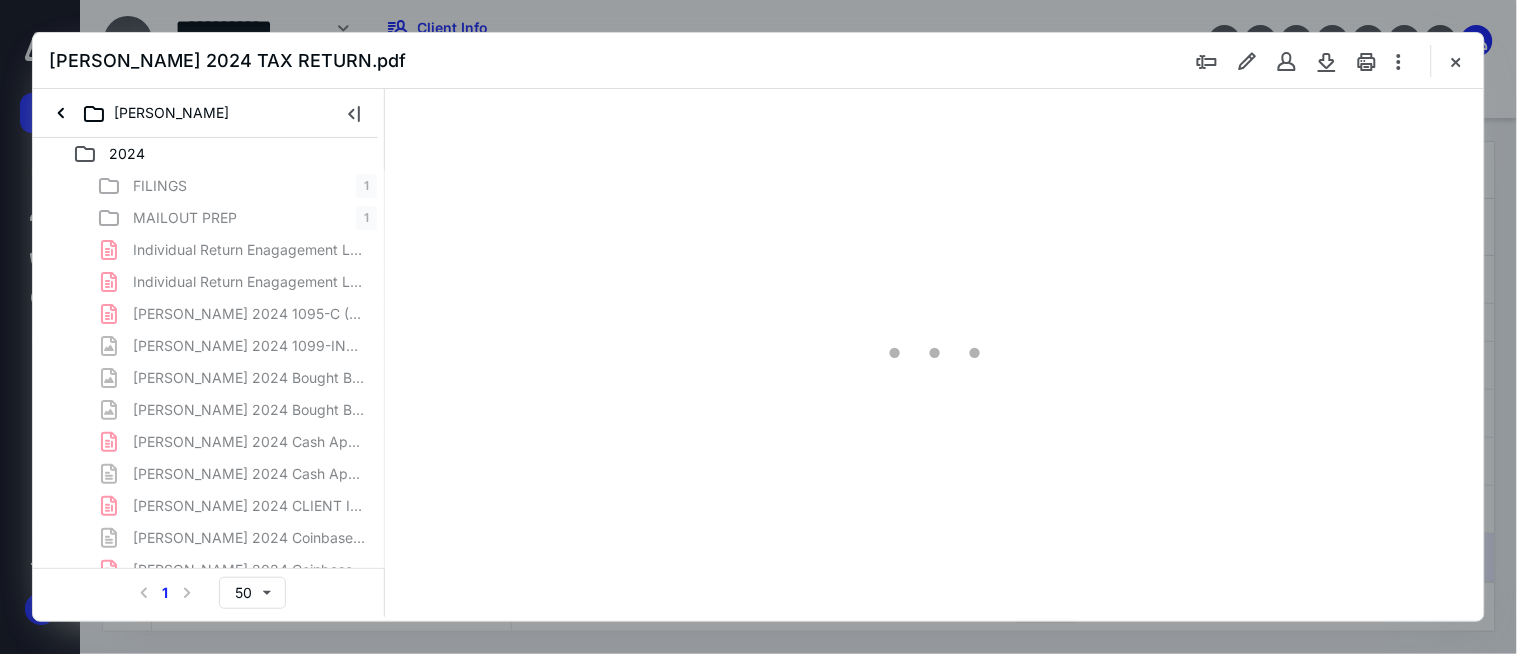 scroll, scrollTop: 0, scrollLeft: 0, axis: both 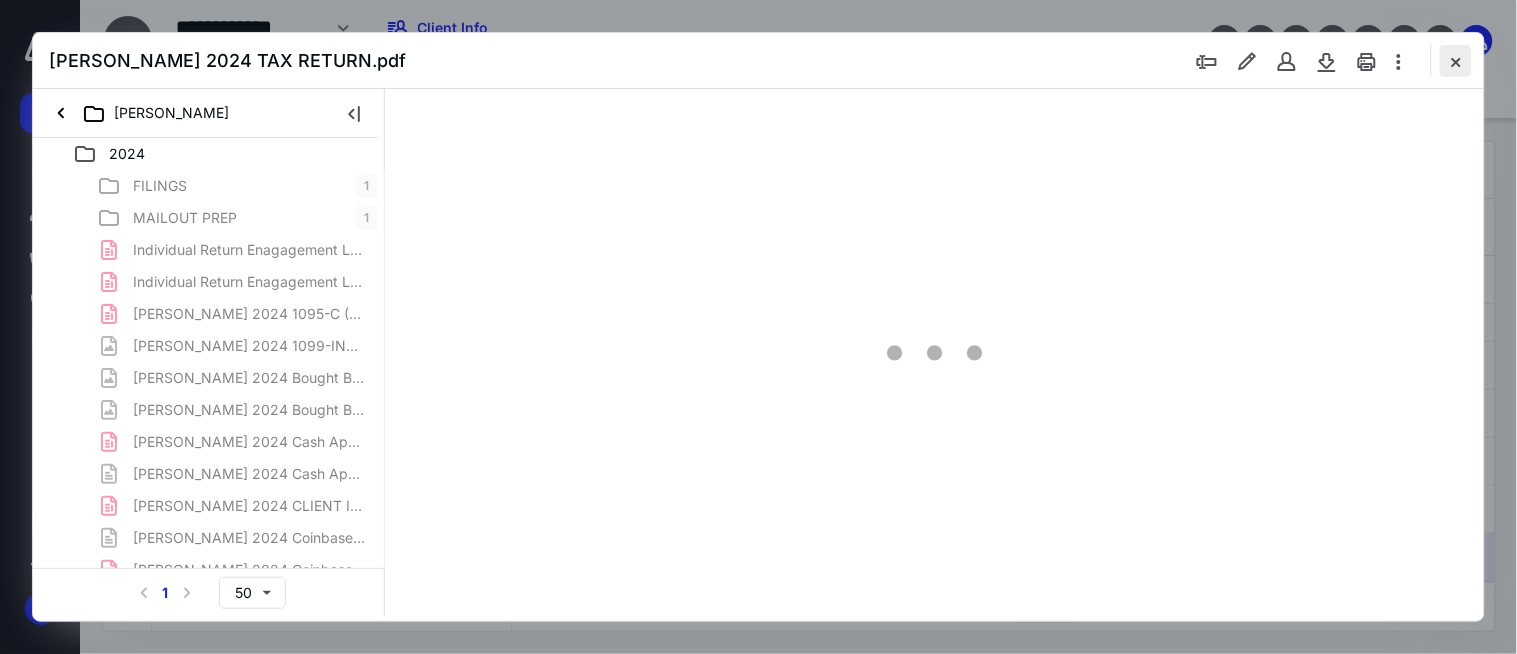 click at bounding box center (1456, 61) 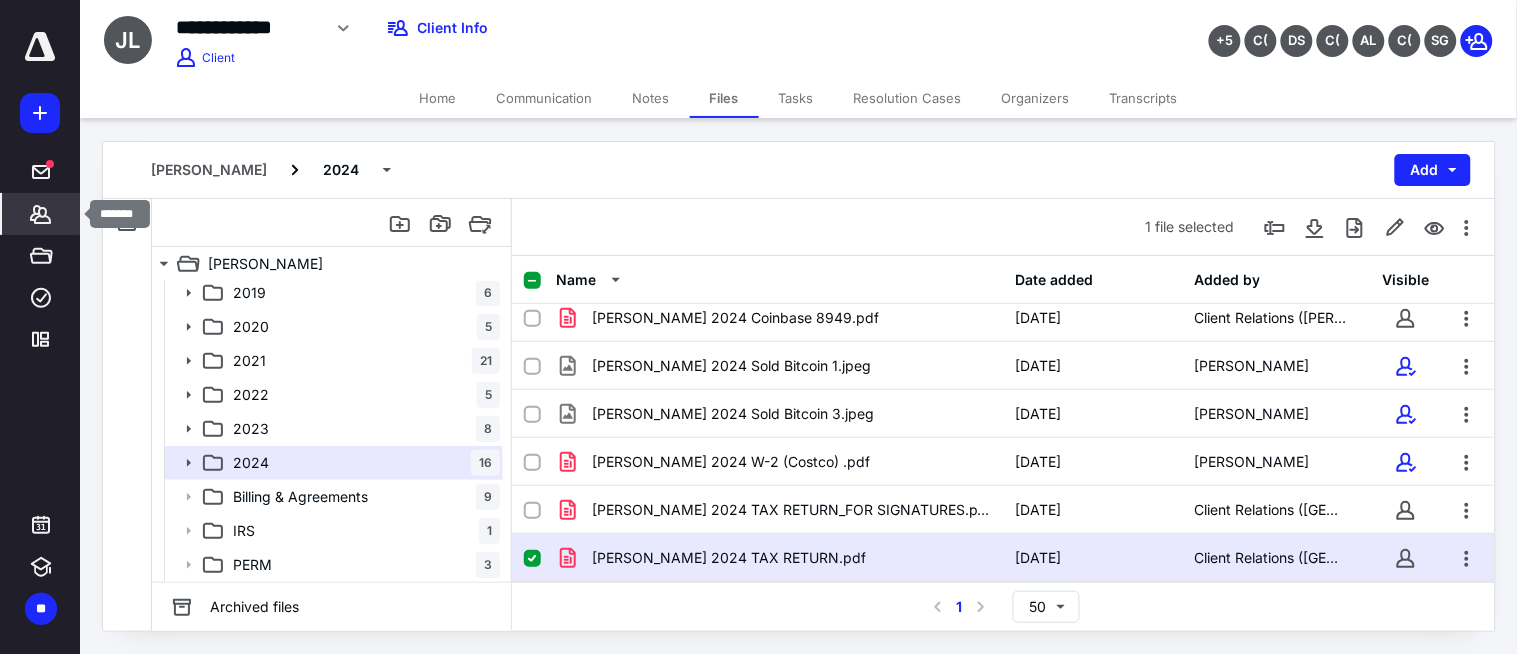 click 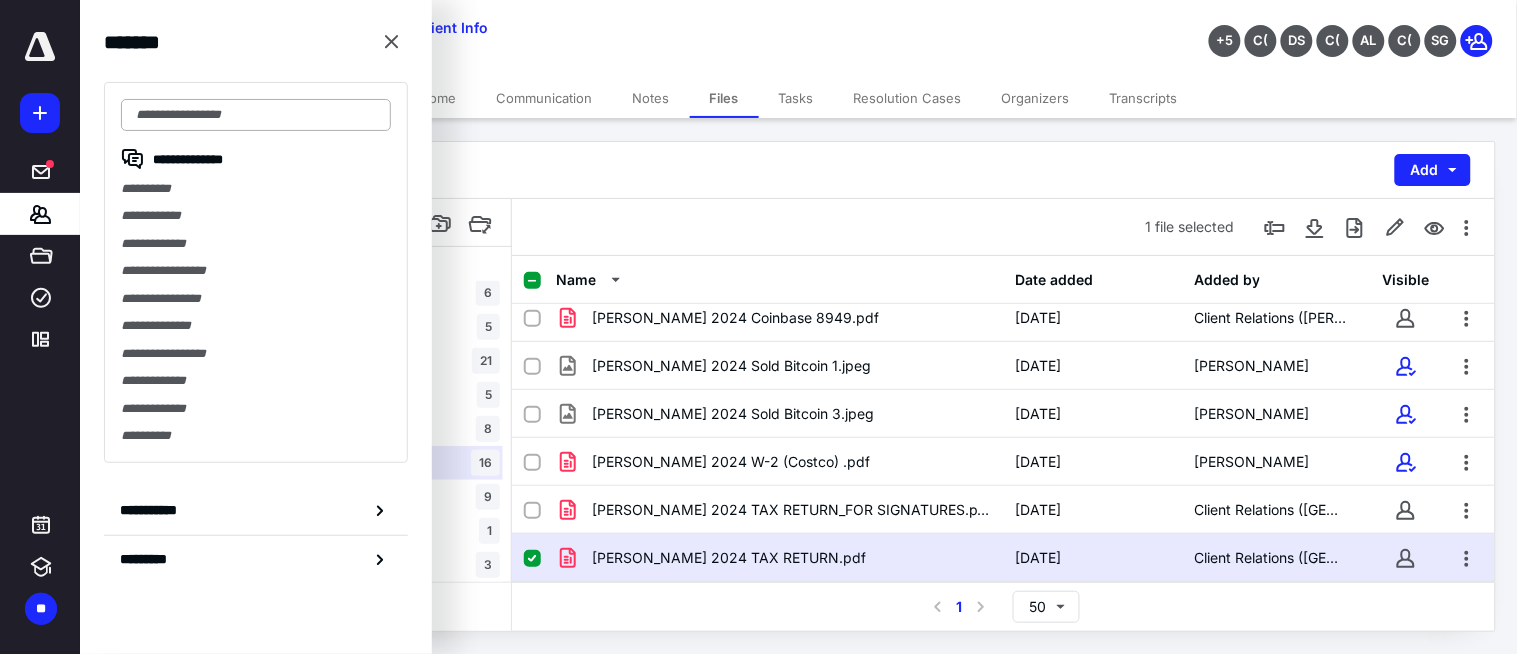 drag, startPoint x: 142, startPoint y: 84, endPoint x: 151, endPoint y: 114, distance: 31.320919 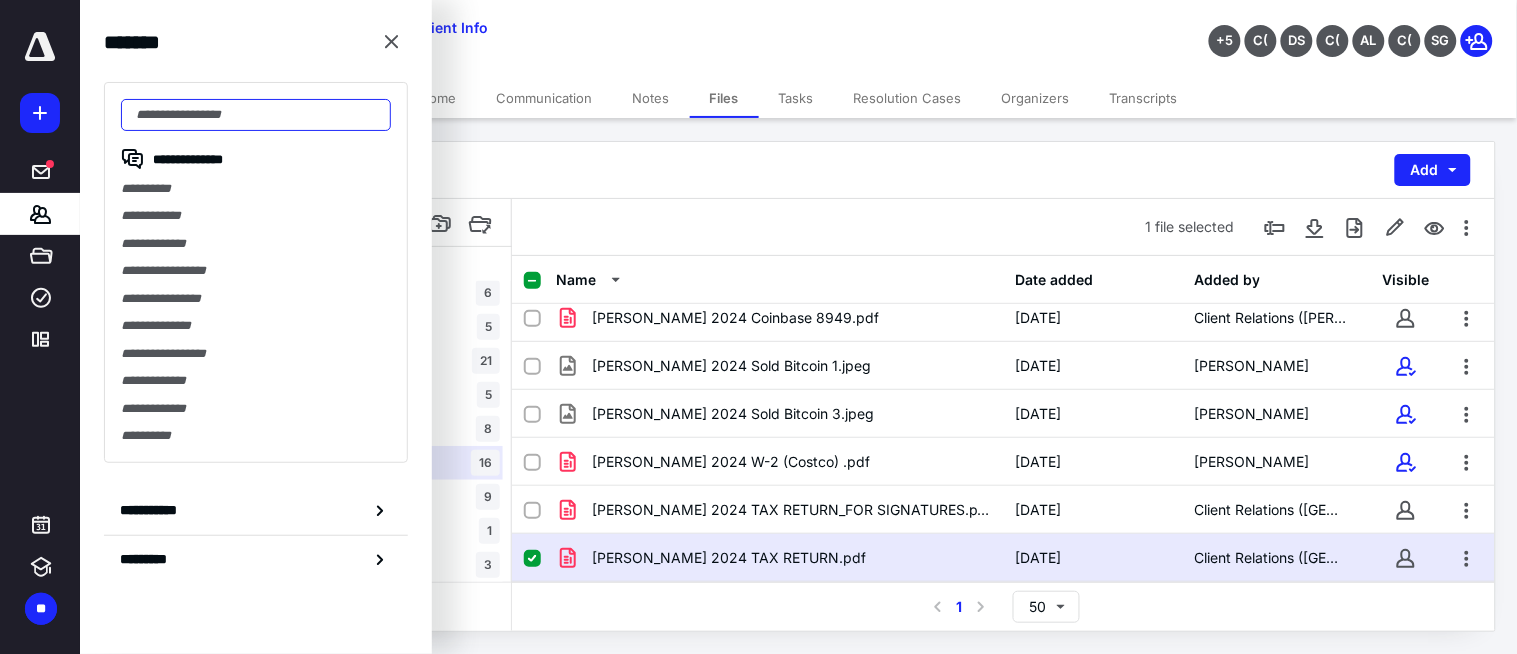 click at bounding box center [256, 115] 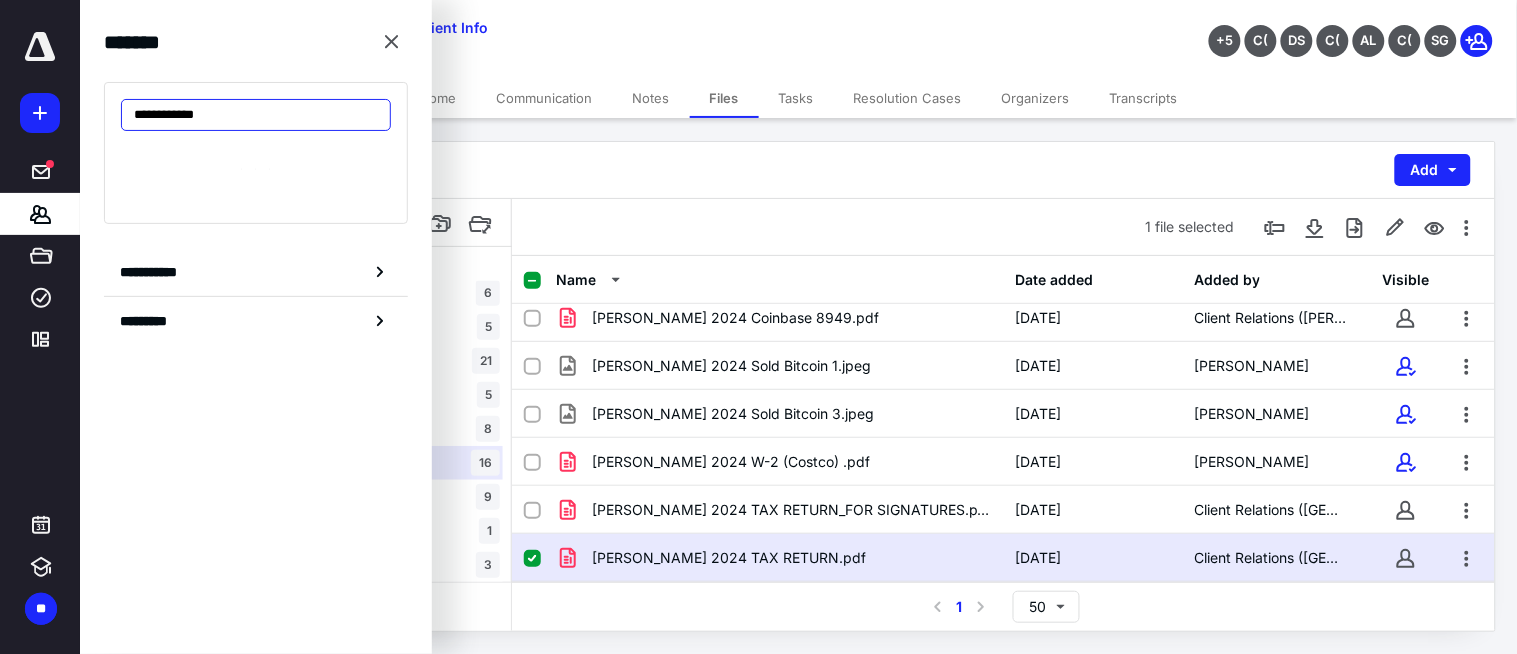 type on "**********" 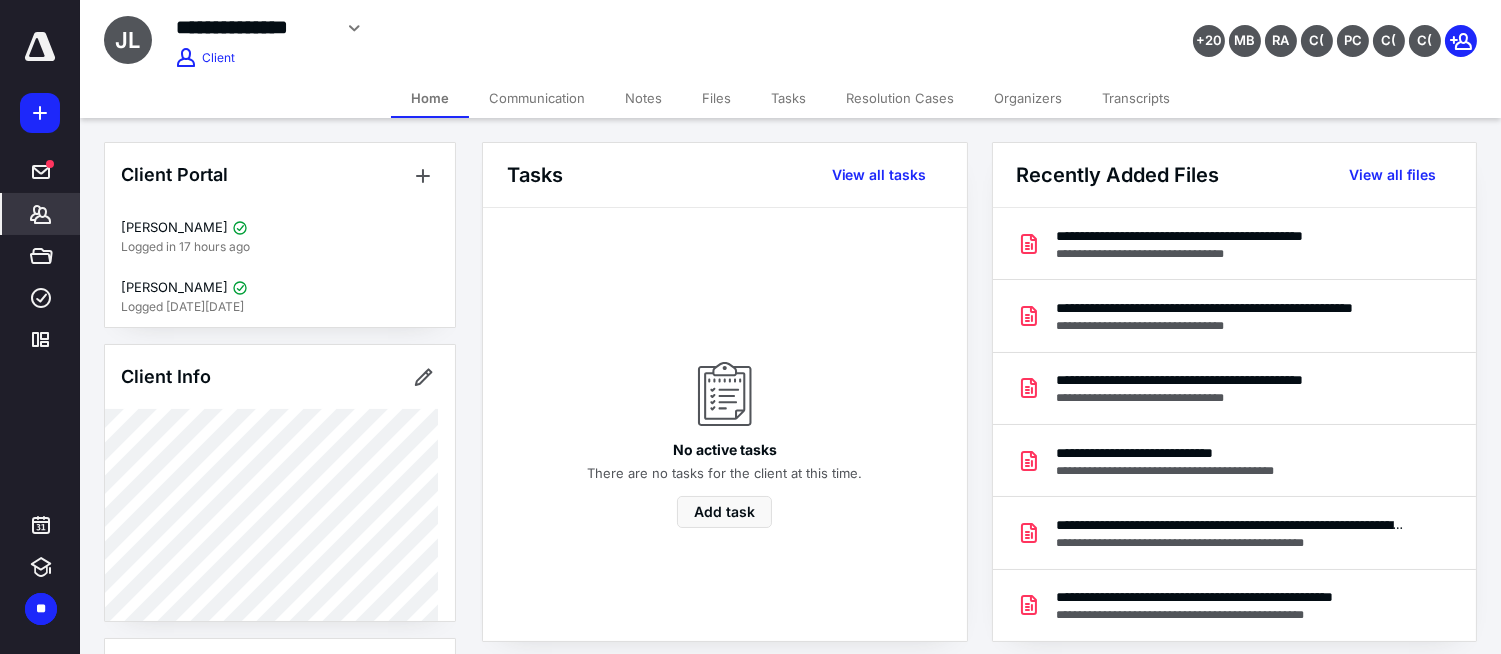 click on "Files" at bounding box center (716, 98) 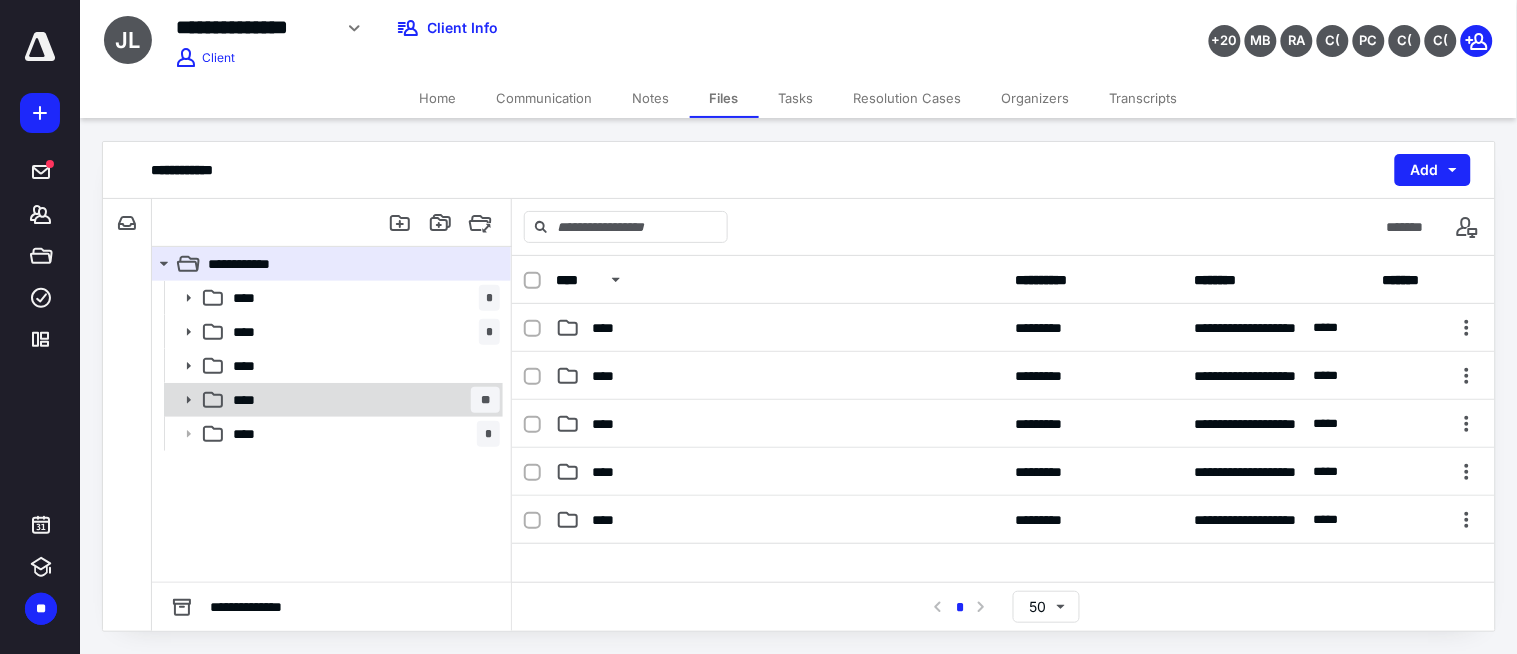 click on "**** **" at bounding box center [362, 400] 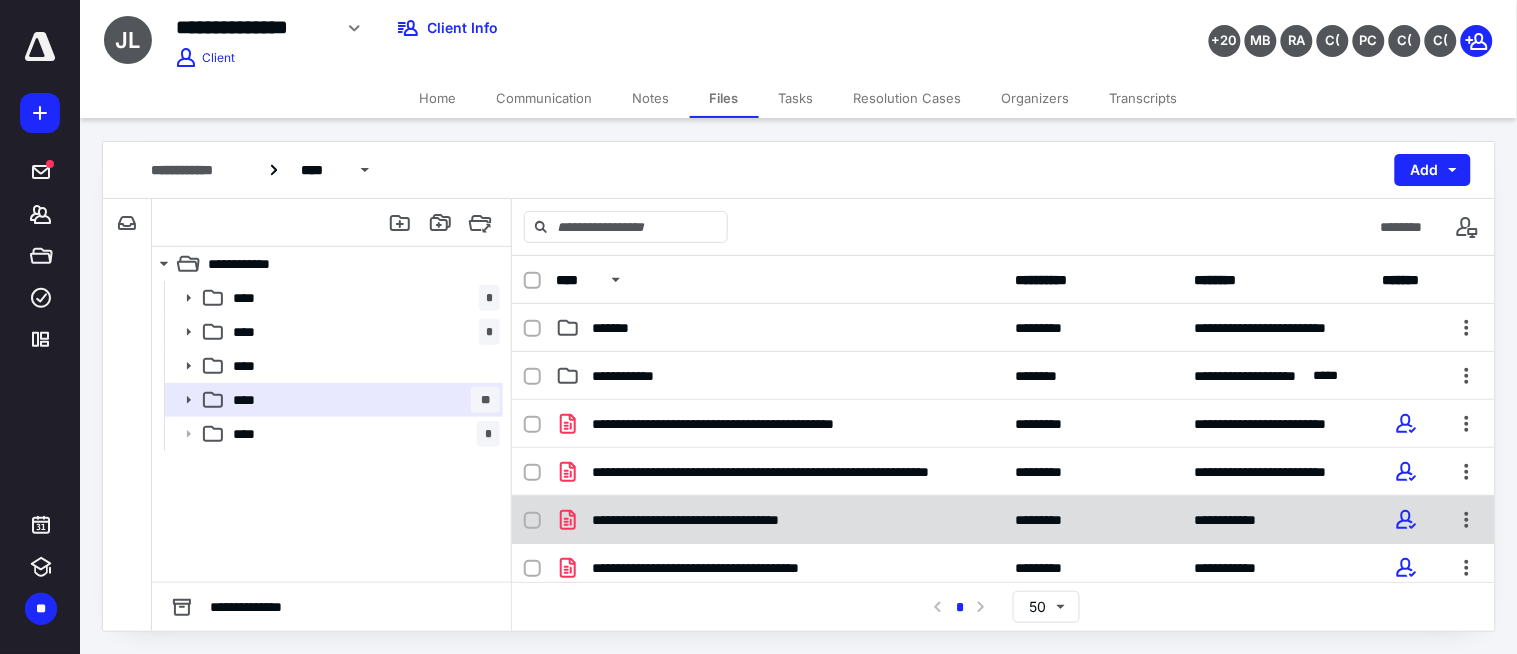 click on "**********" at bounding box center [1003, 520] 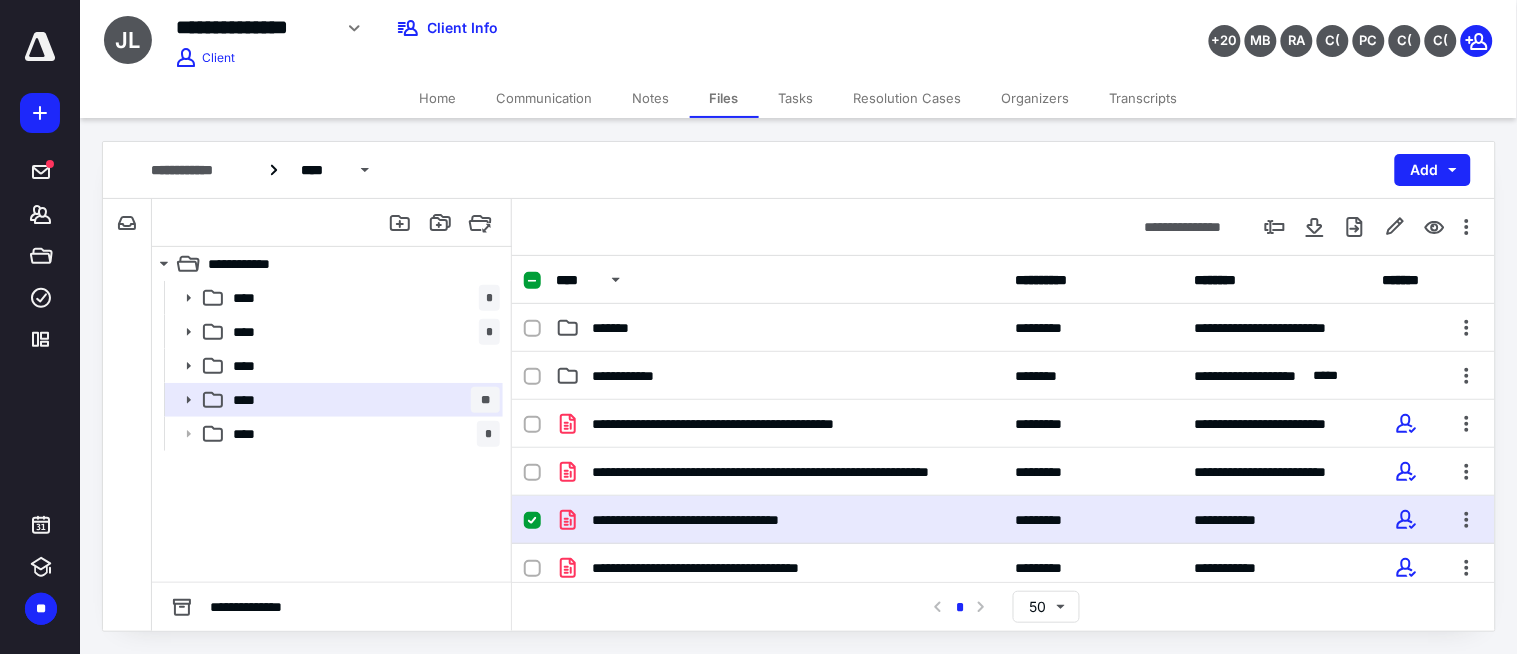 click on "**********" at bounding box center [1003, 520] 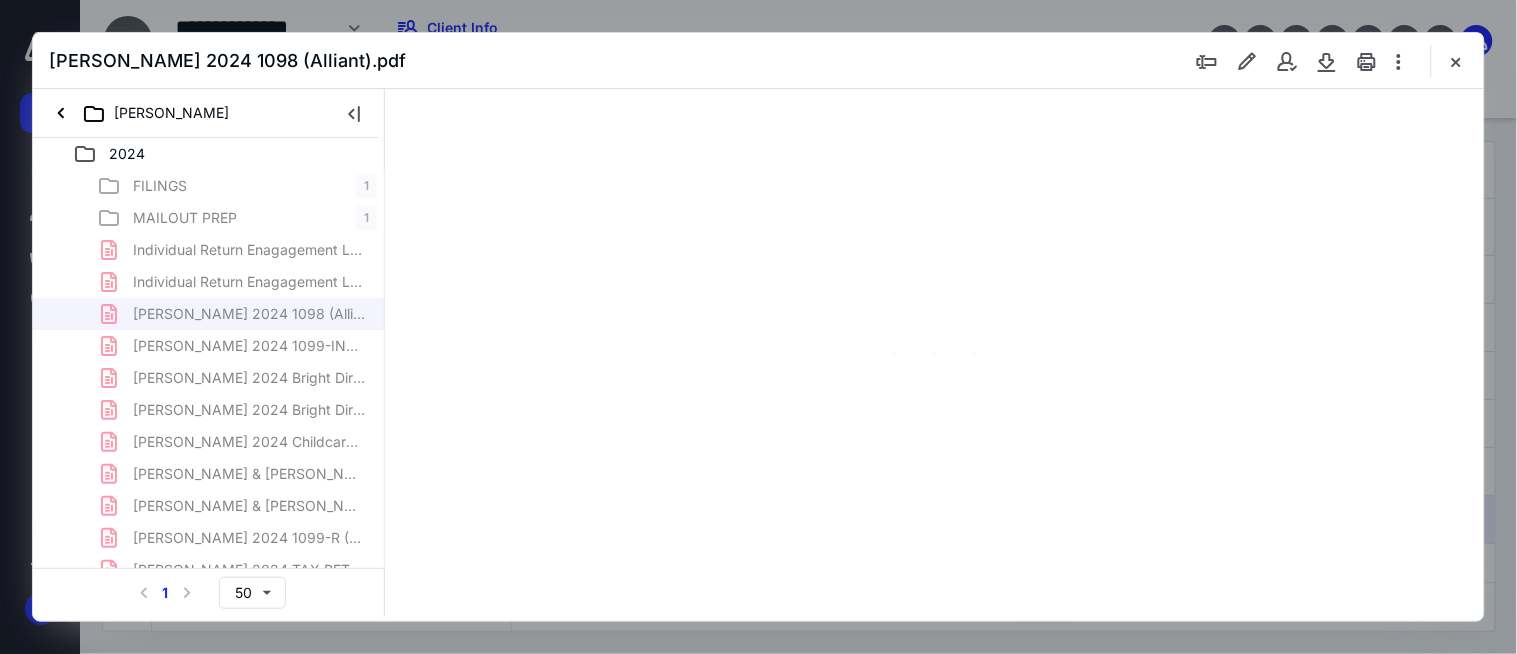 click at bounding box center (1367, 61) 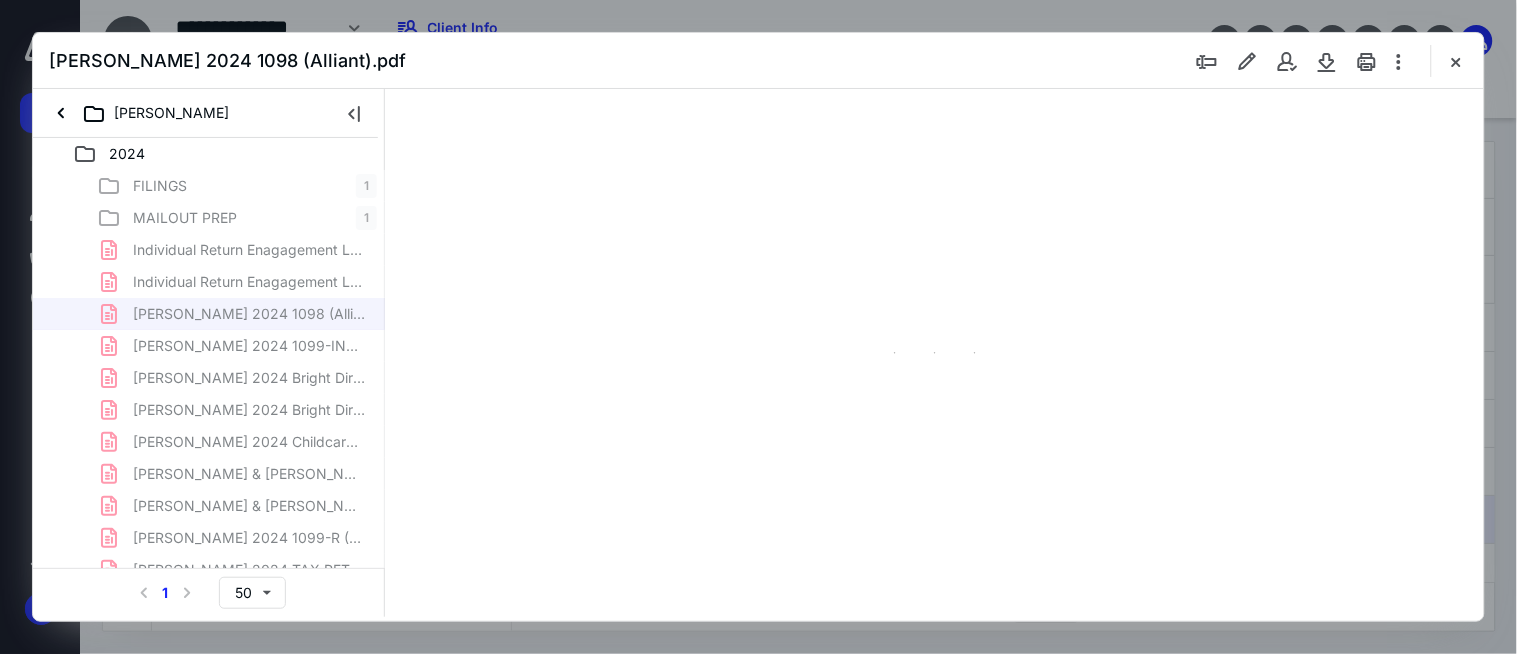 scroll, scrollTop: 0, scrollLeft: 0, axis: both 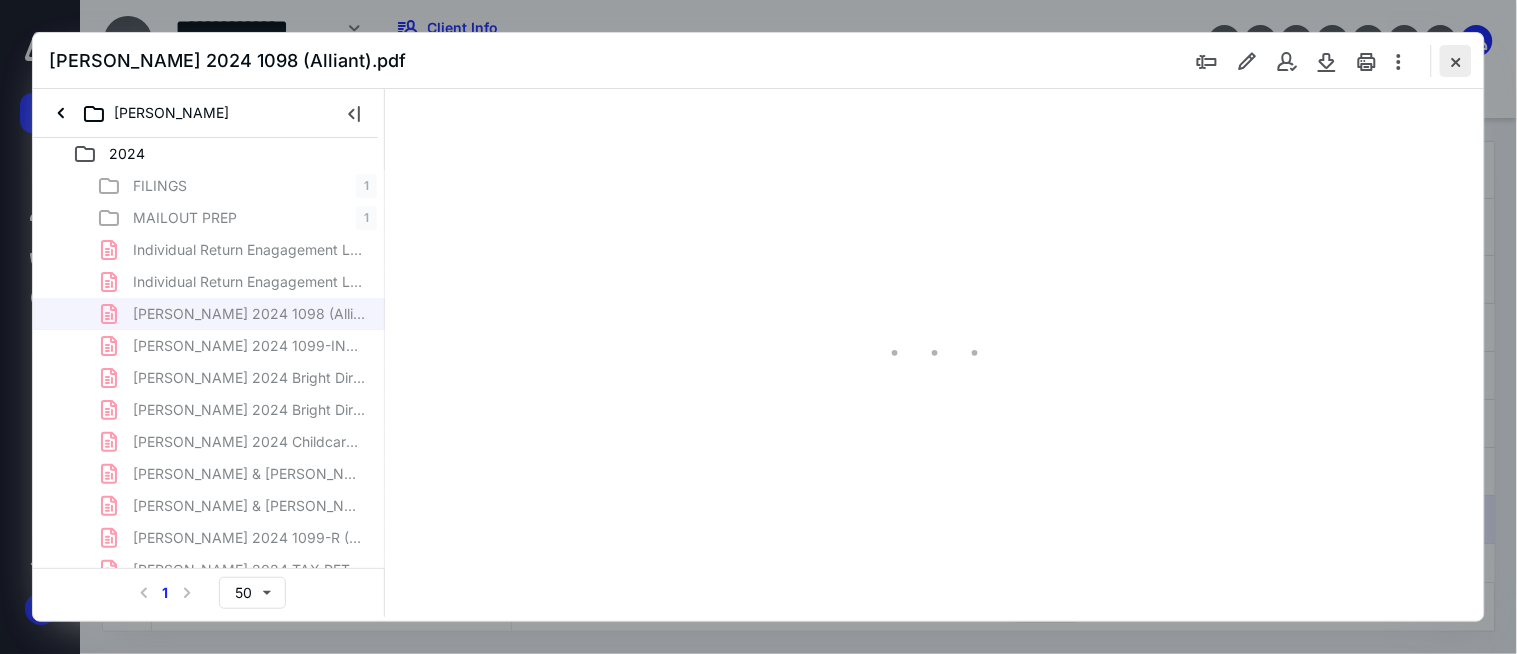 type on "176" 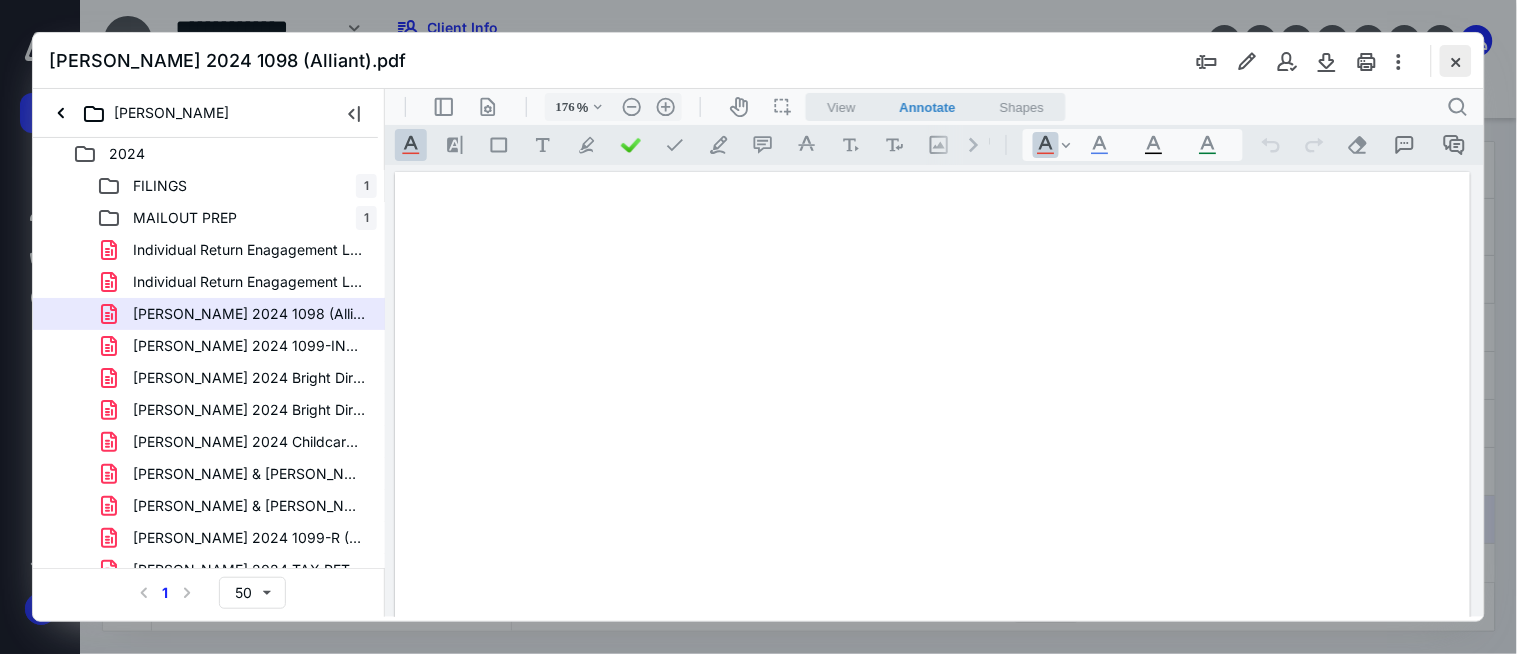 click at bounding box center [1456, 61] 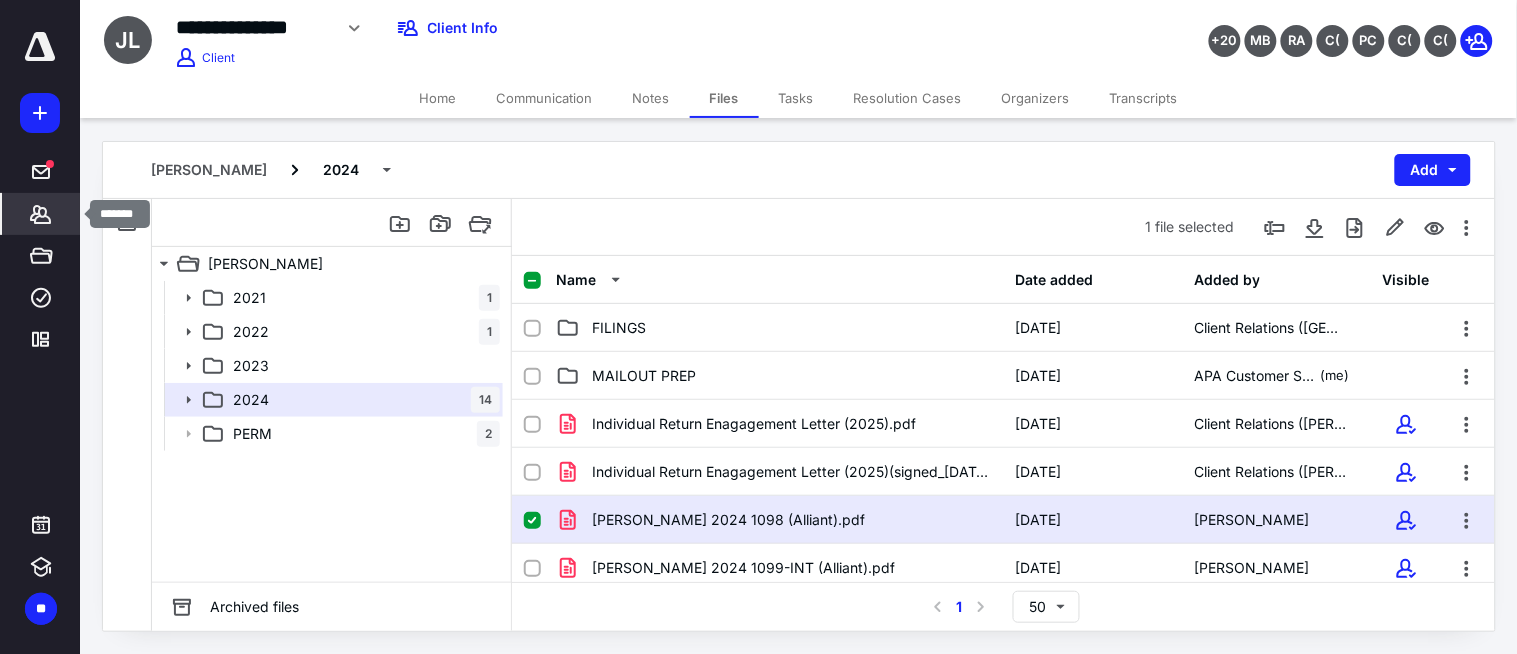 click 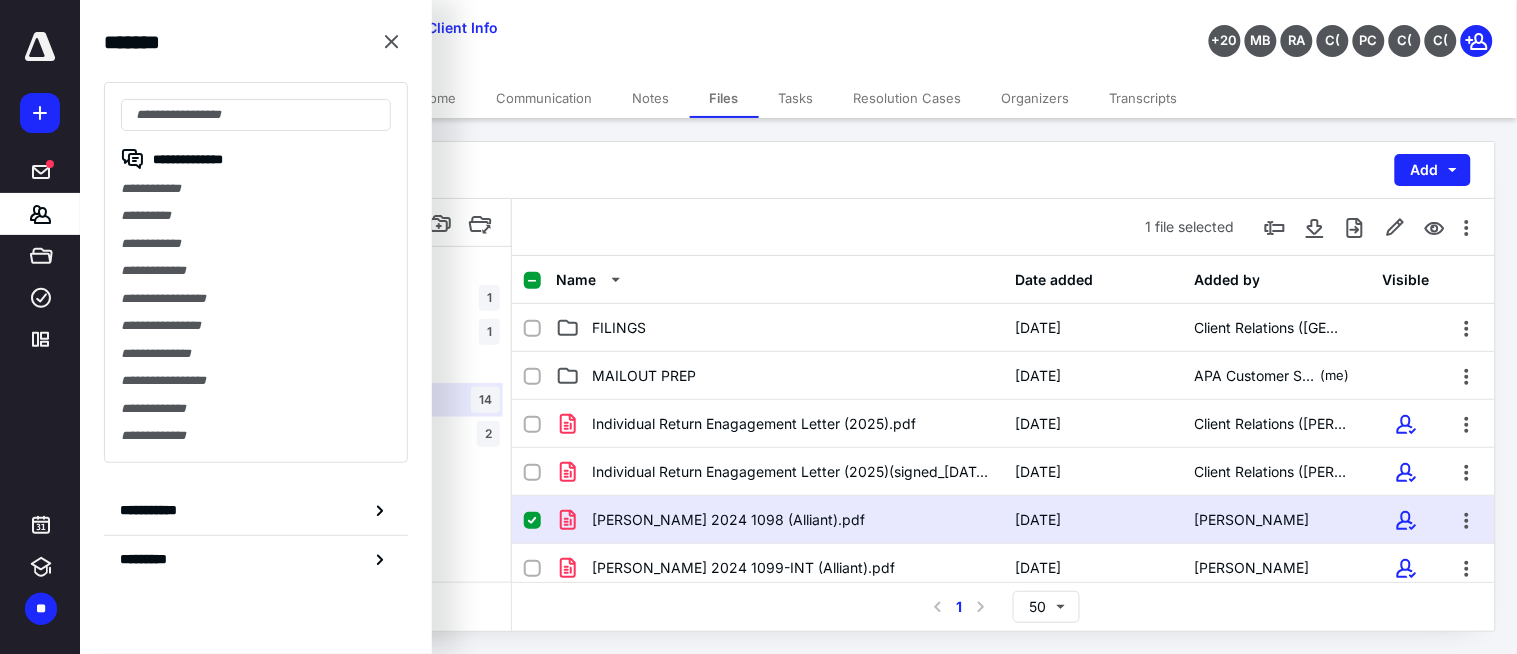 click on "**********" at bounding box center (256, 272) 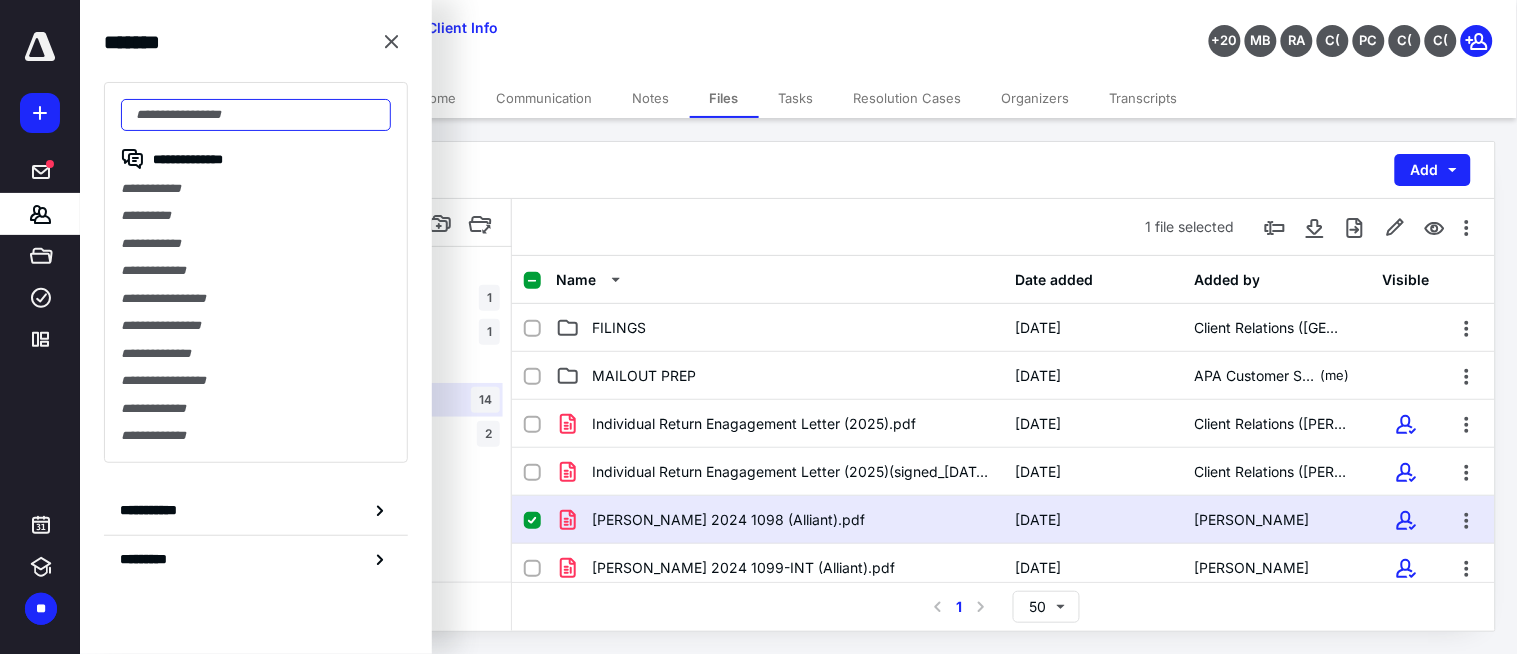 click at bounding box center (256, 115) 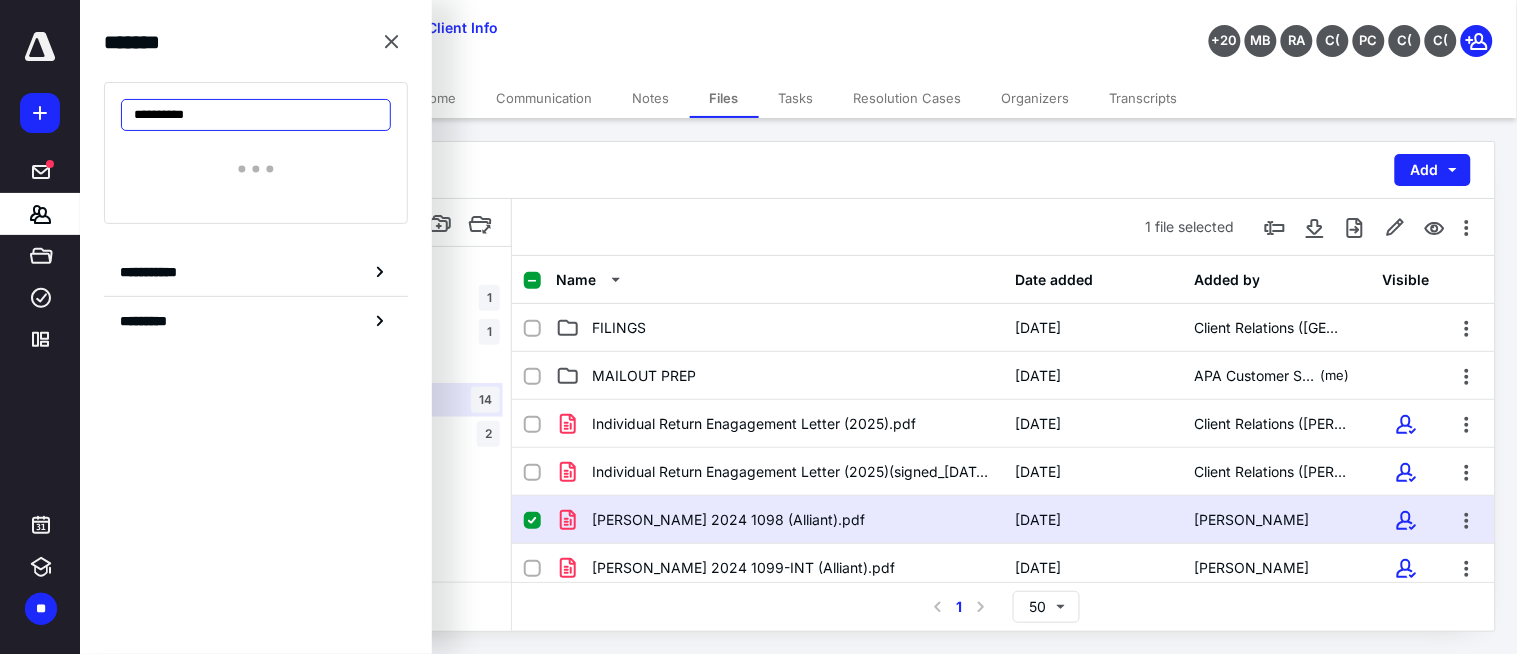 click on "**********" at bounding box center [256, 115] 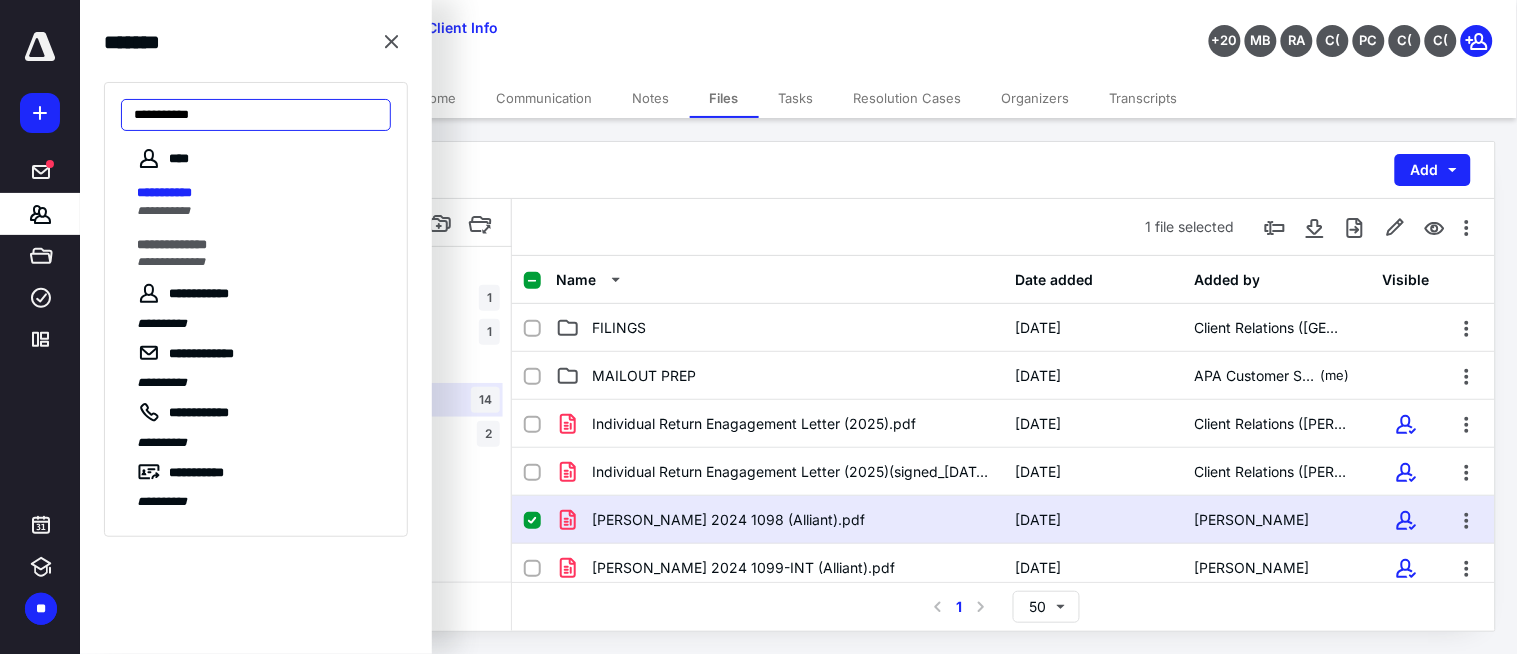 type on "**********" 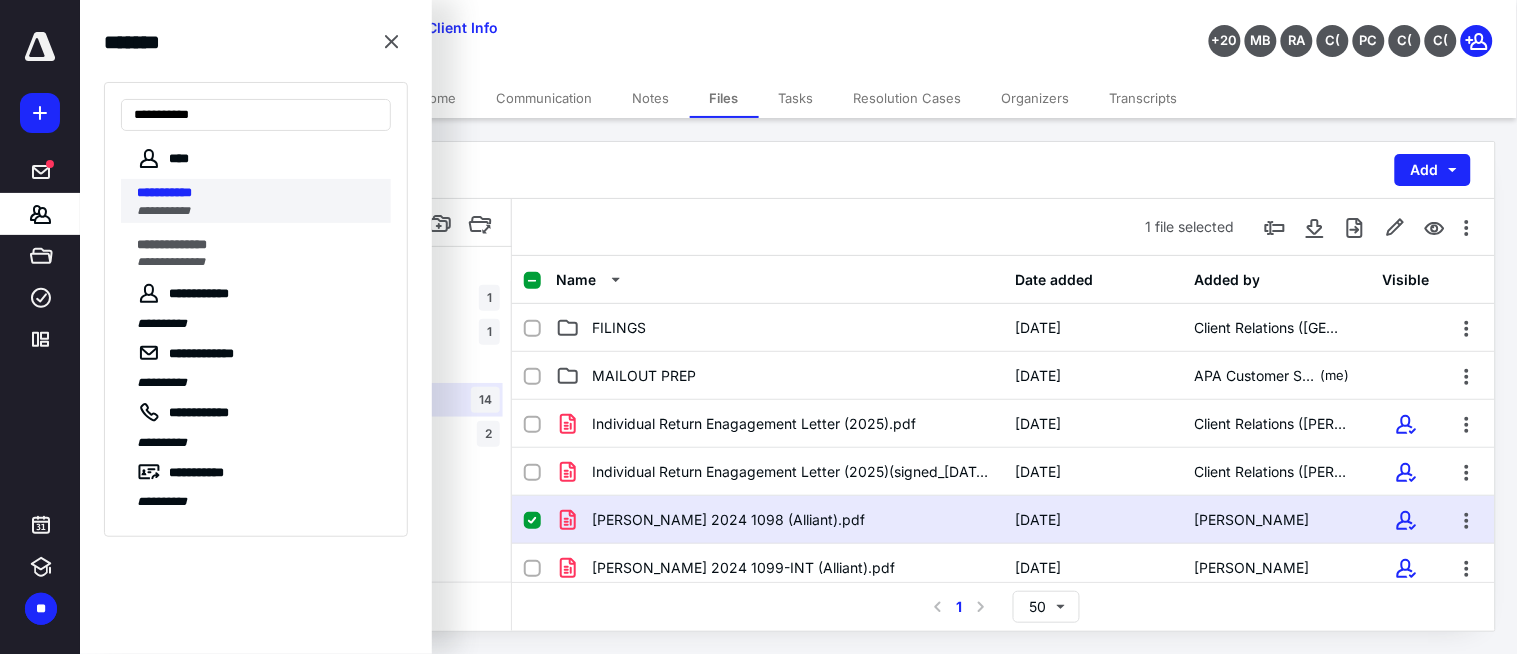 click on "**********" at bounding box center (258, 193) 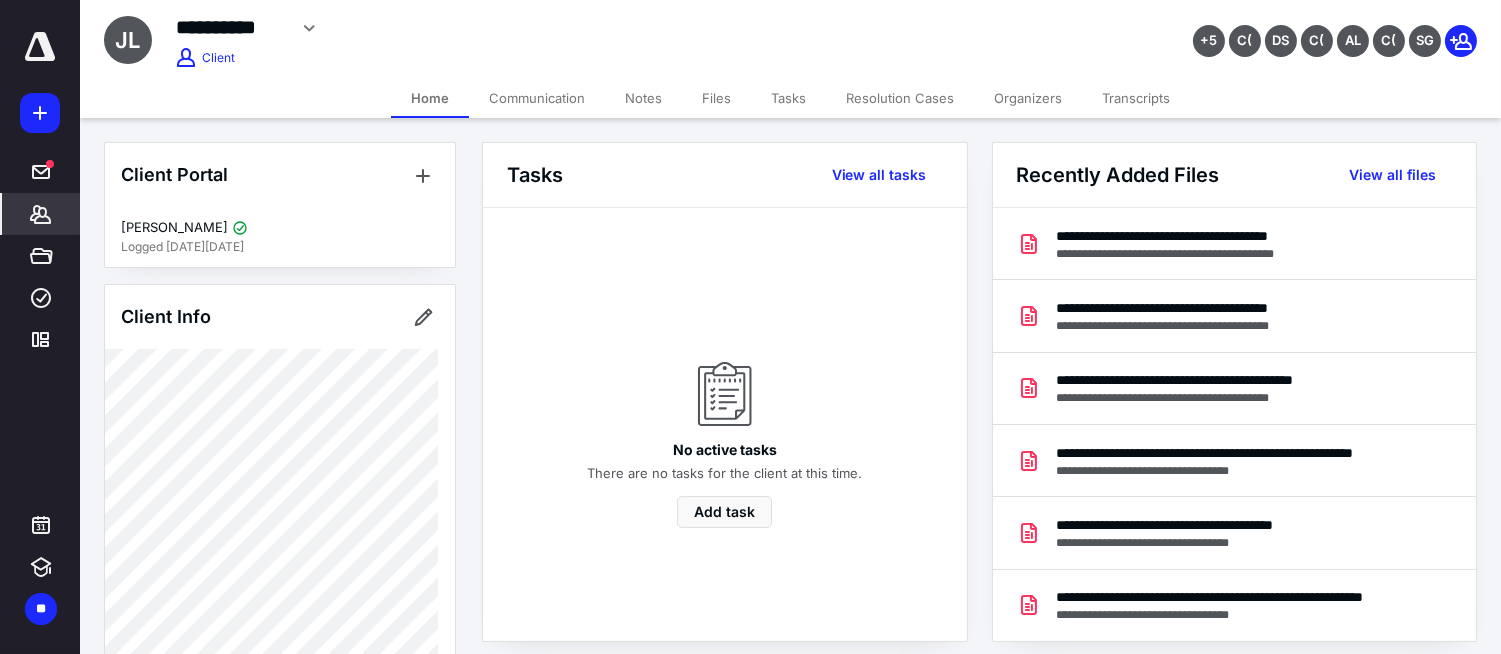 click on "Files" at bounding box center (716, 98) 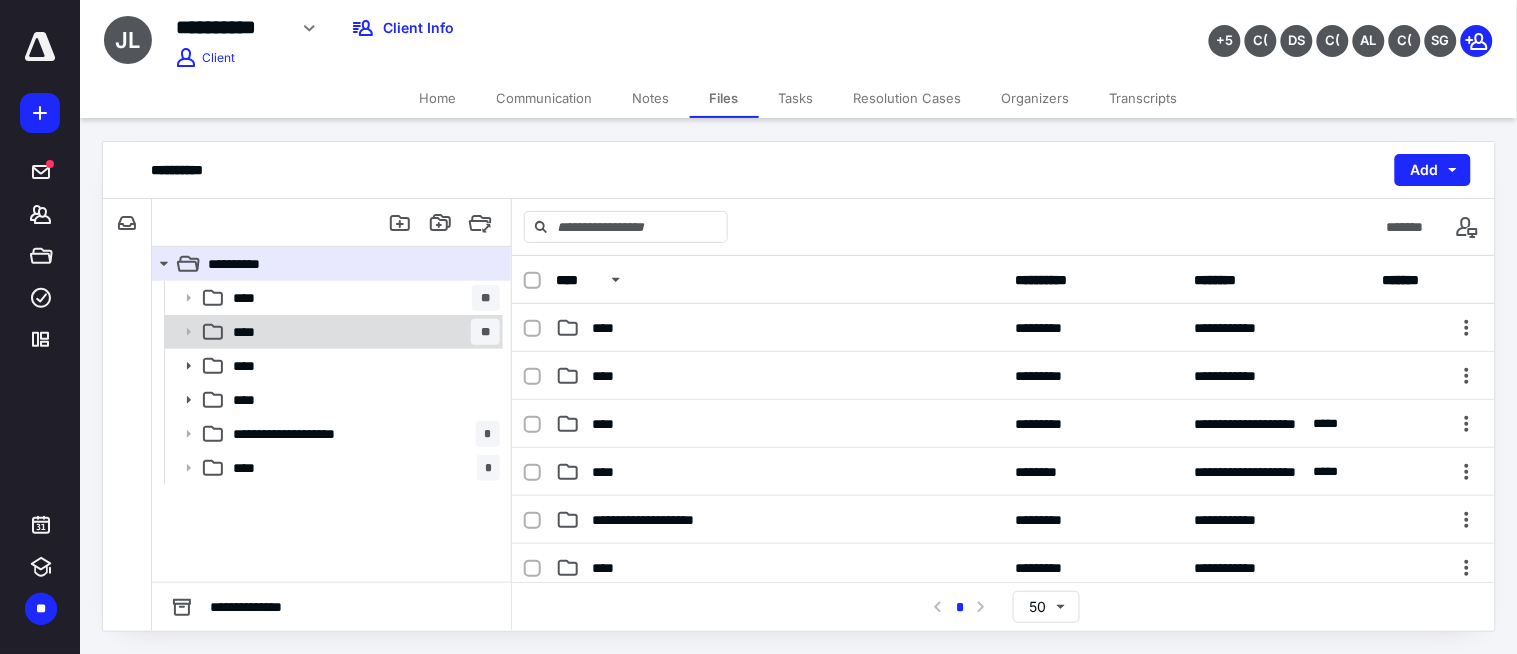 click on "**** **" at bounding box center (362, 332) 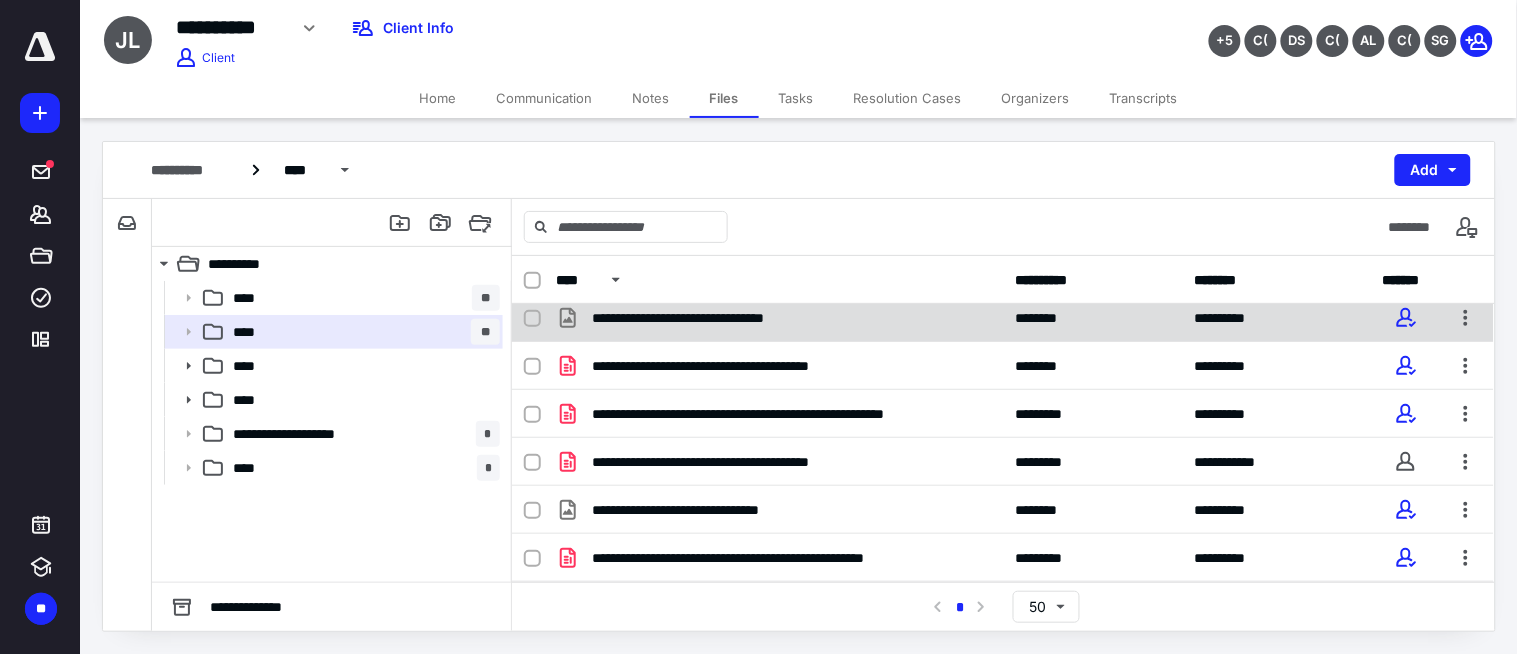 scroll, scrollTop: 347, scrollLeft: 0, axis: vertical 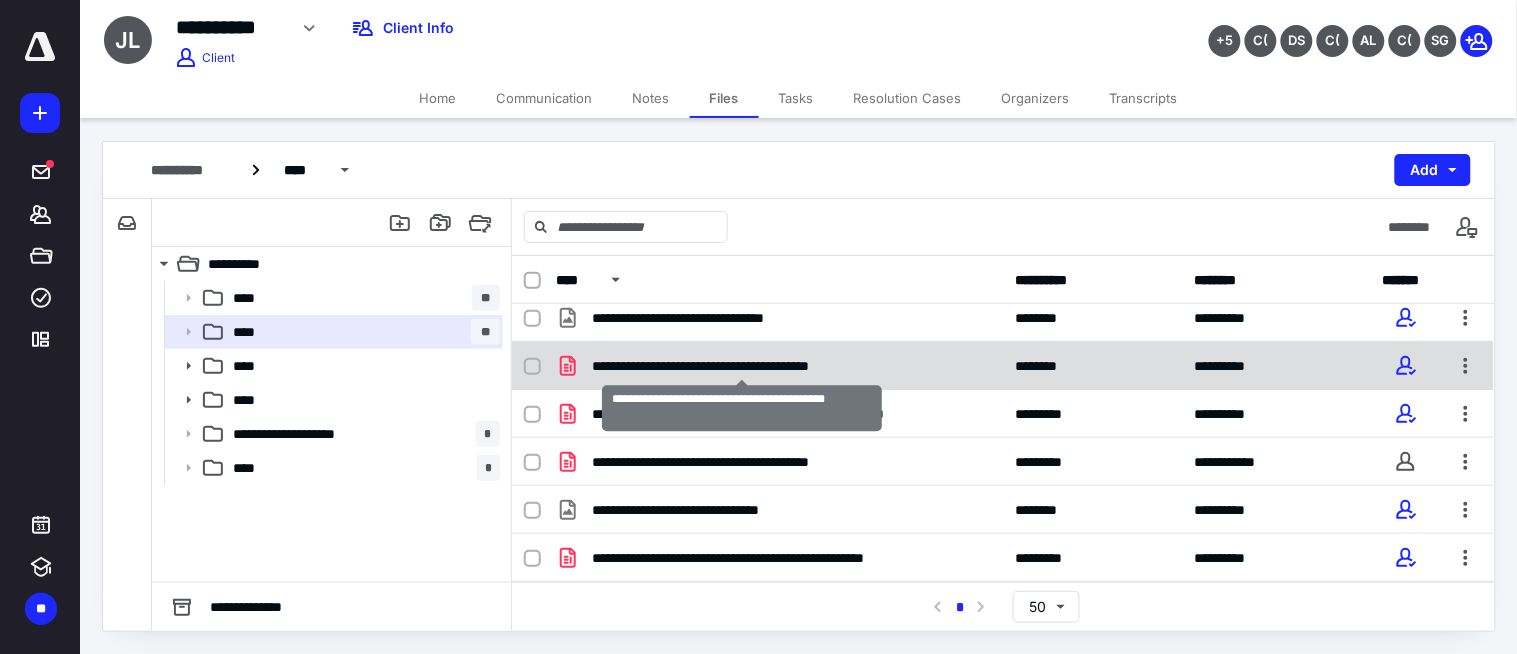 click on "**********" at bounding box center [742, 366] 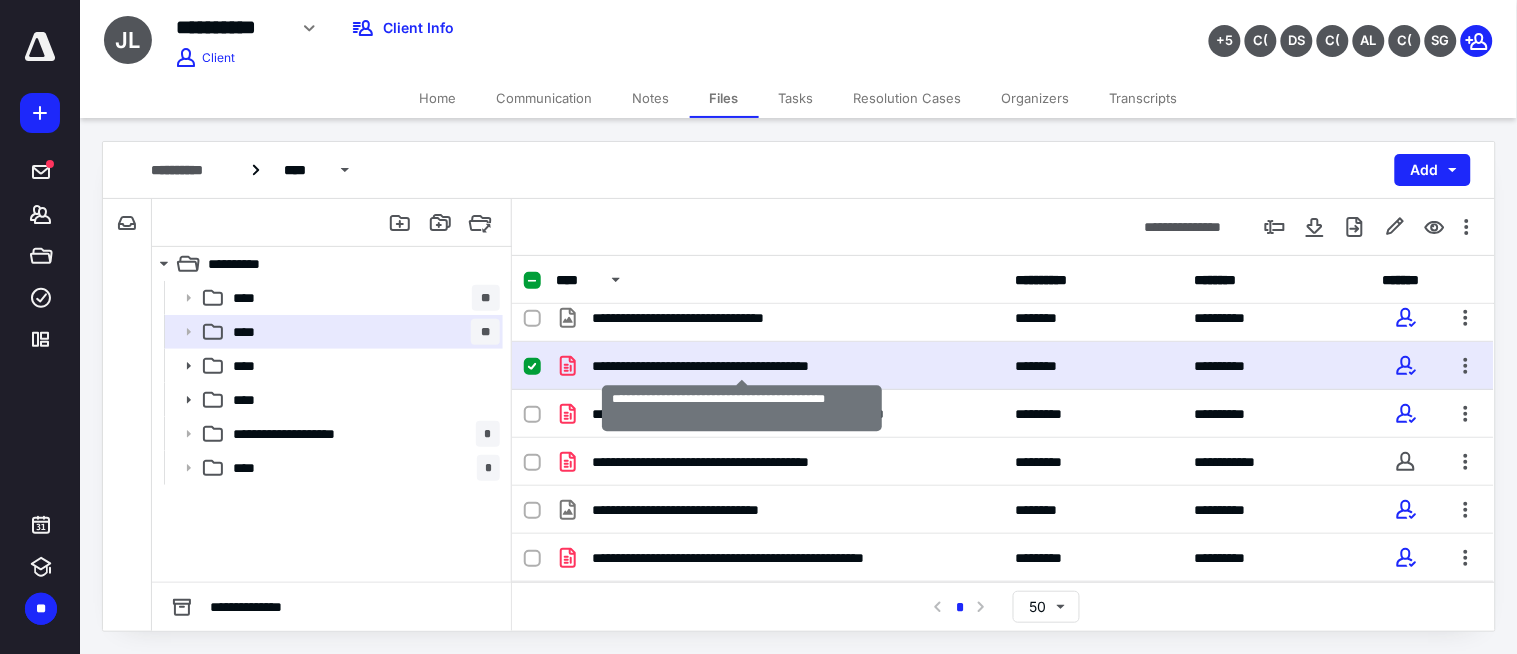 click on "**********" at bounding box center [742, 366] 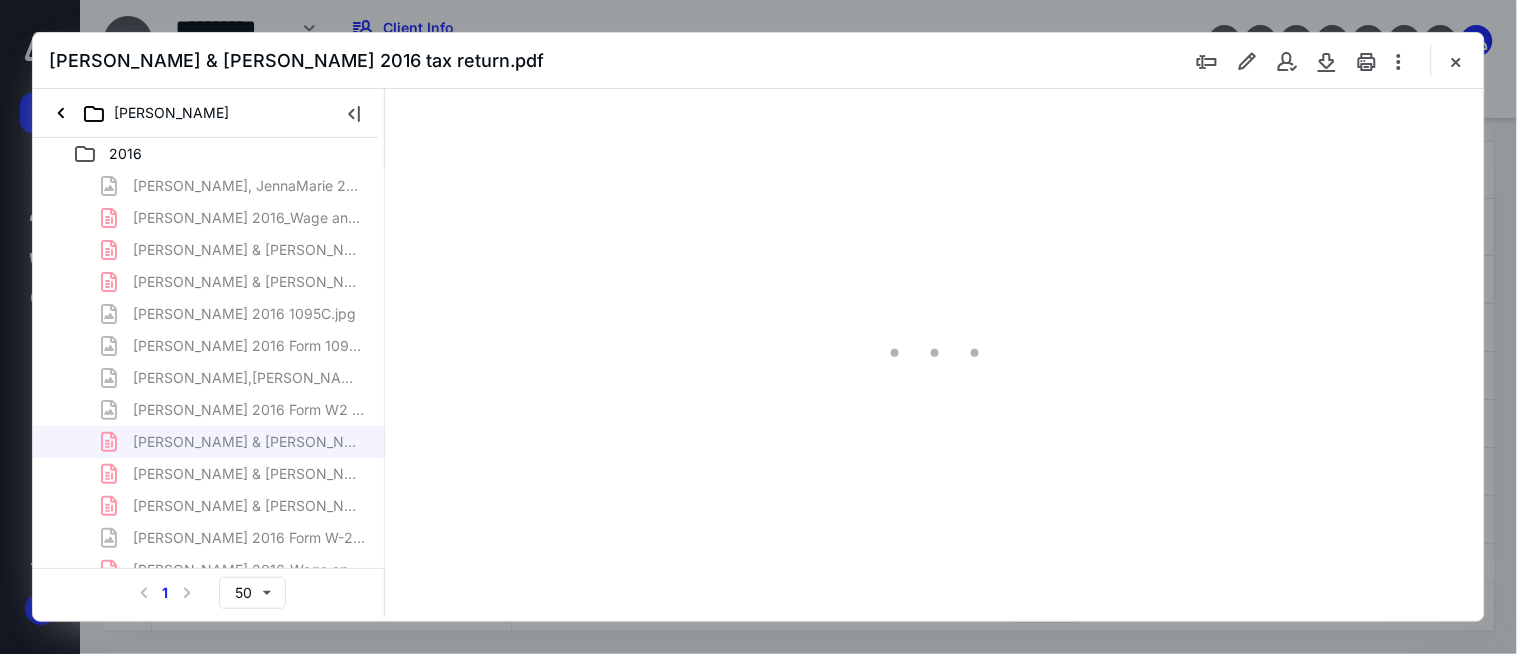 scroll, scrollTop: 347, scrollLeft: 0, axis: vertical 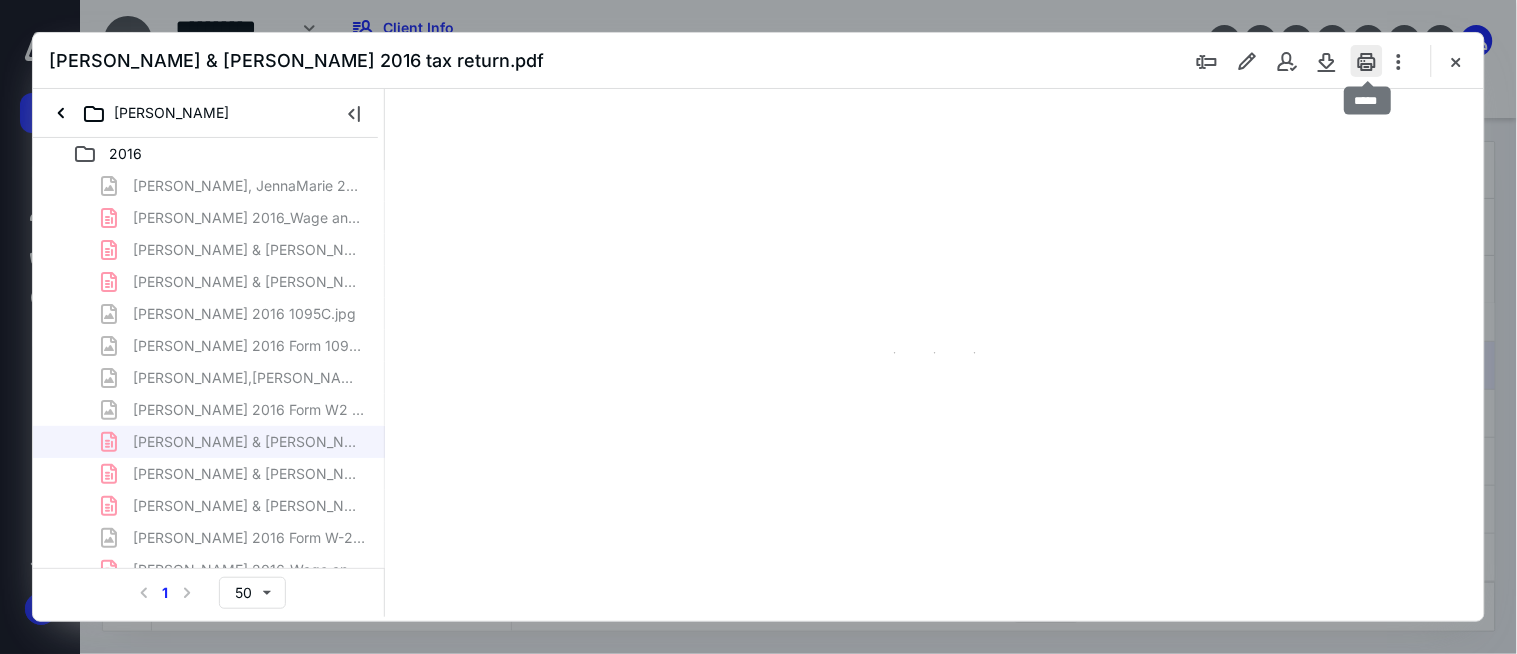 click at bounding box center (1367, 61) 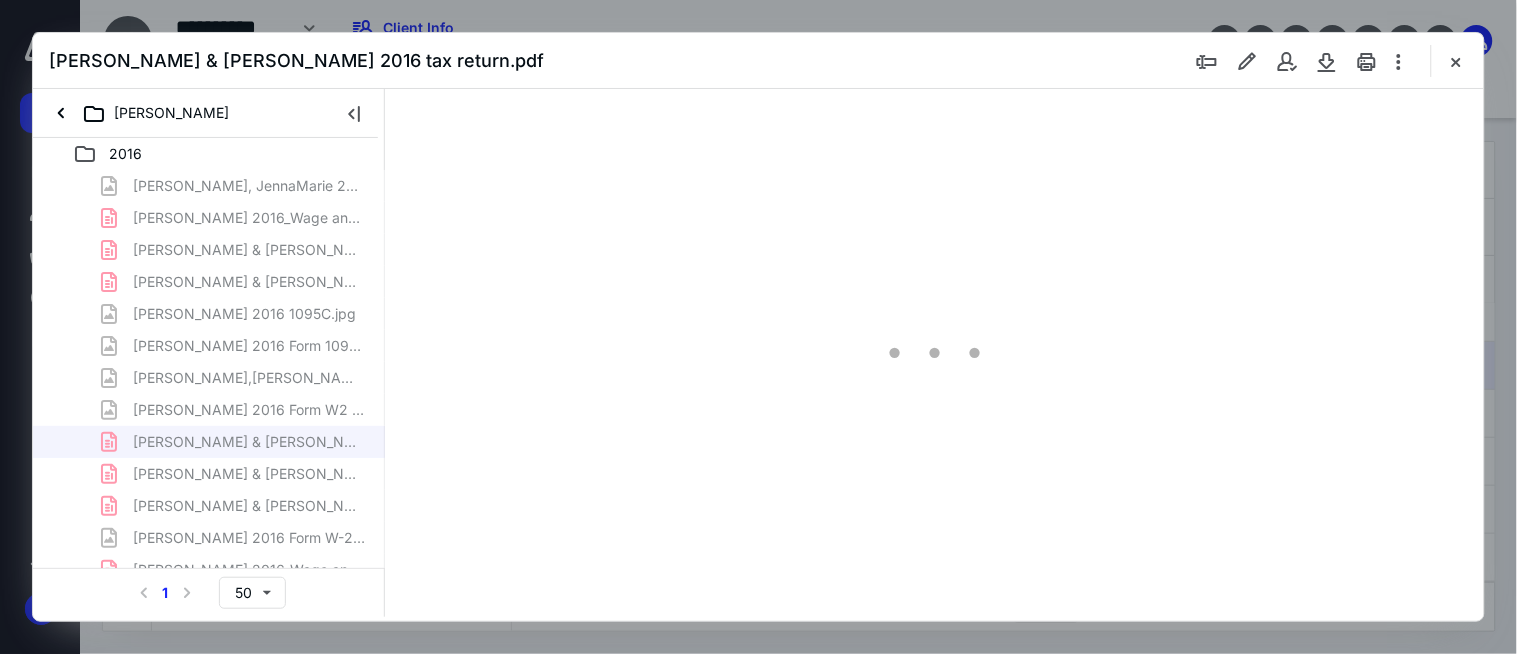 type on "176" 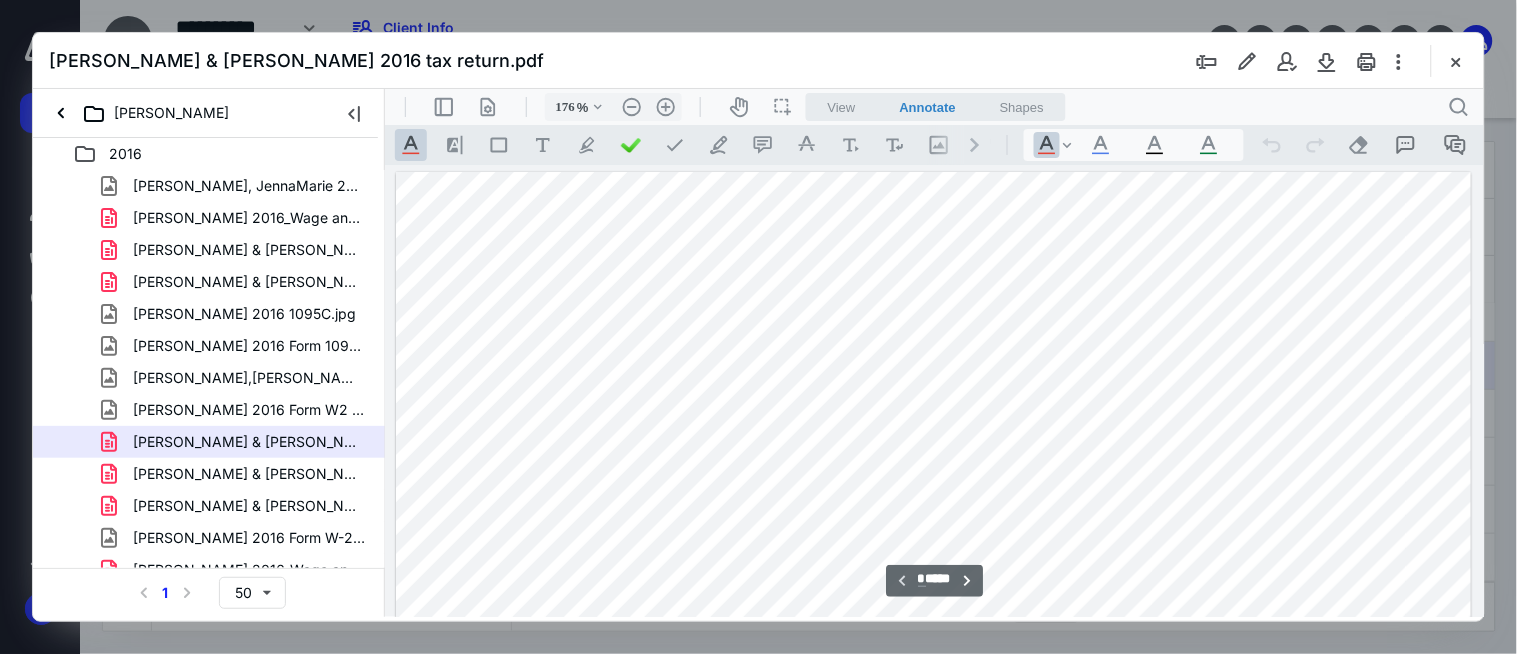 scroll, scrollTop: 111, scrollLeft: 0, axis: vertical 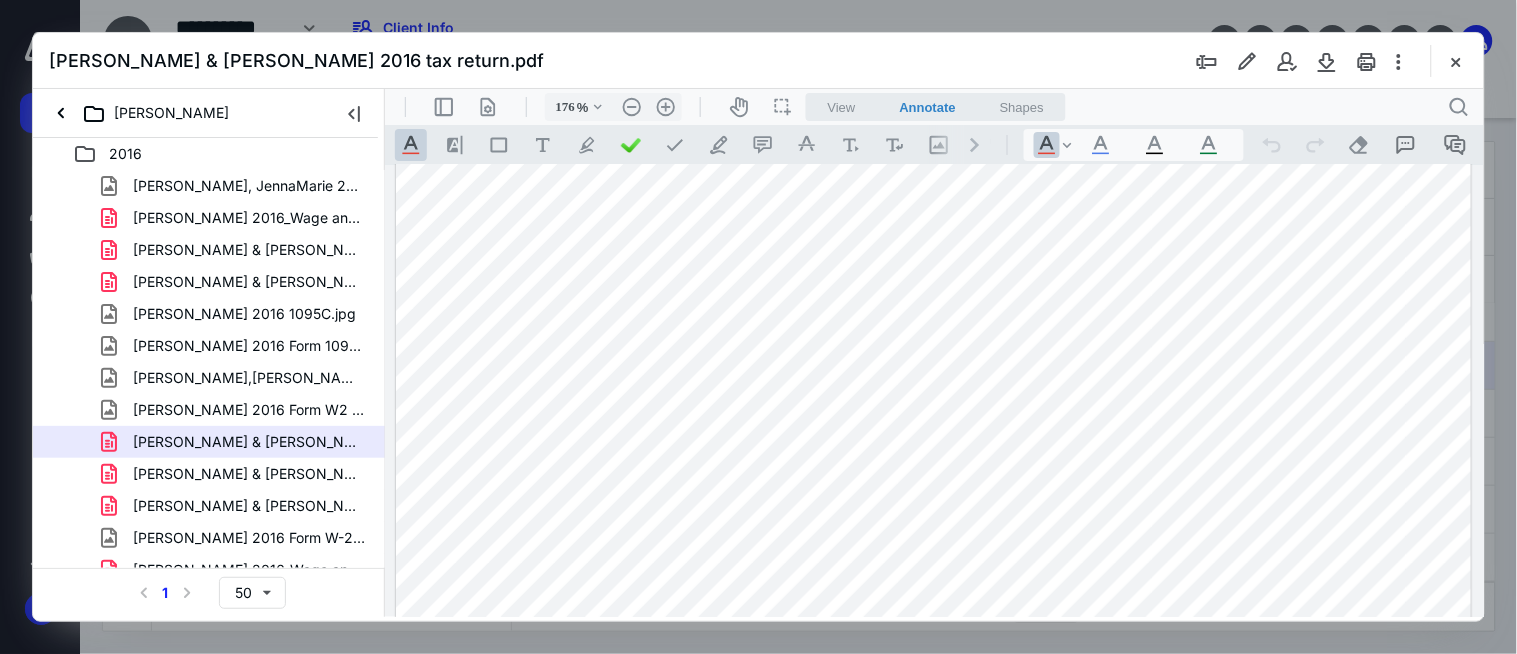 drag, startPoint x: 1448, startPoint y: 52, endPoint x: 1416, endPoint y: 76, distance: 40 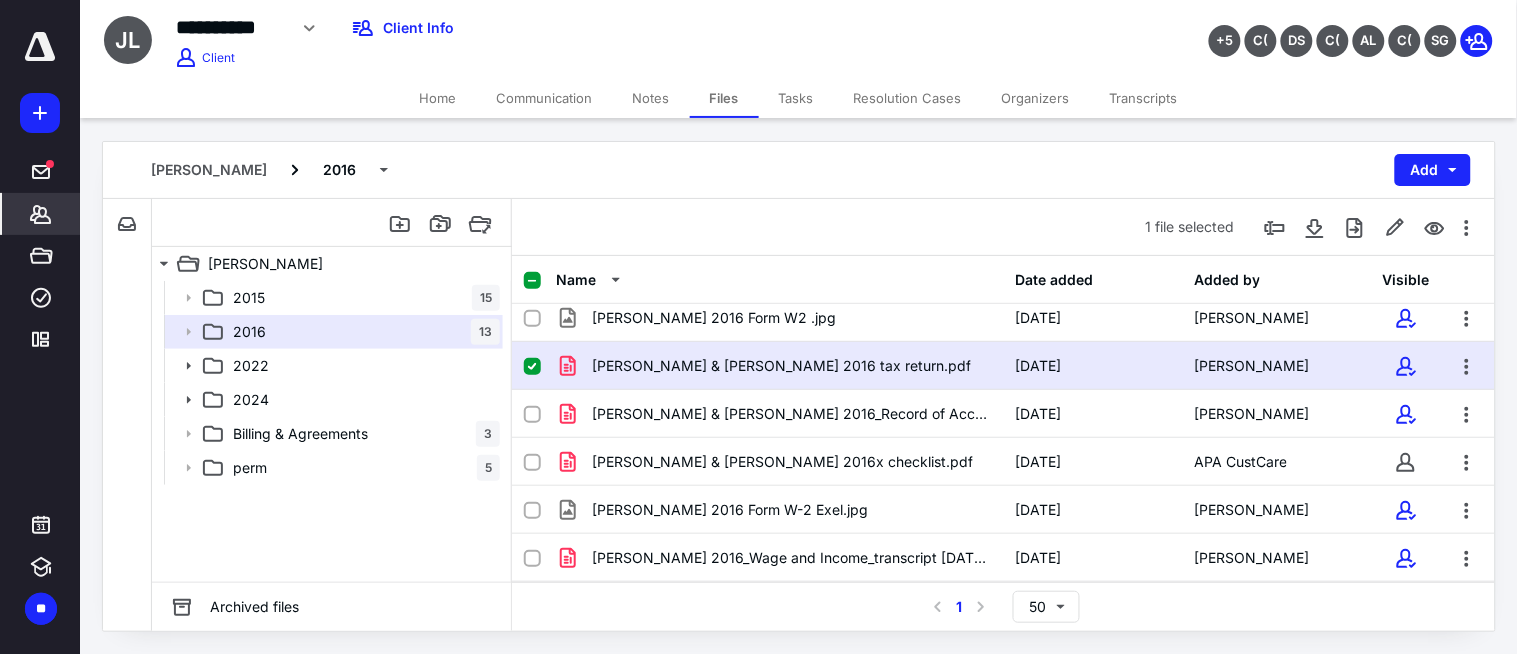 click on "*******" at bounding box center [41, 214] 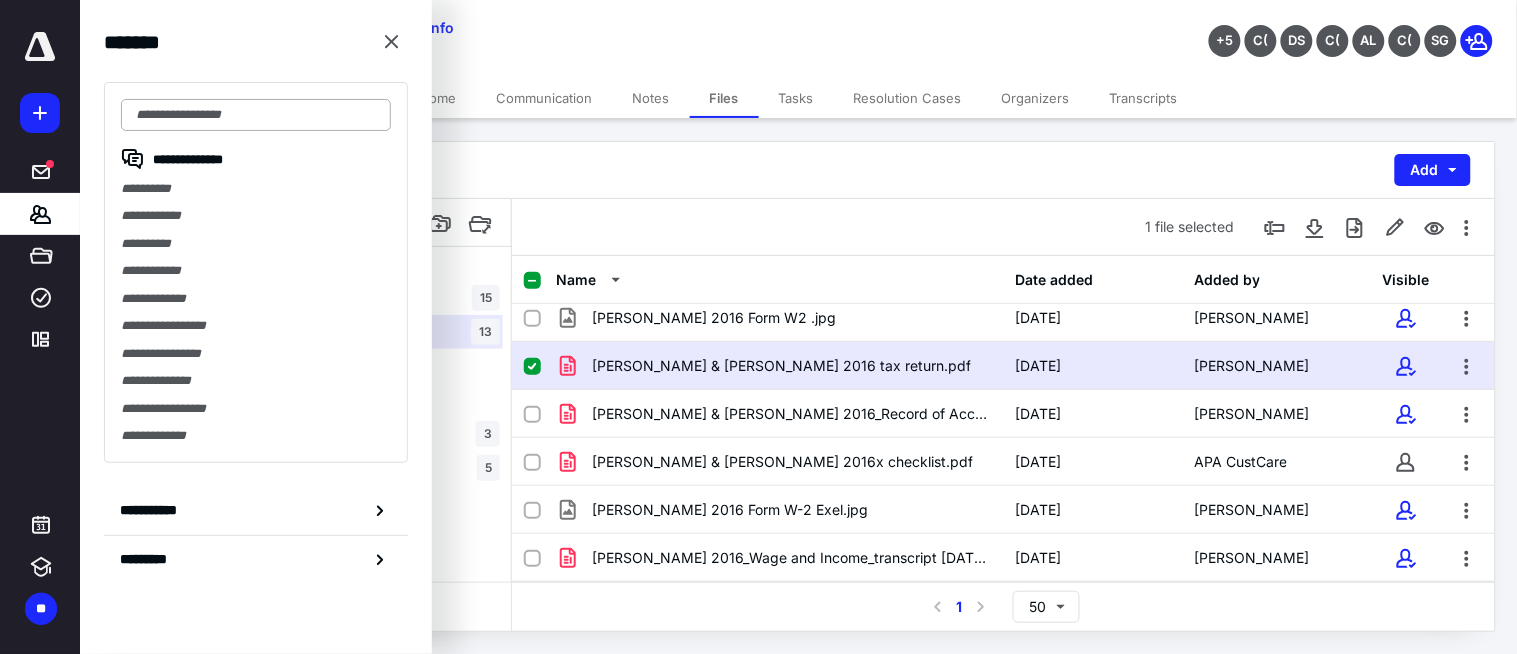 click at bounding box center [256, 115] 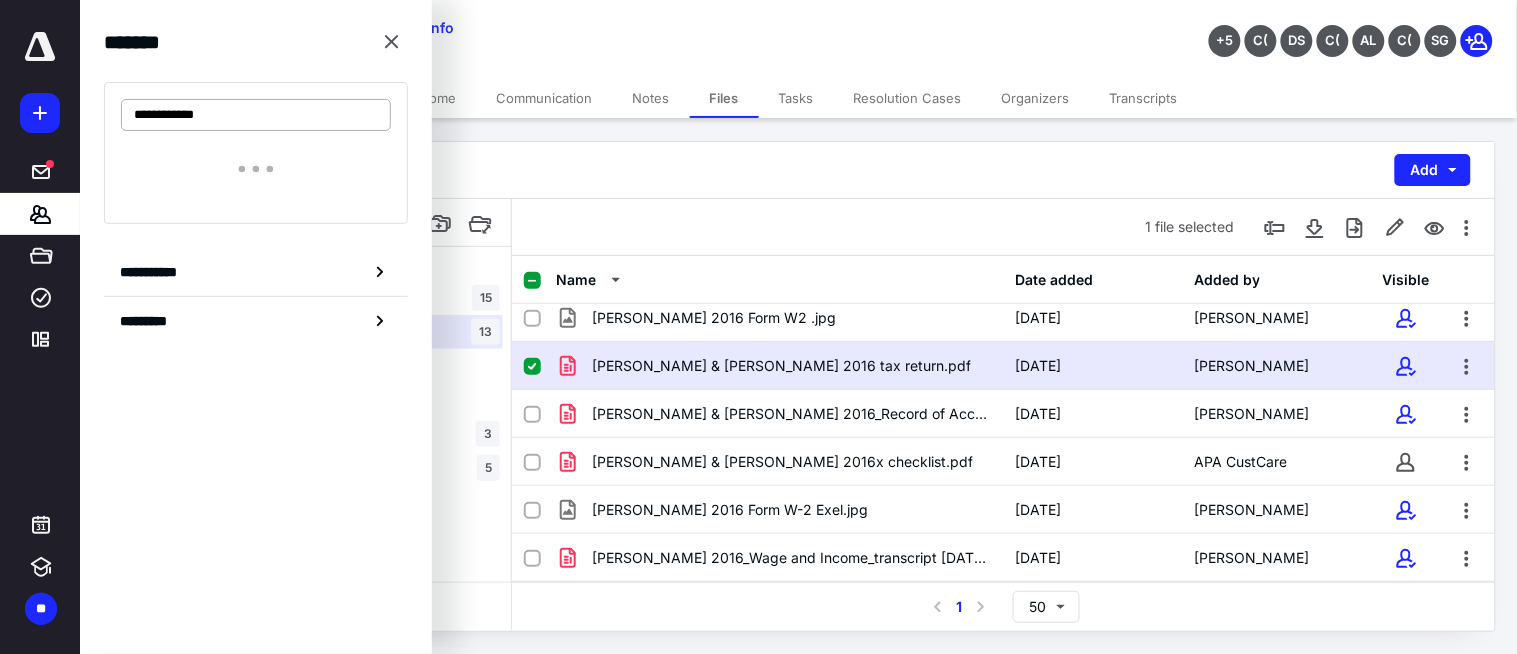 drag, startPoint x: 186, startPoint y: 112, endPoint x: 276, endPoint y: 125, distance: 90.934044 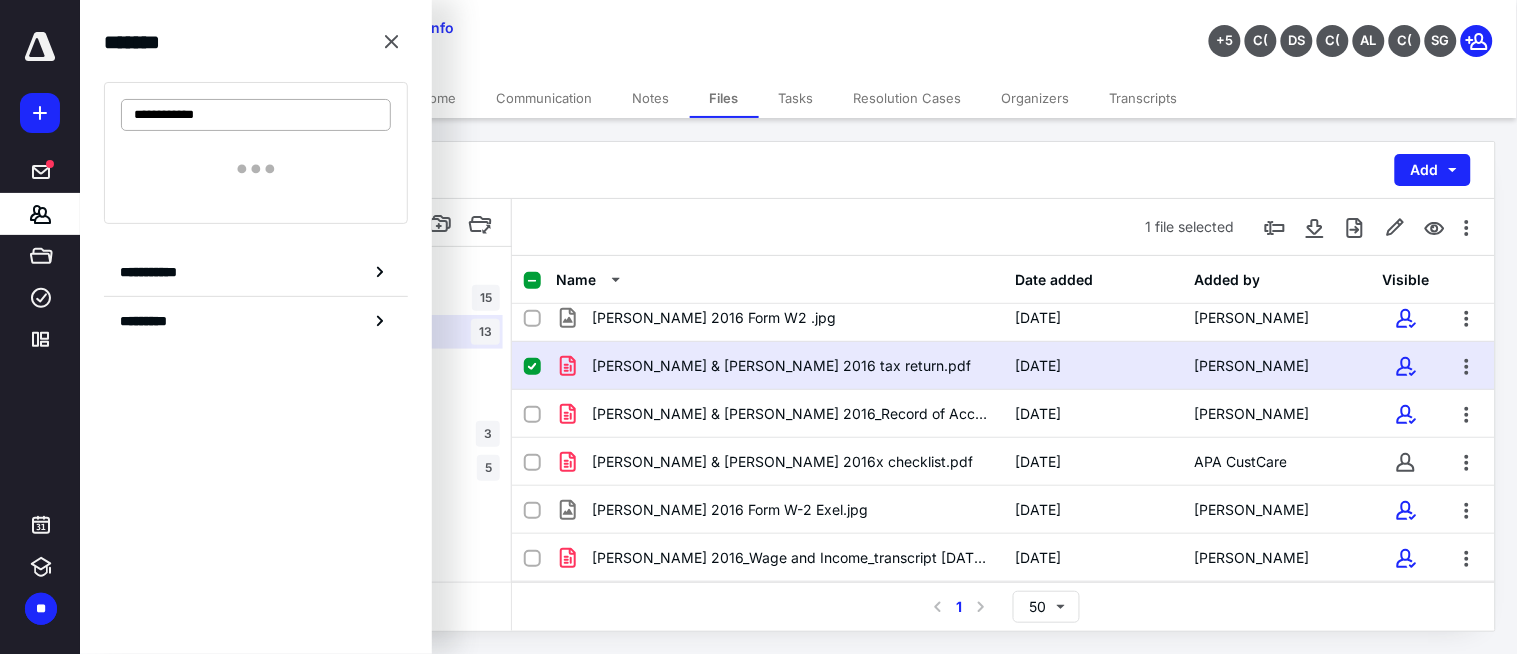 click on "**********" at bounding box center [256, 115] 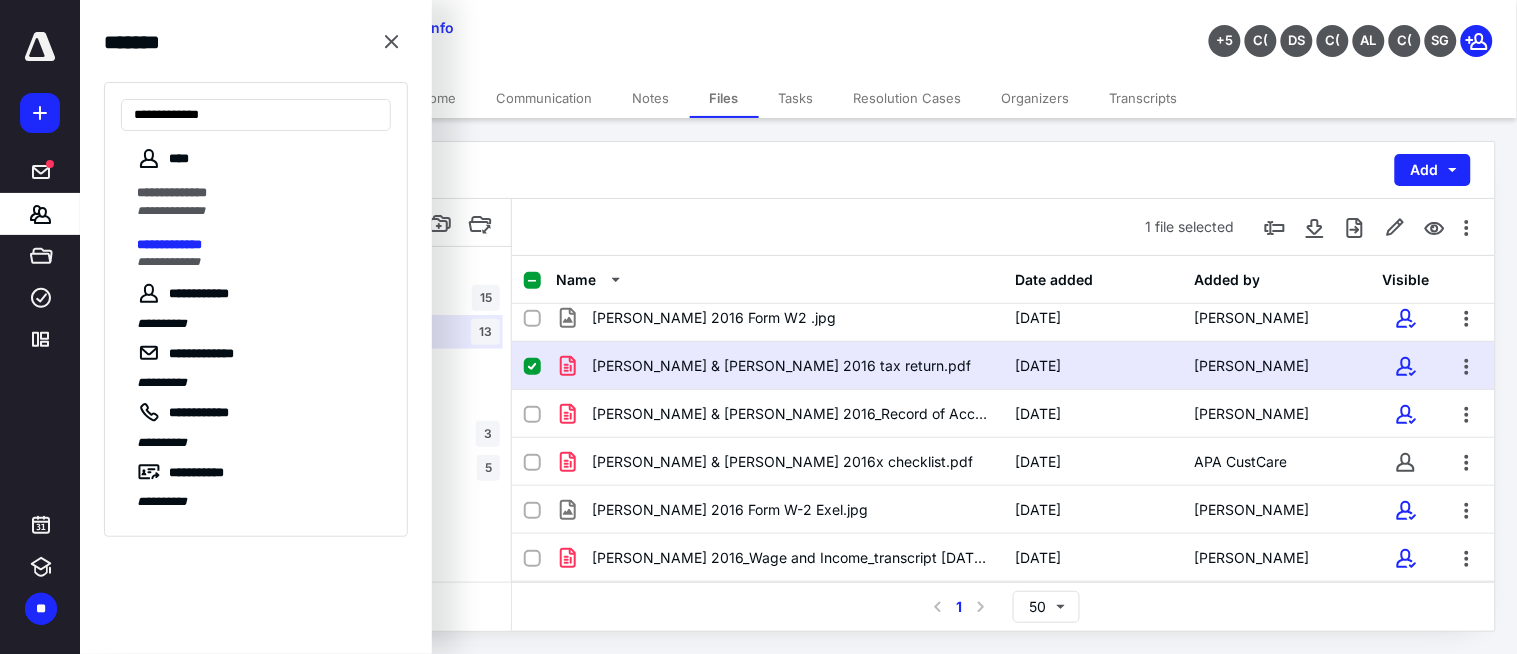 type on "**********" 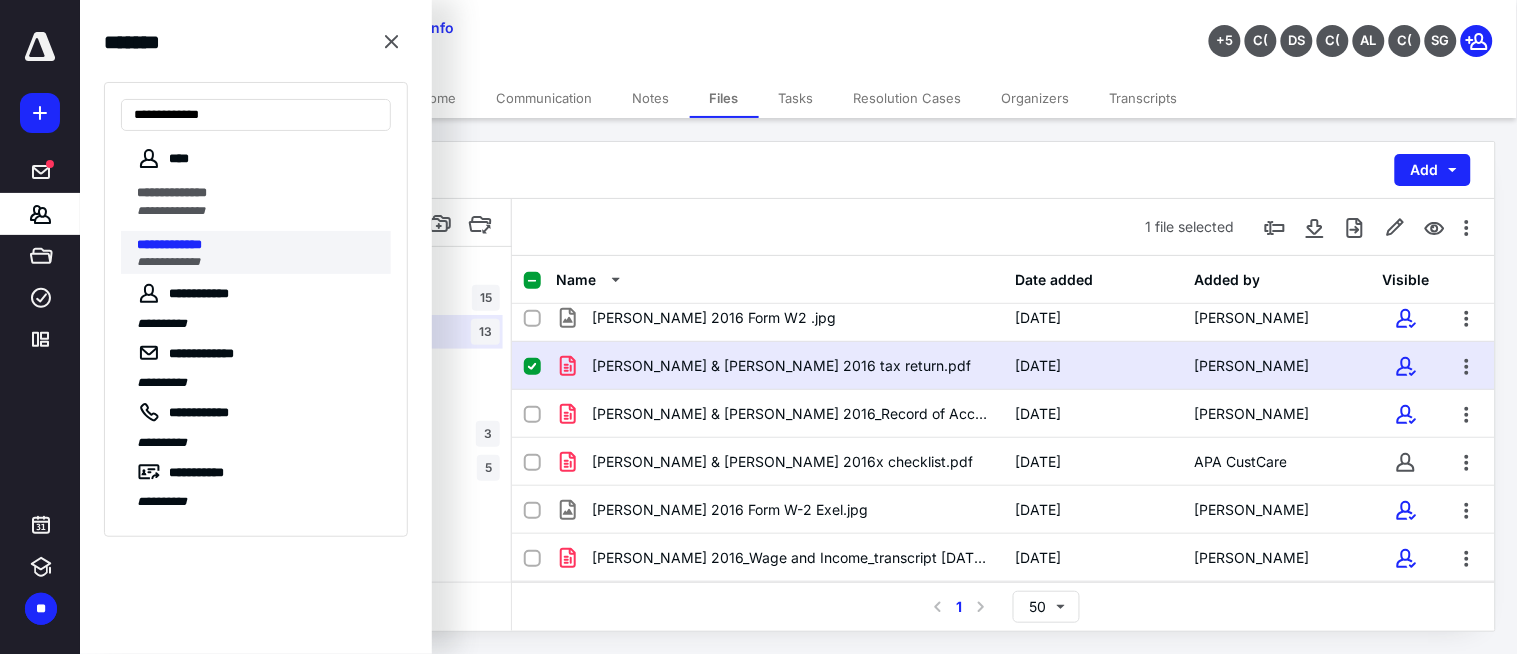 click on "**********" at bounding box center (258, 245) 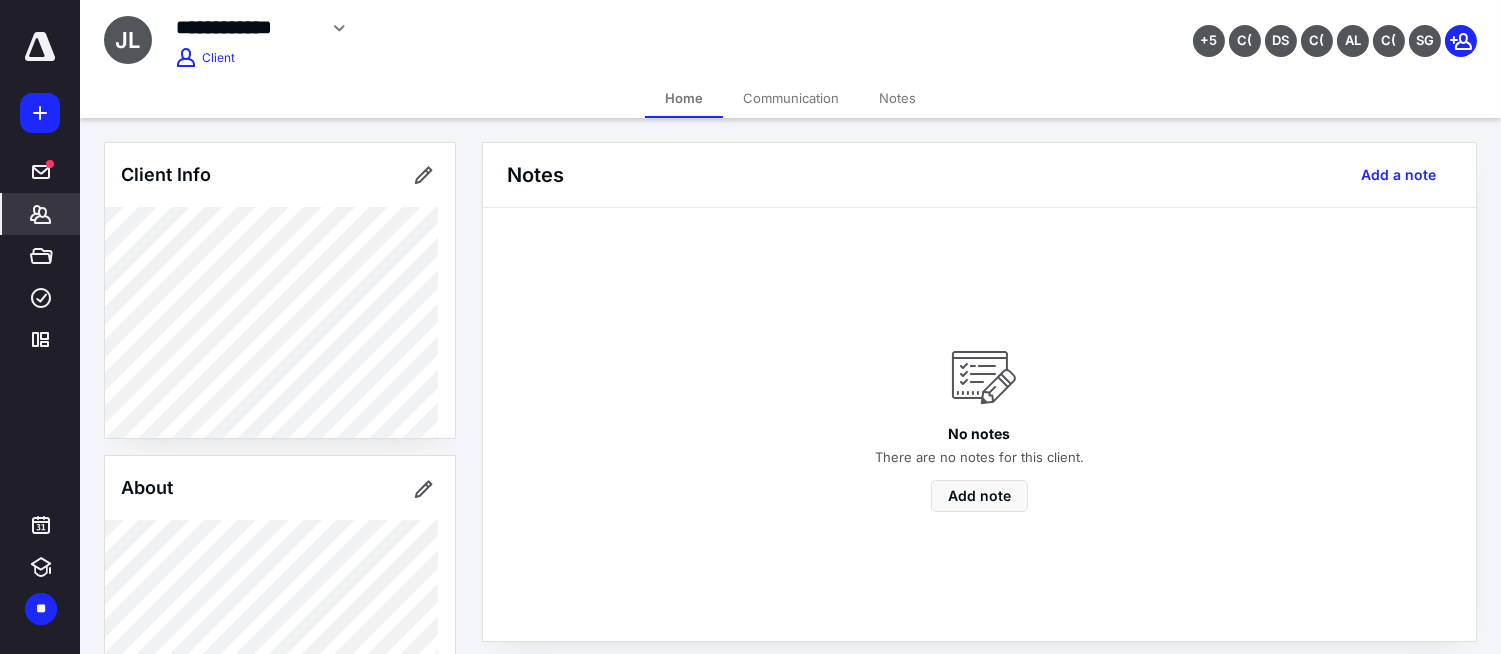 drag, startPoint x: 31, startPoint y: 220, endPoint x: 48, endPoint y: 183, distance: 40.718548 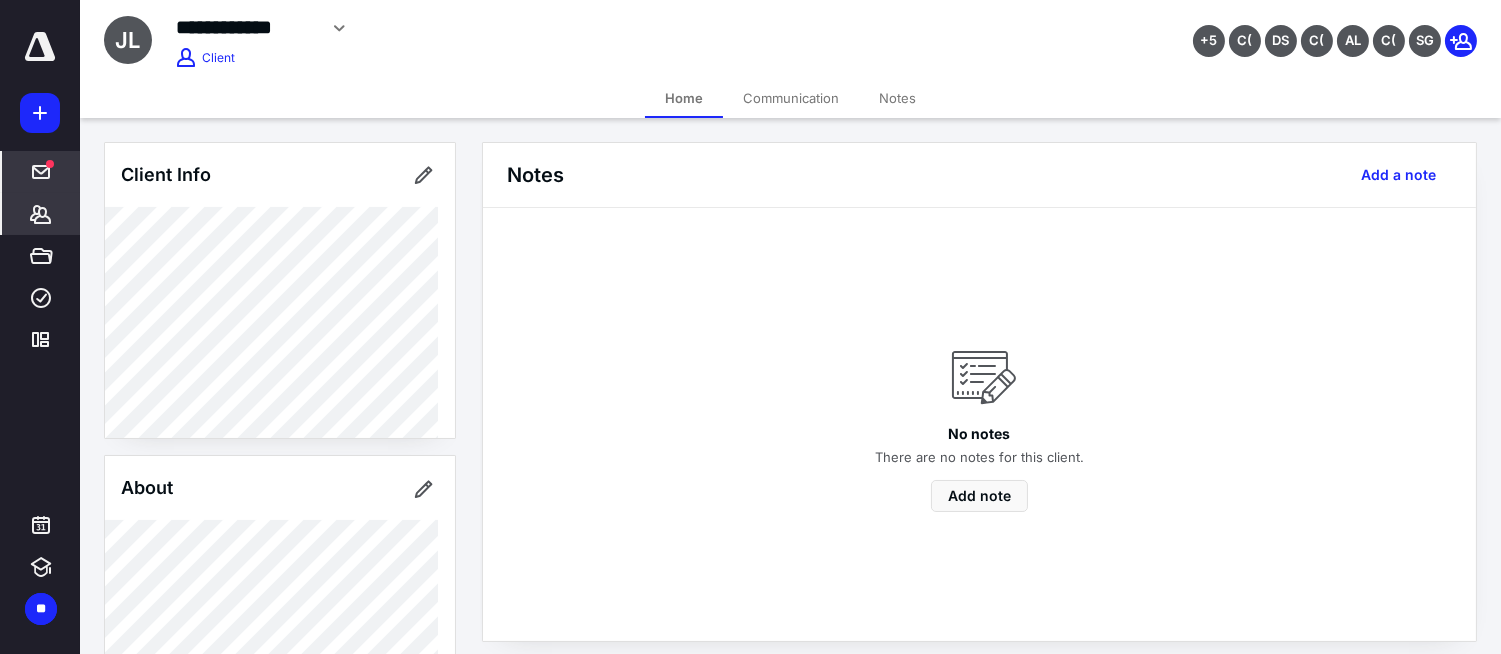 click 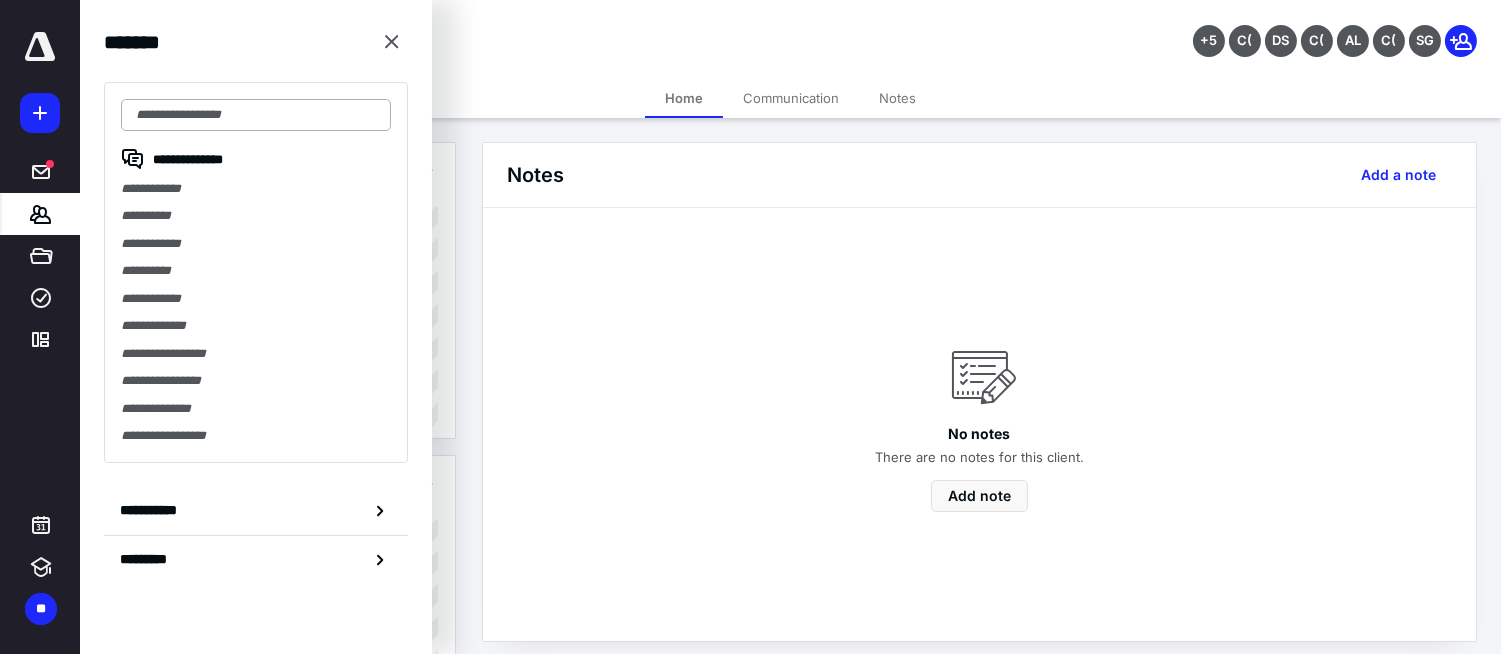 click at bounding box center [256, 115] 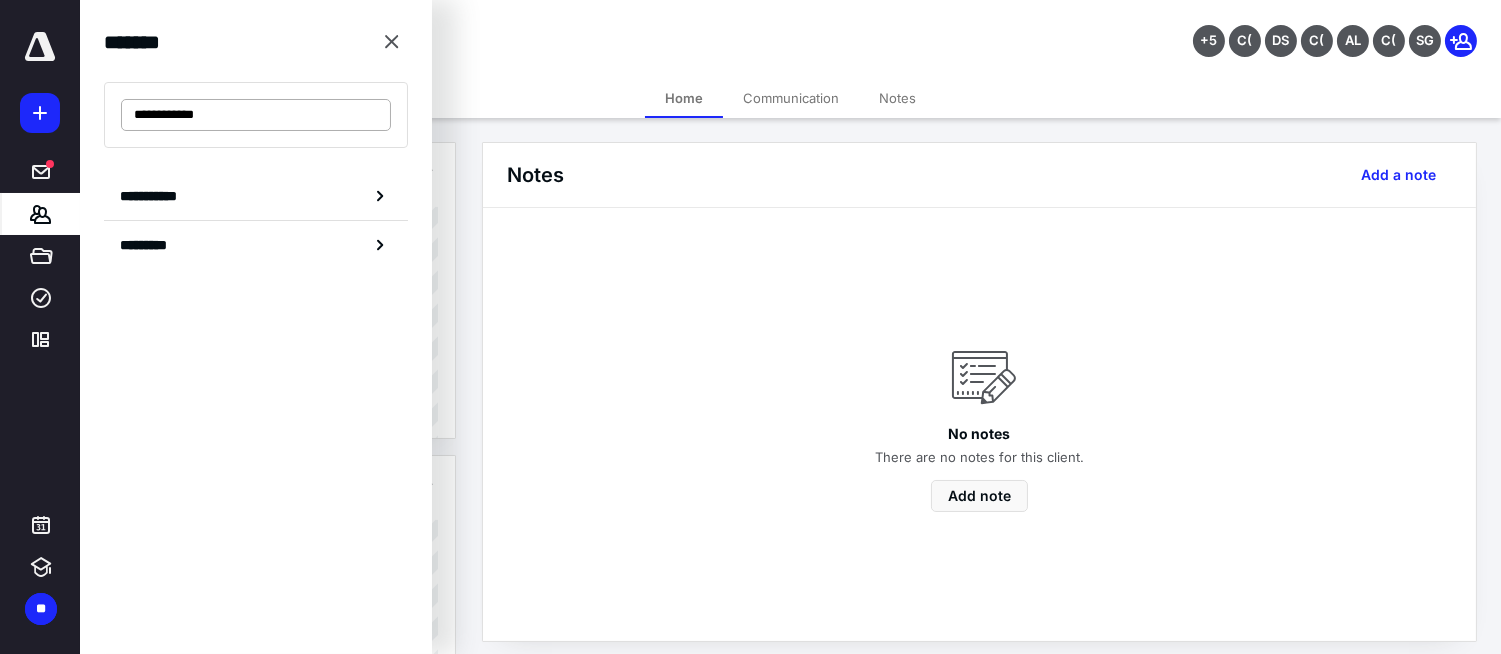 click on "**********" at bounding box center [256, 115] 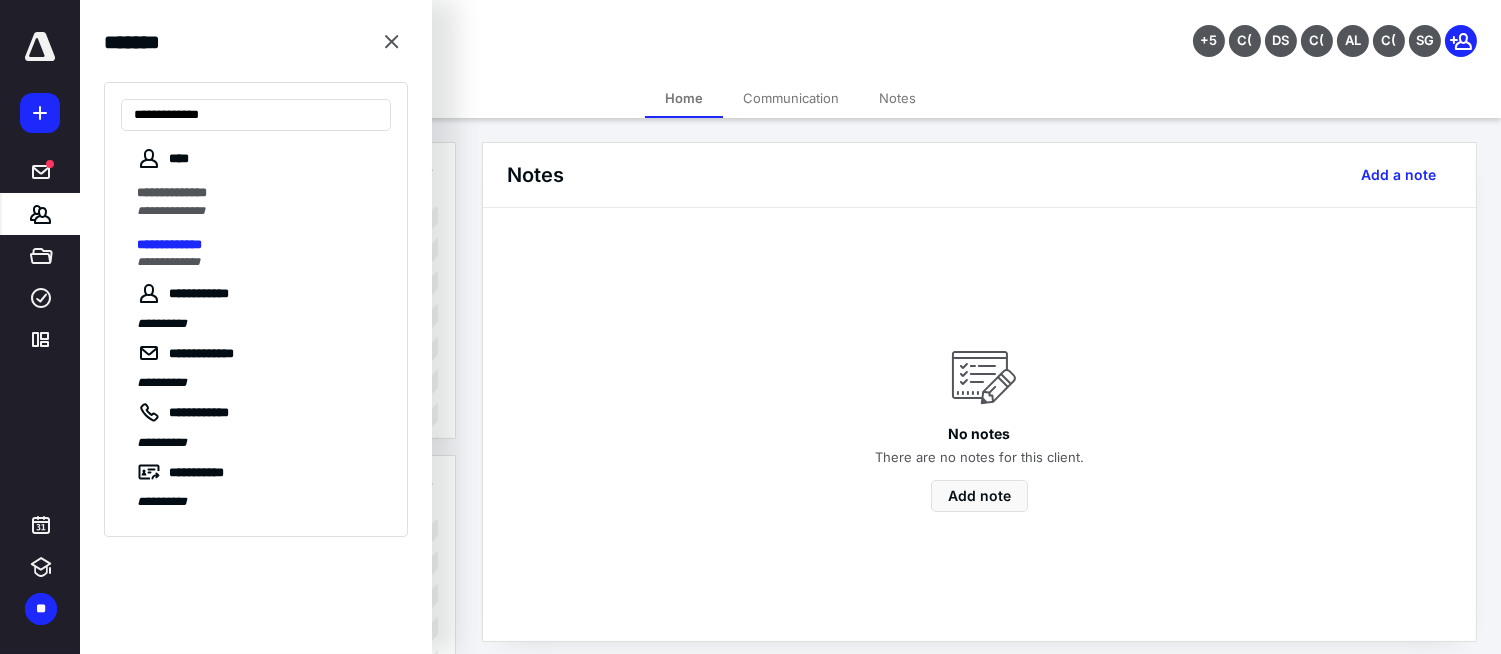 type on "**********" 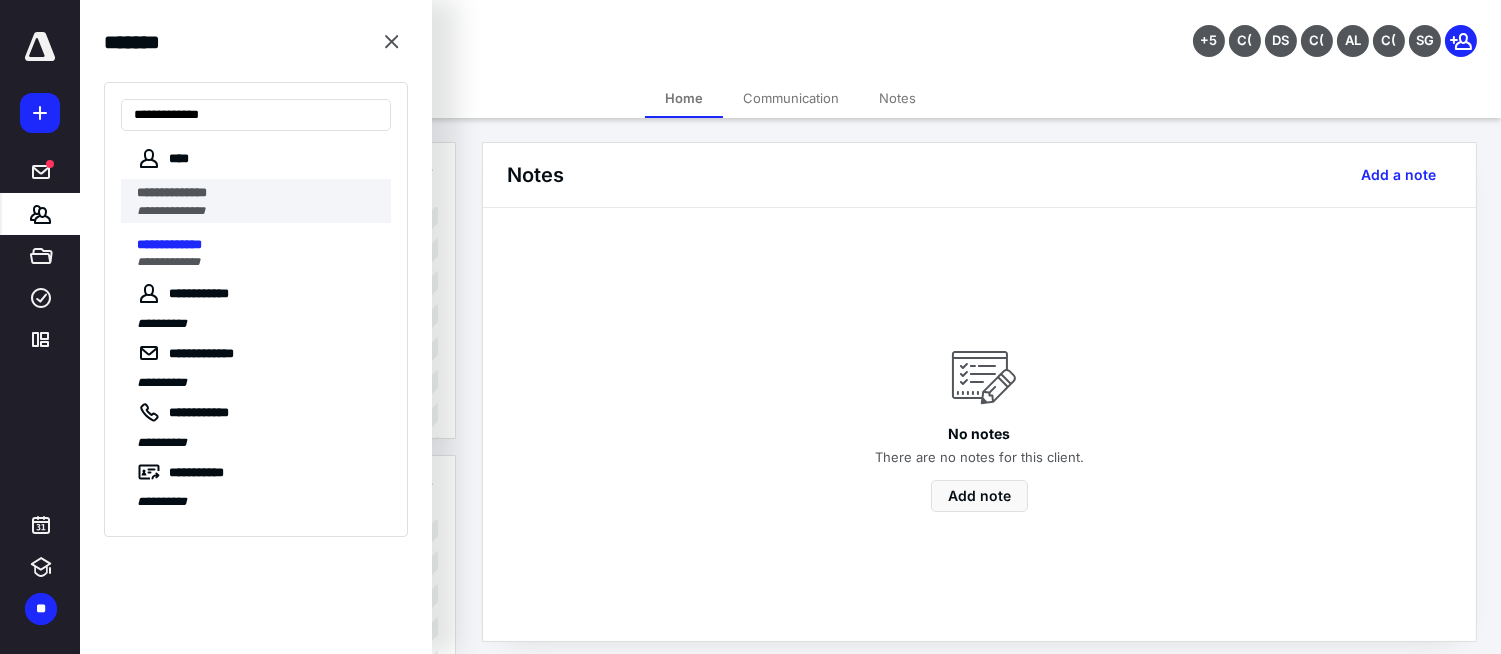 click on "**********" at bounding box center [172, 192] 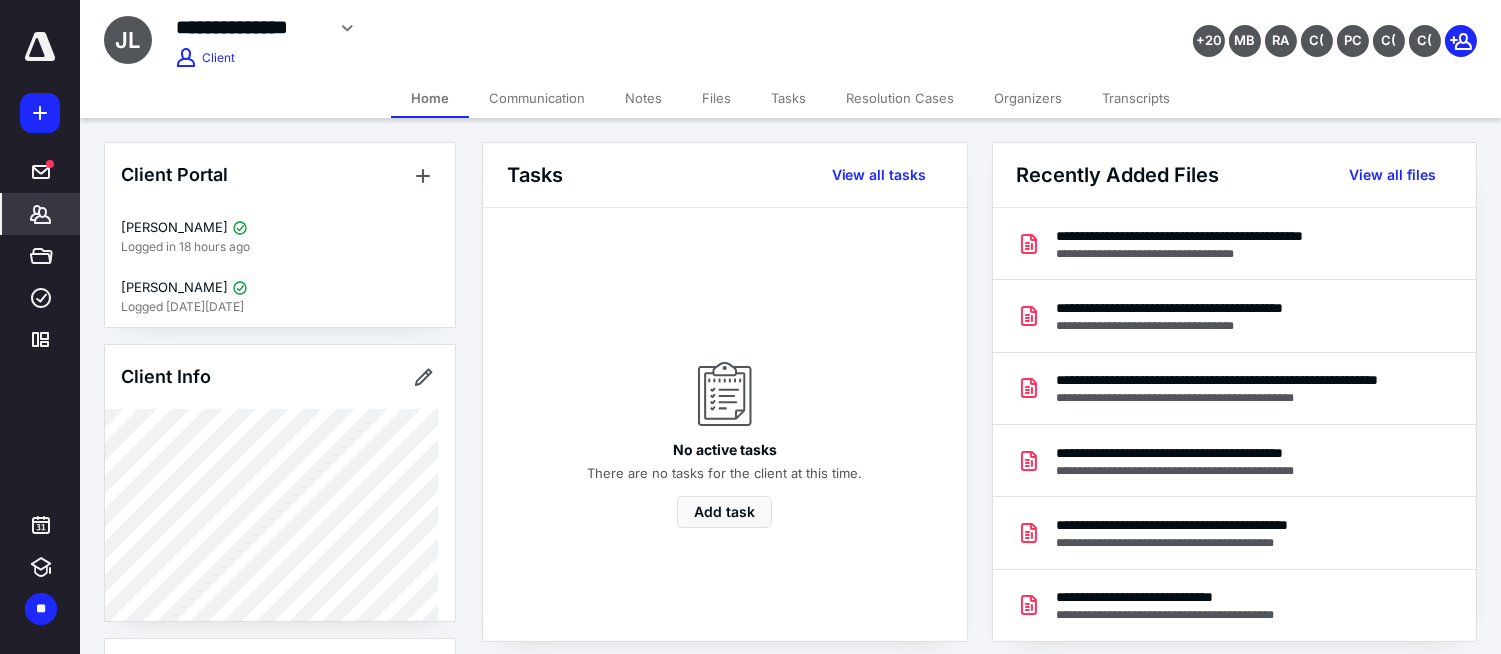 click on "Files" at bounding box center [716, 98] 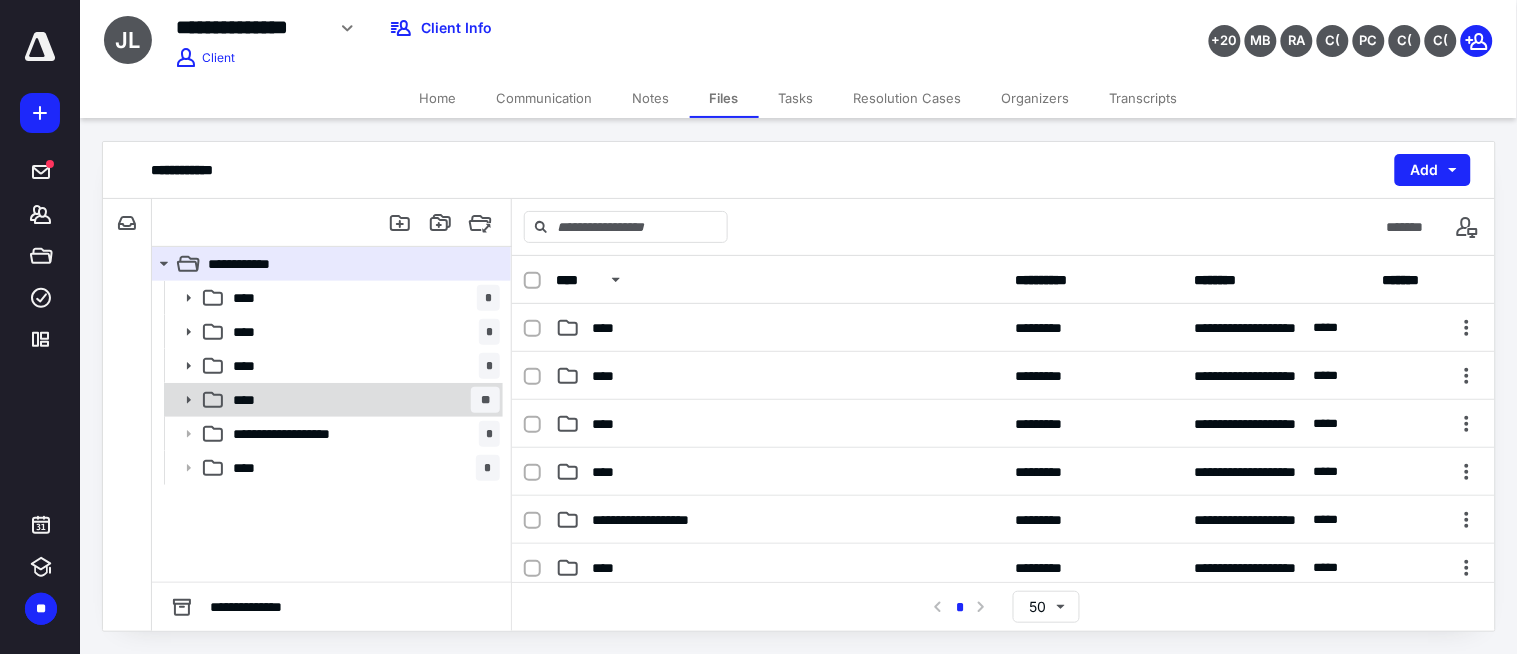 click on "**** **" at bounding box center (362, 400) 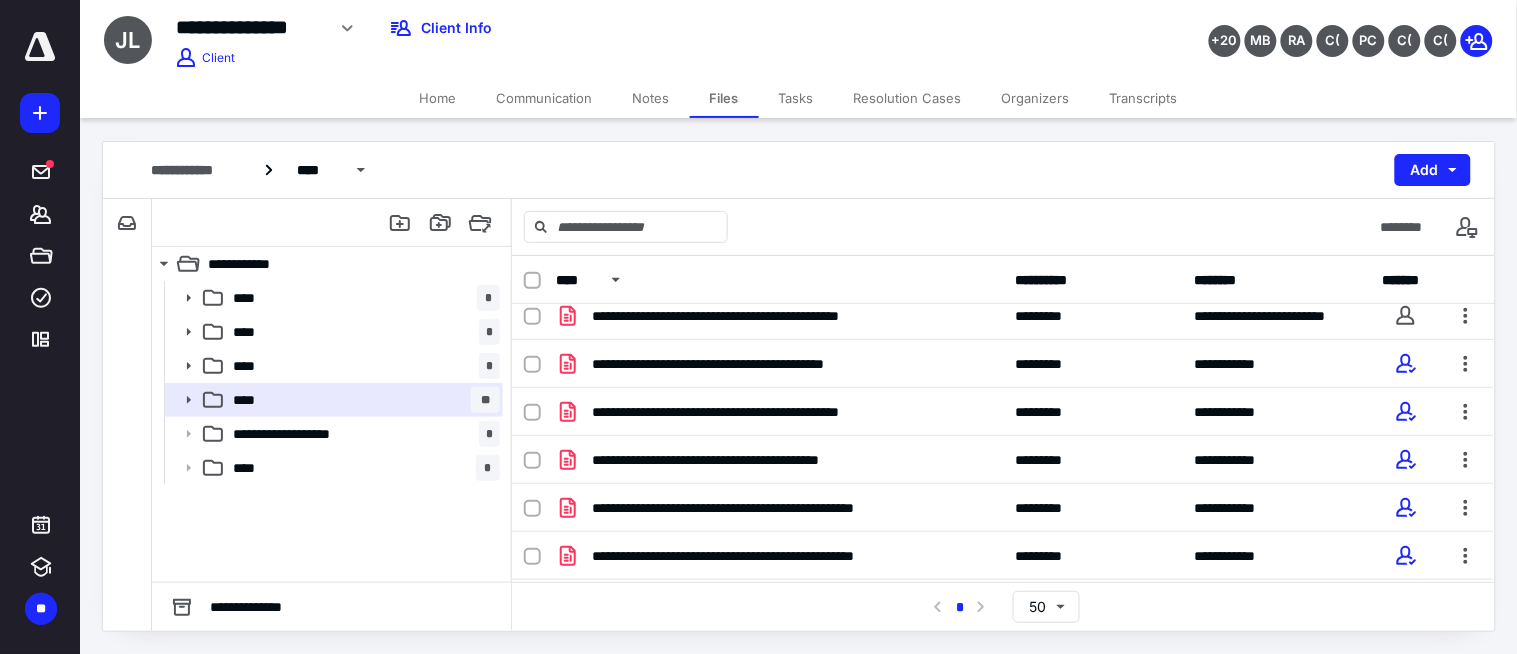 scroll, scrollTop: 222, scrollLeft: 0, axis: vertical 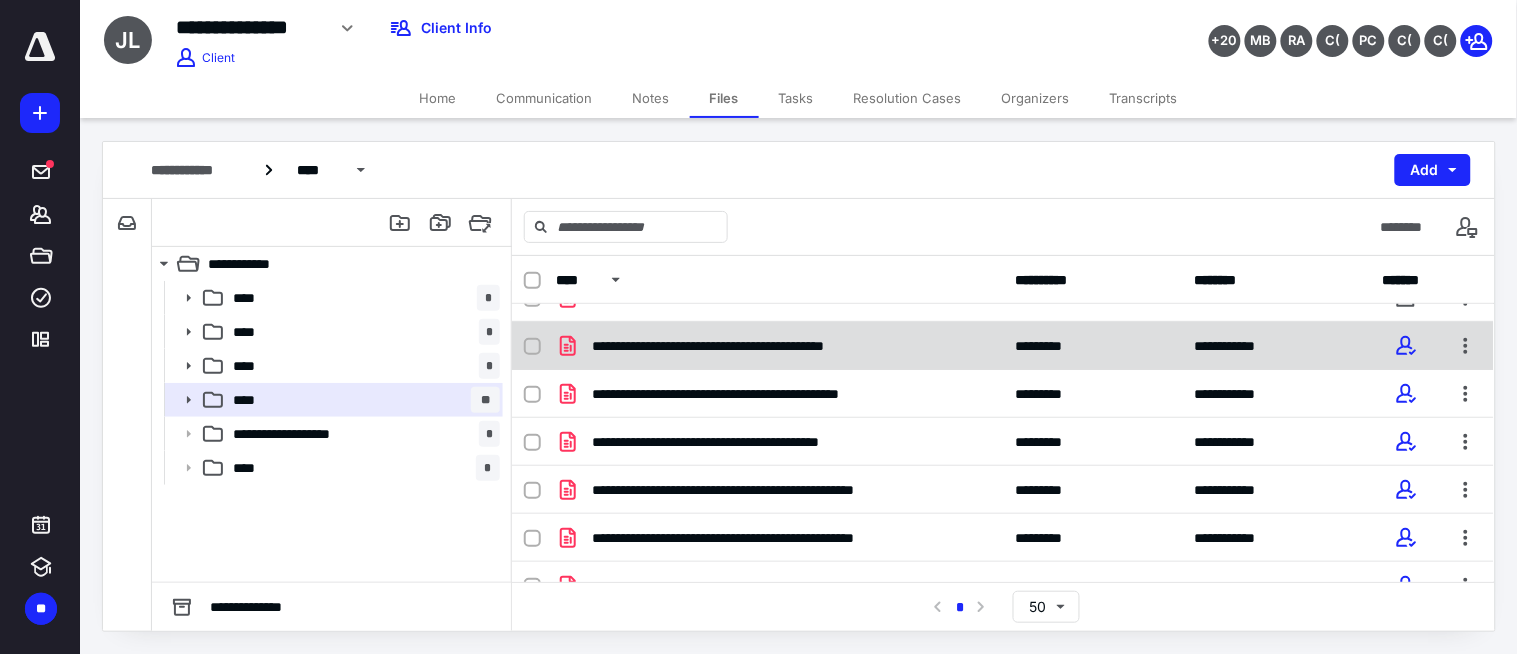 click on "**********" at bounding box center (758, 346) 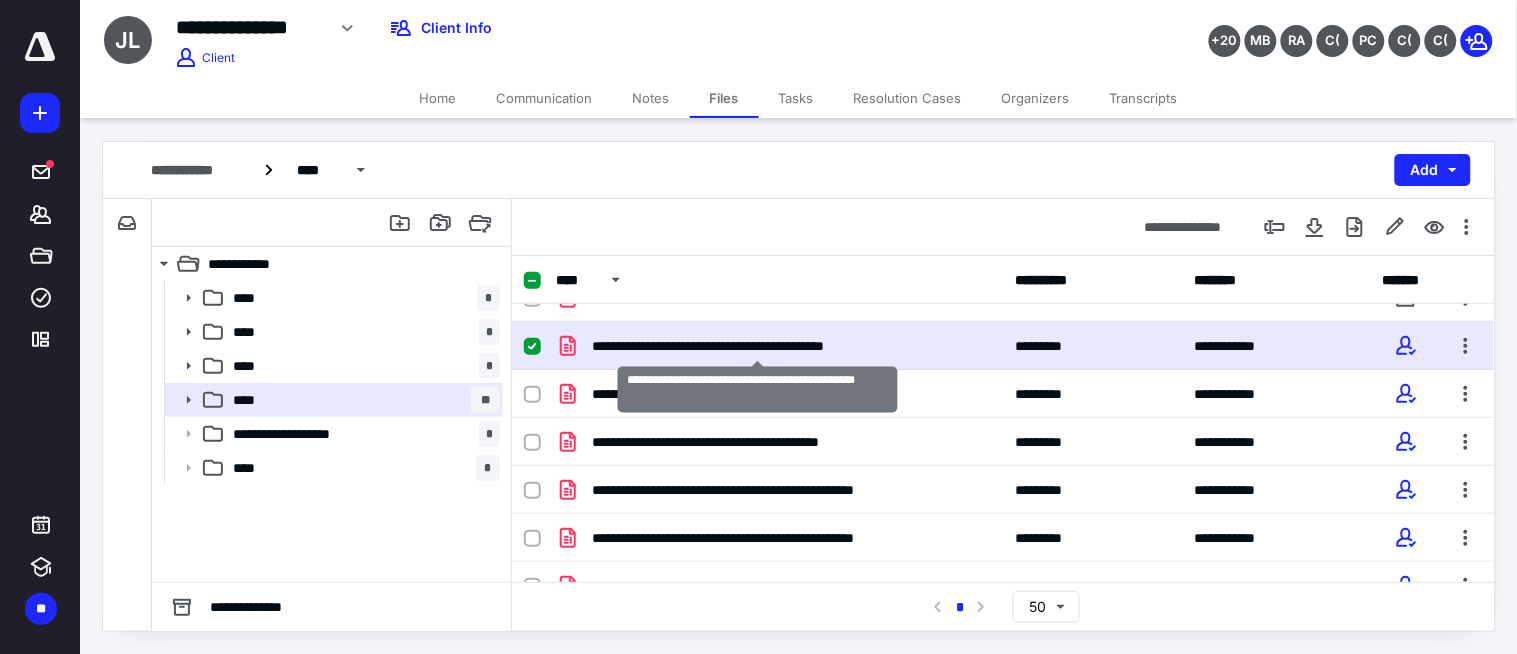 click on "**********" at bounding box center [758, 346] 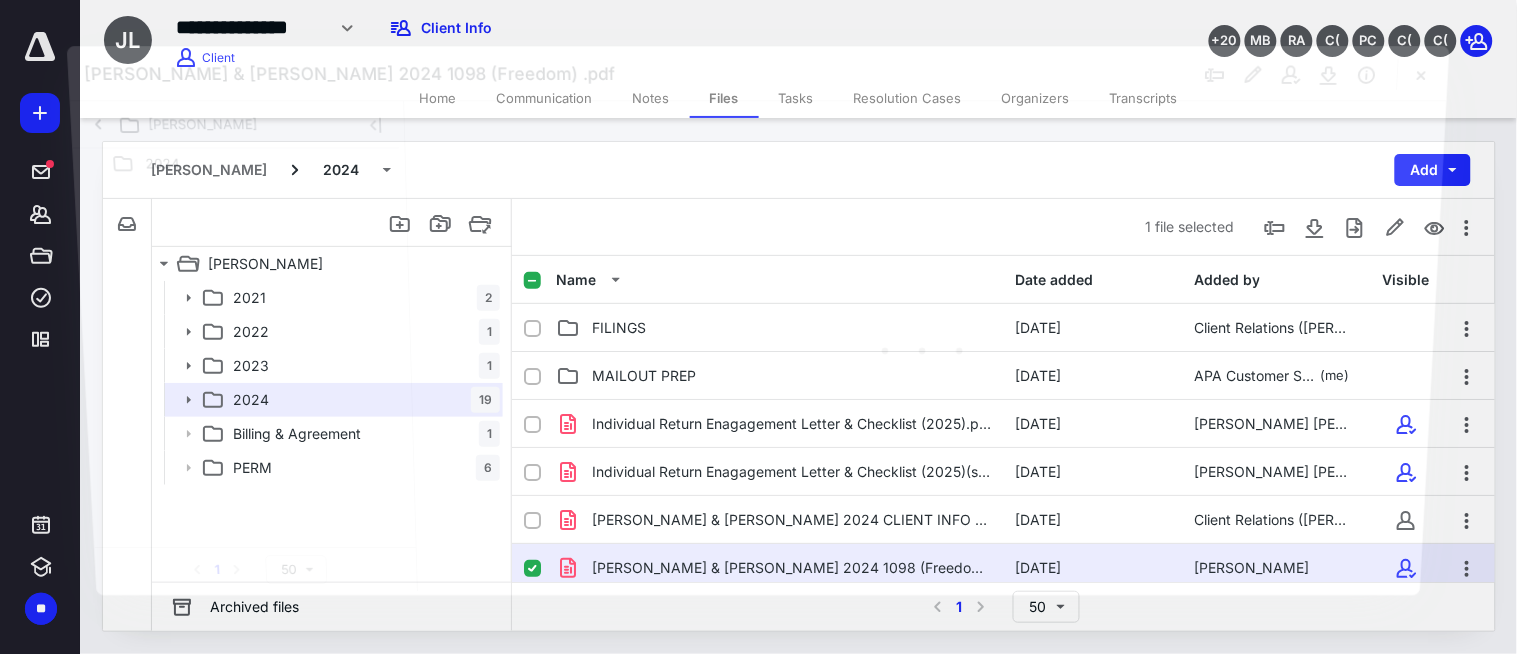 scroll, scrollTop: 222, scrollLeft: 0, axis: vertical 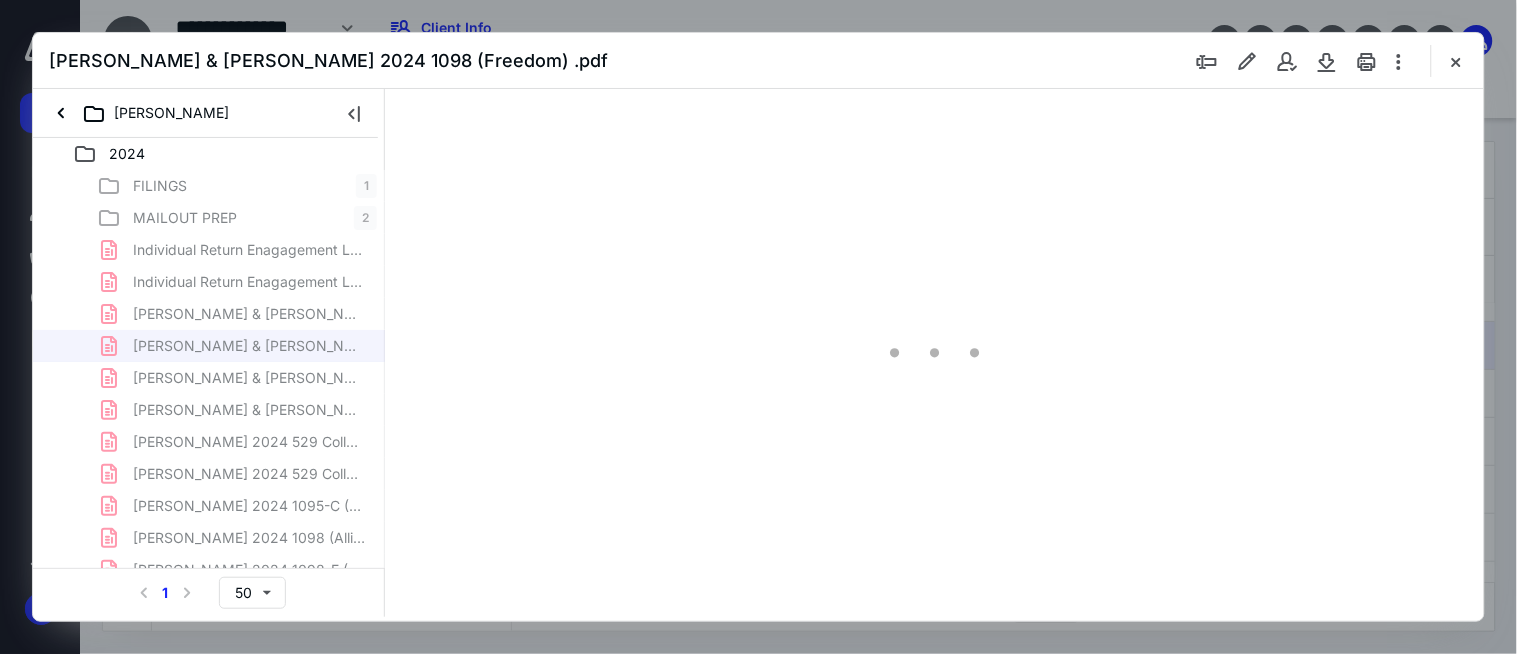click at bounding box center (1367, 61) 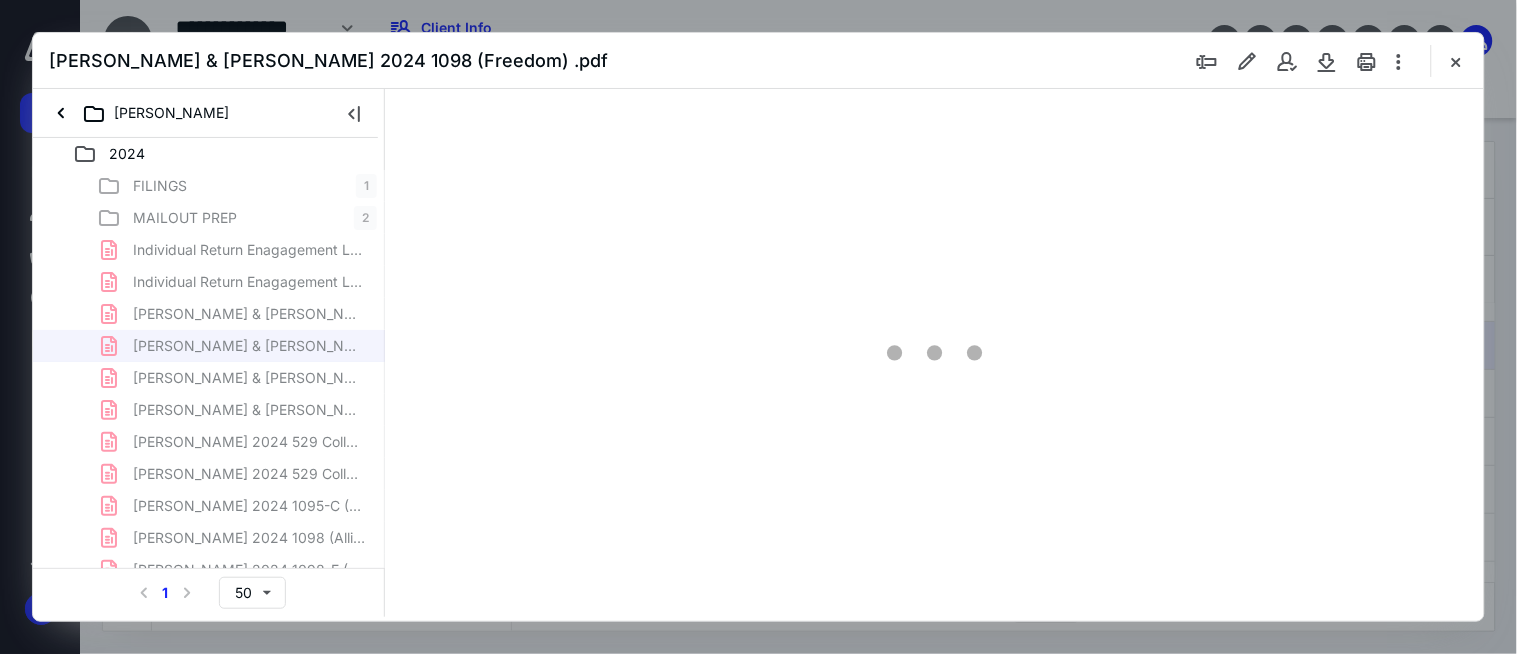 scroll, scrollTop: 0, scrollLeft: 0, axis: both 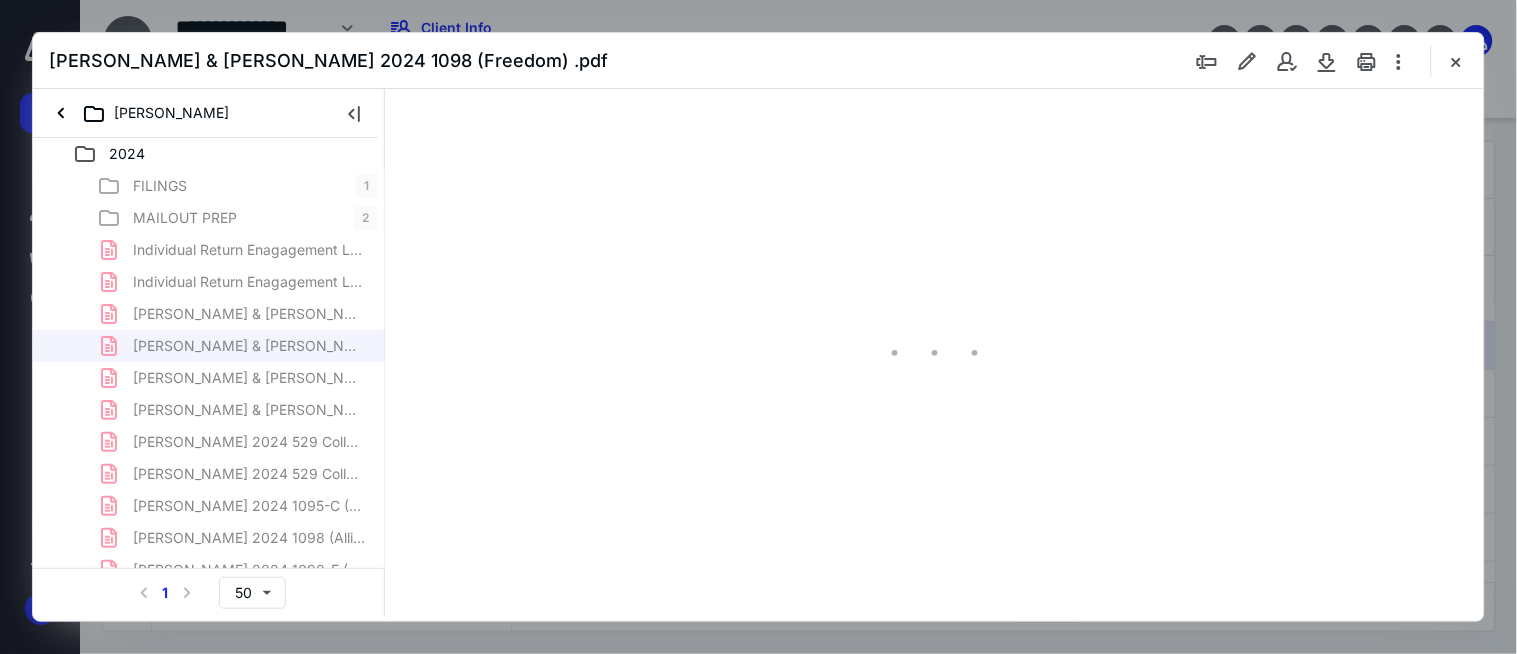 type on "176" 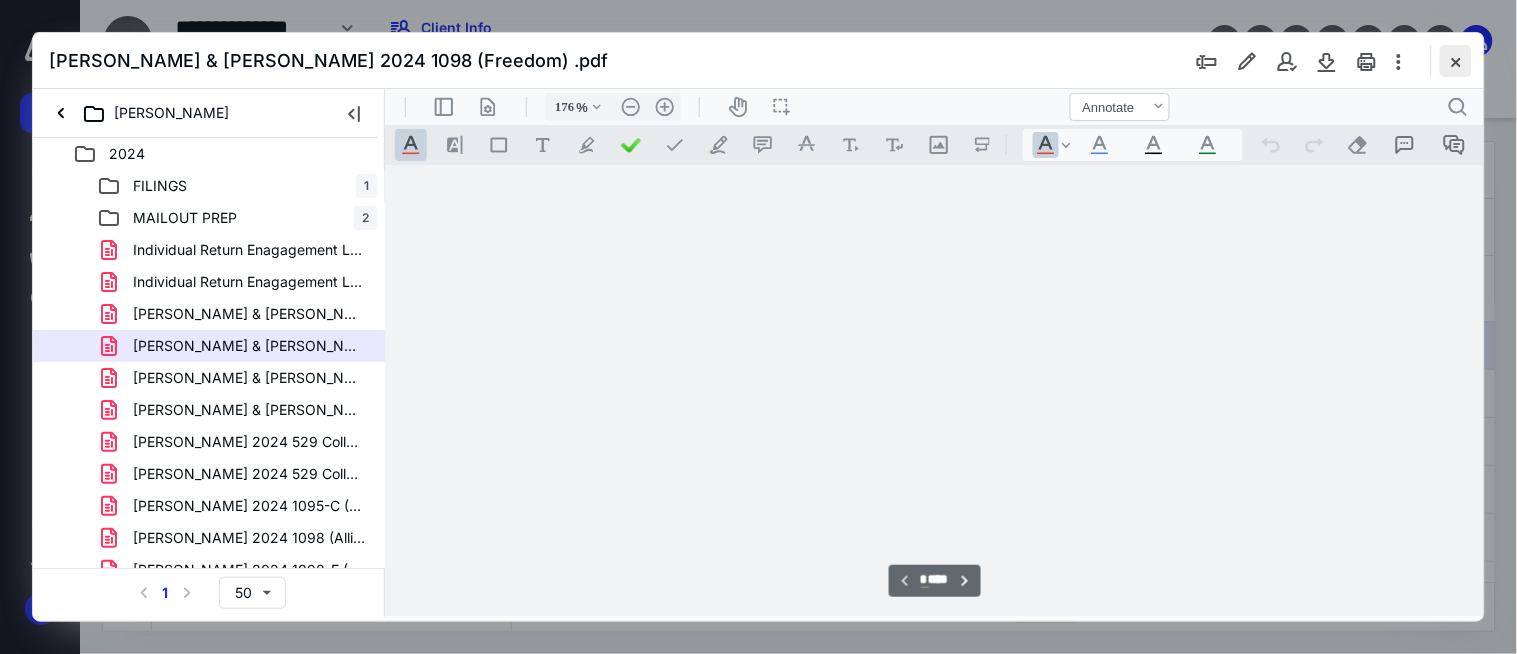 scroll, scrollTop: 83, scrollLeft: 0, axis: vertical 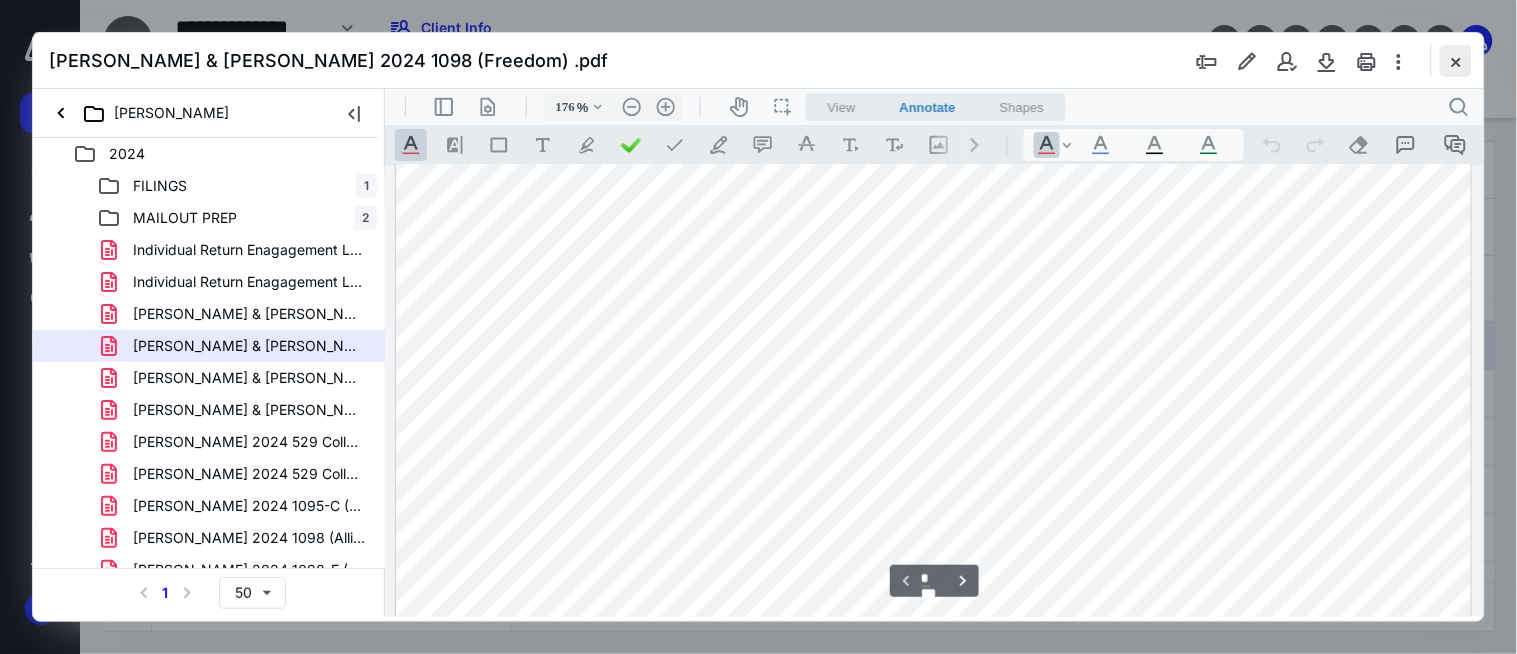click at bounding box center [1456, 61] 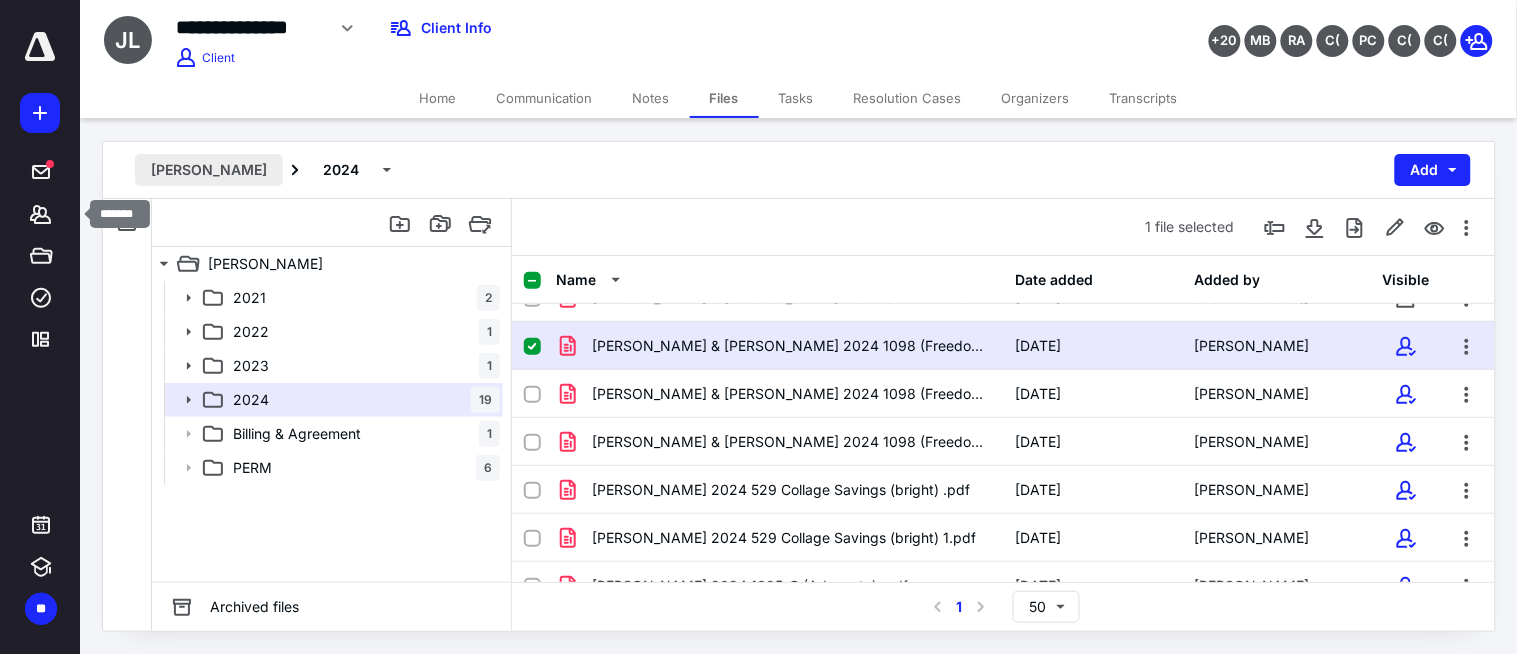 drag, startPoint x: 41, startPoint y: 212, endPoint x: 147, endPoint y: 153, distance: 121.313644 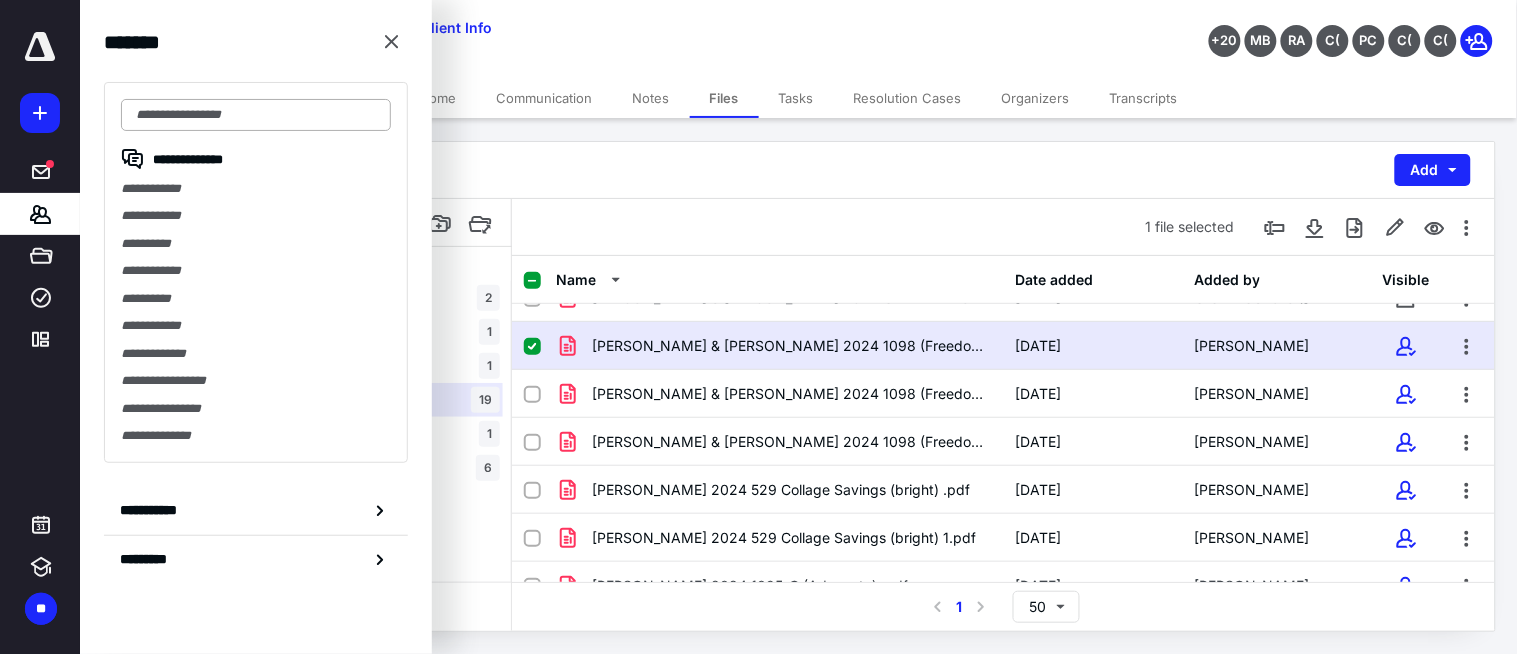click at bounding box center [256, 115] 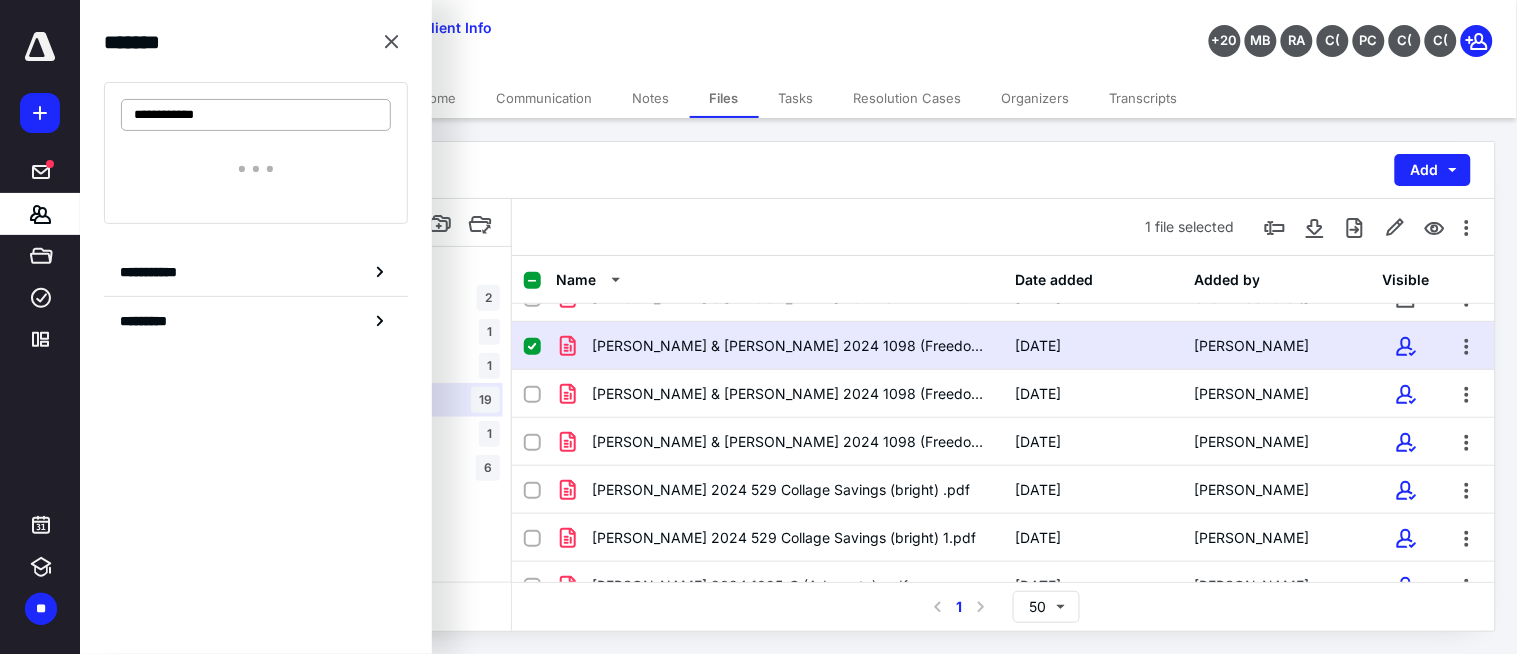 click on "**********" at bounding box center (256, 115) 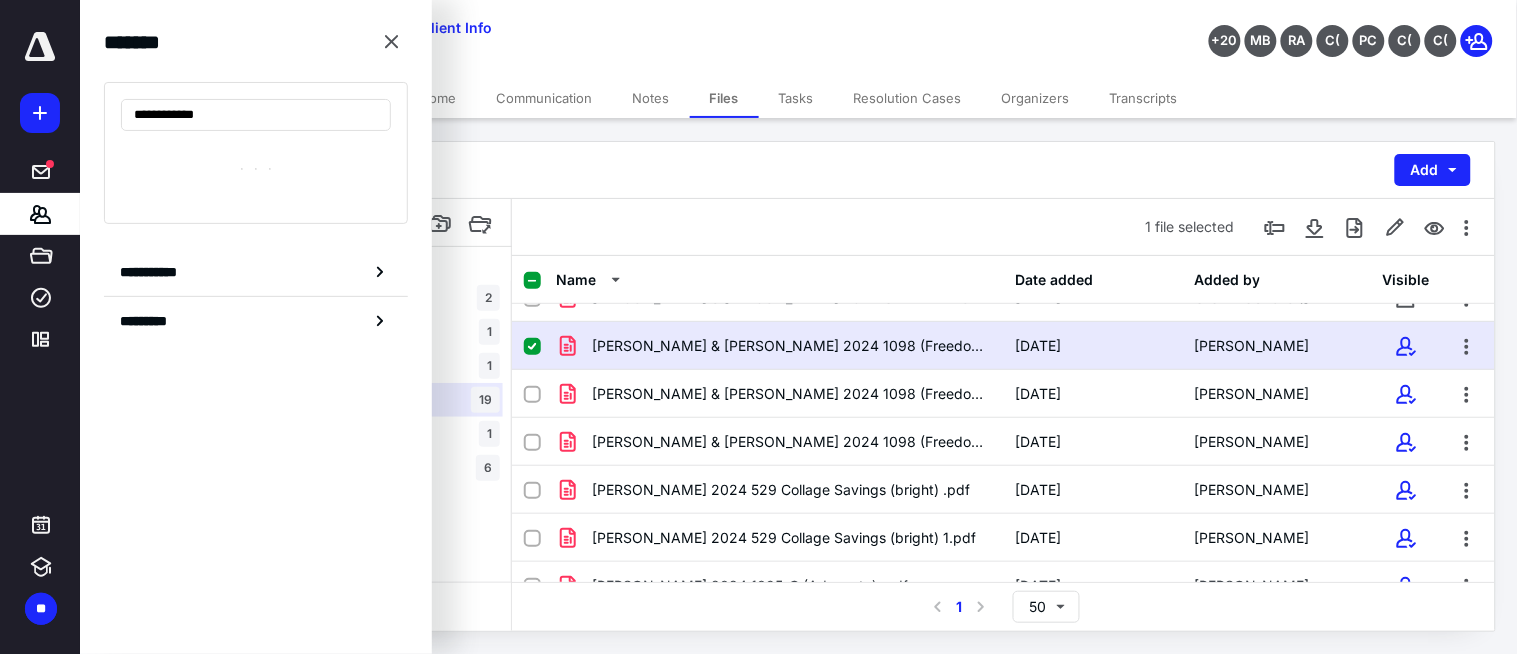 type on "**********" 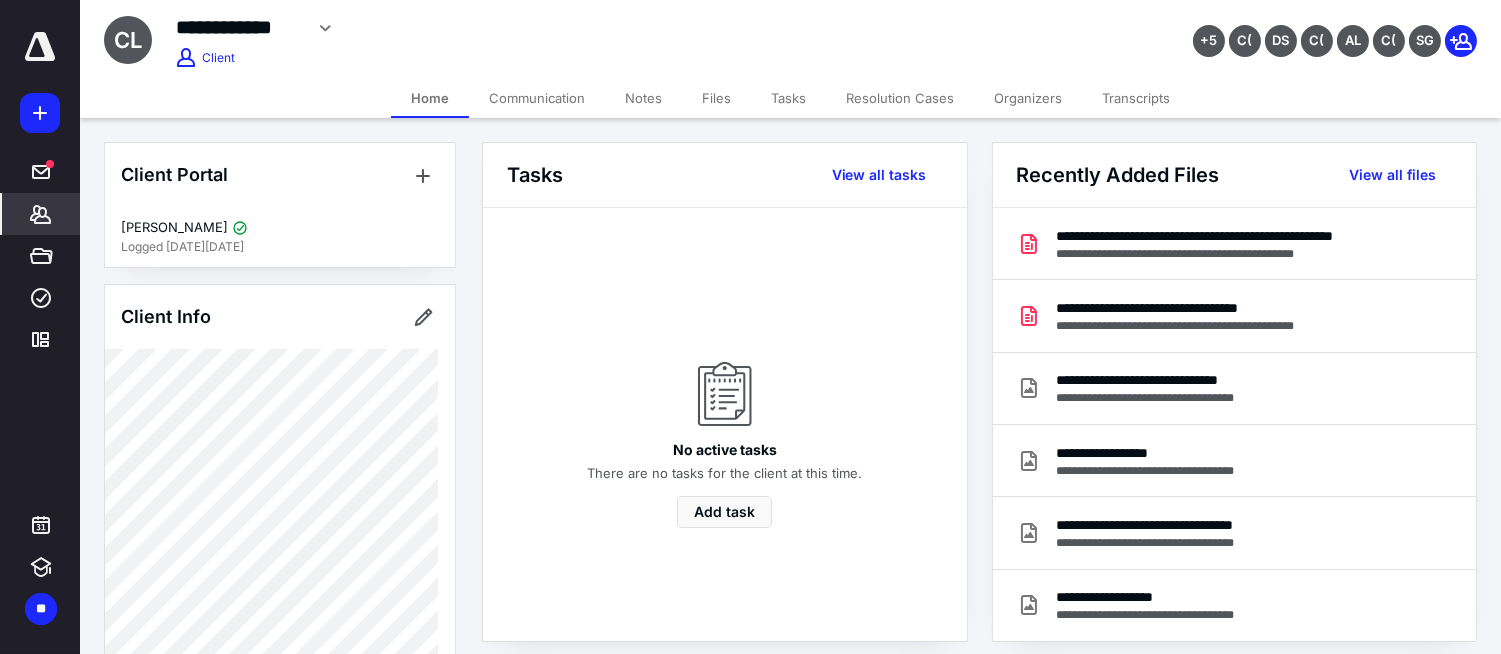 click on "Files" at bounding box center (716, 98) 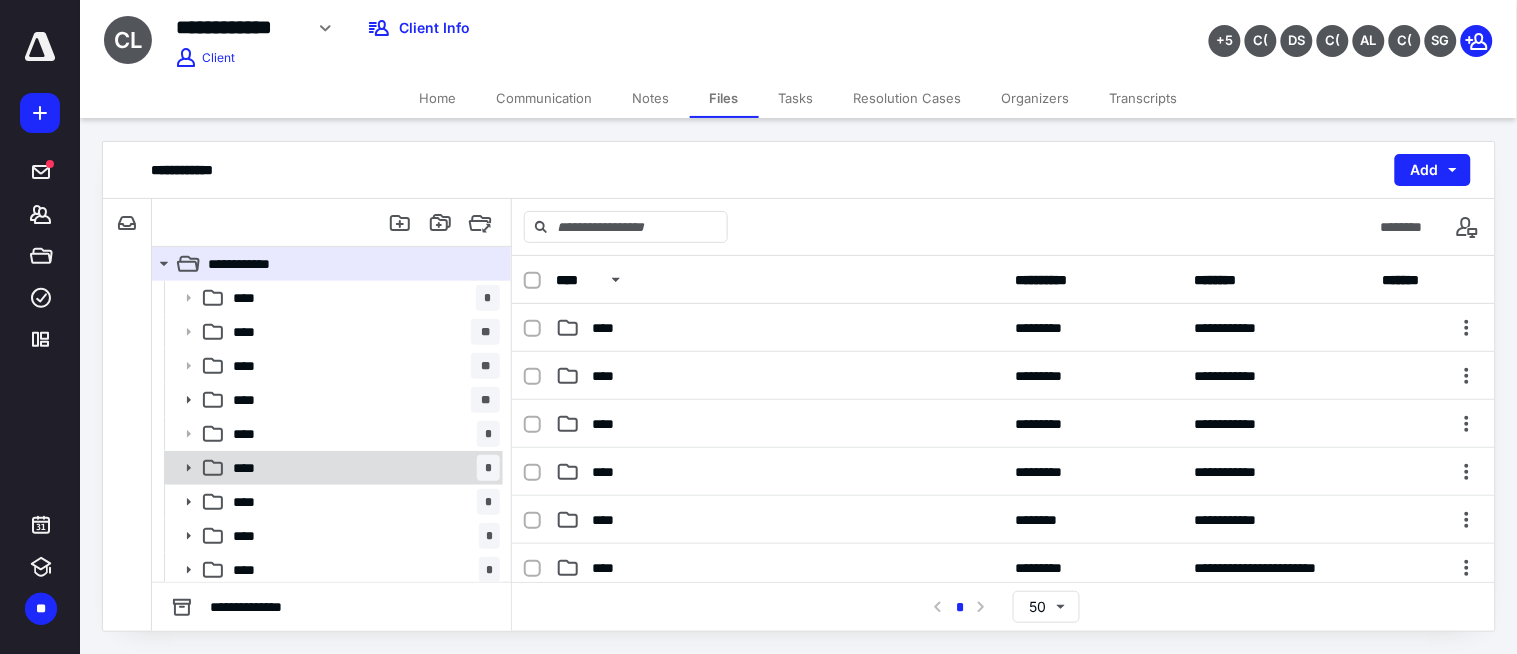 scroll, scrollTop: 141, scrollLeft: 0, axis: vertical 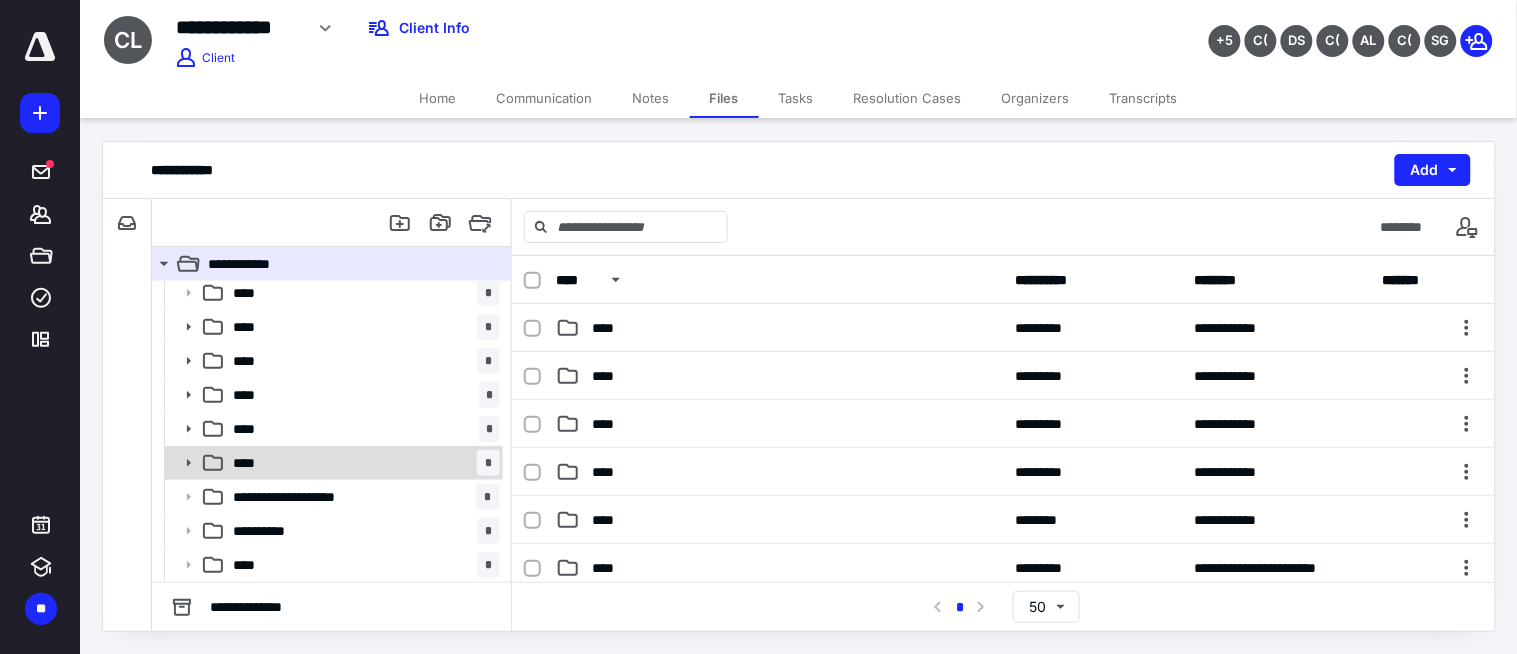 click on "**** *" at bounding box center [362, 463] 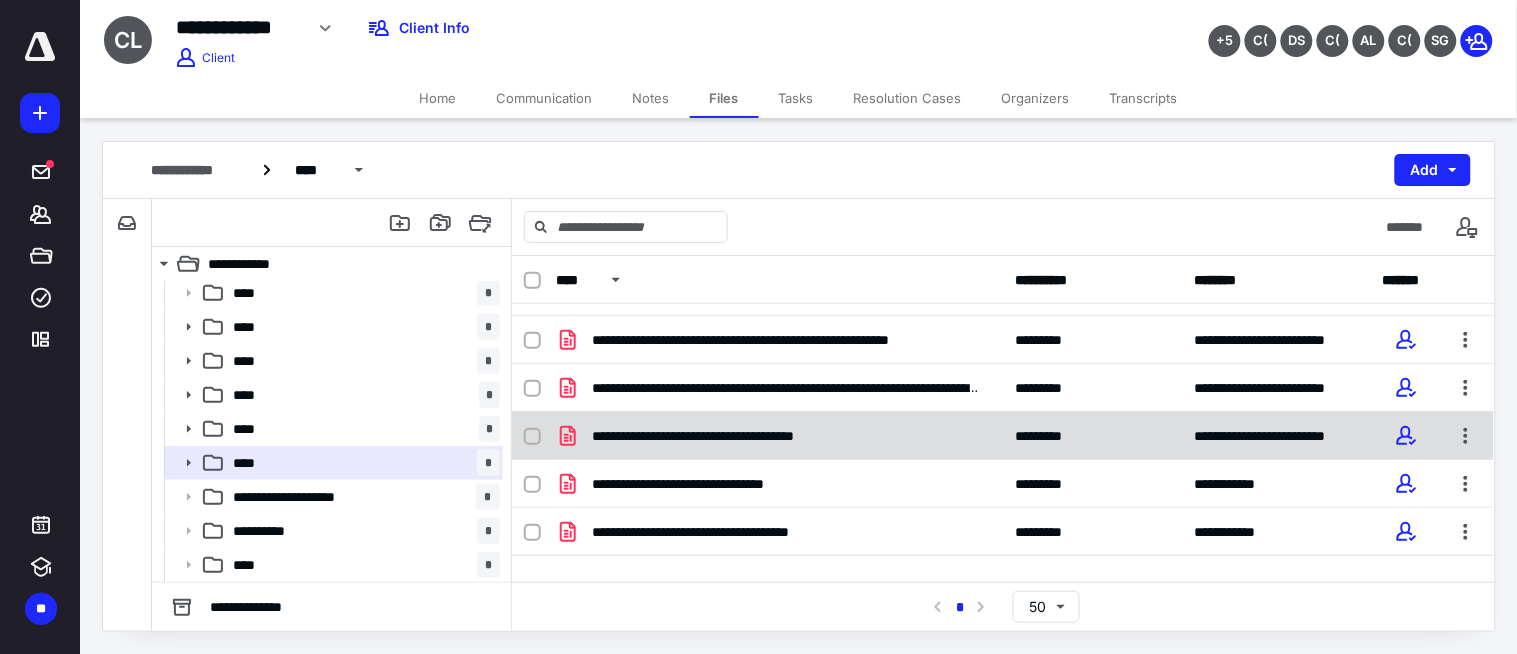 scroll, scrollTop: 70, scrollLeft: 0, axis: vertical 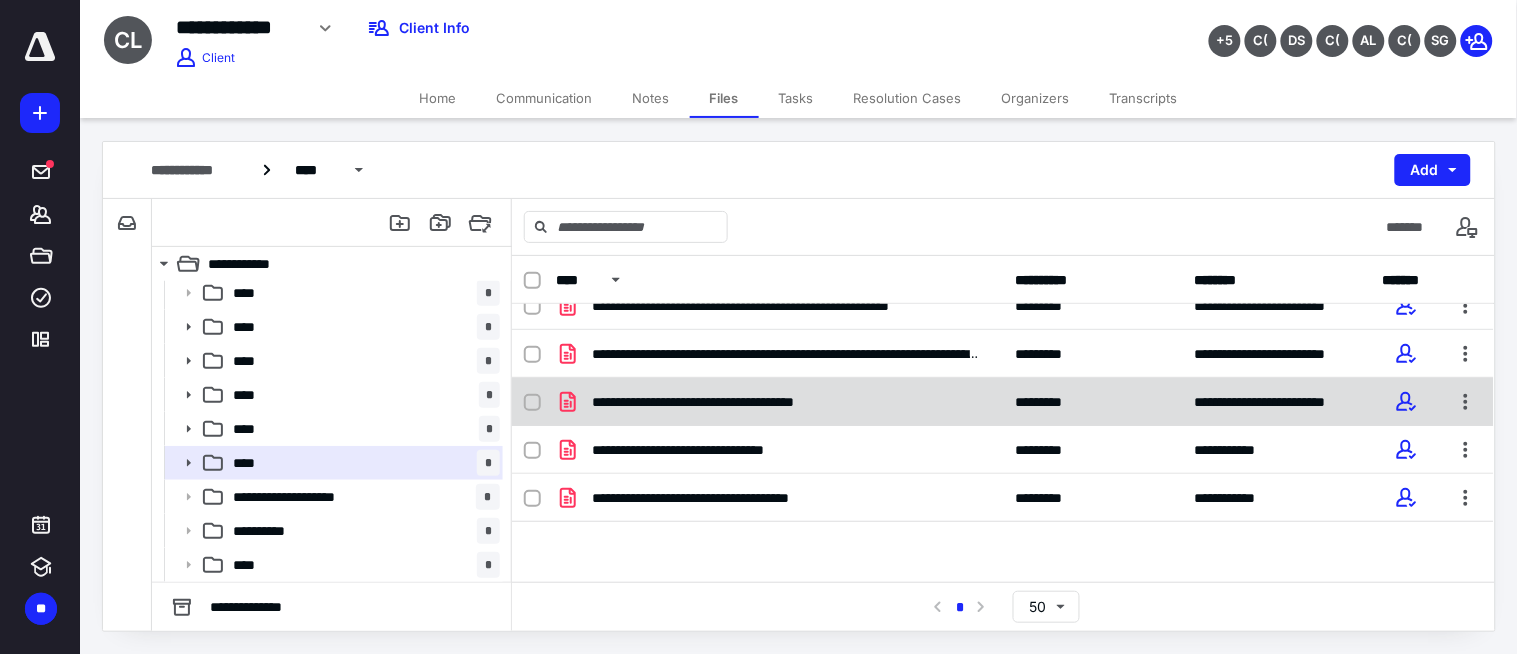 click on "**********" at bounding box center (737, 402) 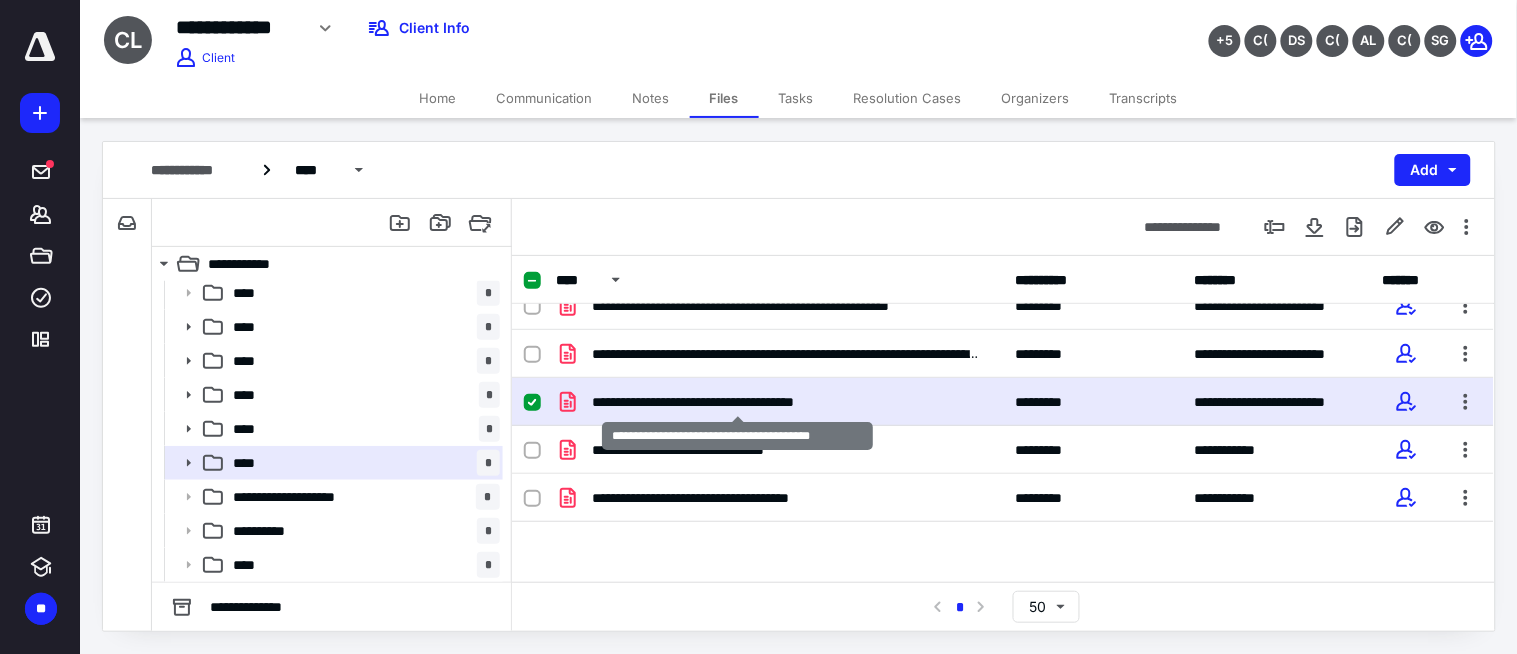 click on "**********" at bounding box center (737, 402) 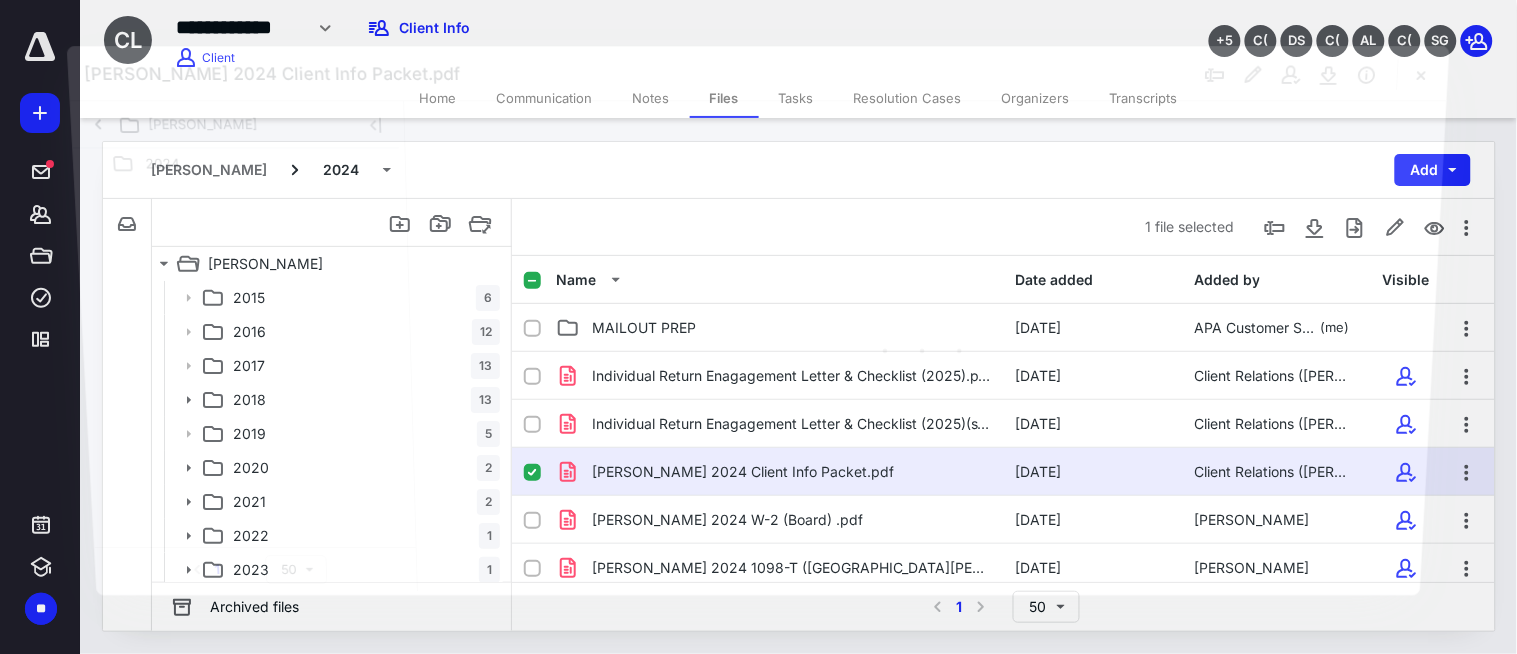 scroll, scrollTop: 141, scrollLeft: 0, axis: vertical 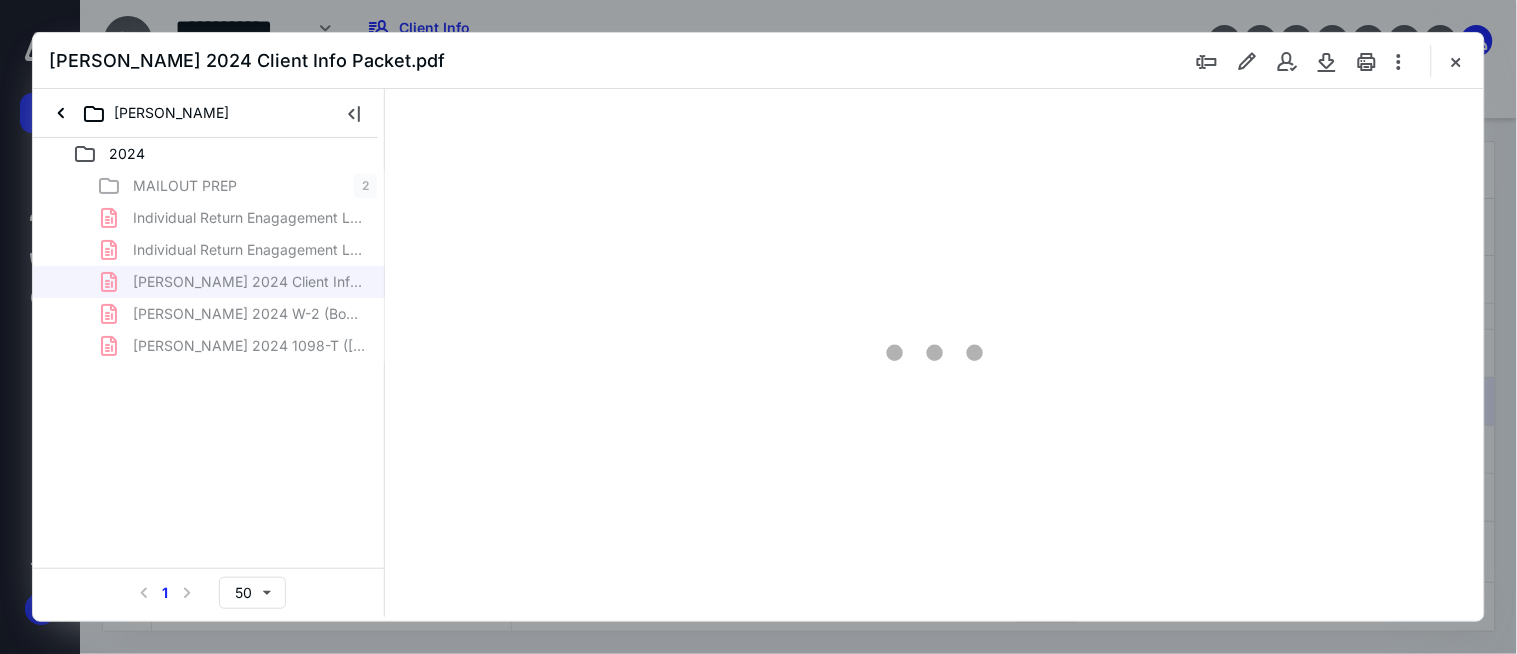 click at bounding box center (1367, 61) 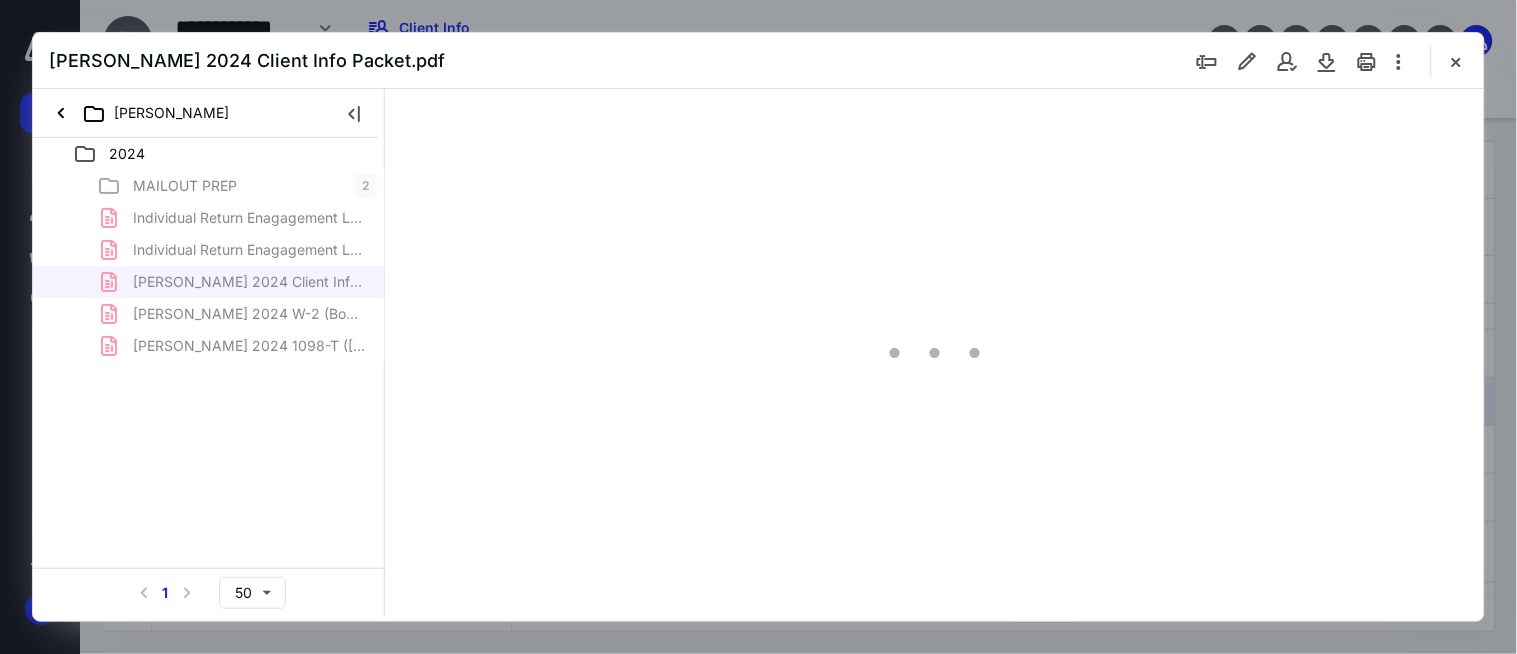 scroll, scrollTop: 0, scrollLeft: 0, axis: both 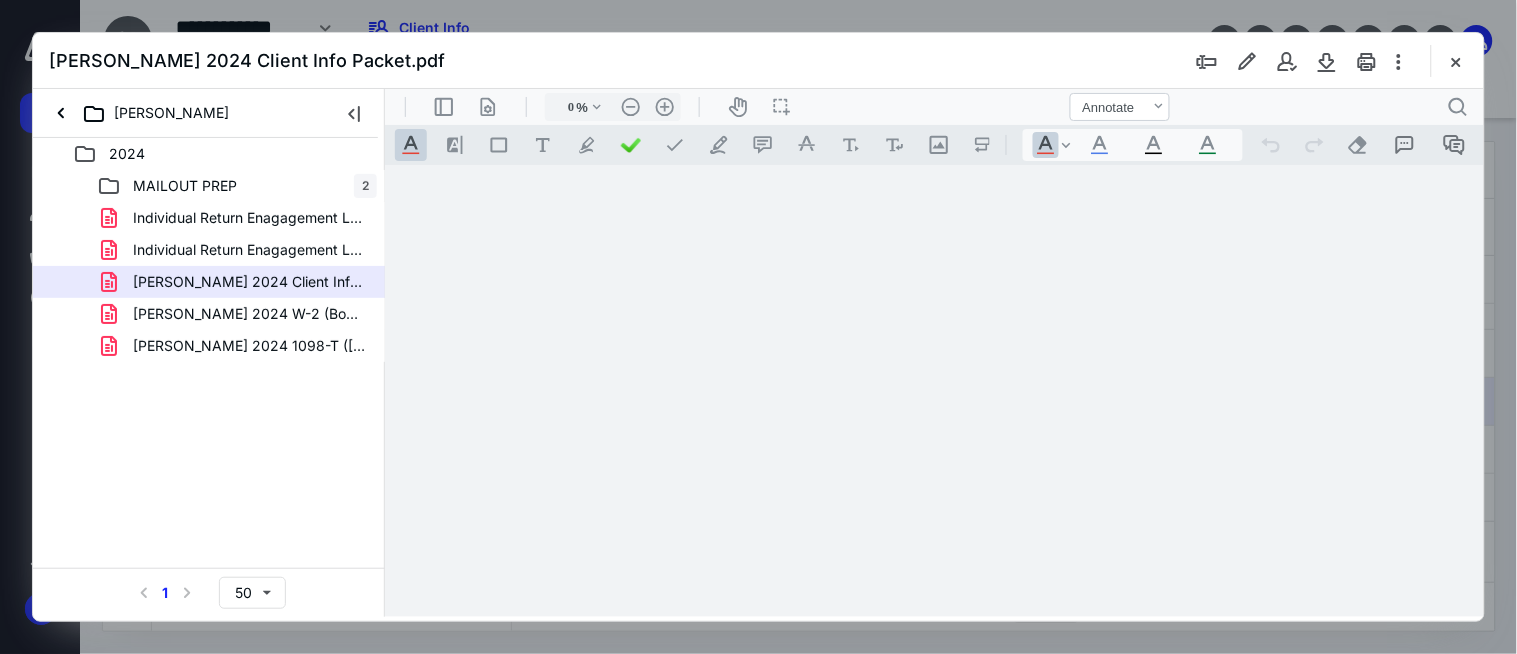 type on "176" 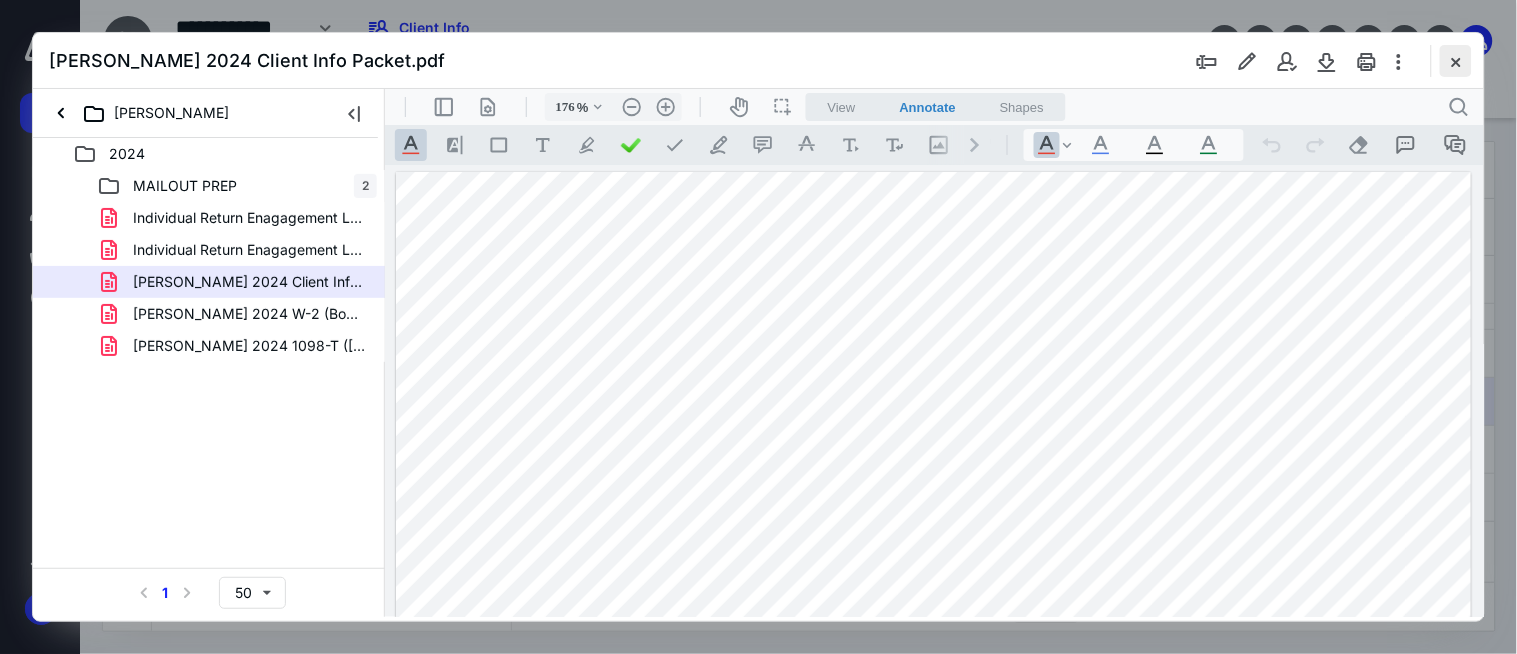 click at bounding box center [1456, 61] 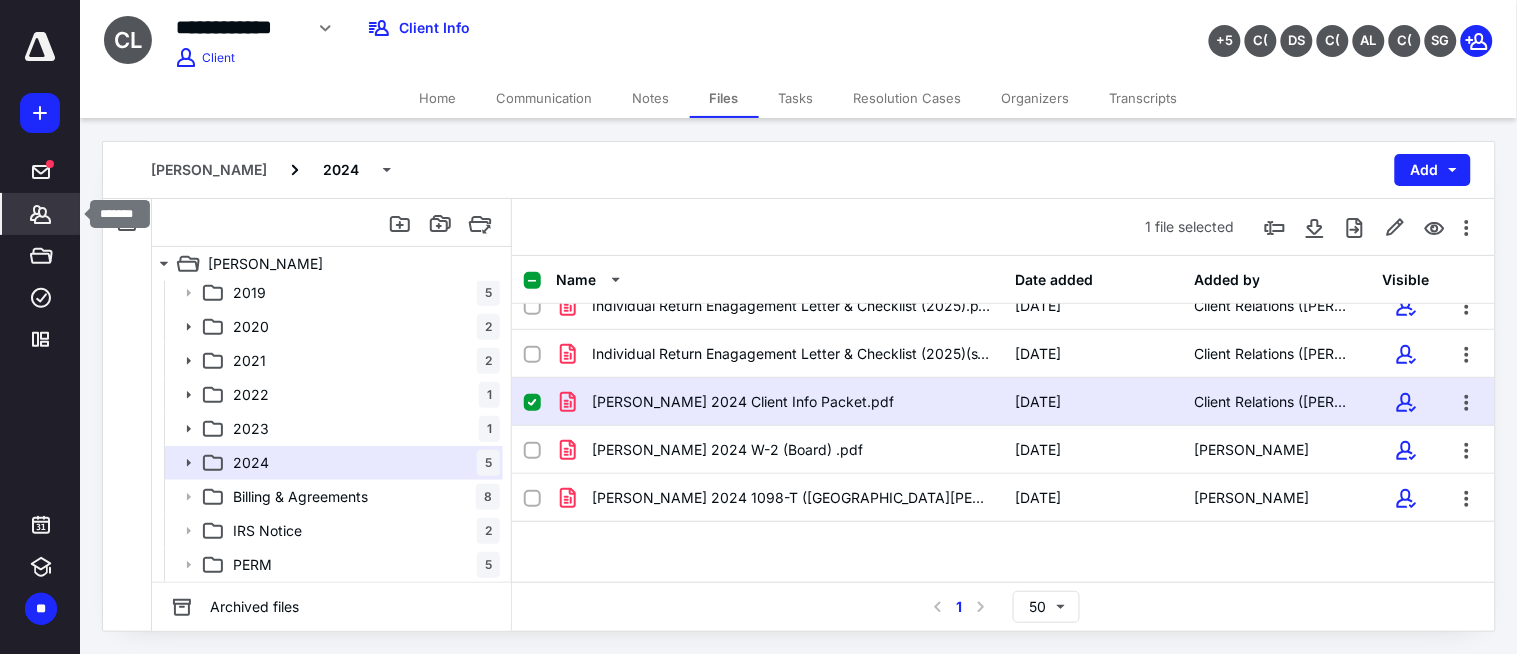 click 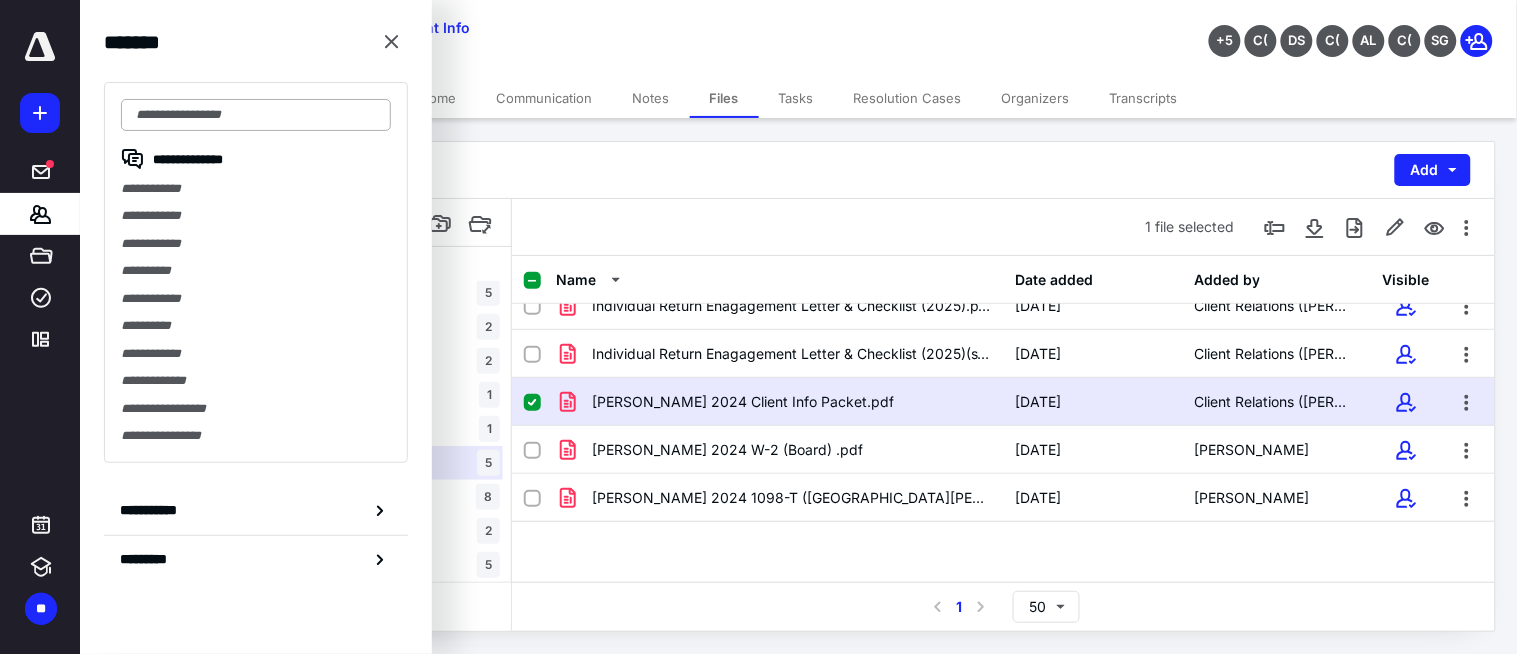 click at bounding box center (256, 115) 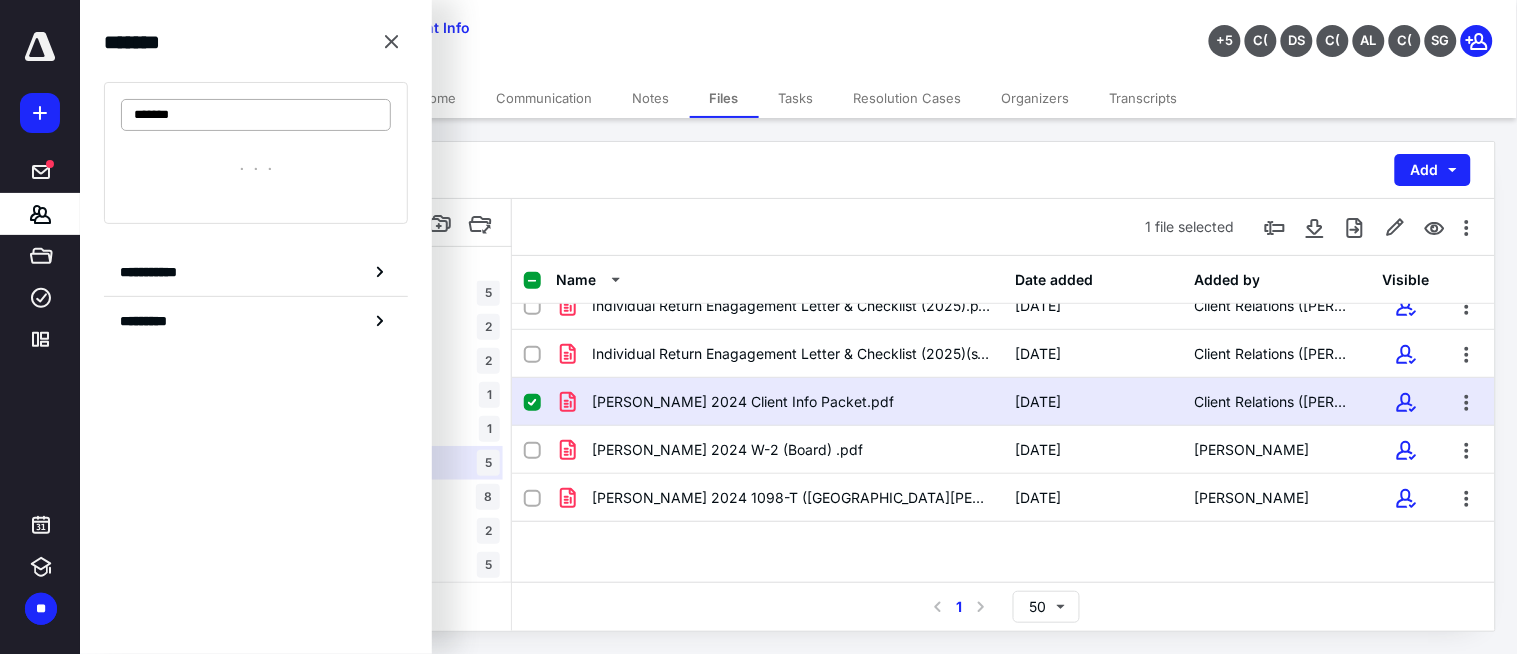drag, startPoint x: 163, startPoint y: 116, endPoint x: 271, endPoint y: 120, distance: 108.07405 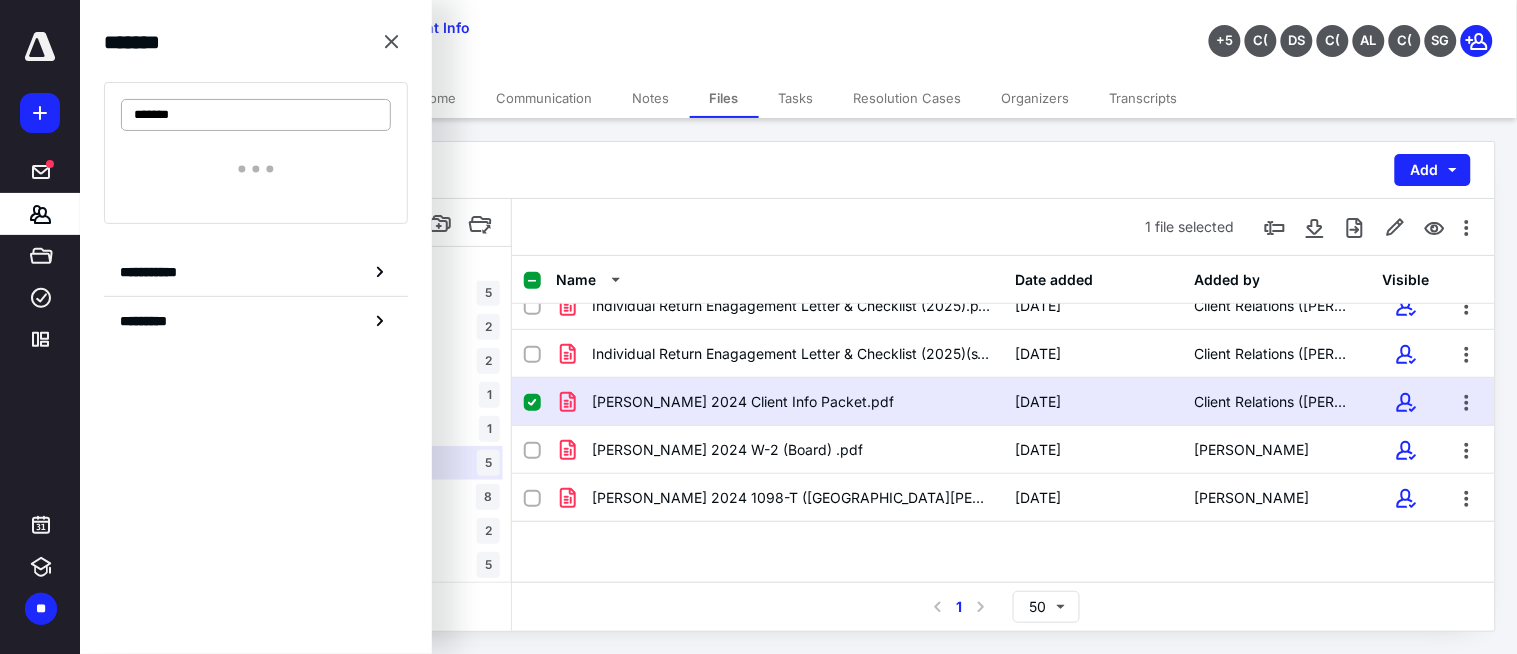 click on "*******" at bounding box center [256, 115] 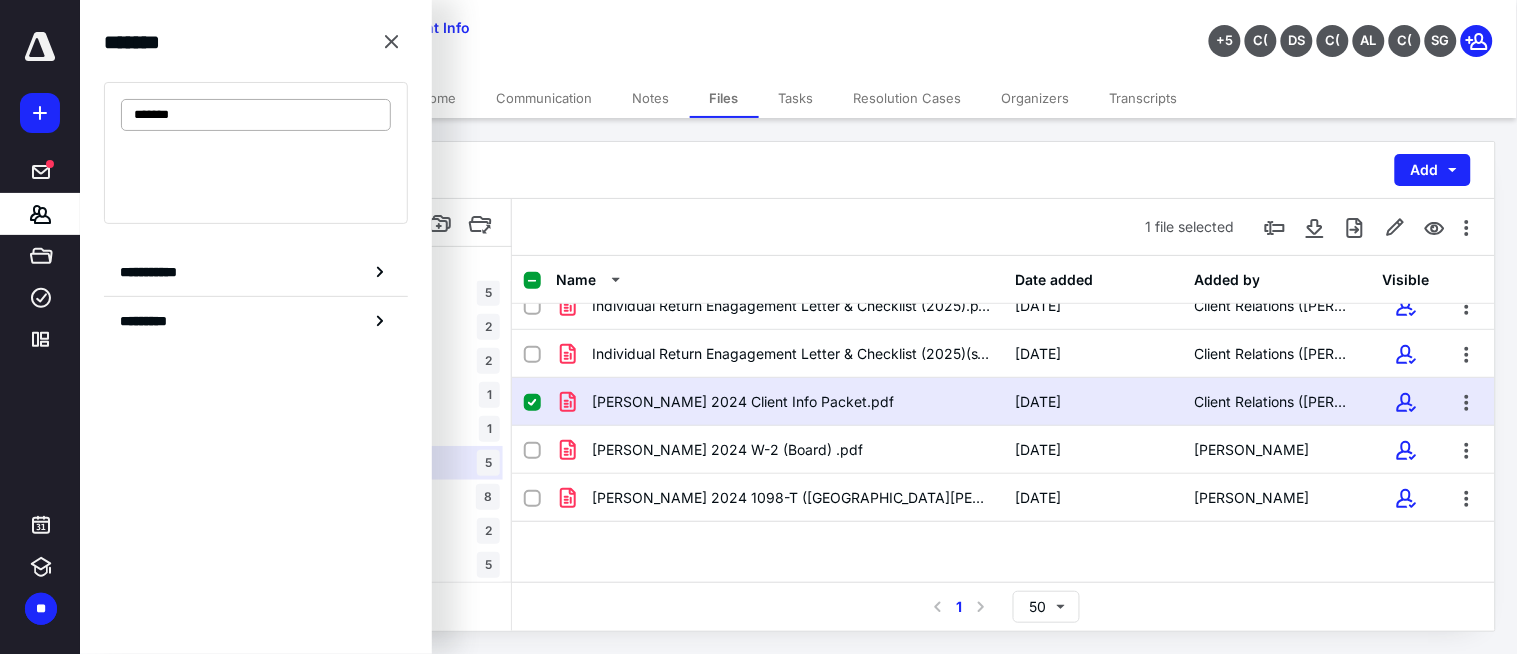 type on "********" 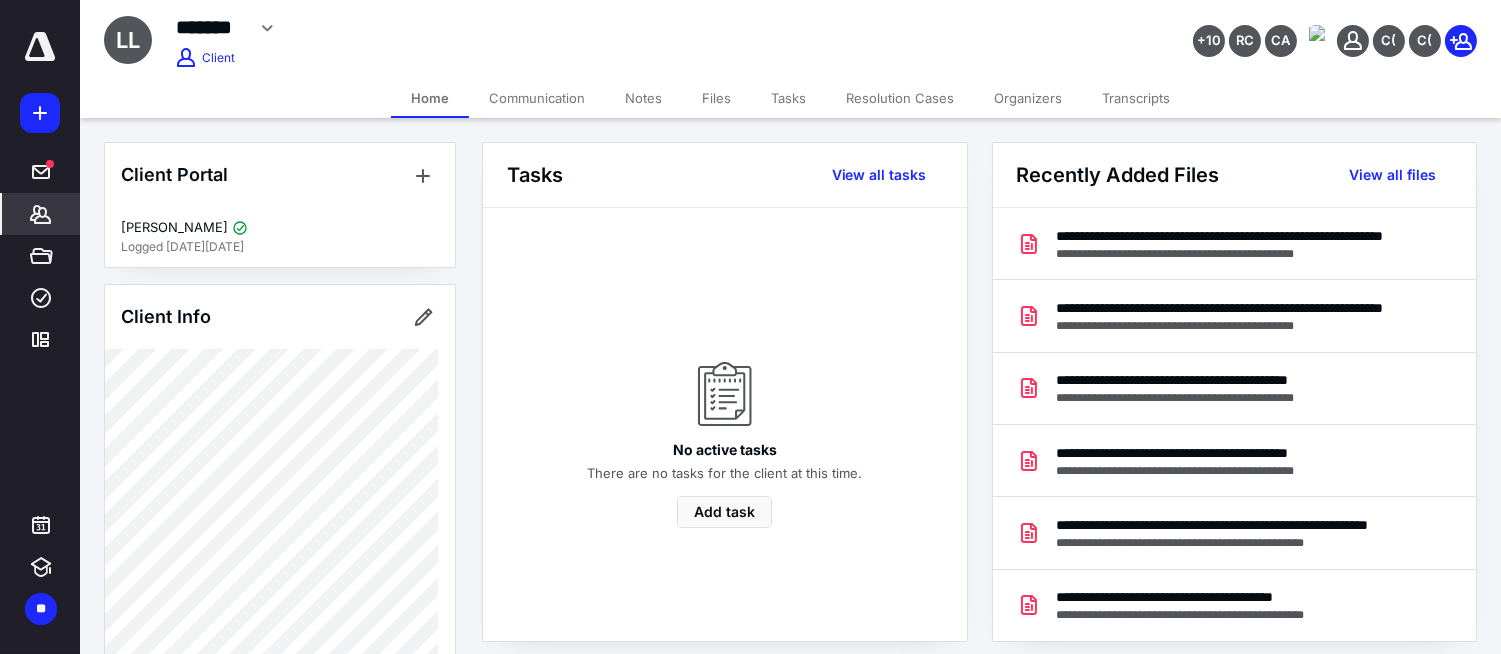 click on "Files" at bounding box center [716, 98] 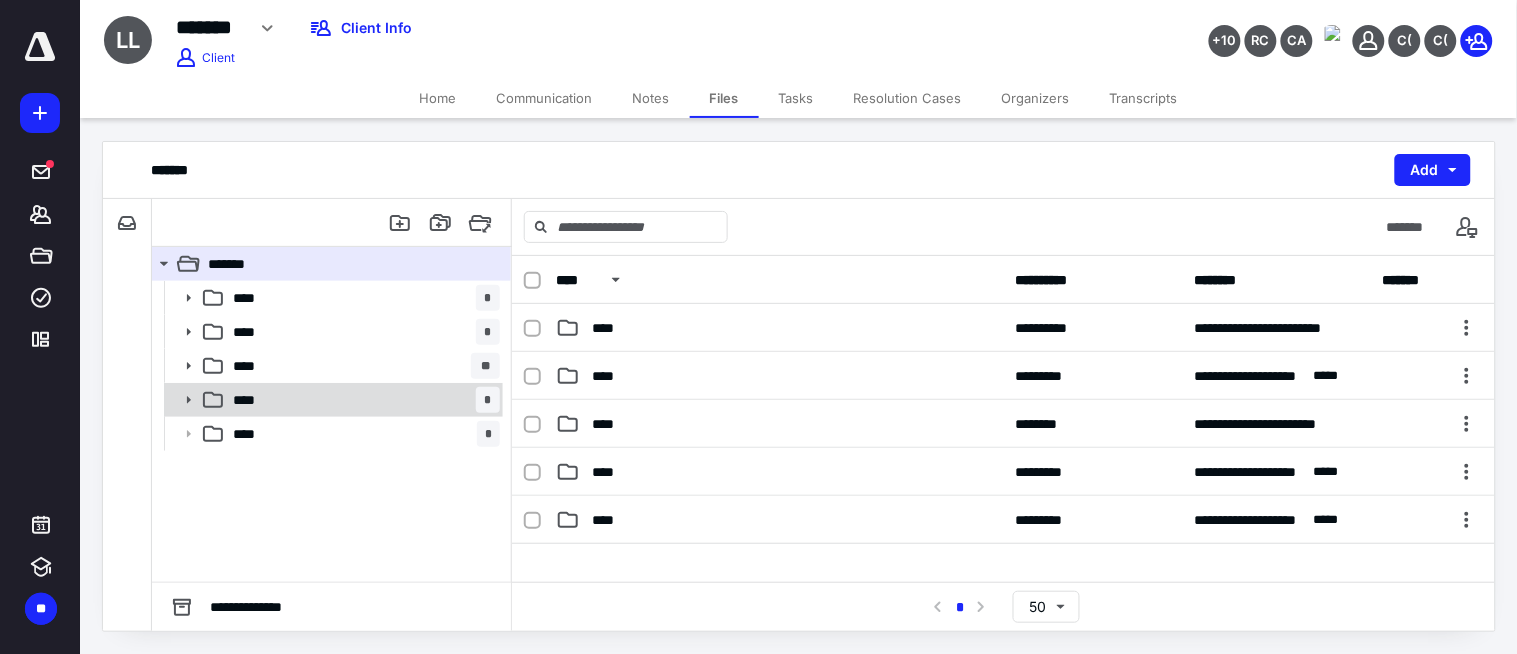 click on "**** *" at bounding box center (362, 400) 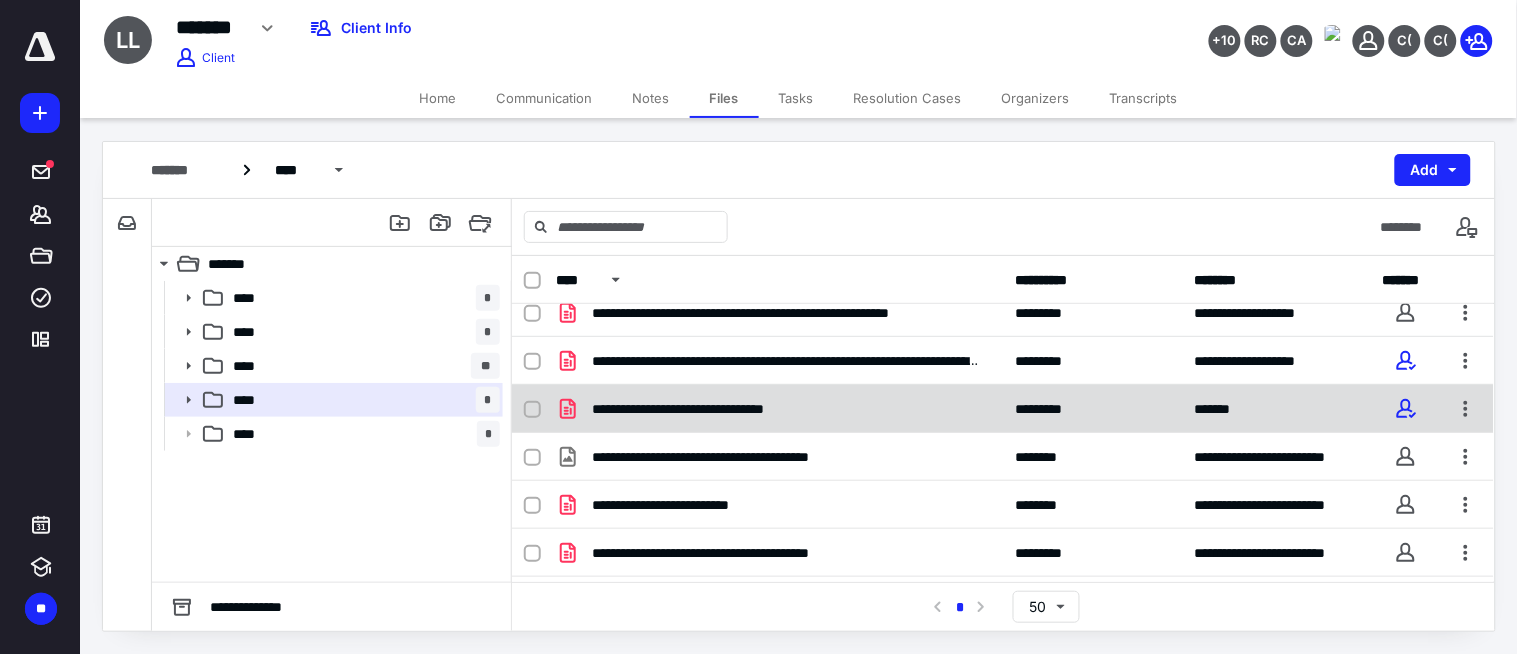 scroll, scrollTop: 203, scrollLeft: 0, axis: vertical 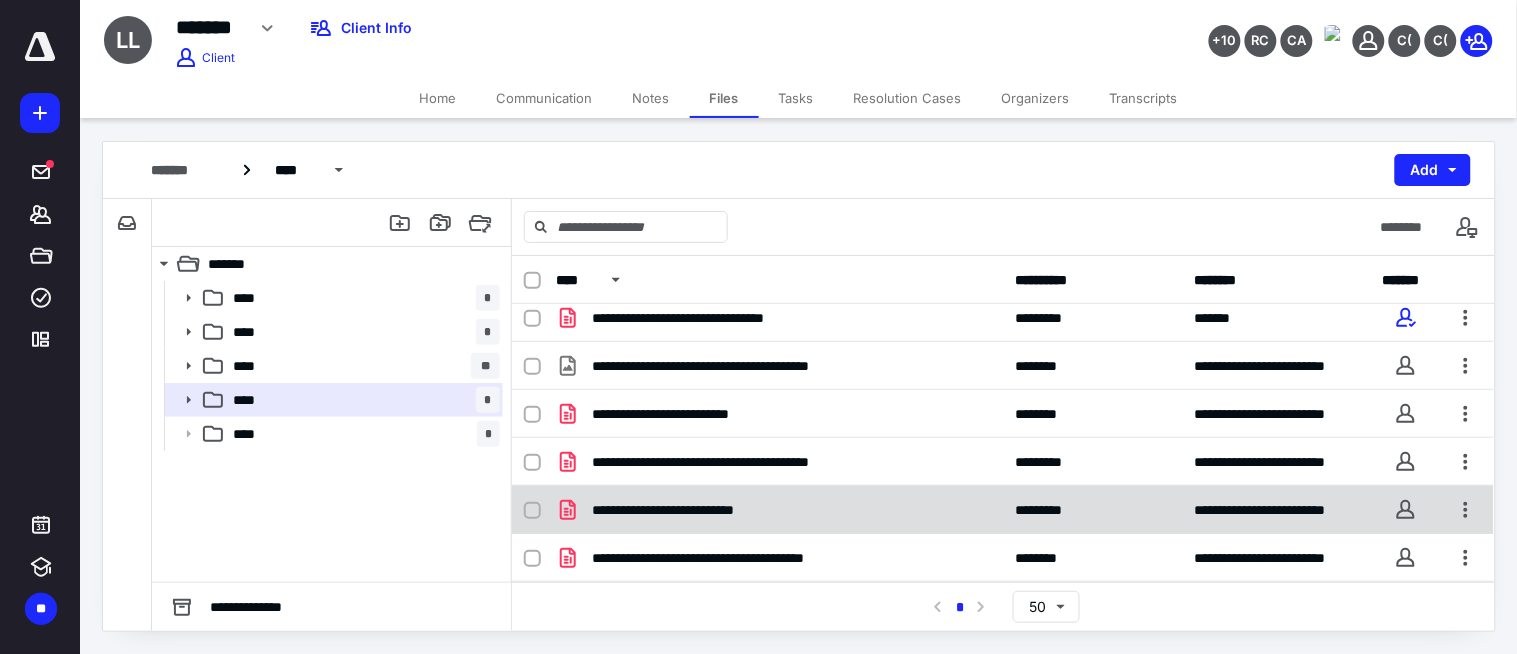 click on "**********" at bounding box center (779, 510) 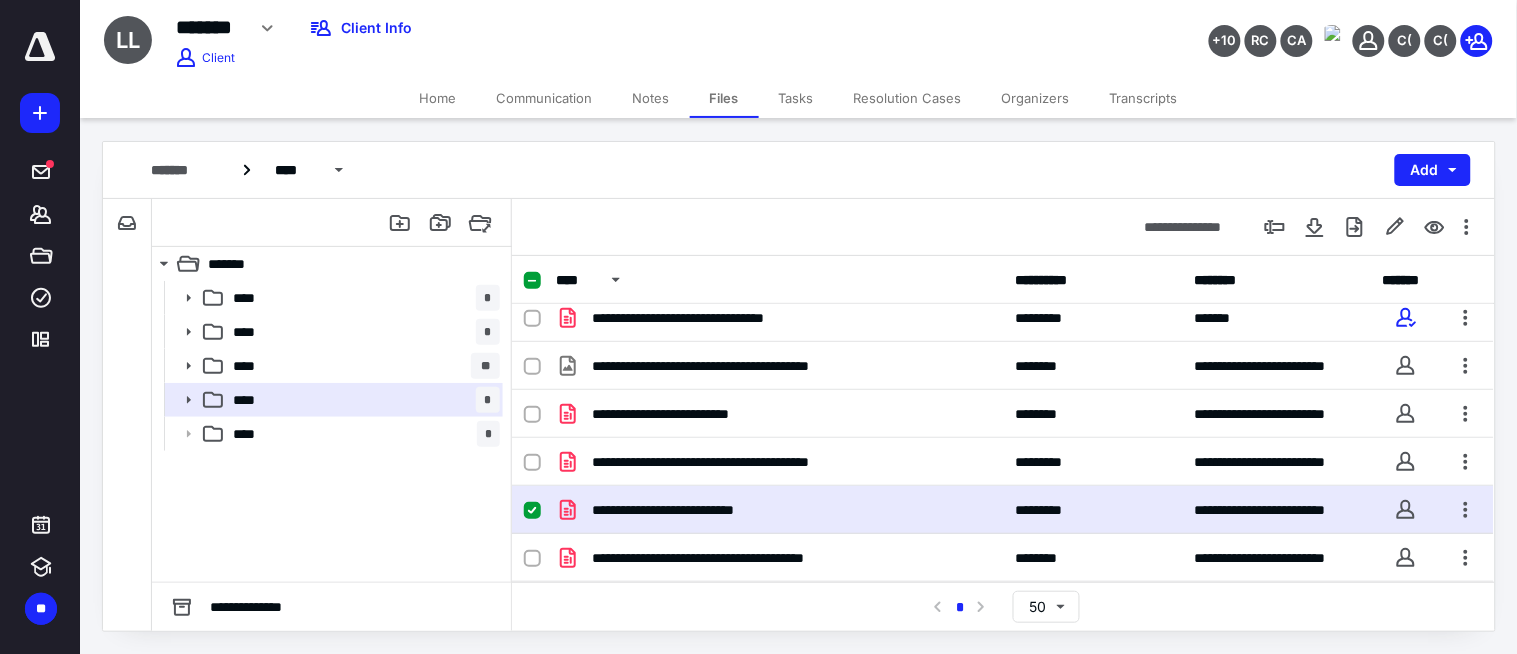 click on "**********" at bounding box center [779, 510] 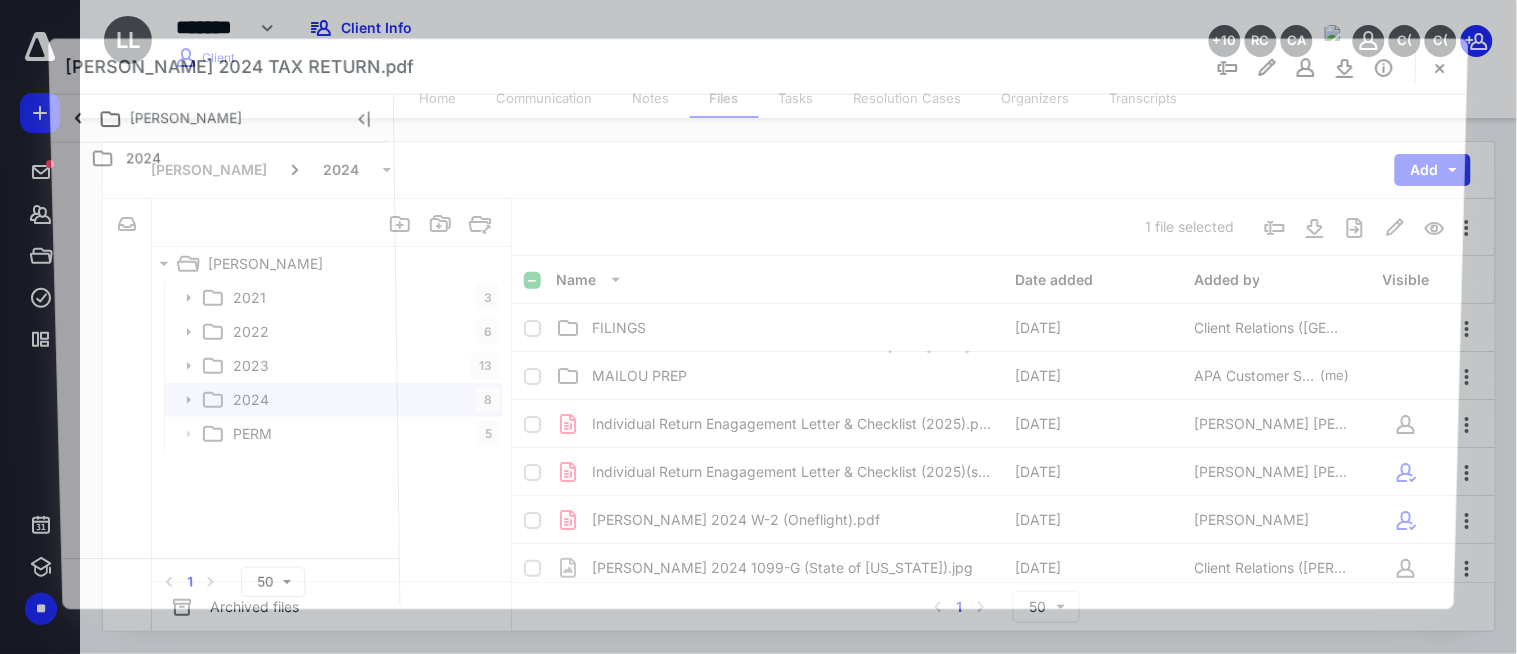 scroll, scrollTop: 203, scrollLeft: 0, axis: vertical 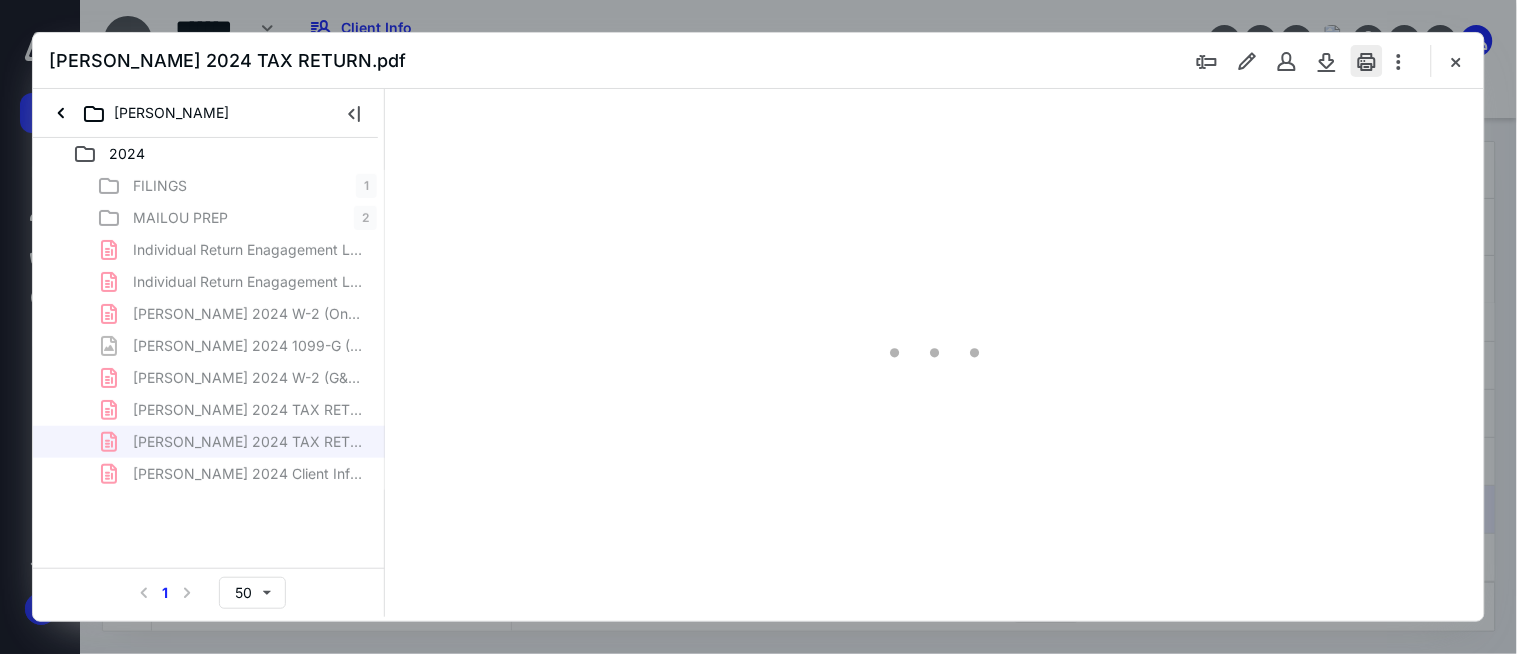 click at bounding box center (1367, 61) 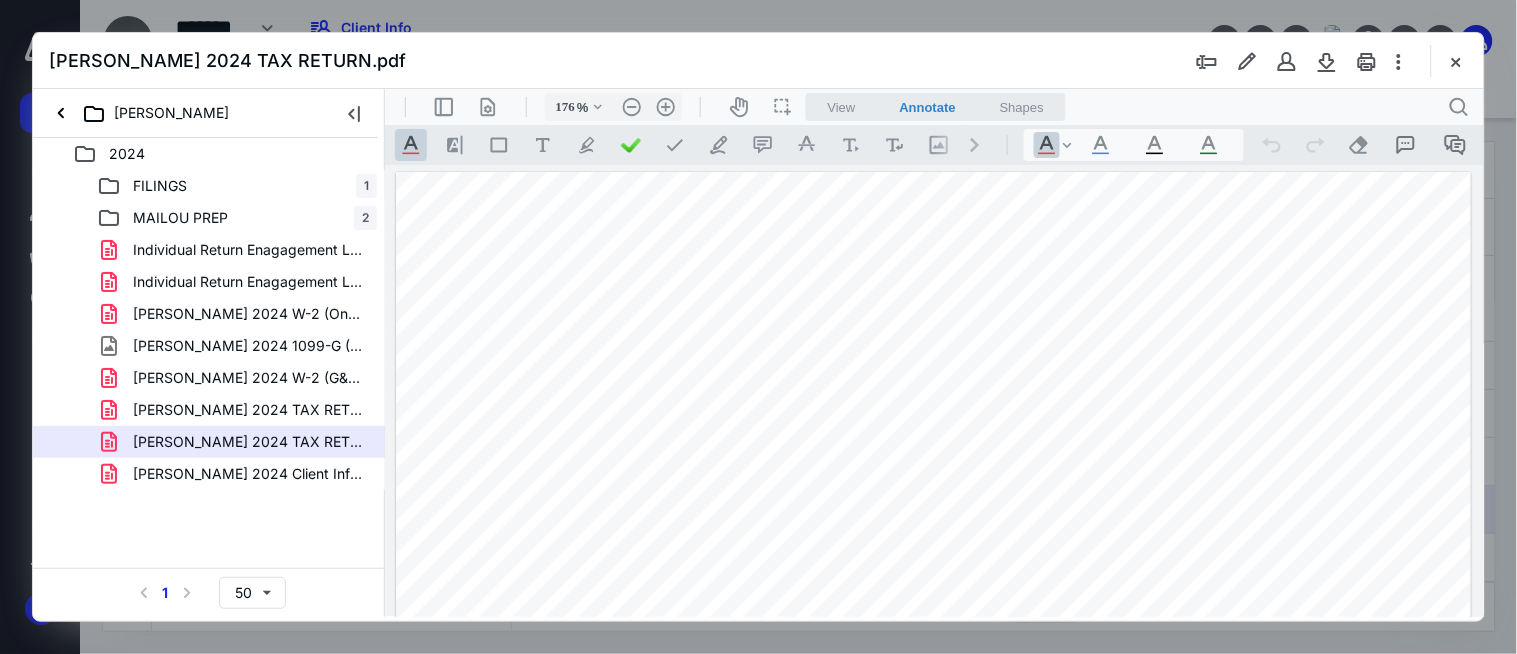 scroll, scrollTop: 0, scrollLeft: 0, axis: both 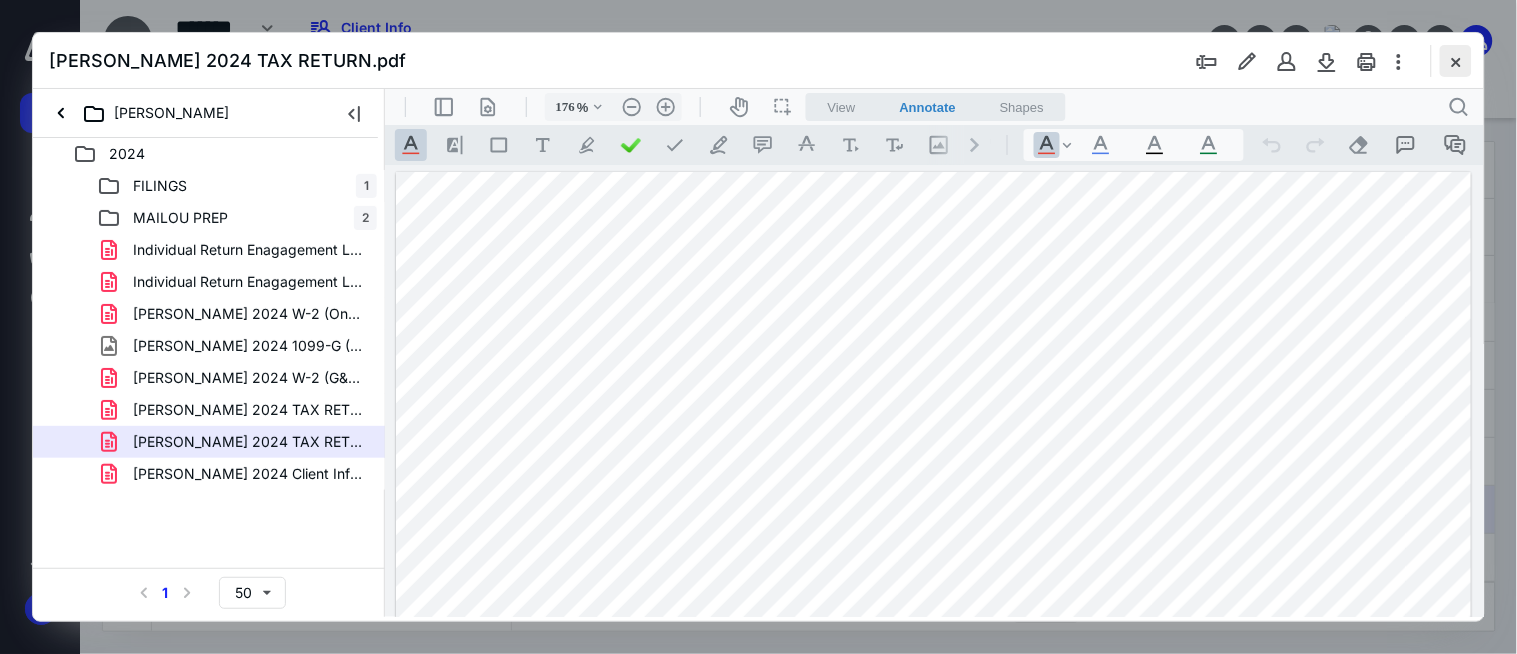 click at bounding box center [1456, 61] 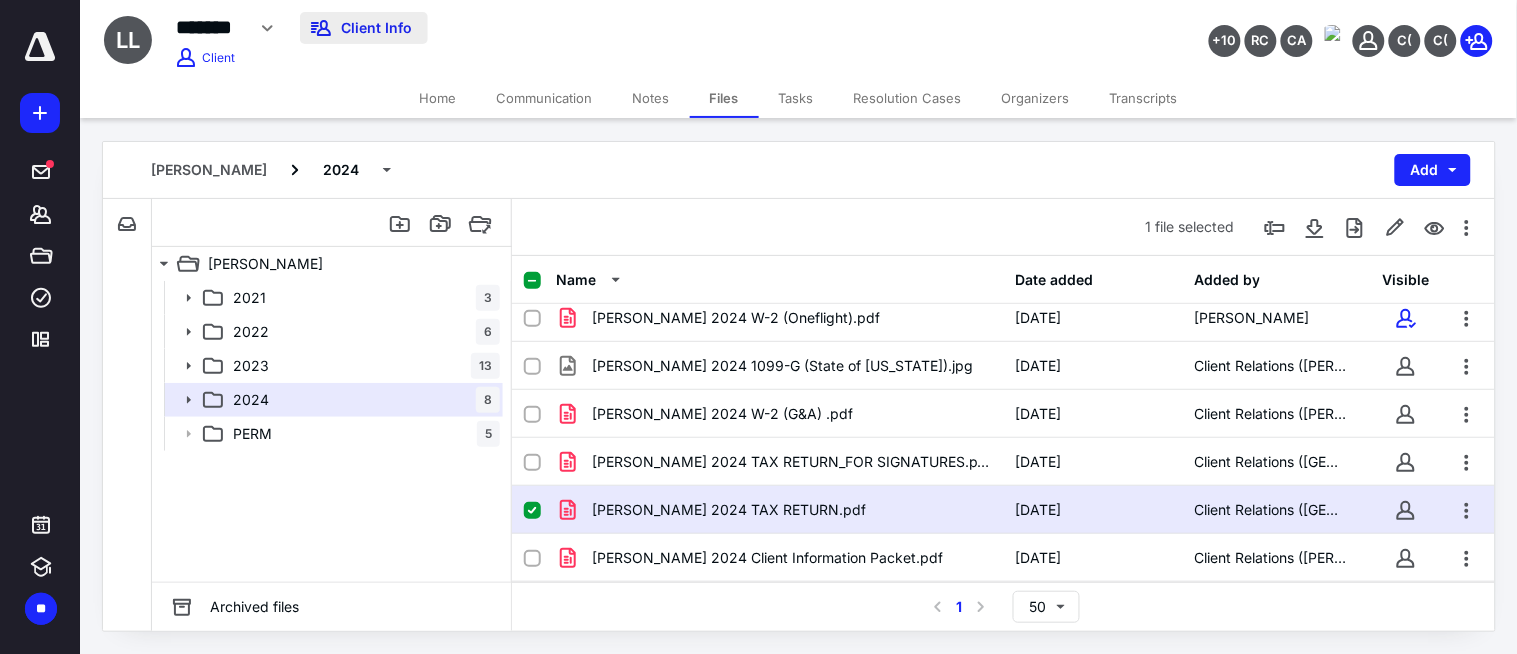 click on "Client Info" at bounding box center [364, 28] 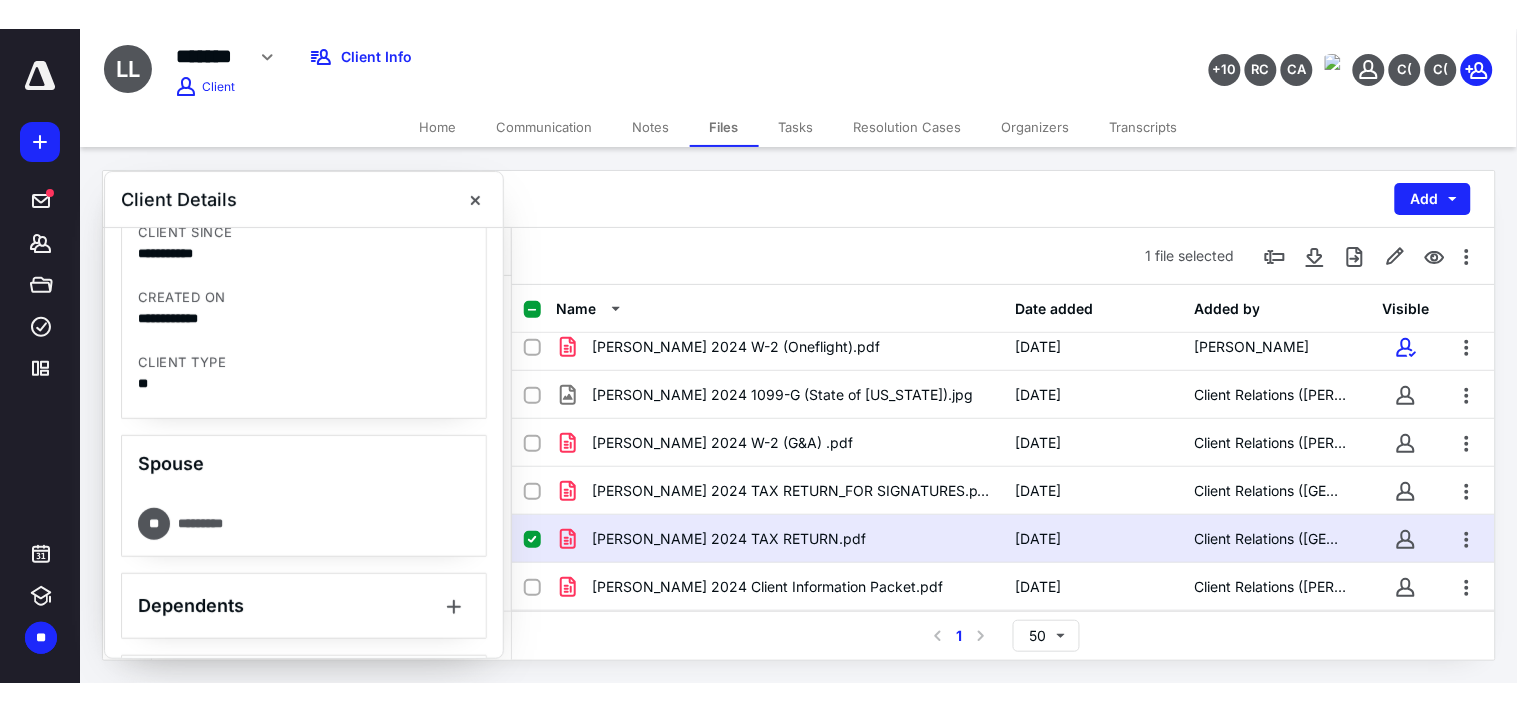 scroll, scrollTop: 888, scrollLeft: 0, axis: vertical 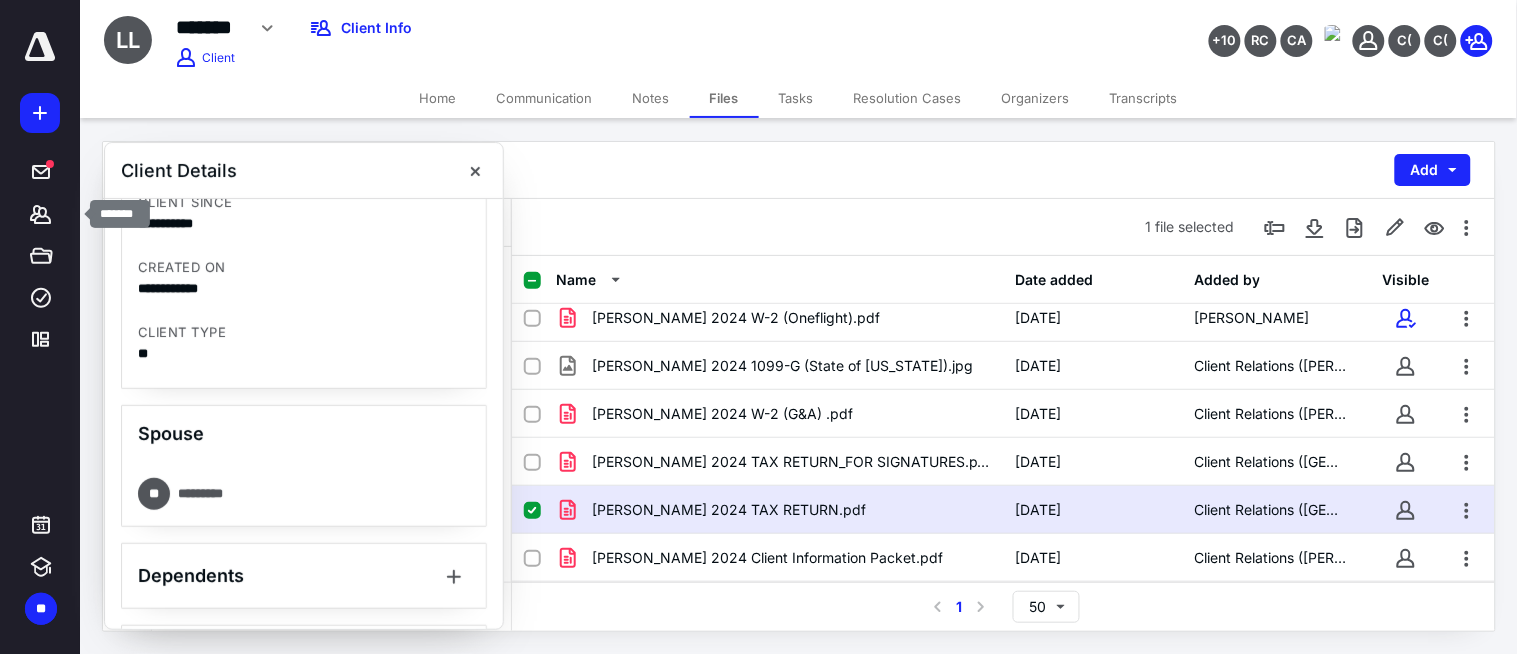 drag, startPoint x: 18, startPoint y: 218, endPoint x: 132, endPoint y: 126, distance: 146.49232 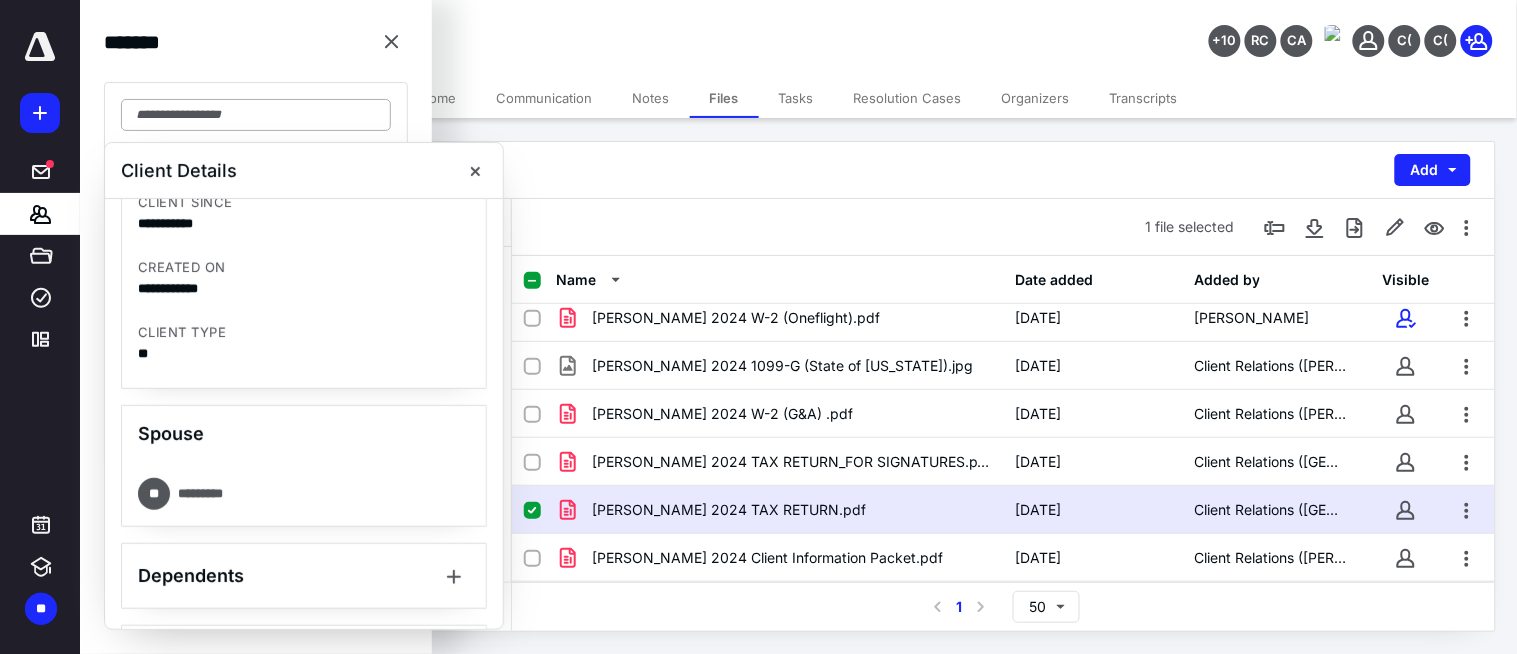 click at bounding box center [256, 115] 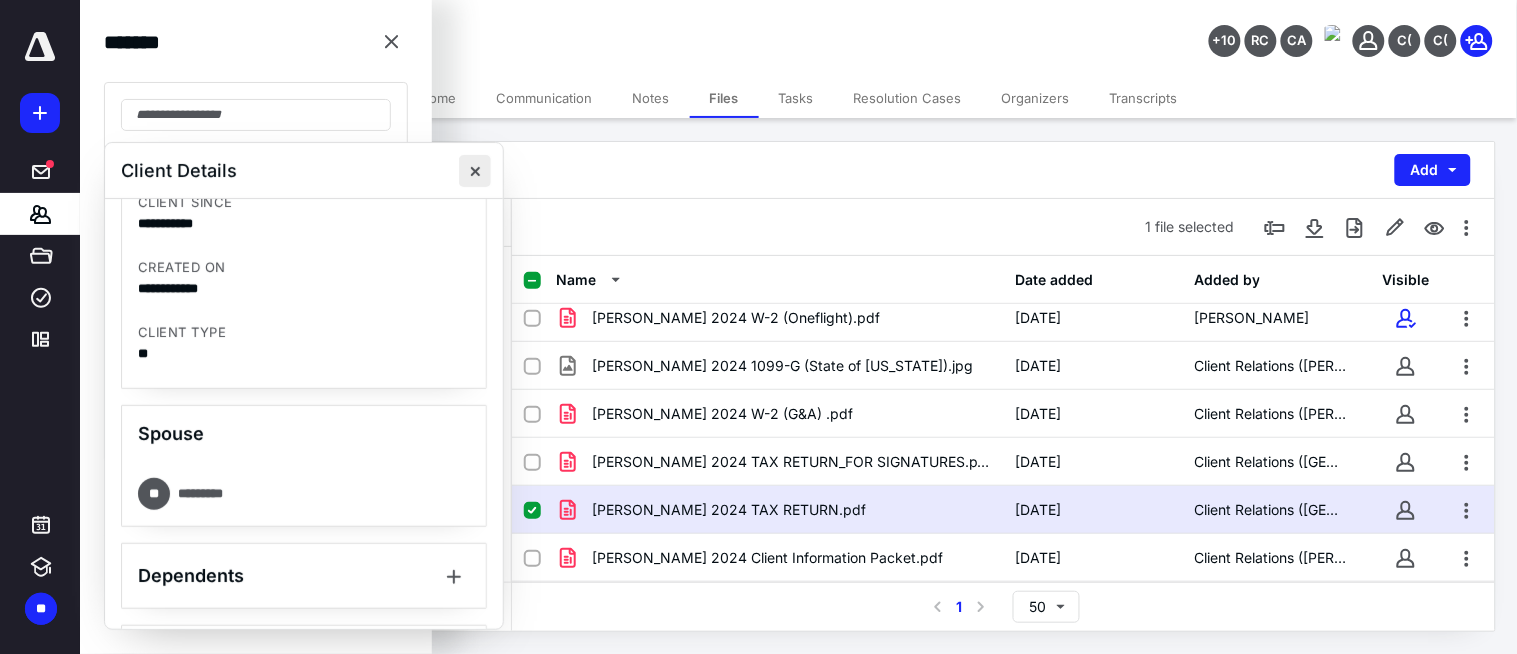 drag, startPoint x: 470, startPoint y: 171, endPoint x: 298, endPoint y: 120, distance: 179.40178 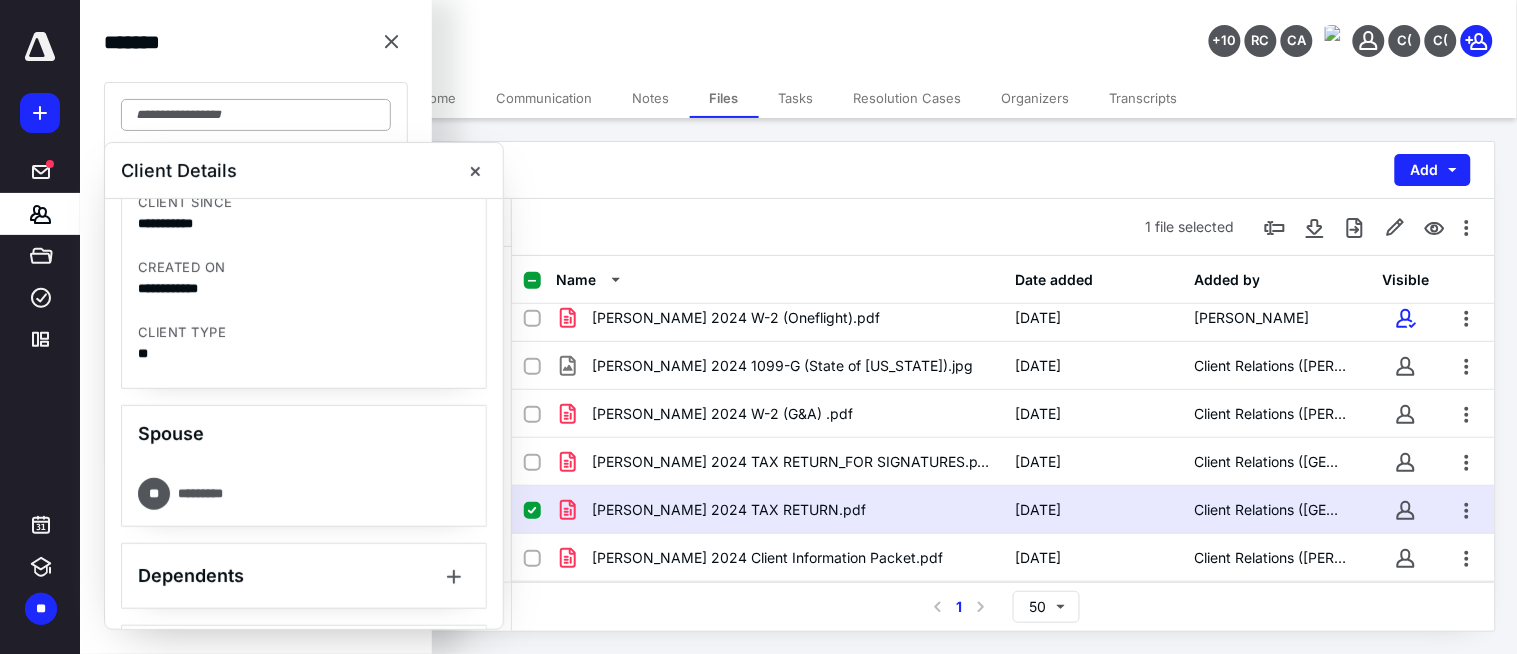 click at bounding box center (475, 171) 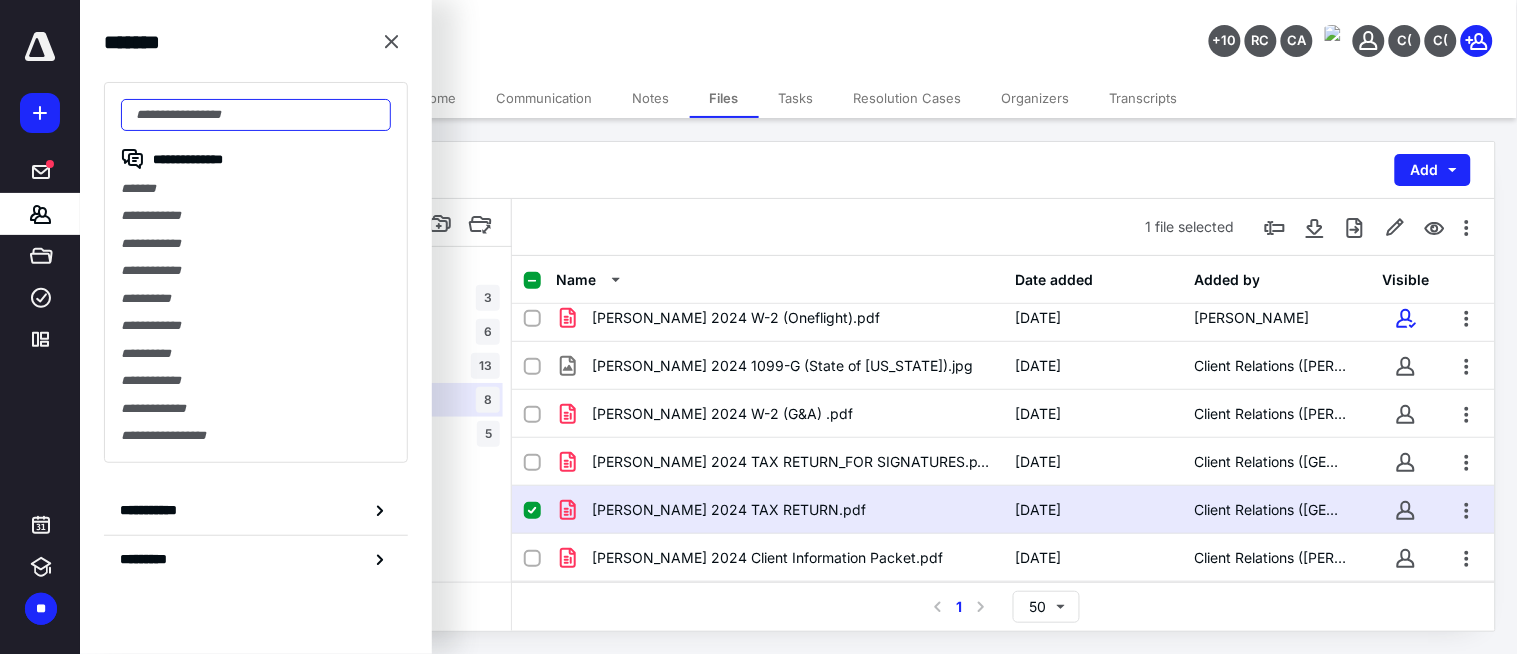 click at bounding box center (256, 115) 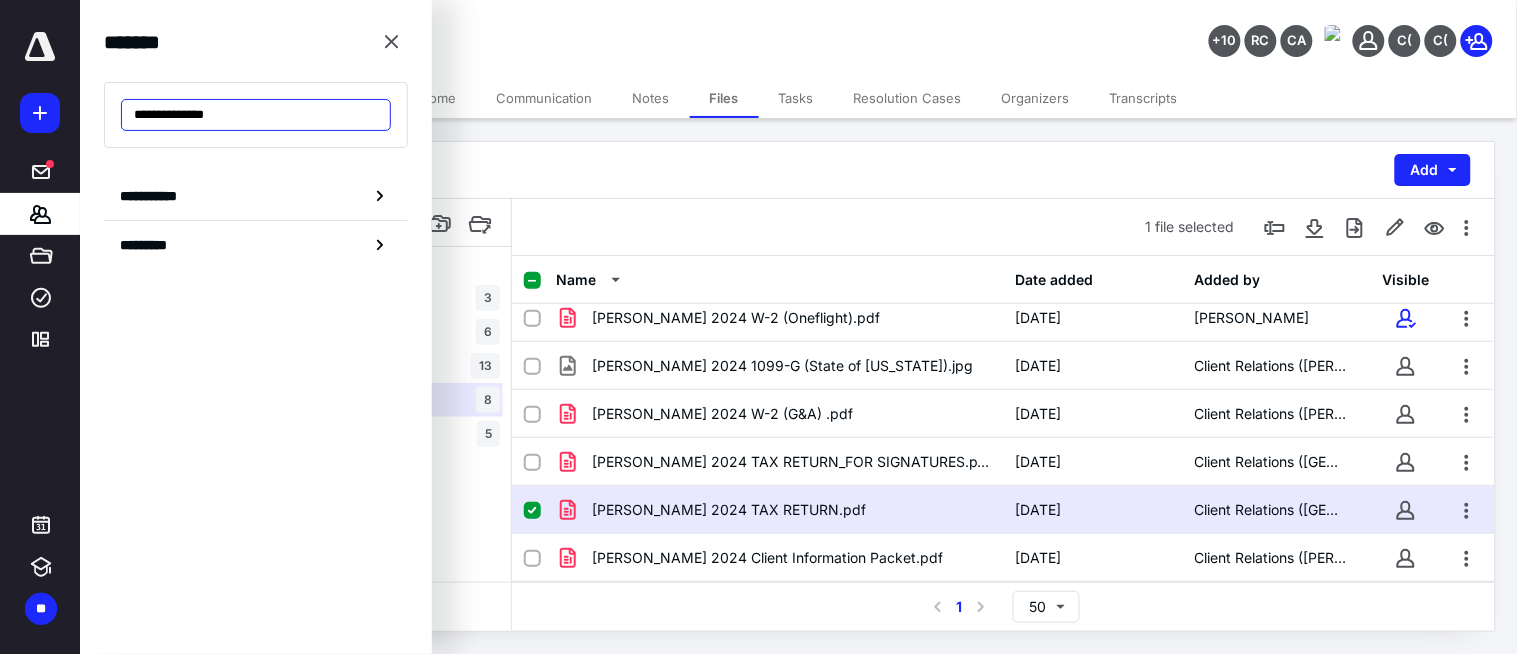 click on "**********" at bounding box center [256, 115] 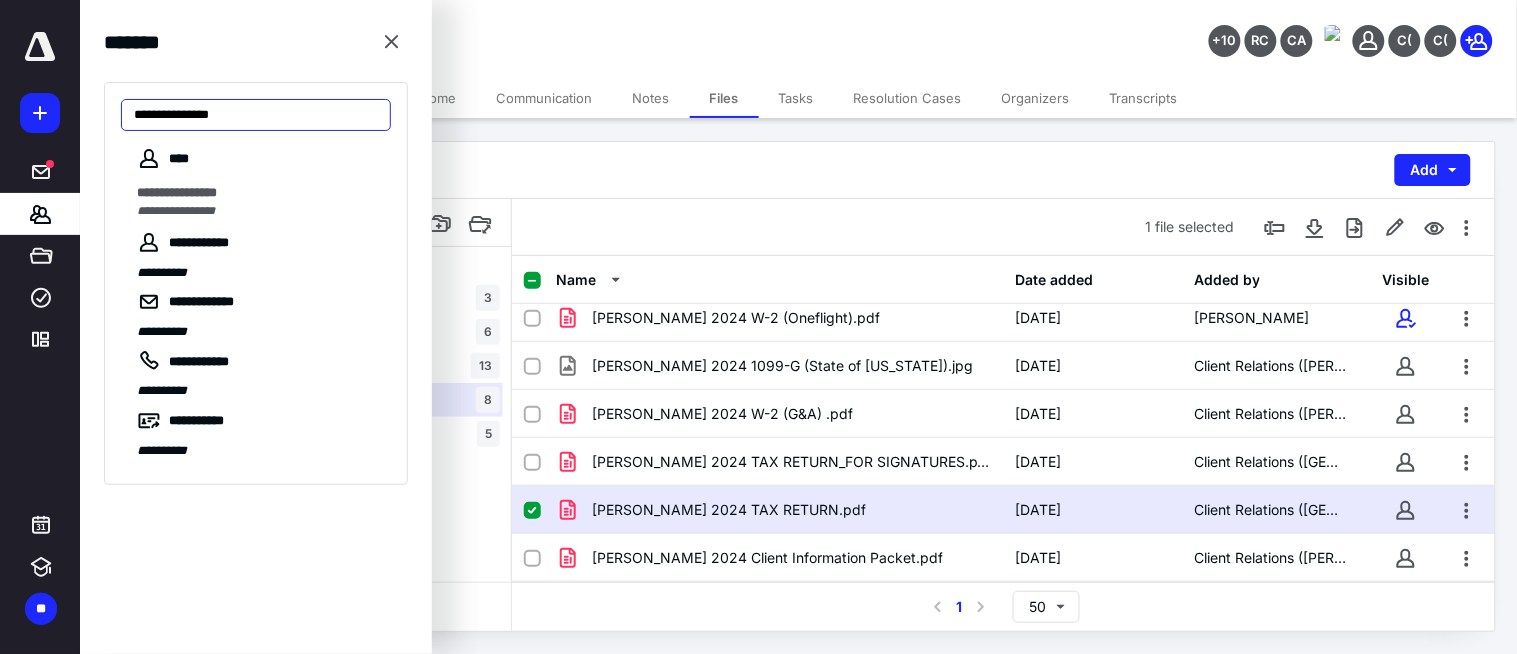 type on "**********" 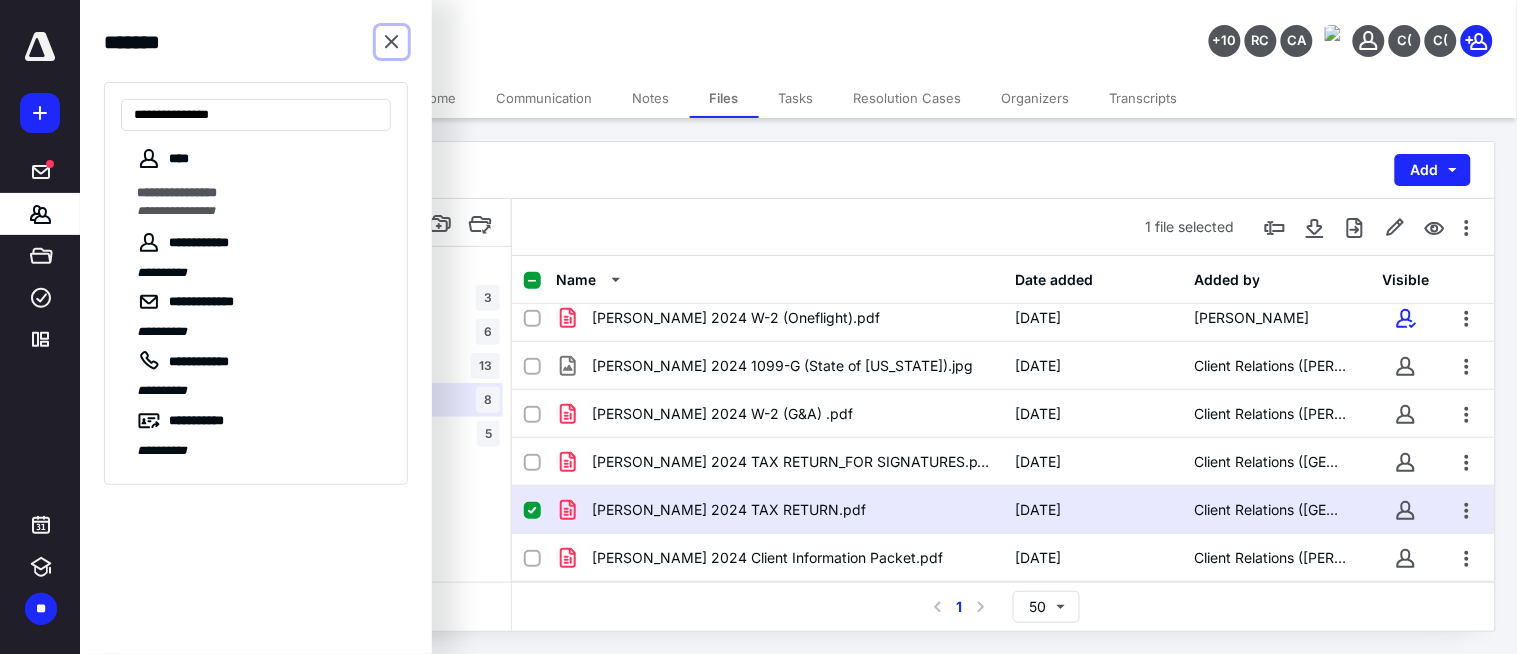 drag, startPoint x: 397, startPoint y: 33, endPoint x: 386, endPoint y: 12, distance: 23.70654 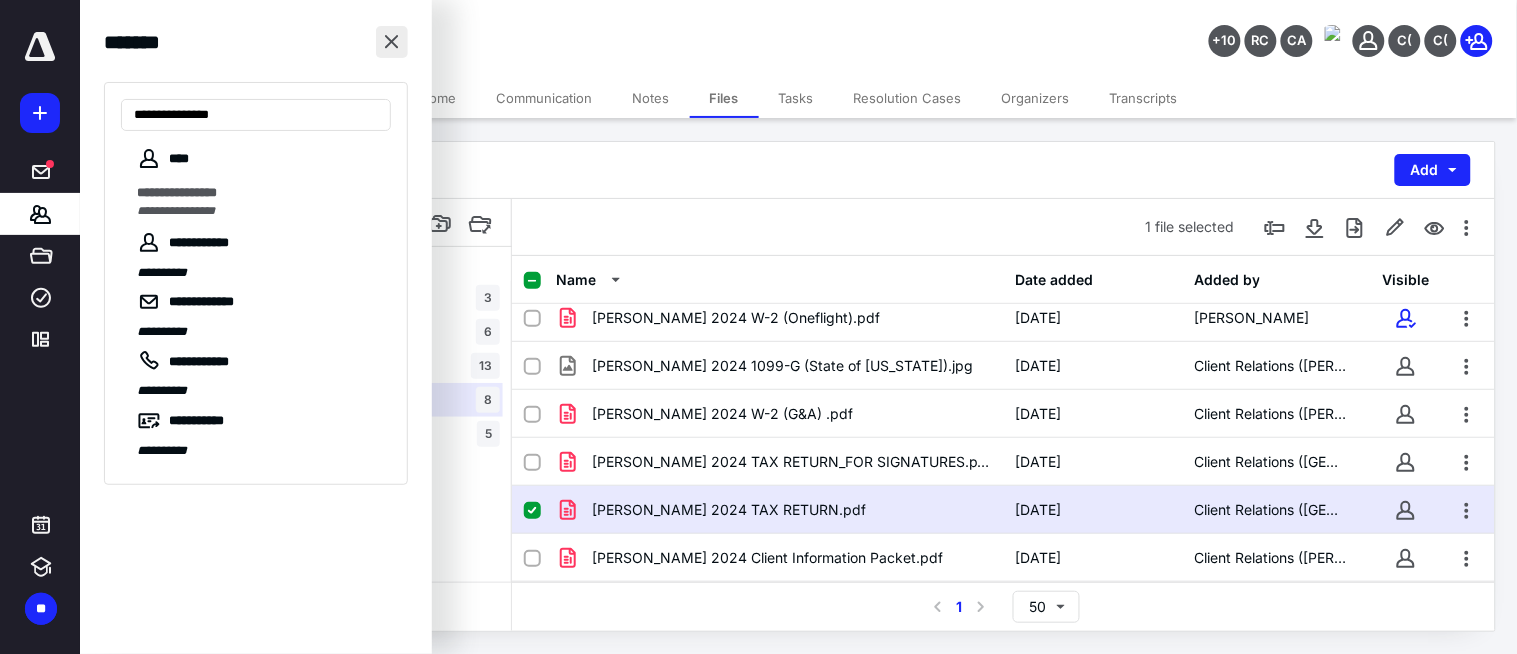 click at bounding box center (392, 42) 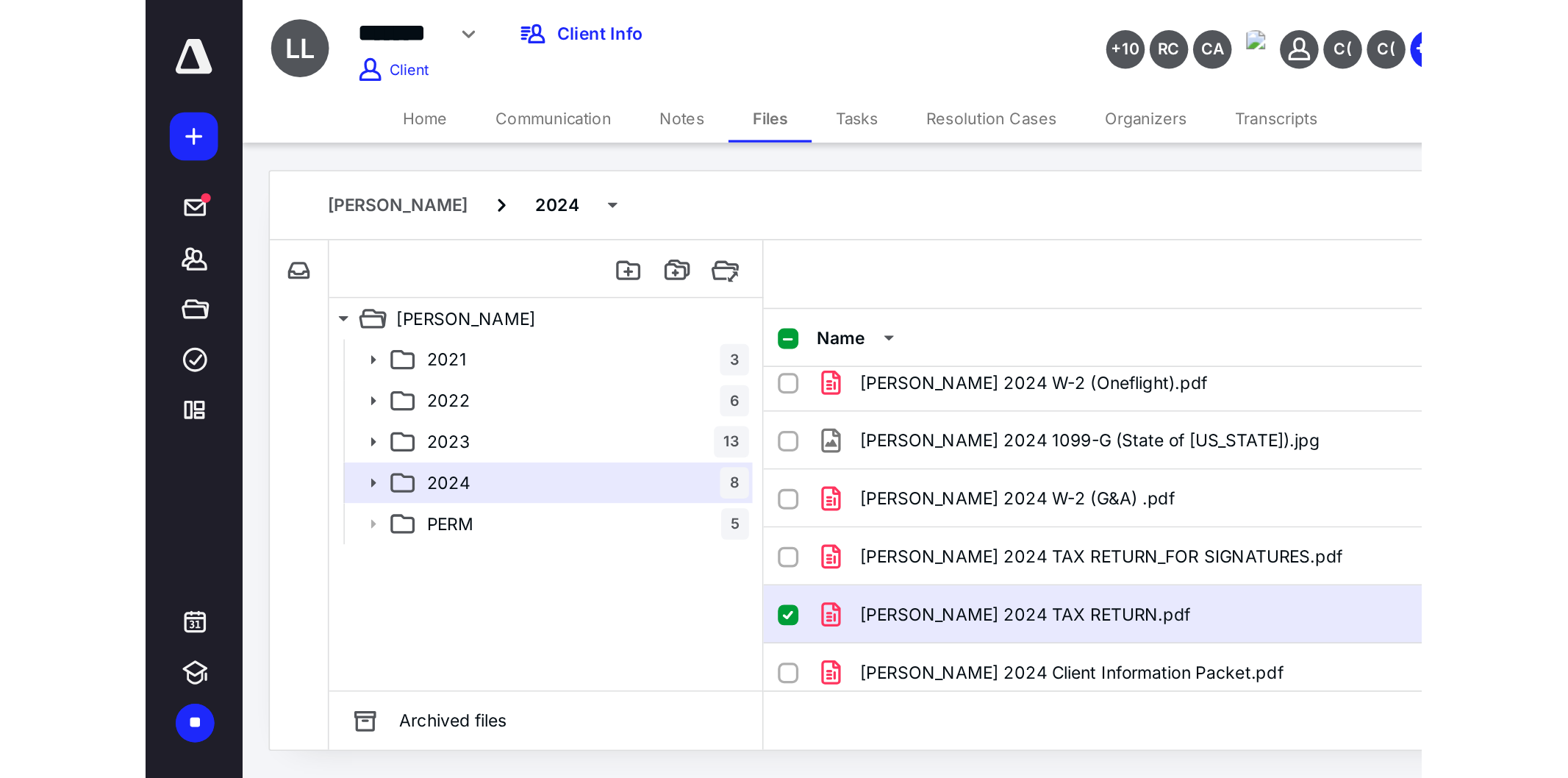 scroll, scrollTop: 0, scrollLeft: 0, axis: both 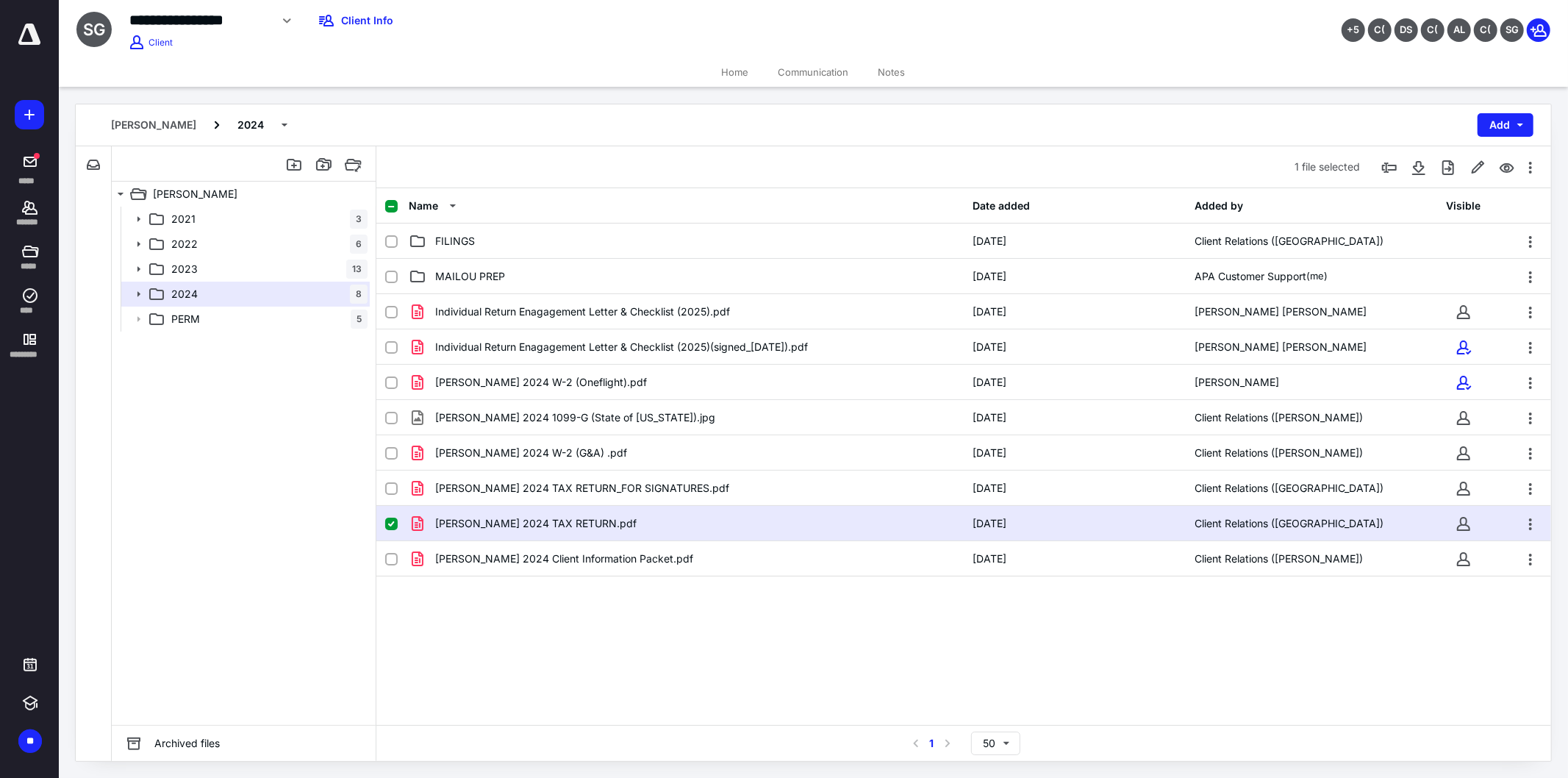 click on "Home" at bounding box center (735, 72) 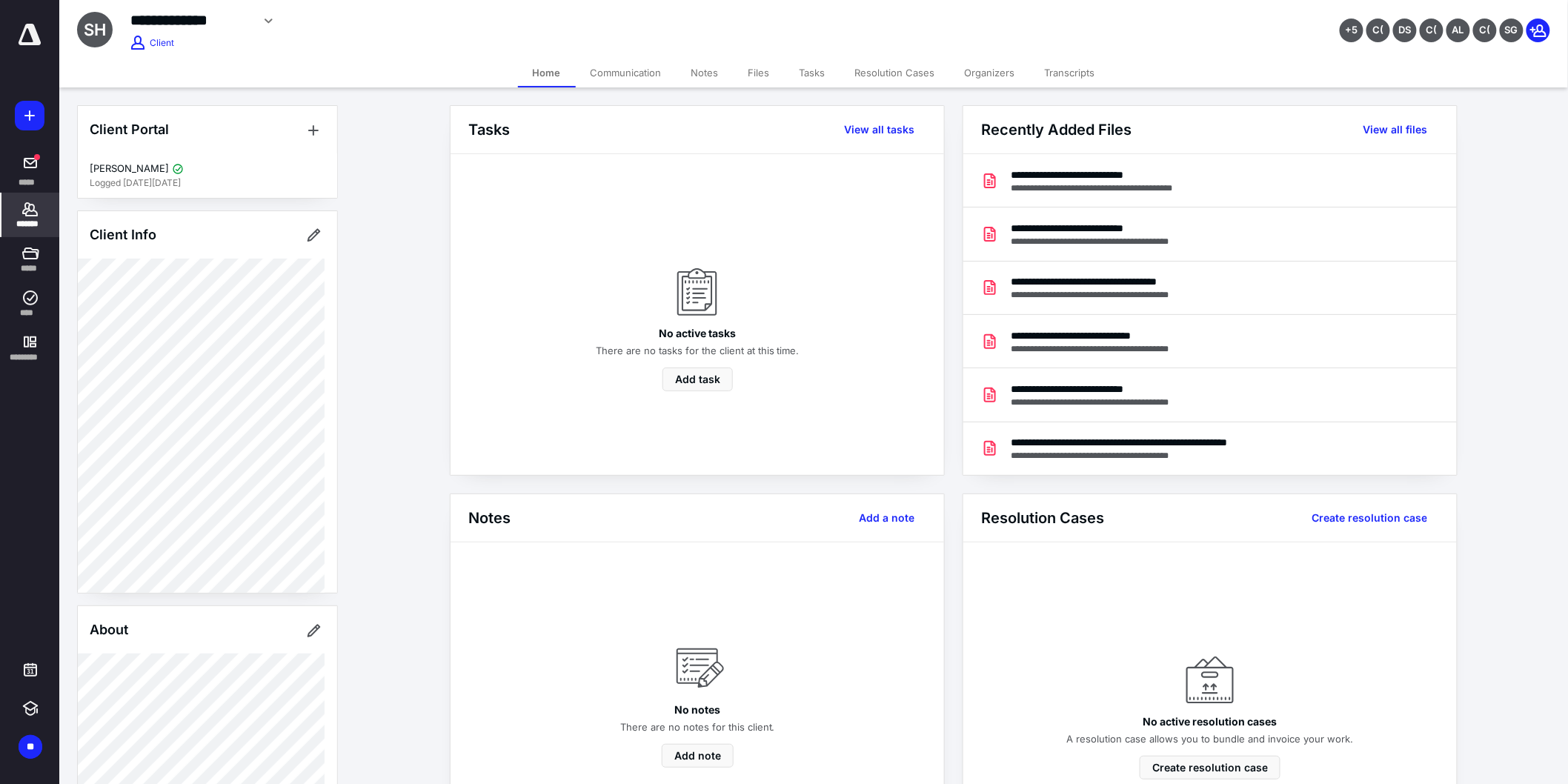 click on "Files" at bounding box center (759, 73) 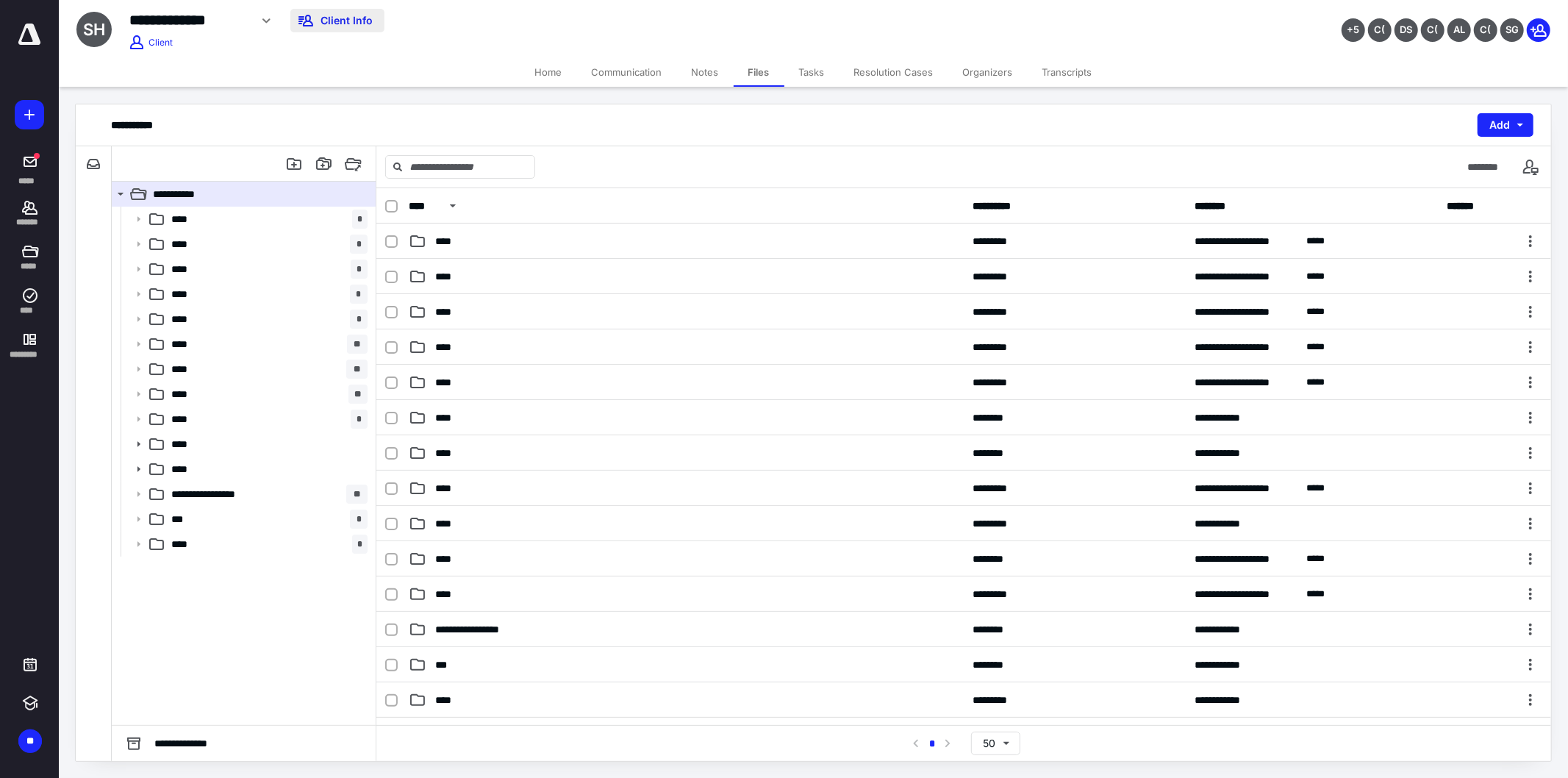 click on "Client Info" at bounding box center [337, 21] 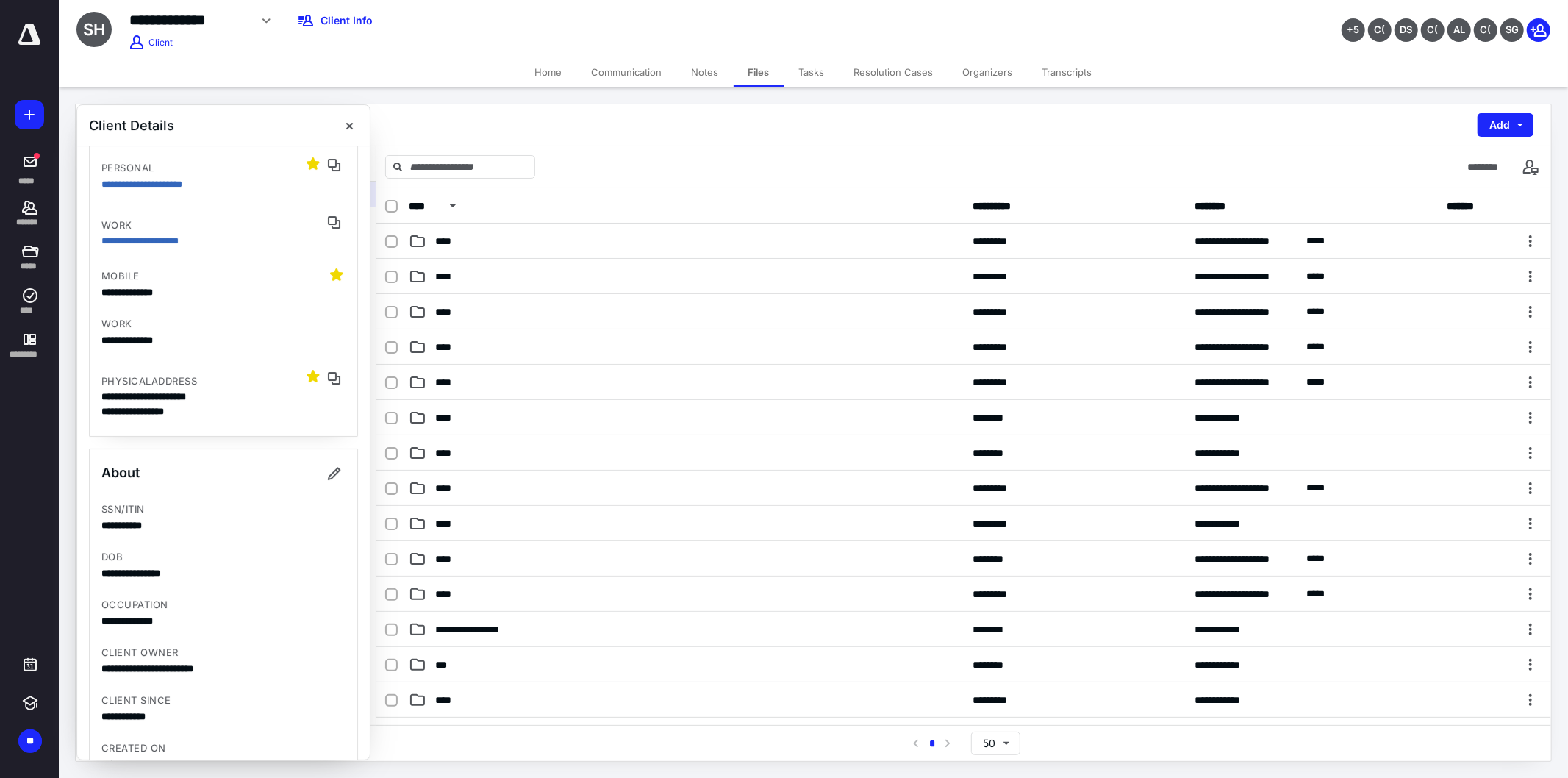scroll, scrollTop: 245, scrollLeft: 0, axis: vertical 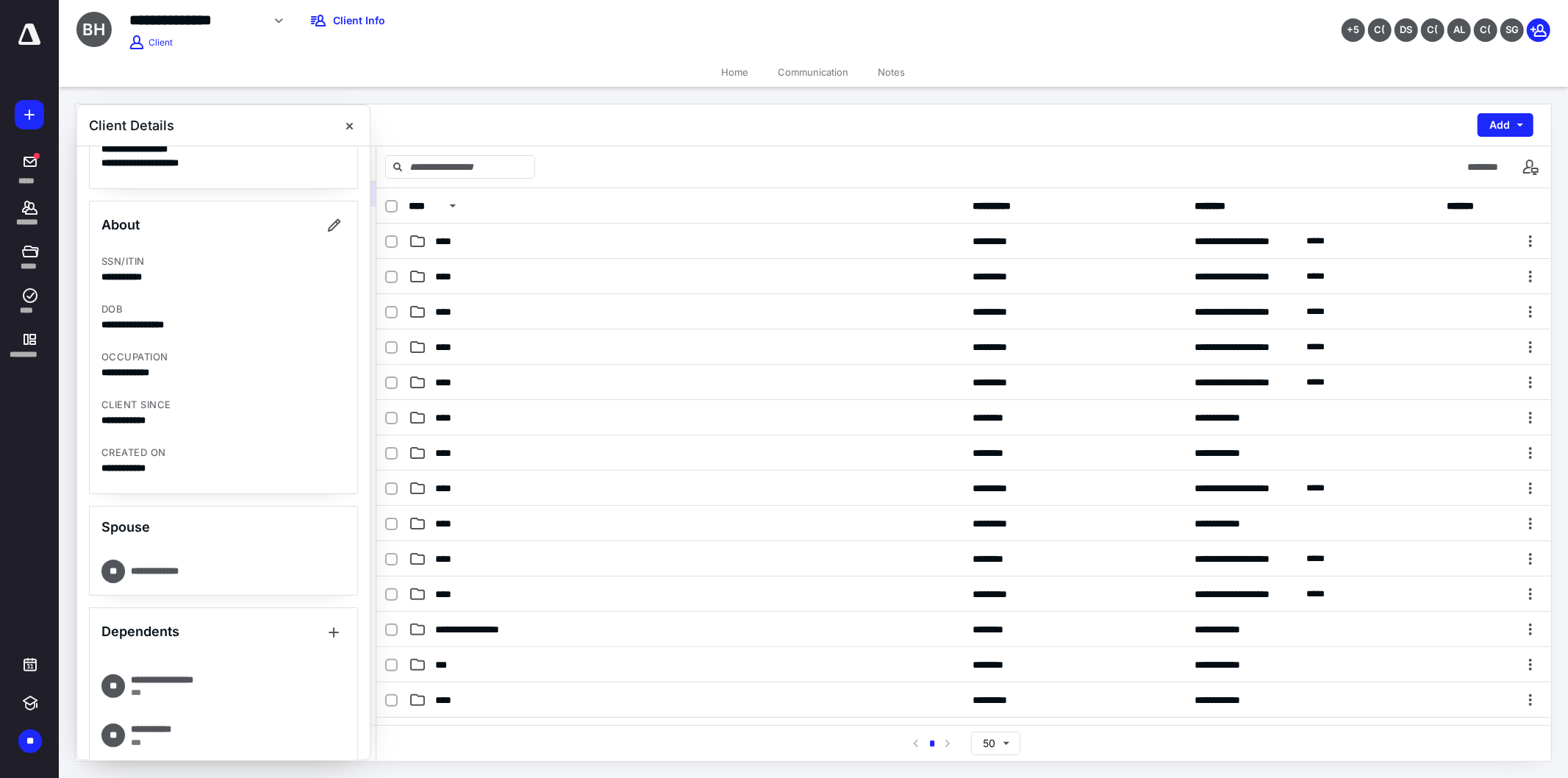 click on "Home" at bounding box center (735, 72) 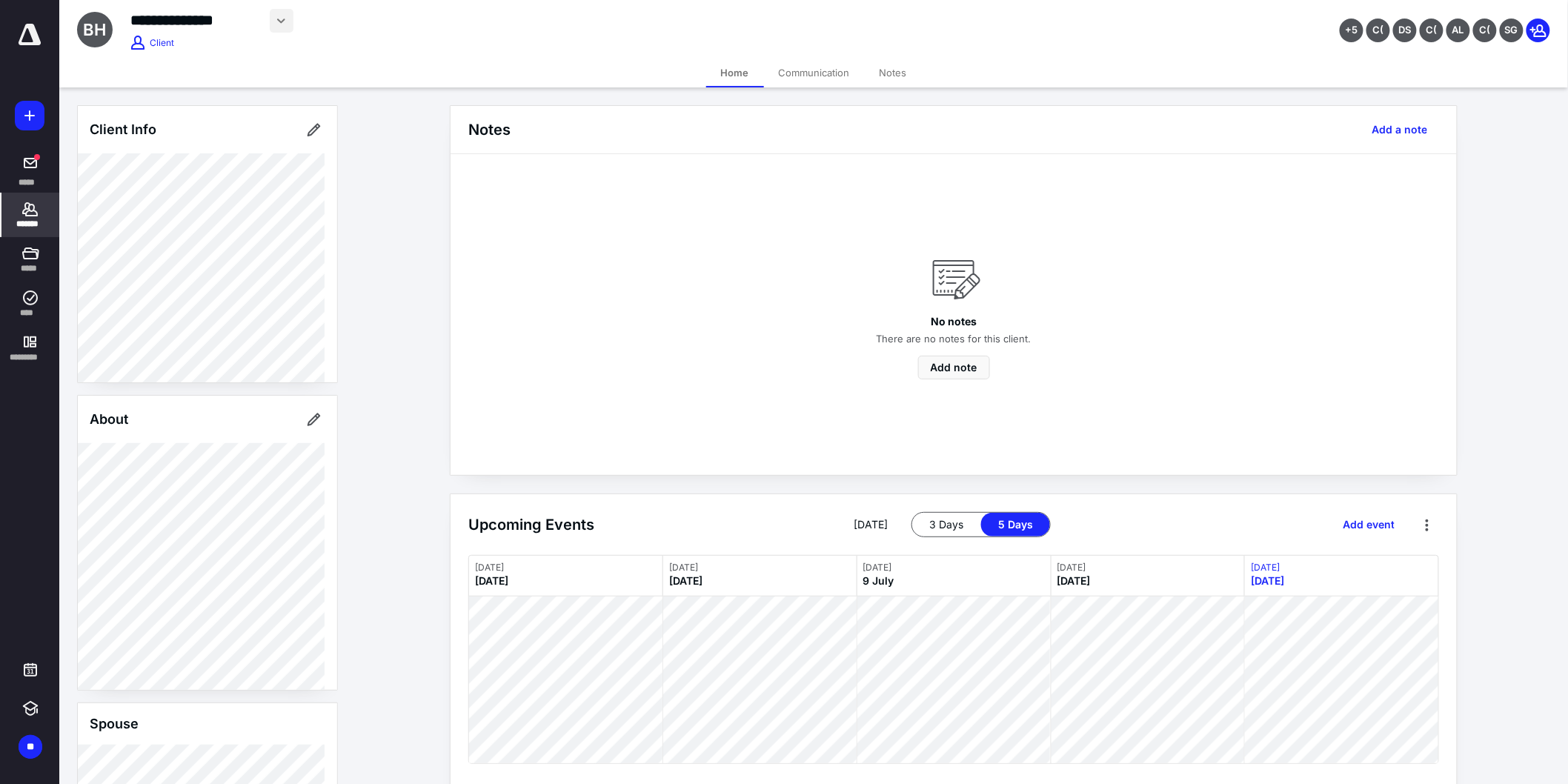 click at bounding box center [282, 21] 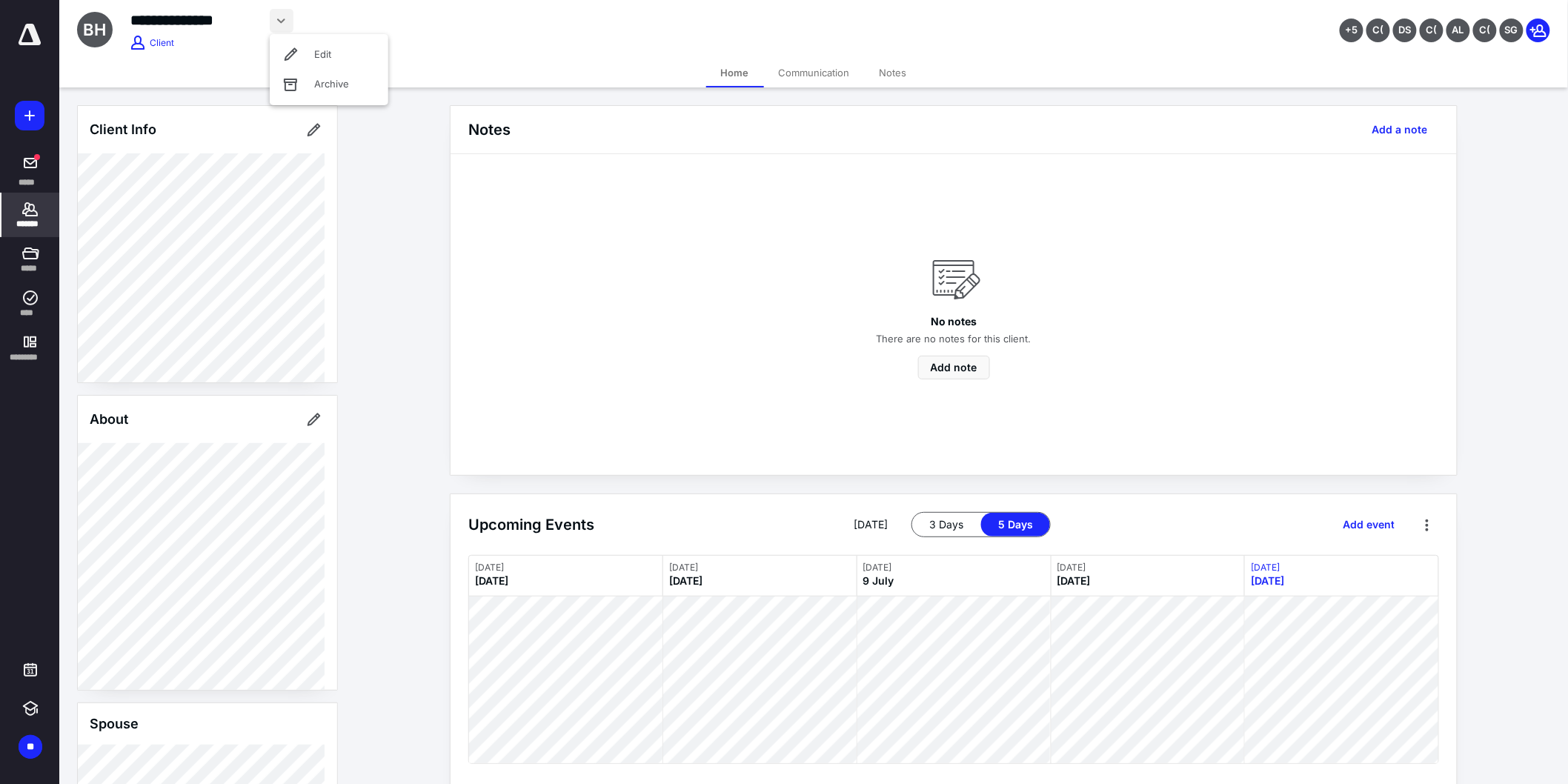 click on "Home Communication Notes" at bounding box center (814, 73) 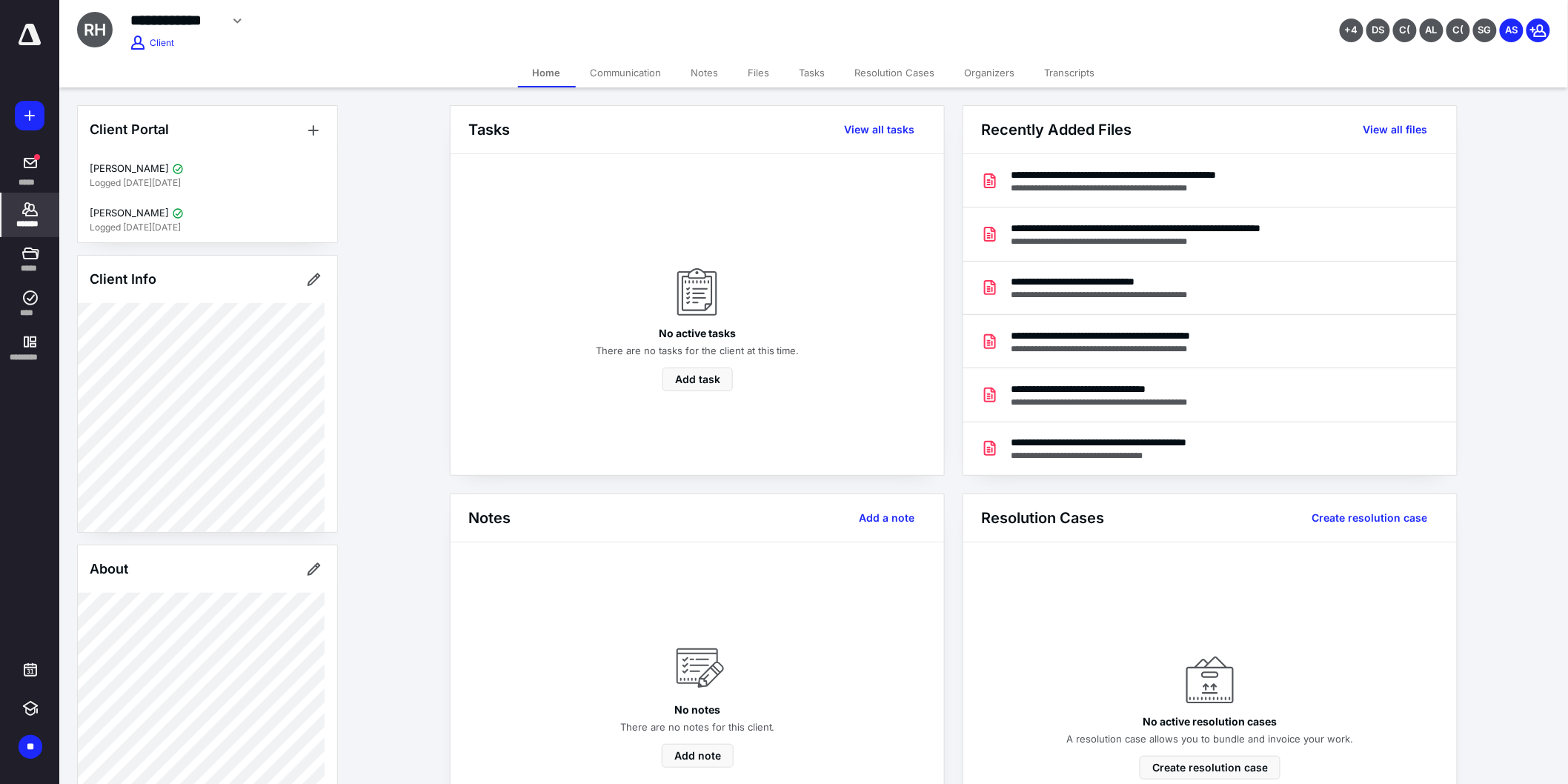 click on "Files" at bounding box center [759, 73] 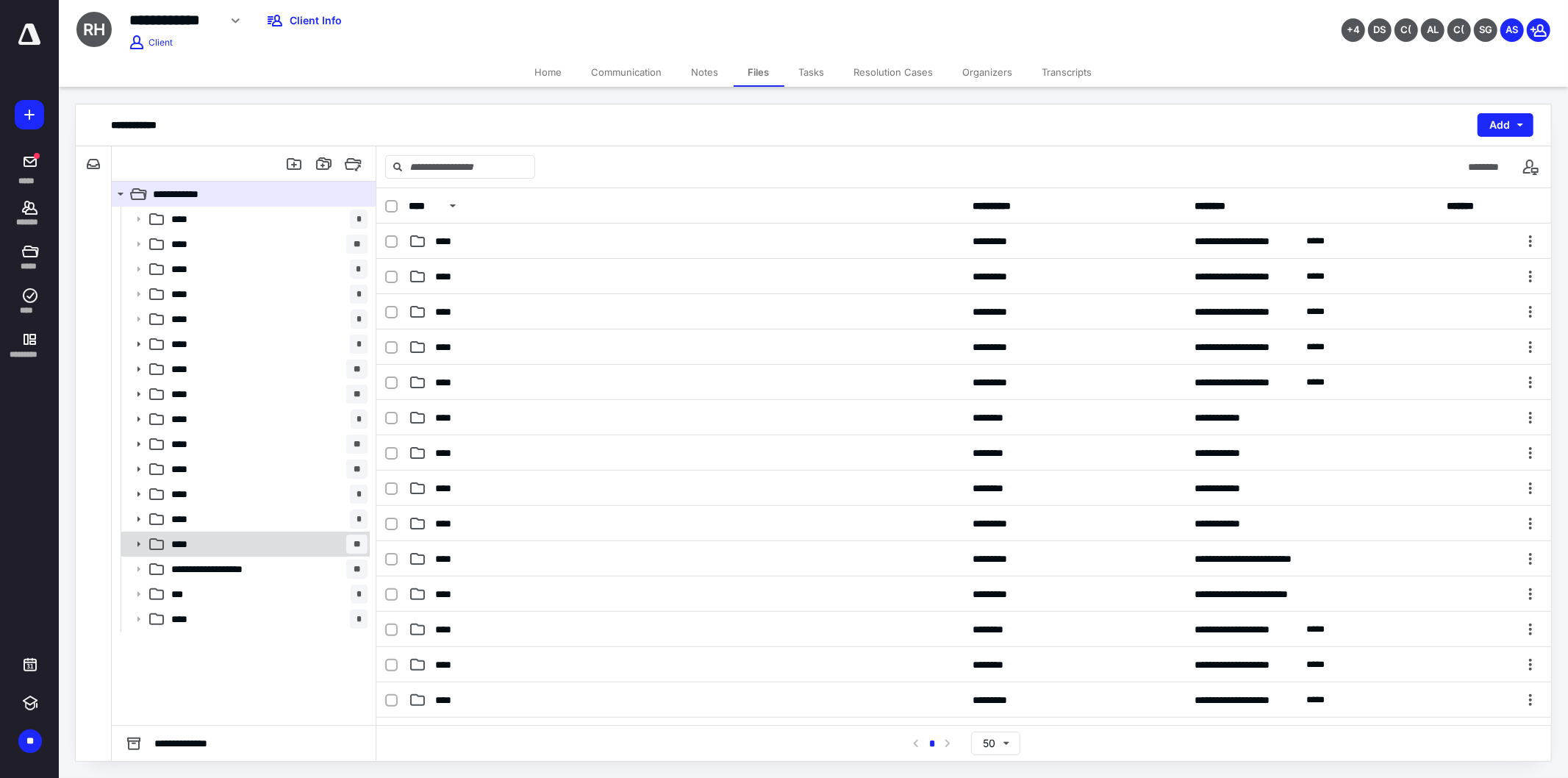 click on "**** **" at bounding box center [266, 544] 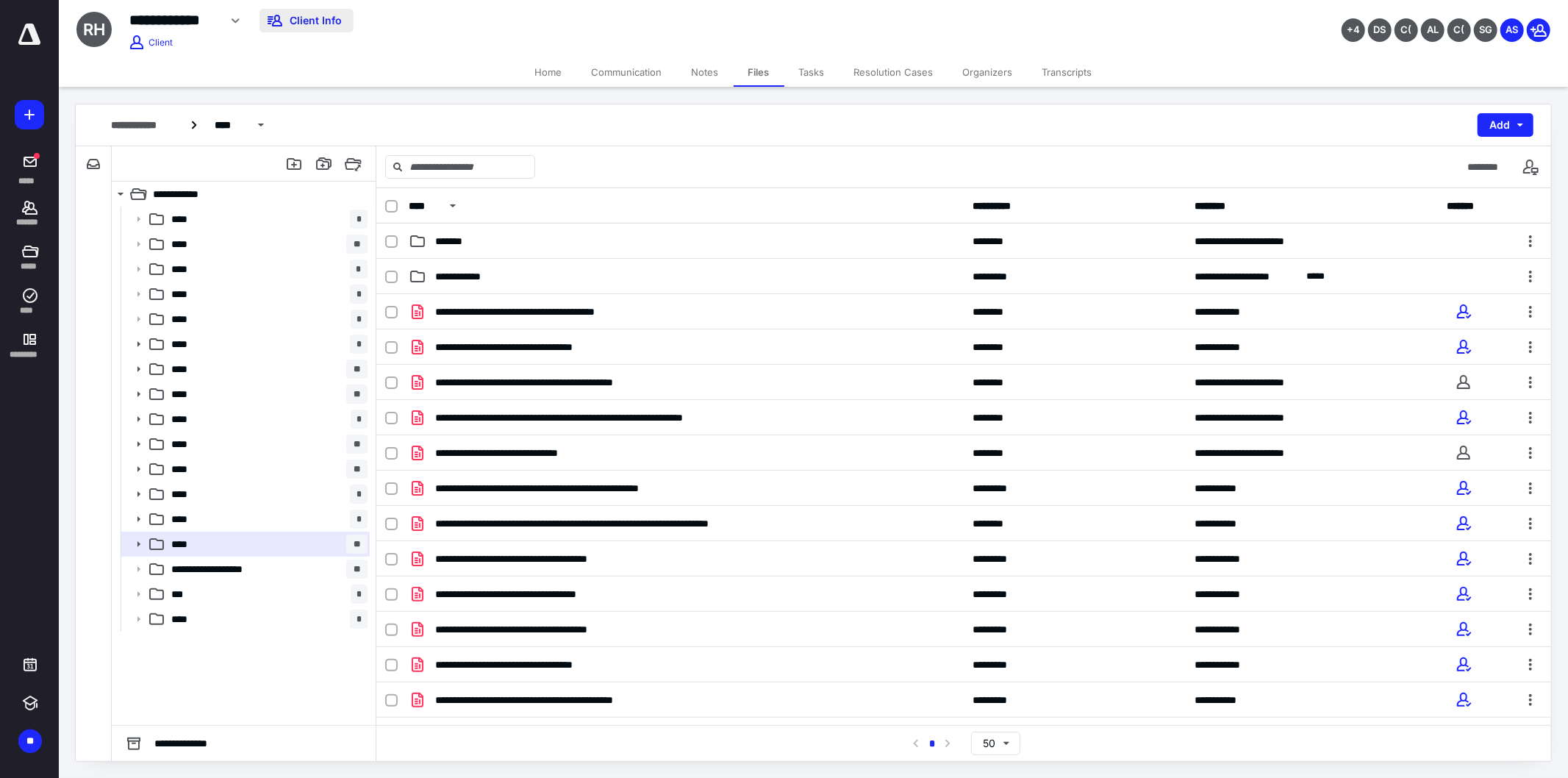 click on "Client Info" at bounding box center [307, 21] 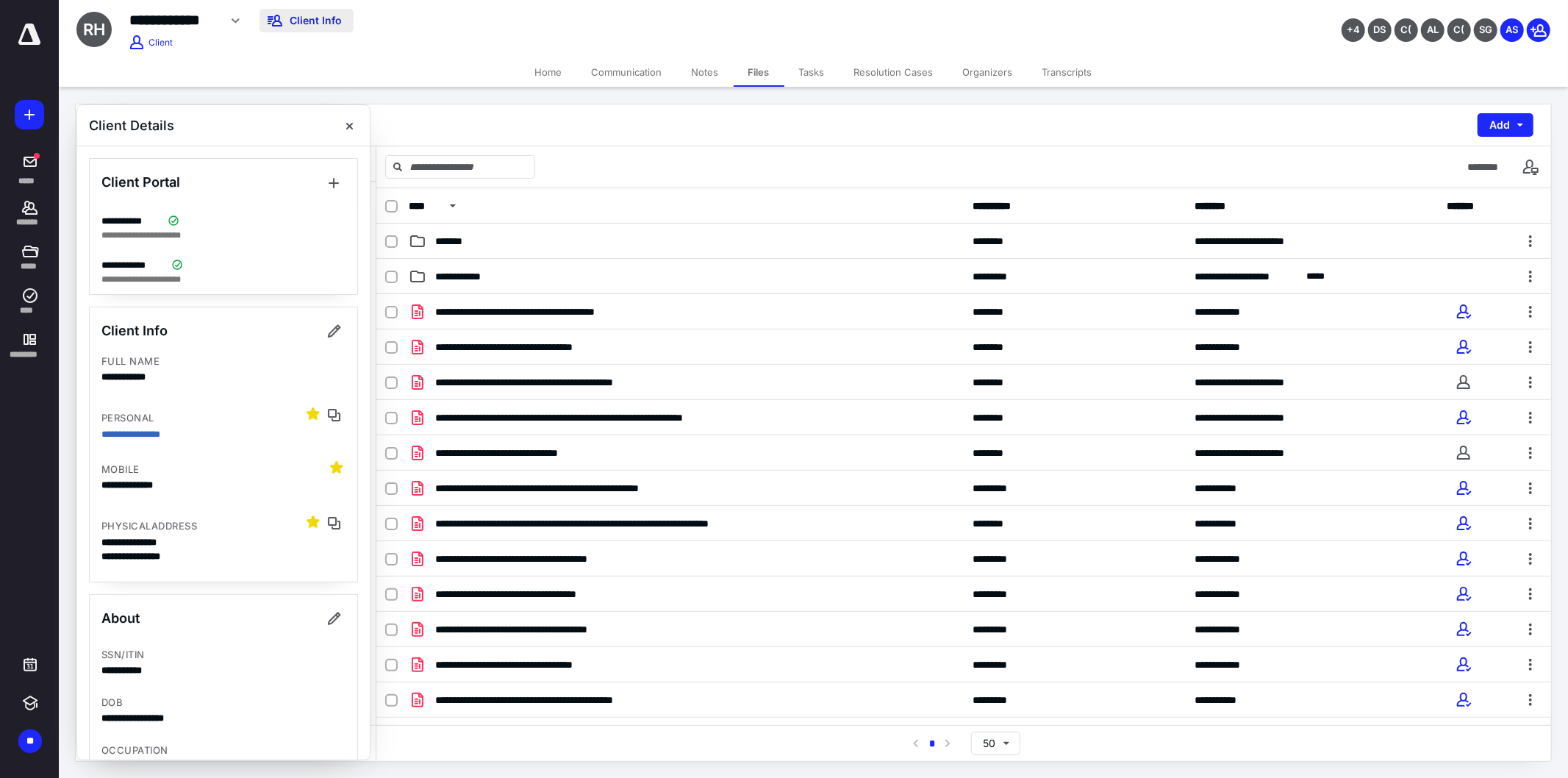 click on "Client Info" at bounding box center (307, 21) 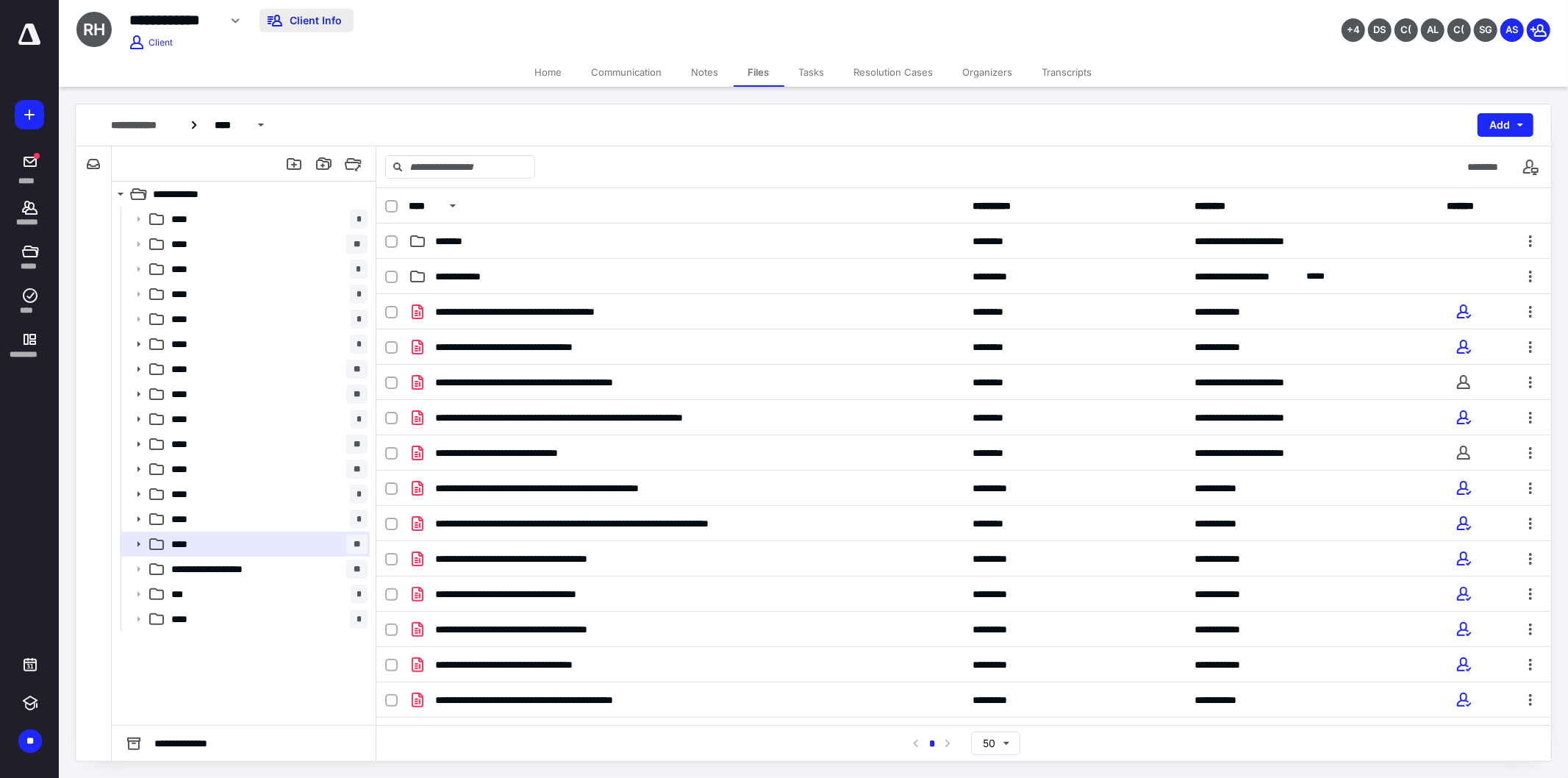 click on "Client Info" at bounding box center [307, 21] 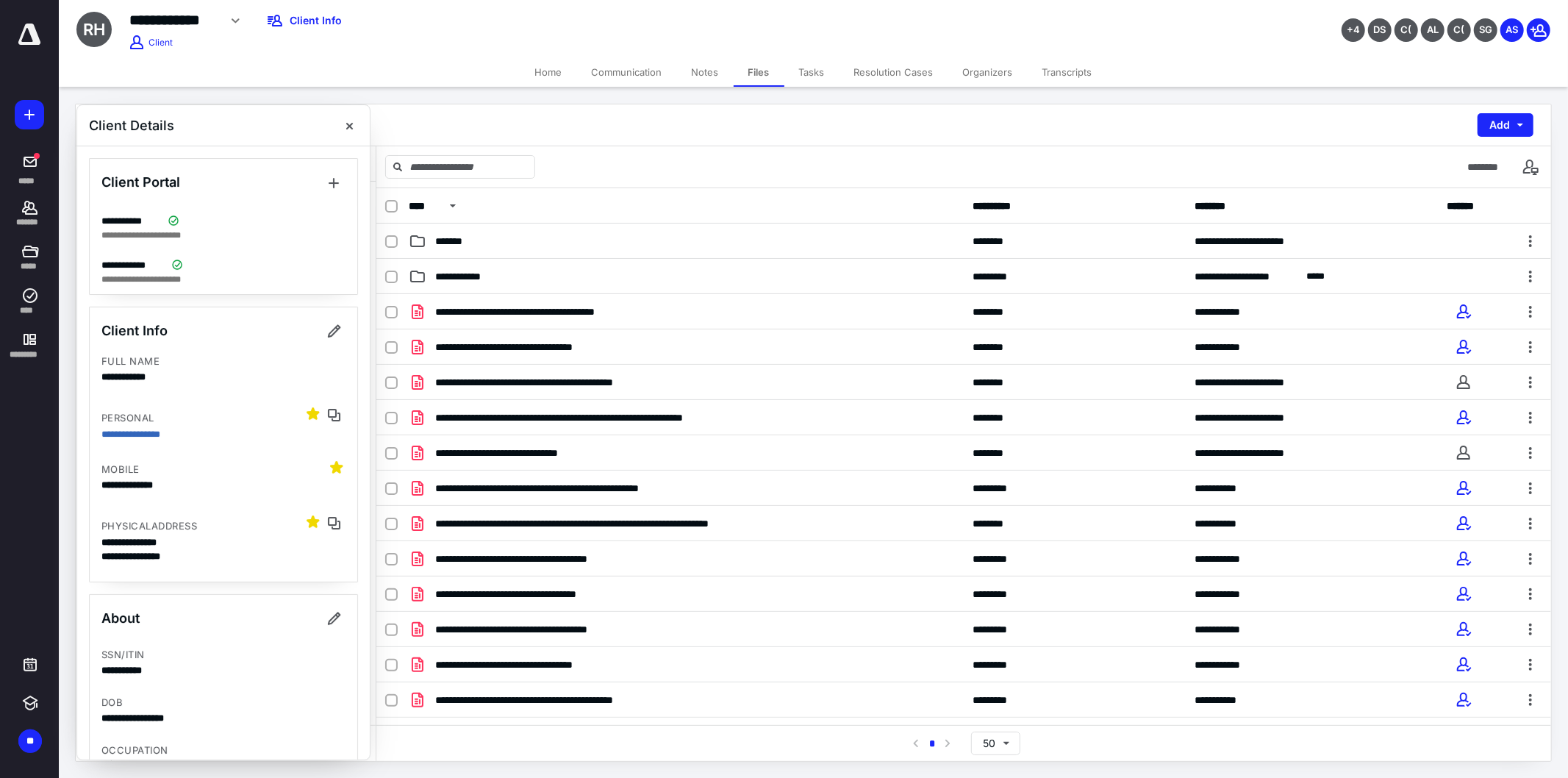 click on "**********" at bounding box center (173, 20) 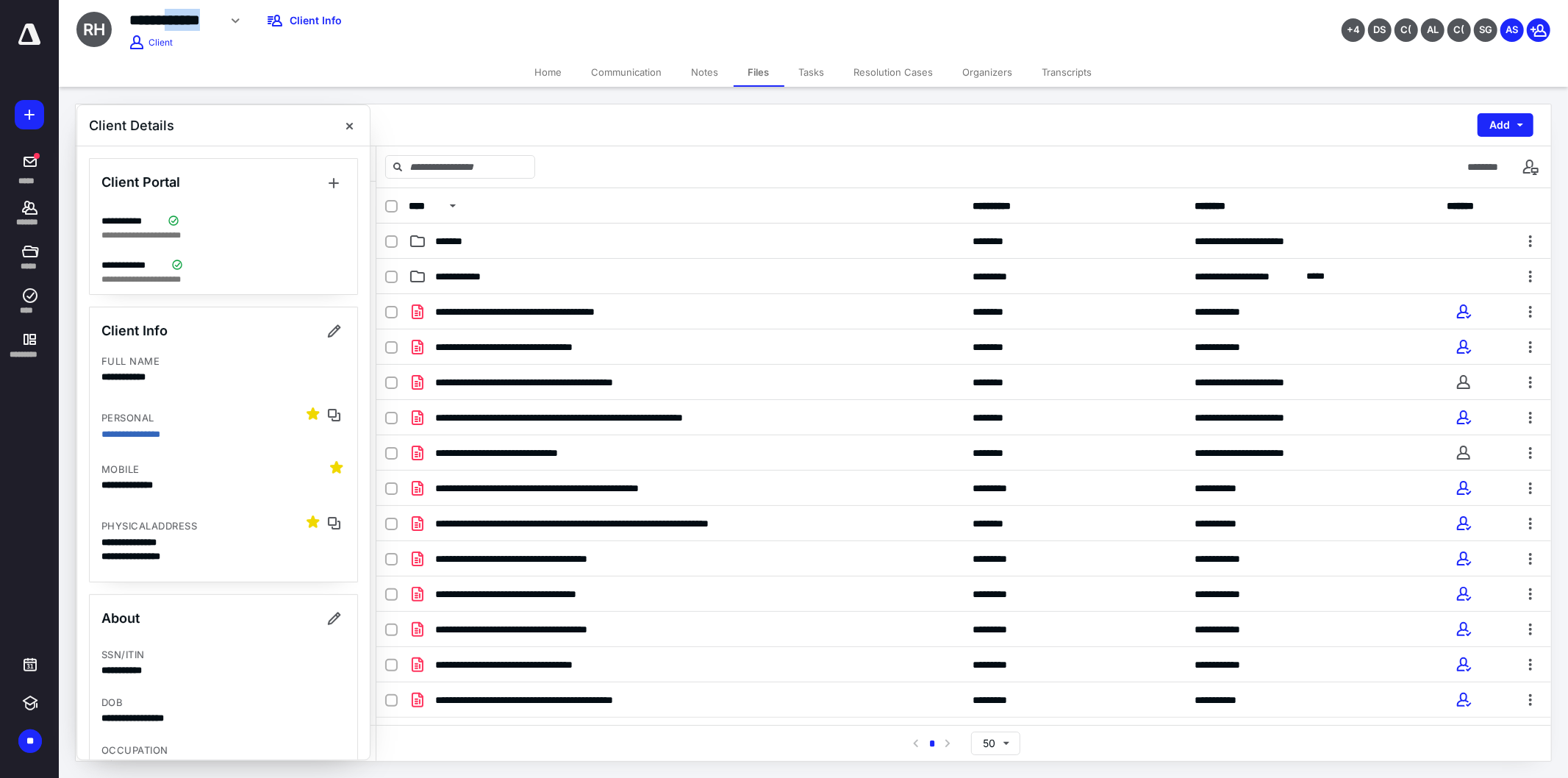 click on "**********" at bounding box center (173, 20) 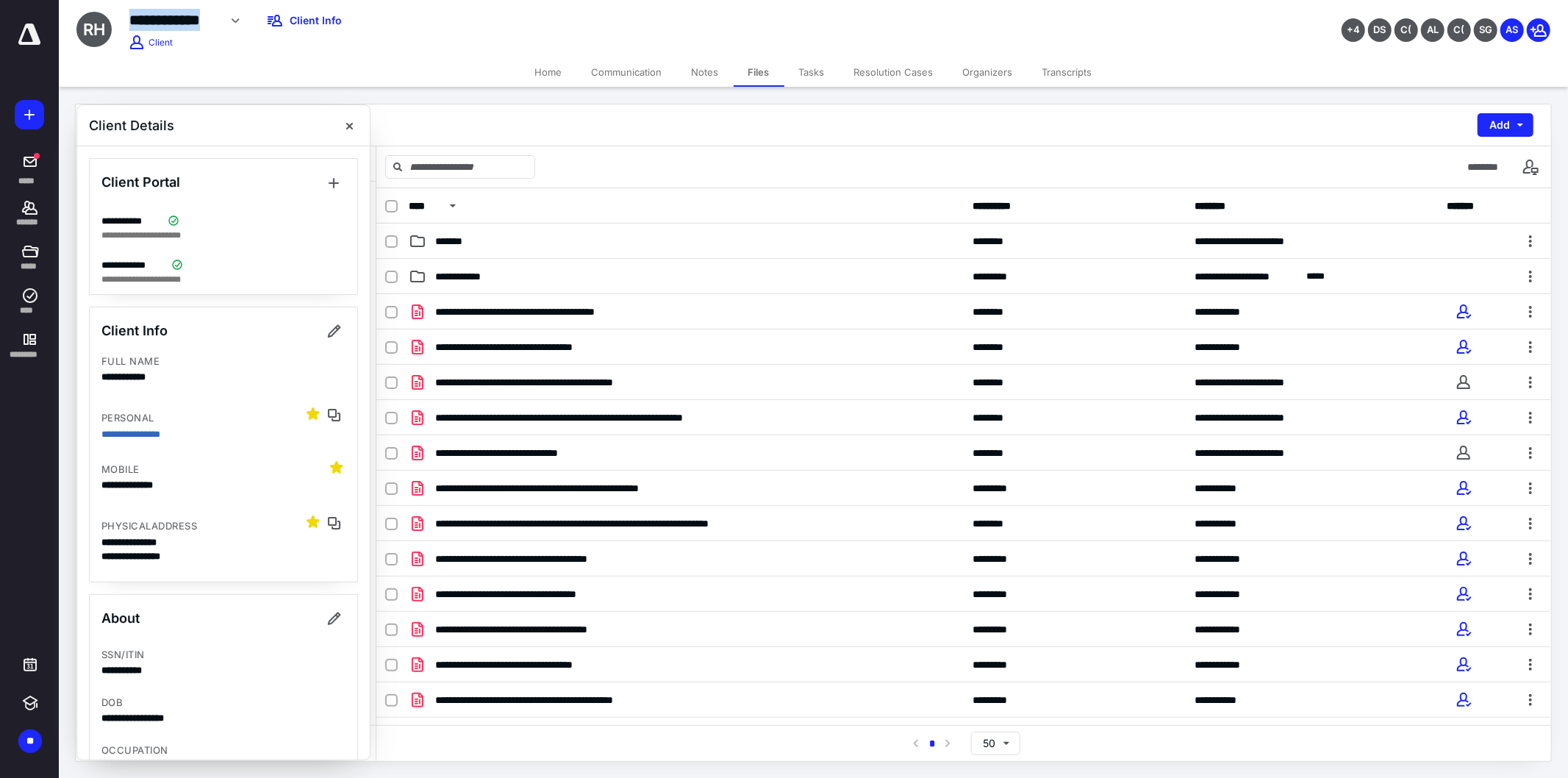 click on "**********" at bounding box center (173, 20) 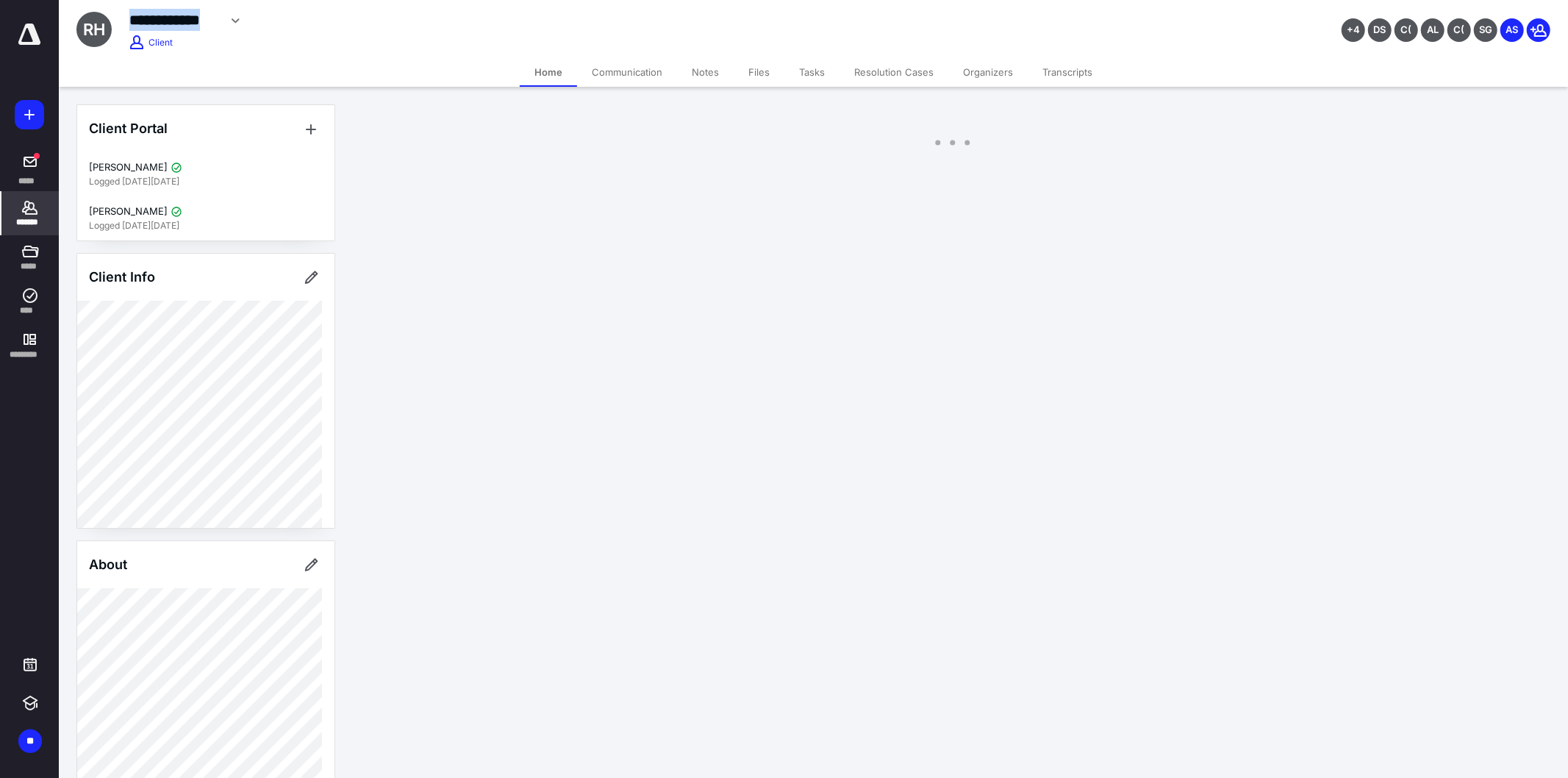 click on "Files" at bounding box center [759, 72] 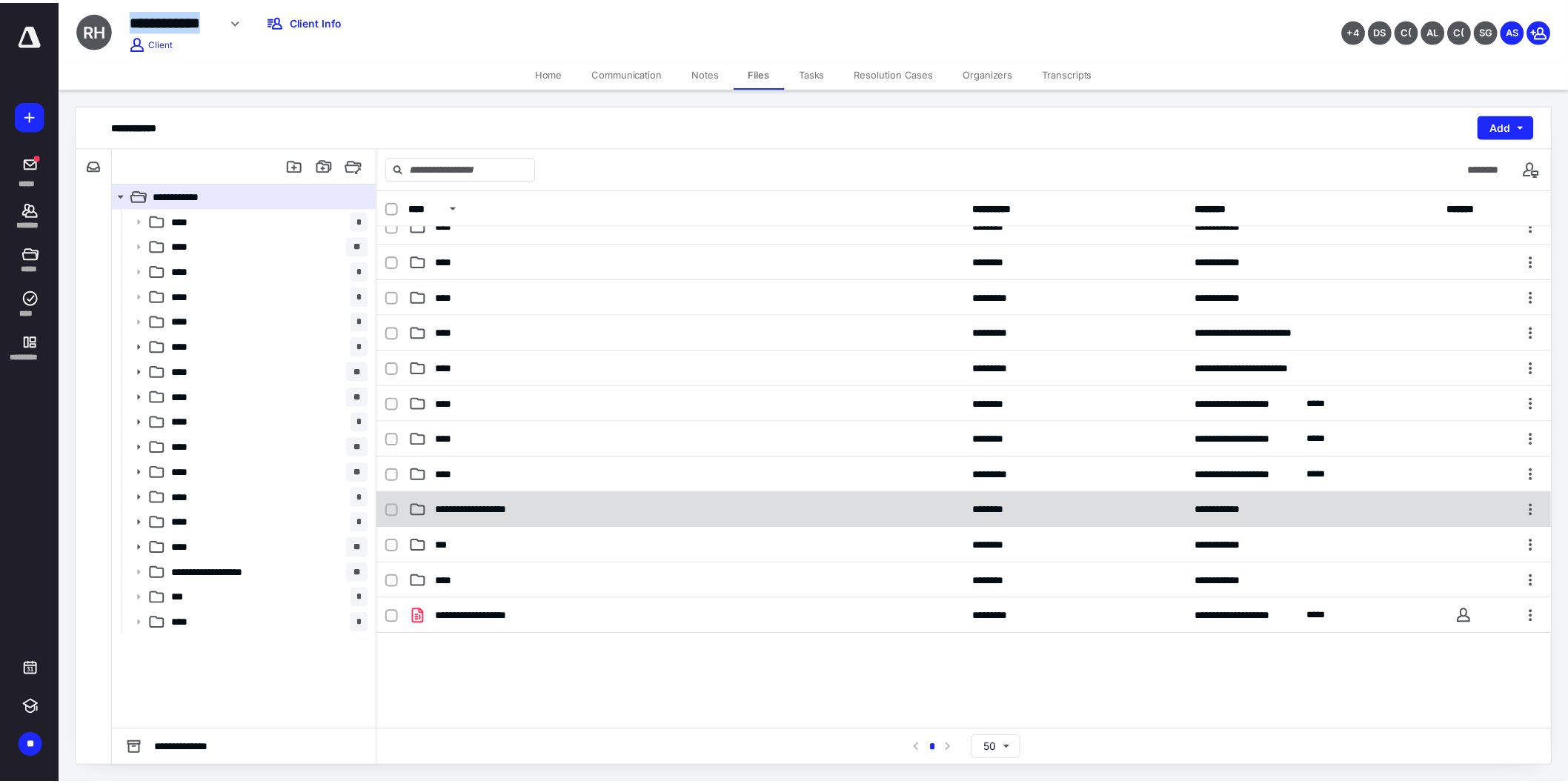 scroll, scrollTop: 322, scrollLeft: 0, axis: vertical 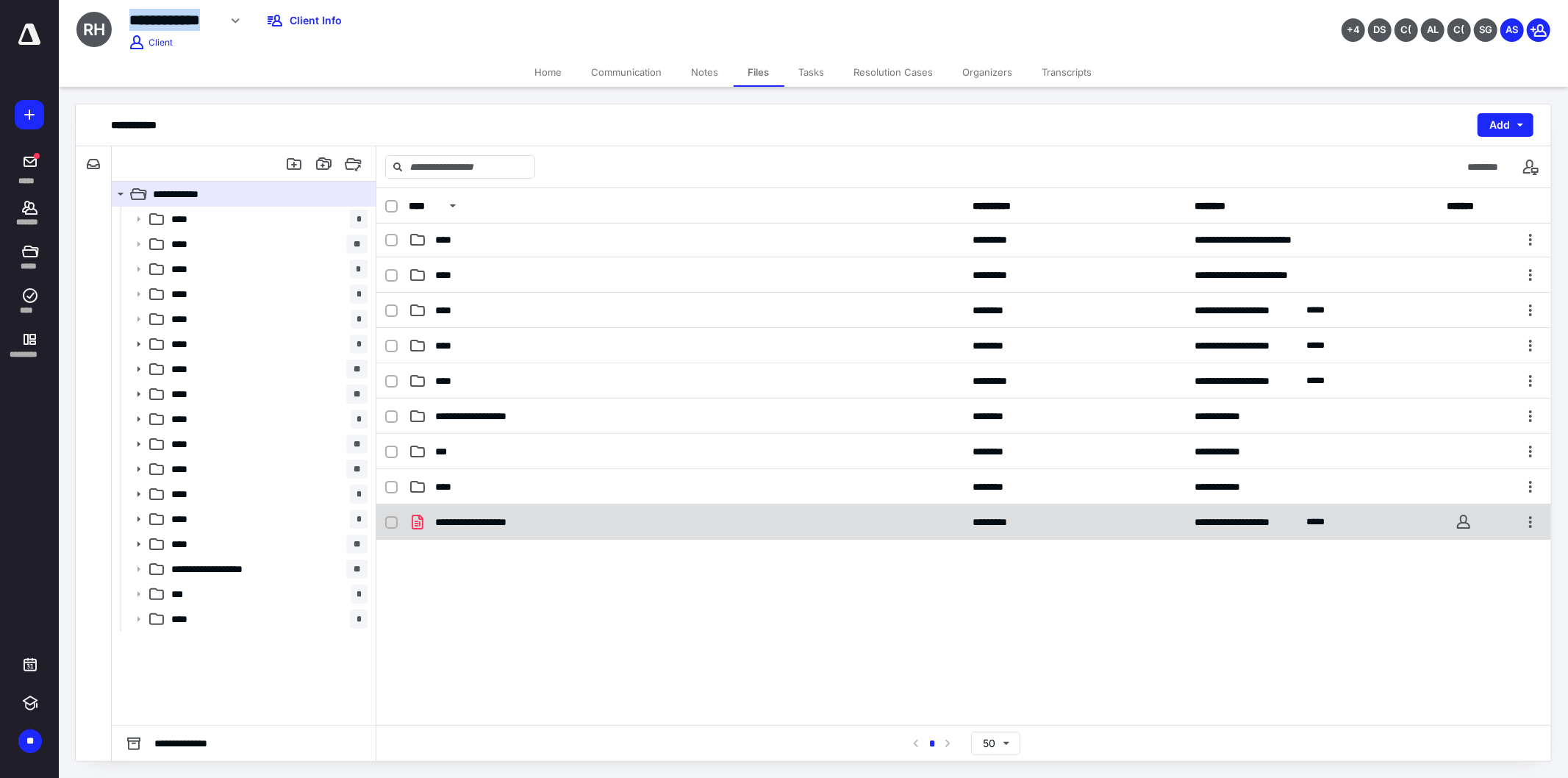 checkbox on "true" 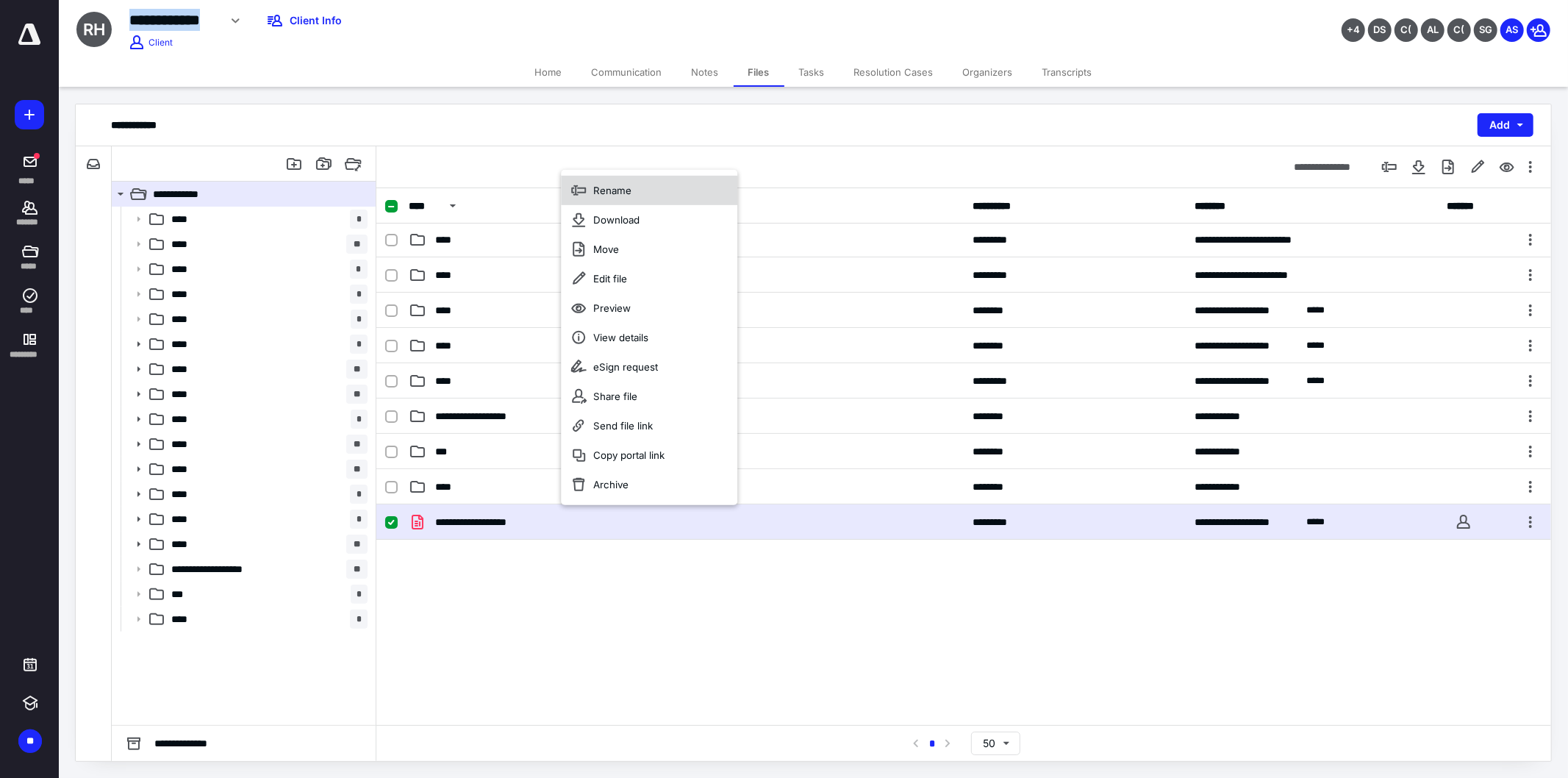 click on "Rename" at bounding box center [612, 190] 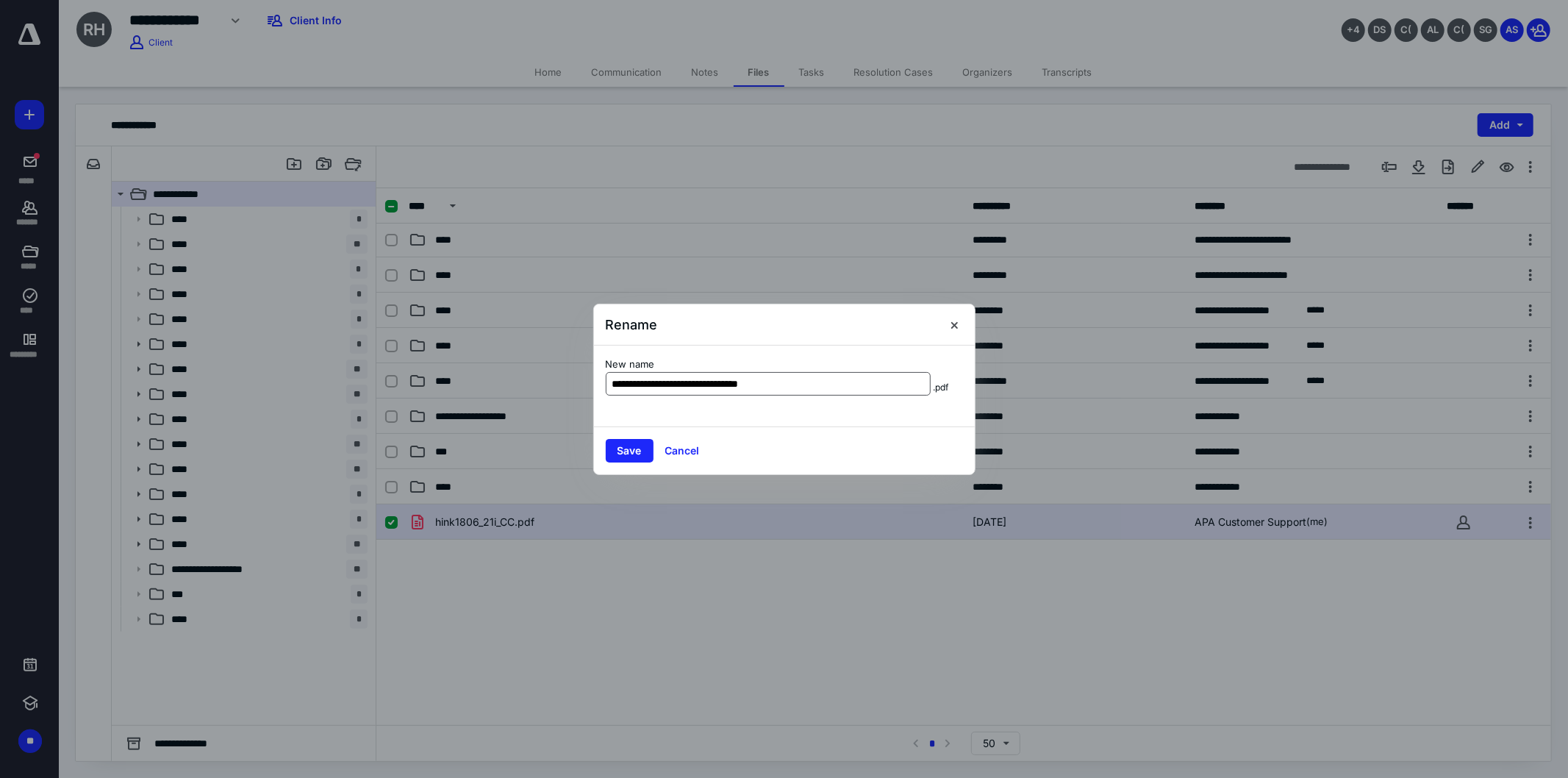 click on "**********" at bounding box center [768, 384] 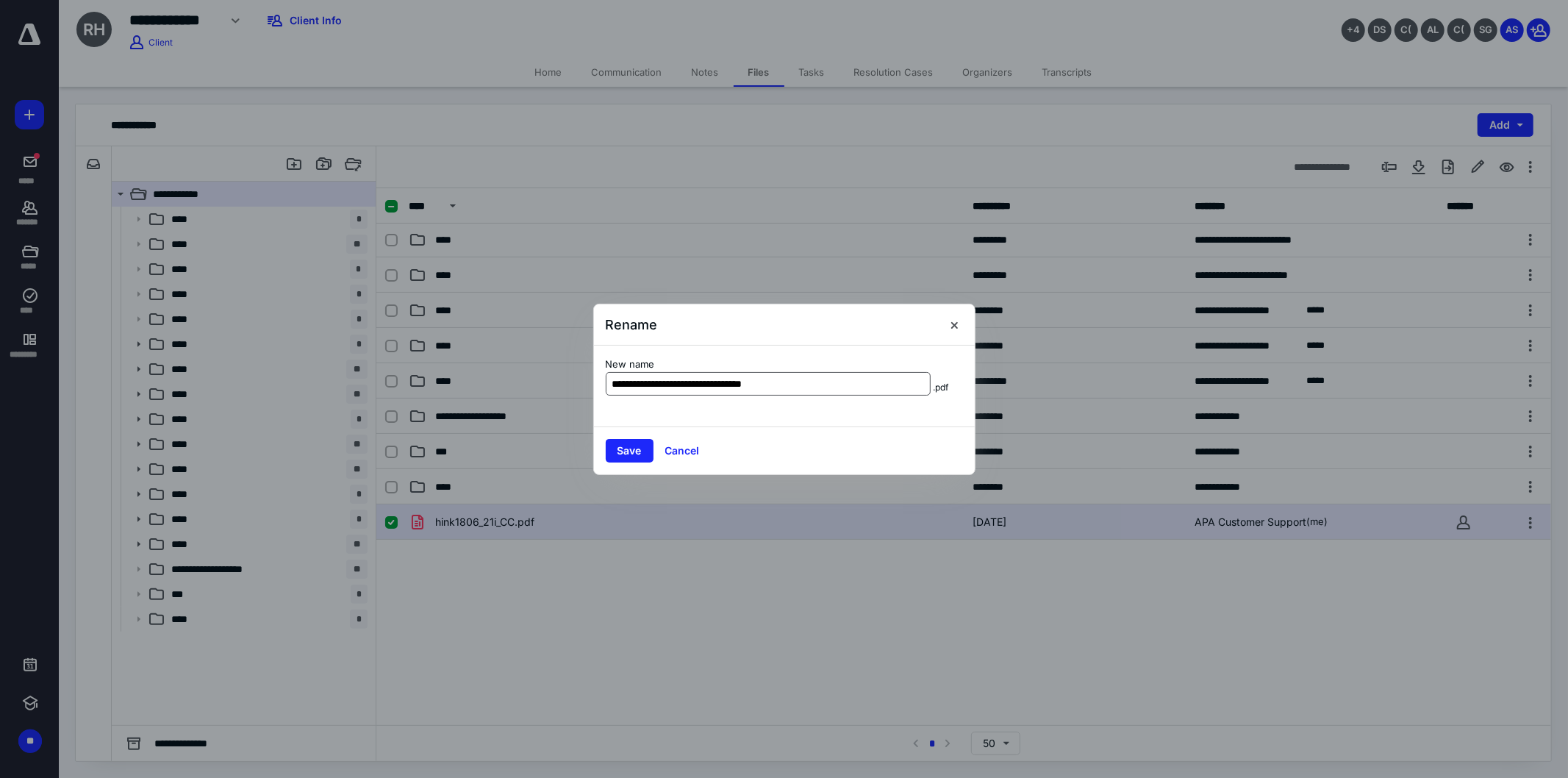 type on "**********" 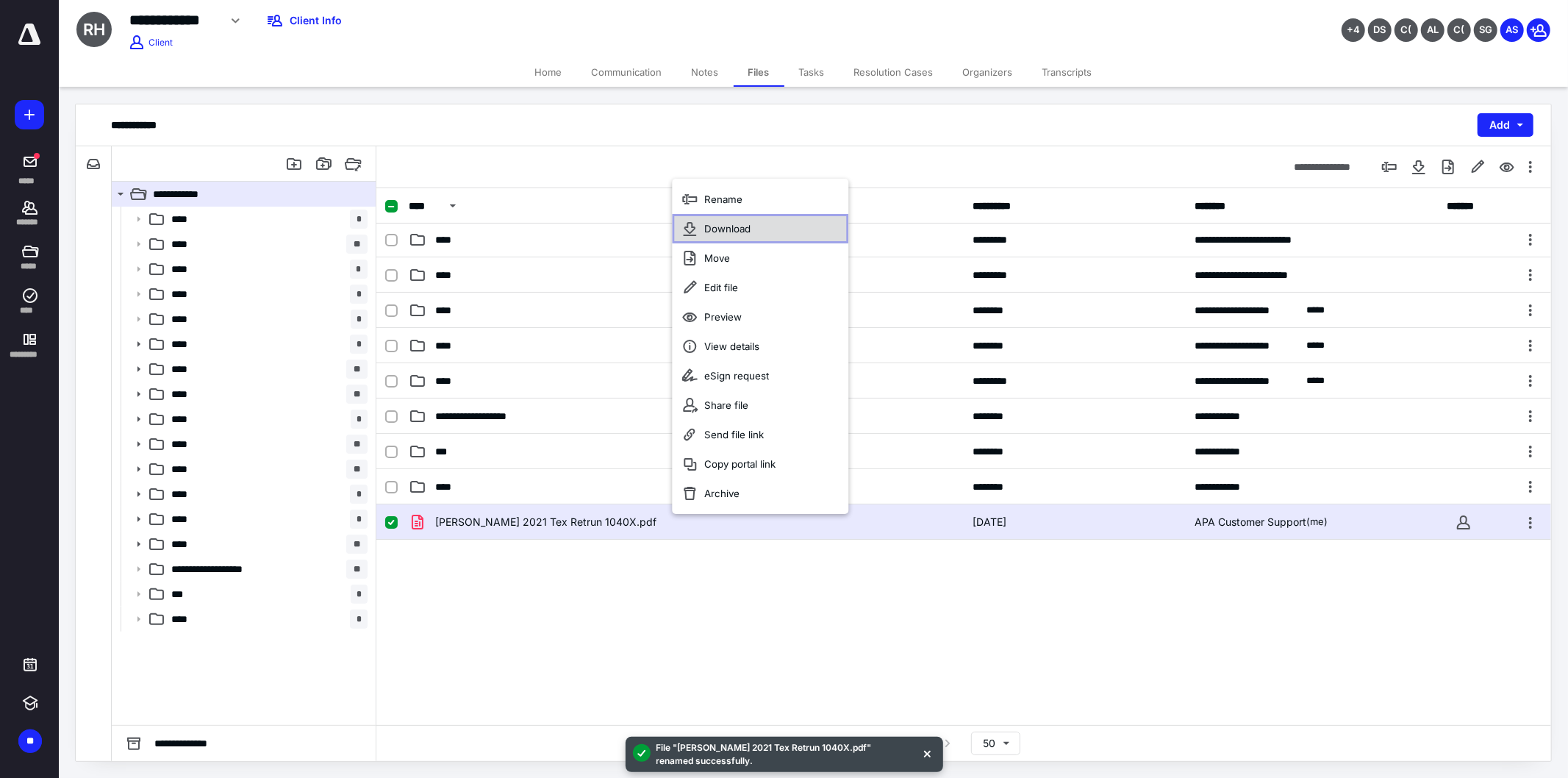 click on "Download" at bounding box center (760, 229) 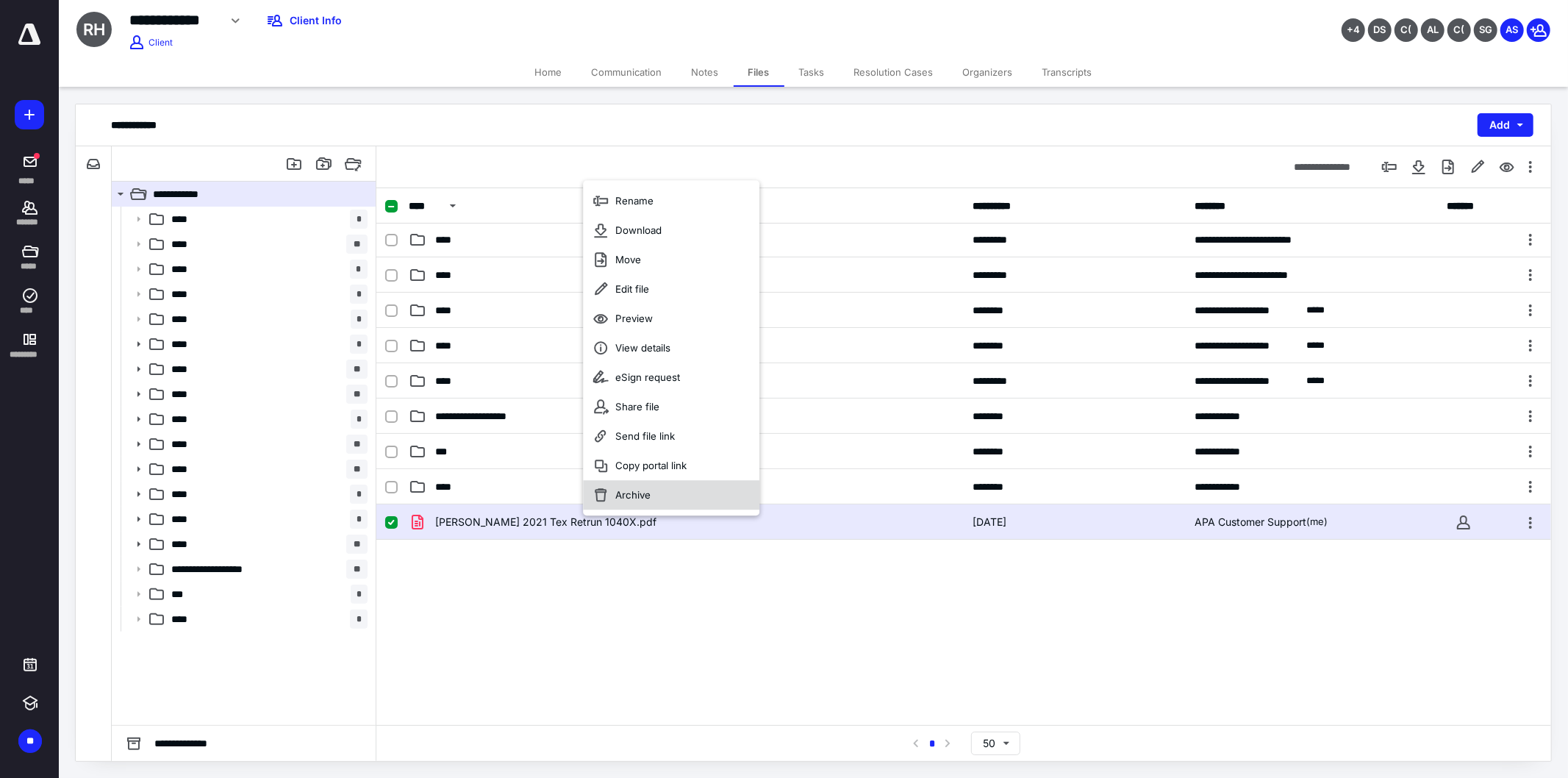 click on "Archive" at bounding box center [633, 495] 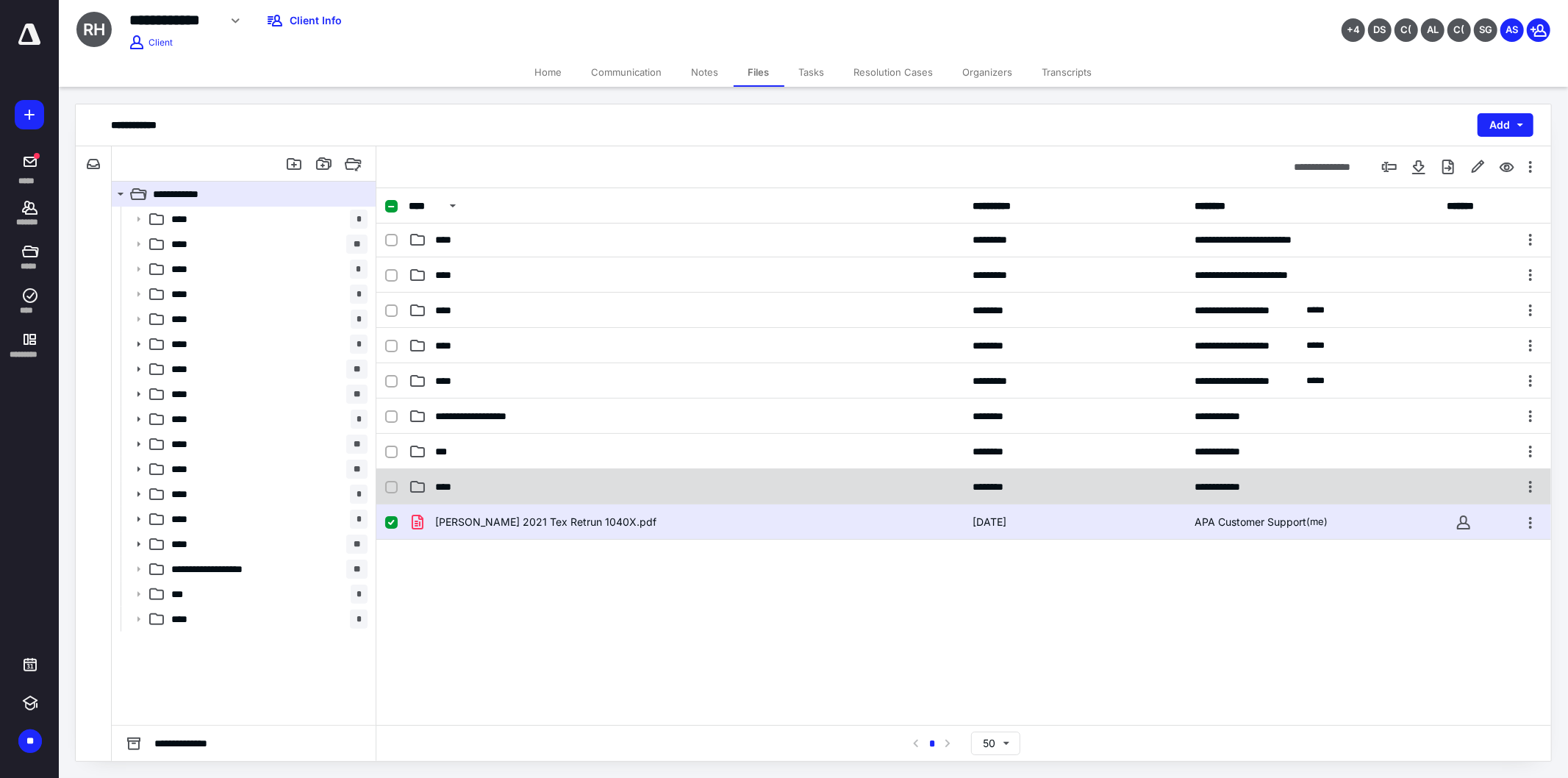 checkbox on "false" 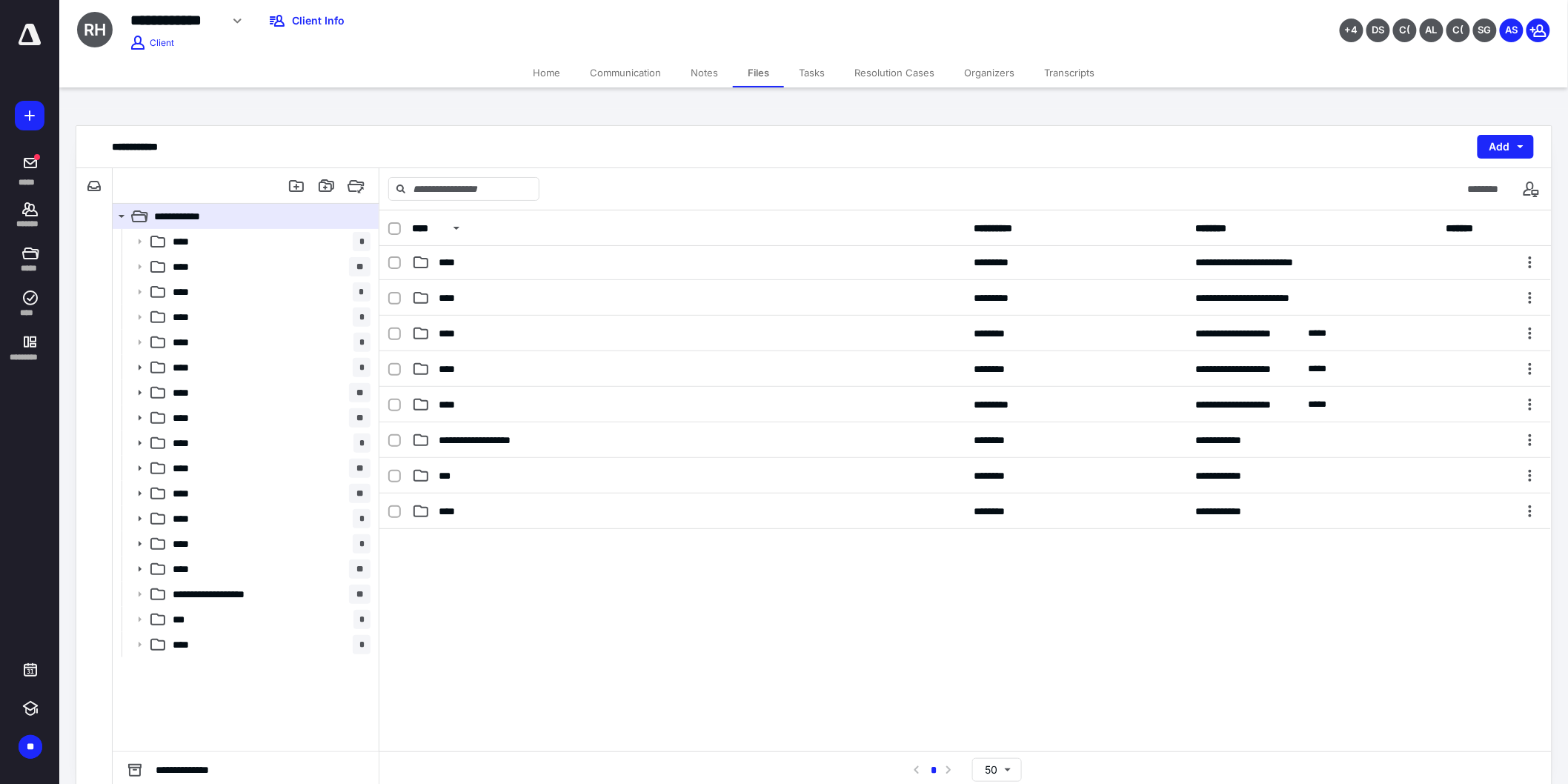 click on "Files" at bounding box center (758, 73) 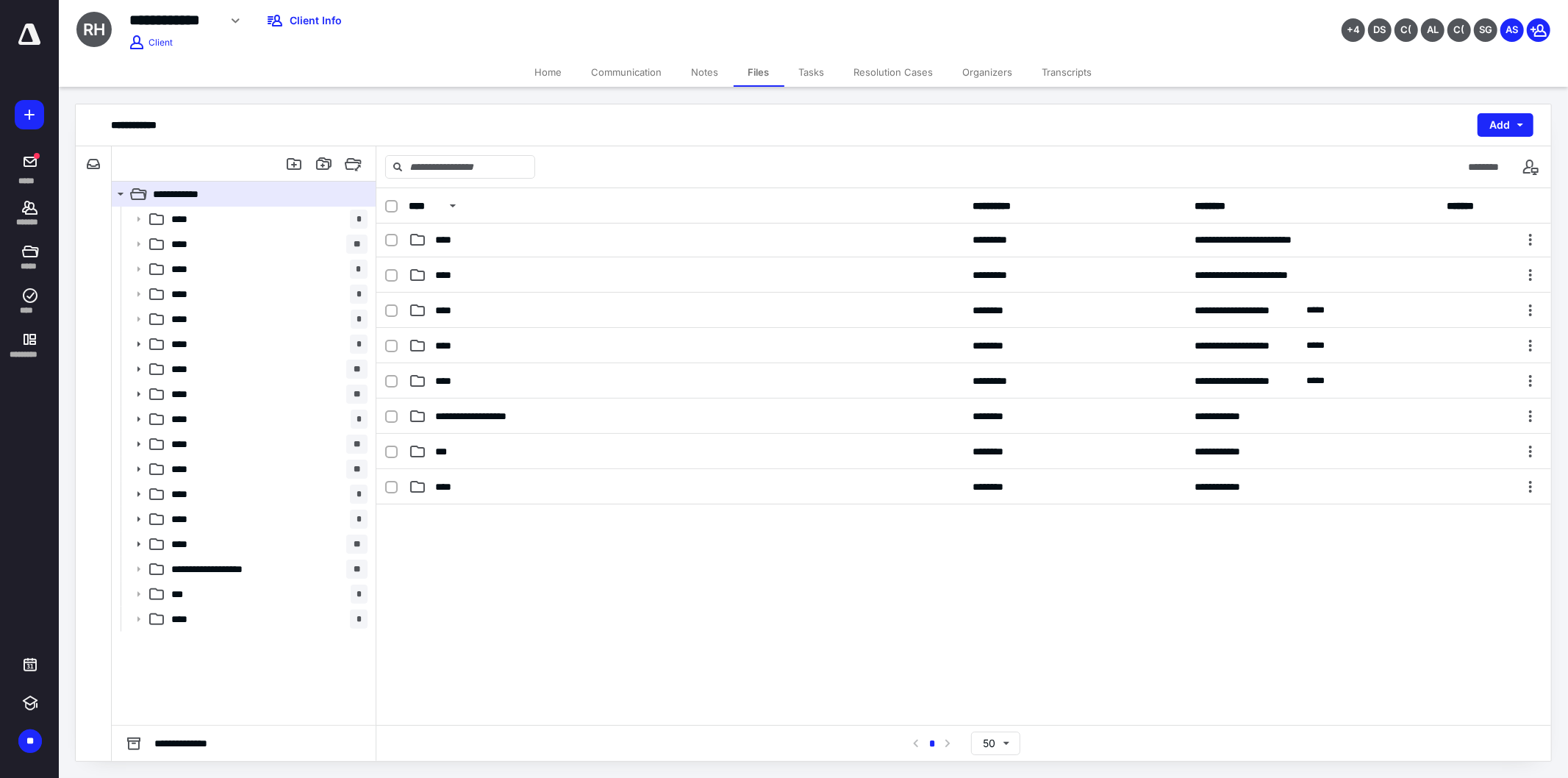 click on "Files" at bounding box center (759, 72) 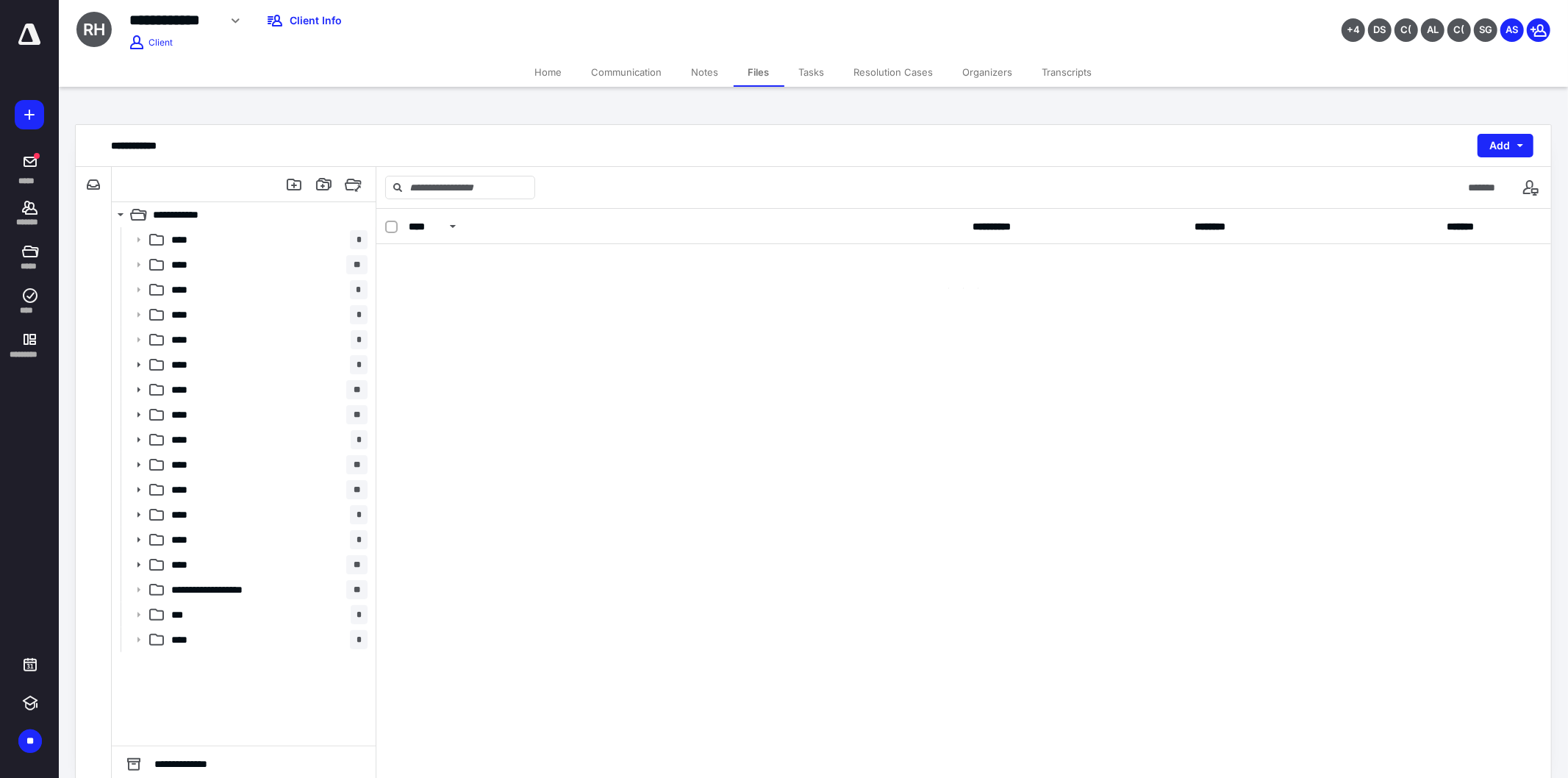 scroll, scrollTop: 0, scrollLeft: 0, axis: both 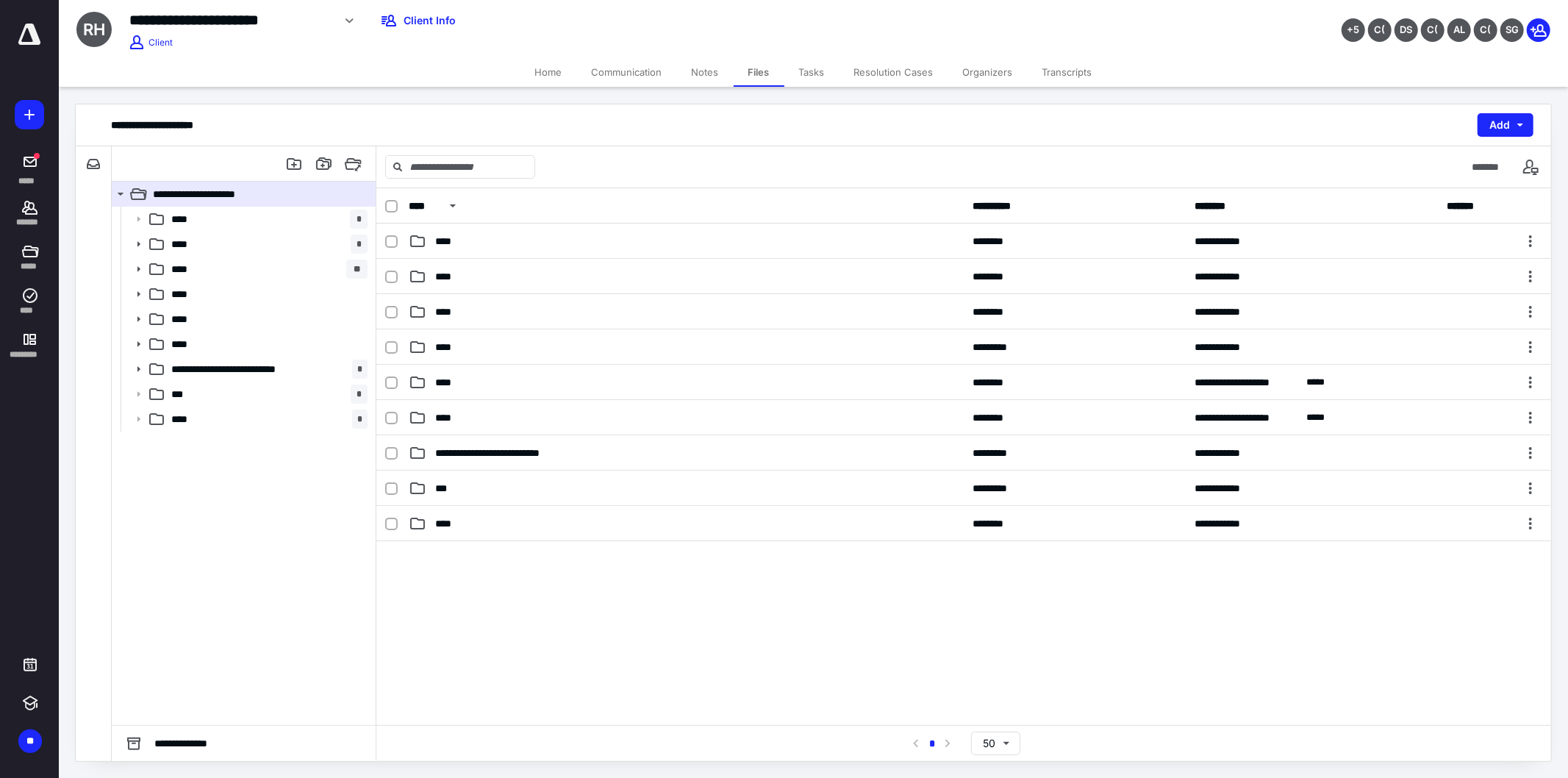 click on "Files" at bounding box center (759, 72) 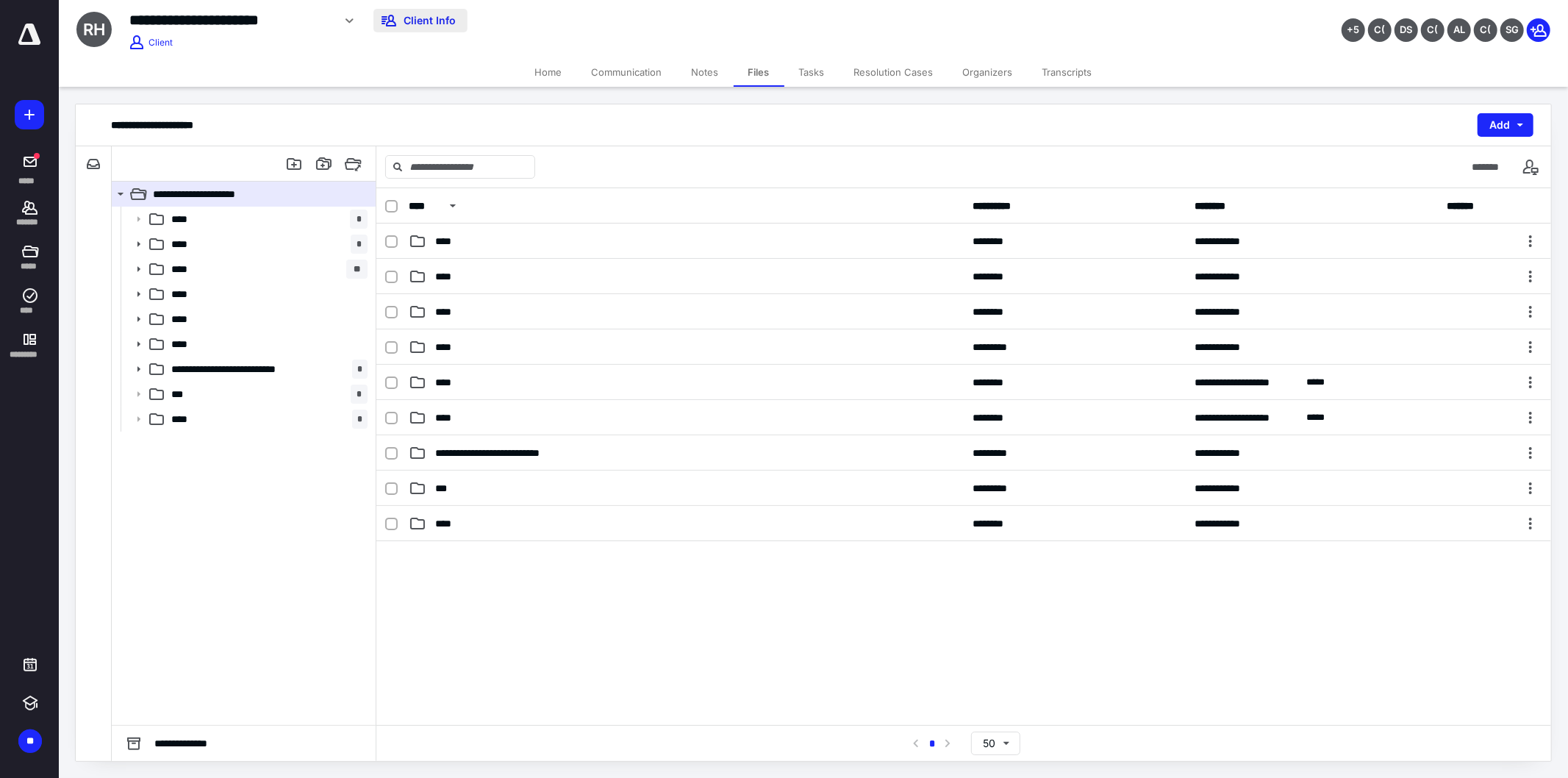 drag, startPoint x: 434, startPoint y: 21, endPoint x: 424, endPoint y: 23, distance: 10.198039 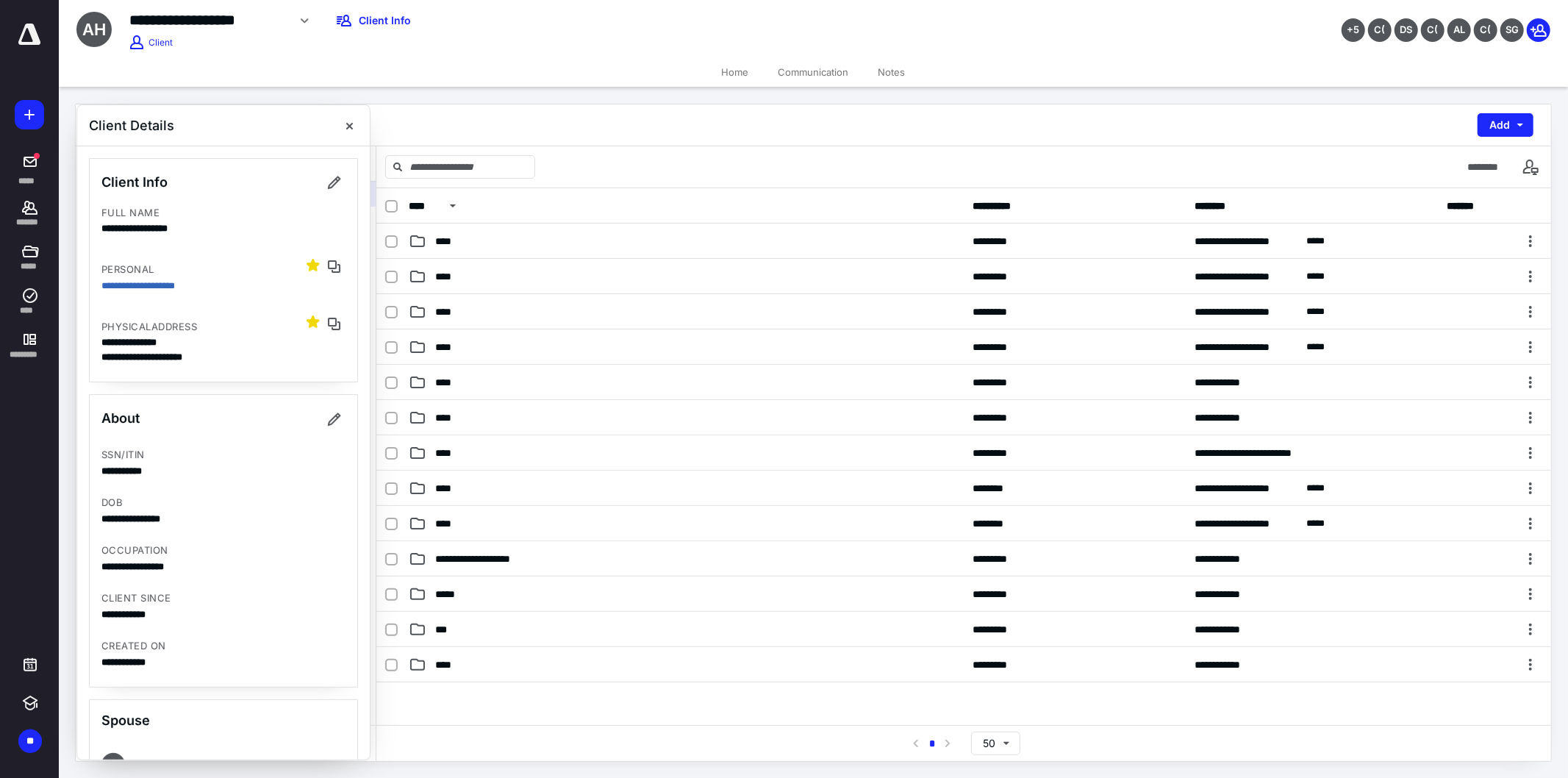 click on "Home" at bounding box center (735, 72) 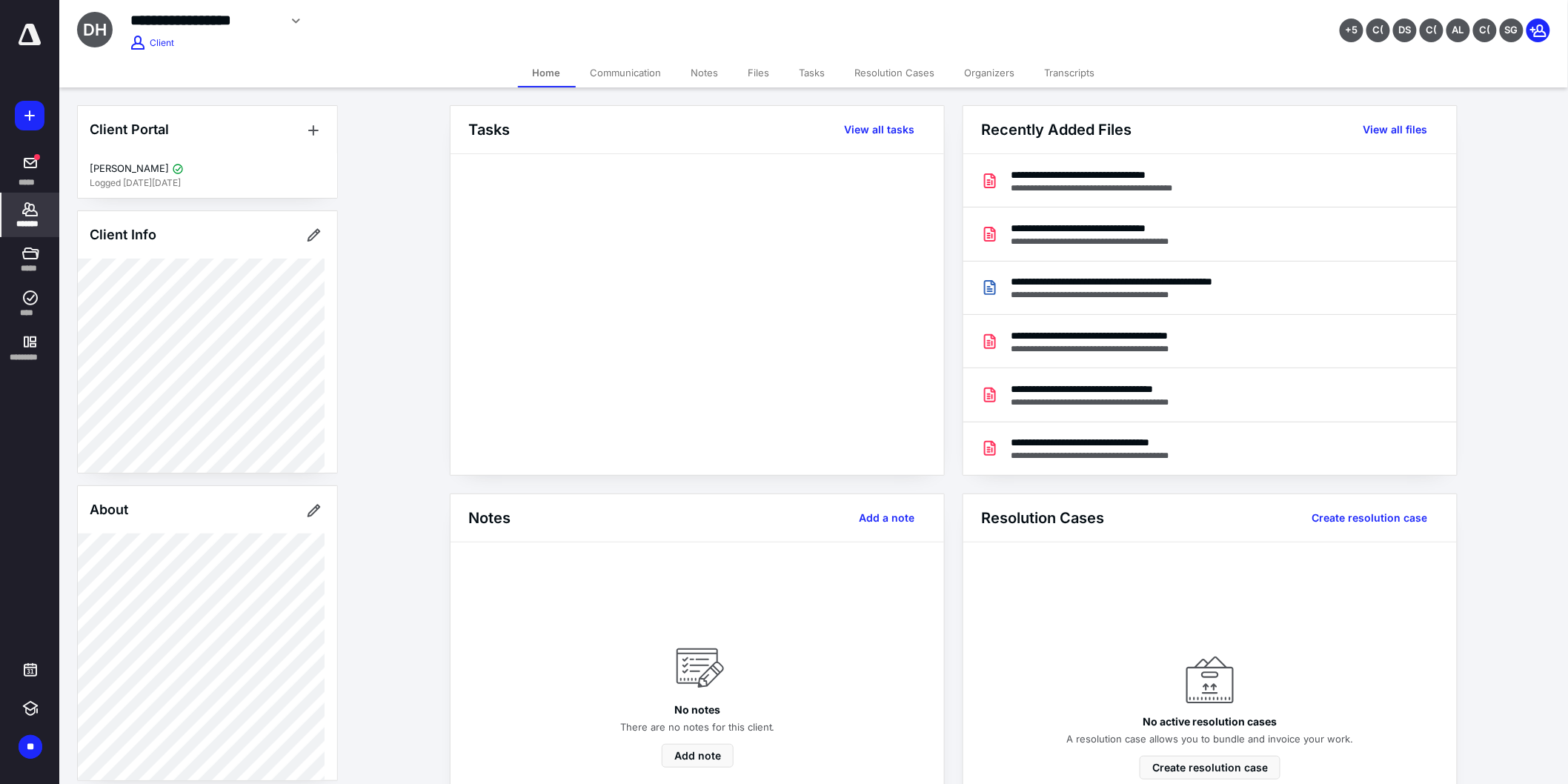 click on "Files" at bounding box center (759, 73) 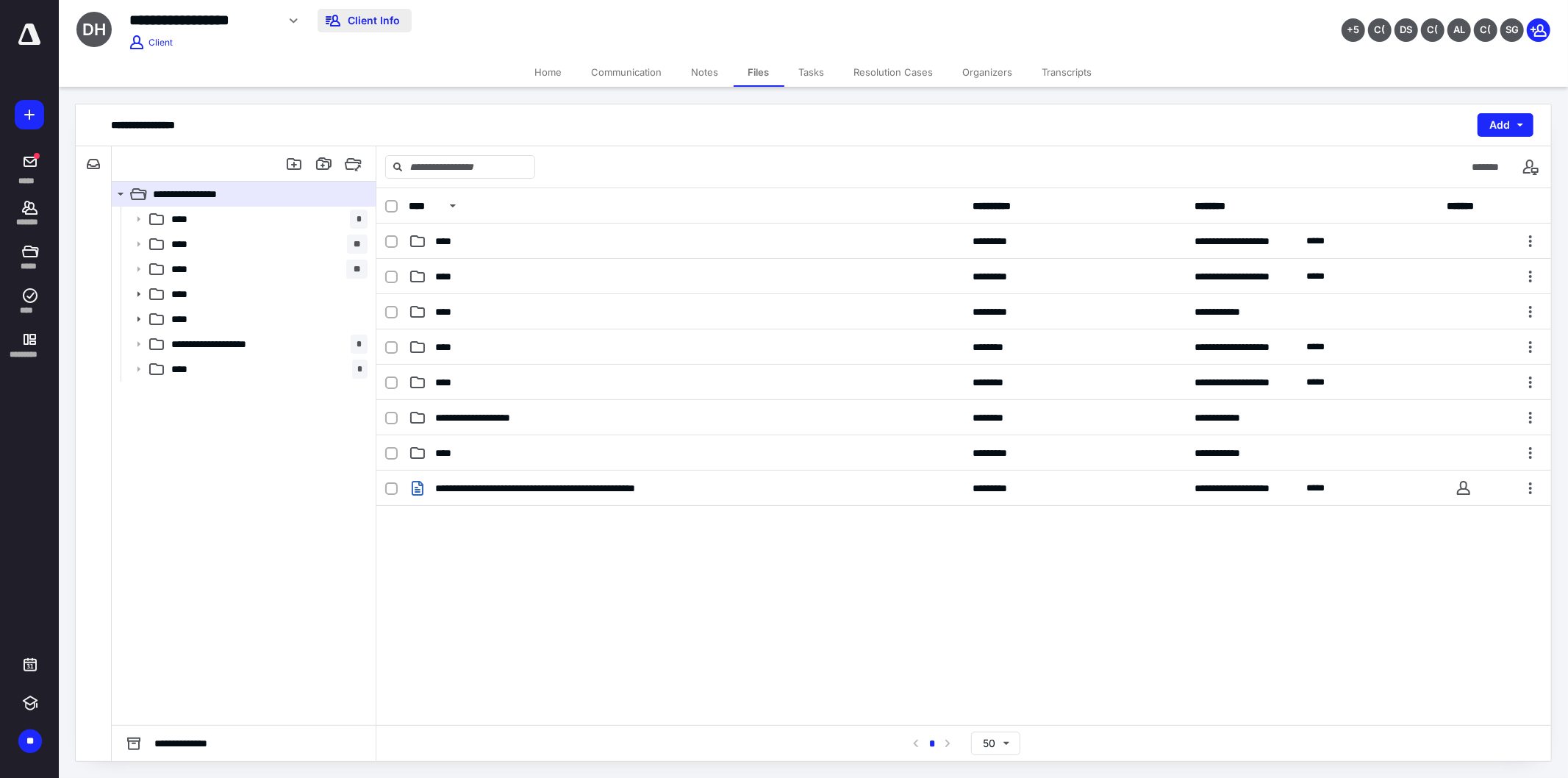 click on "Client Info" at bounding box center [365, 21] 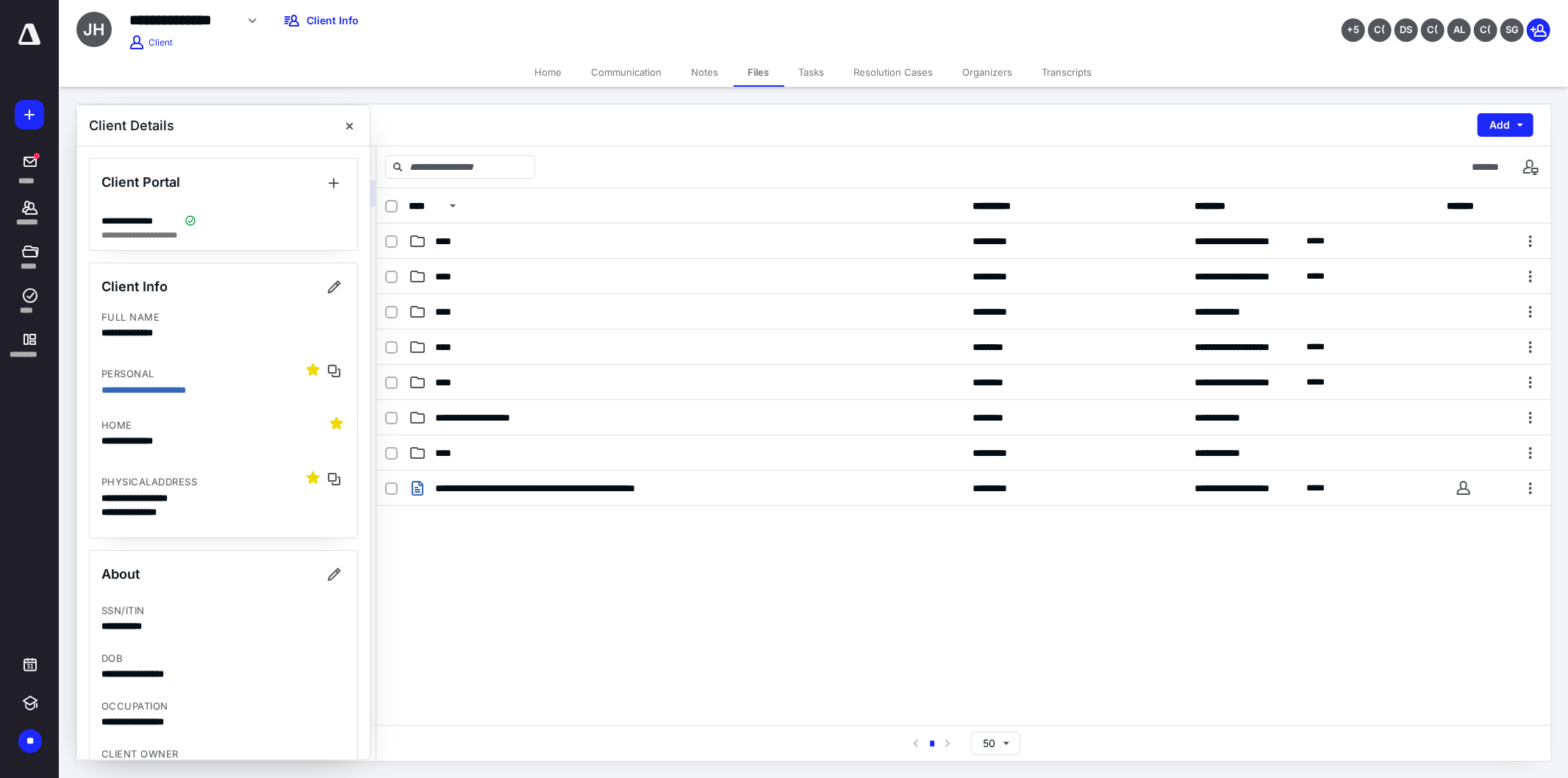 click on "Files" at bounding box center [759, 72] 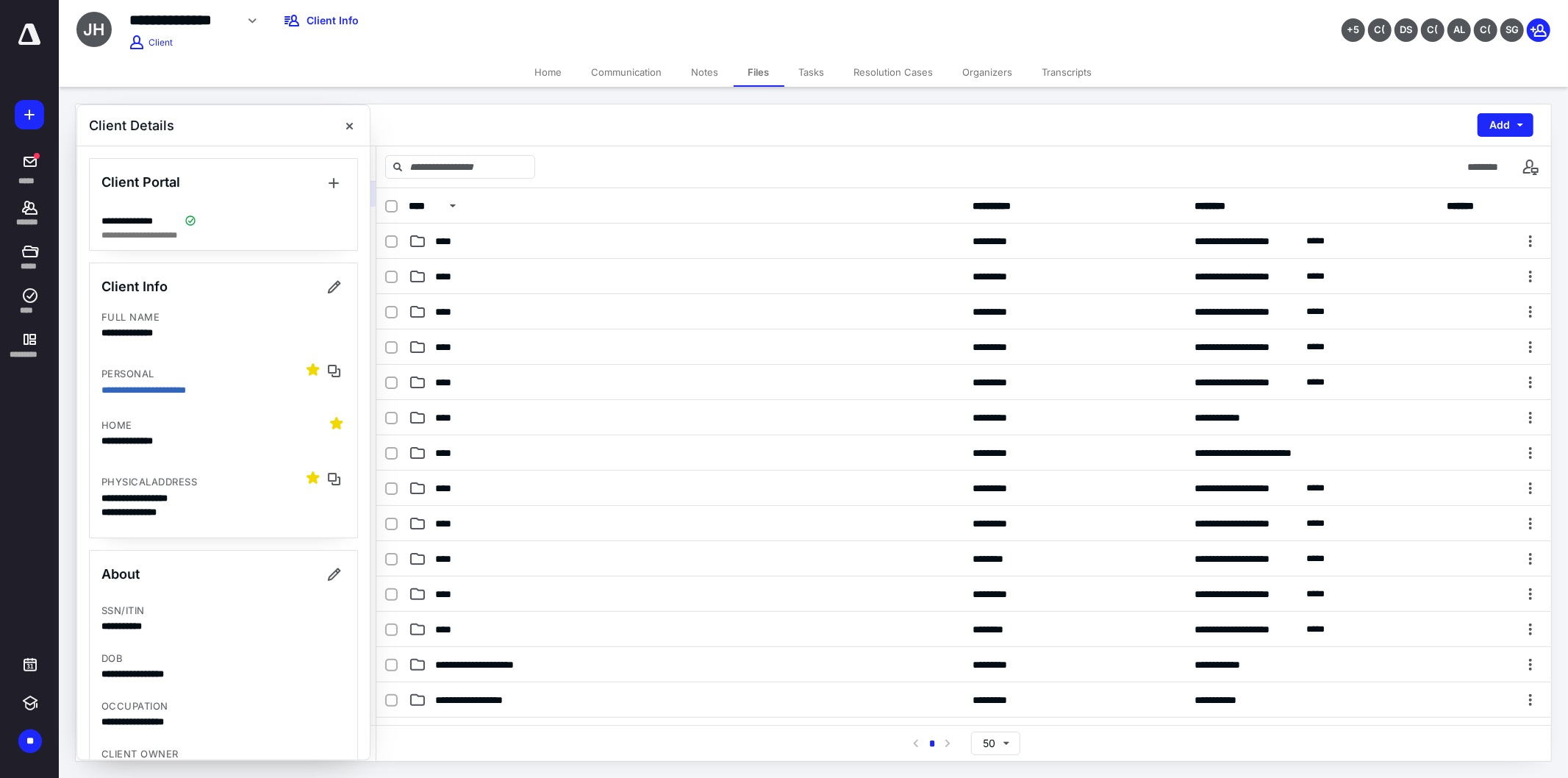 click on "**********" at bounding box center [182, 20] 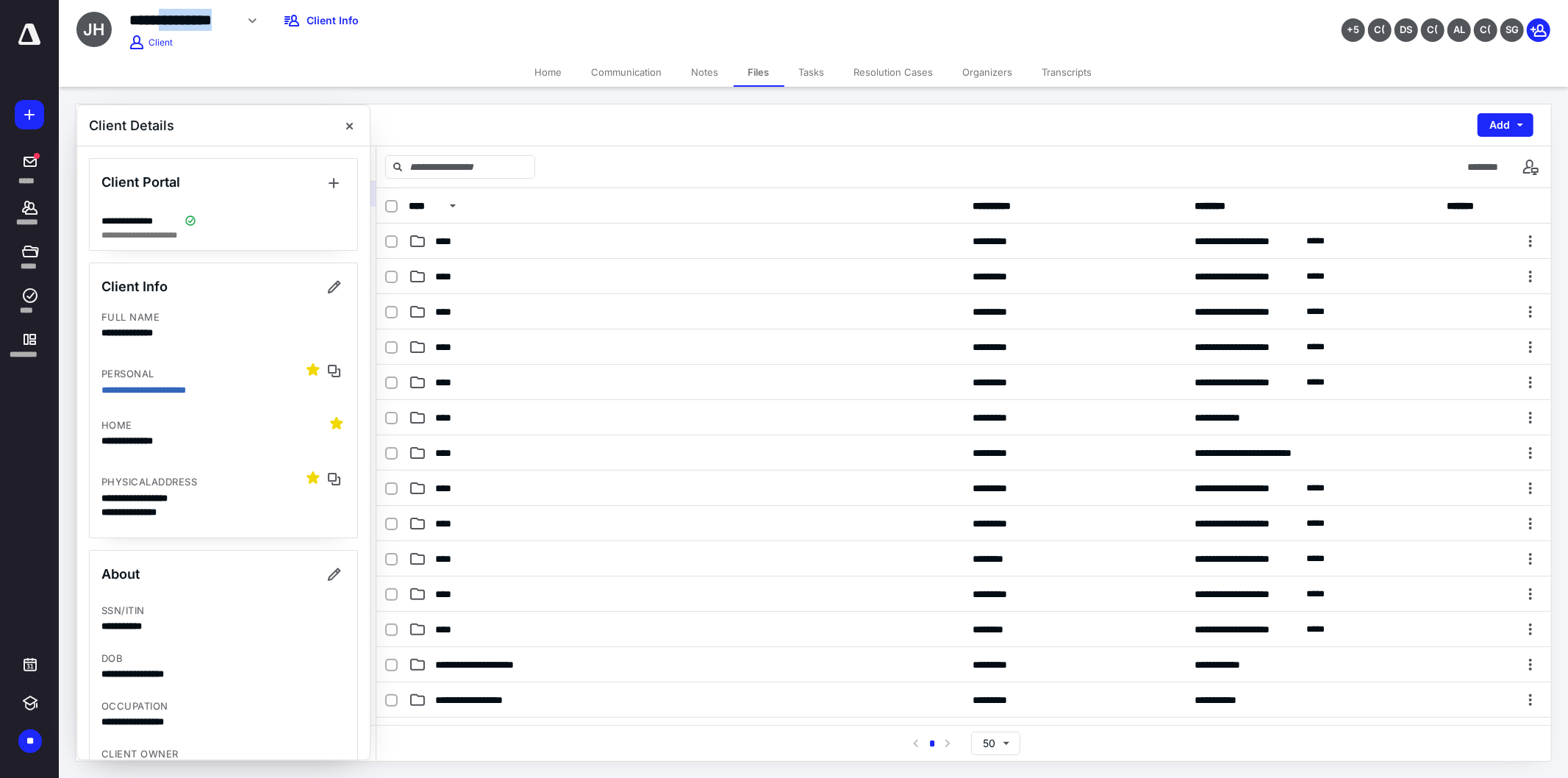 click on "**********" at bounding box center [182, 20] 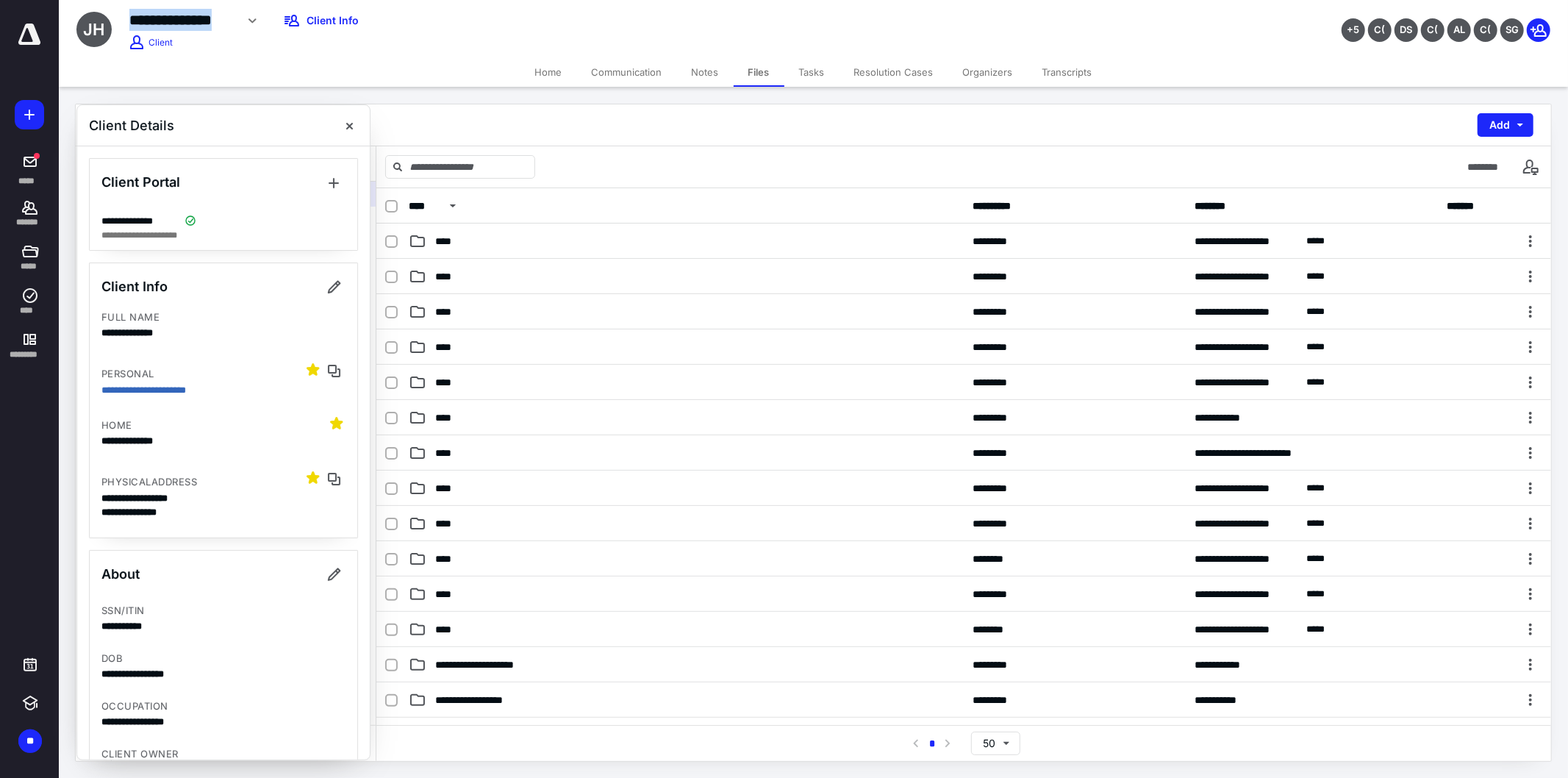 click on "**********" at bounding box center [182, 20] 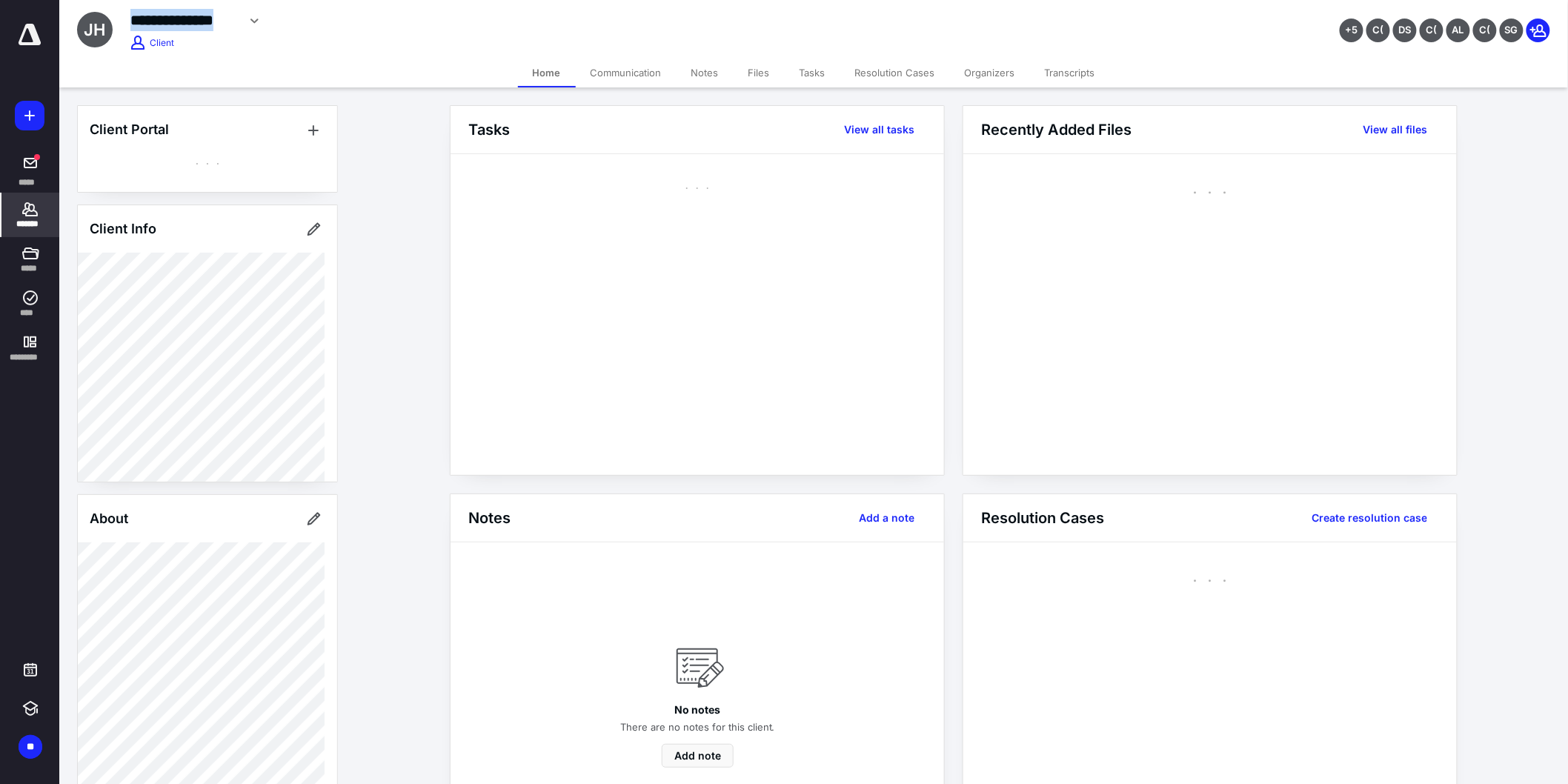 click on "Files" at bounding box center [759, 73] 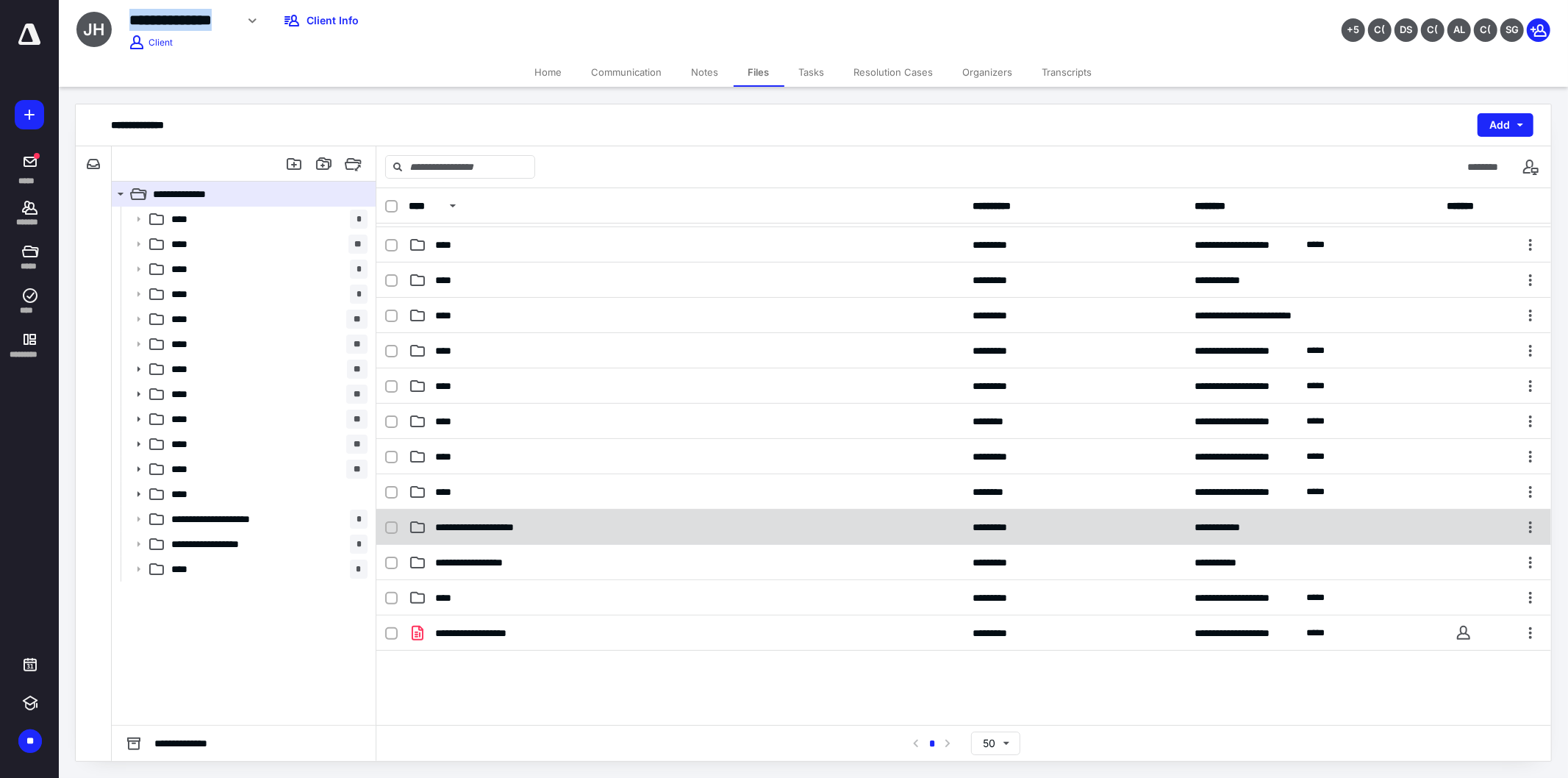 scroll, scrollTop: 249, scrollLeft: 0, axis: vertical 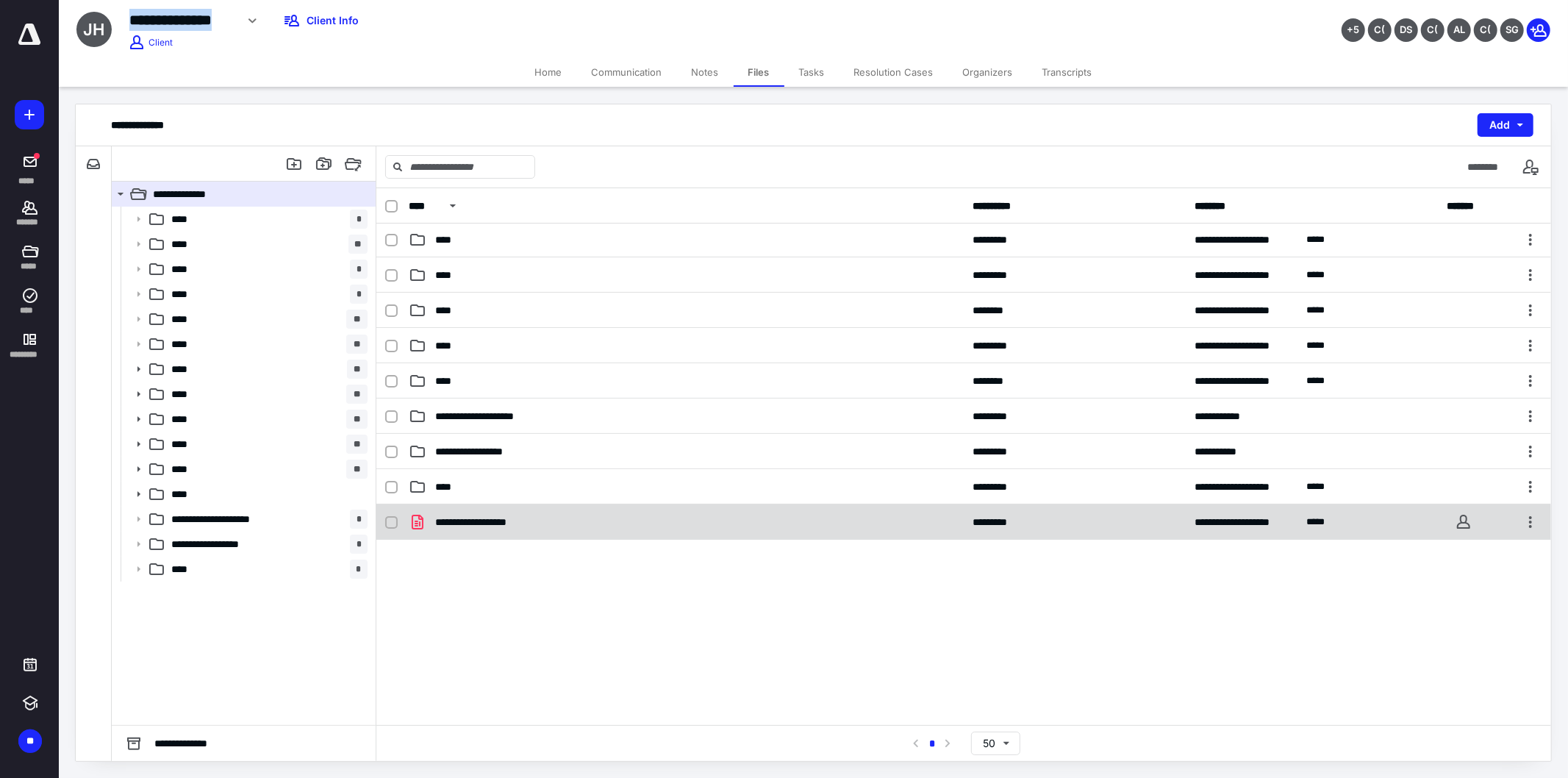 checkbox on "true" 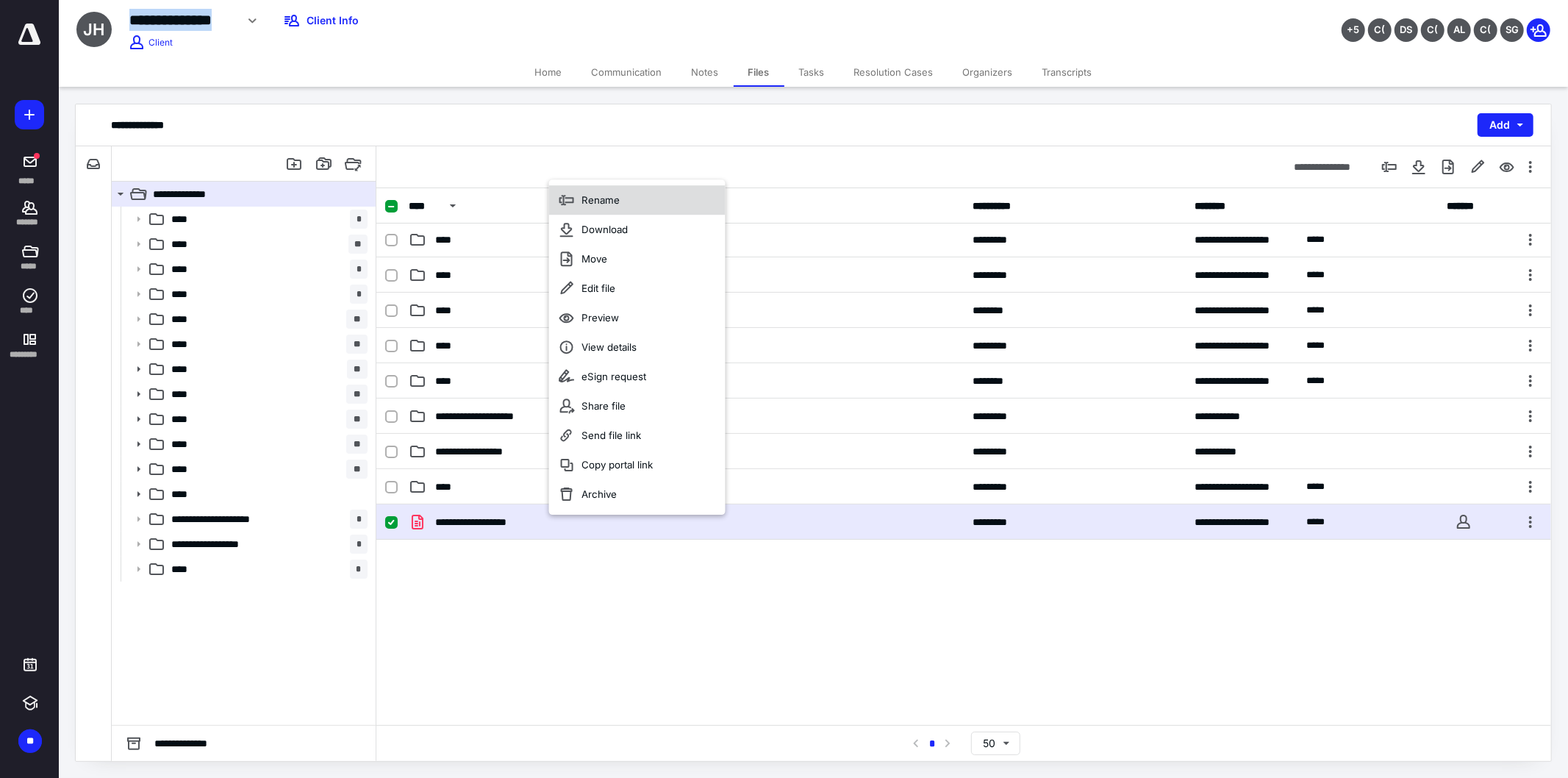 click on "Rename" at bounding box center (637, 200) 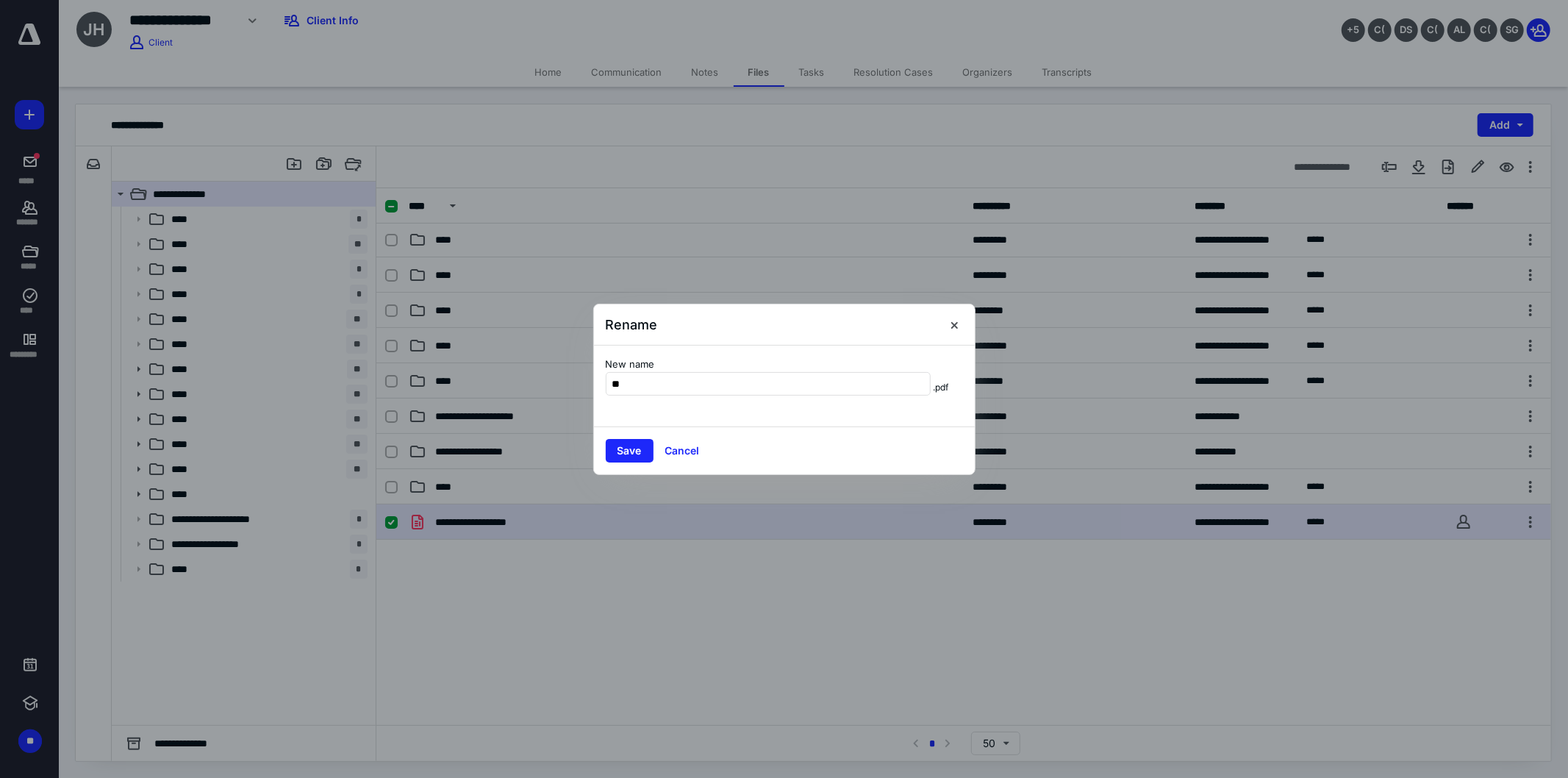 type on "*" 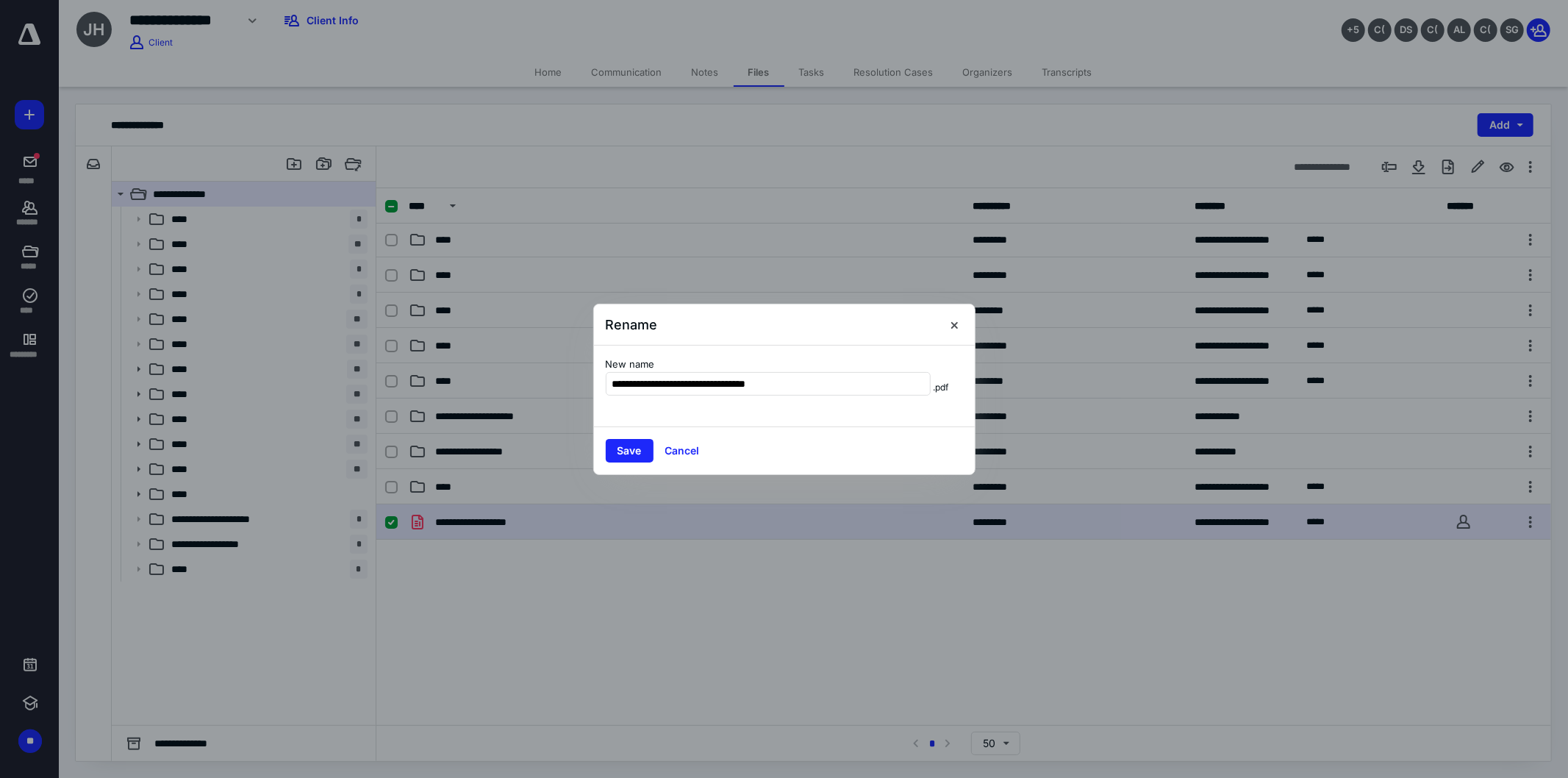 type on "**********" 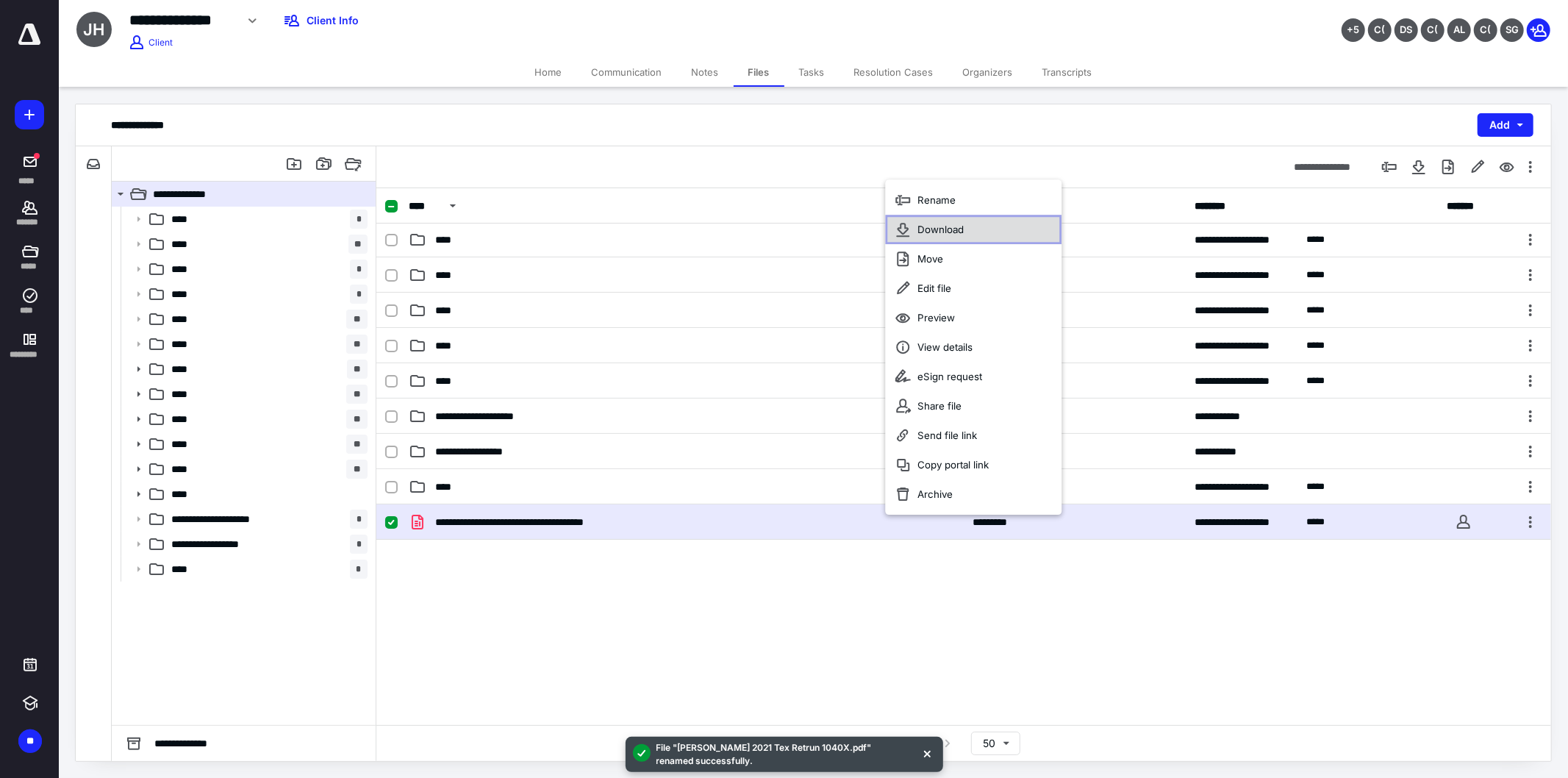 click on "Download" at bounding box center (940, 229) 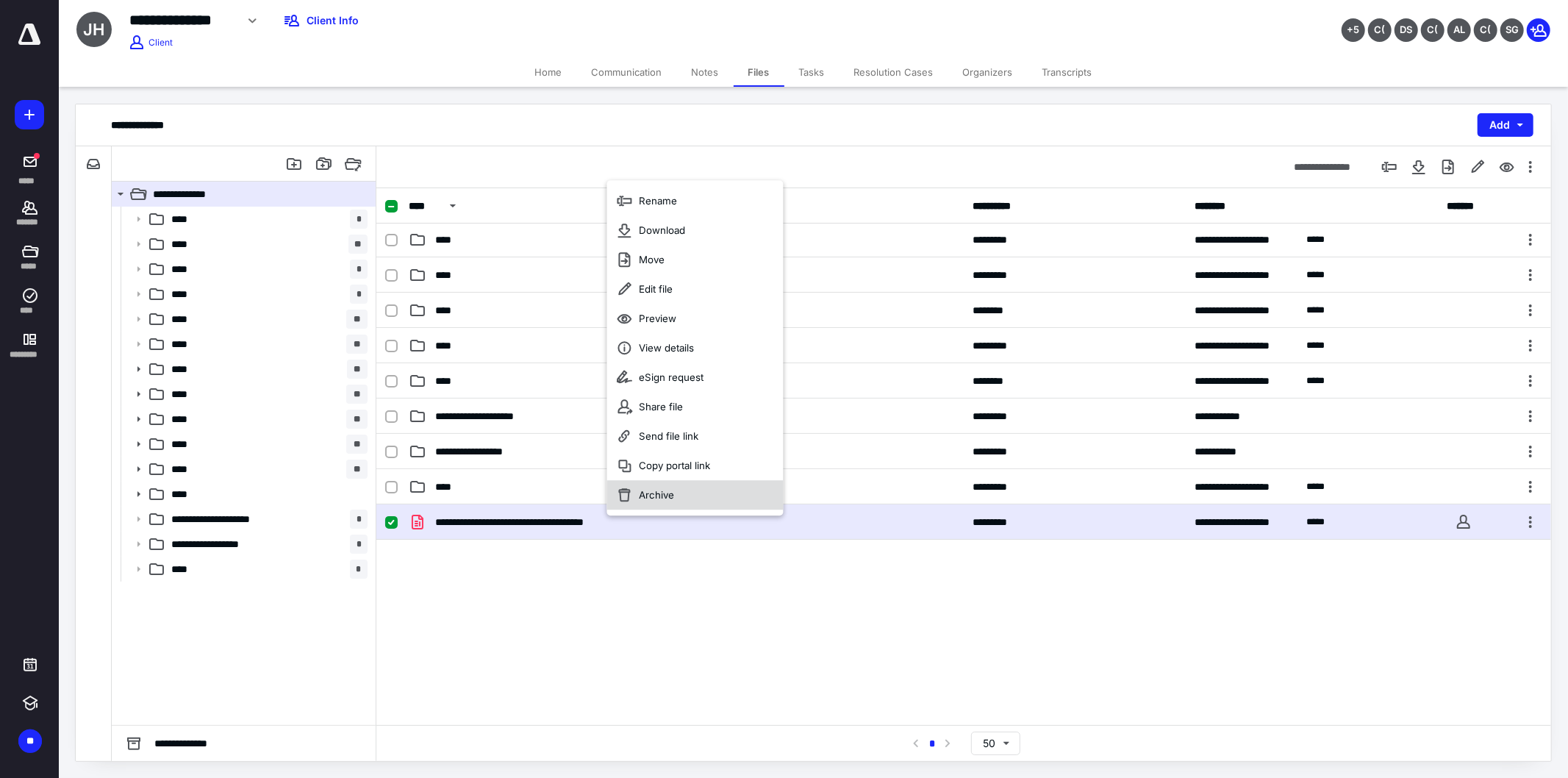 click on "Archive" at bounding box center (657, 495) 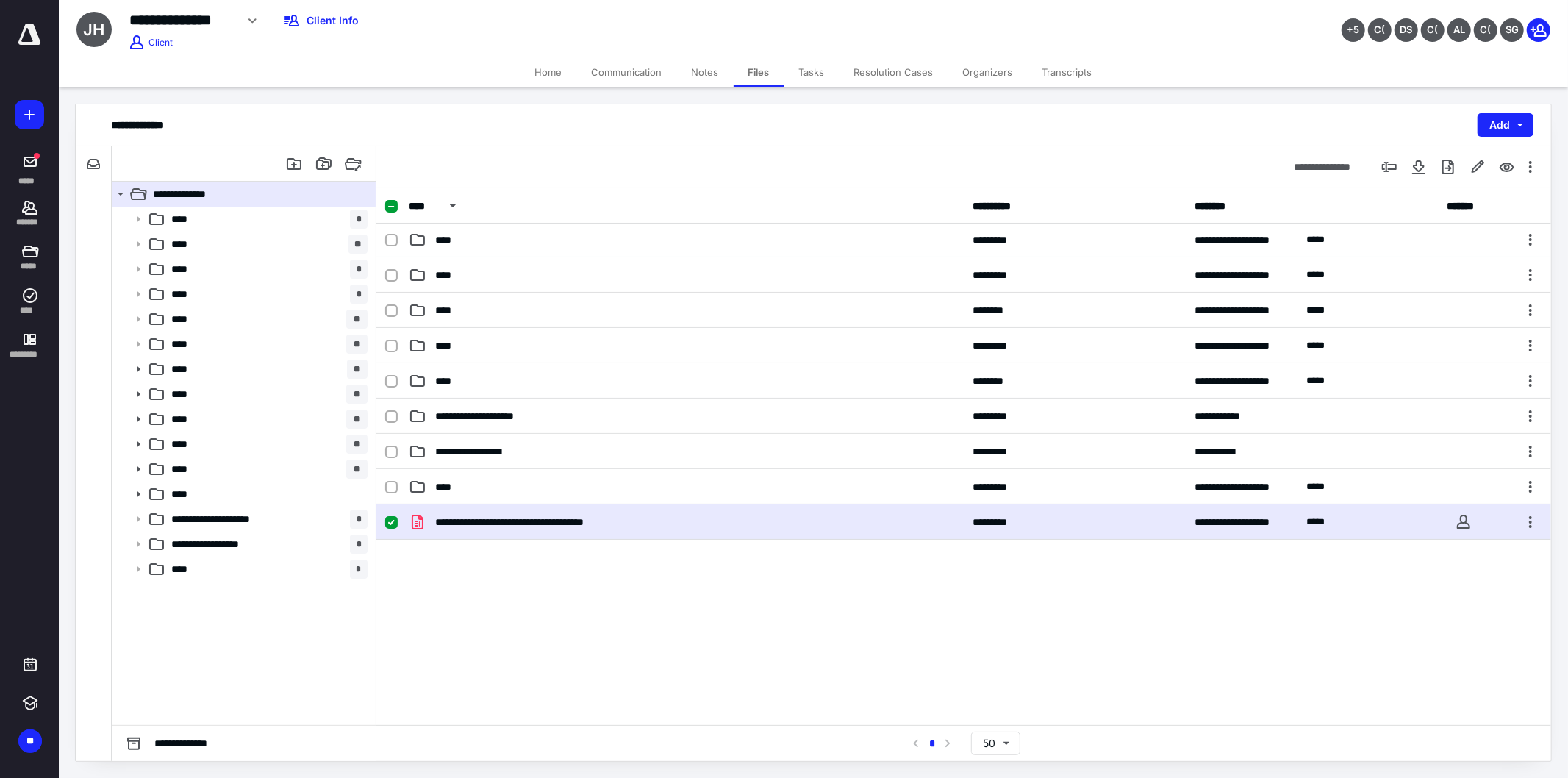 checkbox on "false" 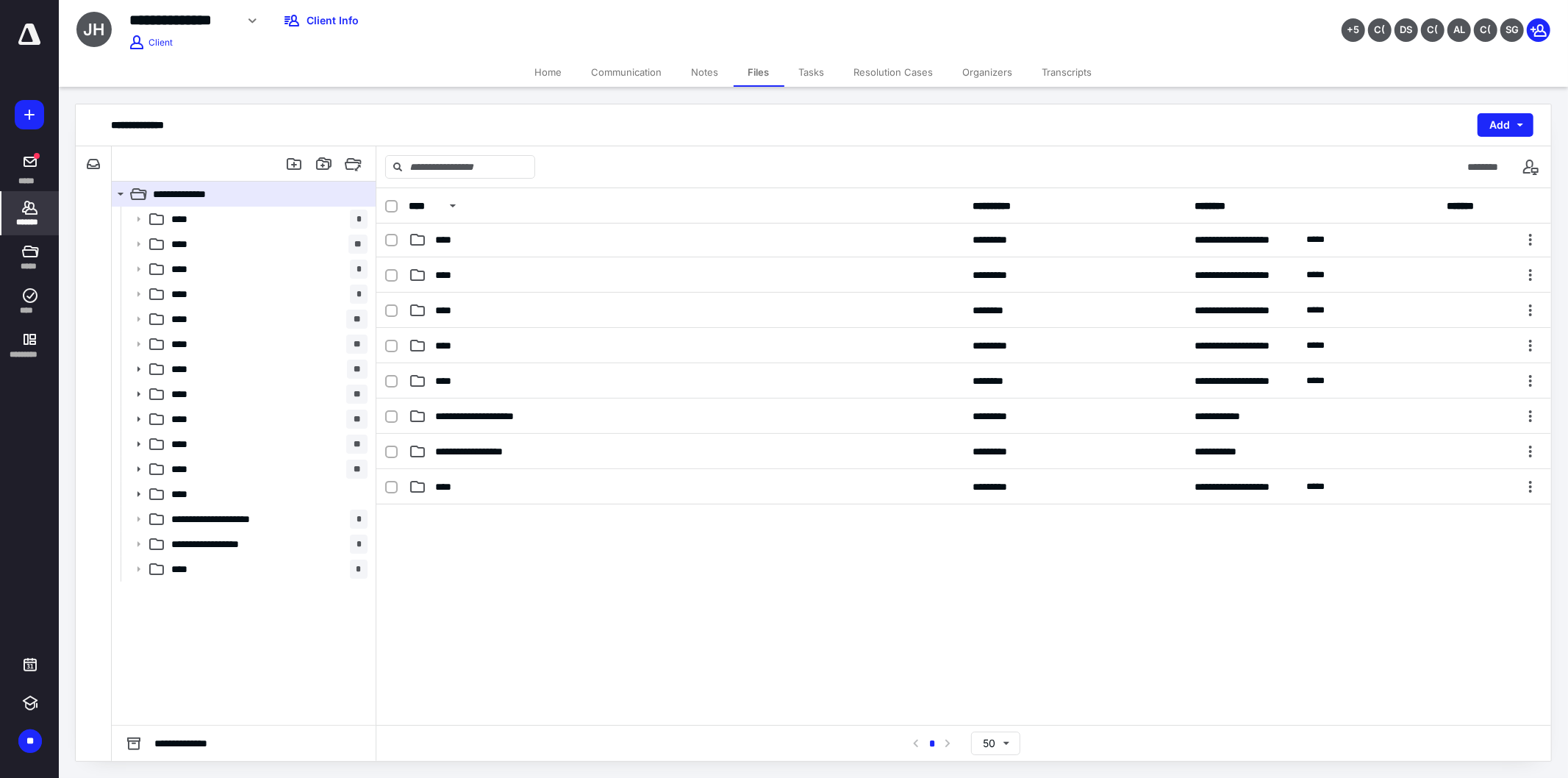 click on "*******" at bounding box center (30, 213) 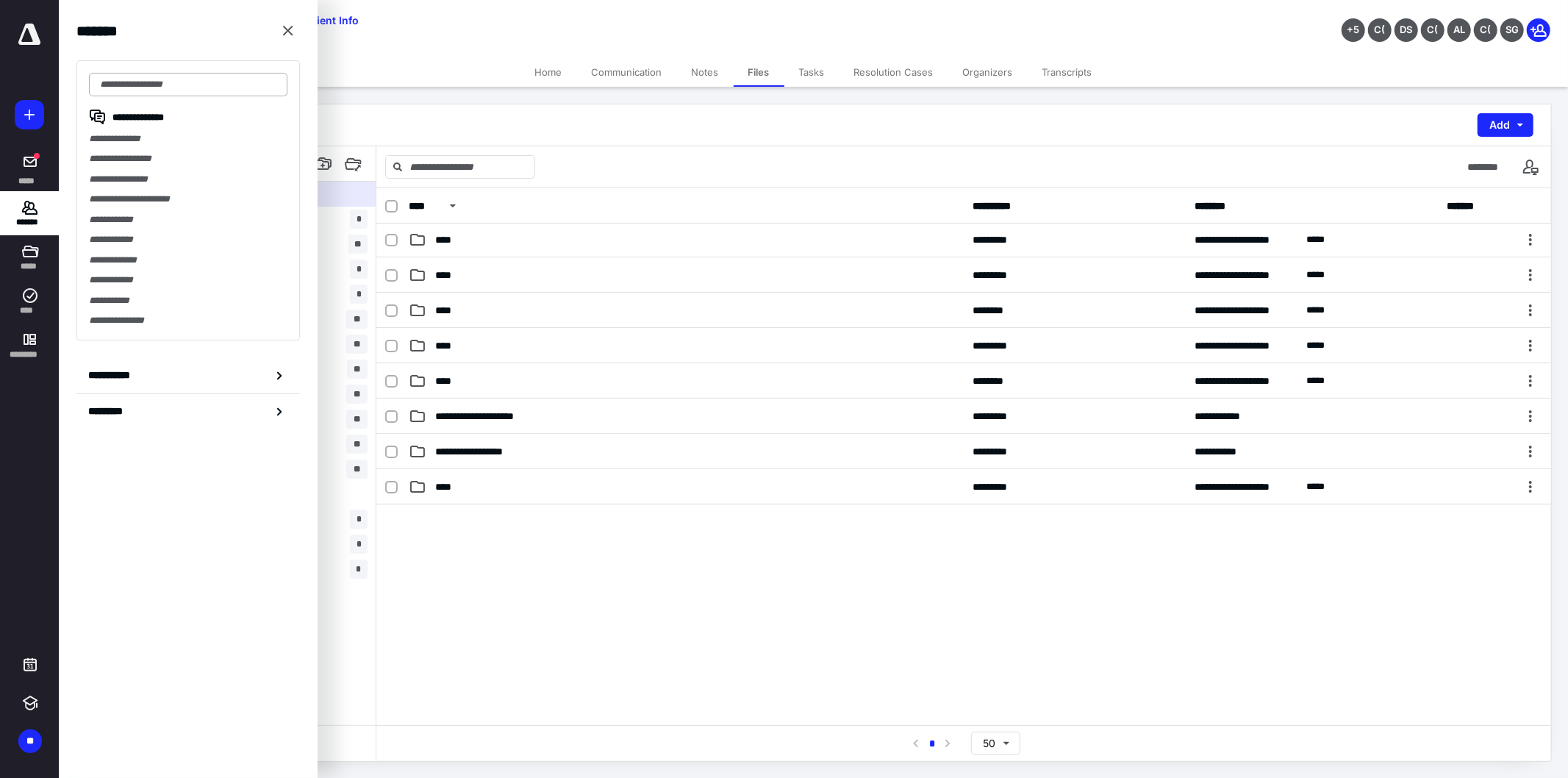 click at bounding box center [188, 85] 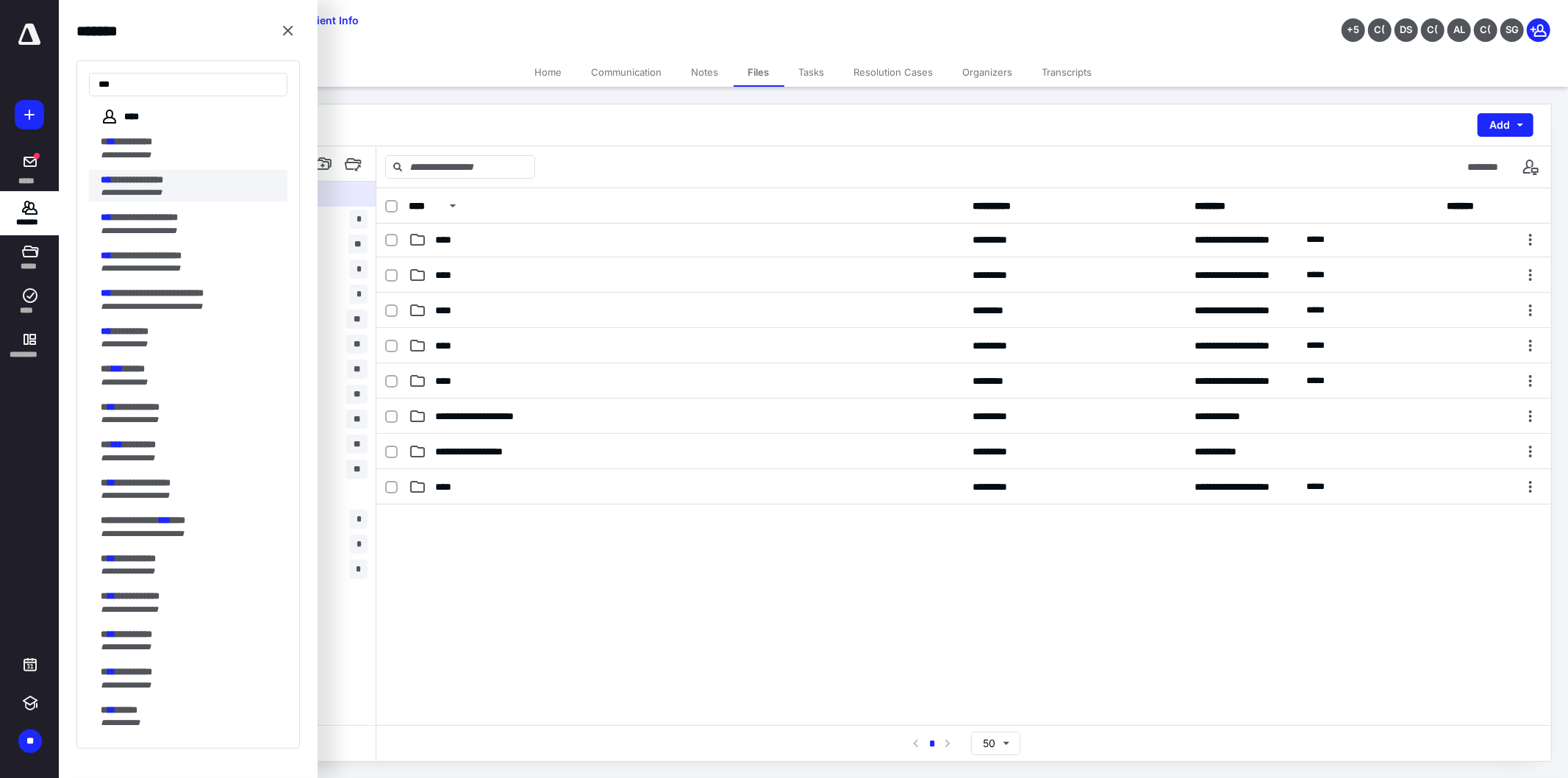 type on "***" 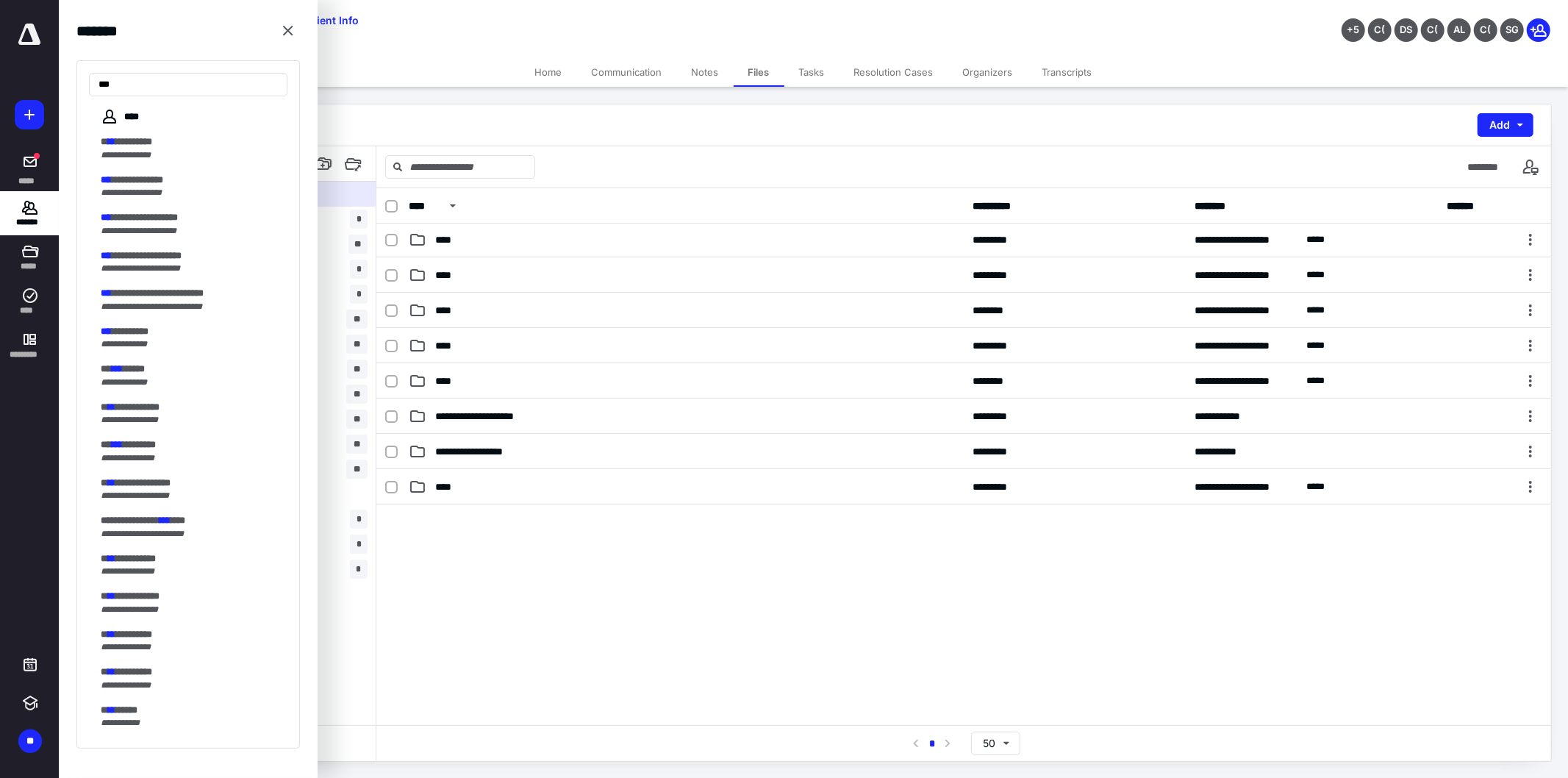 click on "**********" at bounding box center (190, 193) 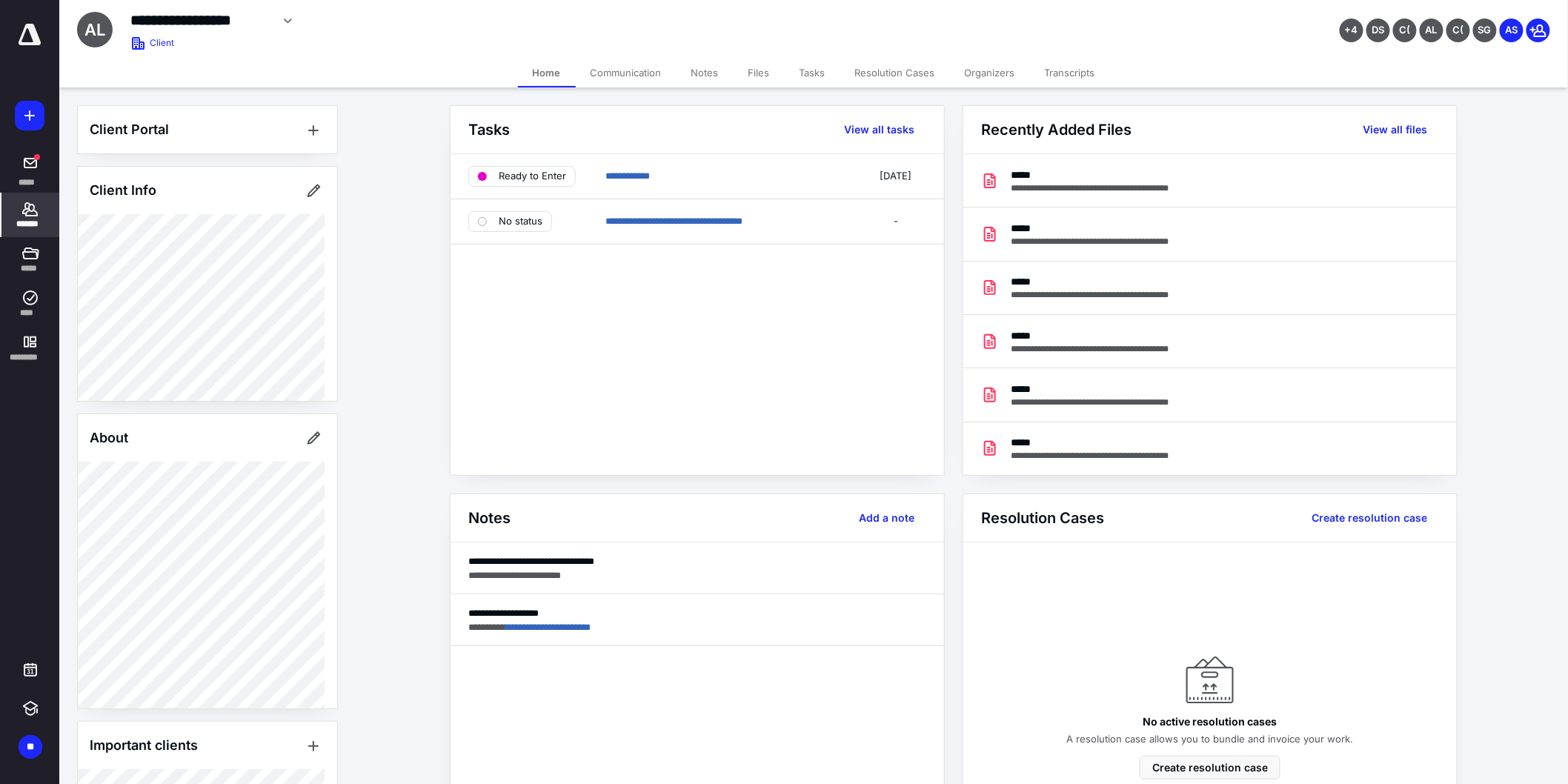 click on "Files" at bounding box center (759, 73) 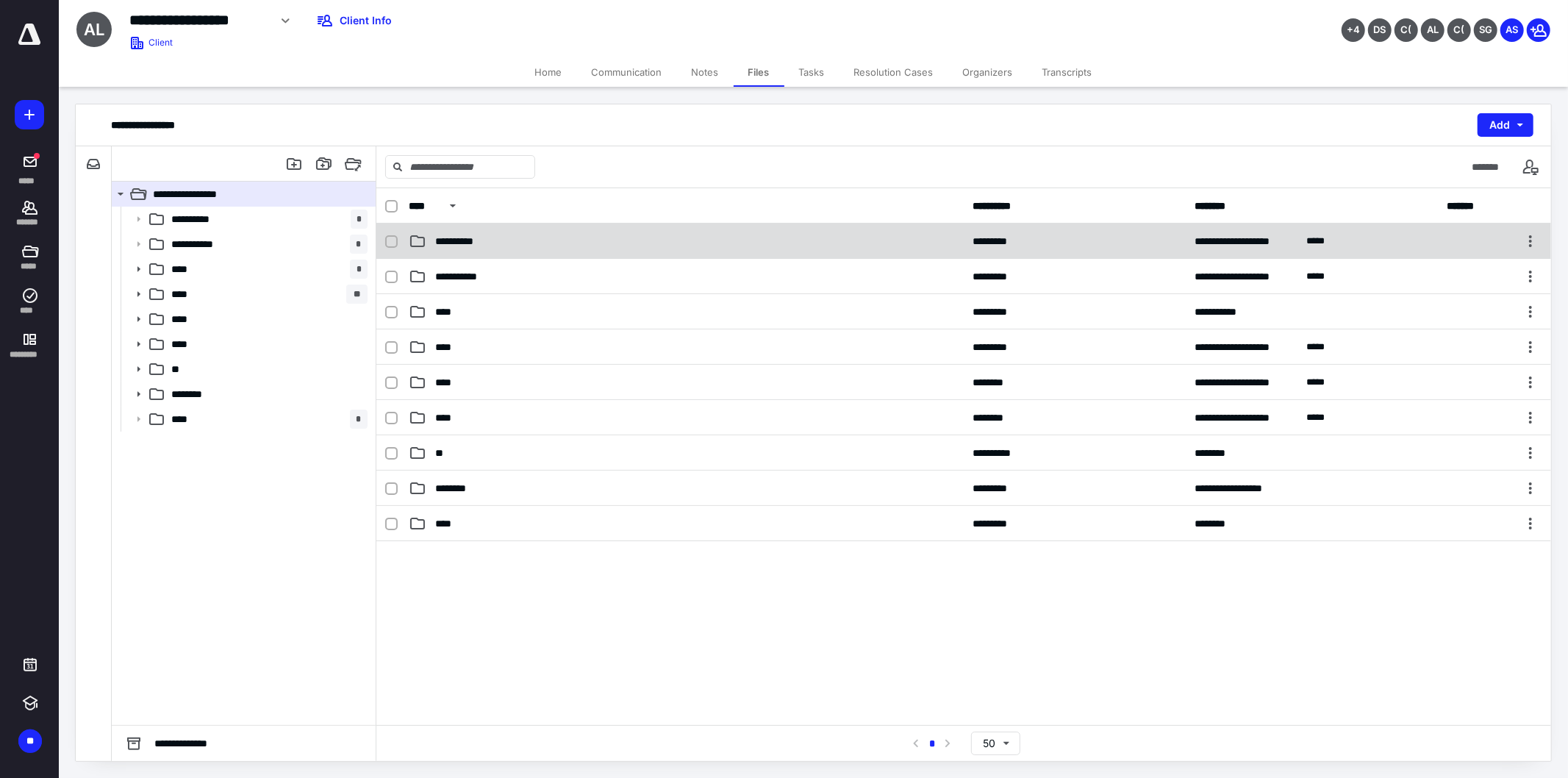 click on "**********" at bounding box center (686, 241) 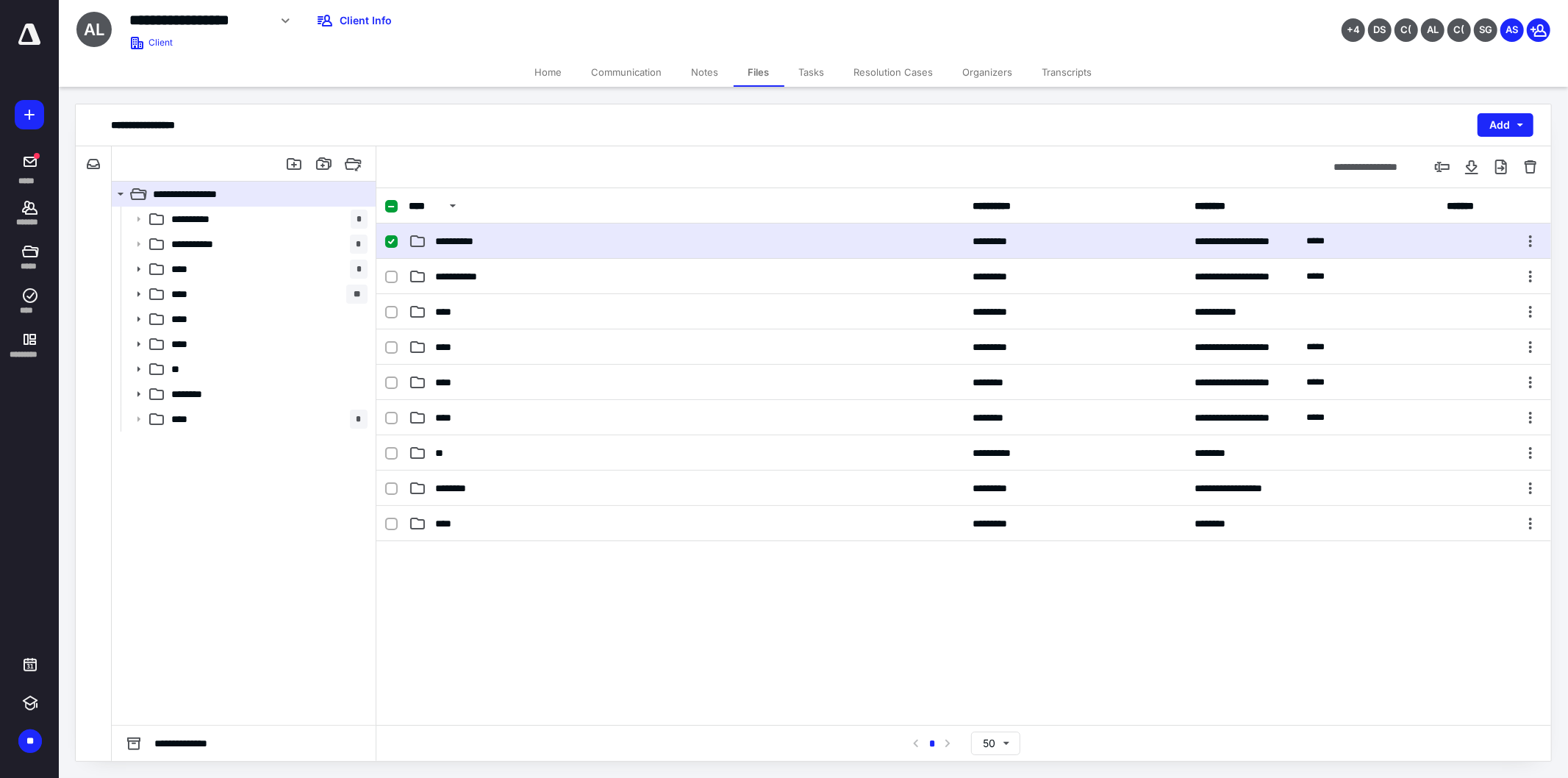click on "**********" at bounding box center [686, 241] 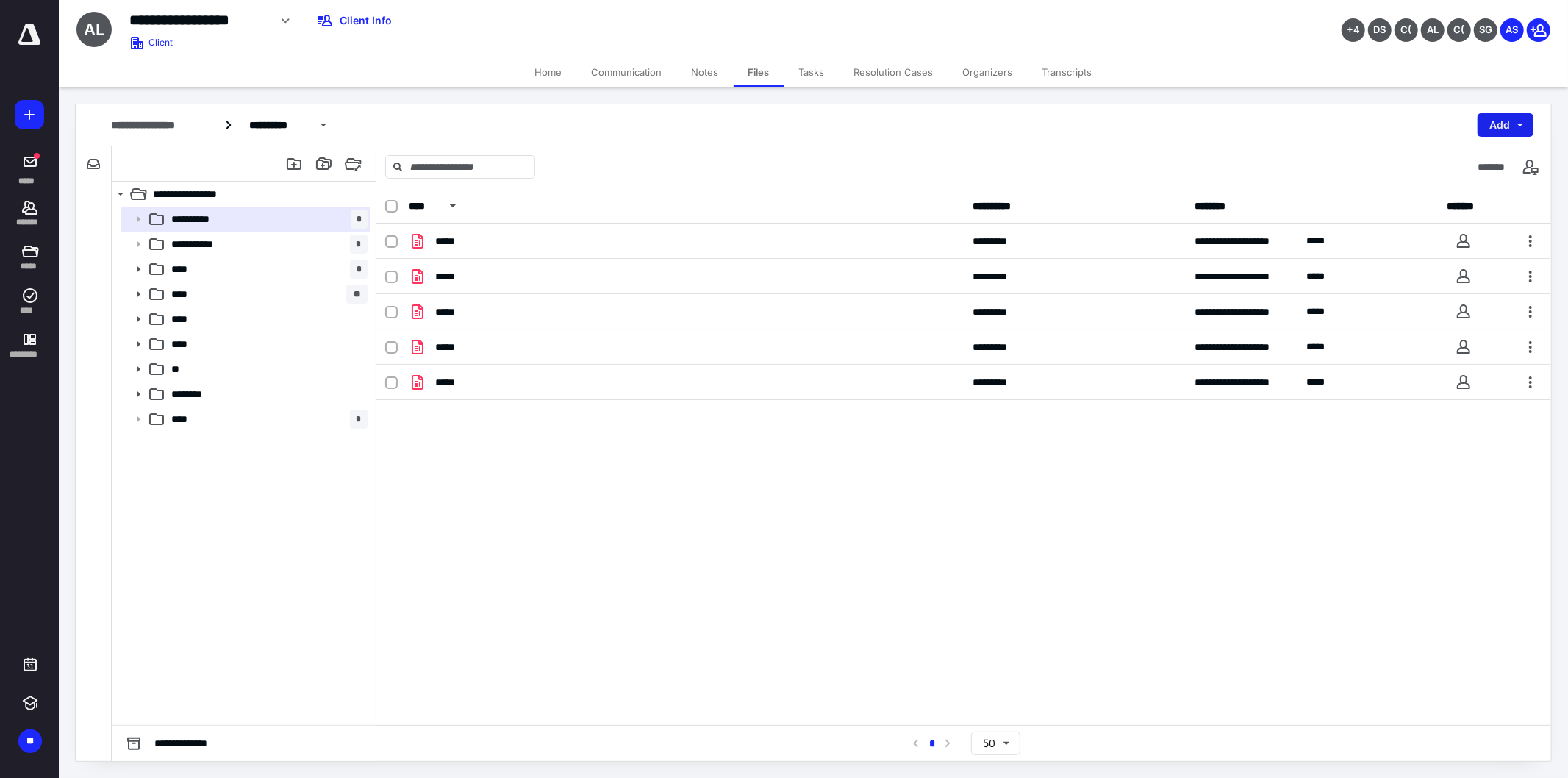 click on "Add" at bounding box center (1506, 125) 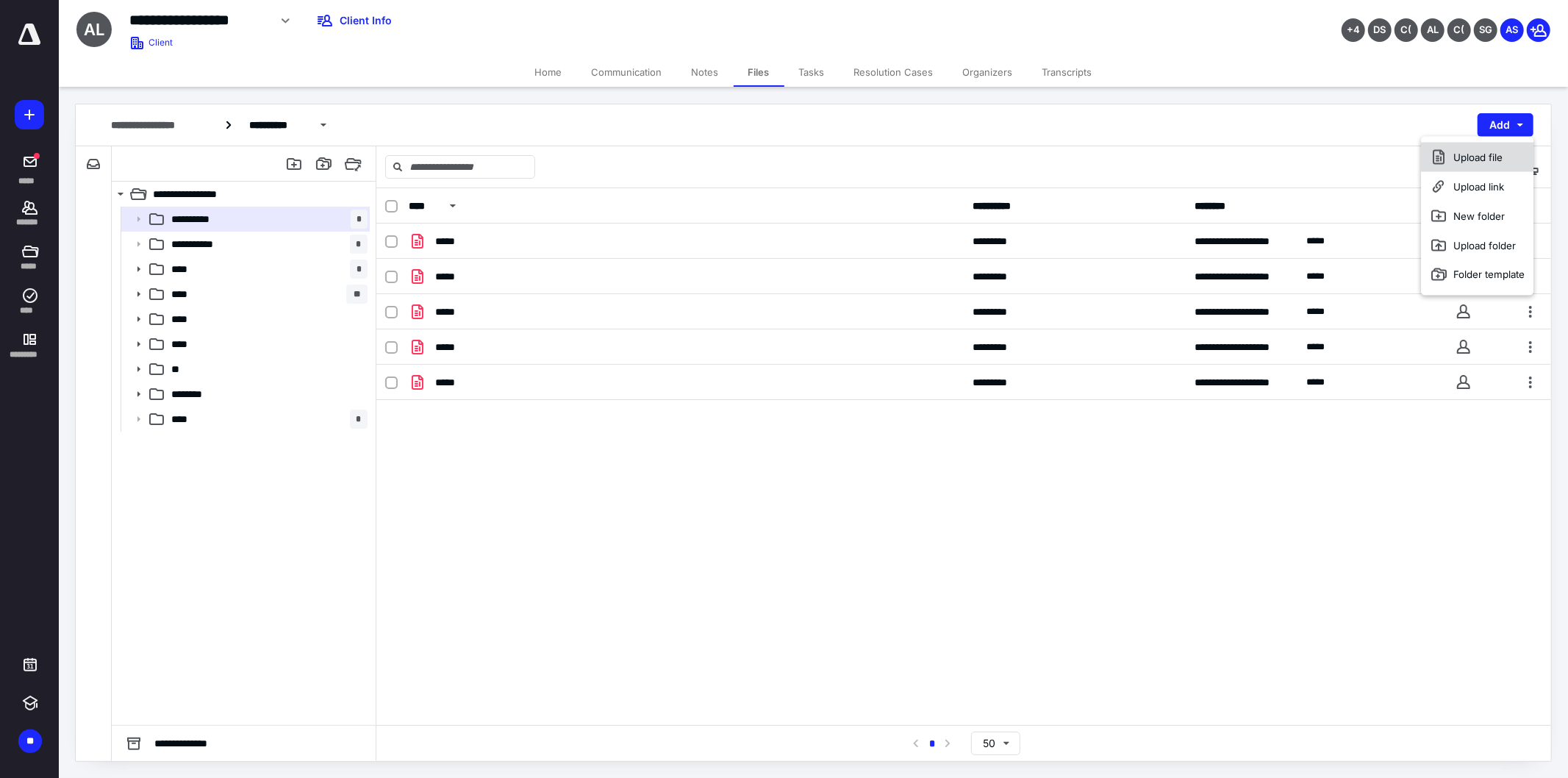 click on "Upload file" at bounding box center (1478, 157) 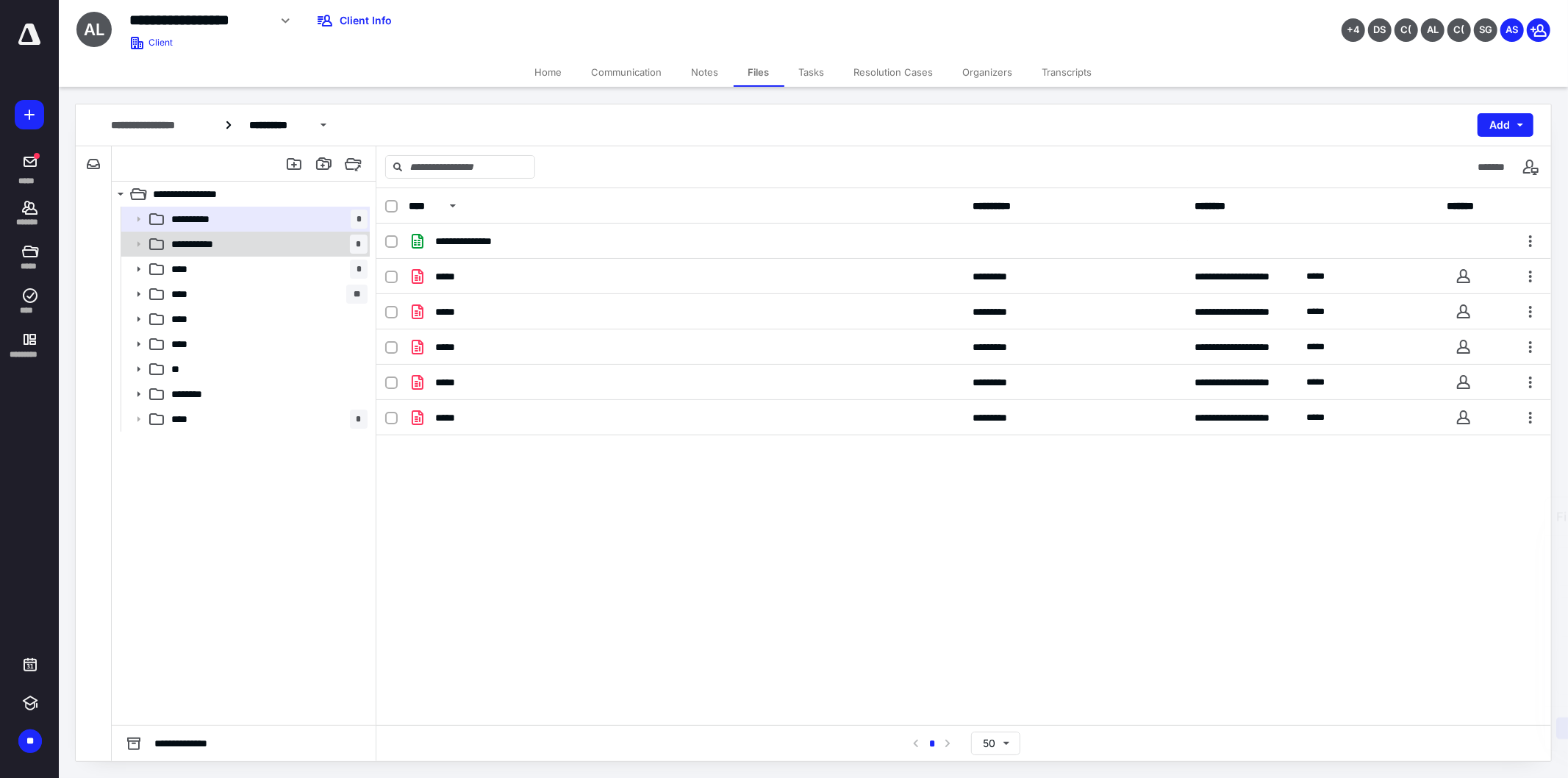 click on "**********" at bounding box center (266, 244) 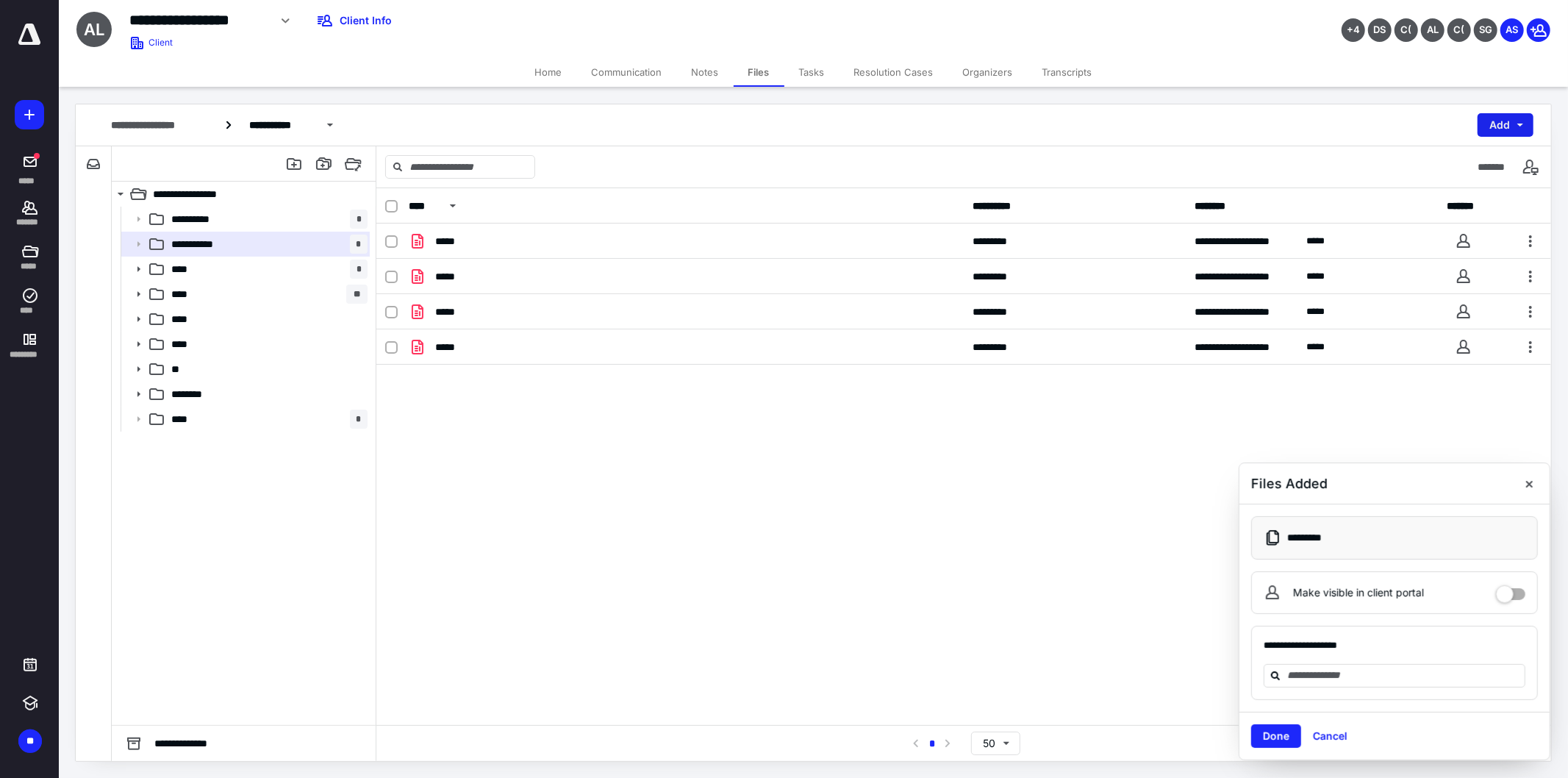 click on "Add" at bounding box center [1506, 125] 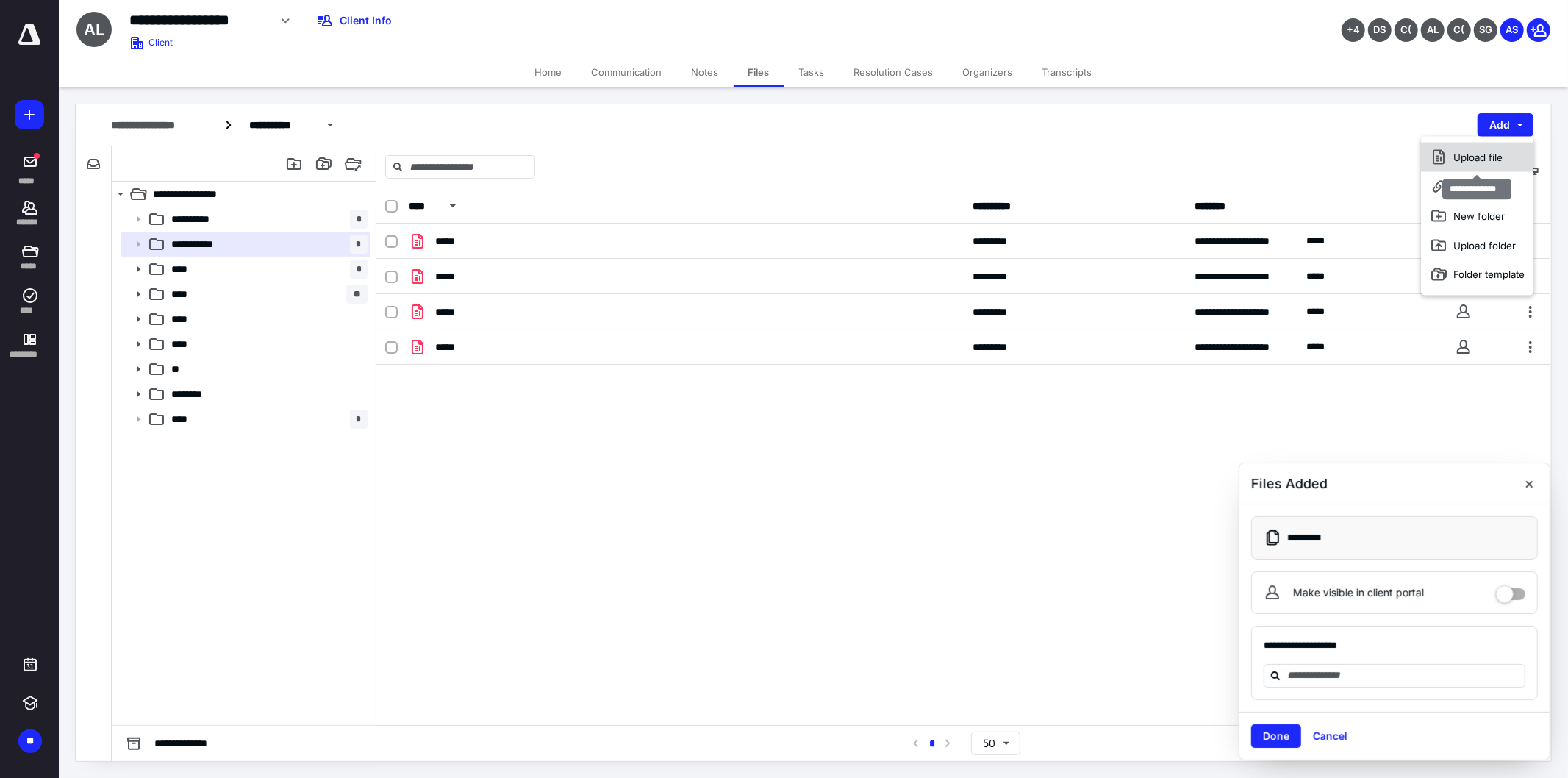 click on "Upload file" at bounding box center (1478, 157) 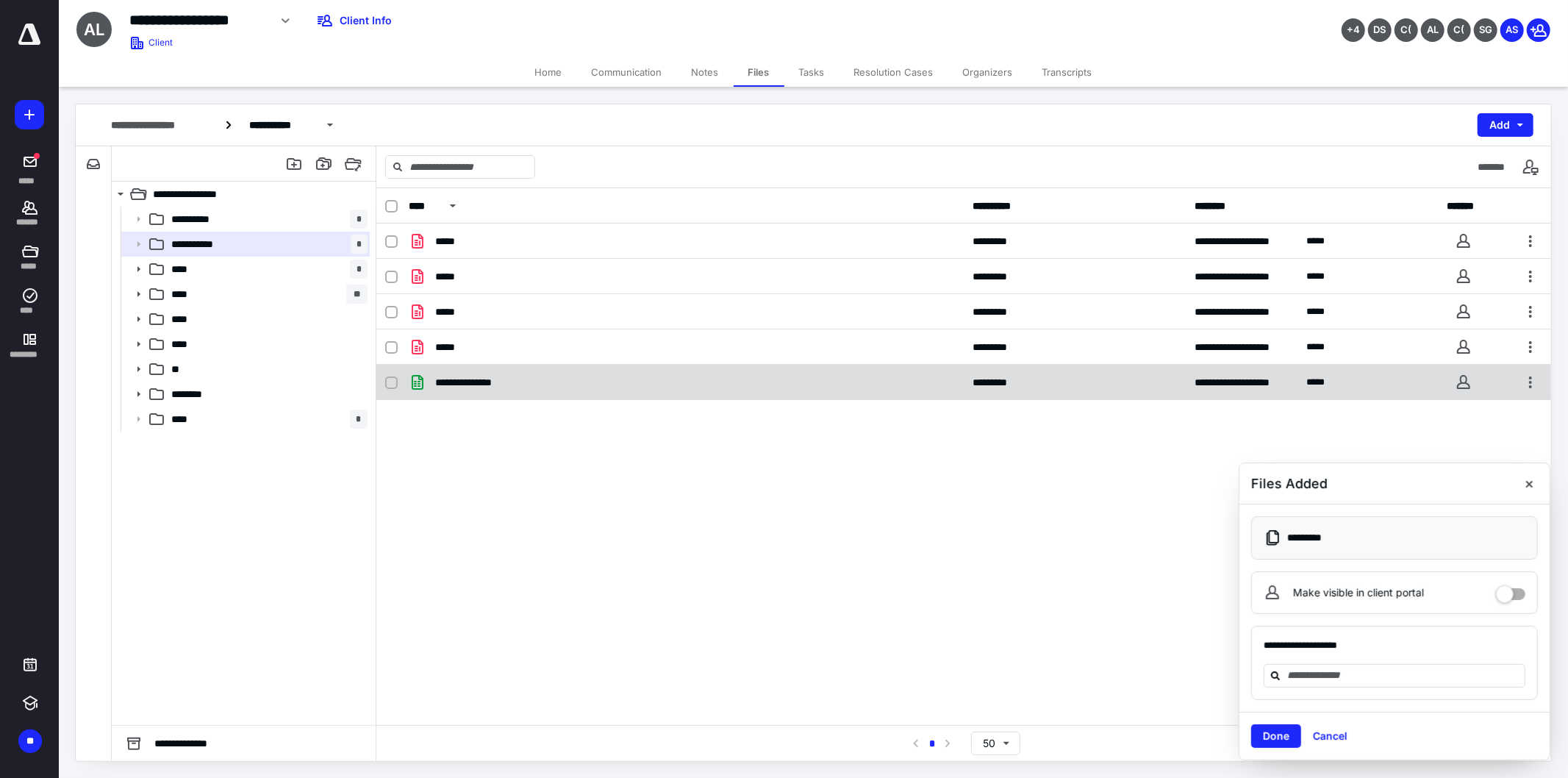 click 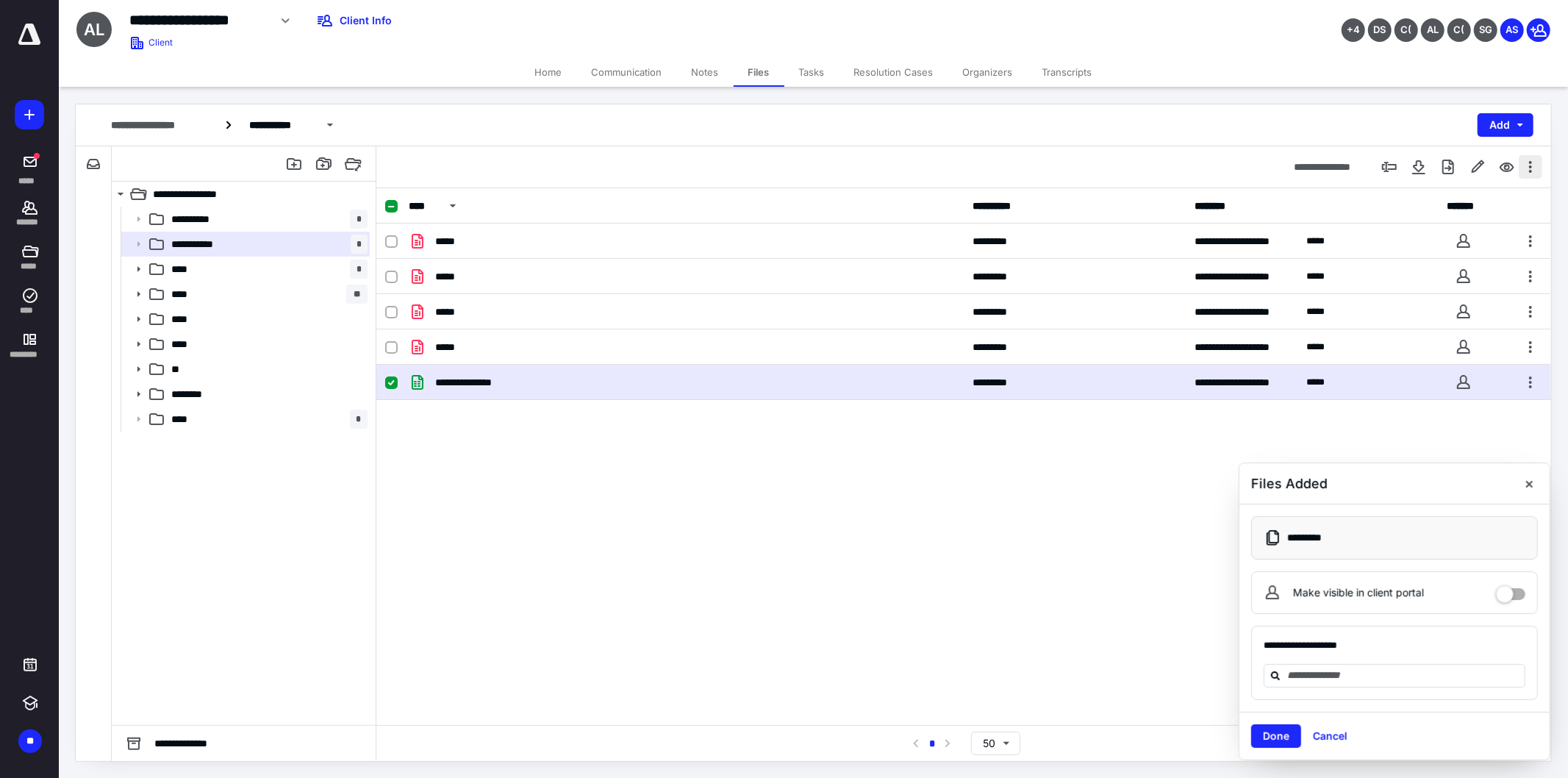 click at bounding box center (1531, 167) 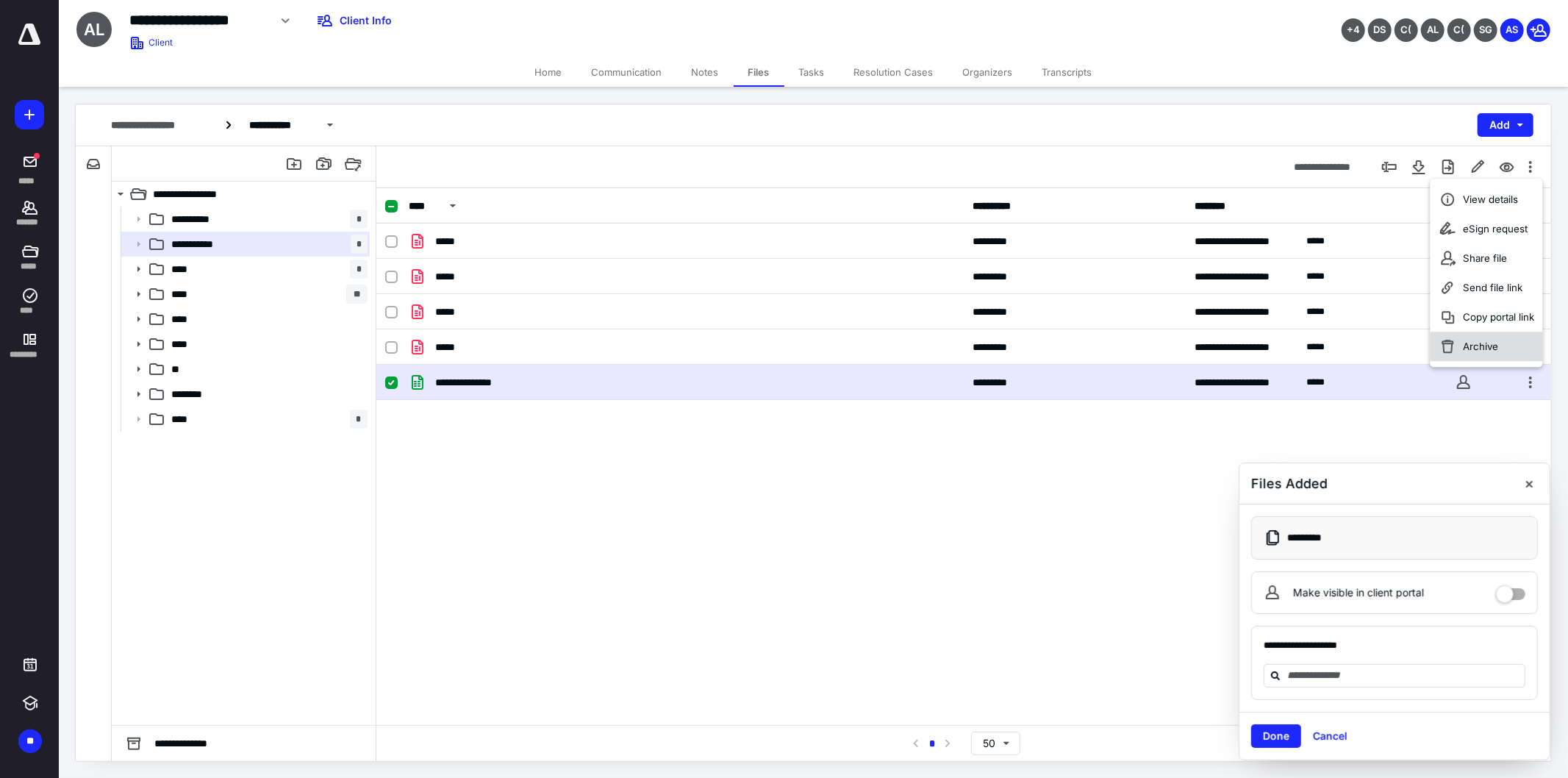 click on "Archive" at bounding box center (1481, 346) 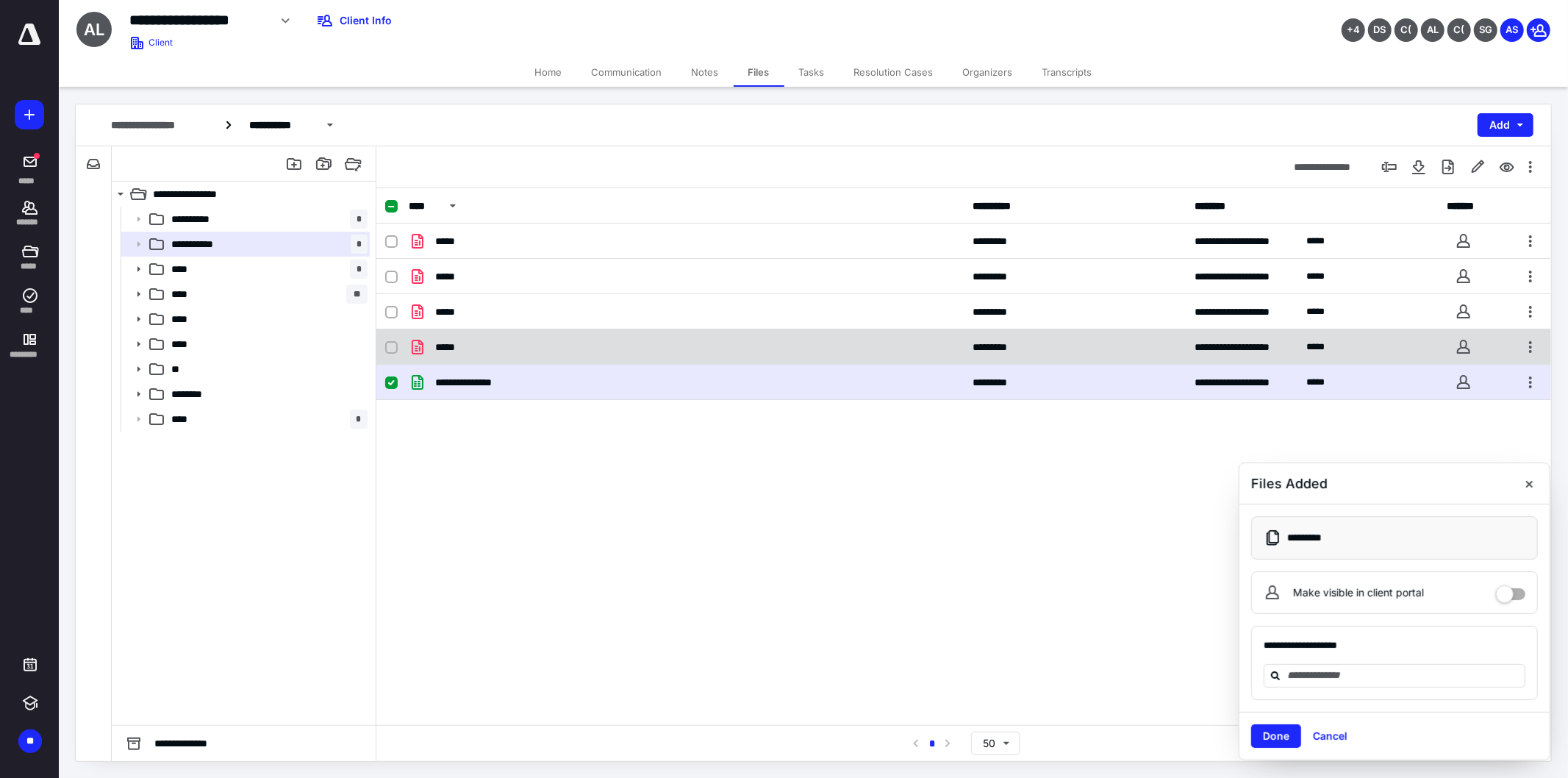 checkbox on "false" 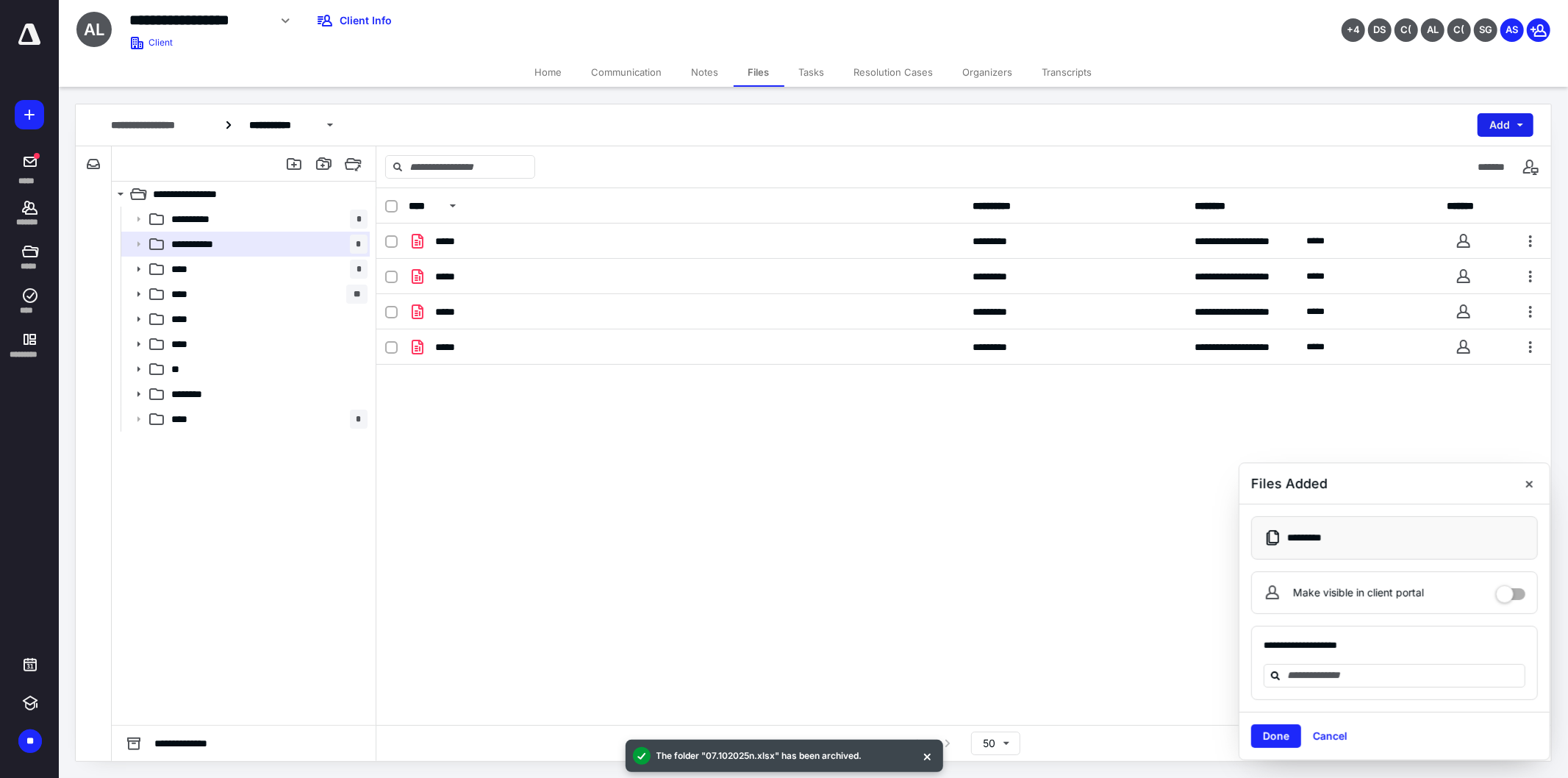 click on "Add" at bounding box center [1506, 125] 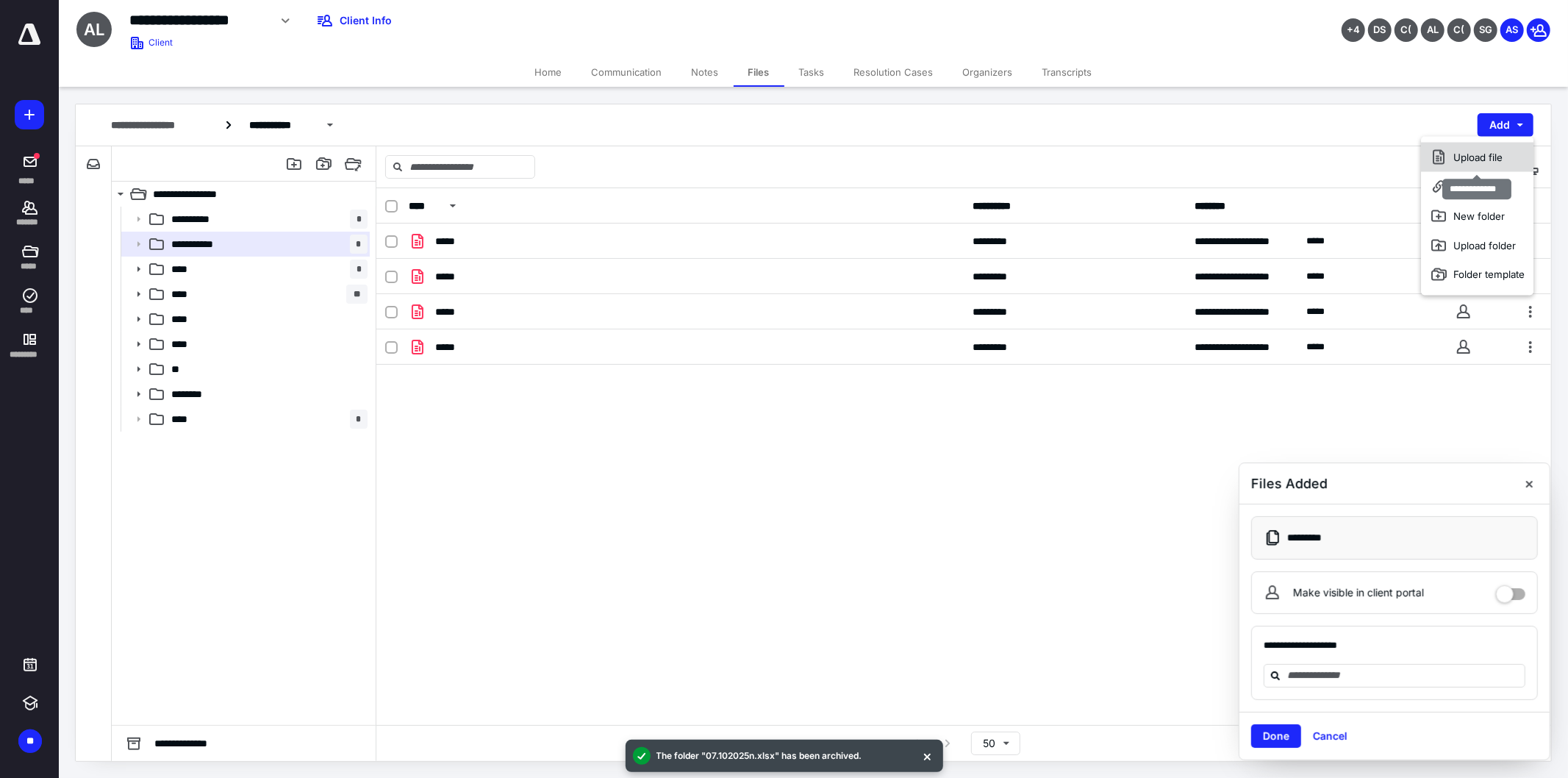click on "Upload file" at bounding box center (1478, 157) 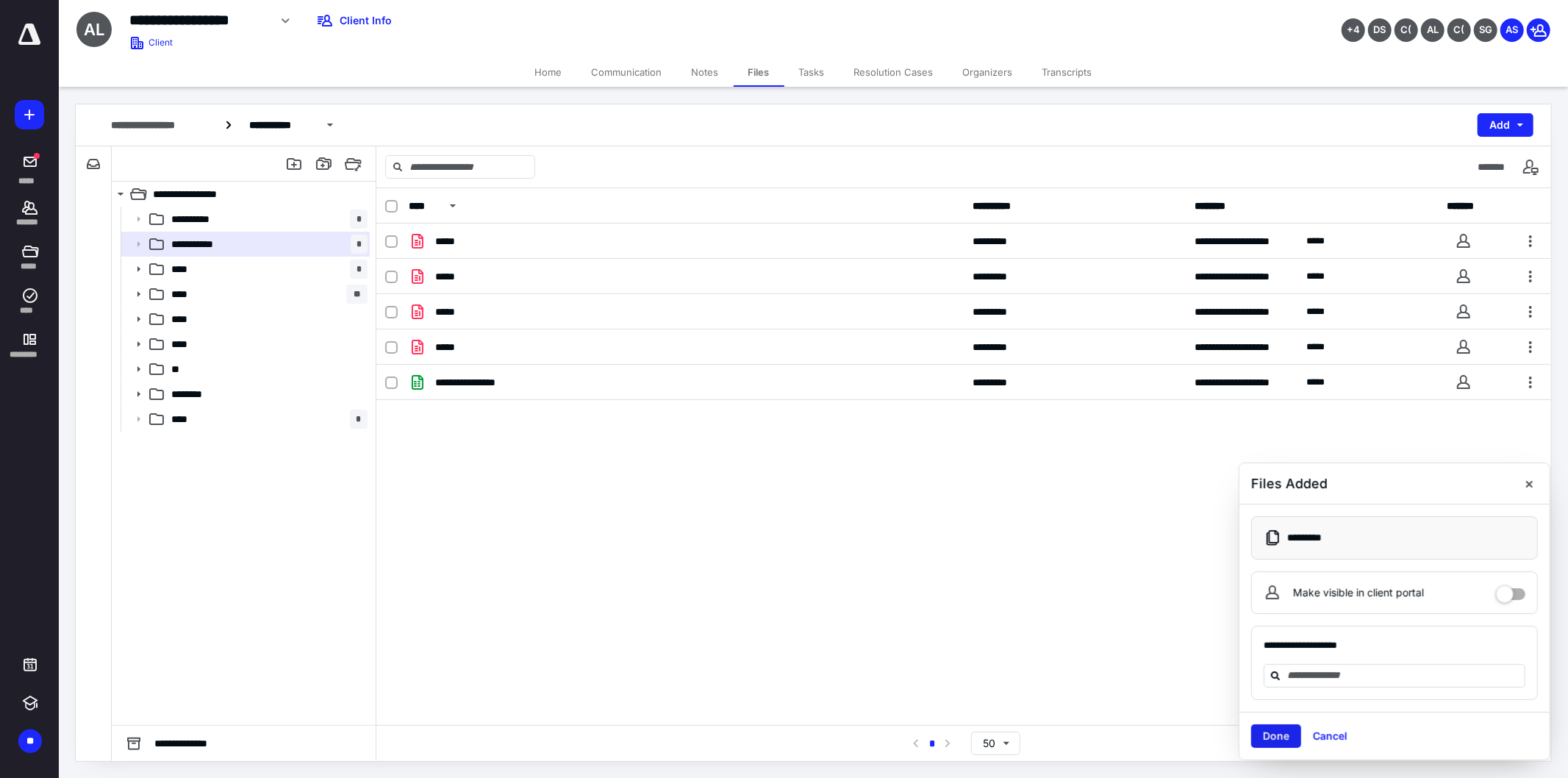 click on "Done" at bounding box center [1276, 736] 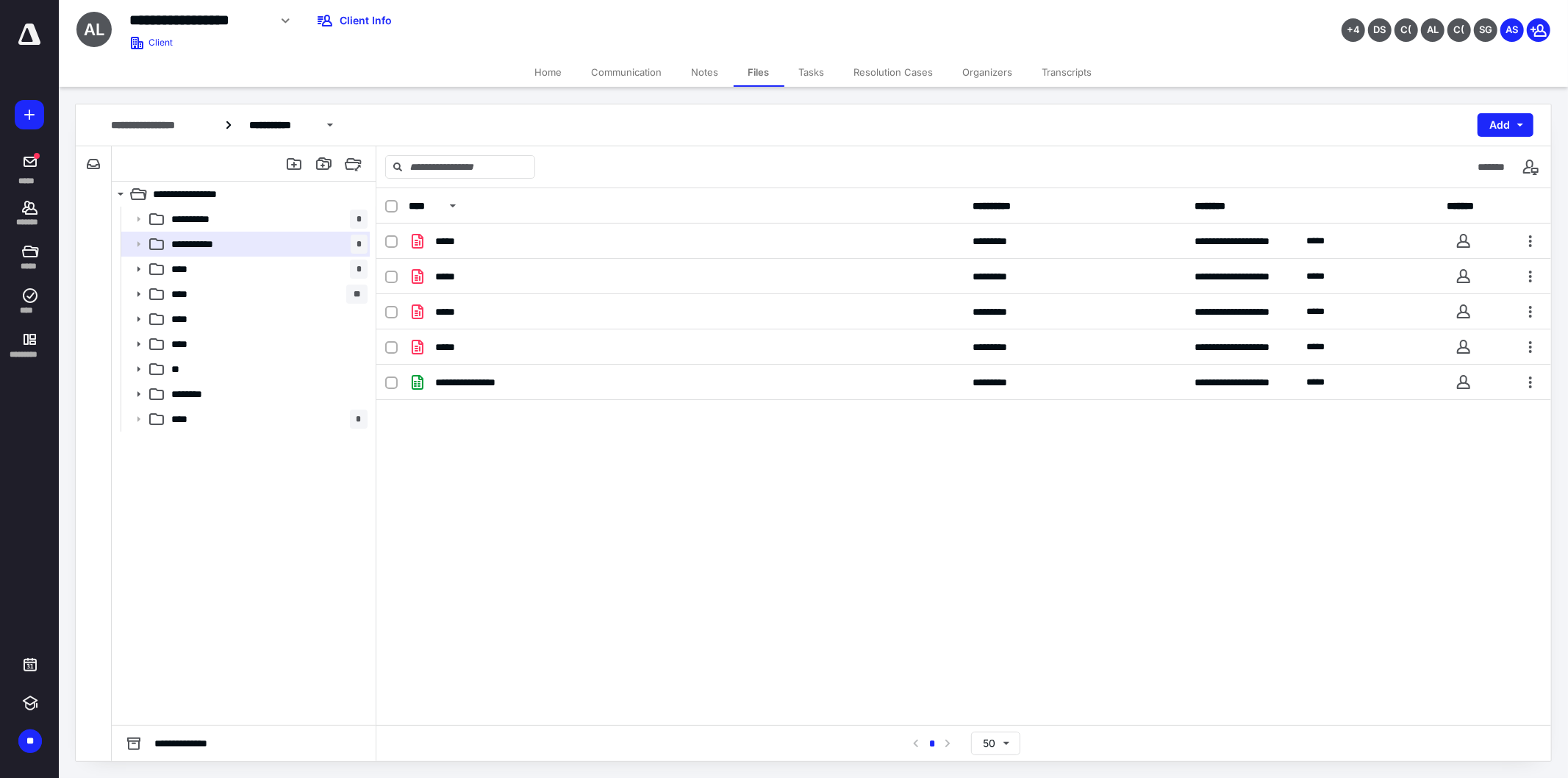 click on "**********" at bounding box center (964, 457) 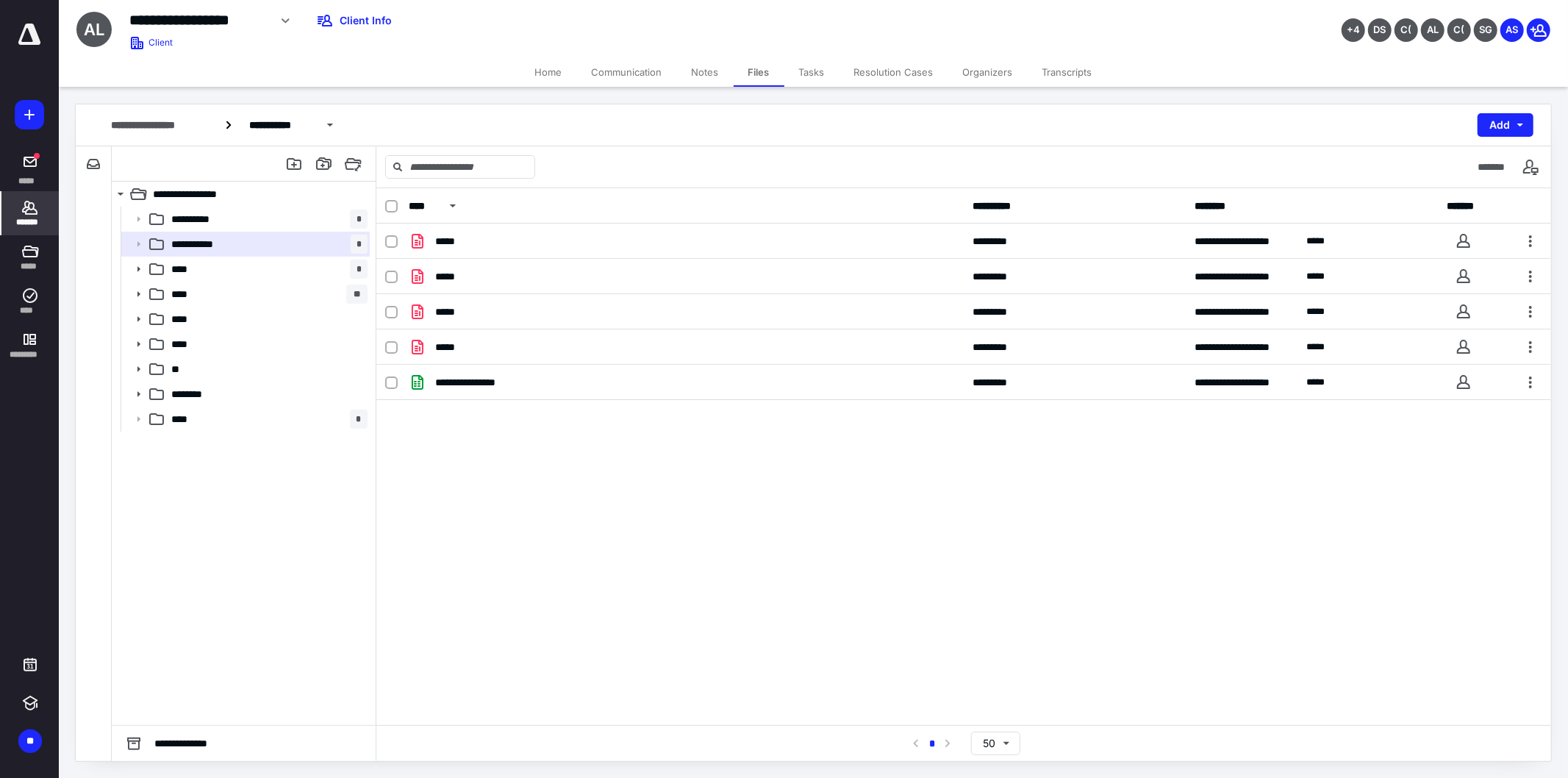 click on "*******" at bounding box center [29, 213] 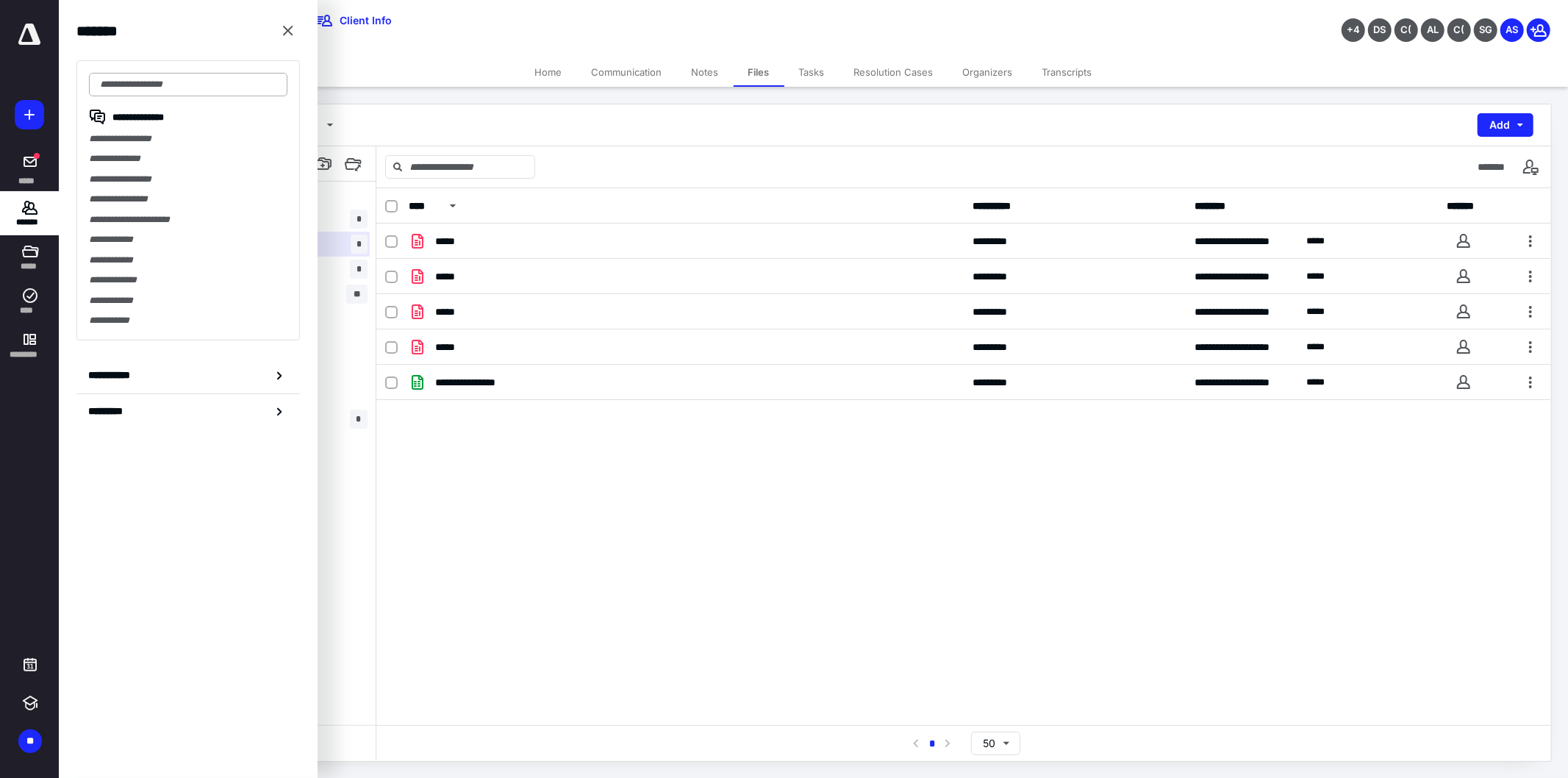 click at bounding box center [188, 85] 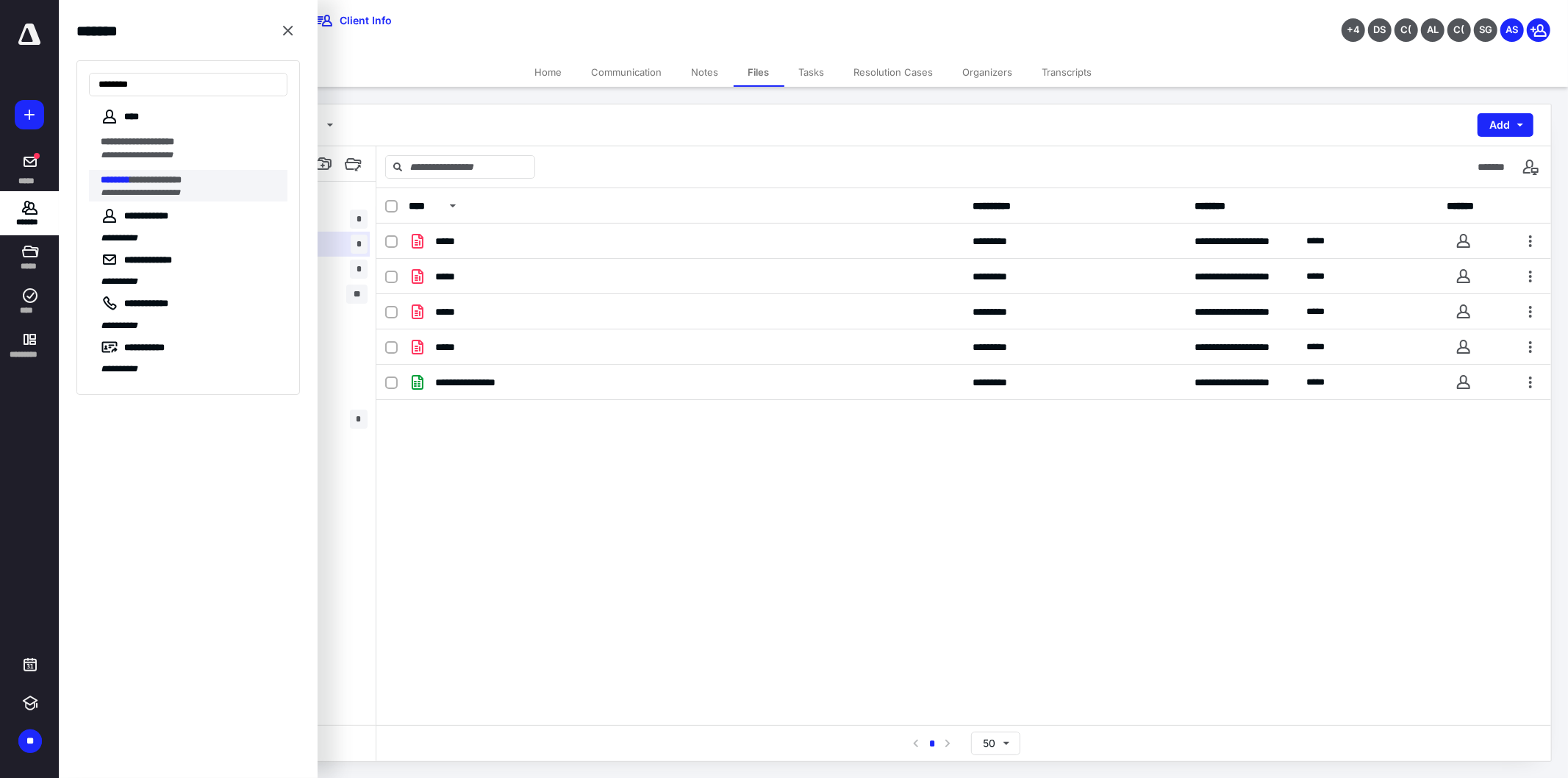 type on "********" 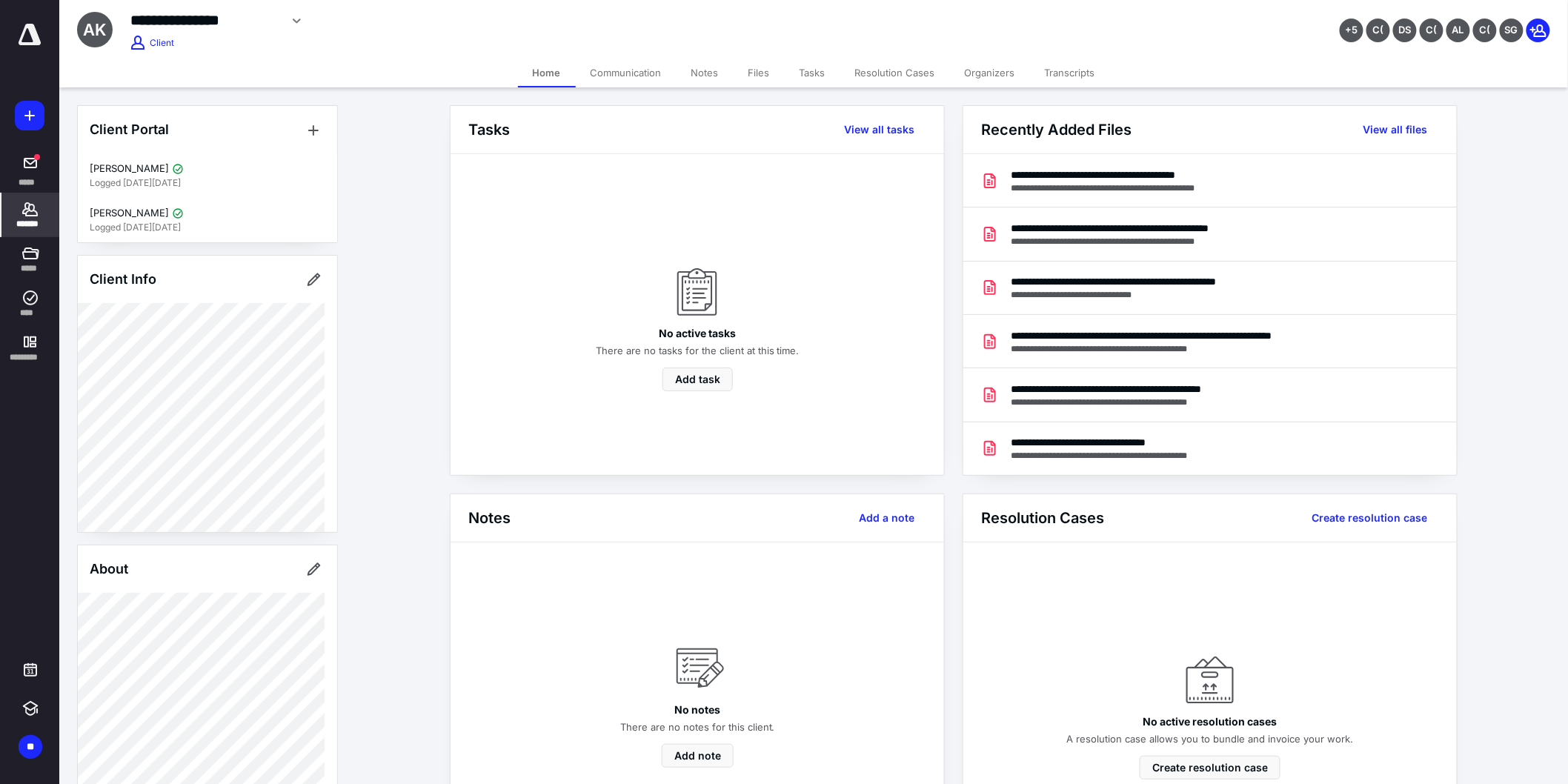 drag, startPoint x: 772, startPoint y: 70, endPoint x: 798, endPoint y: 55, distance: 30.016662 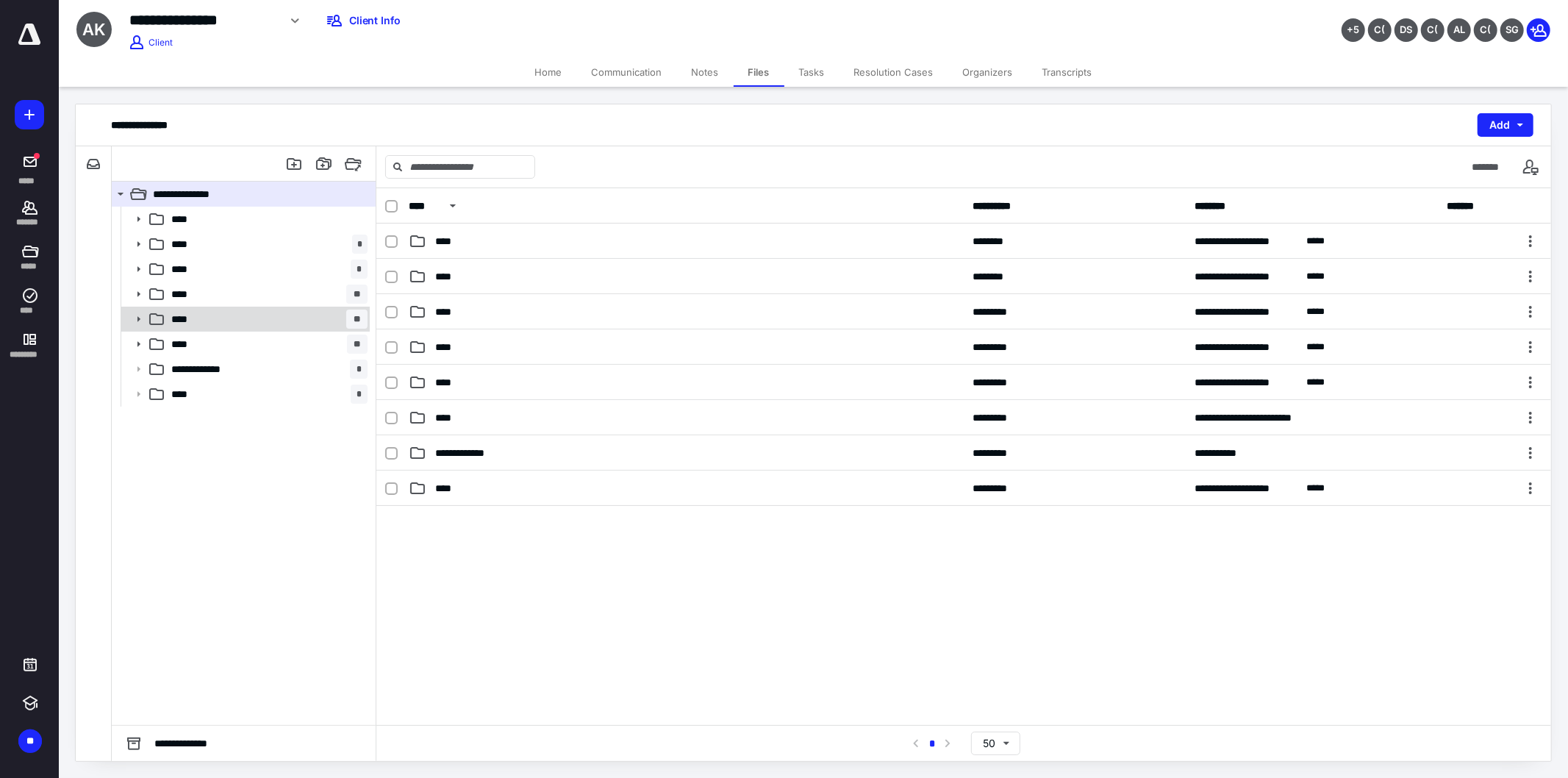 click on "**** **" at bounding box center (266, 319) 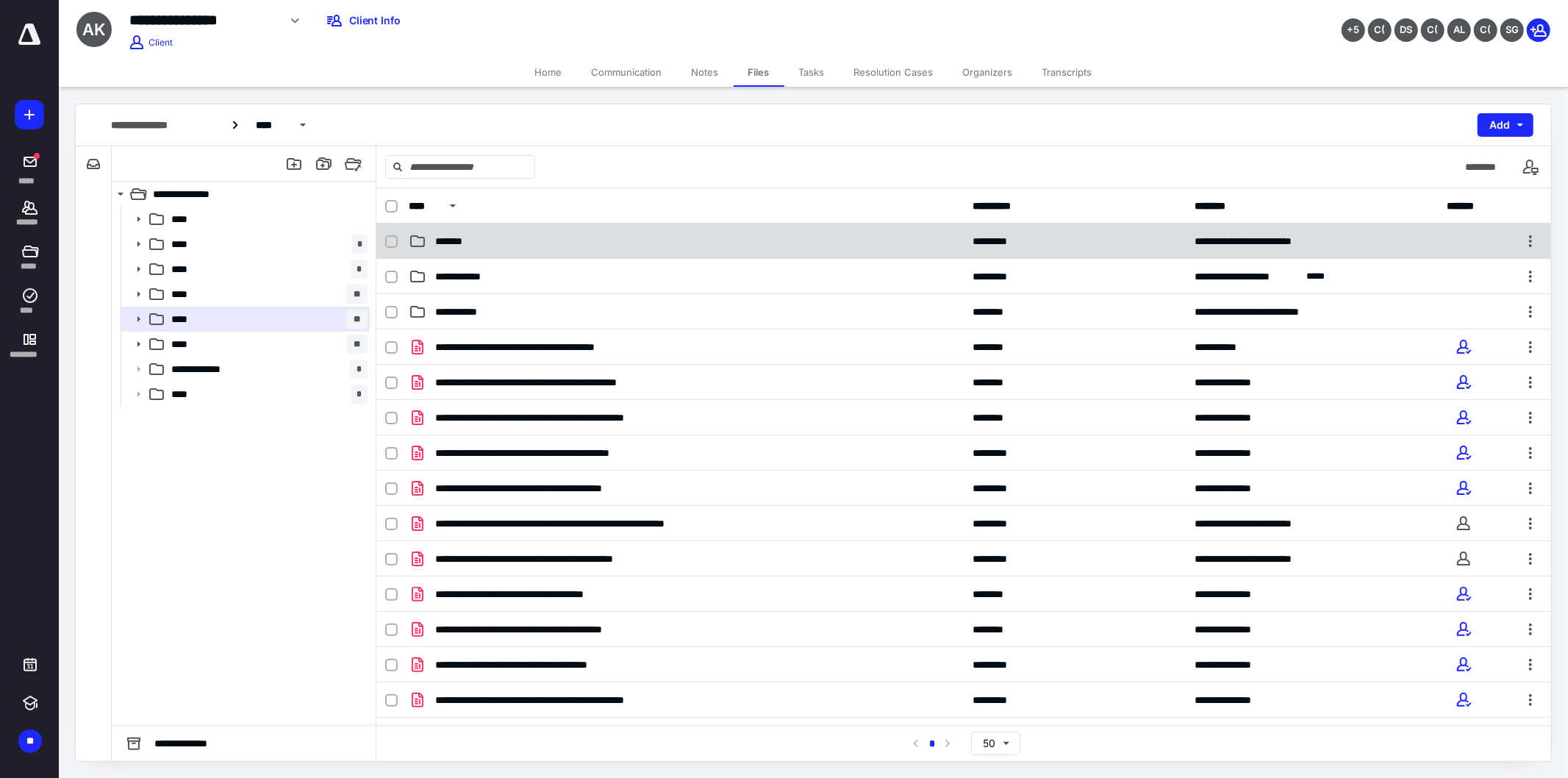 click on "*******" at bounding box center [686, 241] 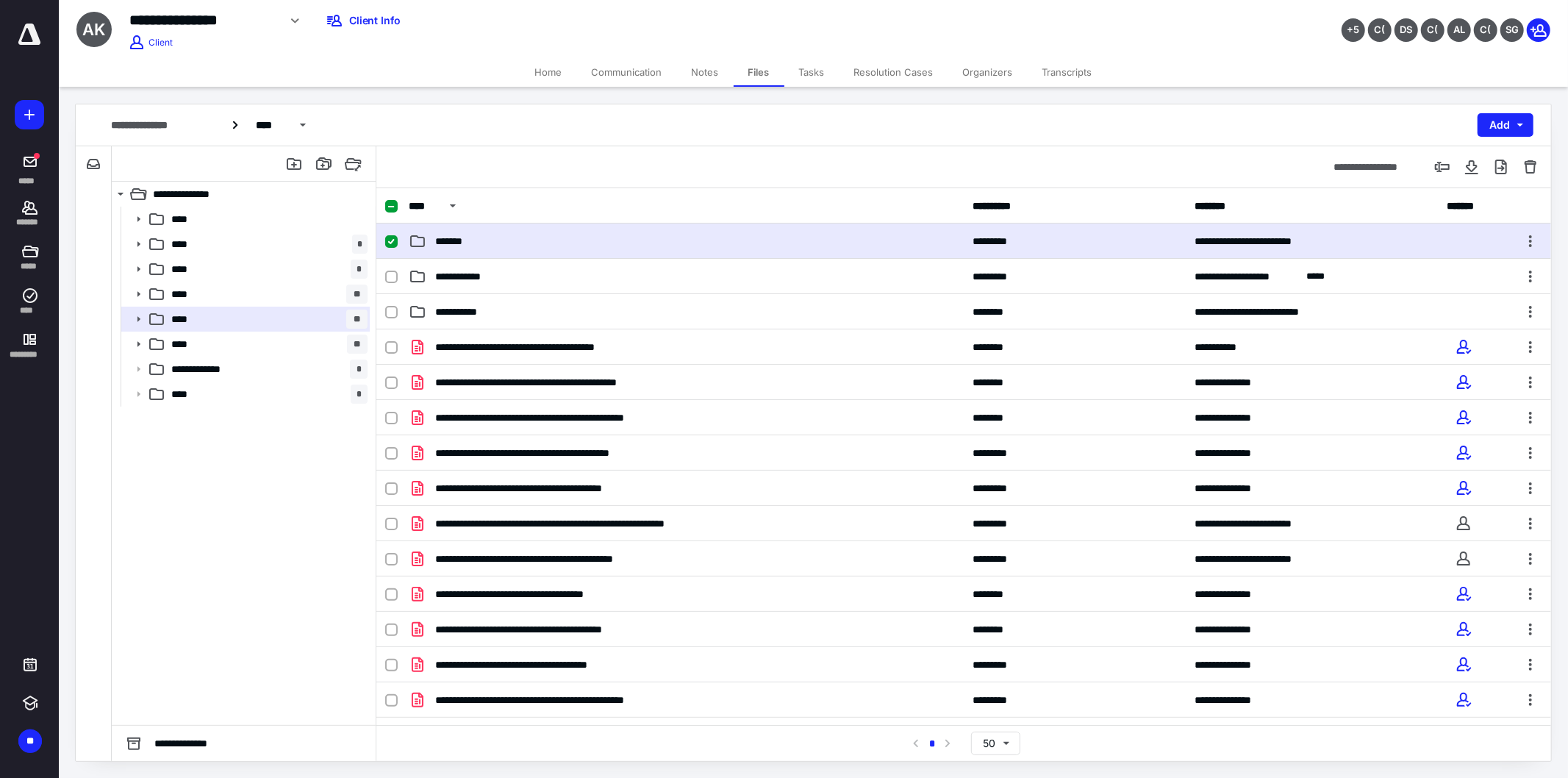 click on "*******" at bounding box center (686, 241) 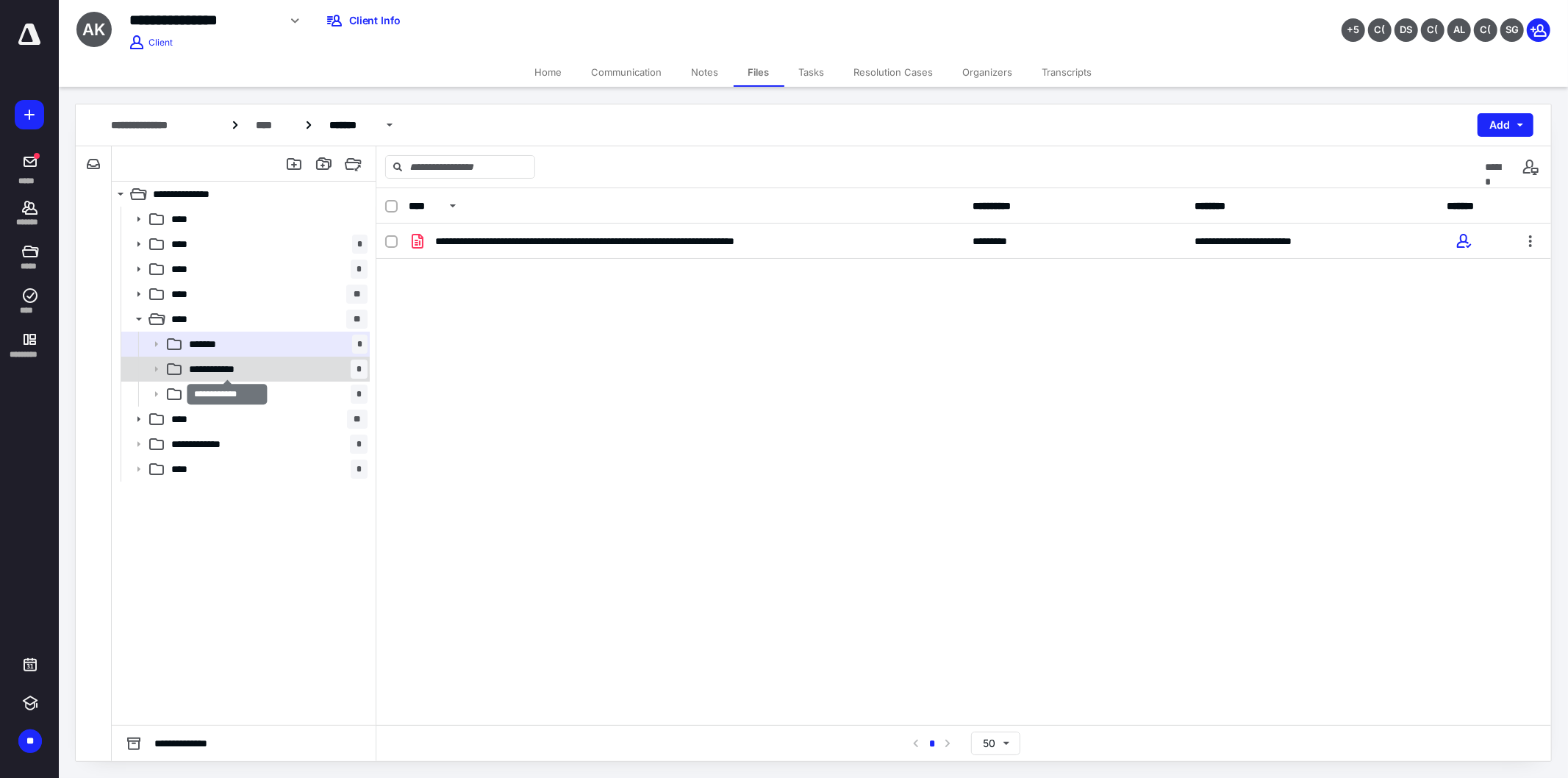 click on "**********" at bounding box center [226, 369] 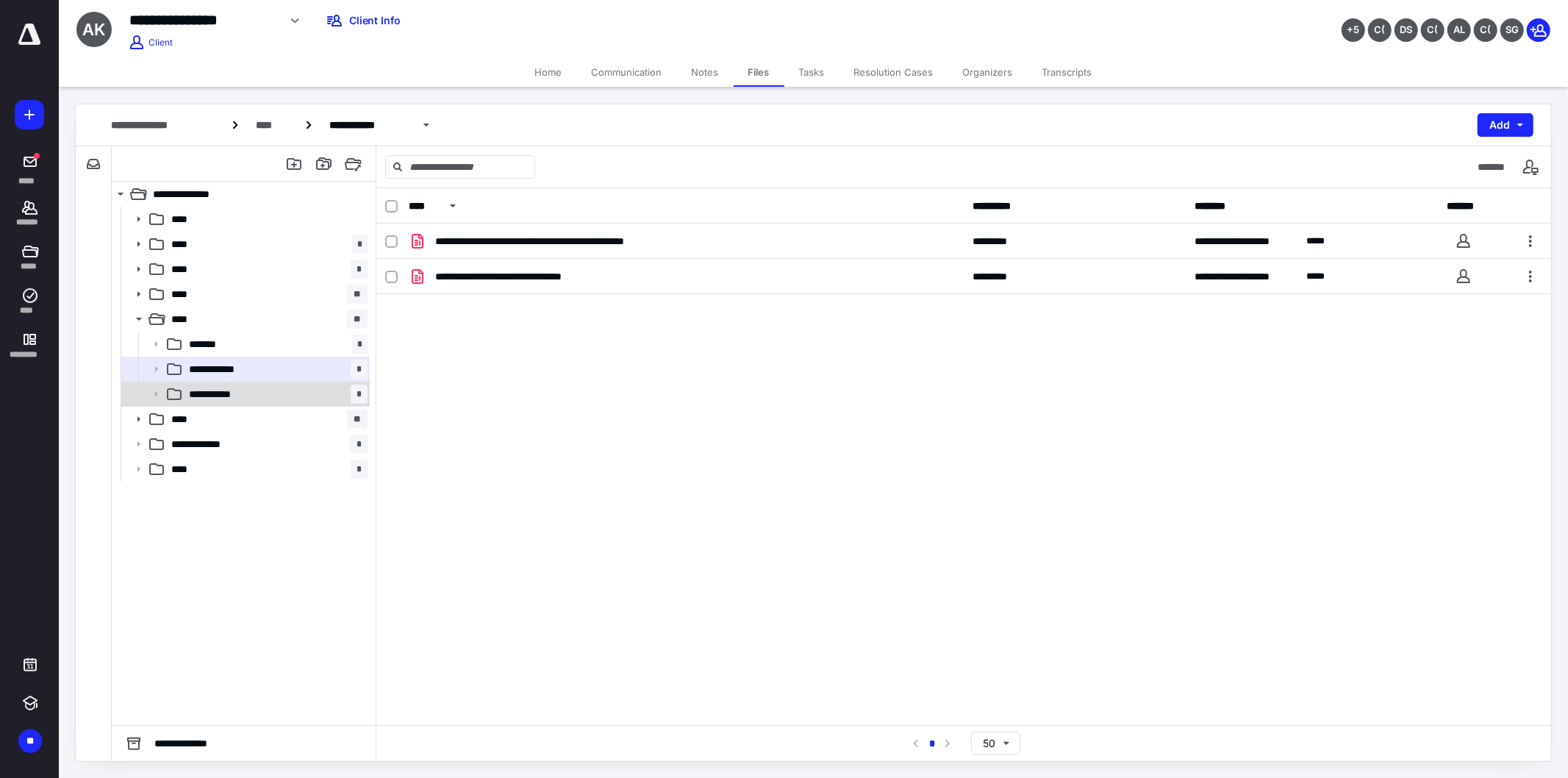 click on "**********" at bounding box center [275, 394] 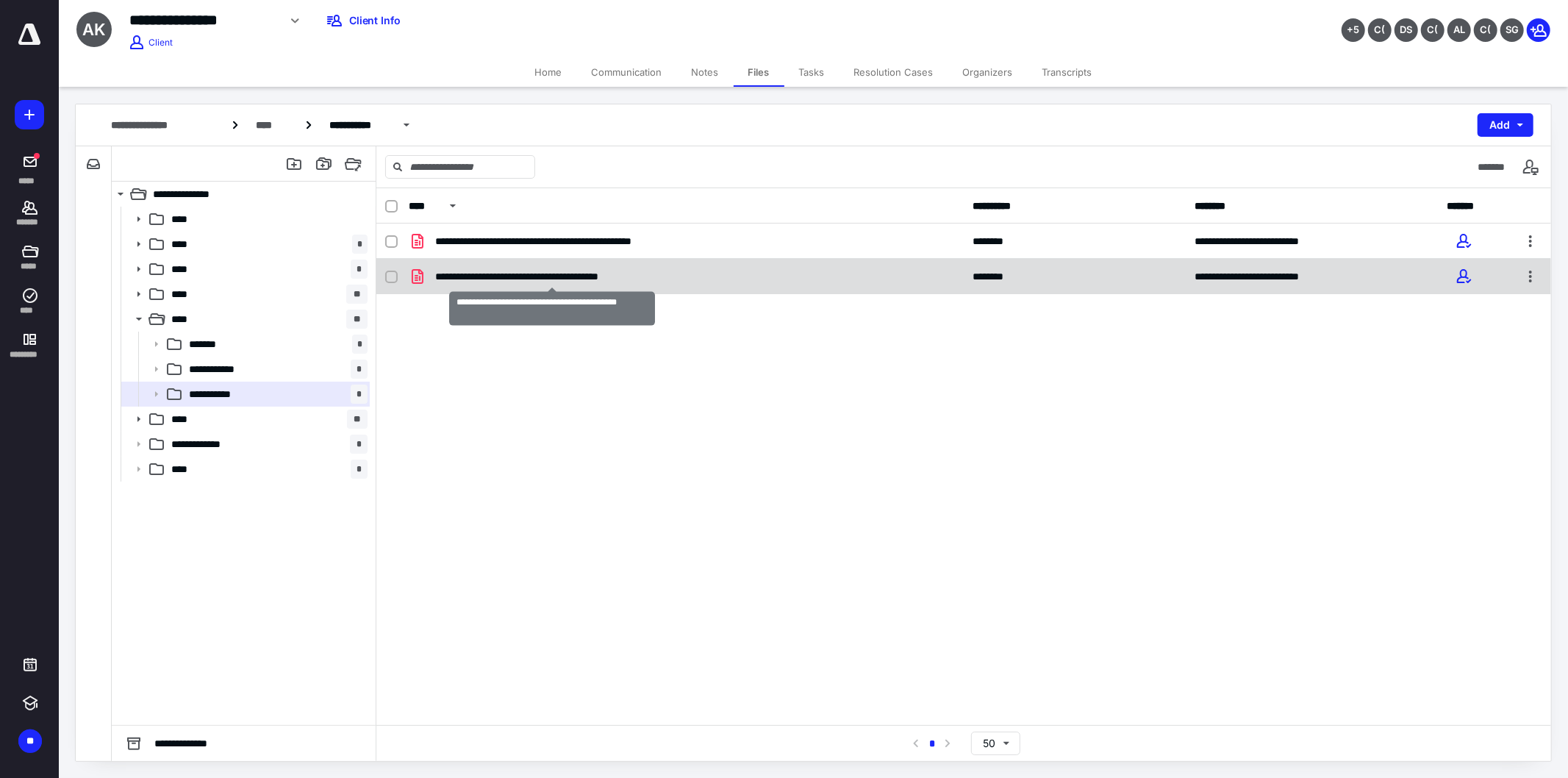 click on "**********" at bounding box center [552, 276] 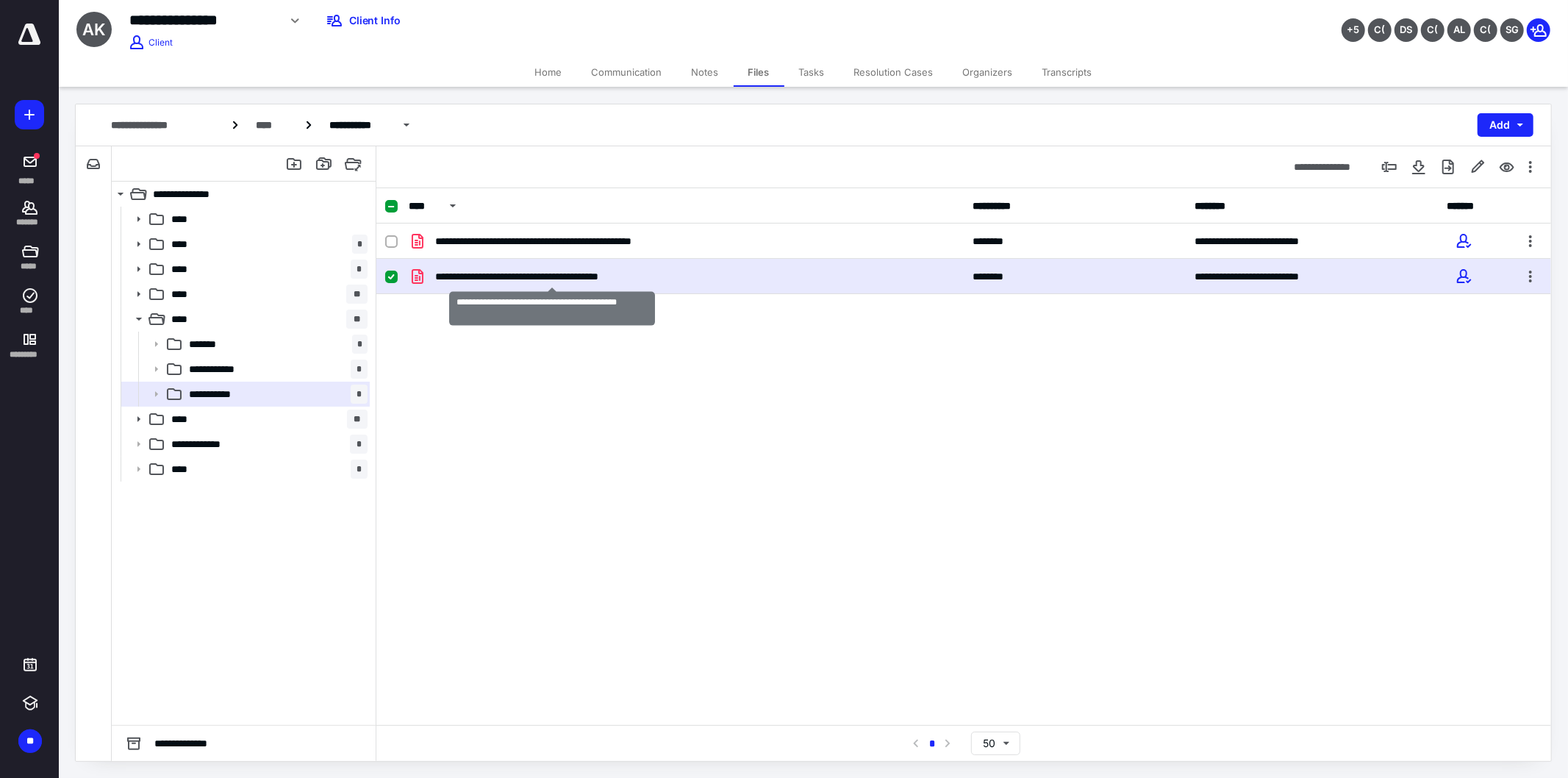 click on "**********" at bounding box center (552, 276) 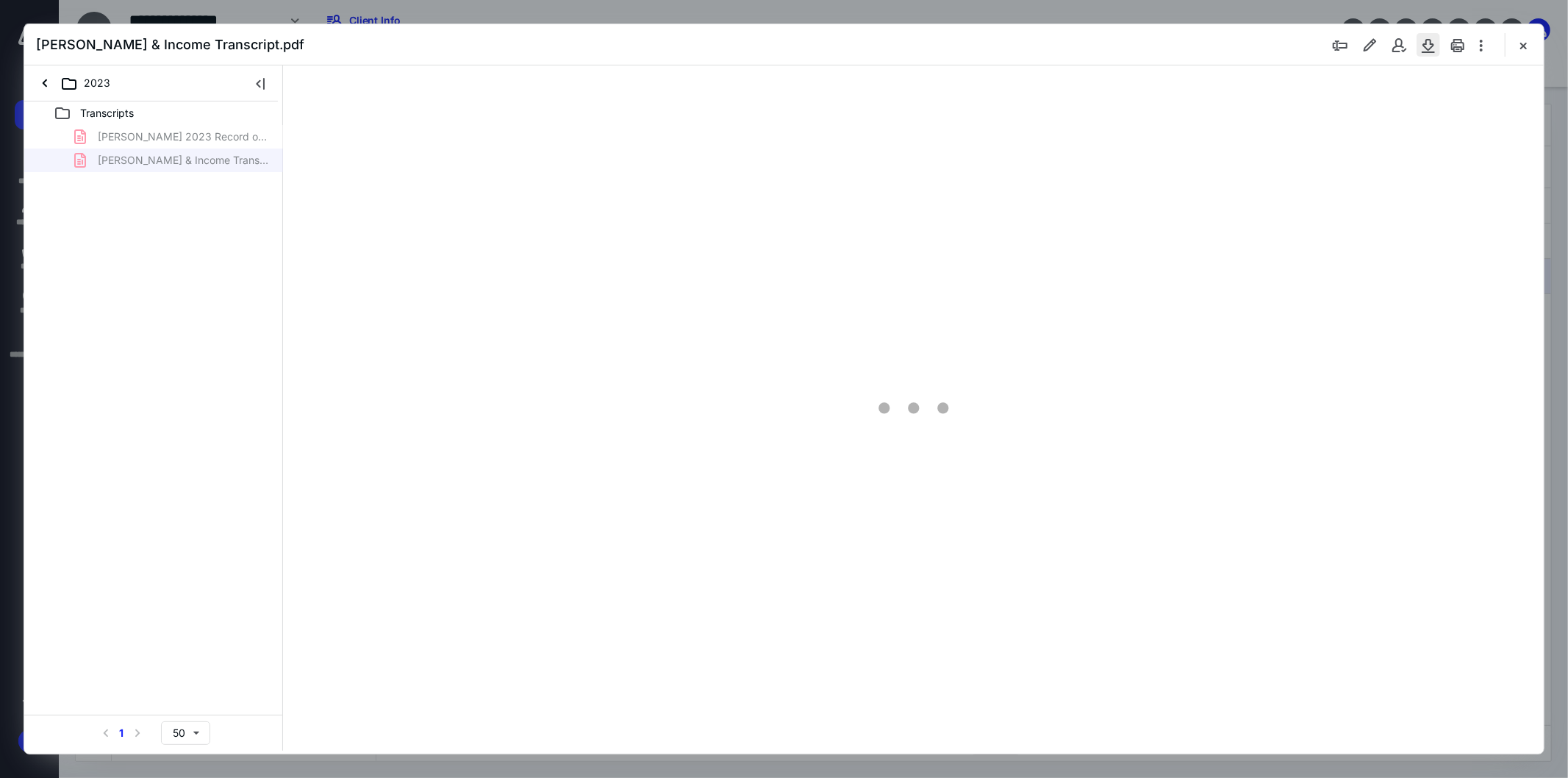 scroll, scrollTop: 0, scrollLeft: 0, axis: both 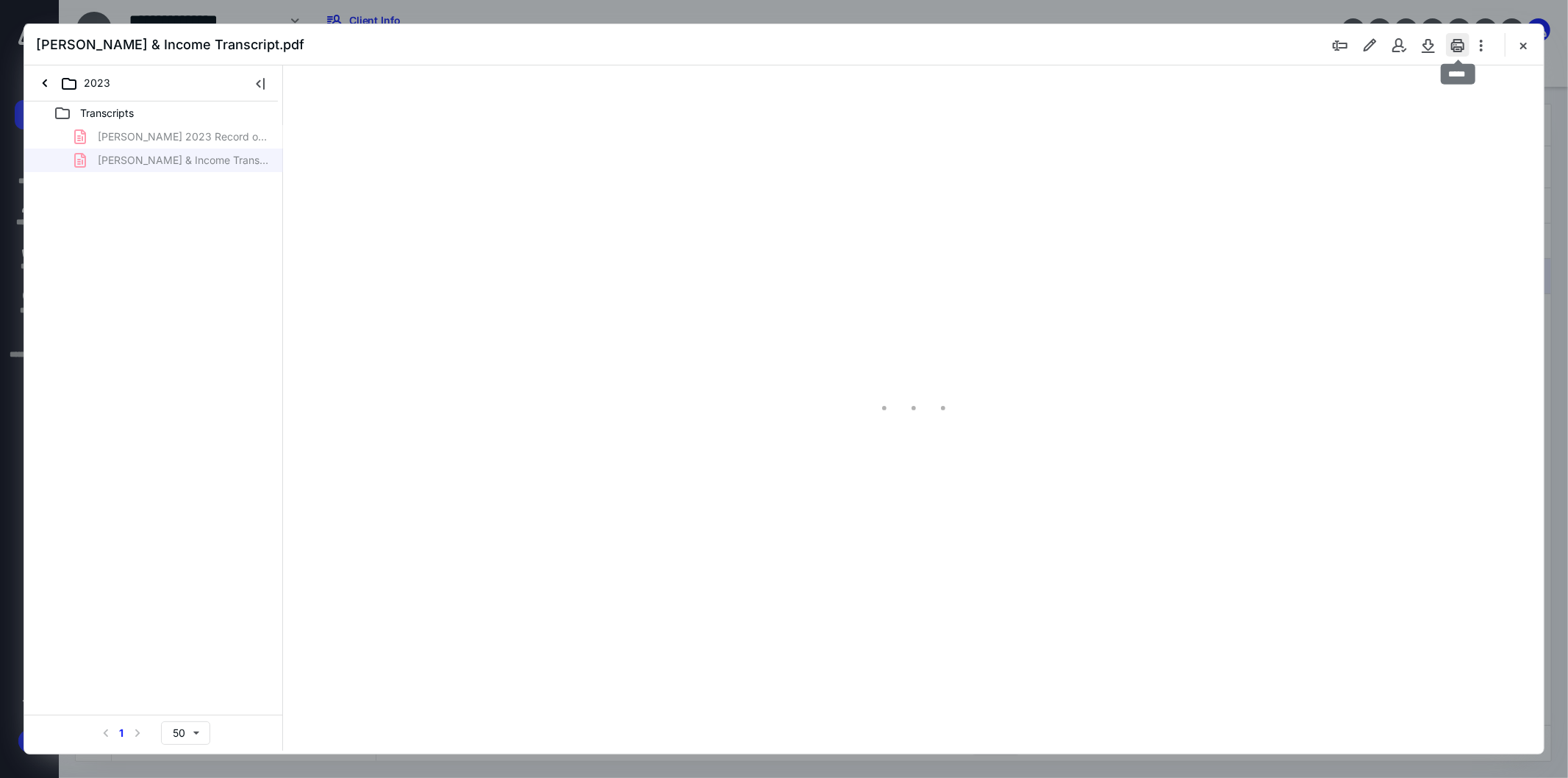 click at bounding box center [1458, 45] 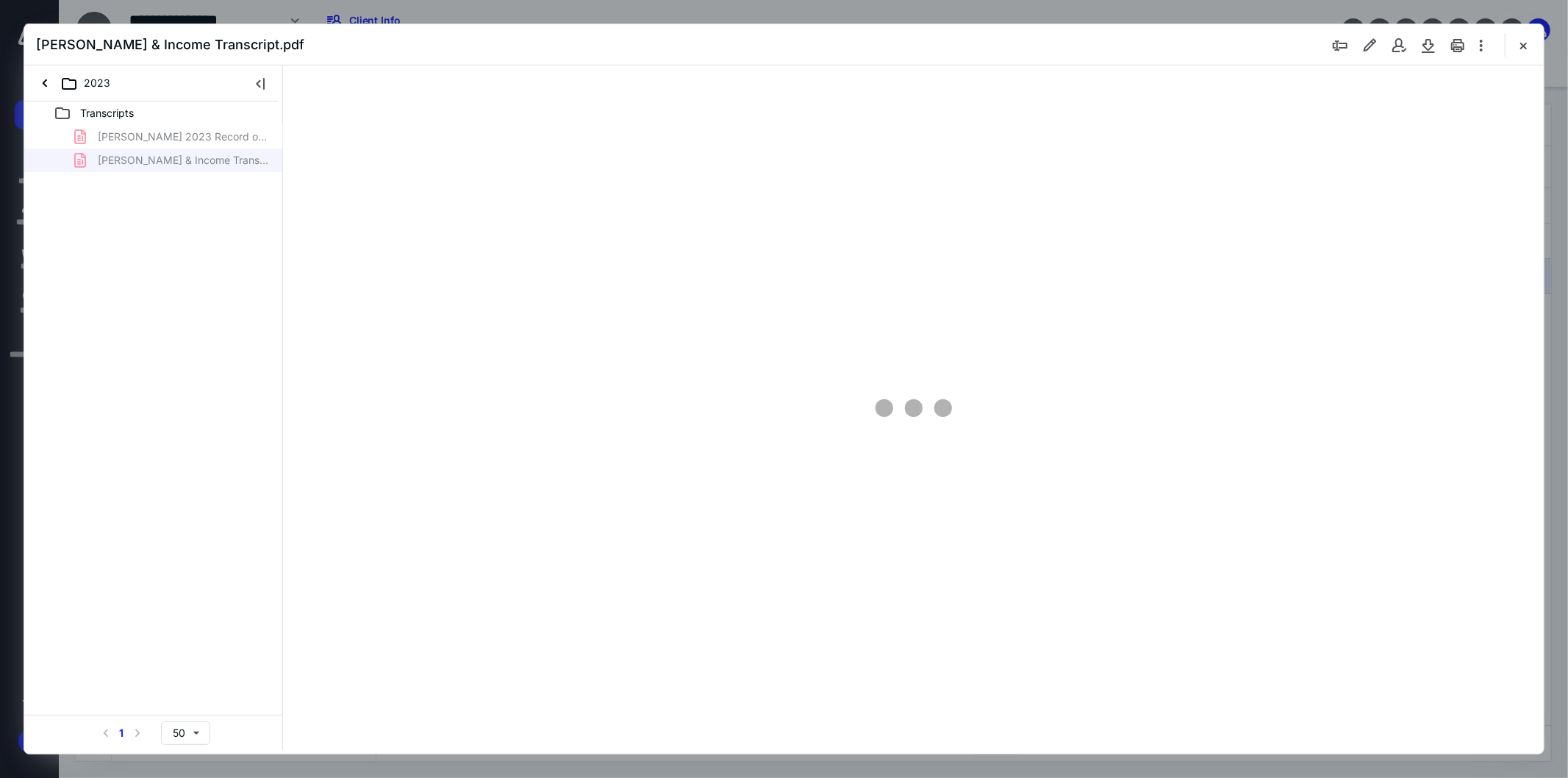 type on "100" 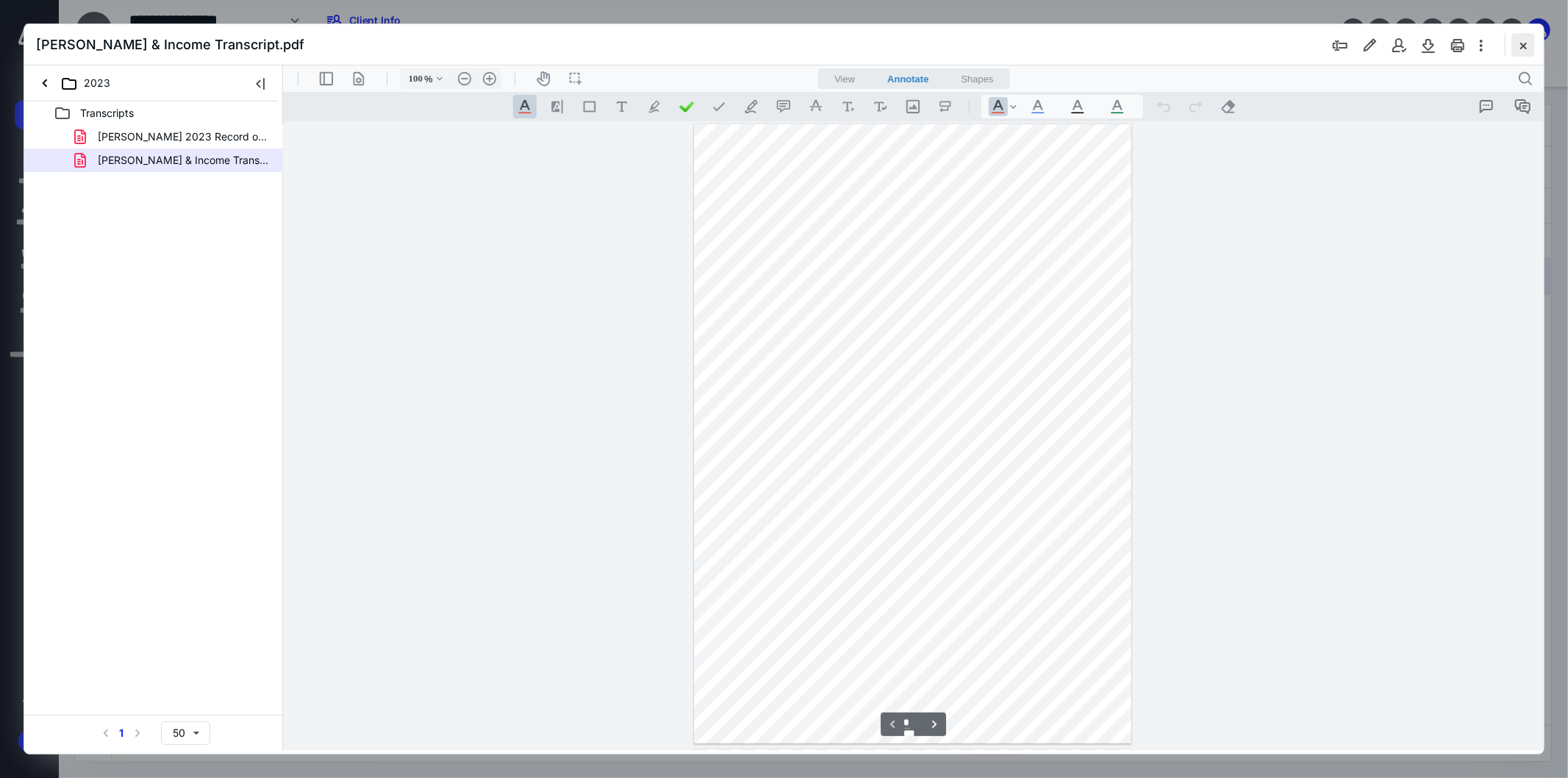 click at bounding box center (1523, 45) 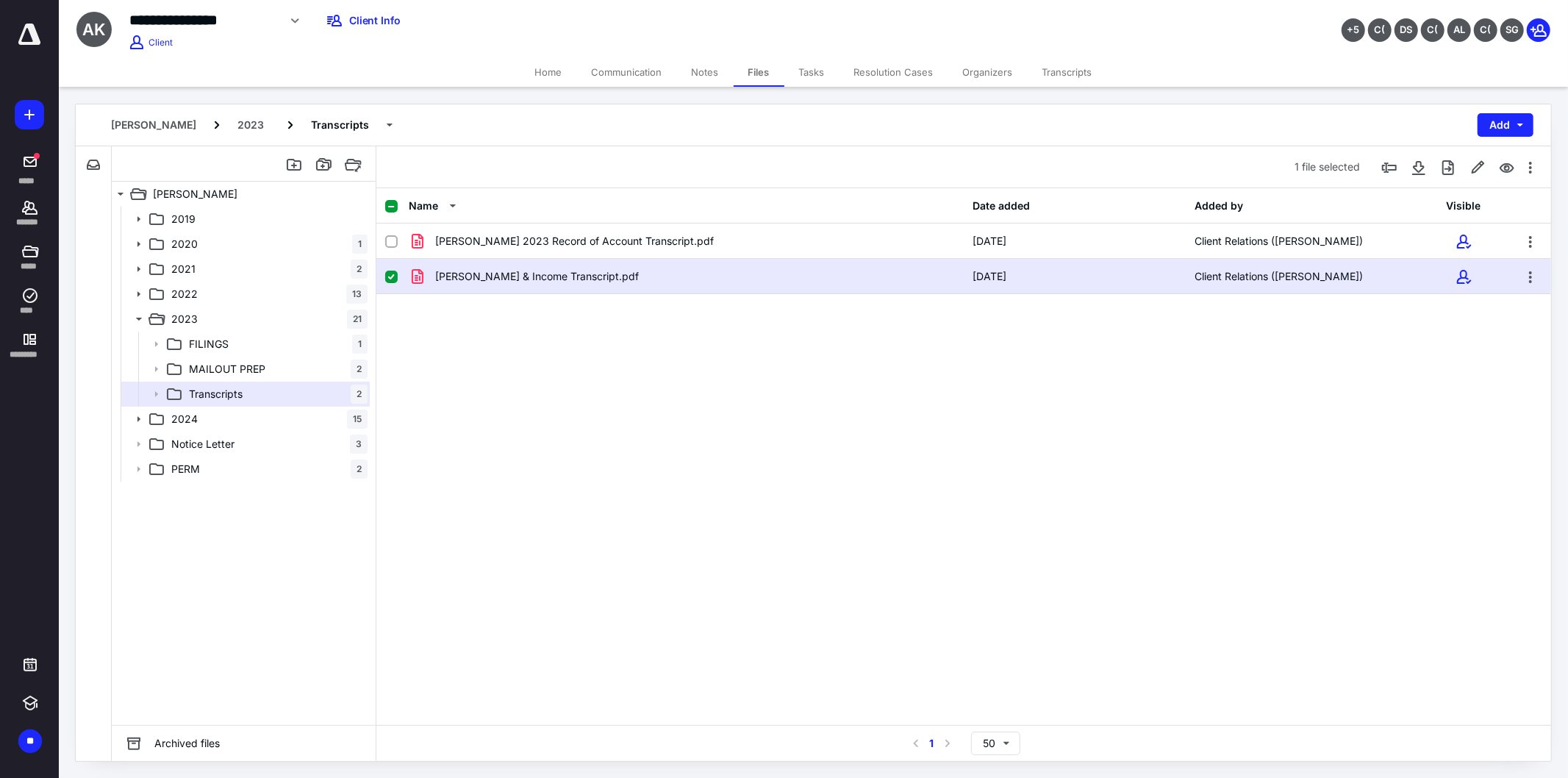 drag, startPoint x: 24, startPoint y: 221, endPoint x: 173, endPoint y: 156, distance: 162.56076 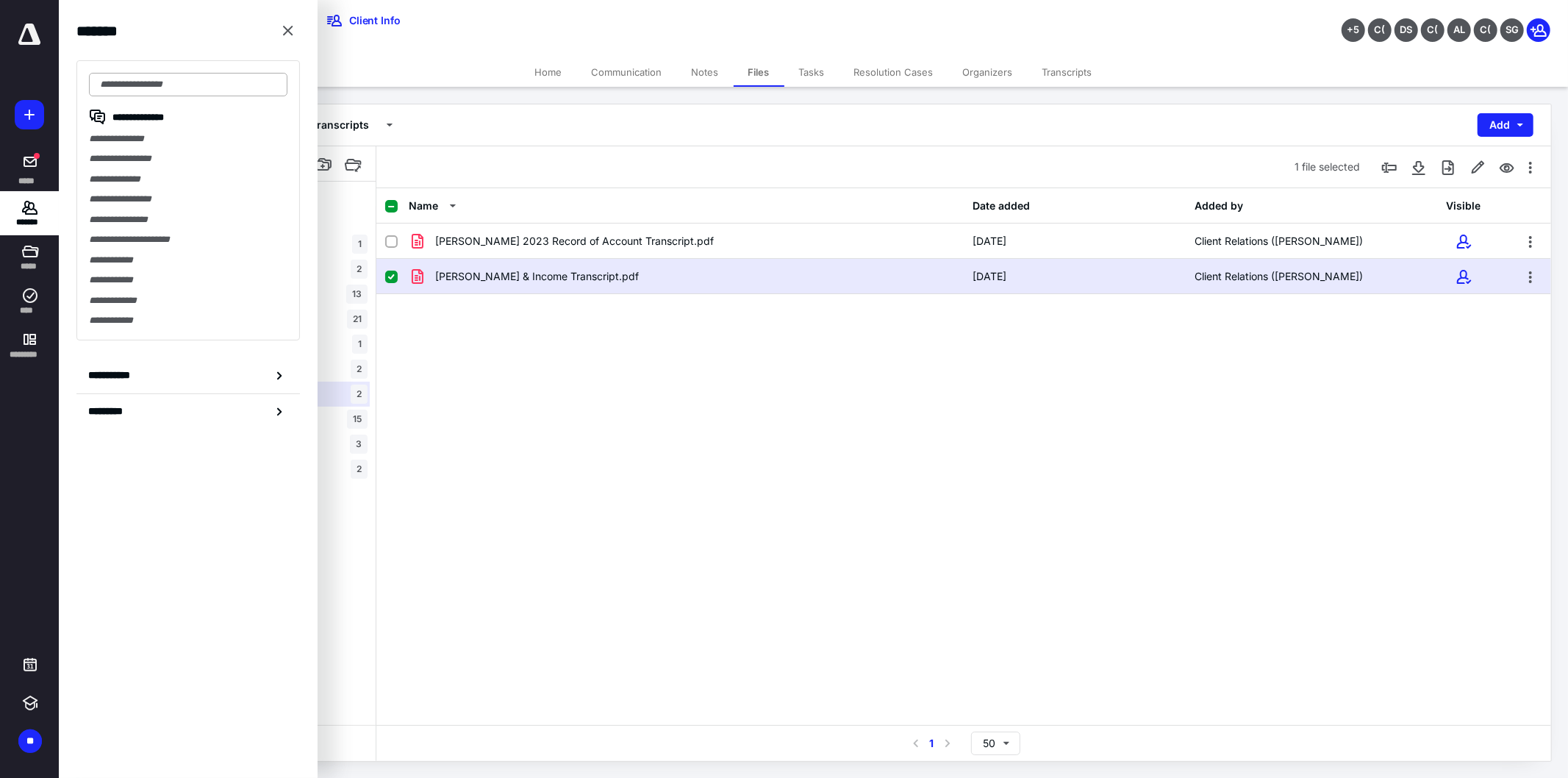 click at bounding box center [188, 85] 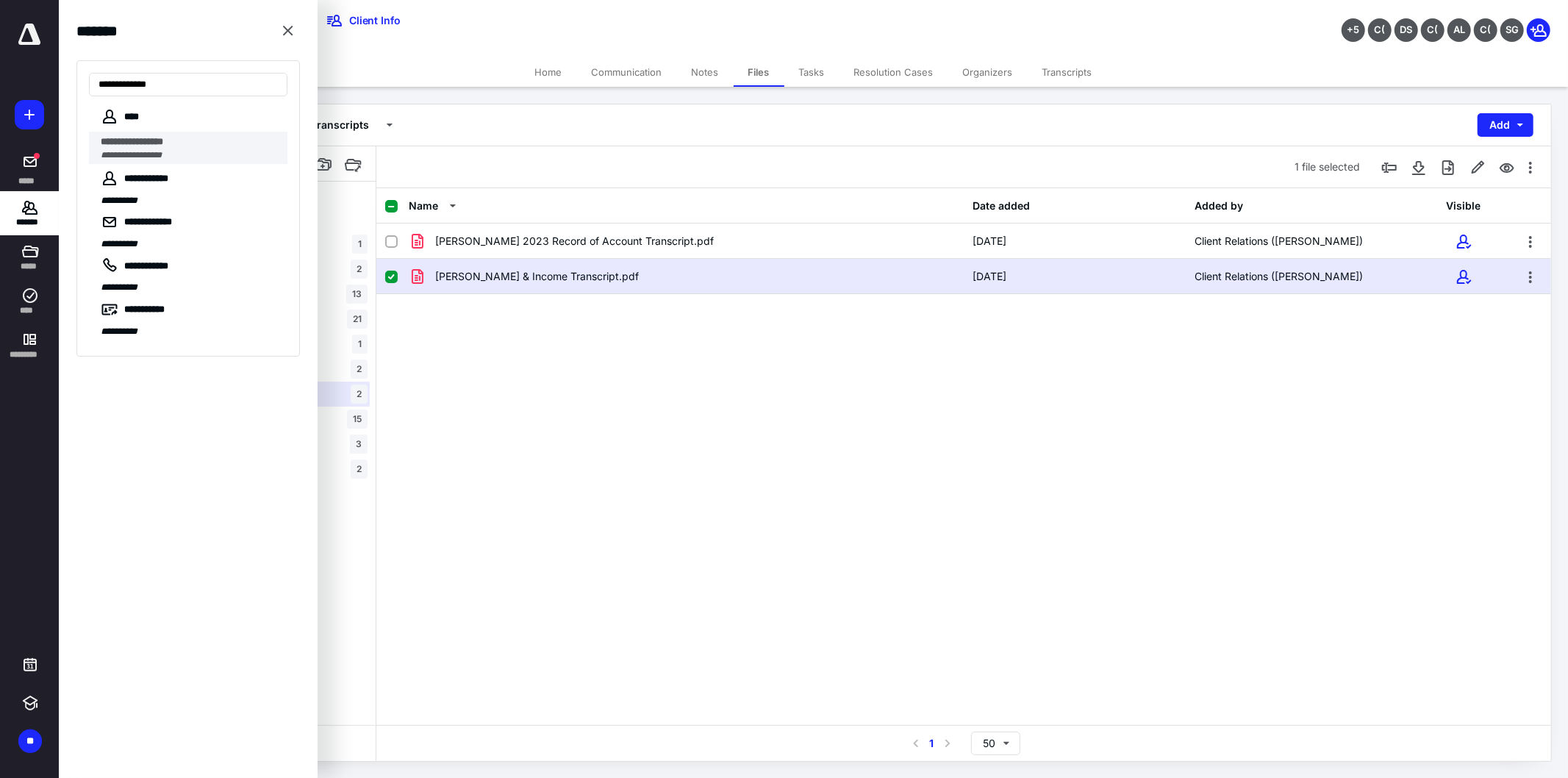 type on "**********" 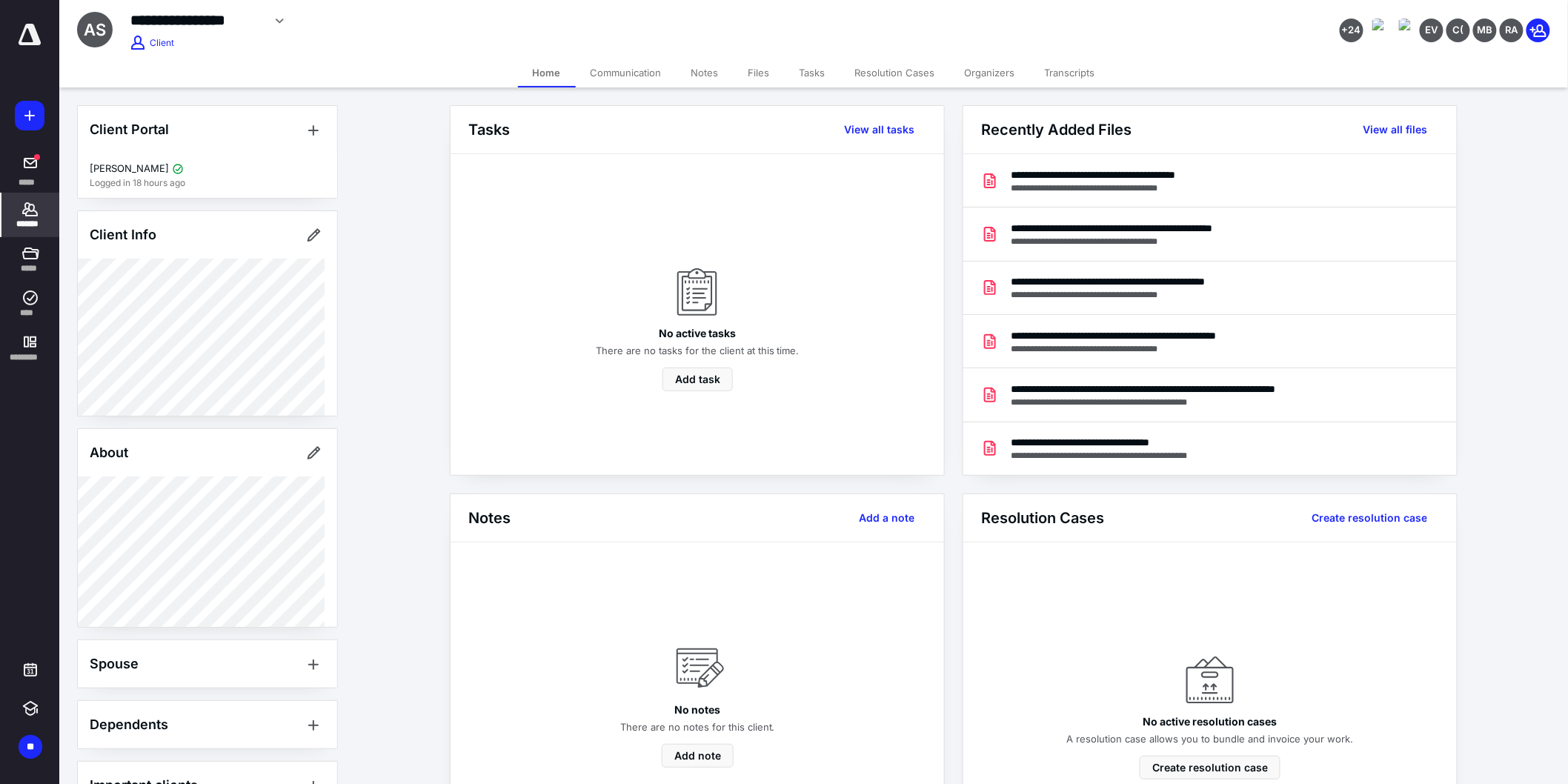 click on "Files" at bounding box center (759, 73) 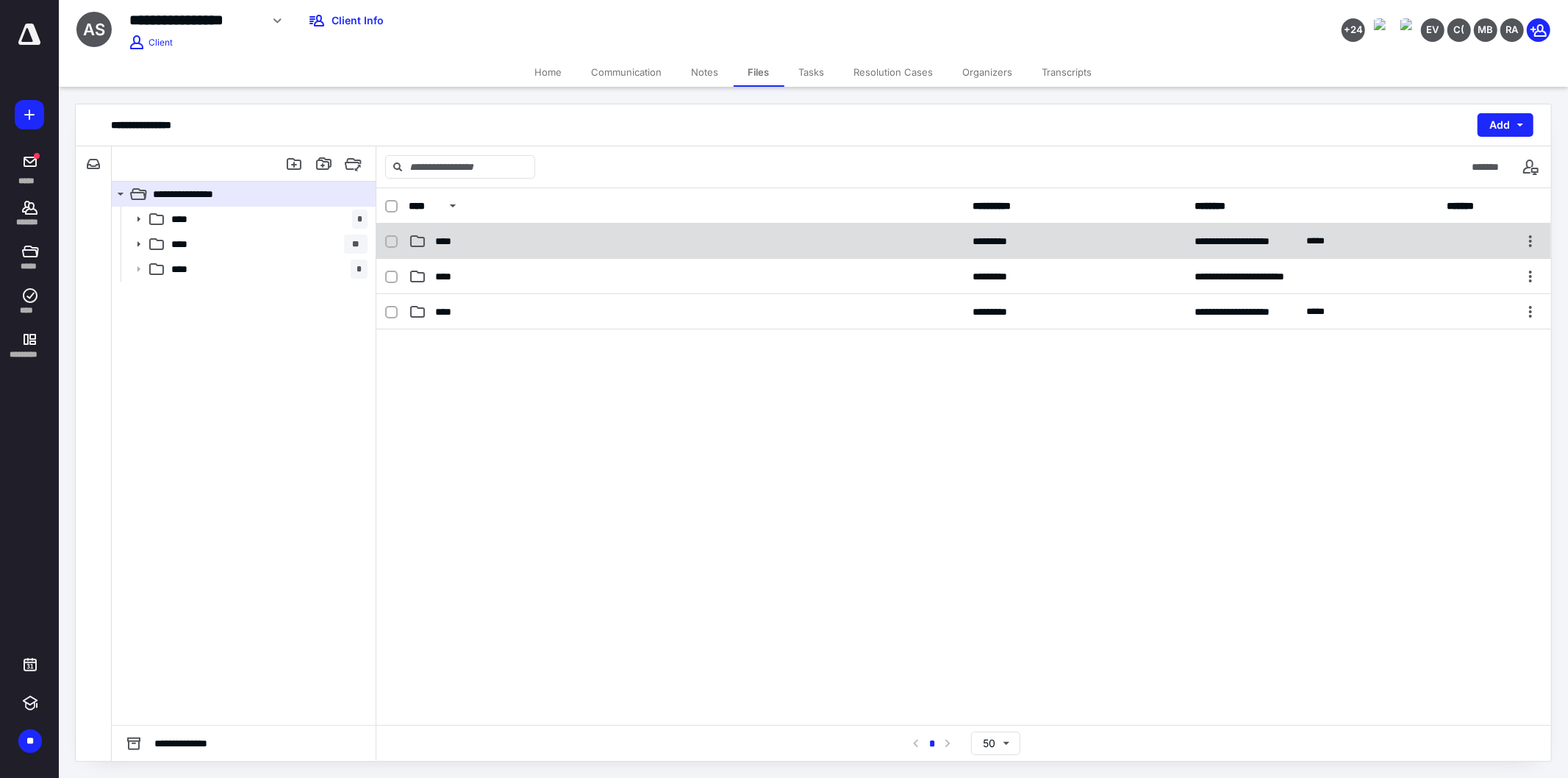 click on "**********" at bounding box center [964, 241] 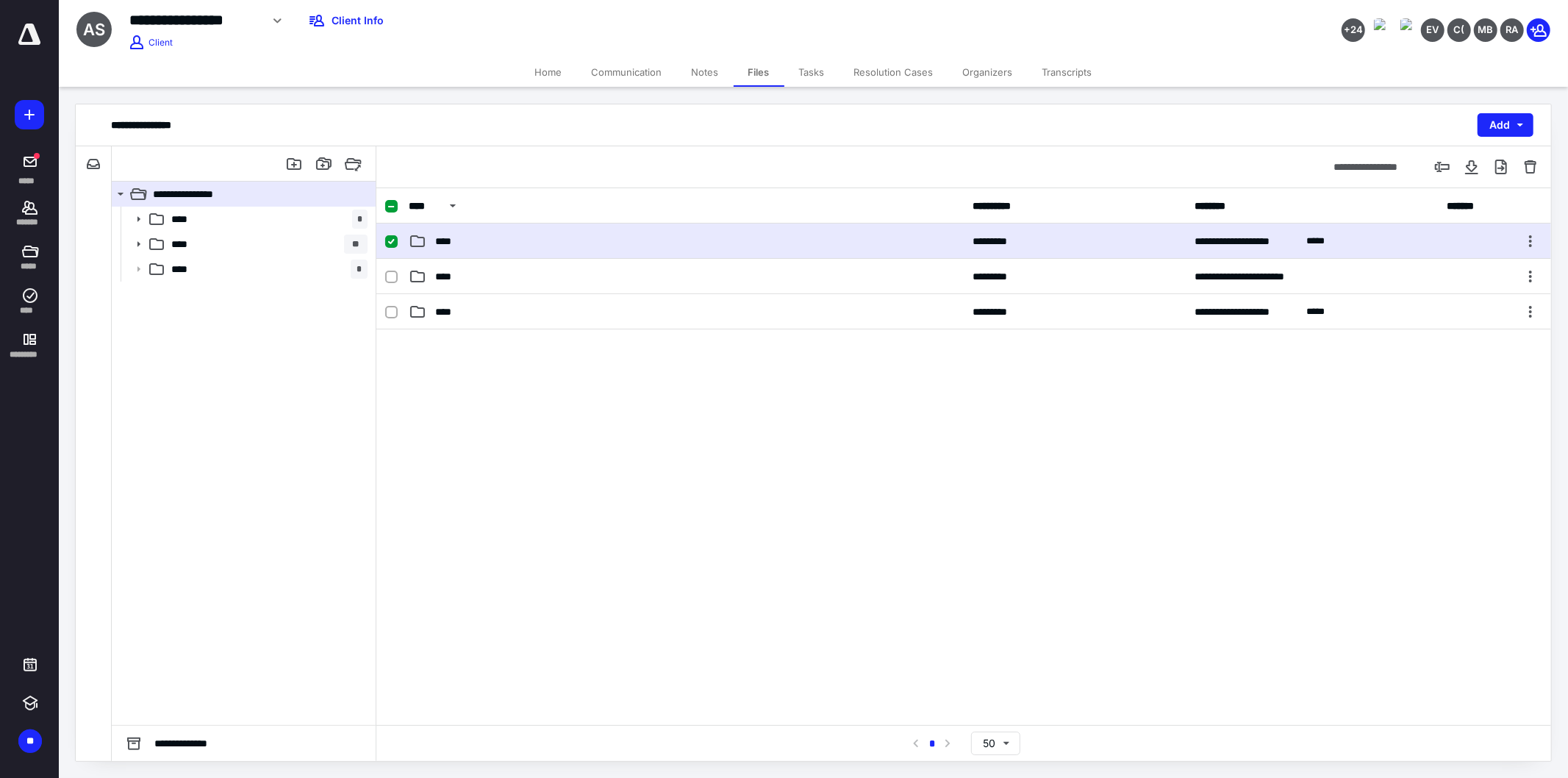 click on "**********" at bounding box center (964, 241) 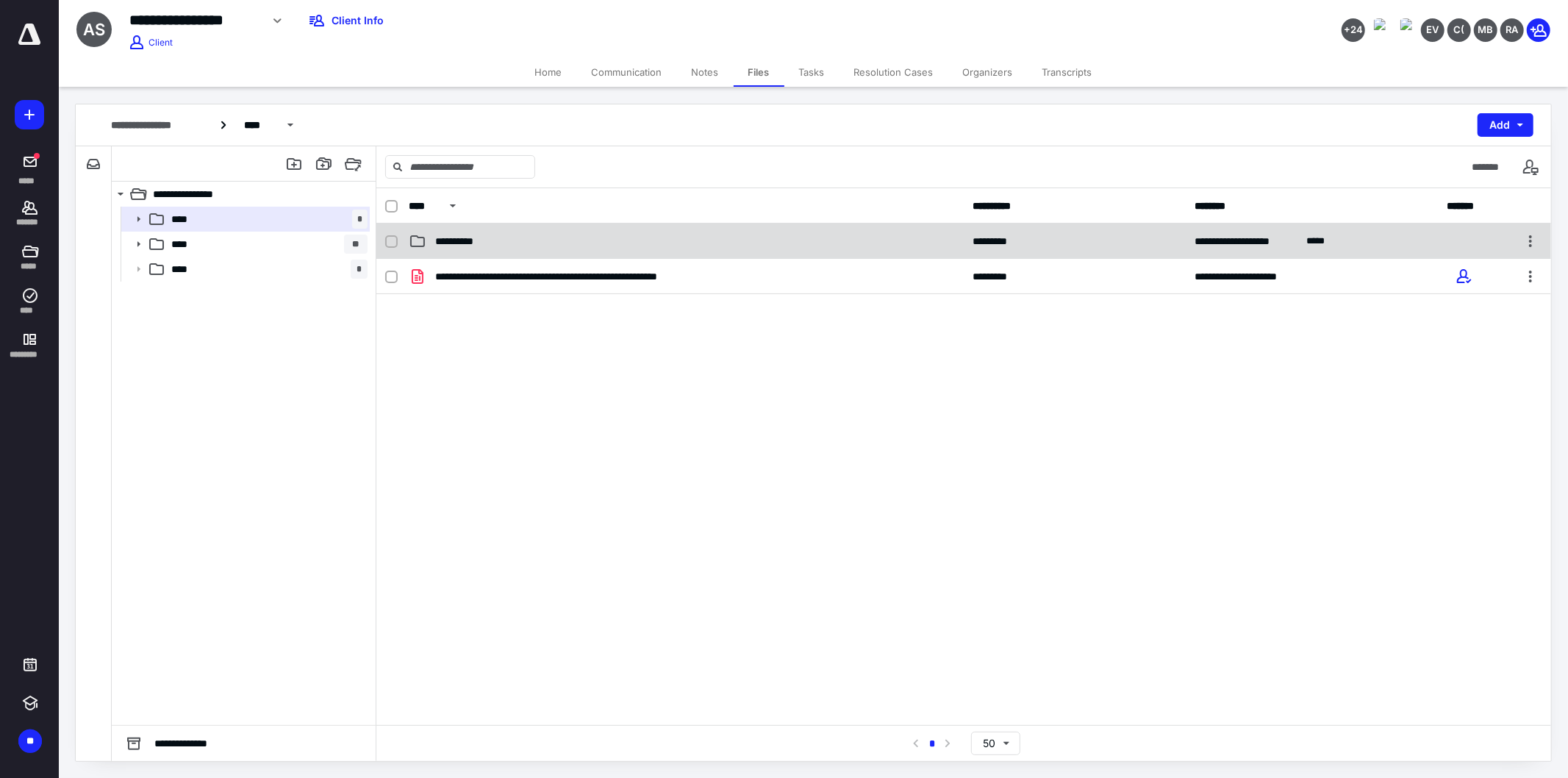 click on "**********" at bounding box center (964, 241) 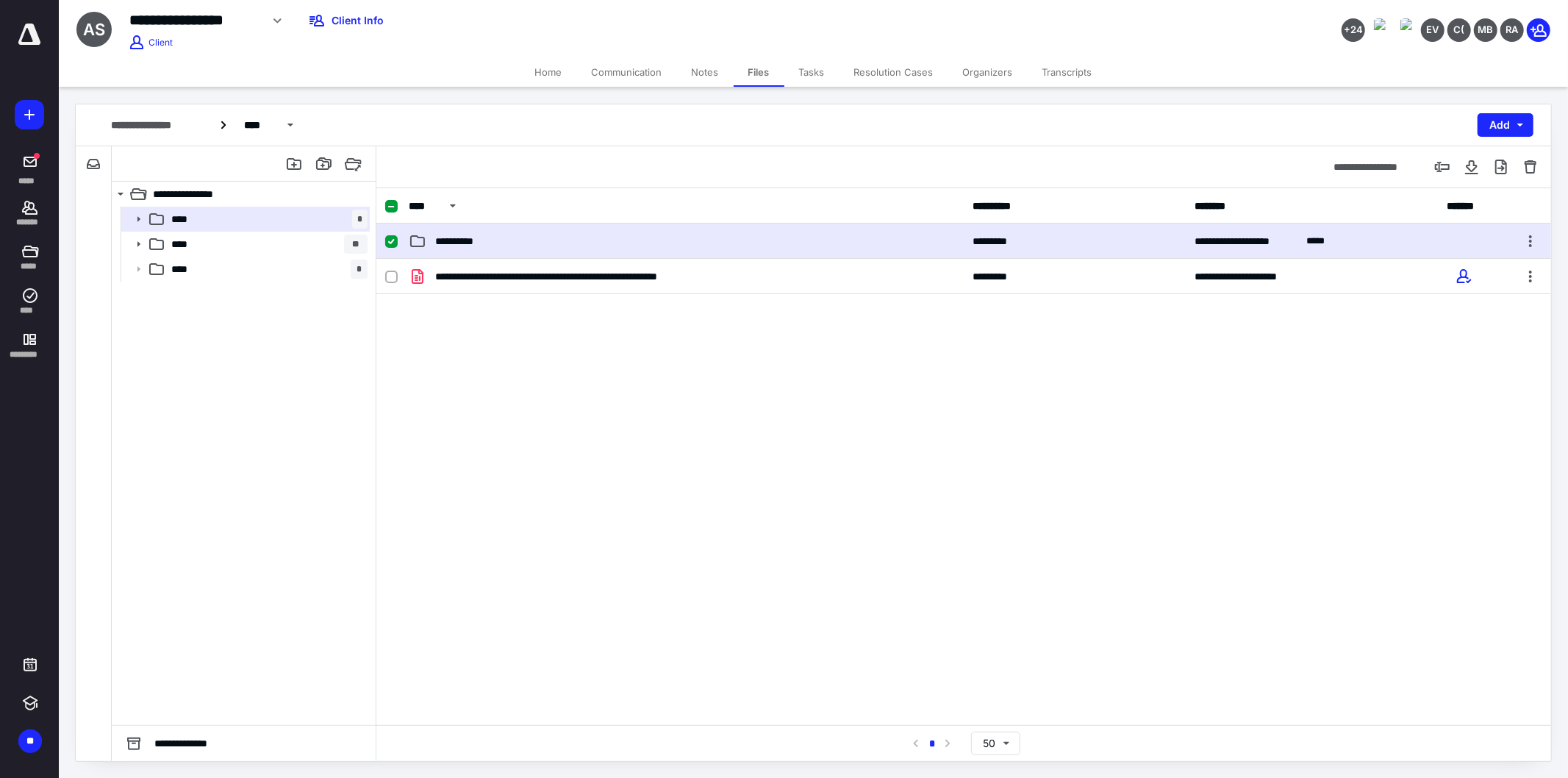 click on "**********" at bounding box center (964, 241) 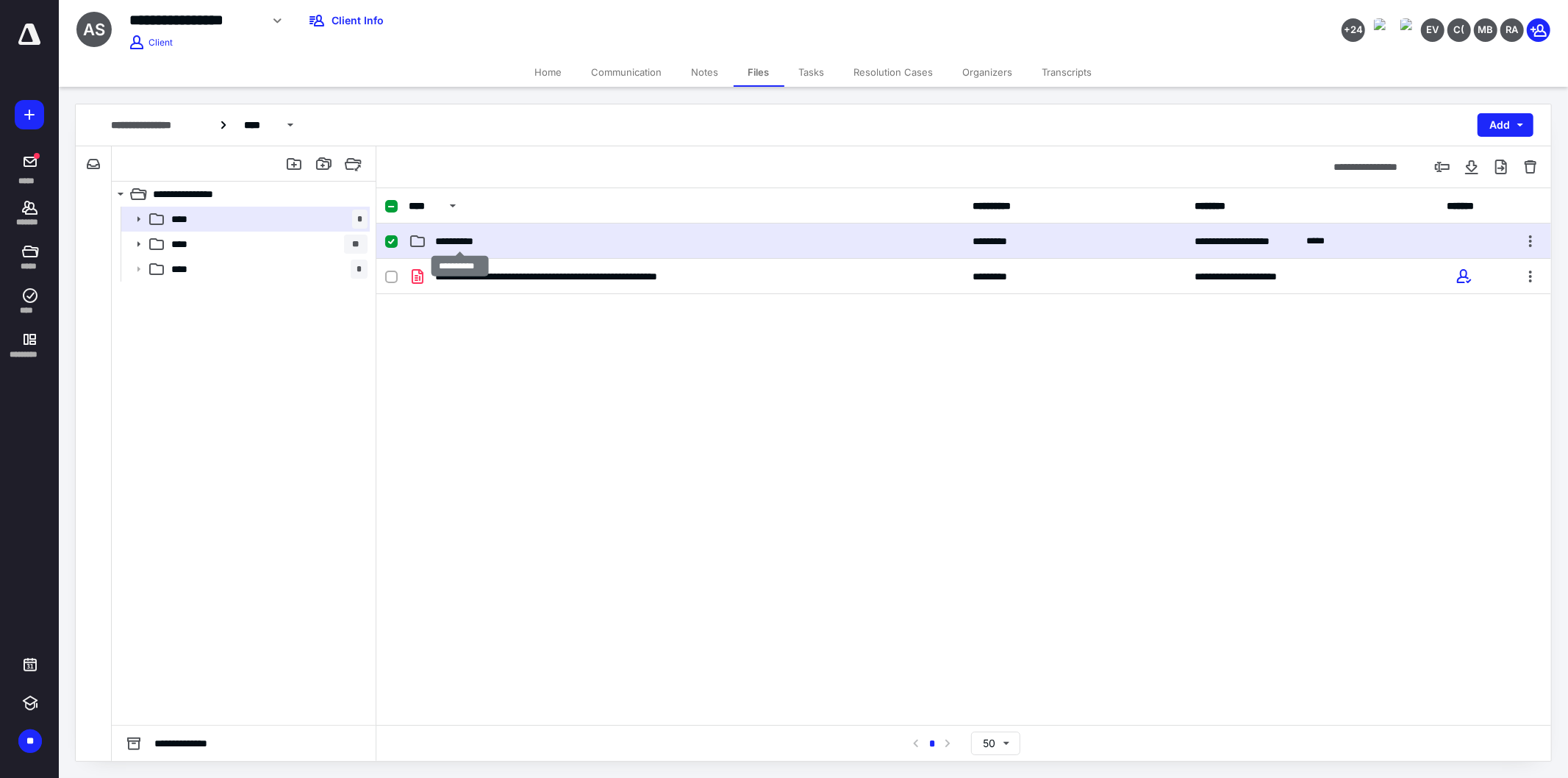 click on "**********" at bounding box center [459, 241] 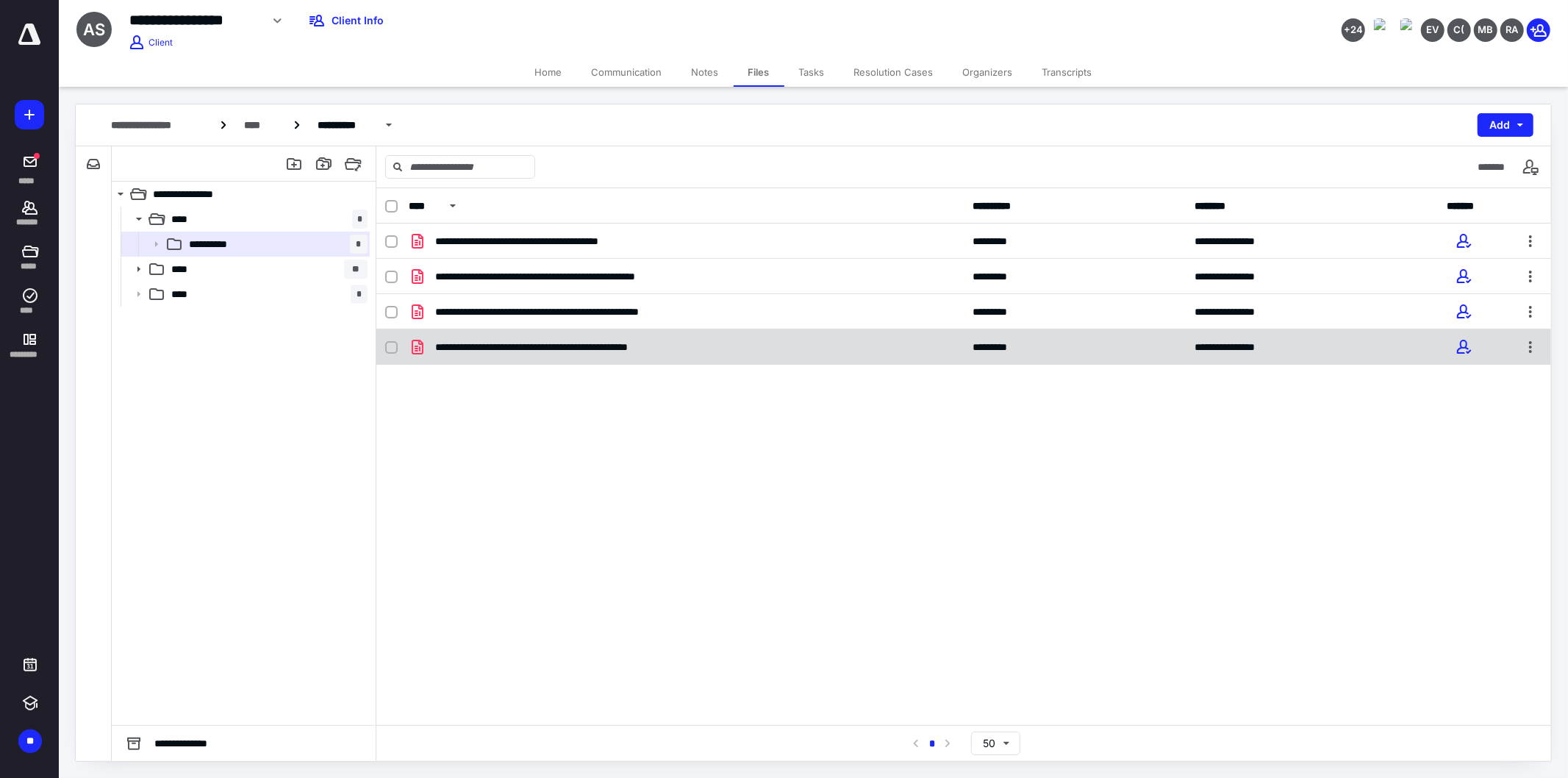click 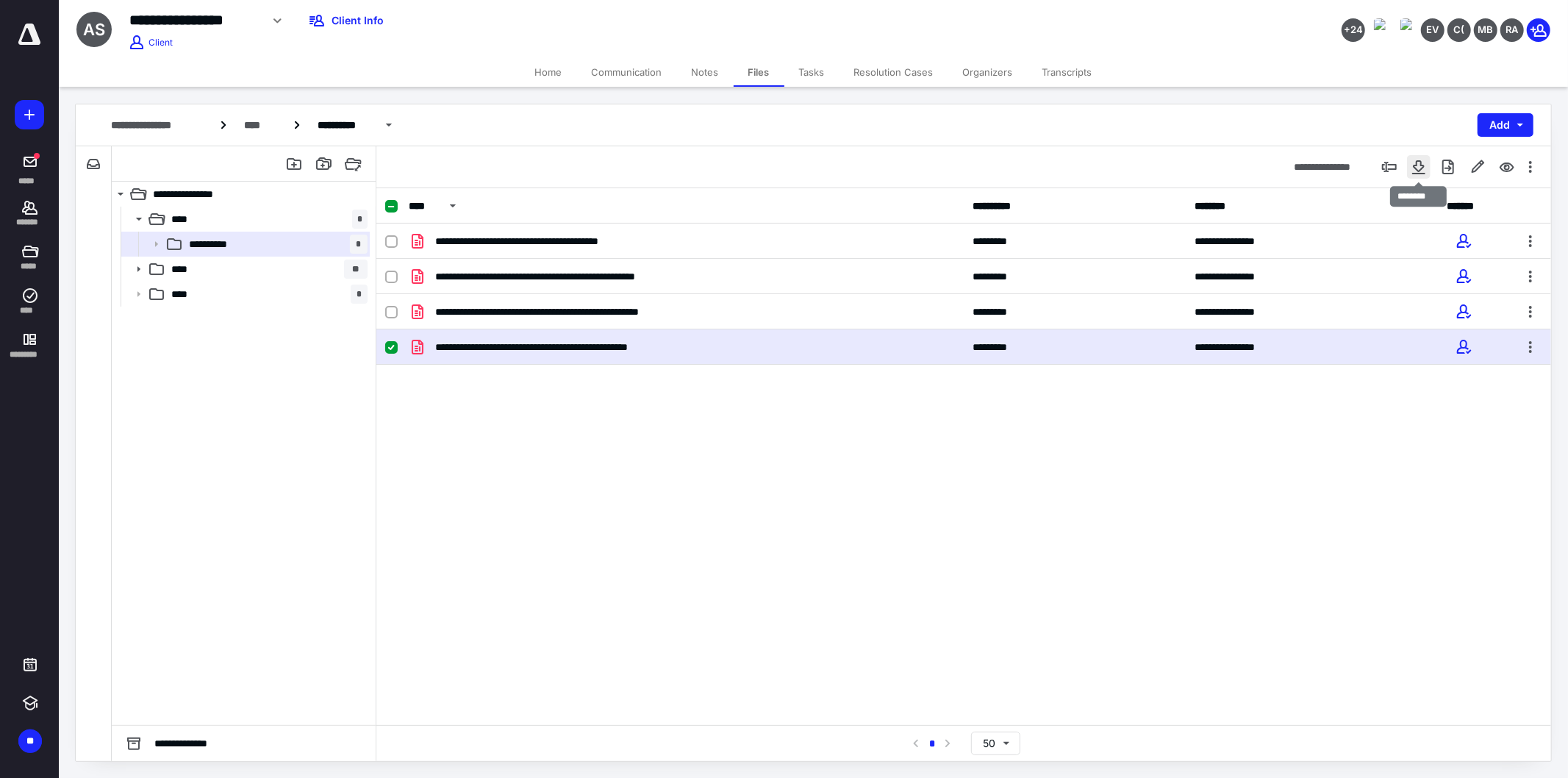 click at bounding box center (1419, 167) 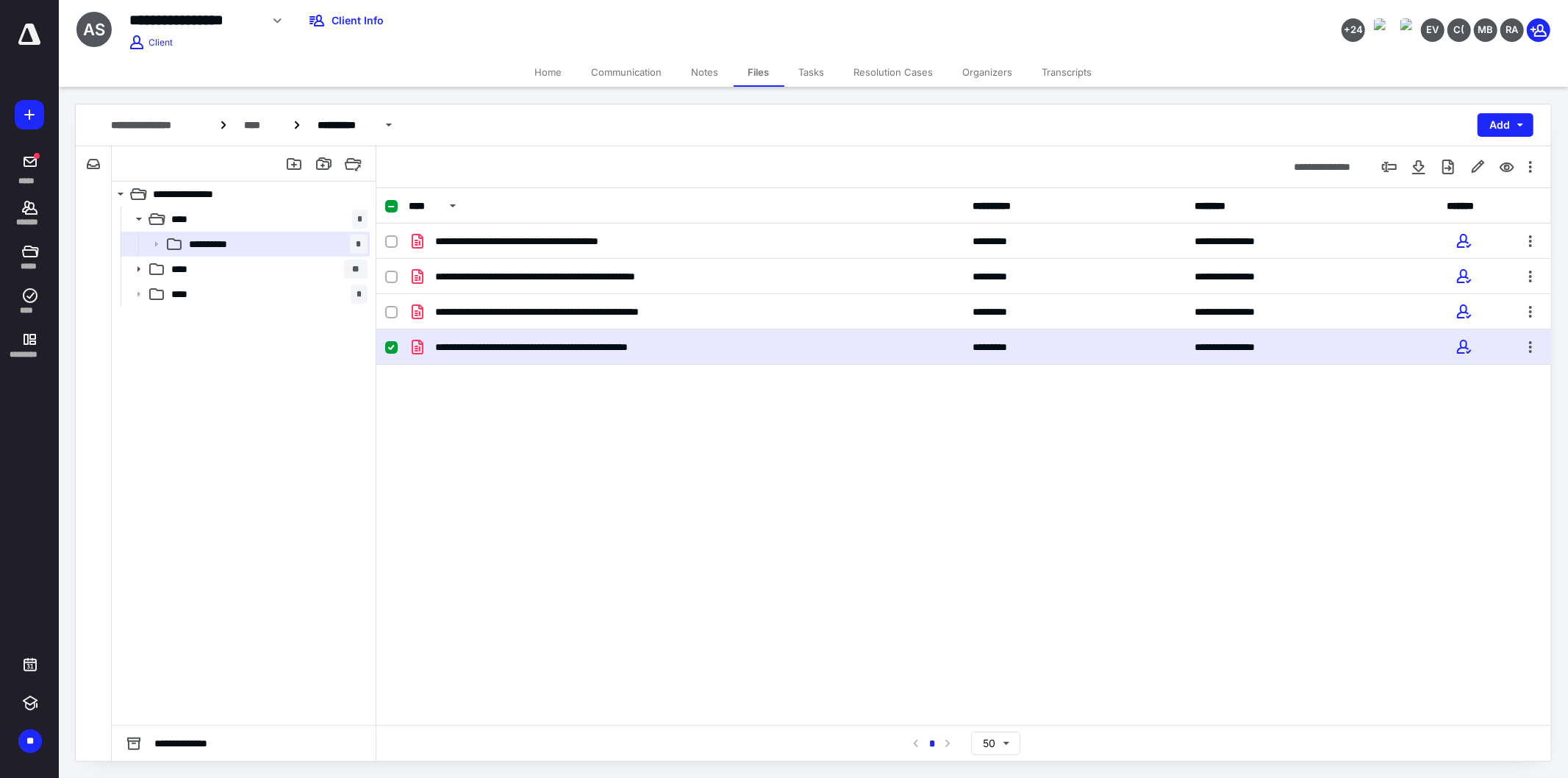 click on "**********" at bounding box center [195, 20] 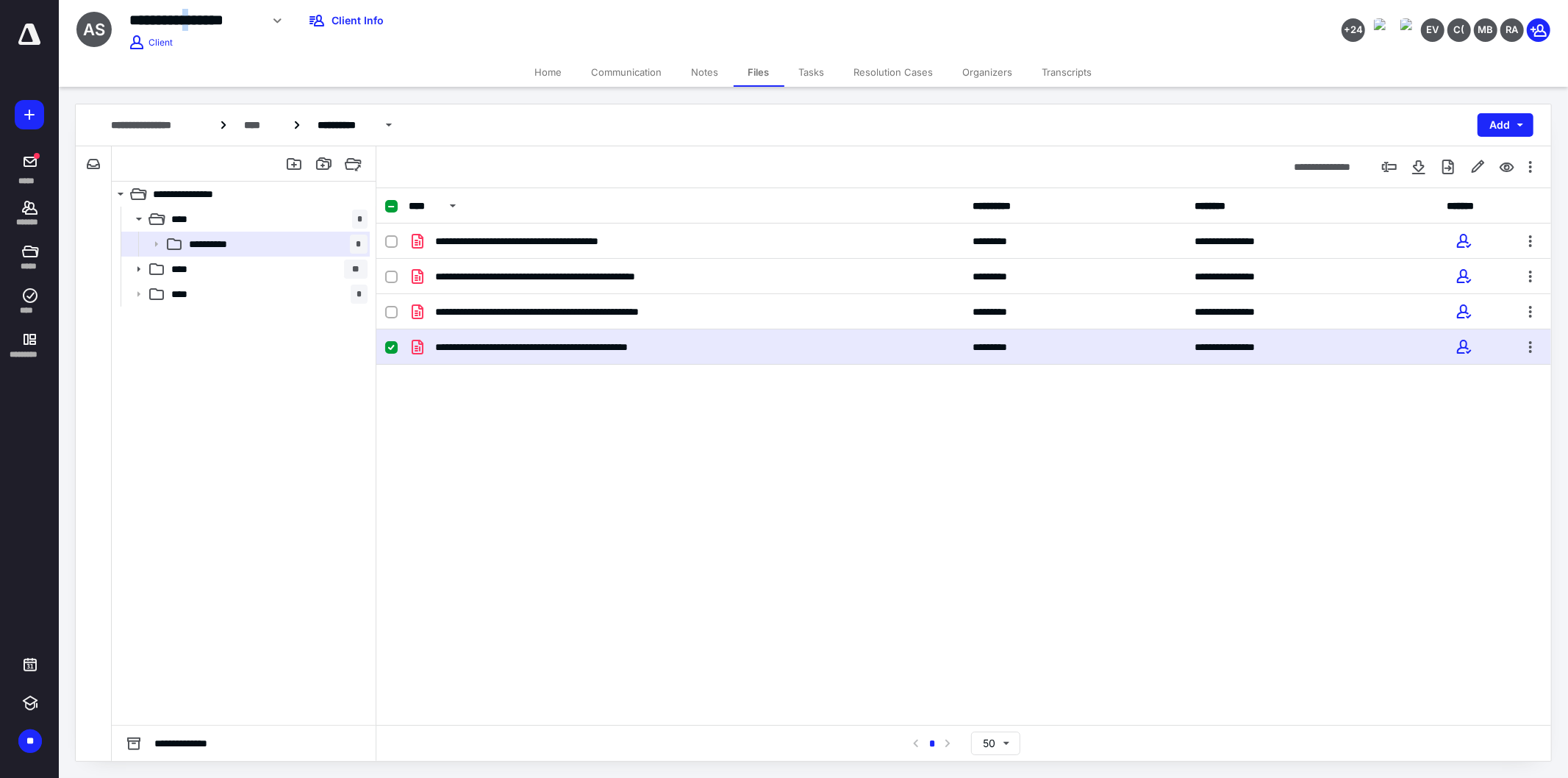 click on "**********" at bounding box center (195, 20) 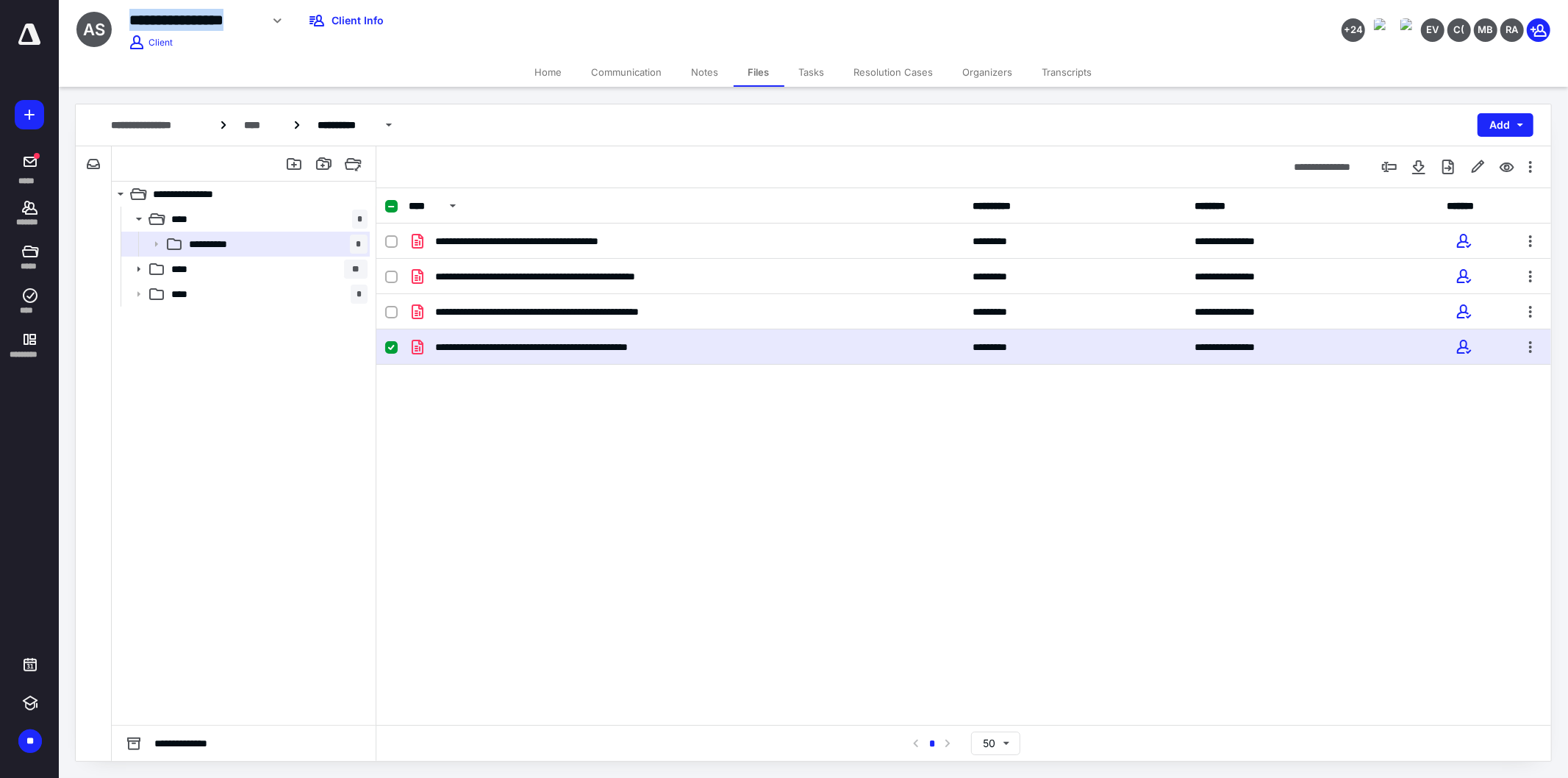 click on "**********" at bounding box center (195, 20) 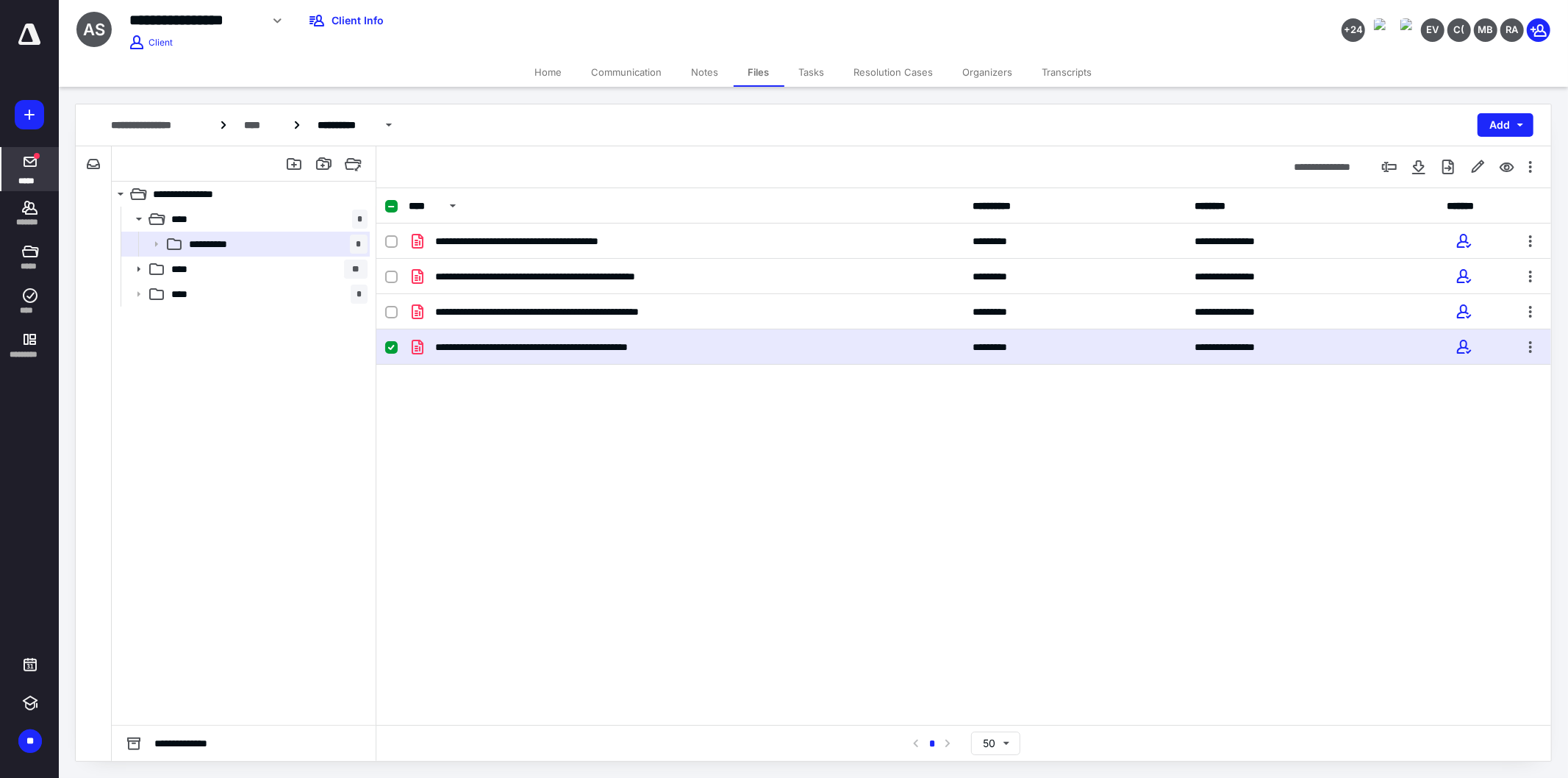 drag, startPoint x: 32, startPoint y: 210, endPoint x: 37, endPoint y: 185, distance: 25.4951 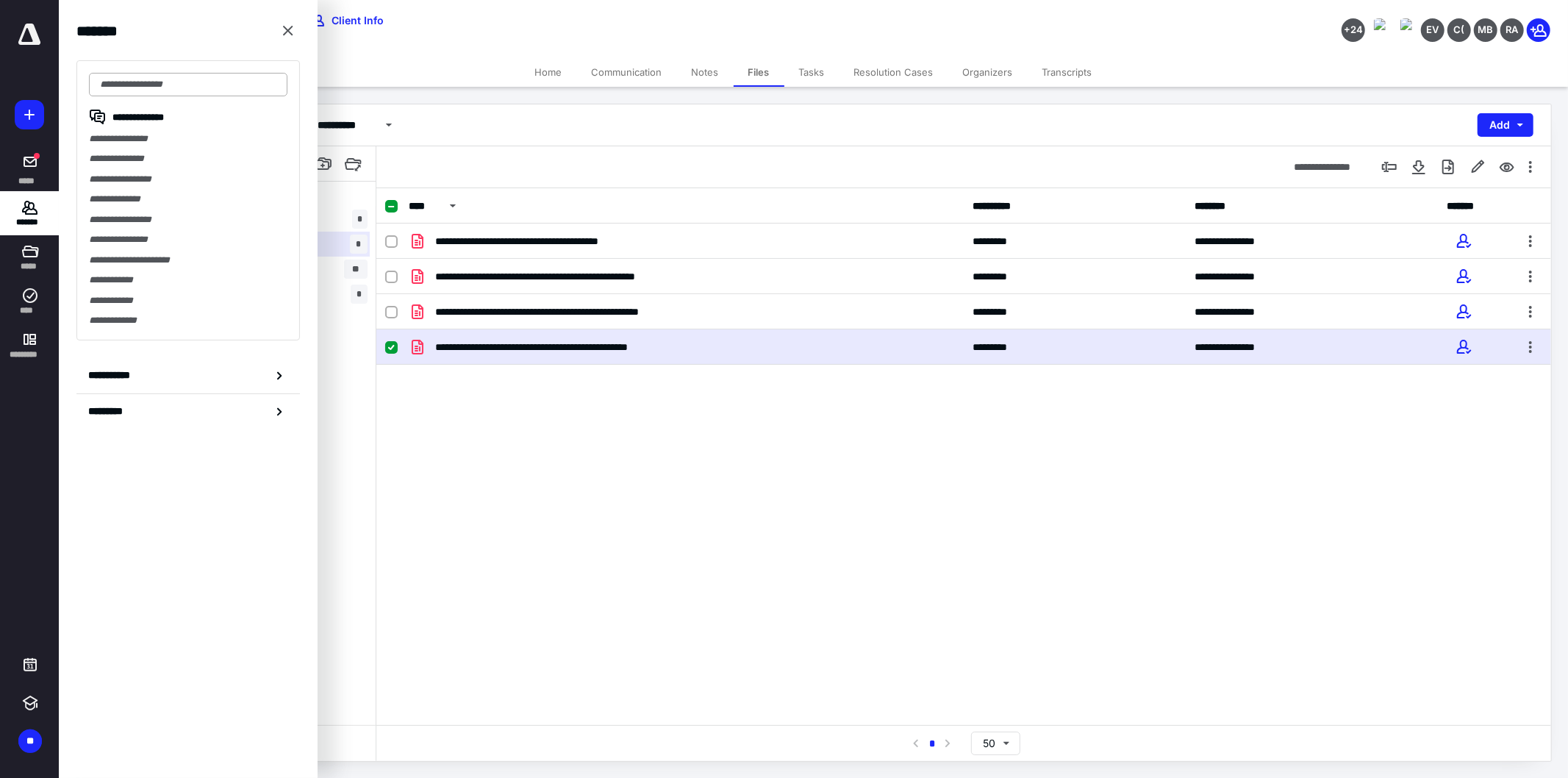click at bounding box center [188, 85] 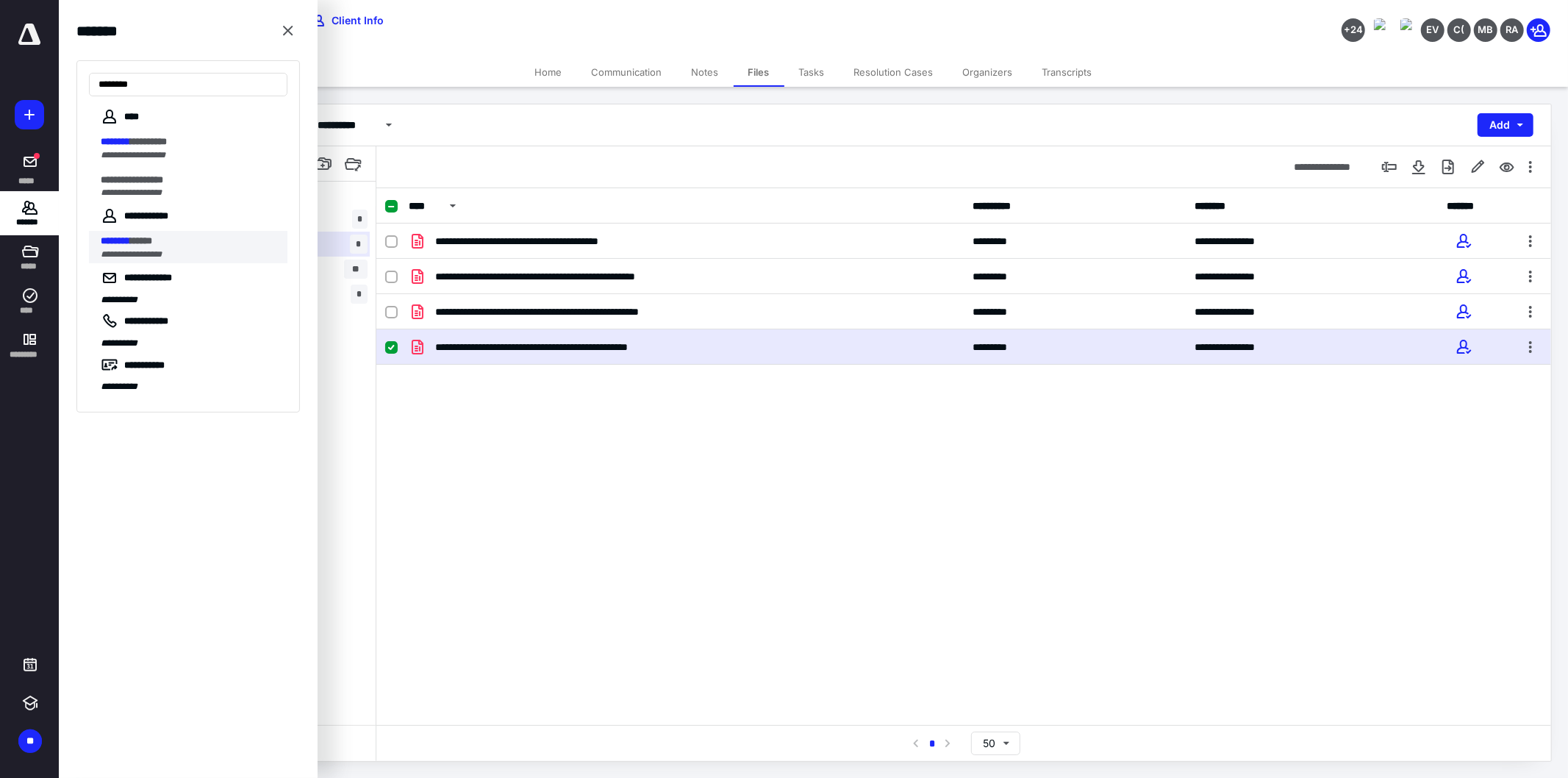 type on "********" 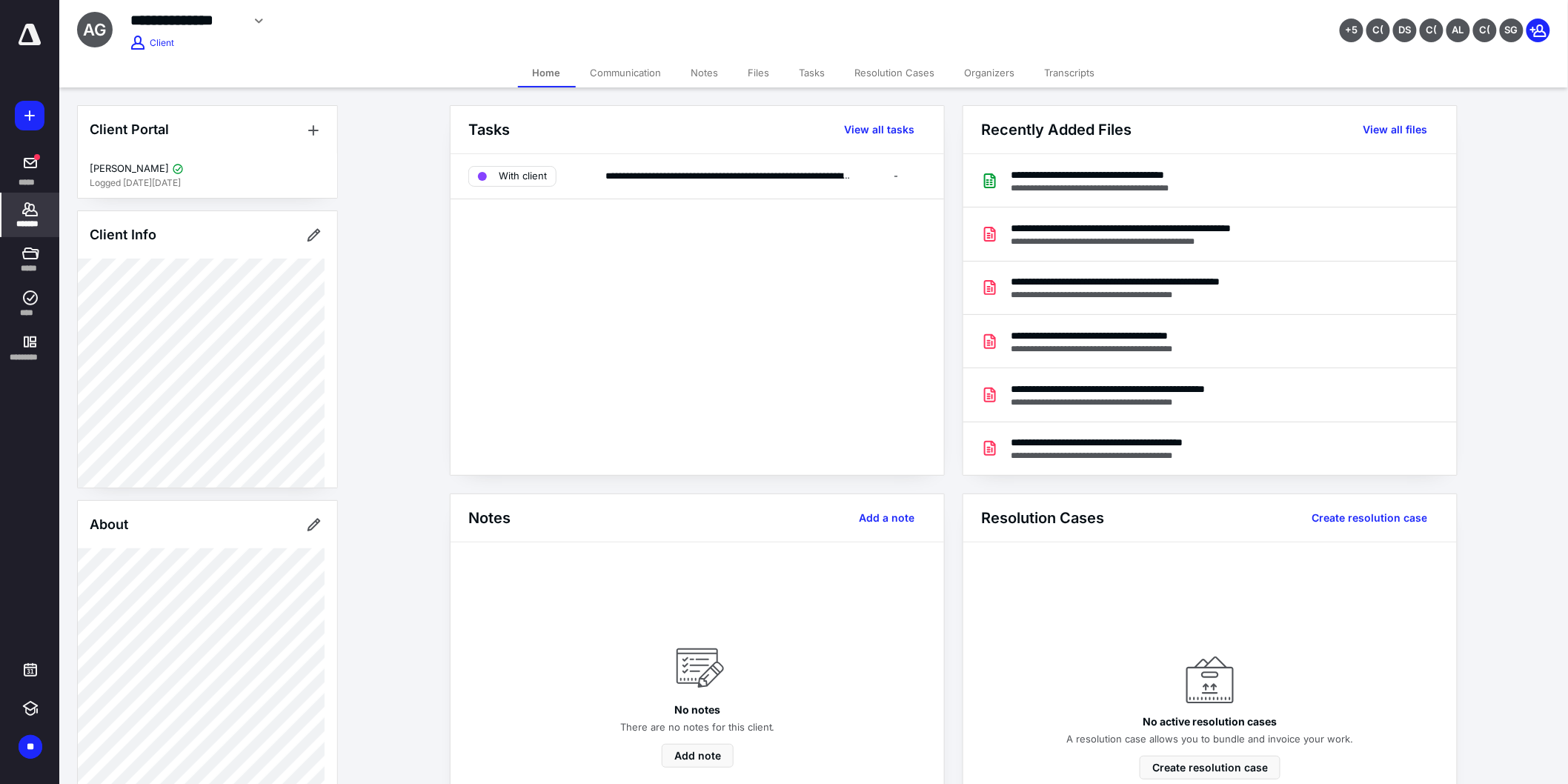 click on "Files" at bounding box center (759, 73) 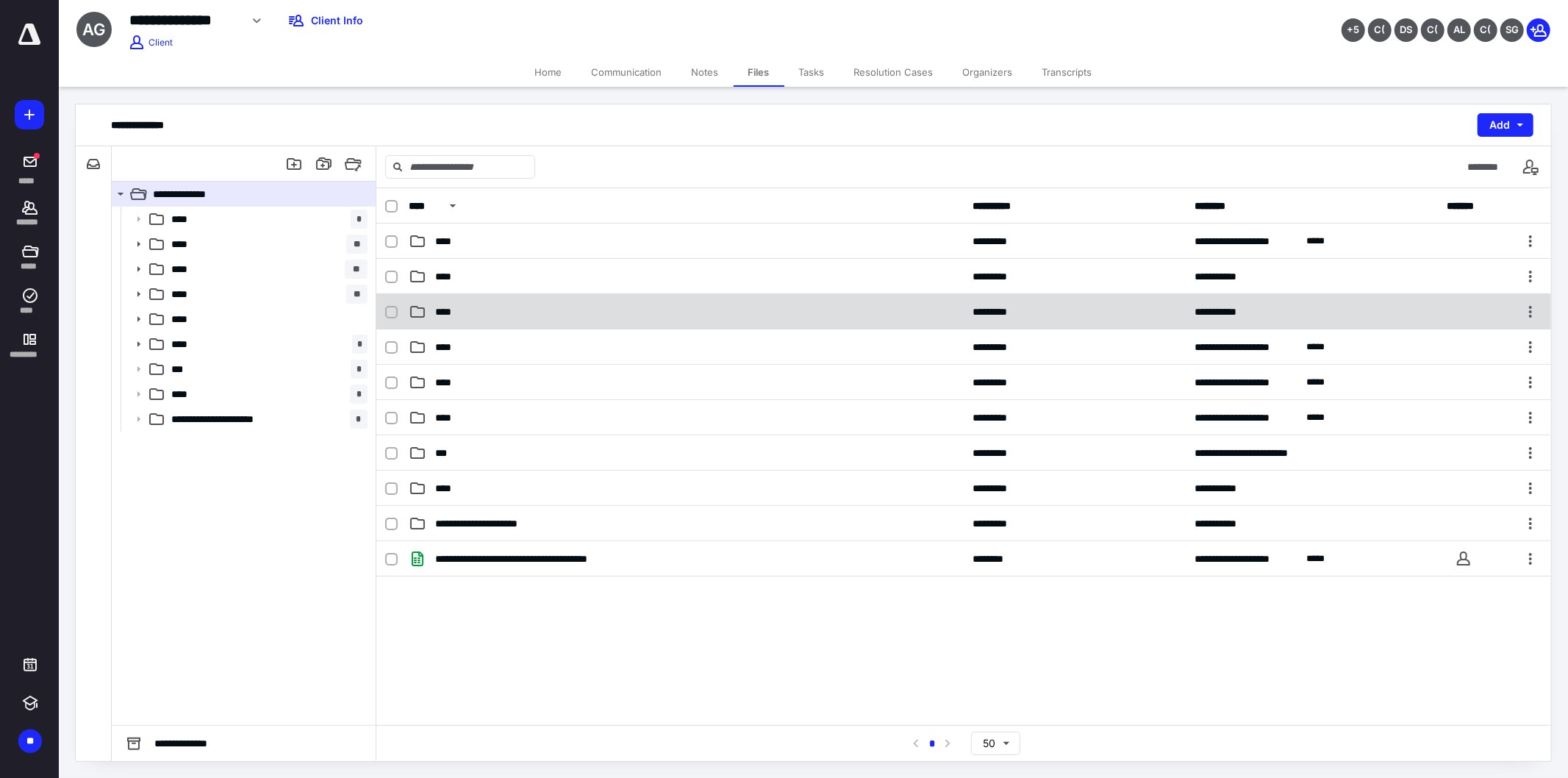 click on "****" at bounding box center (686, 312) 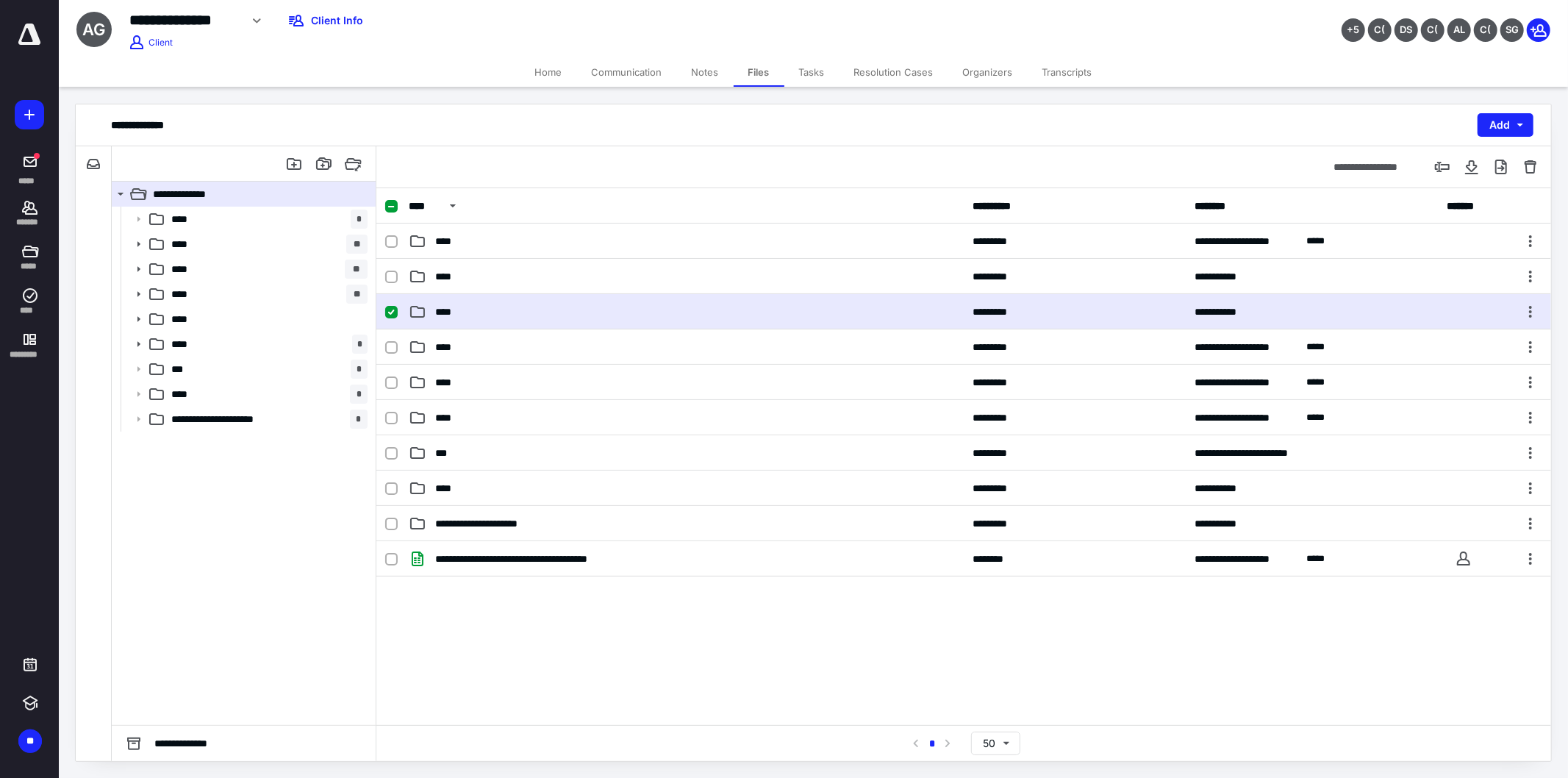 click on "****" at bounding box center (686, 312) 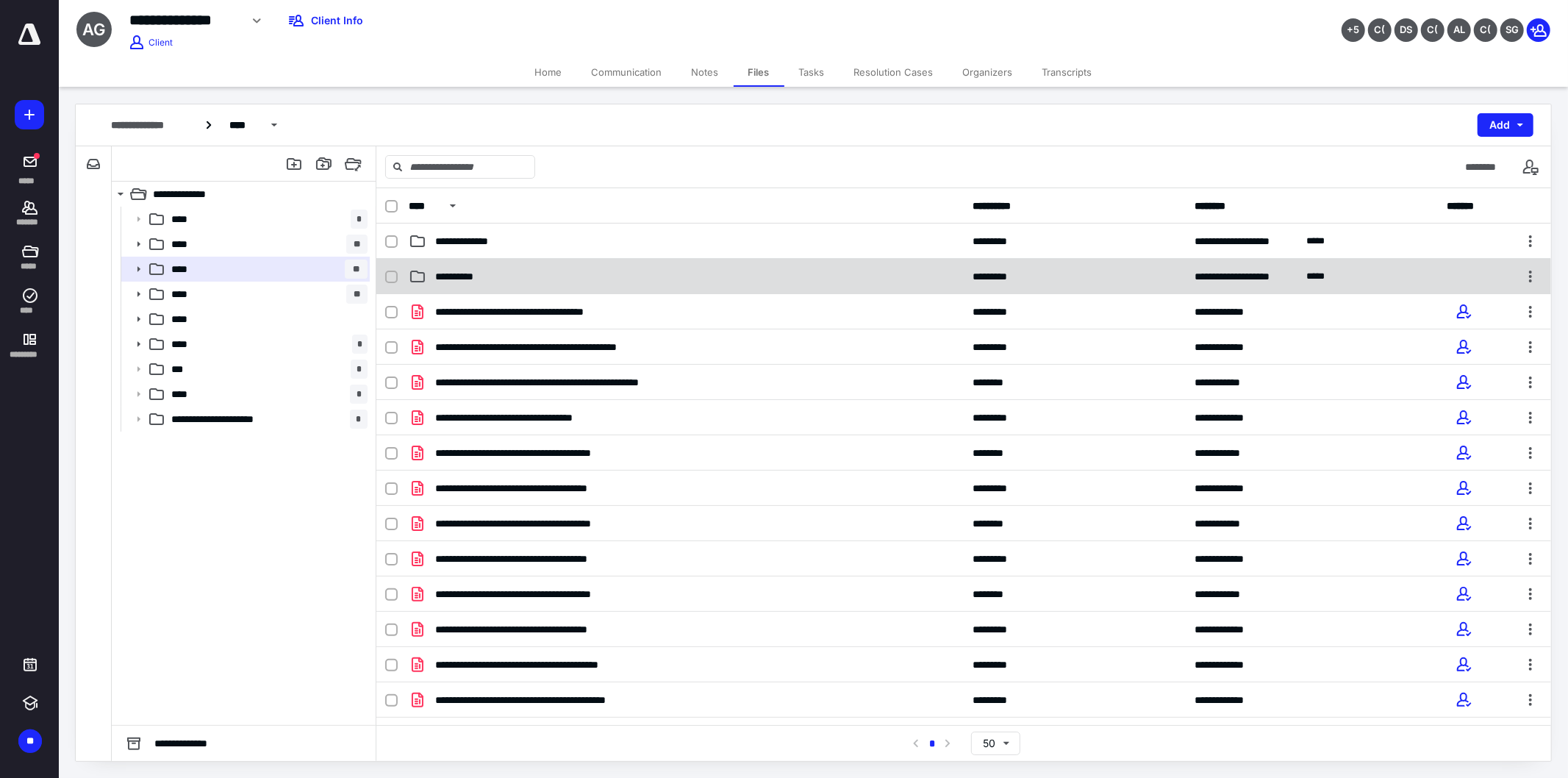 click on "**********" at bounding box center [964, 276] 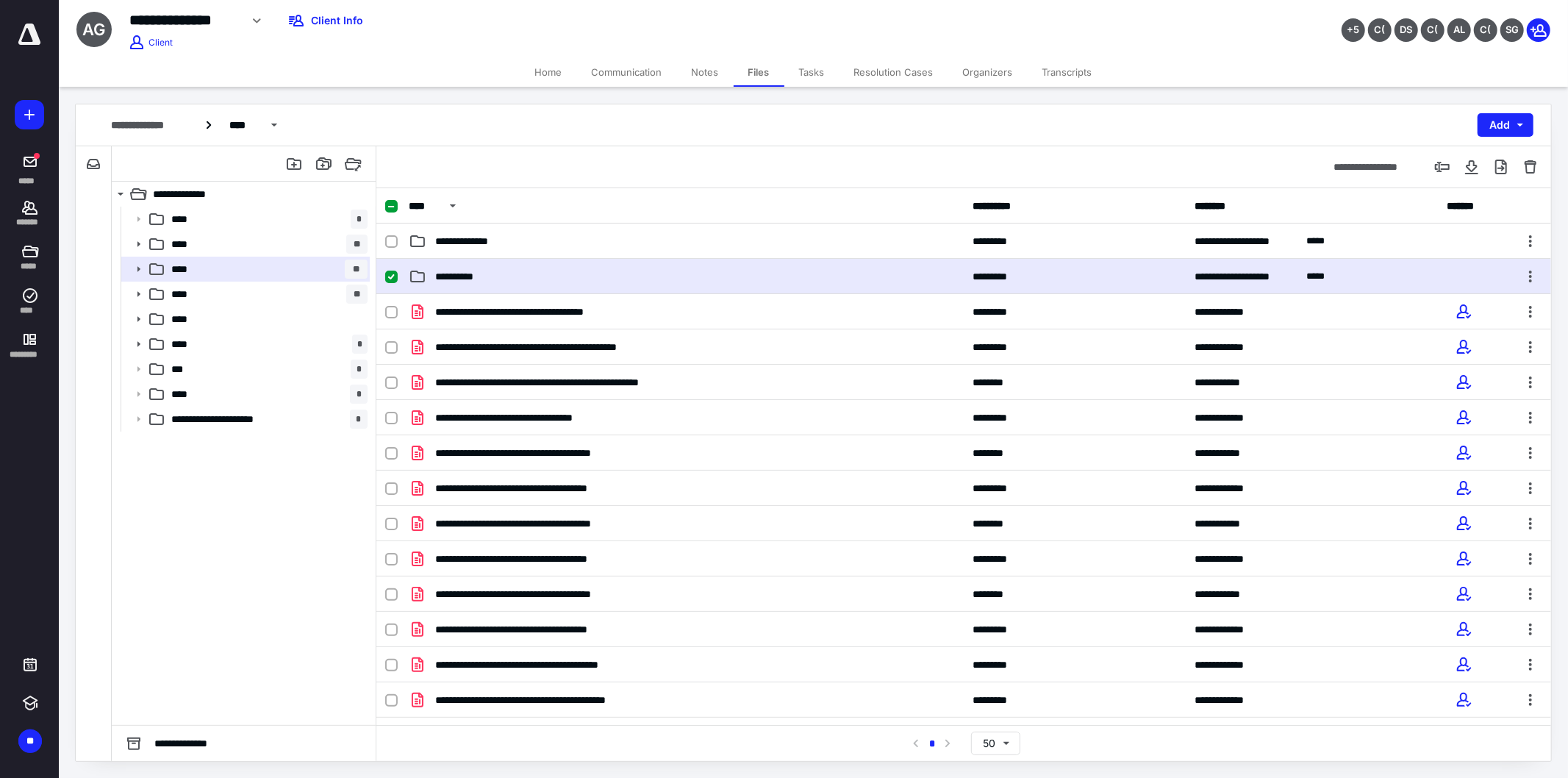 click on "**********" at bounding box center (964, 276) 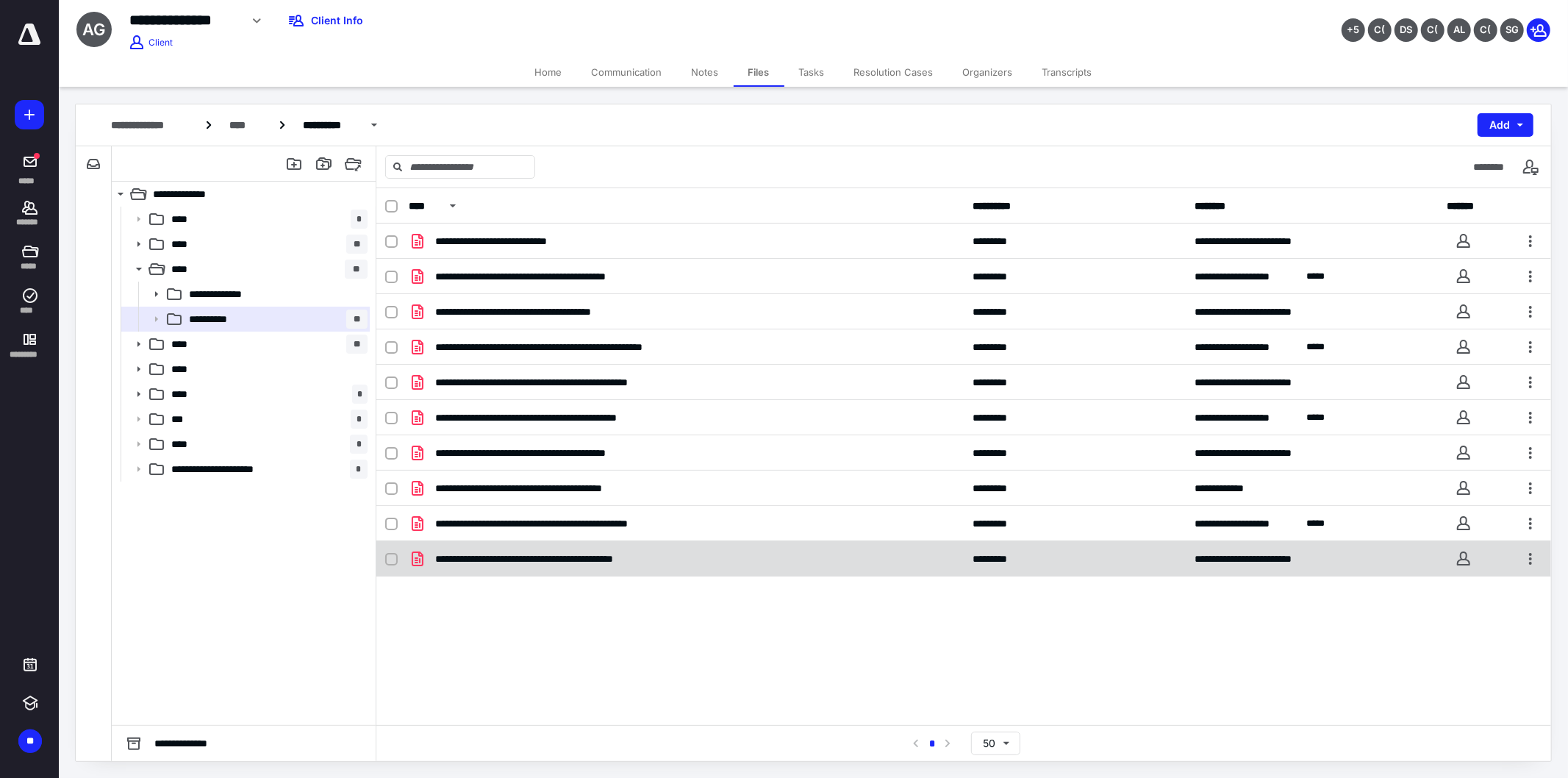 click on "**********" at bounding box center [686, 559] 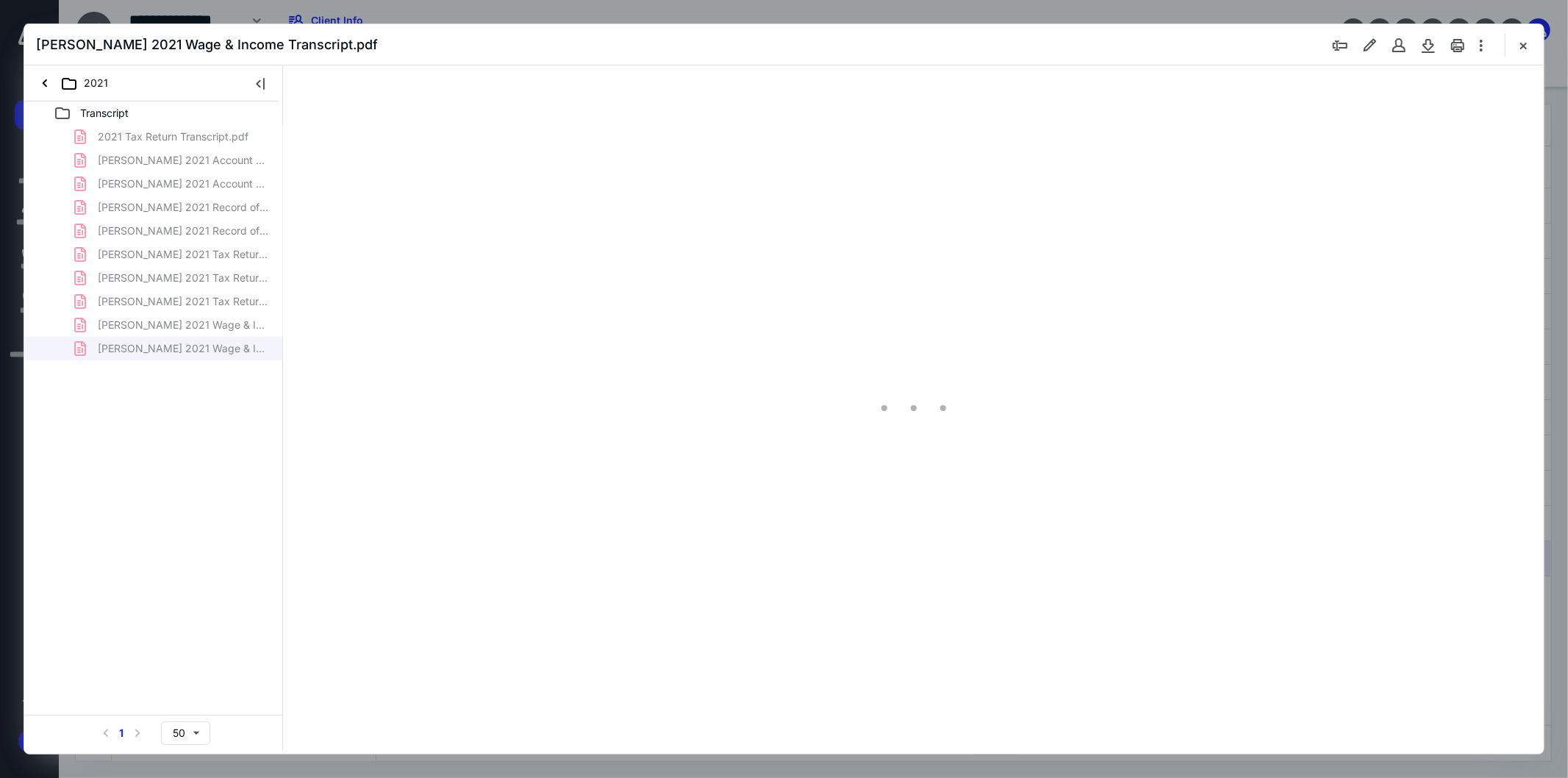 scroll, scrollTop: 0, scrollLeft: 0, axis: both 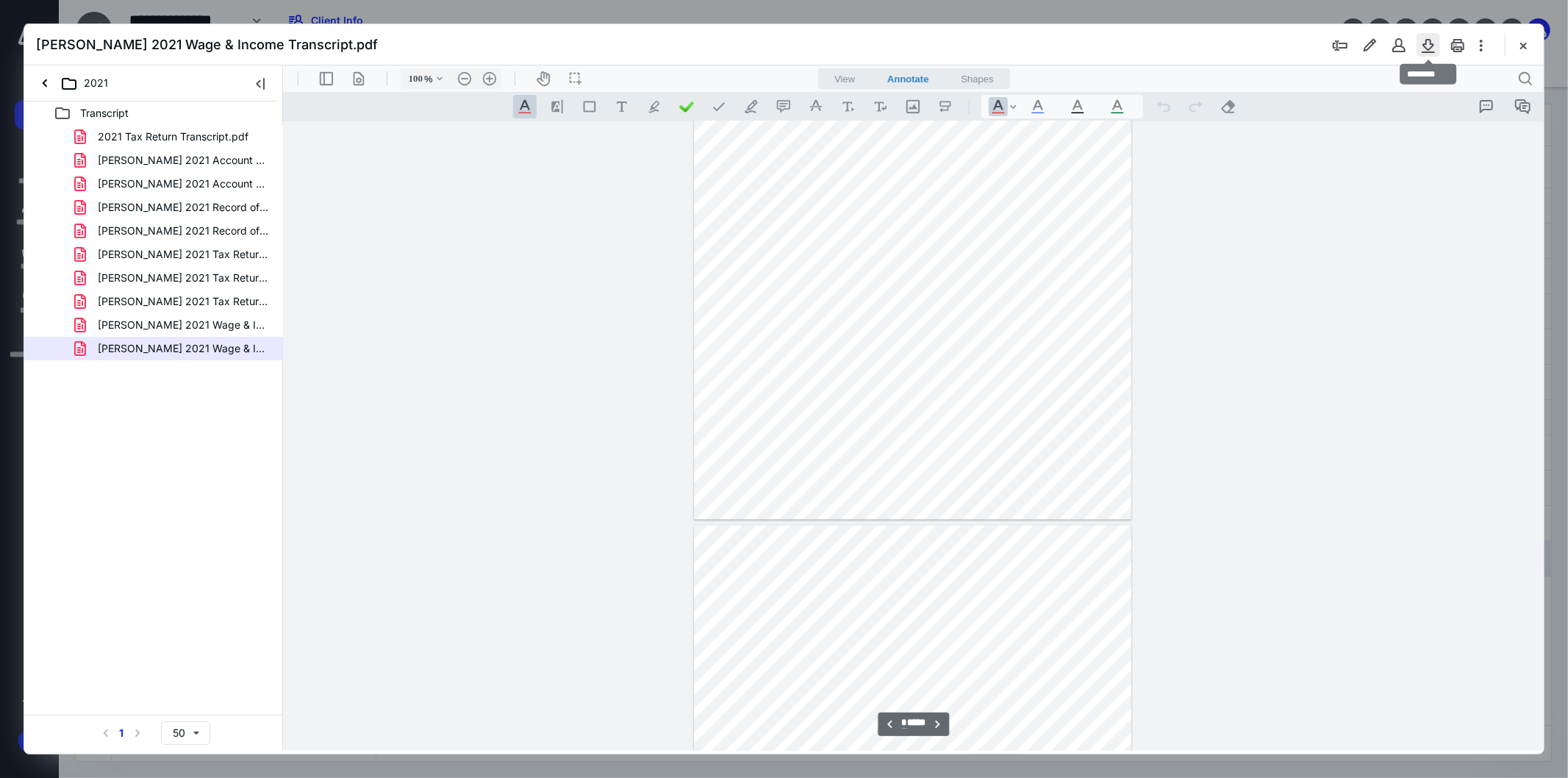 click at bounding box center (1428, 45) 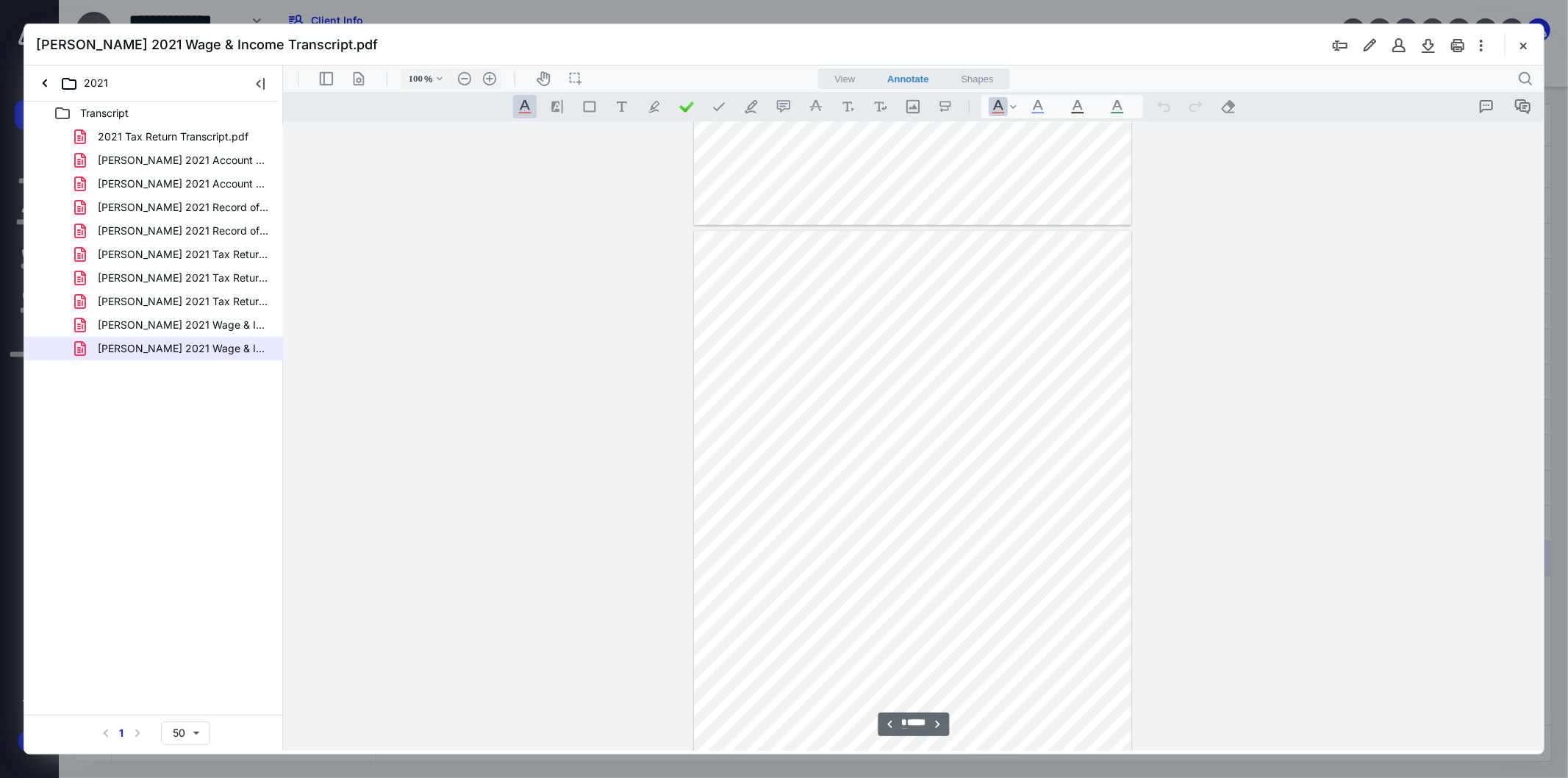 type on "*" 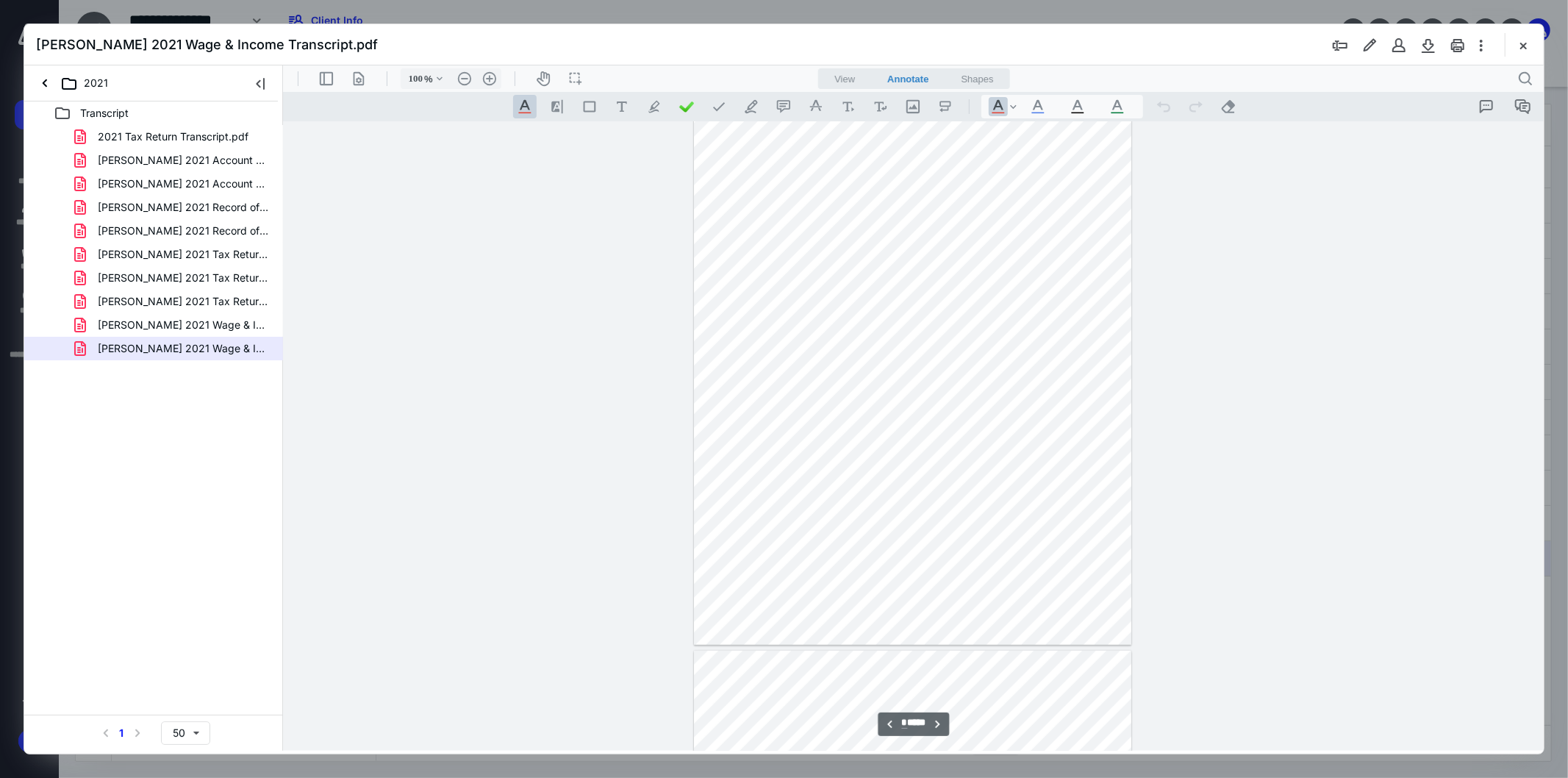 scroll, scrollTop: 326, scrollLeft: 0, axis: vertical 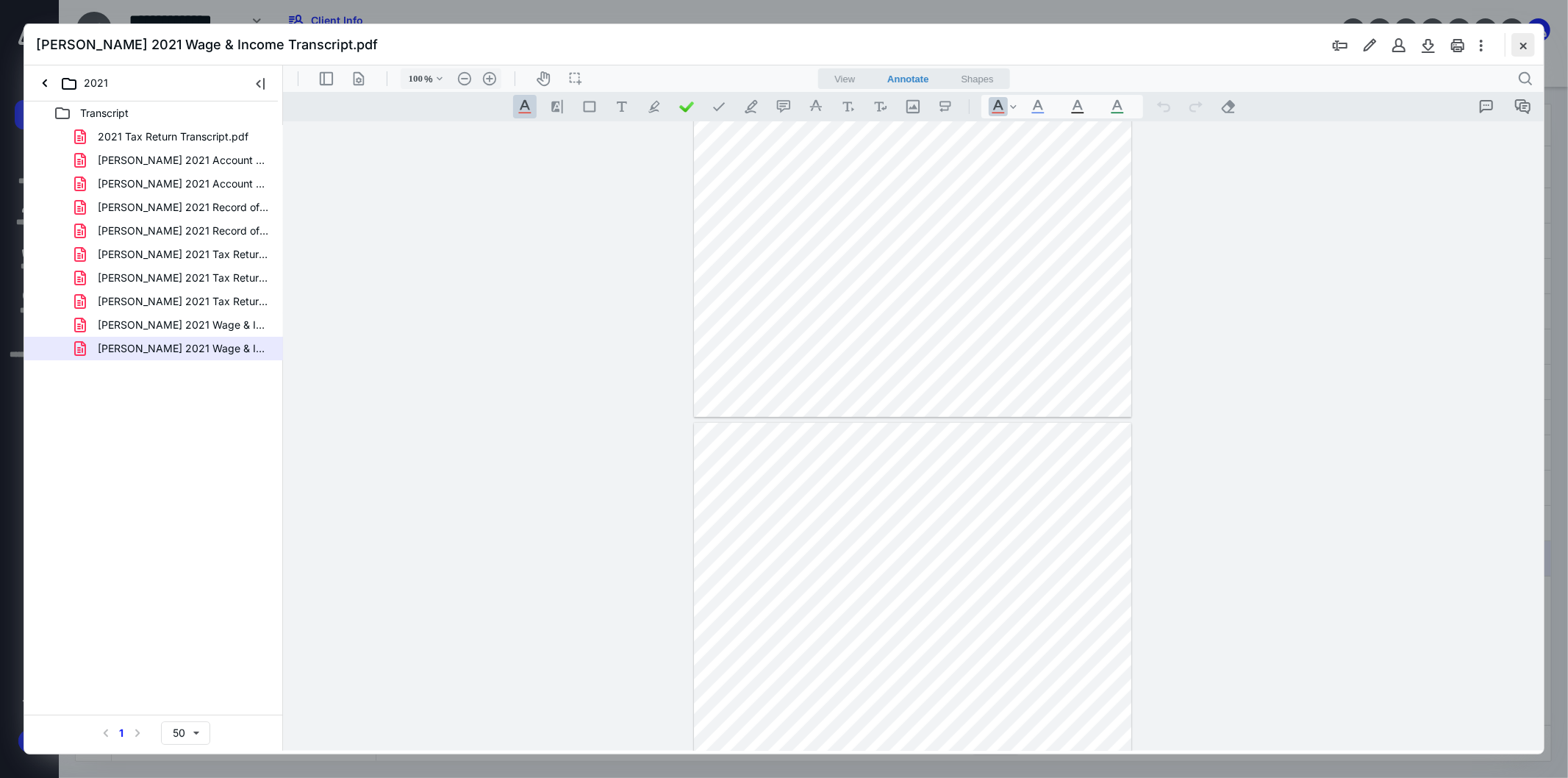 click at bounding box center (1523, 45) 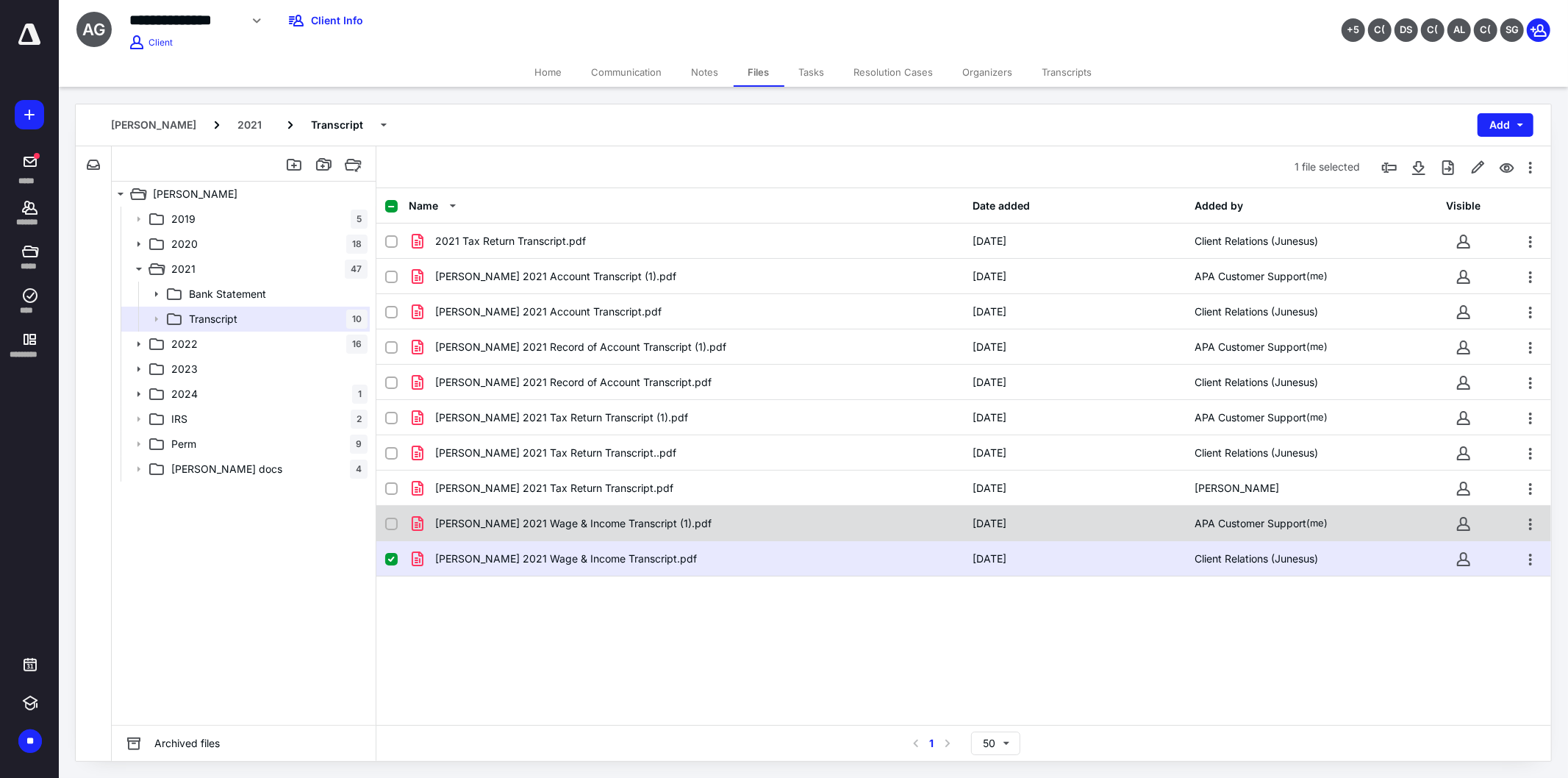 click on "Gerbrecht Arno 2021 Wage & Income Transcript (1).pdf 3/20/2025 APA Customer Support  (me)" at bounding box center (964, 524) 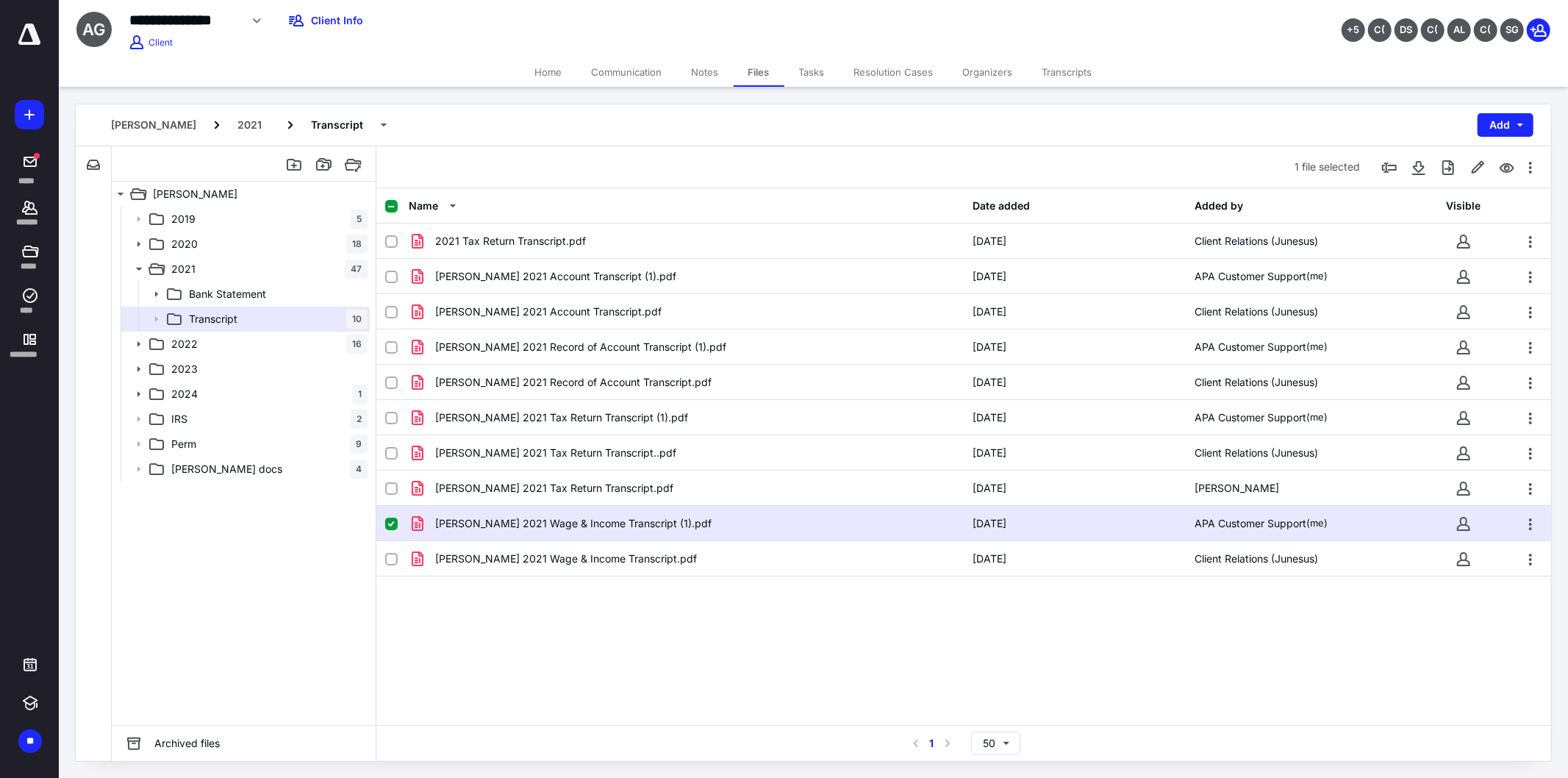 click on "Gerbrecht Arno 2021 Wage & Income Transcript (1).pdf 3/20/2025 APA Customer Support  (me)" at bounding box center [964, 524] 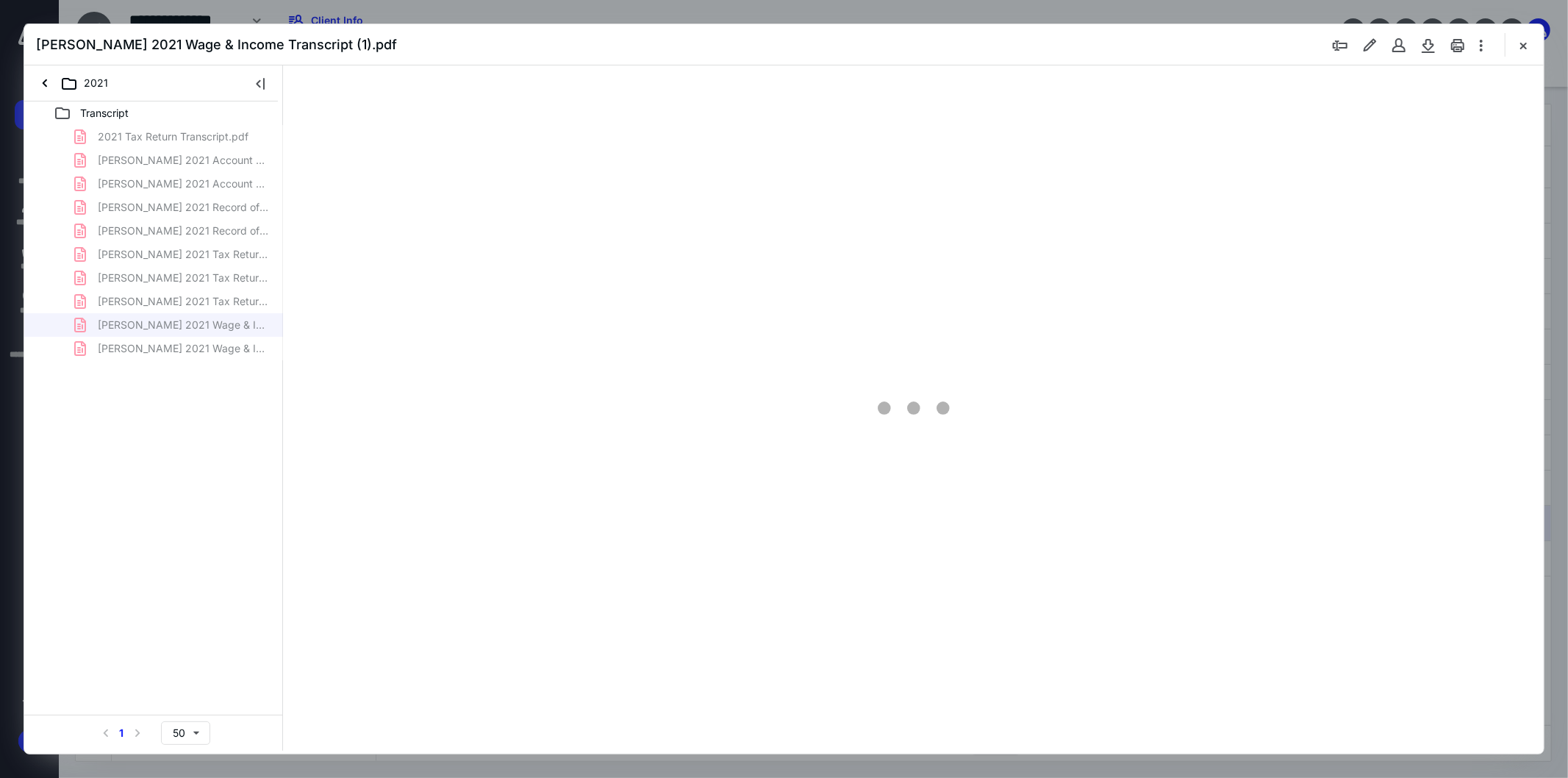 scroll, scrollTop: 0, scrollLeft: 0, axis: both 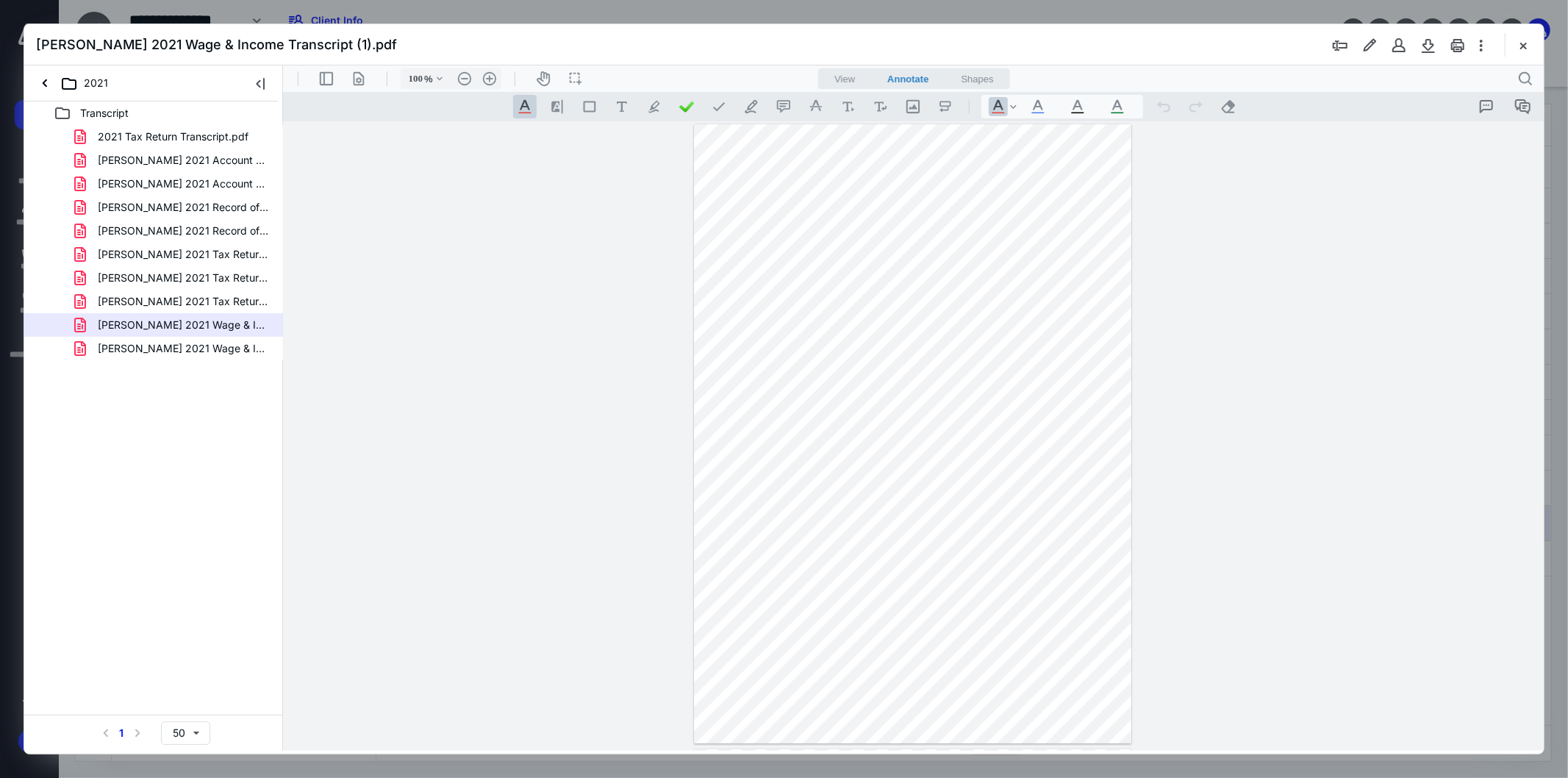 click on "Gerbrecht Arno 2021 Wage & Income Transcript (1).pdf" at bounding box center [784, 45] 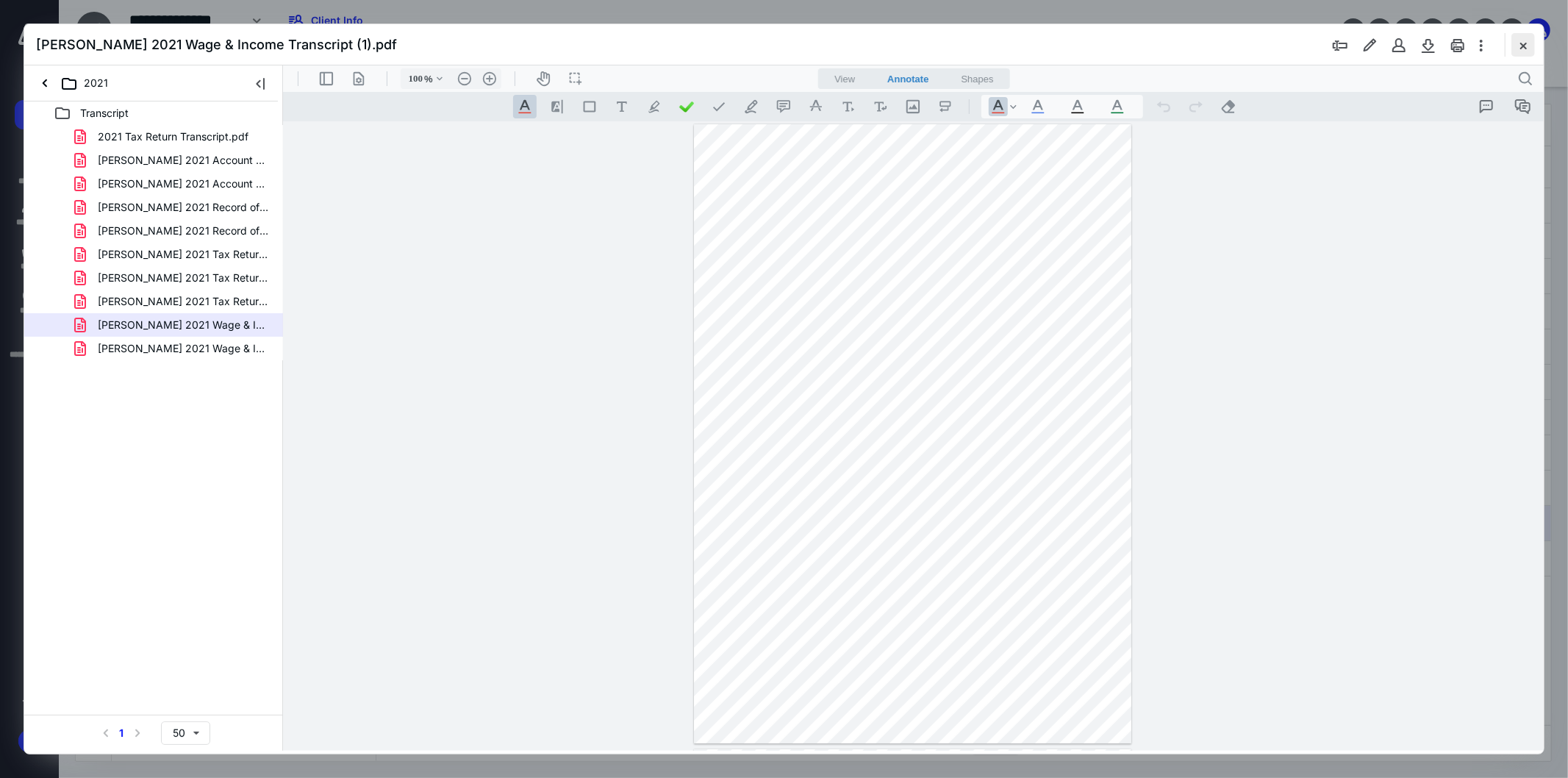click at bounding box center [1523, 45] 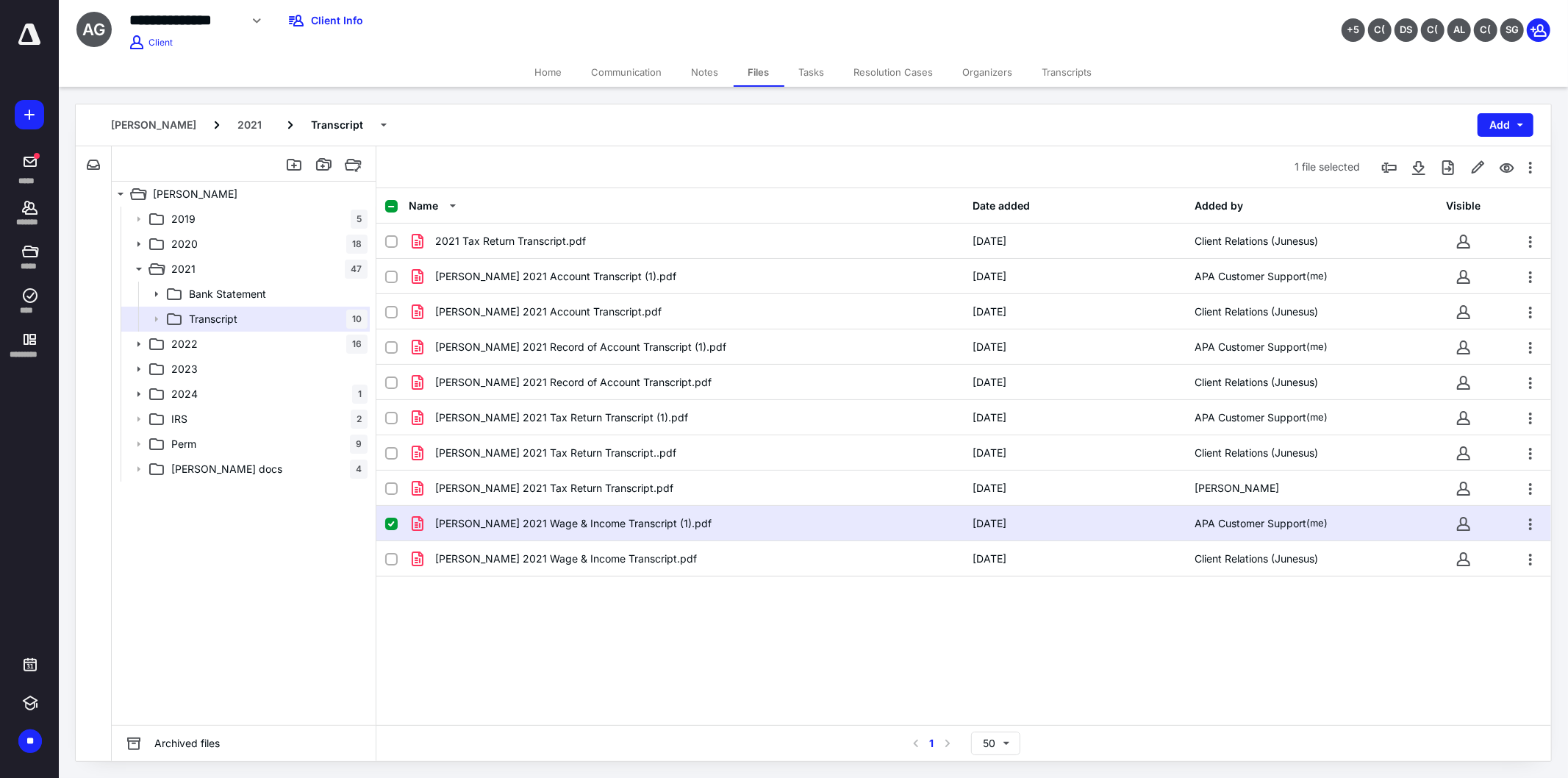 click on "**********" at bounding box center (185, 20) 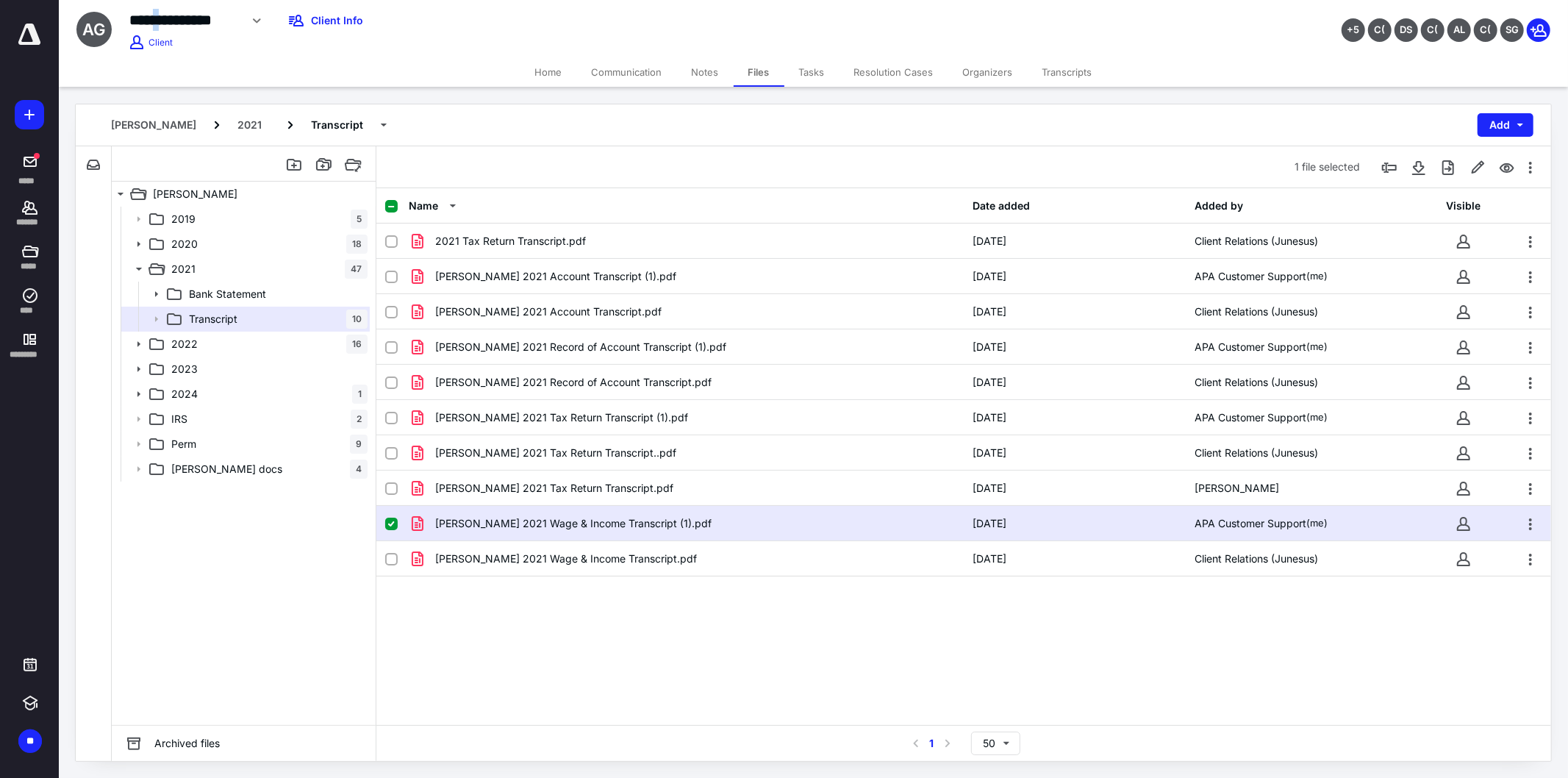 click on "**********" at bounding box center (185, 20) 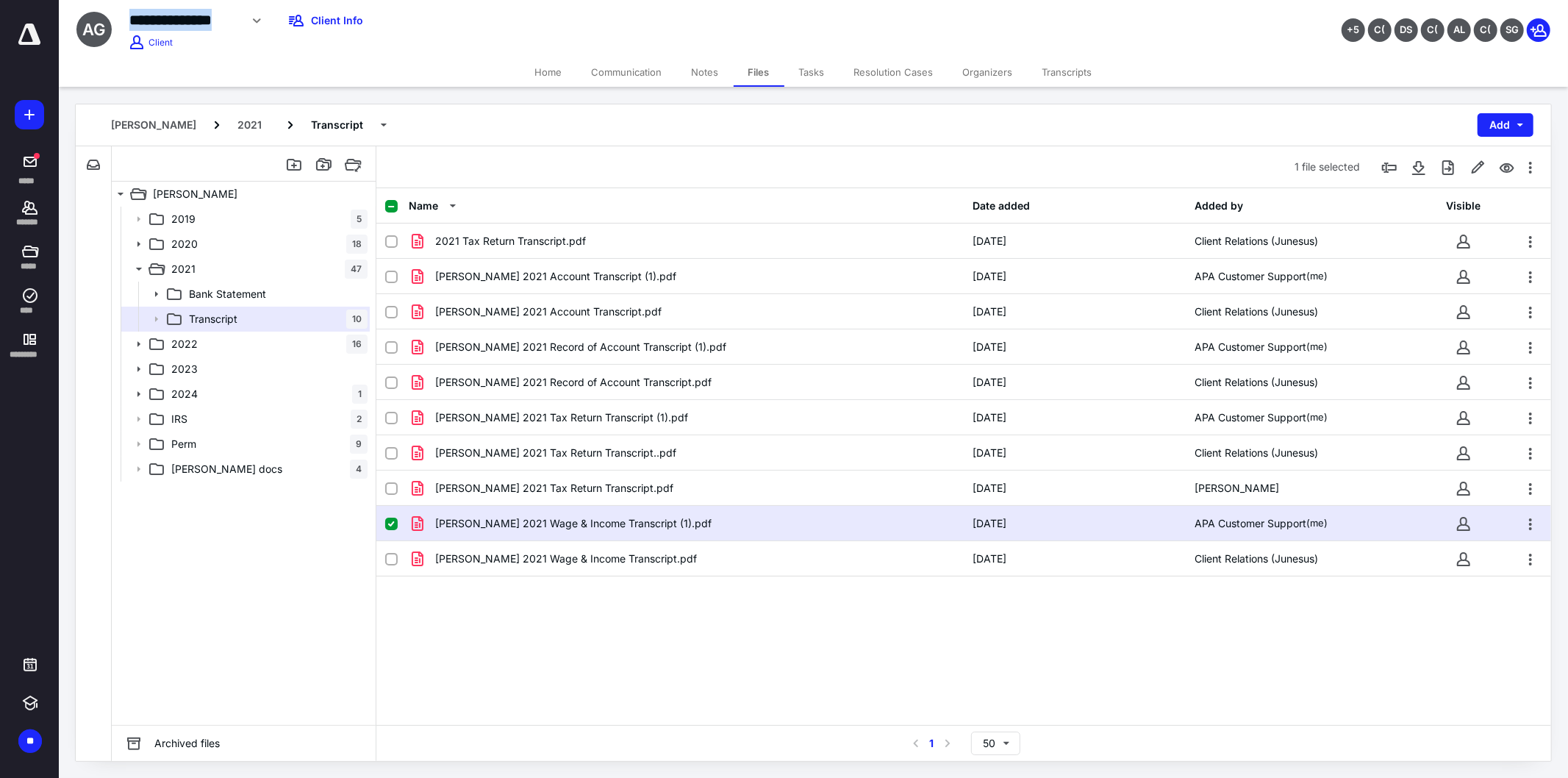 click on "**********" at bounding box center [185, 20] 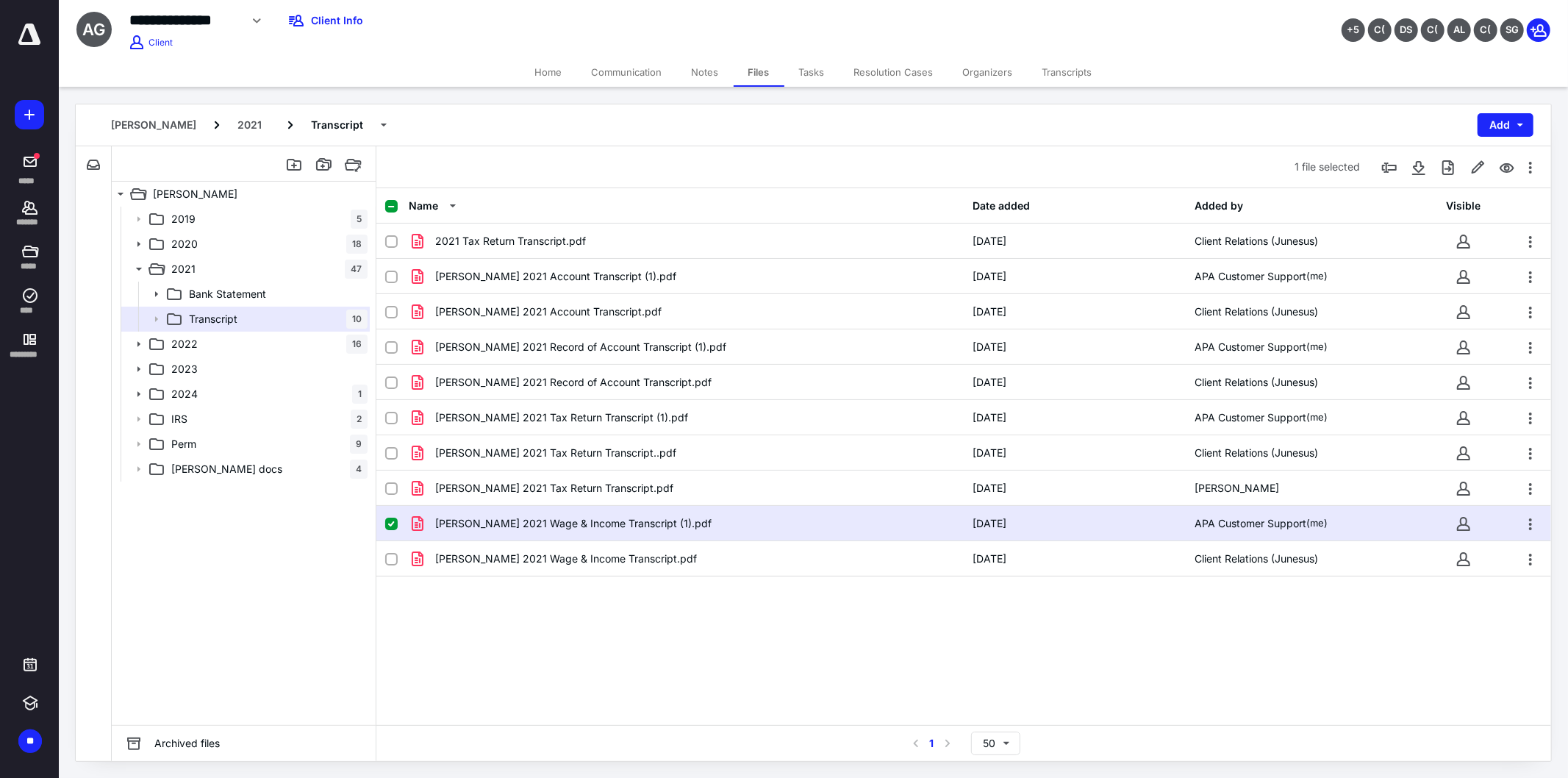 click on "**********" at bounding box center [813, 29] 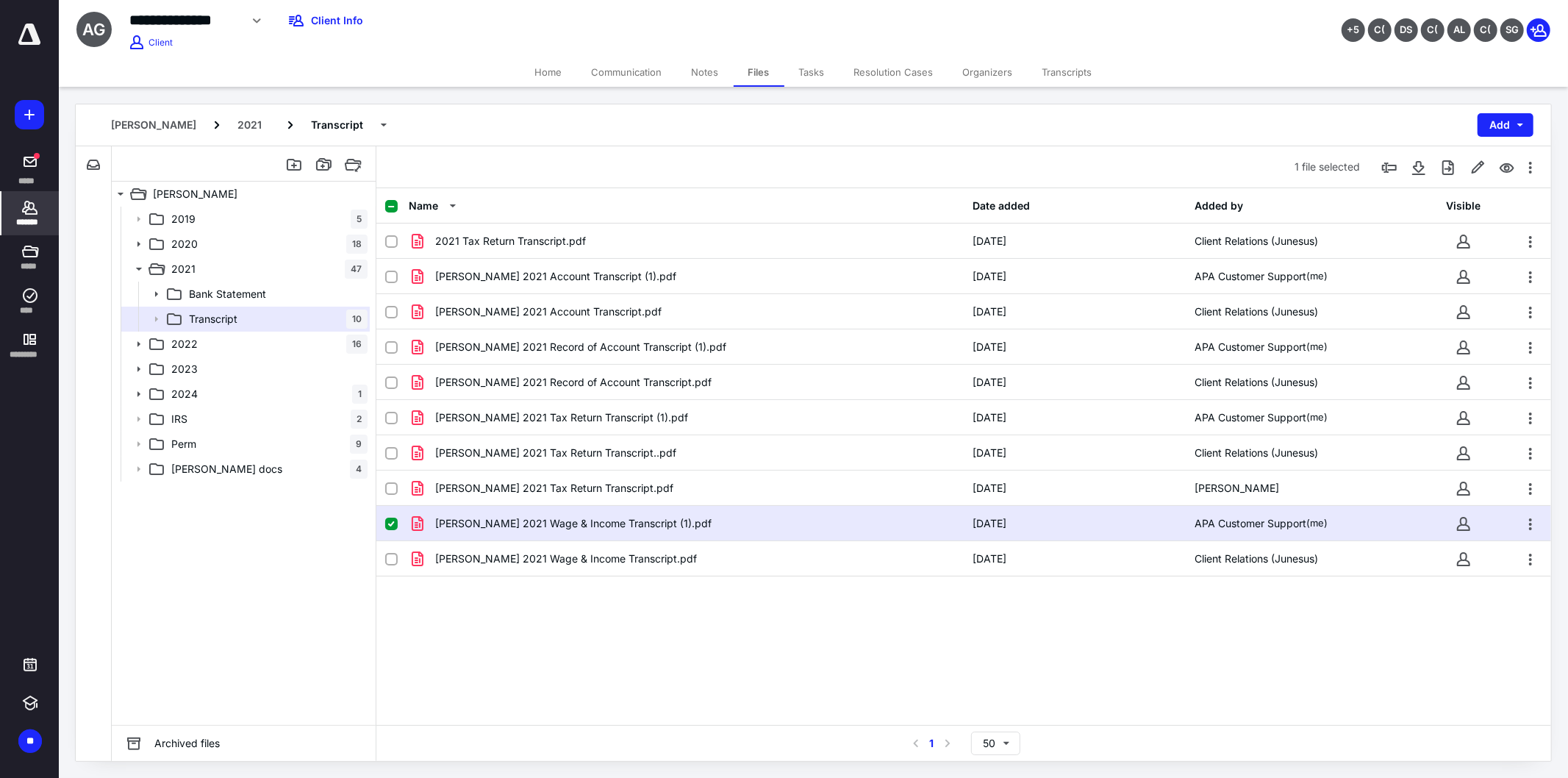 click 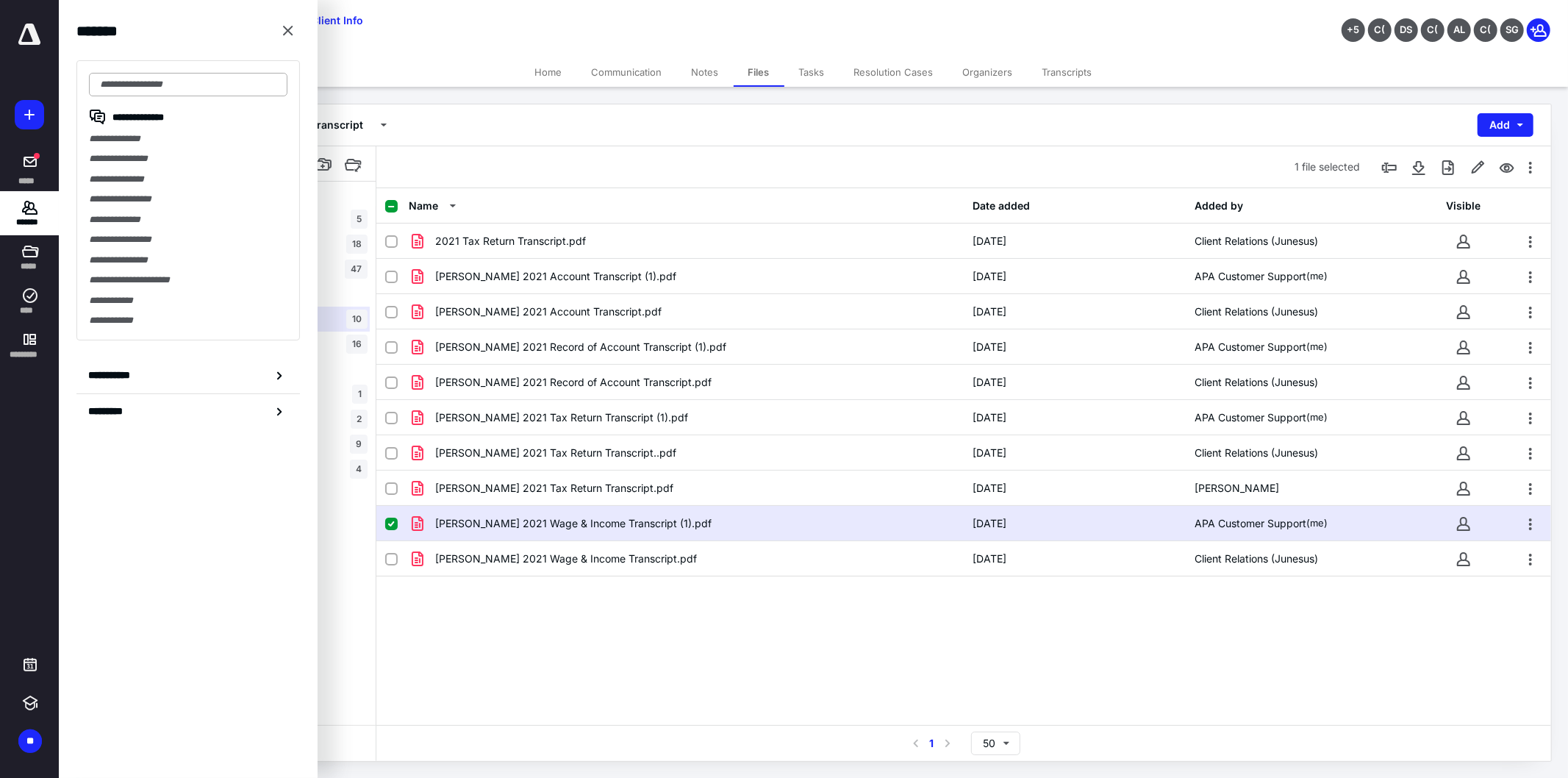 click at bounding box center [188, 85] 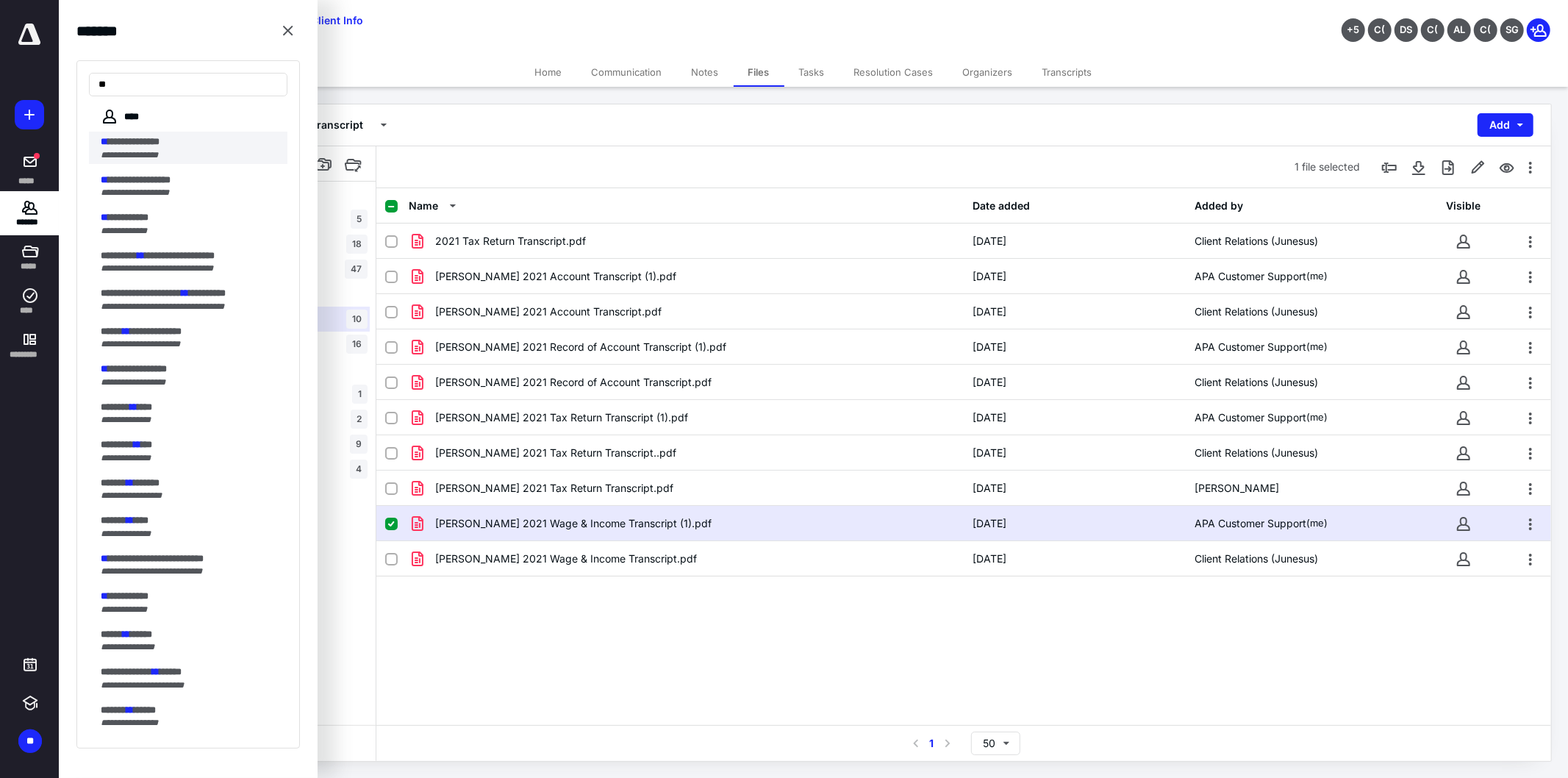 type on "**" 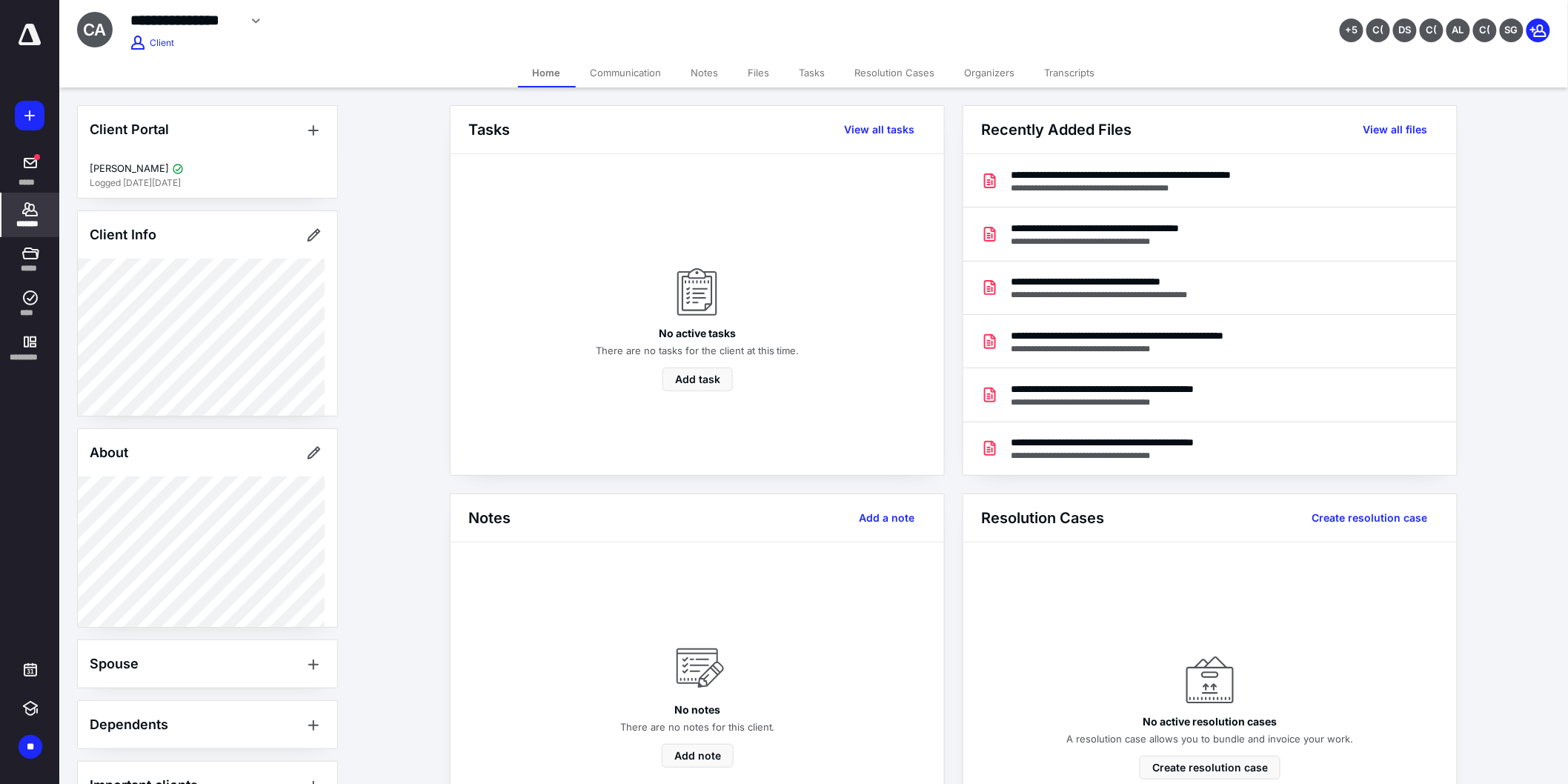 drag, startPoint x: 763, startPoint y: 64, endPoint x: 758, endPoint y: 23, distance: 41.303753 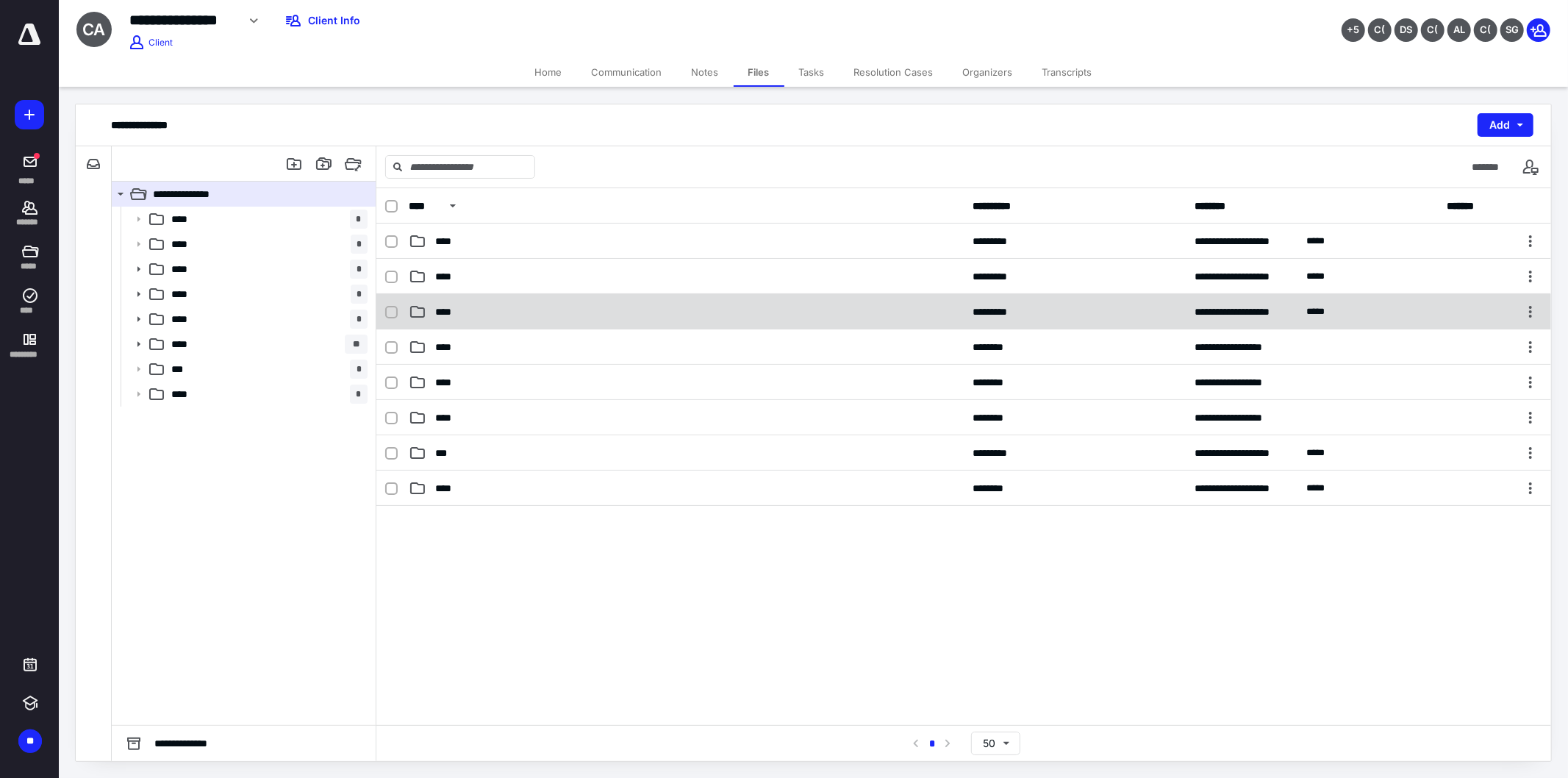 click on "**********" at bounding box center (964, 312) 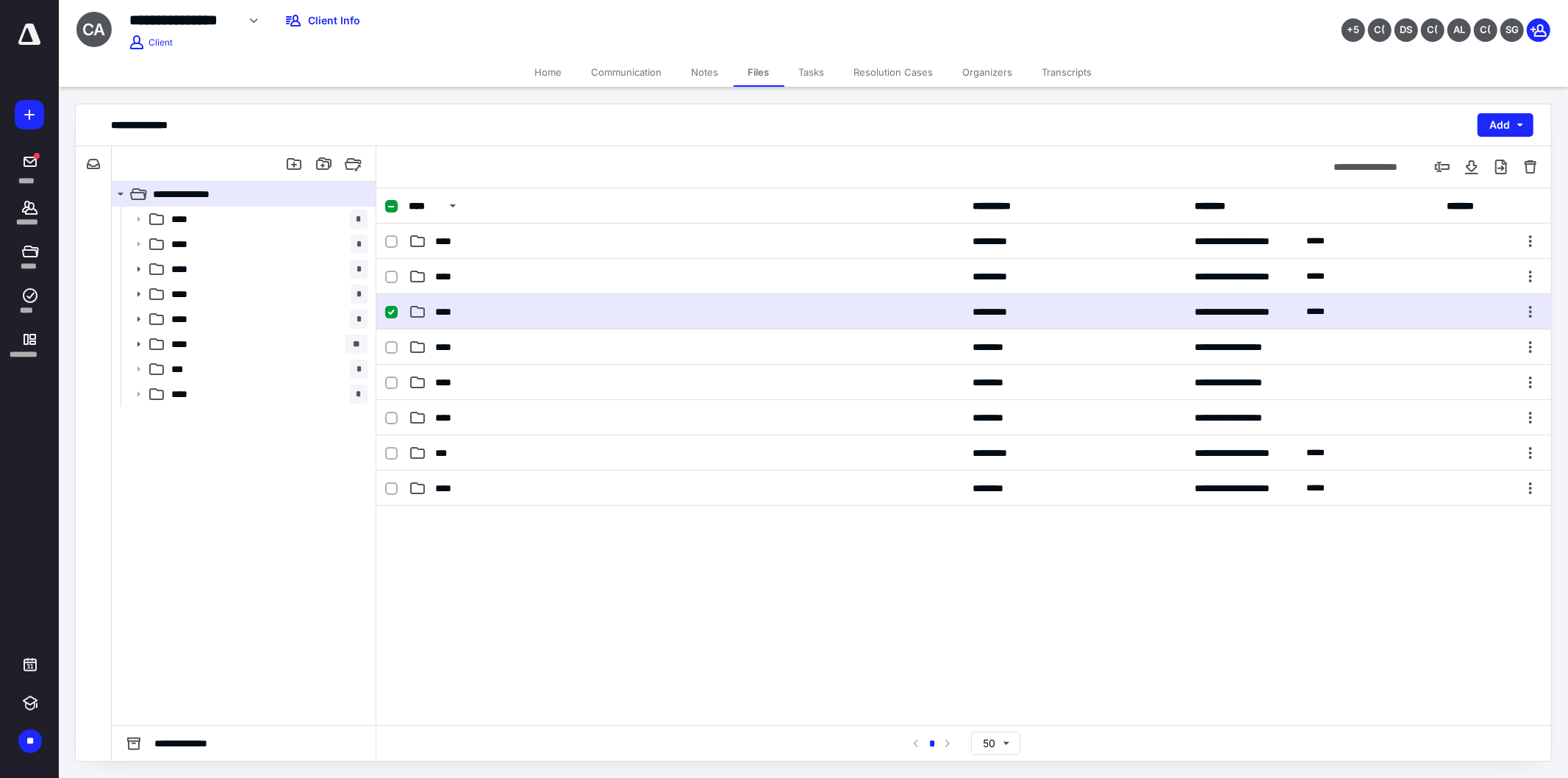 click on "**********" at bounding box center [964, 312] 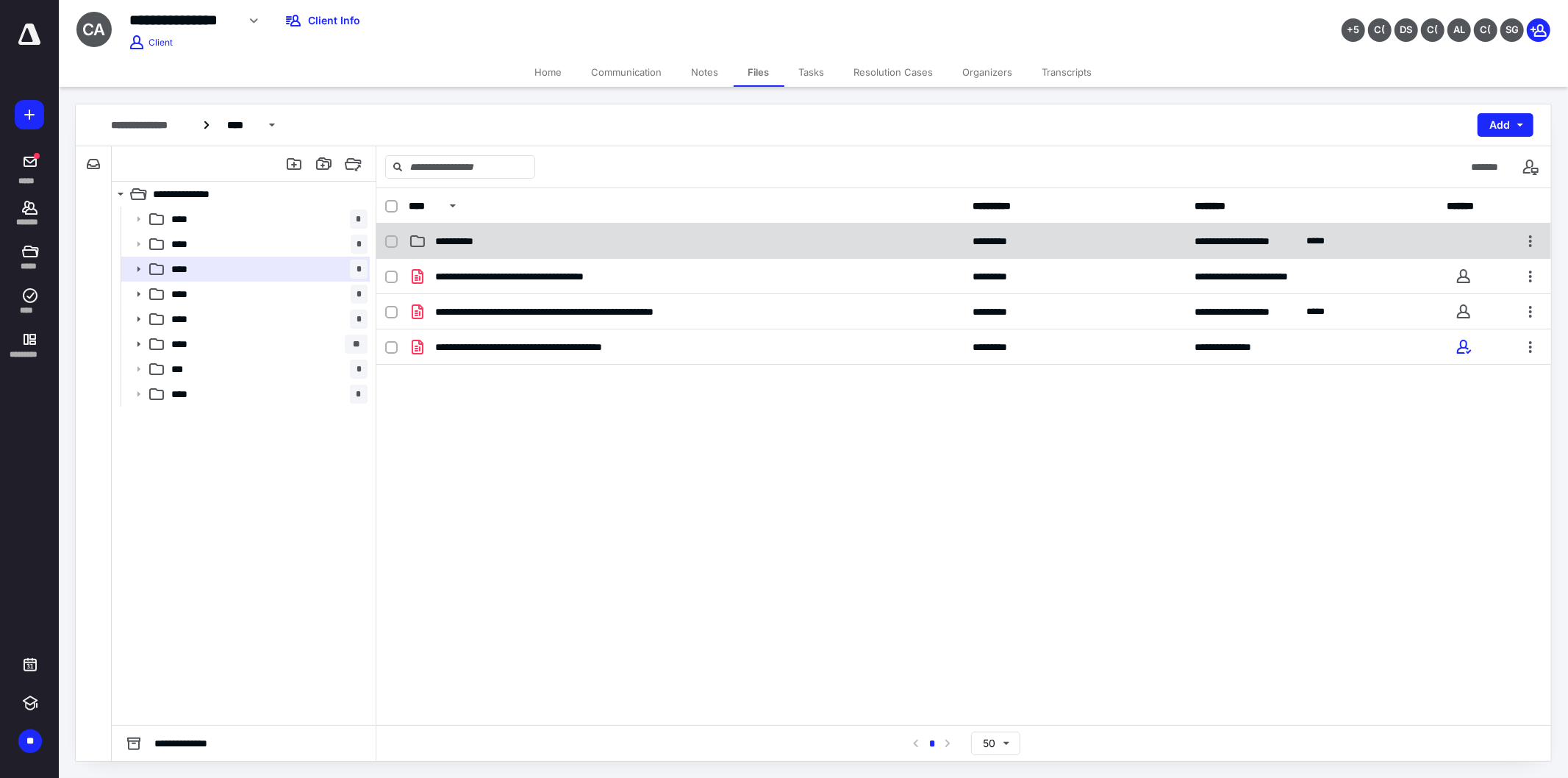 click on "**********" at bounding box center [964, 241] 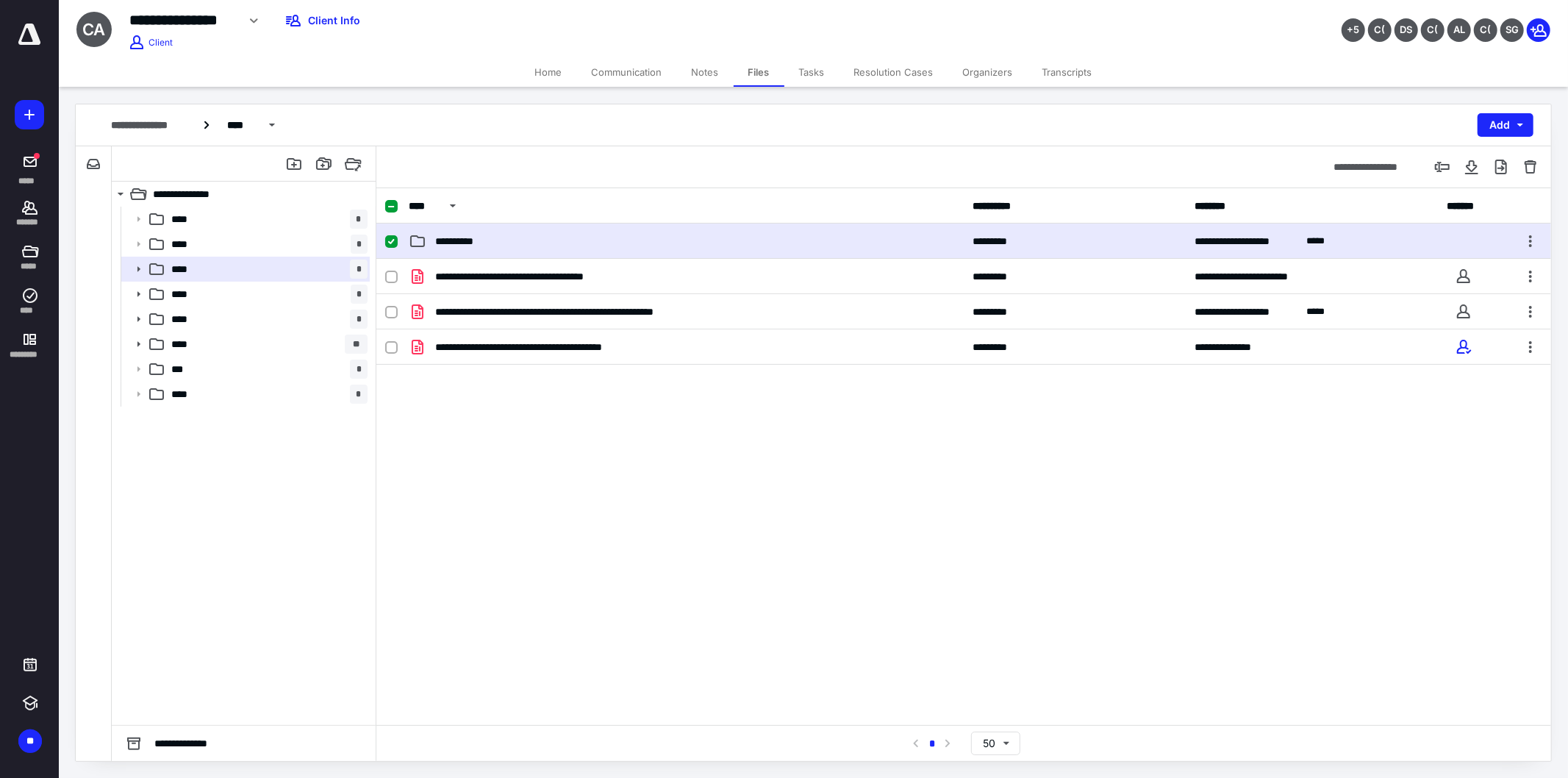 click on "**********" at bounding box center [964, 241] 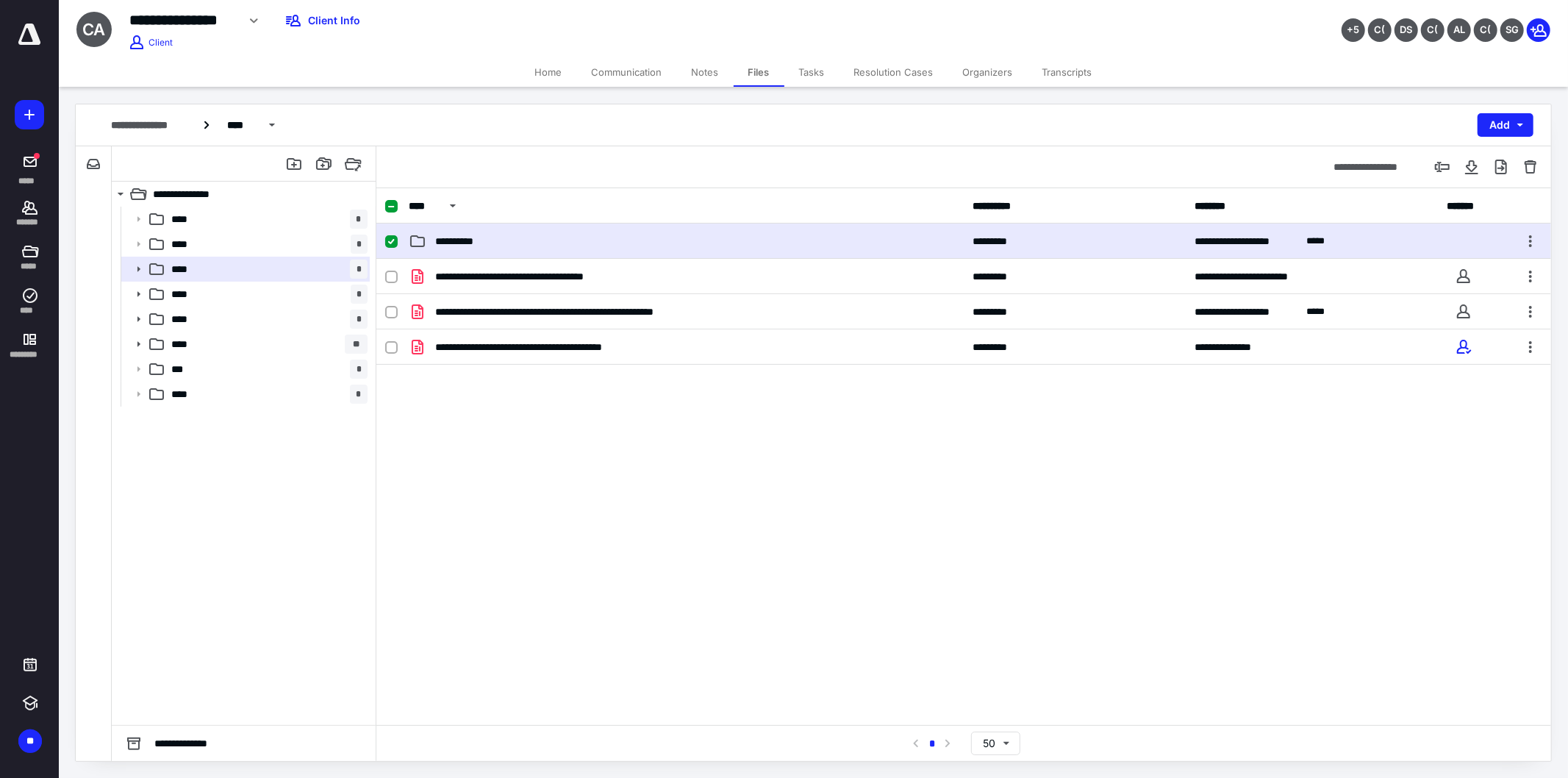 click on "**********" at bounding box center [686, 241] 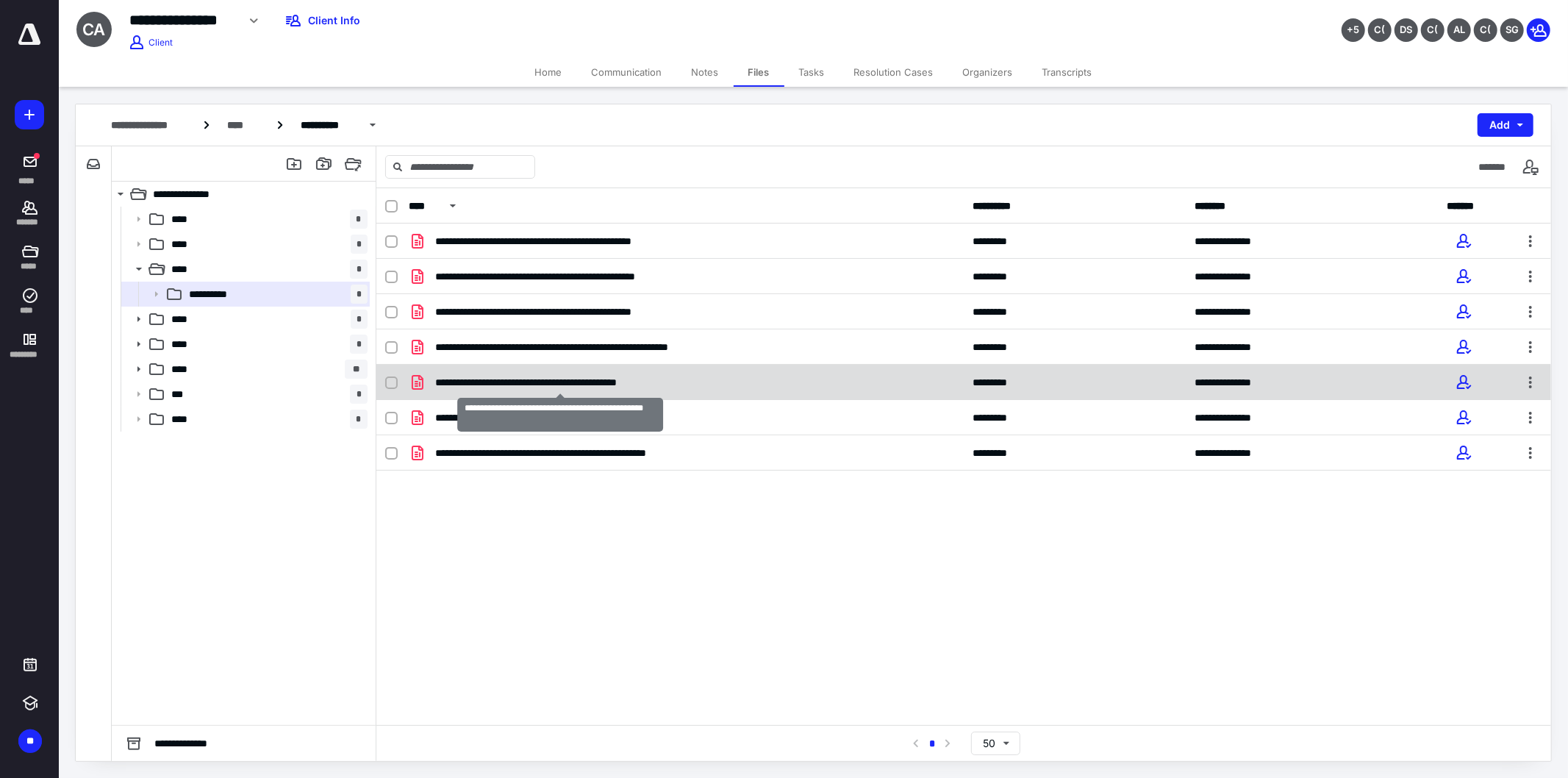 click on "**********" at bounding box center (560, 382) 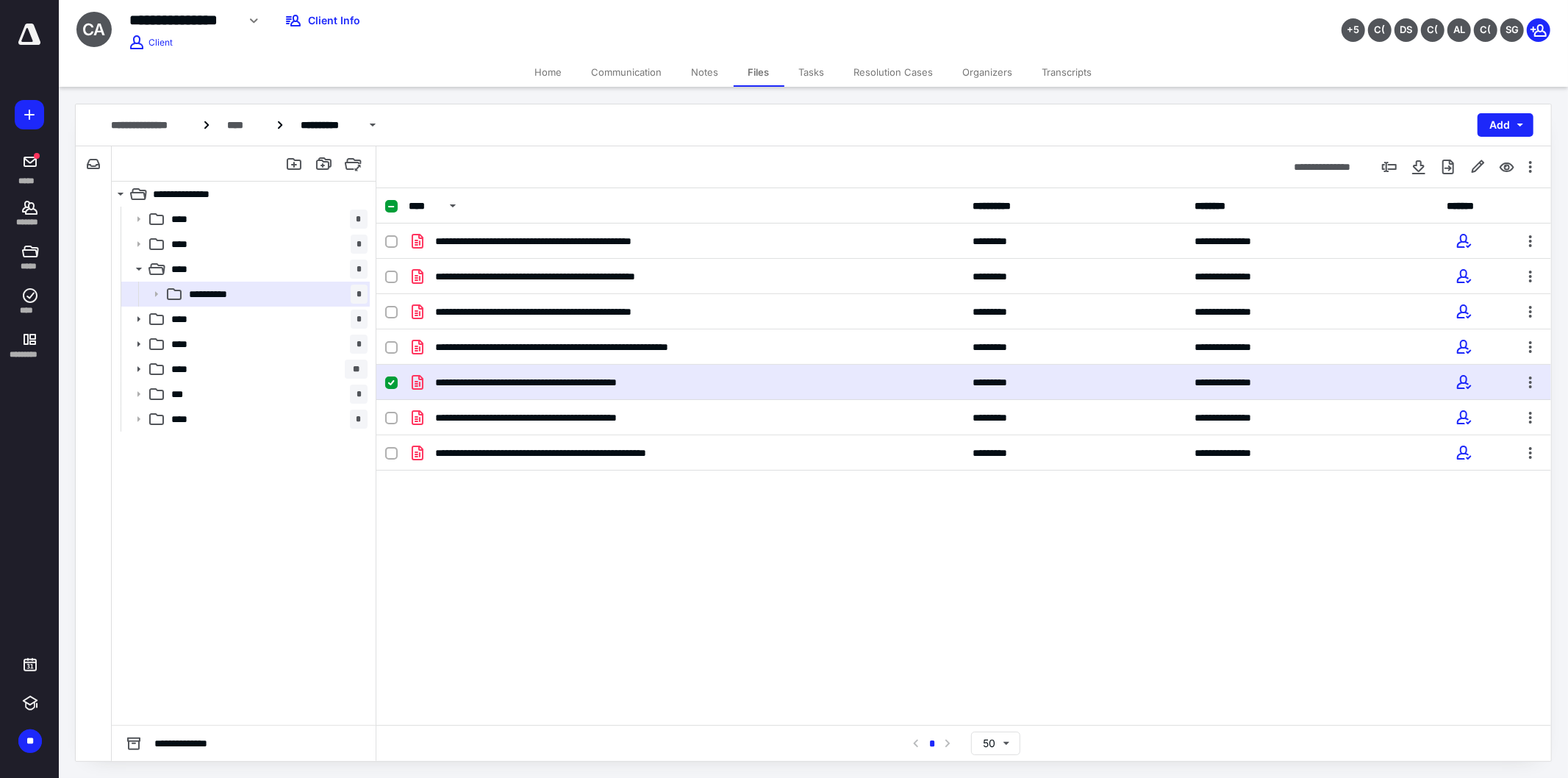 click on "**********" at bounding box center (560, 382) 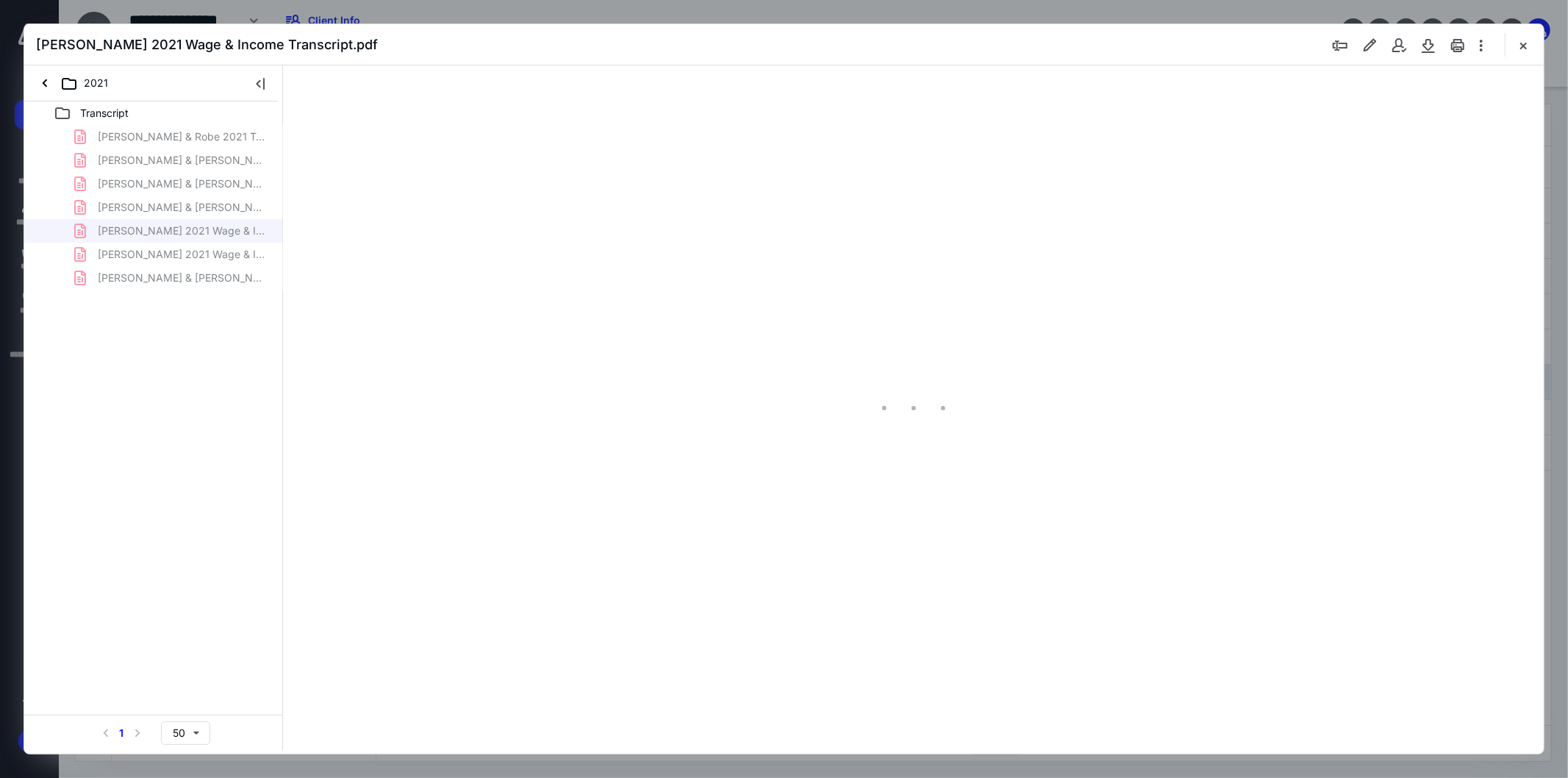 scroll, scrollTop: 0, scrollLeft: 0, axis: both 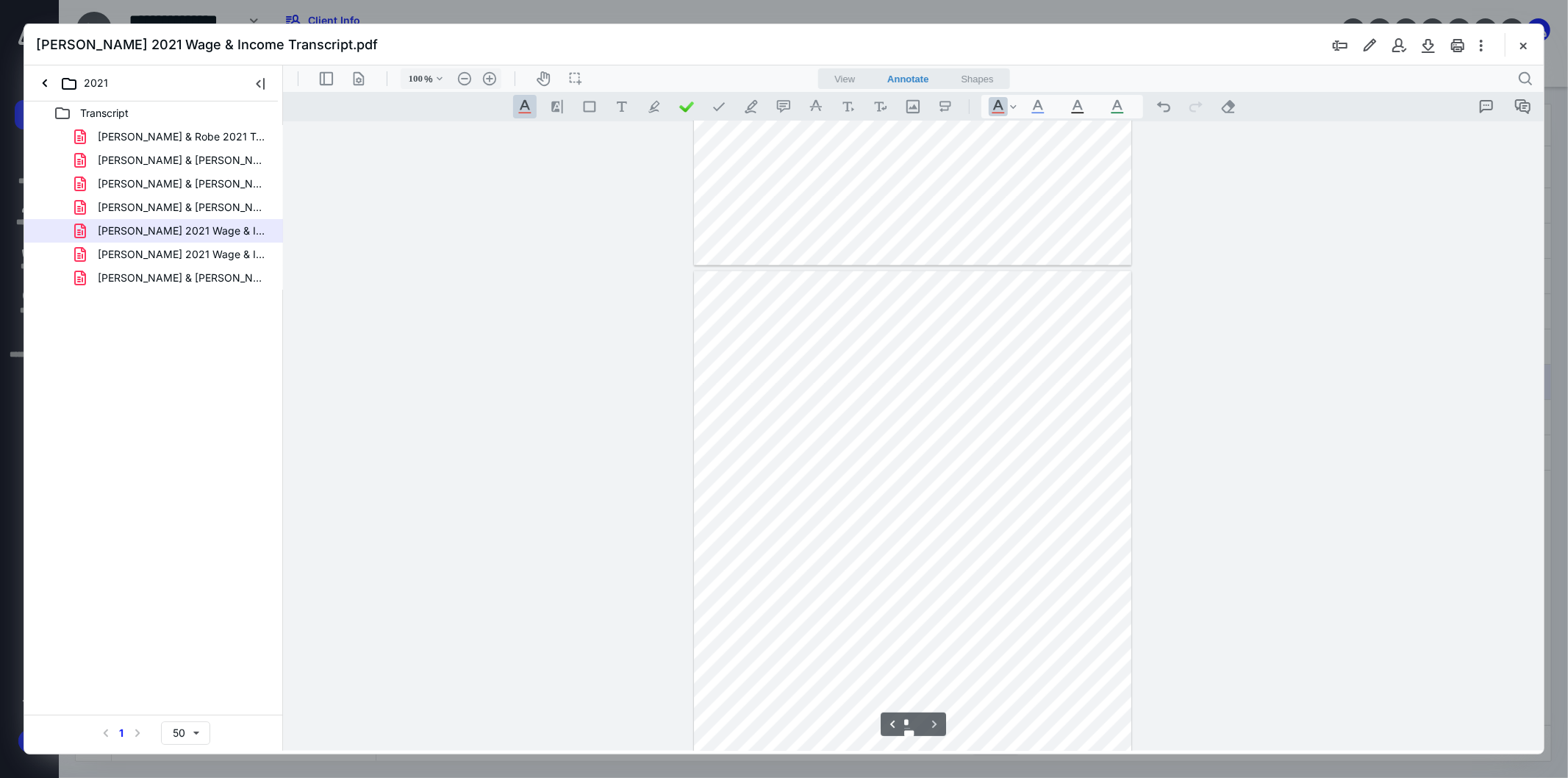 type on "*" 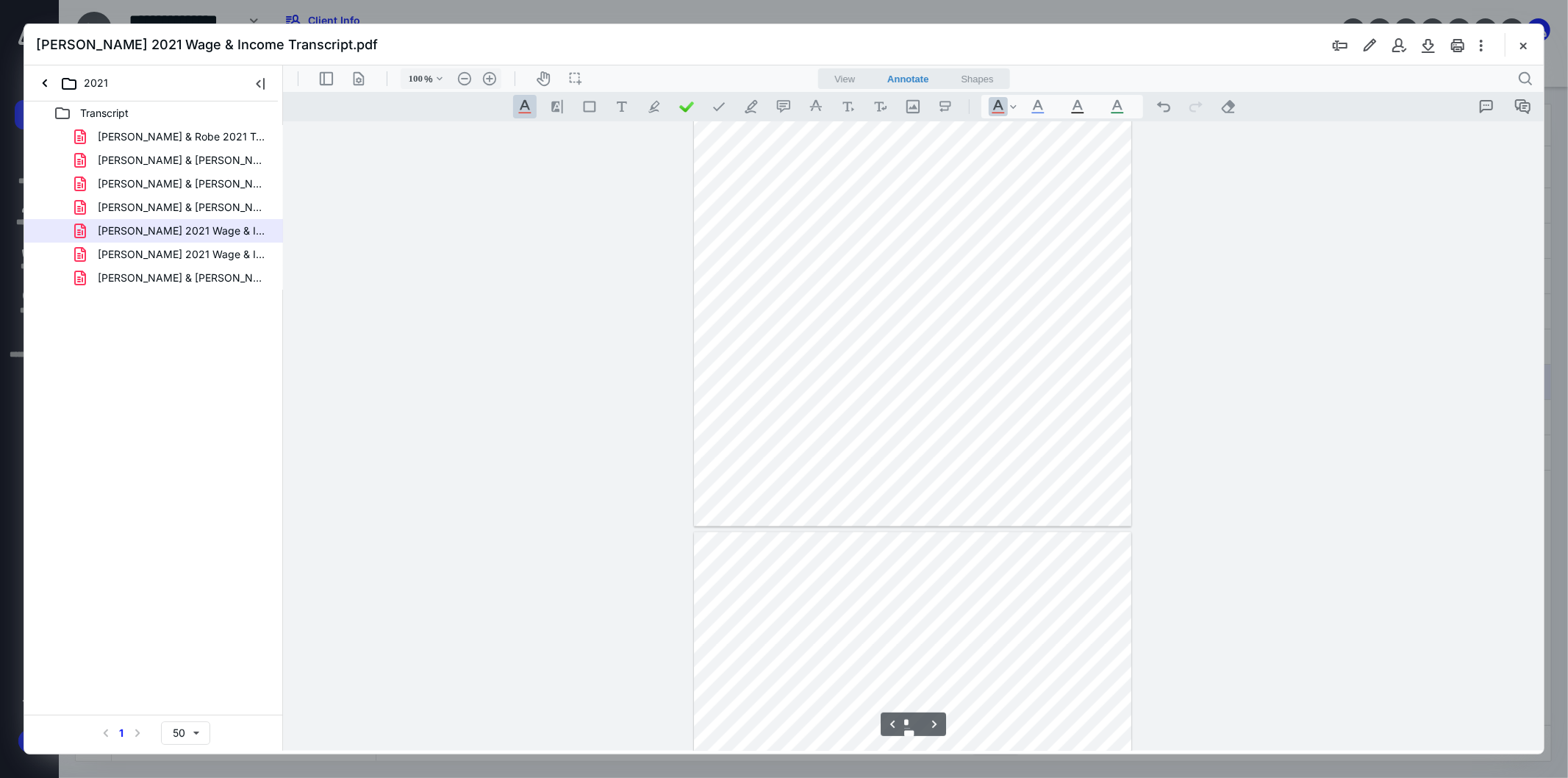 scroll, scrollTop: 2086, scrollLeft: 0, axis: vertical 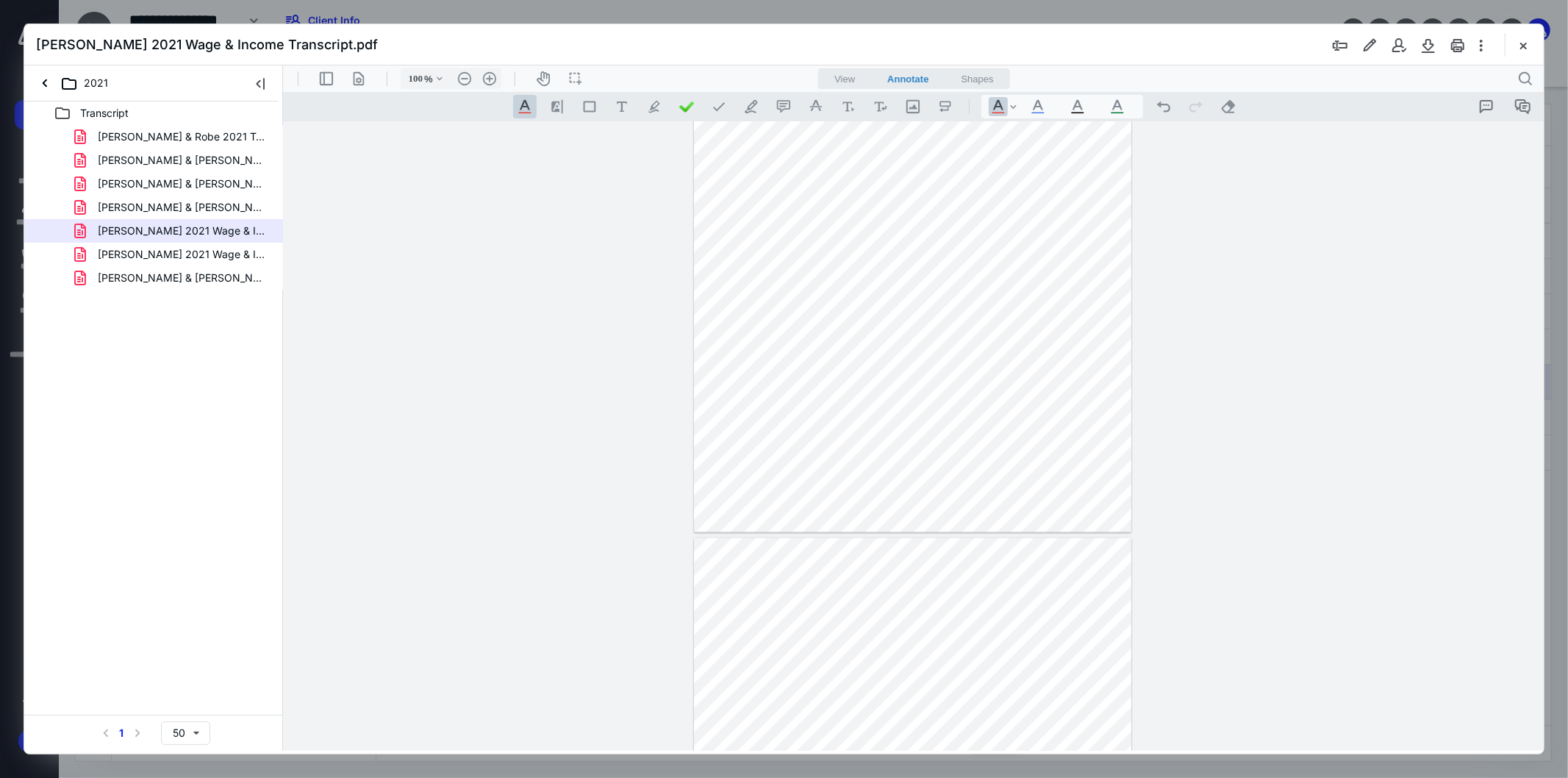 click at bounding box center [1523, 45] 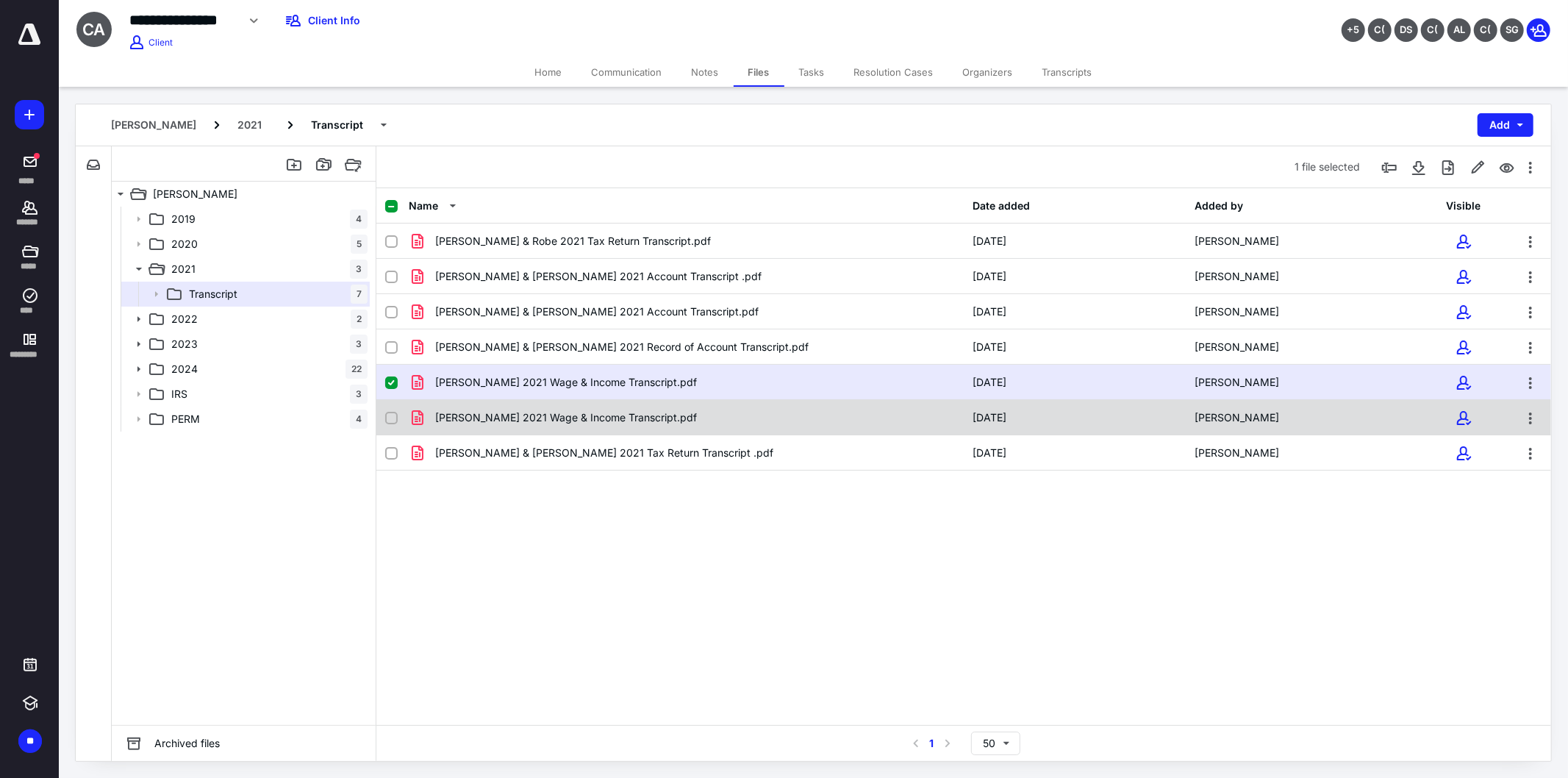 click on "Aguirra Roberto 2021 Wage & Income Transcript.pdf" at bounding box center (686, 418) 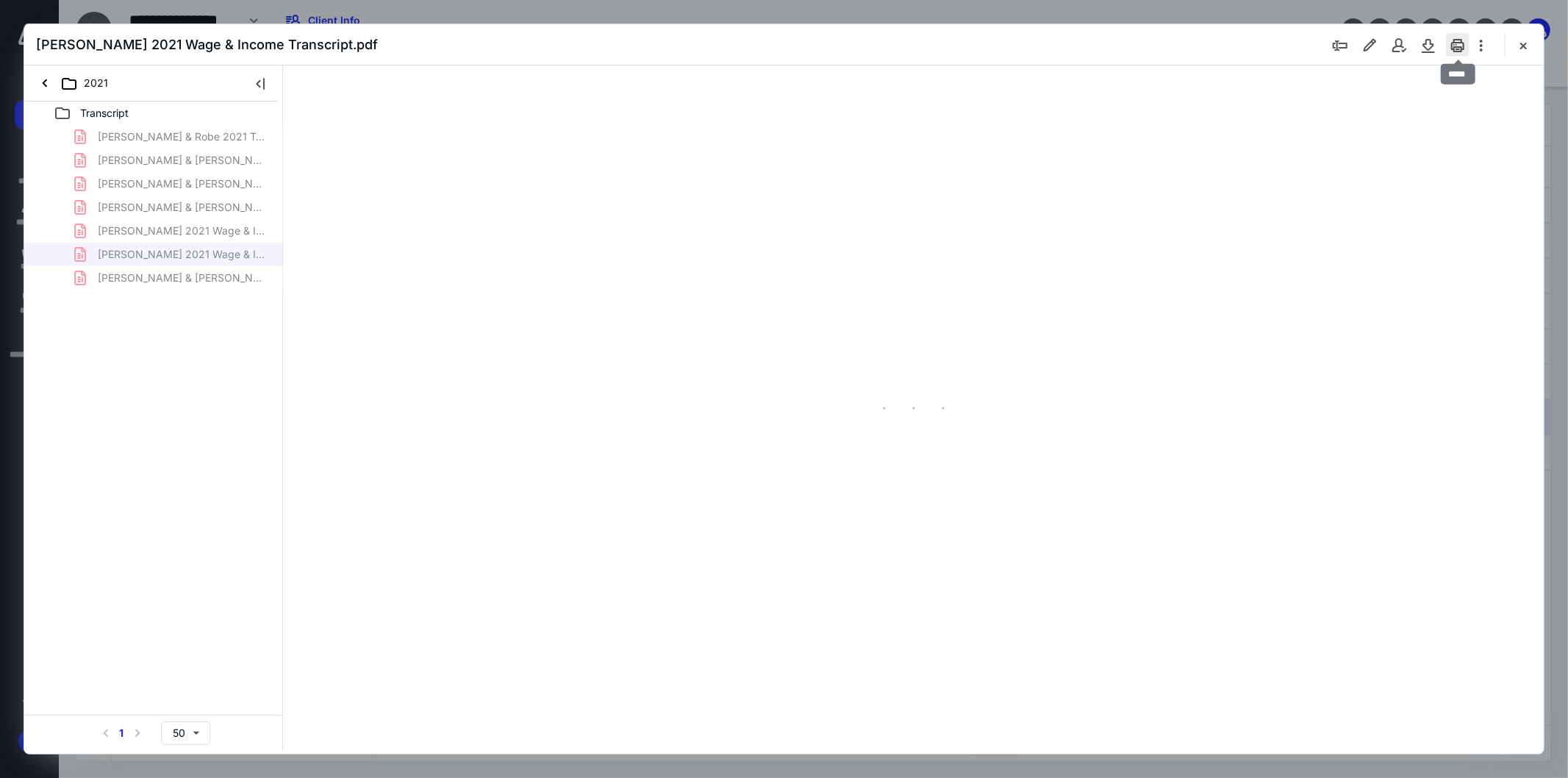 scroll, scrollTop: 0, scrollLeft: 0, axis: both 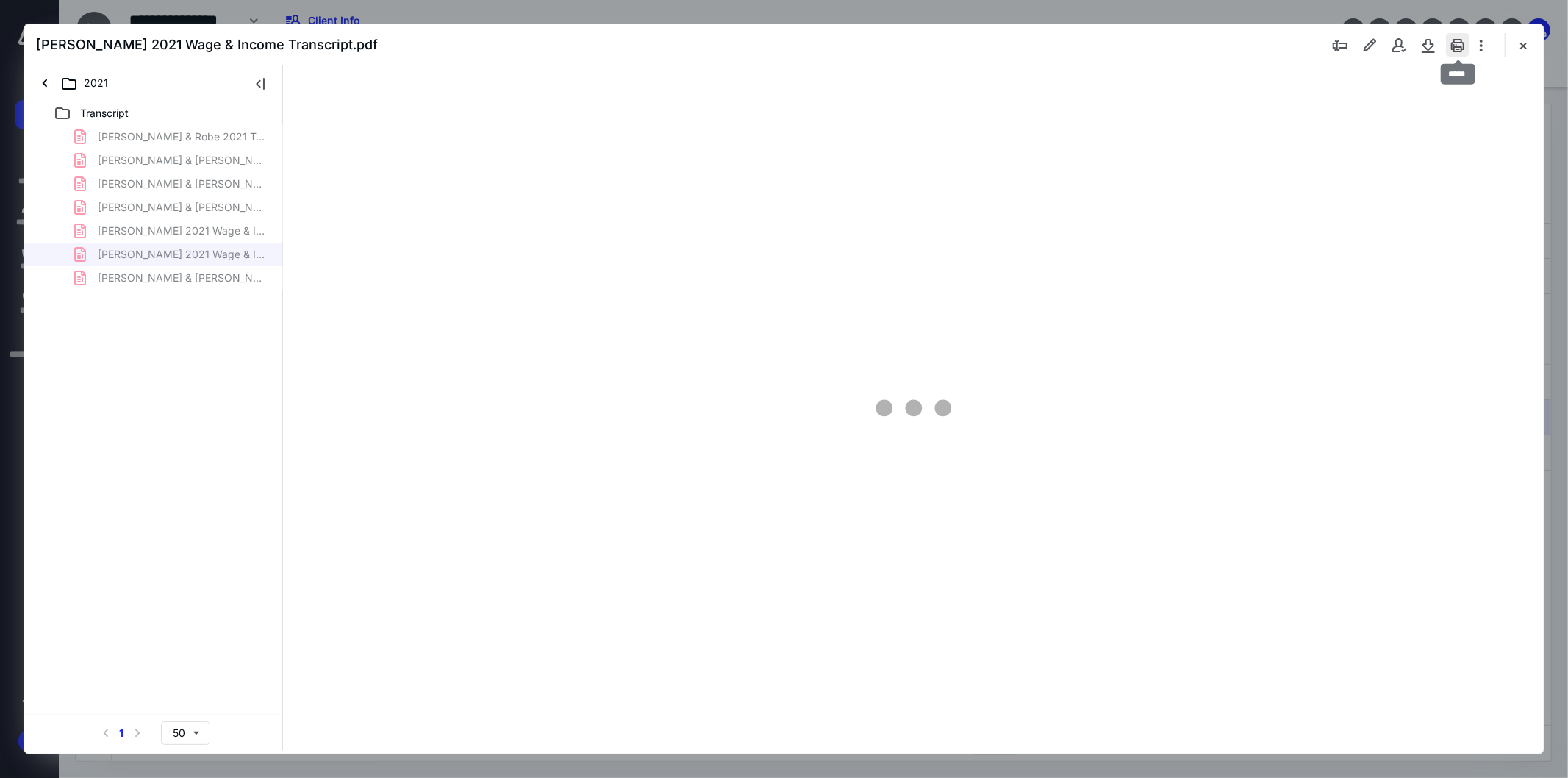 type on "100" 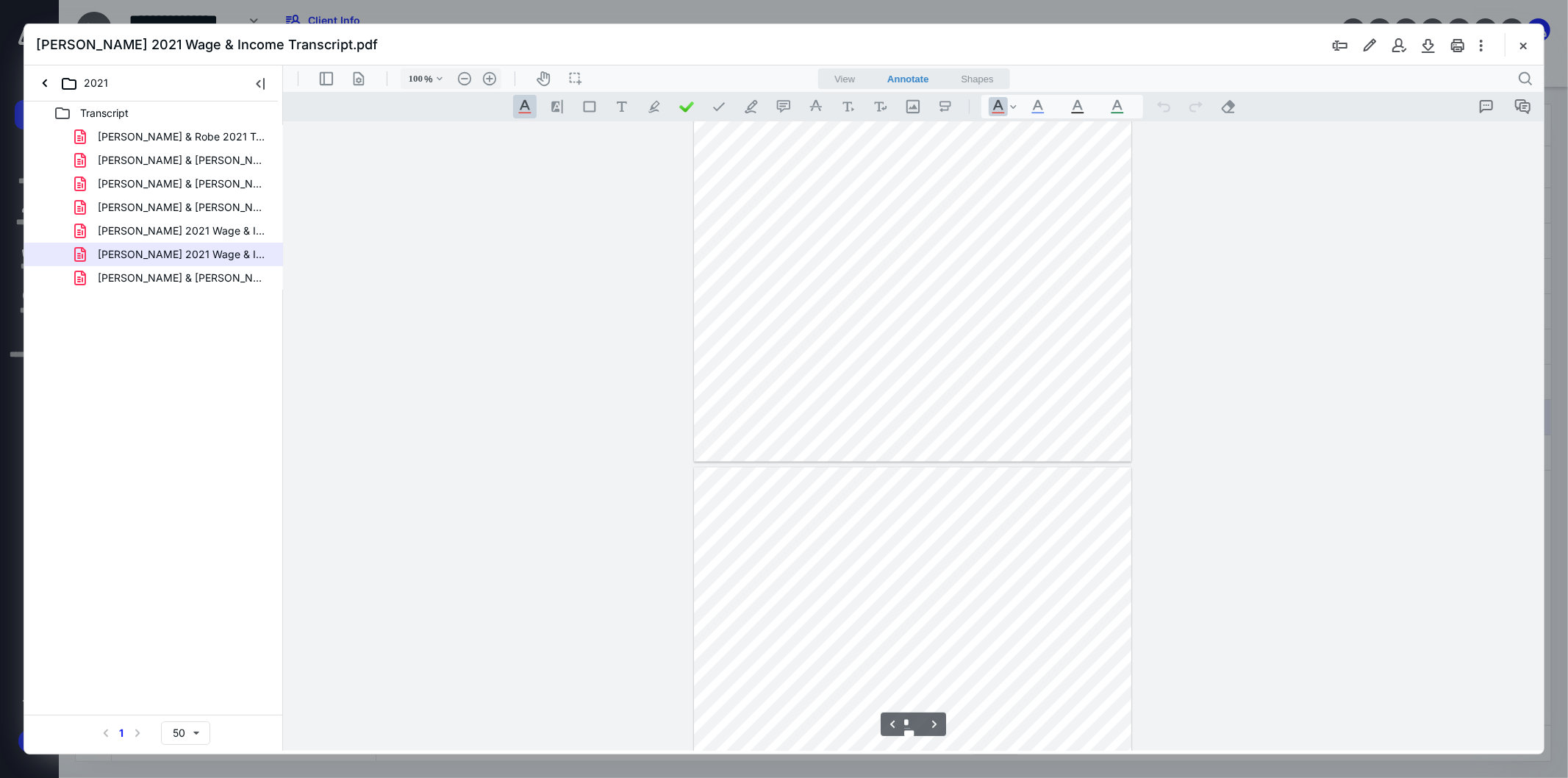 type on "*" 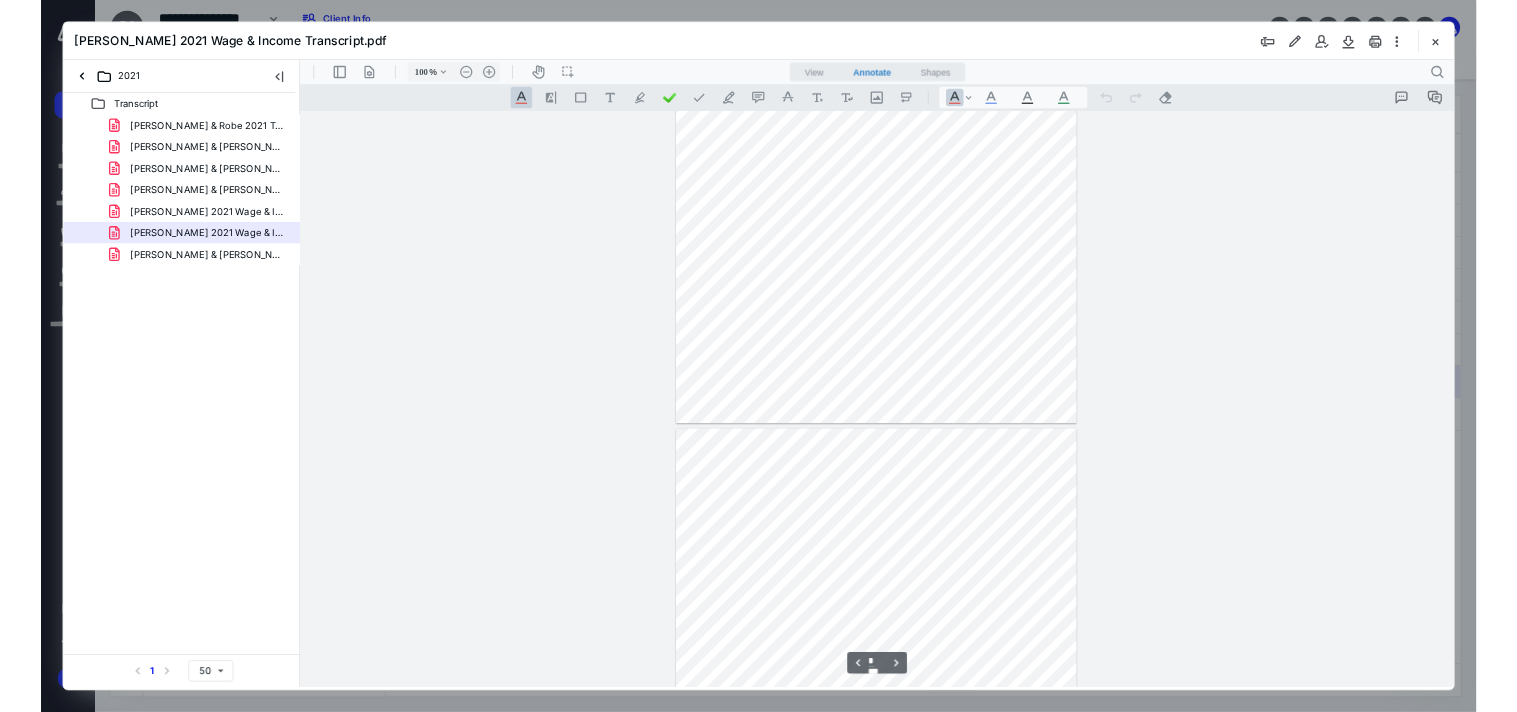 scroll, scrollTop: 3393, scrollLeft: 0, axis: vertical 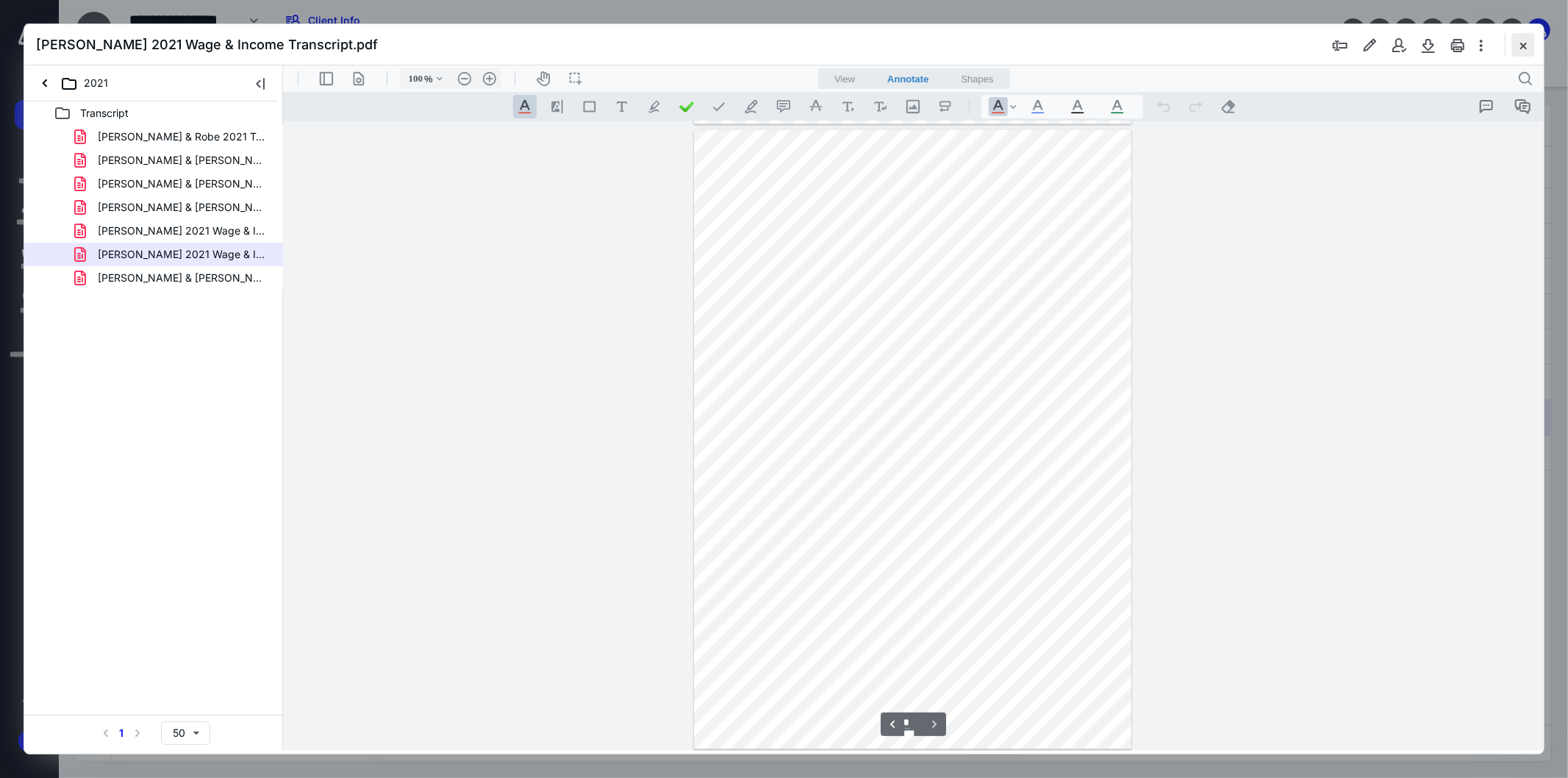 click at bounding box center (1523, 45) 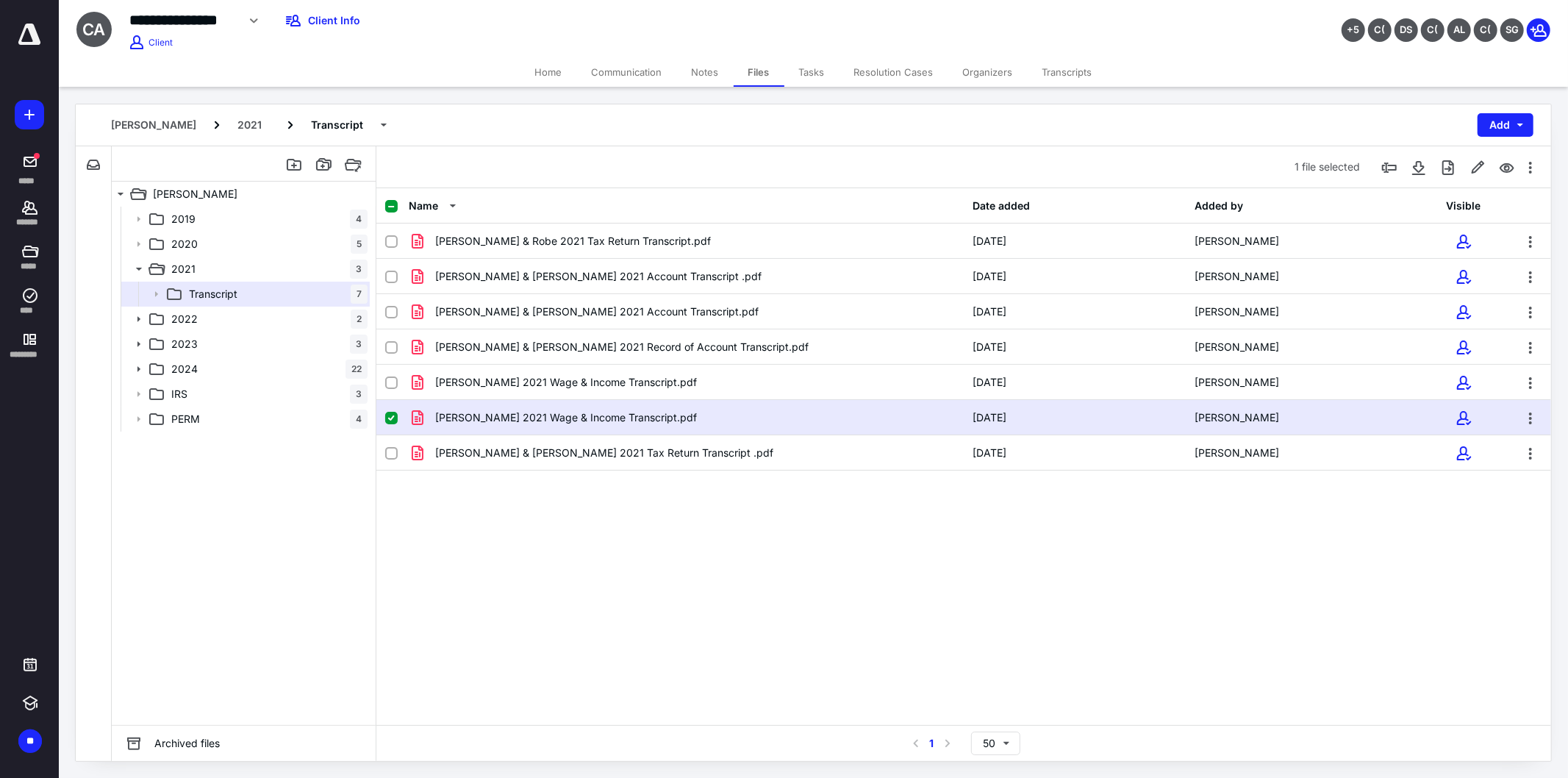 drag, startPoint x: 524, startPoint y: 641, endPoint x: 667, endPoint y: 599, distance: 149.04026 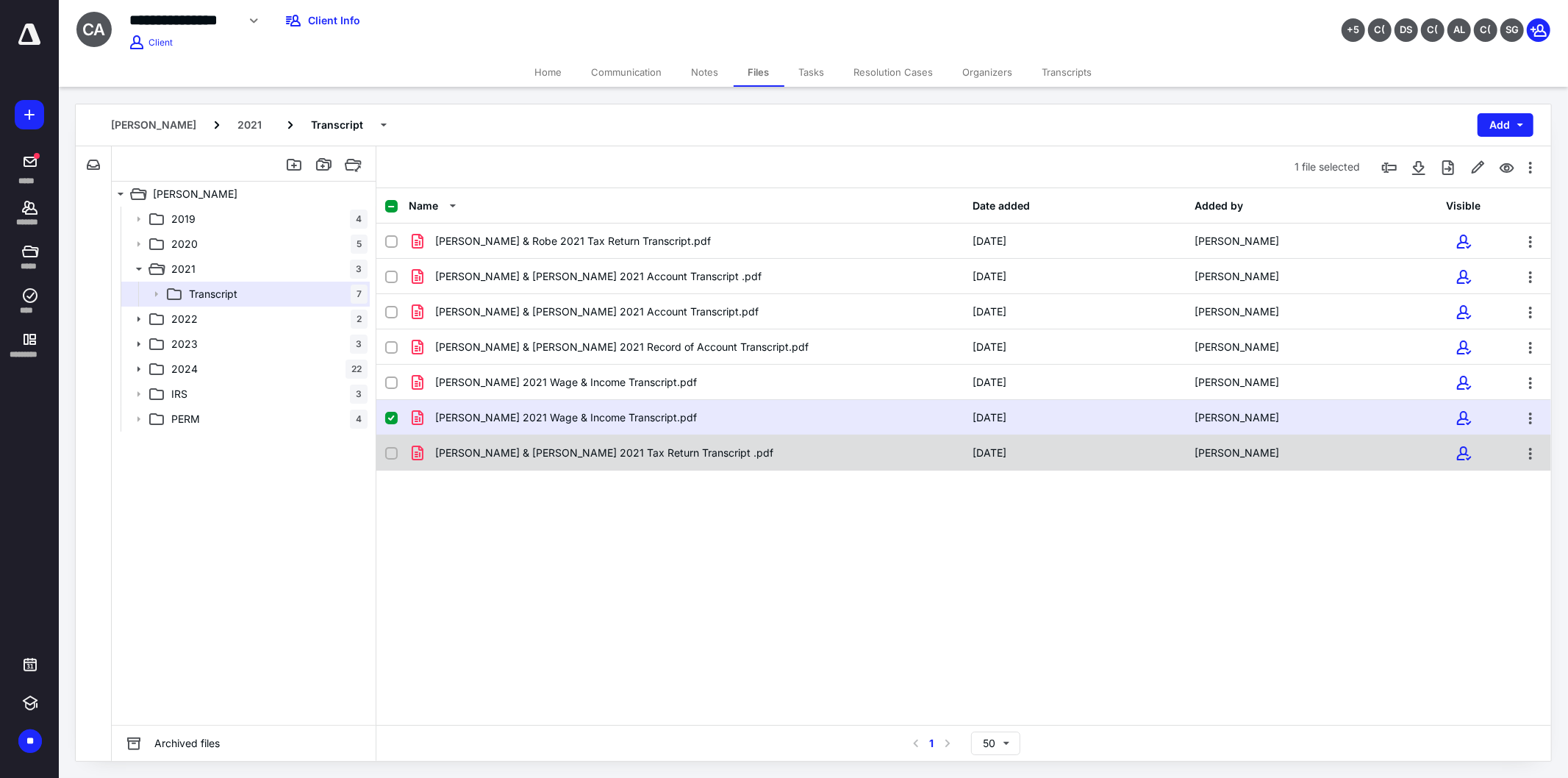 click on "Name Date added Added by Visible Aguirra Crystal & Robe 2021 Tax Return Transcript.pdf 9/15/2022 Crystal Aguirra Aguirra Crystal & Roberto 2021 Account Transcript .pdf 3/17/2025 Crystal Aguirra Aguirra Crystal & Roberto 2021 Account Transcript.pdf 3/17/2025 Crystal Aguirra Aguirra Crystal & Roberto 2021 Record of Account Transcript.pdf 3/17/2025 Crystal Aguirra Aguirra Crystal 2021 Wage & Income Transcript.pdf 3/17/2025 Crystal Aguirra Aguirra Roberto 2021 Wage & Income Transcript.pdf 5/14/2025 Crystal Aguirra Aguirre Crystal & Roberto 2021 Tax Return Transcript .pdf 6/20/2025 Crystal Aguirra" at bounding box center (964, 457) 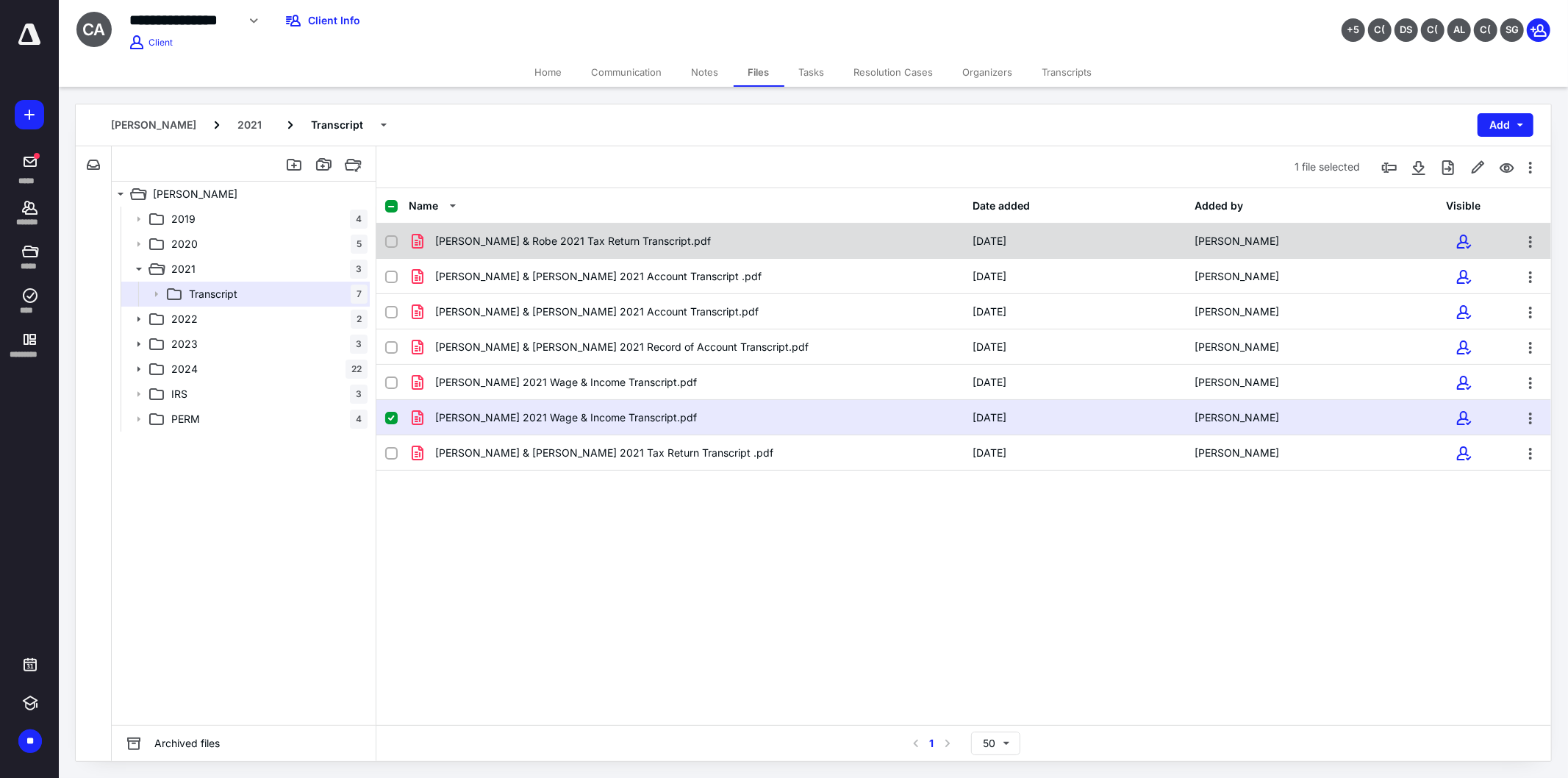 click on "Aguirra Crystal & Robe 2021 Tax Return Transcript.pdf" at bounding box center (686, 241) 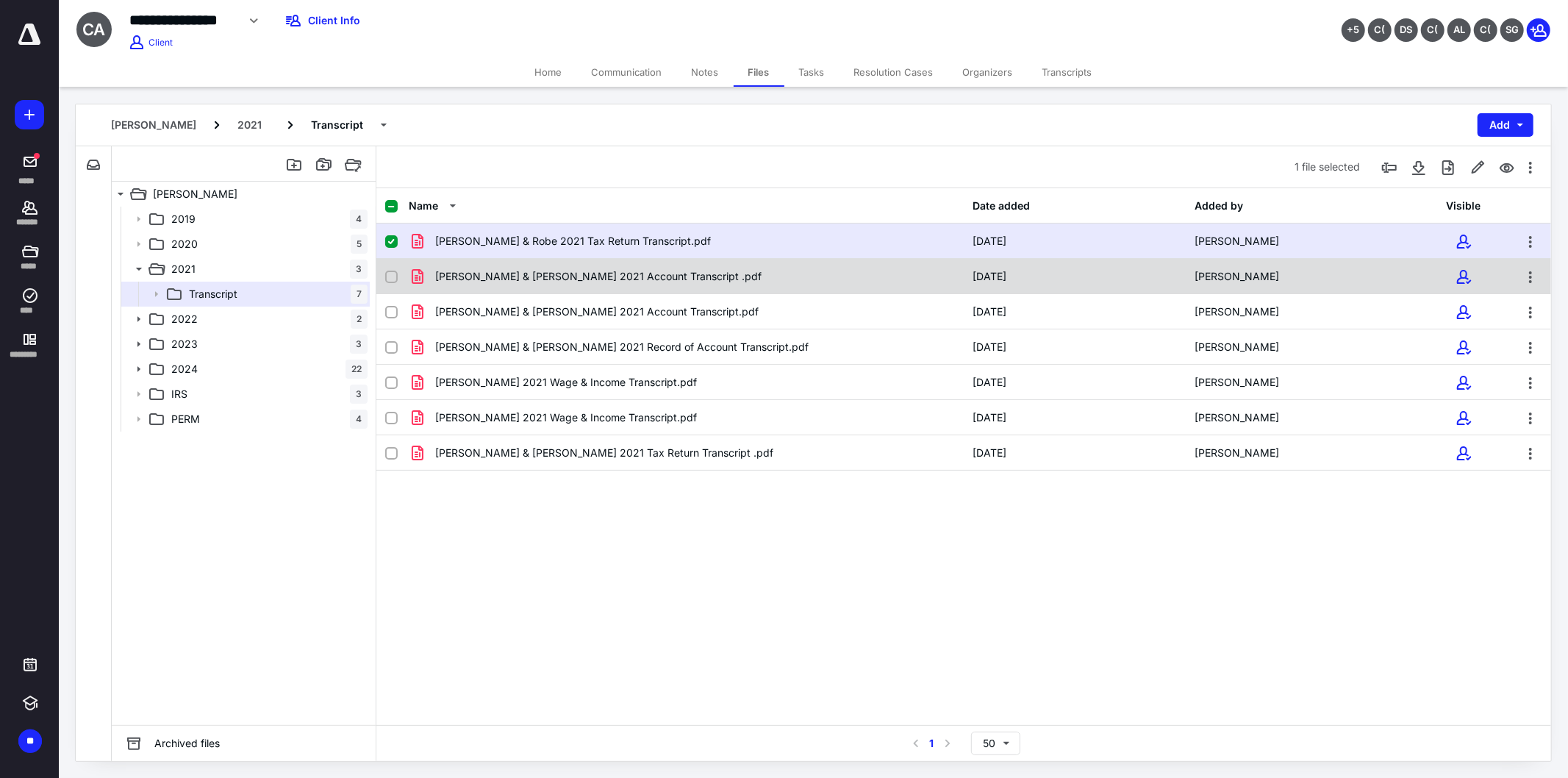 click on "Aguirra Crystal & Roberto 2021 Account Transcript .pdf 3/17/2025 Crystal Aguirra" at bounding box center (964, 276) 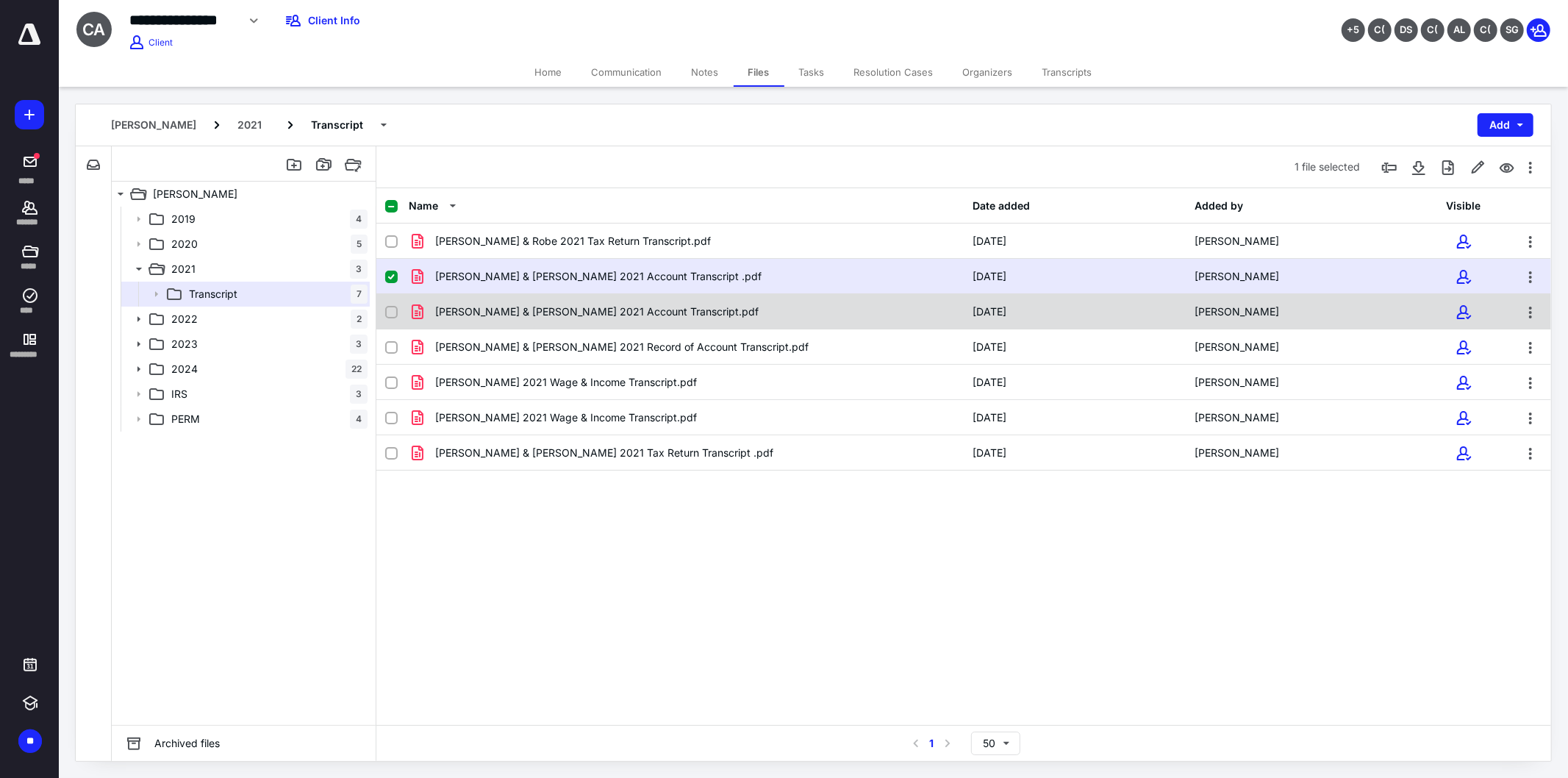 click on "Aguirra Crystal & Roberto 2021 Account Transcript.pdf" at bounding box center [686, 312] 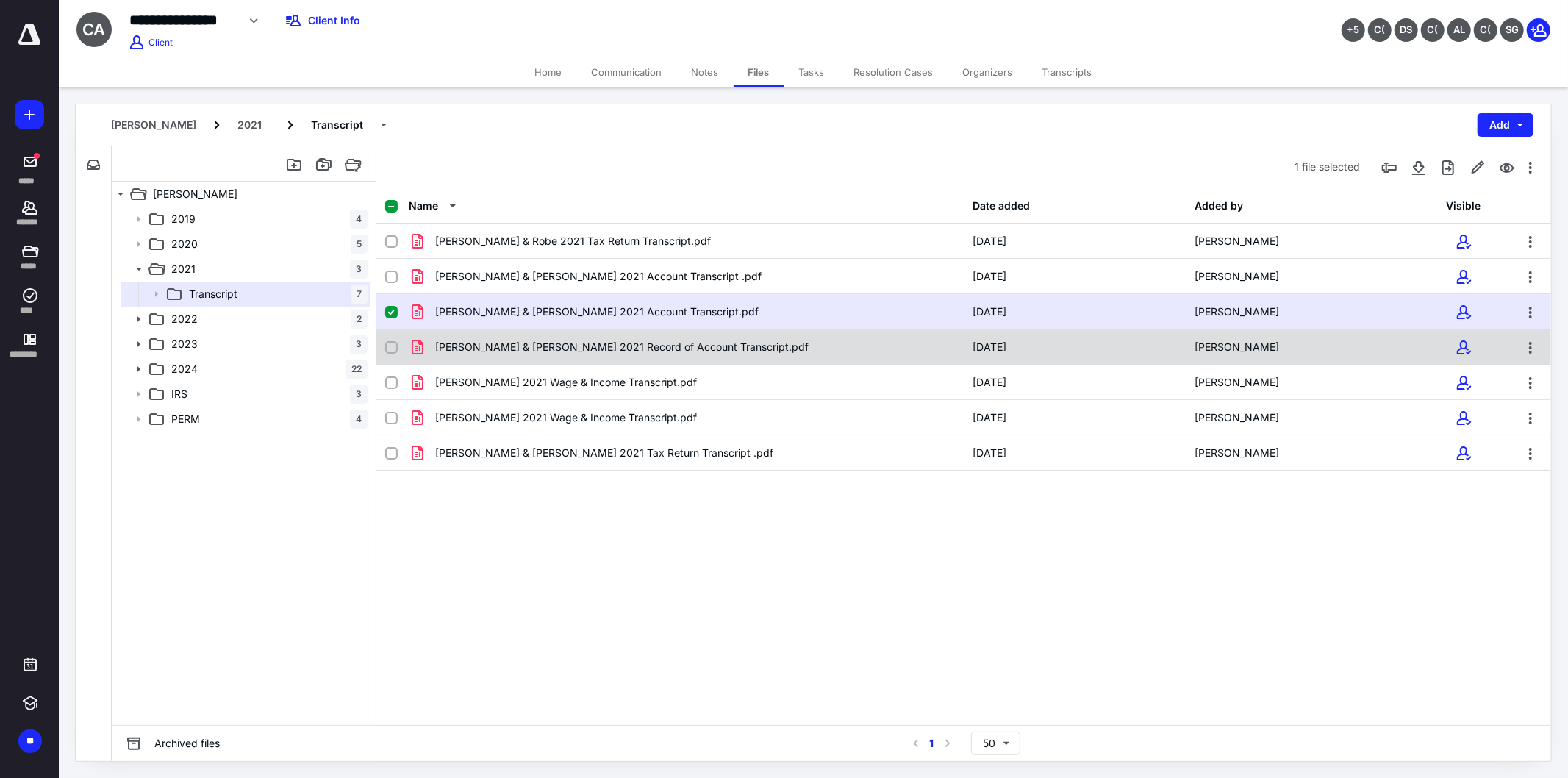 click on "Aguirra Crystal & Roberto 2021 Record of Account Transcript.pdf" at bounding box center (686, 347) 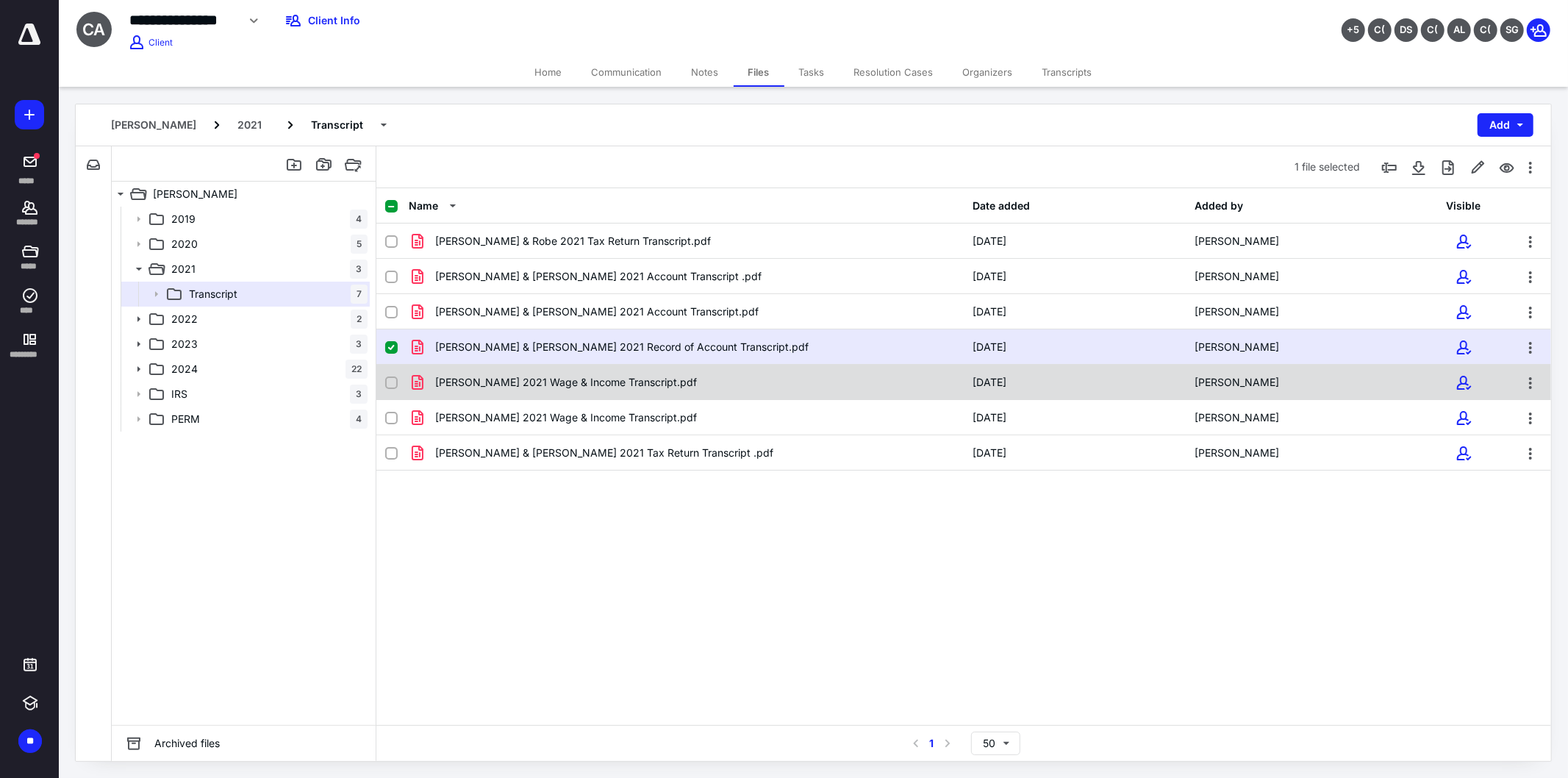 click on "Aguirra Crystal 2021 Wage & Income Transcript.pdf" at bounding box center [686, 382] 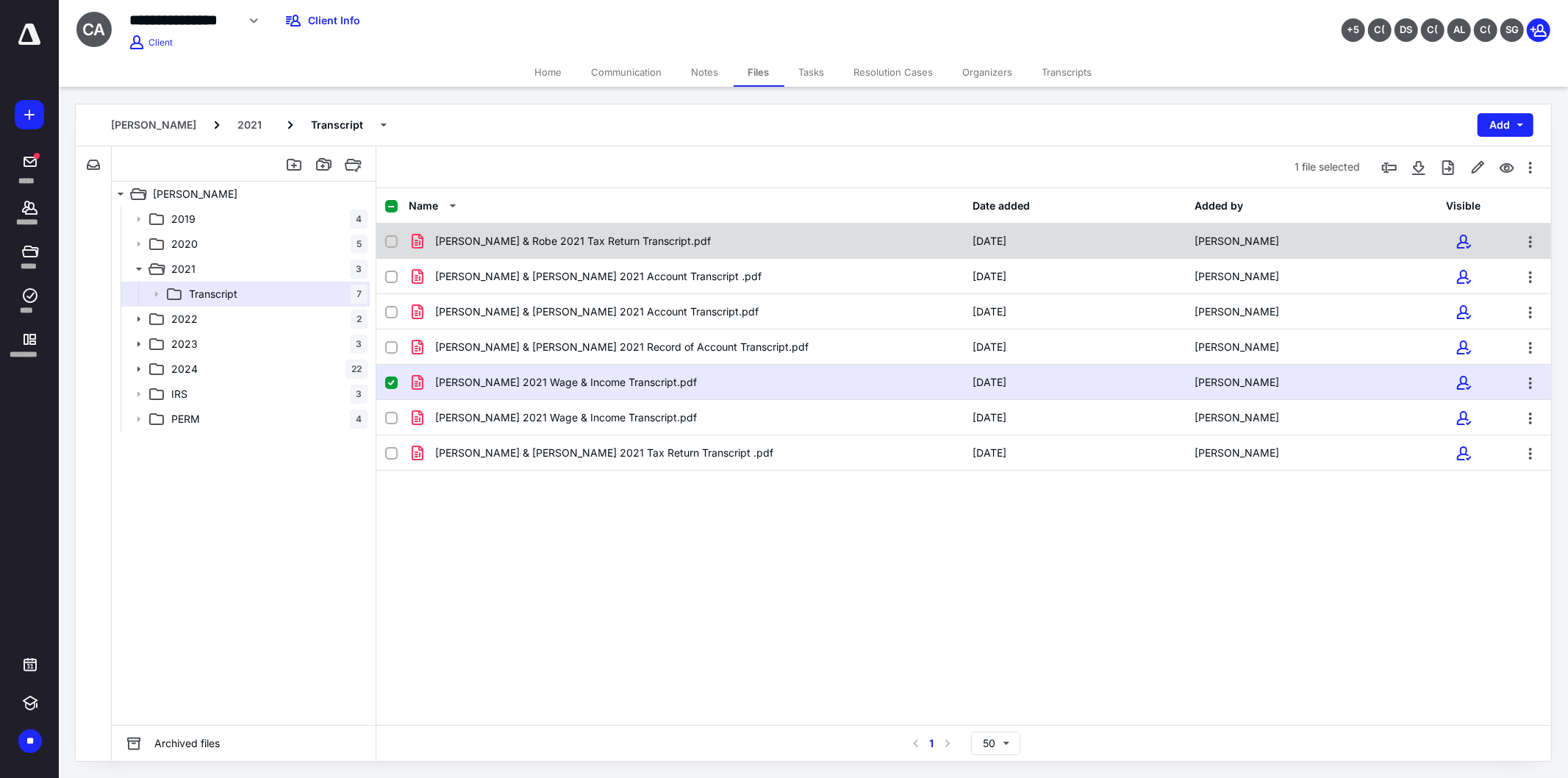 click on "Aguirra Crystal & Robe 2021 Tax Return Transcript.pdf" at bounding box center (686, 241) 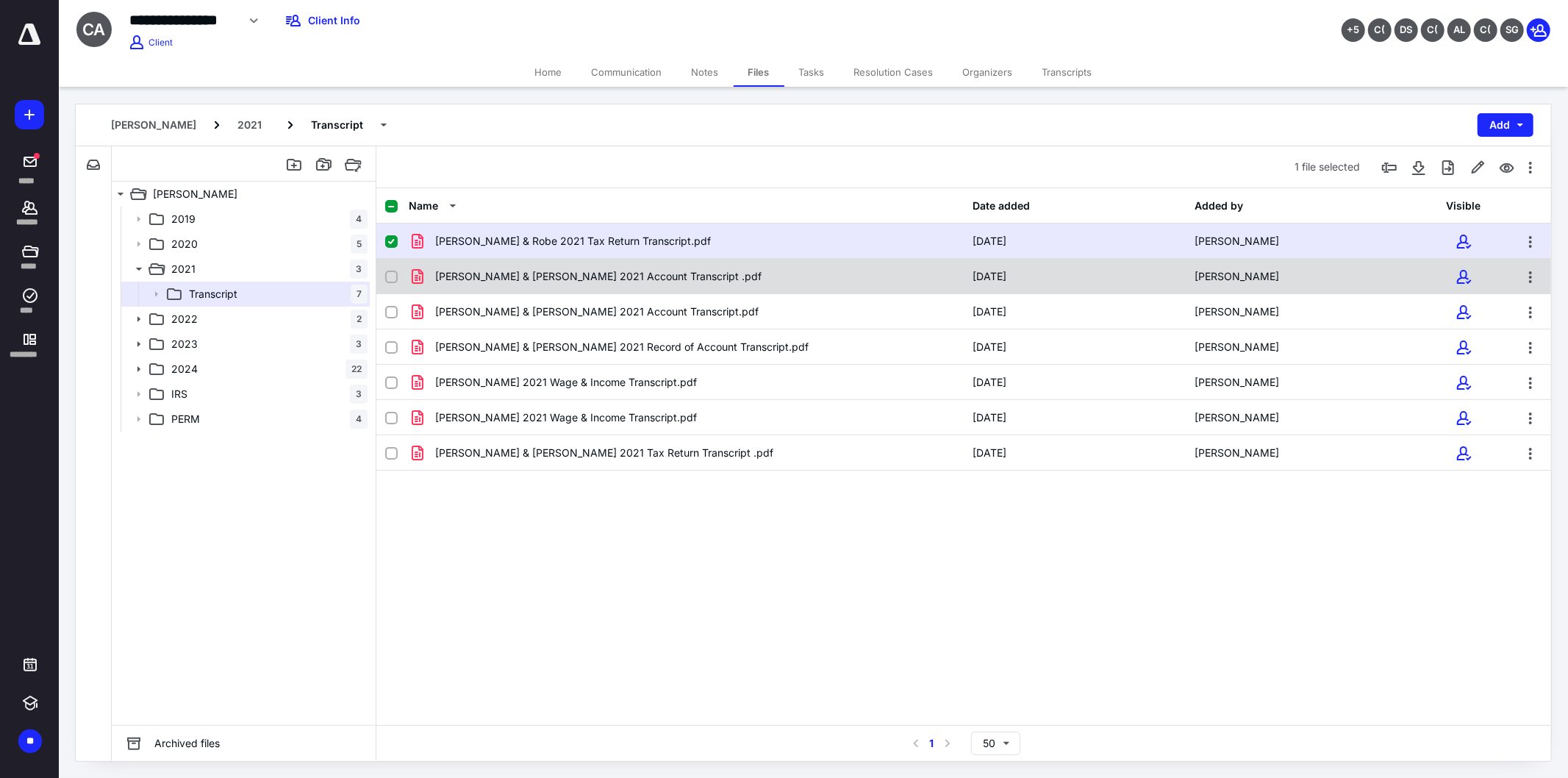 click on "Aguirra Crystal & Roberto 2021 Account Transcript .pdf" at bounding box center [686, 276] 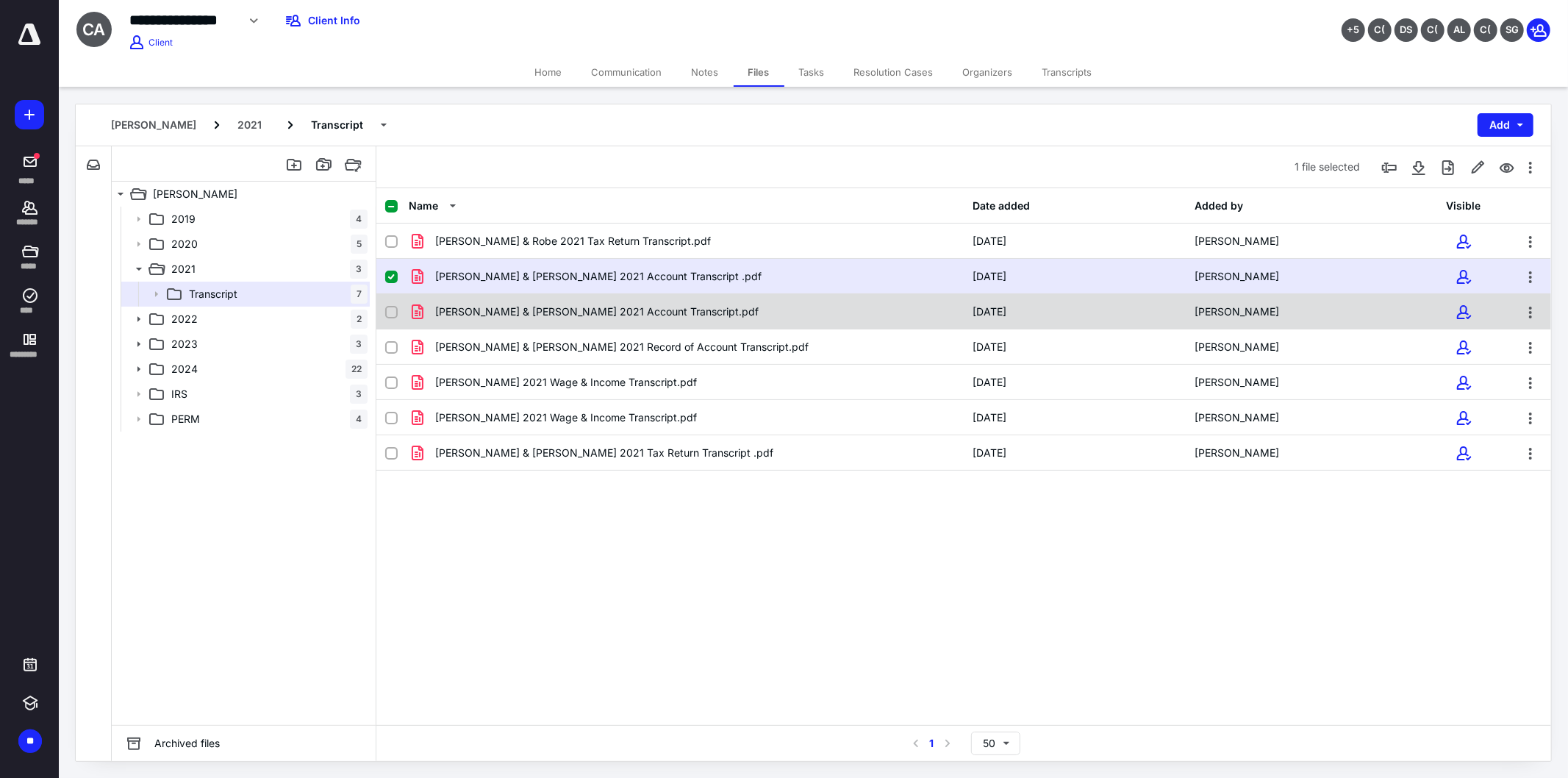 click on "Aguirra Crystal & Roberto 2021 Account Transcript.pdf 3/17/2025 Crystal Aguirra" at bounding box center [964, 312] 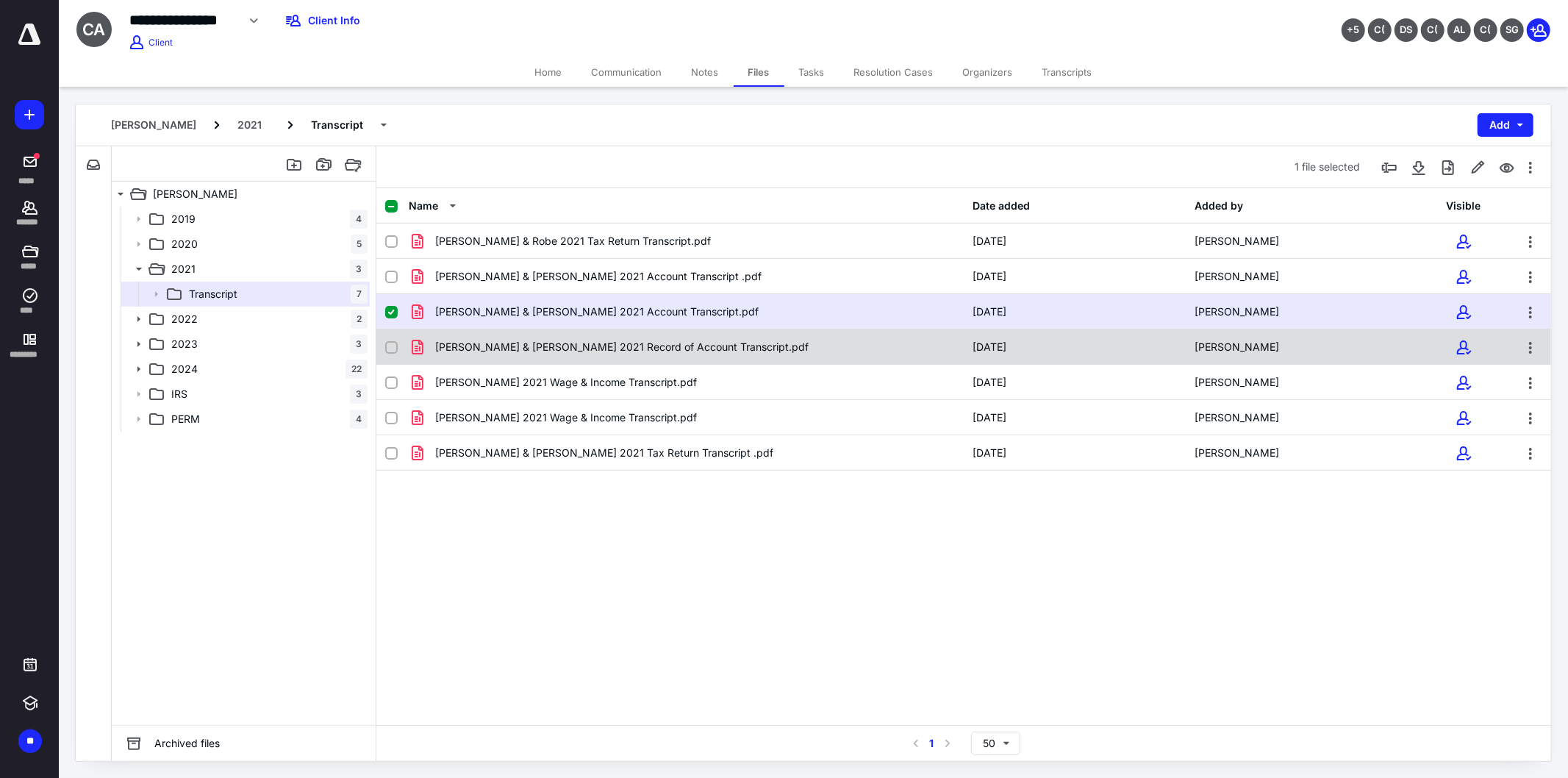 click on "Aguirra Crystal & Roberto 2021 Record of Account Transcript.pdf 3/17/2025 Crystal Aguirra" at bounding box center [964, 347] 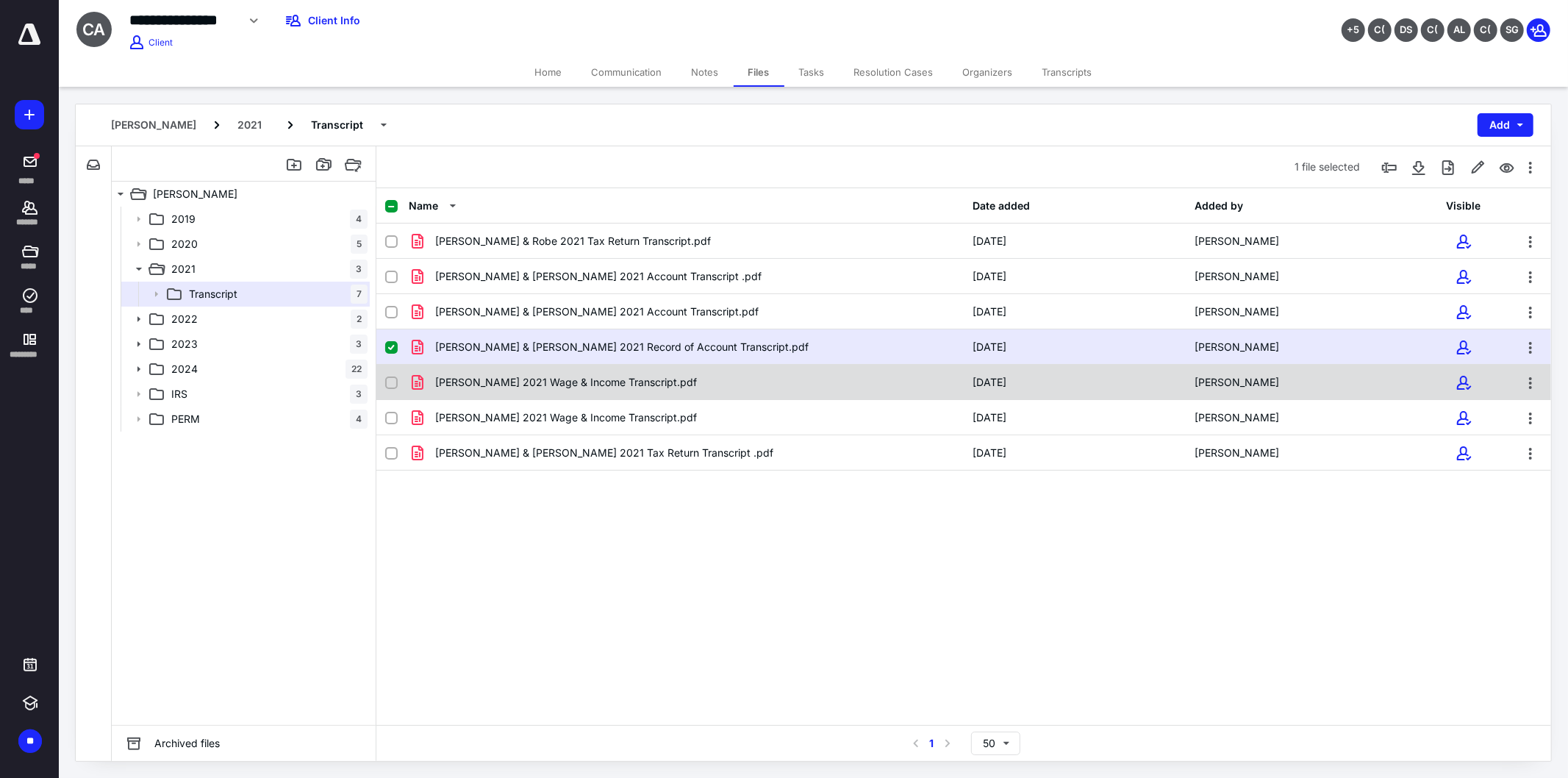 click on "Aguirra Crystal 2021 Wage & Income Transcript.pdf 3/17/2025 Crystal Aguirra" at bounding box center (964, 382) 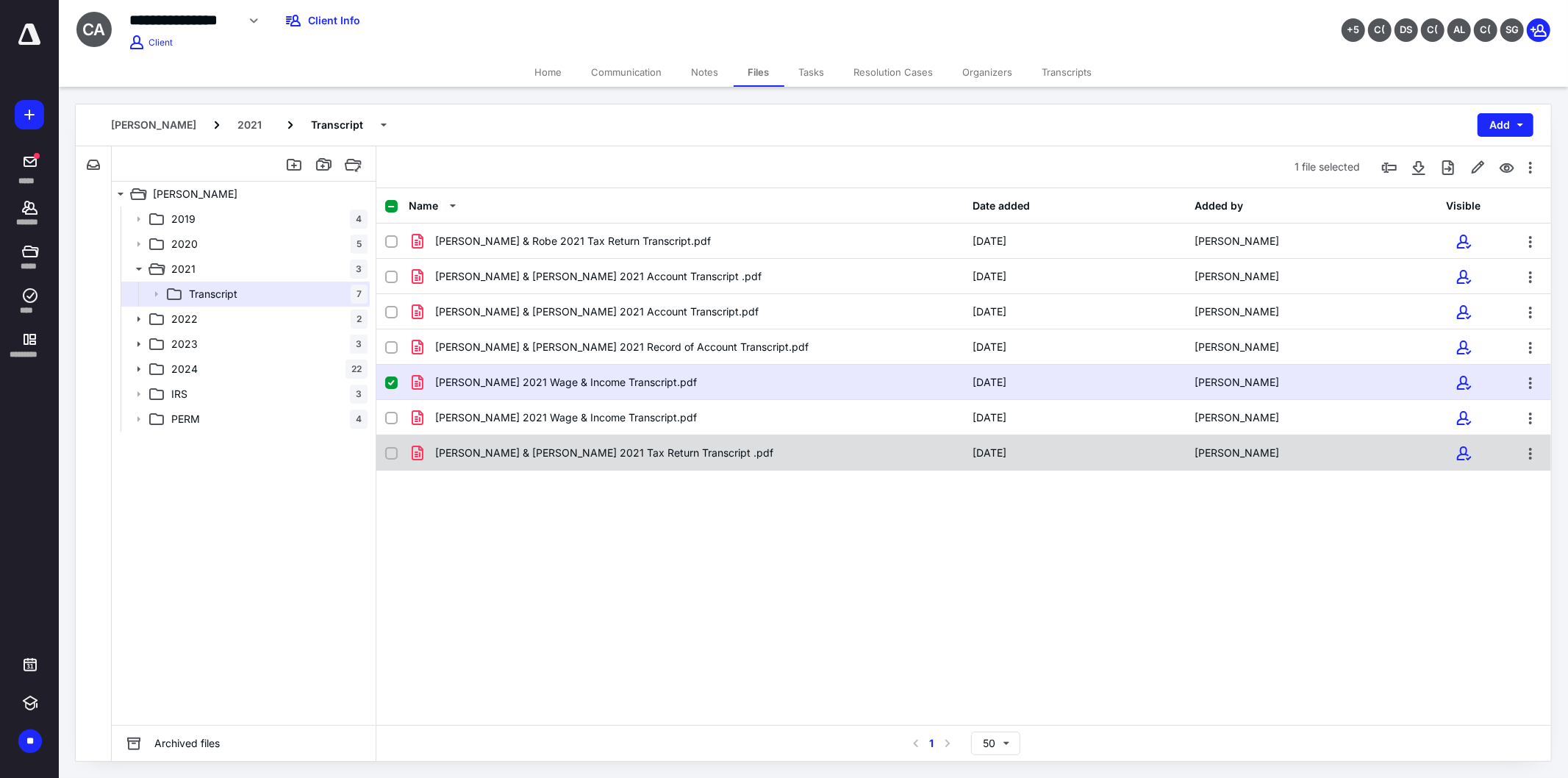 click on "Aguirre Crystal & Roberto 2021 Tax Return Transcript .pdf" at bounding box center (604, 453) 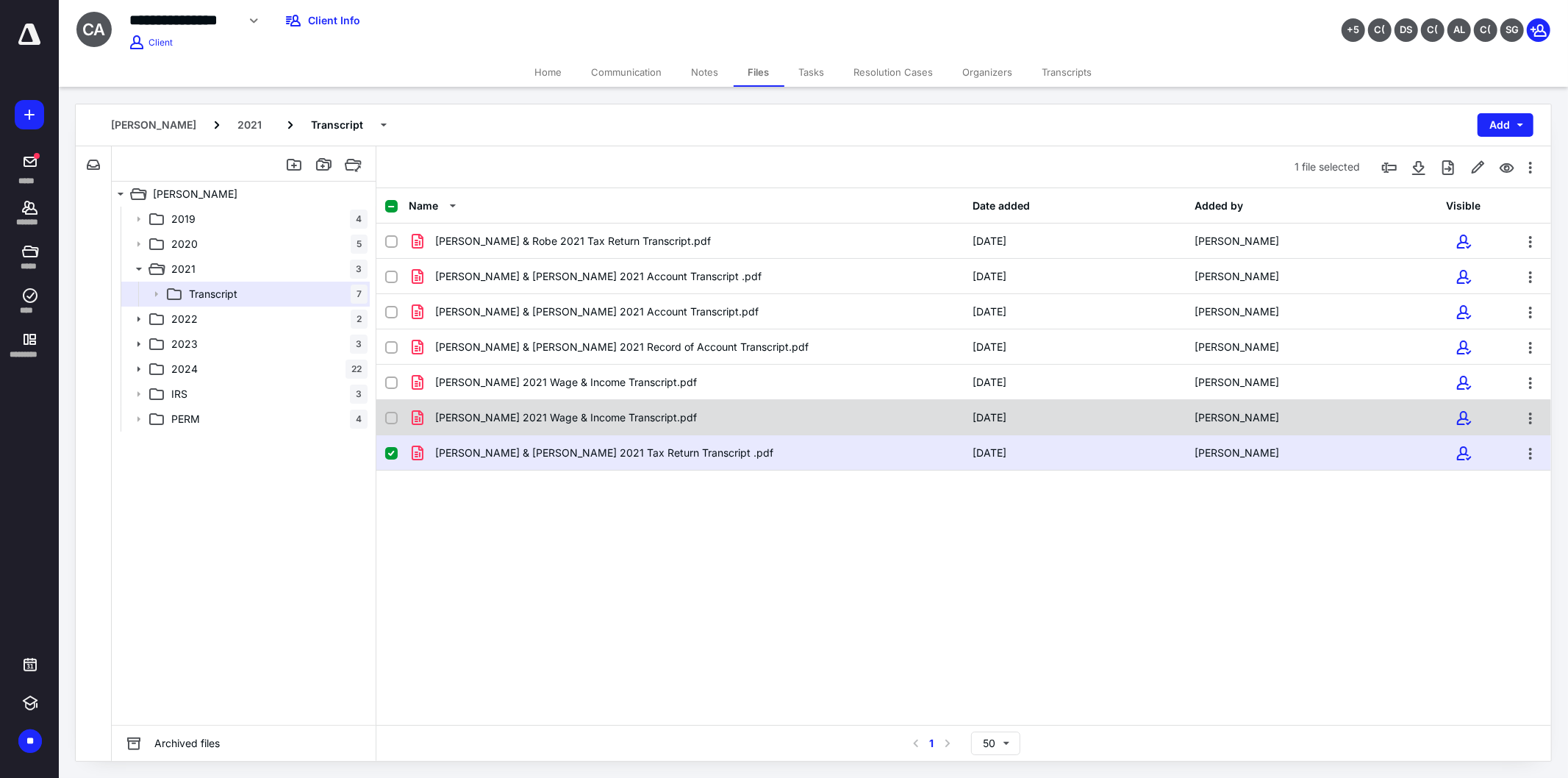 click on "Aguirra Roberto 2021 Wage & Income Transcript.pdf" at bounding box center [686, 418] 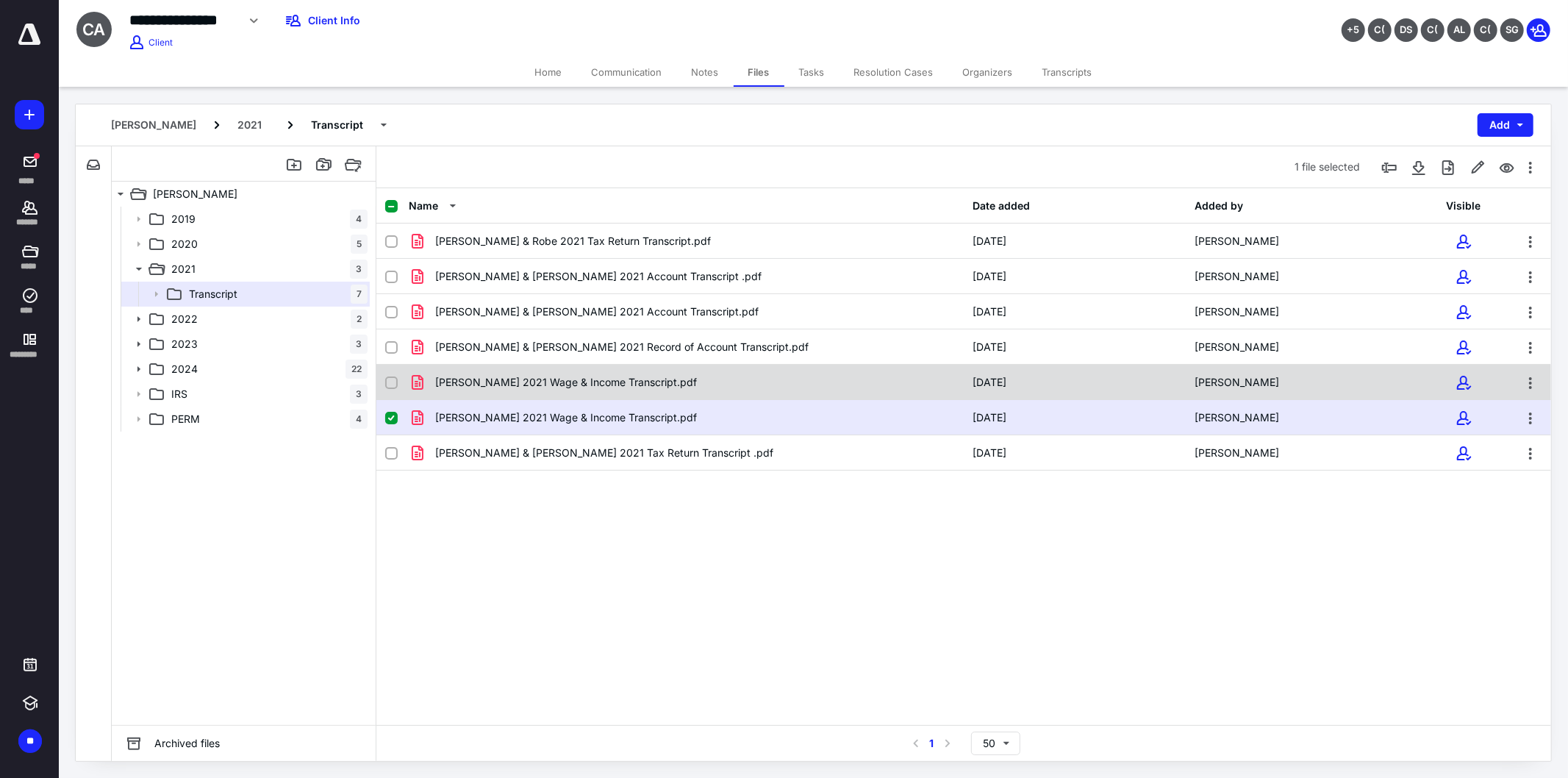 click on "Aguirra Crystal 2021 Wage & Income Transcript.pdf" at bounding box center (686, 382) 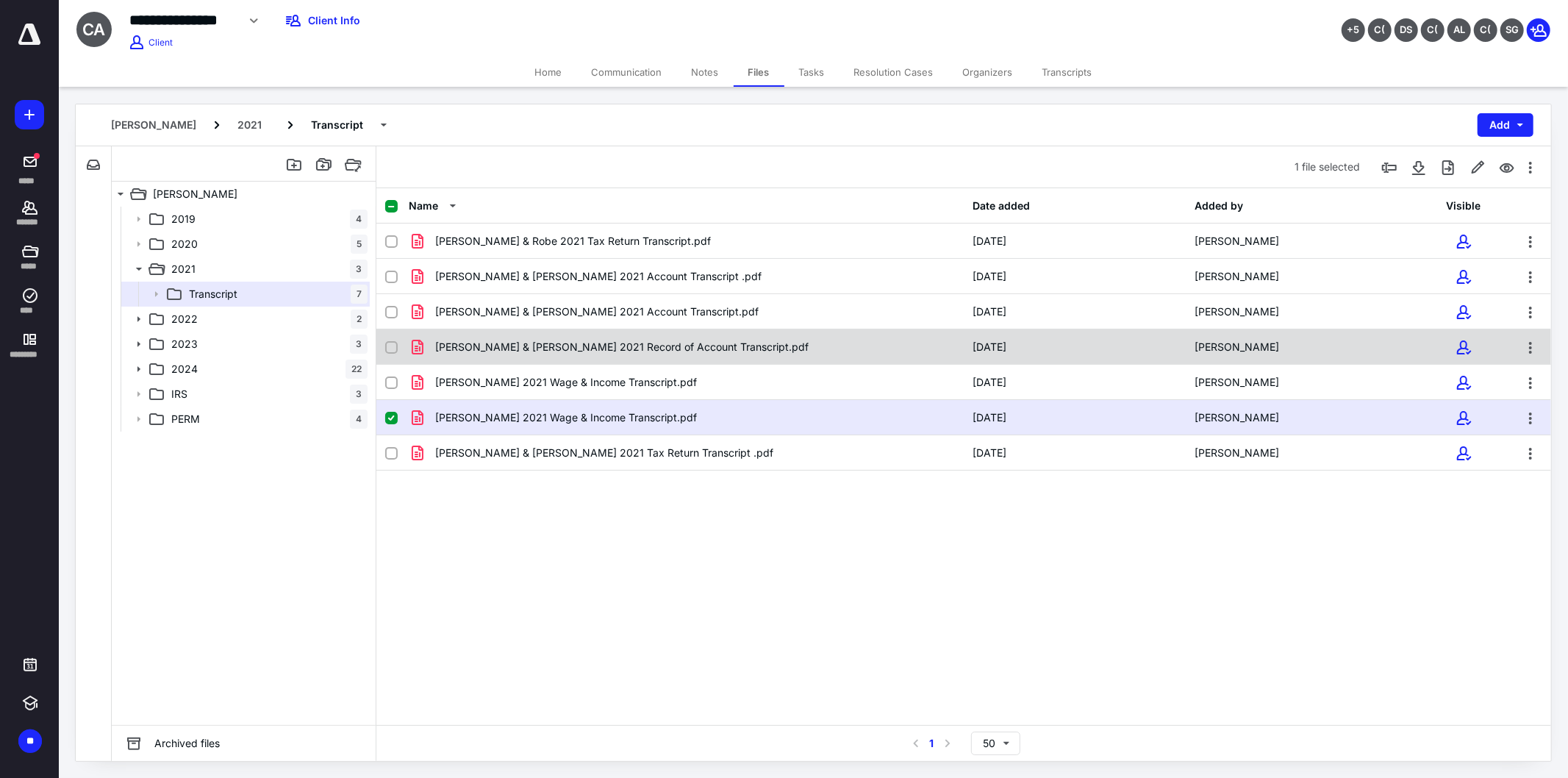 checkbox on "true" 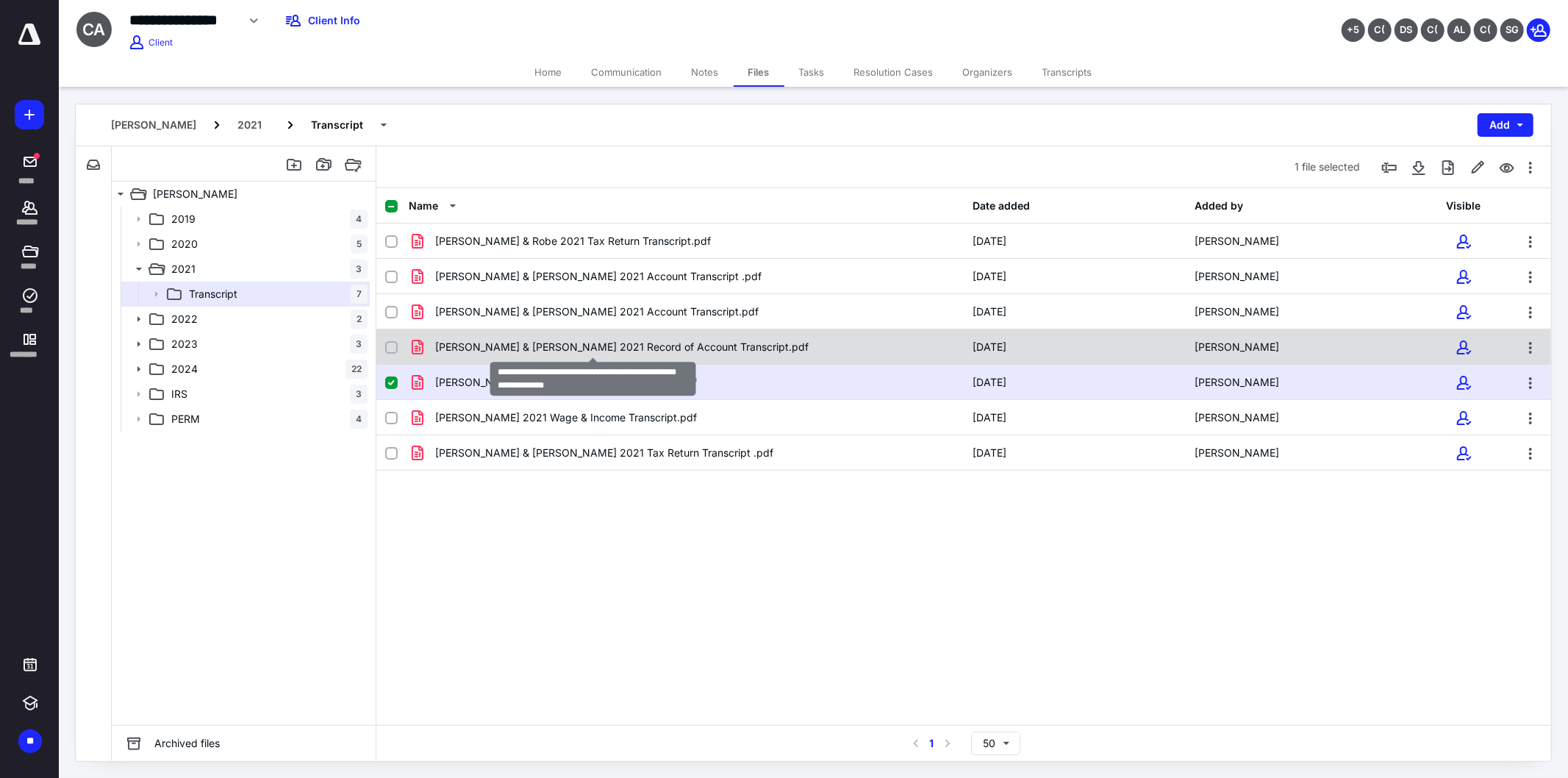 click on "Aguirra Crystal & Roberto 2021 Record of Account Transcript.pdf" at bounding box center (622, 347) 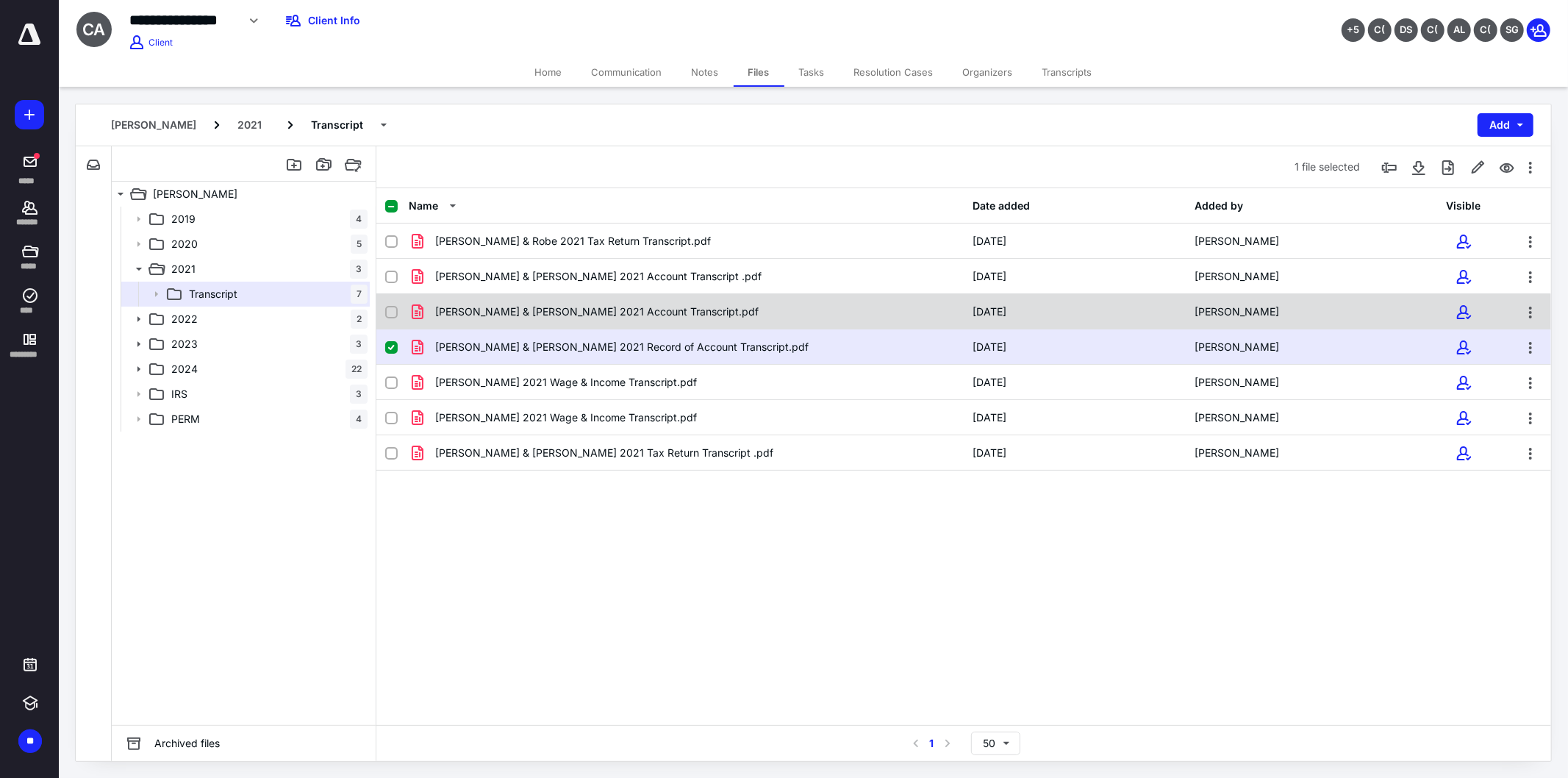 click on "Aguirra Crystal & Roberto 2021 Account Transcript.pdf" at bounding box center [686, 312] 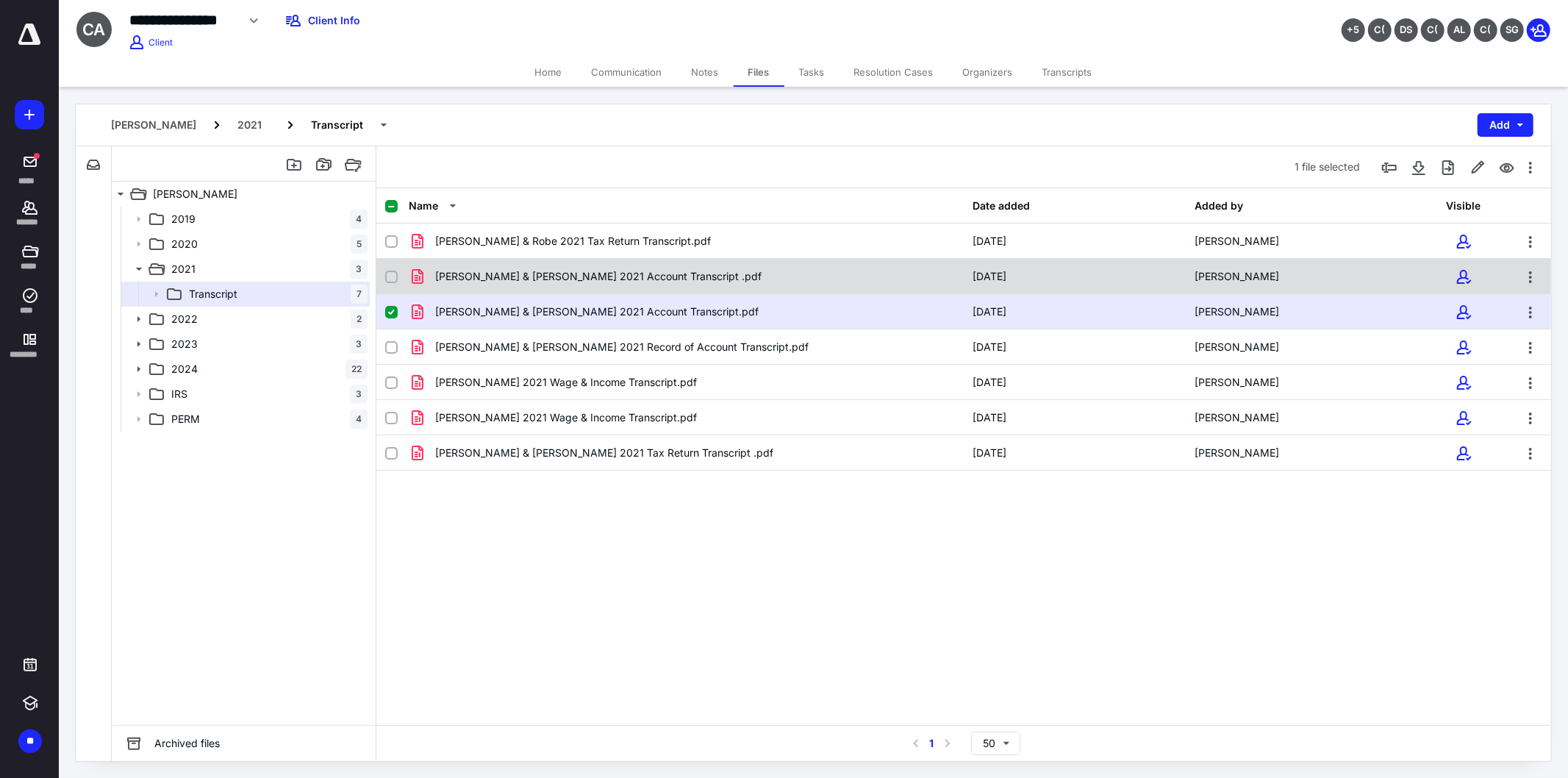 click on "Aguirra Crystal & Roberto 2021 Account Transcript .pdf" at bounding box center (686, 276) 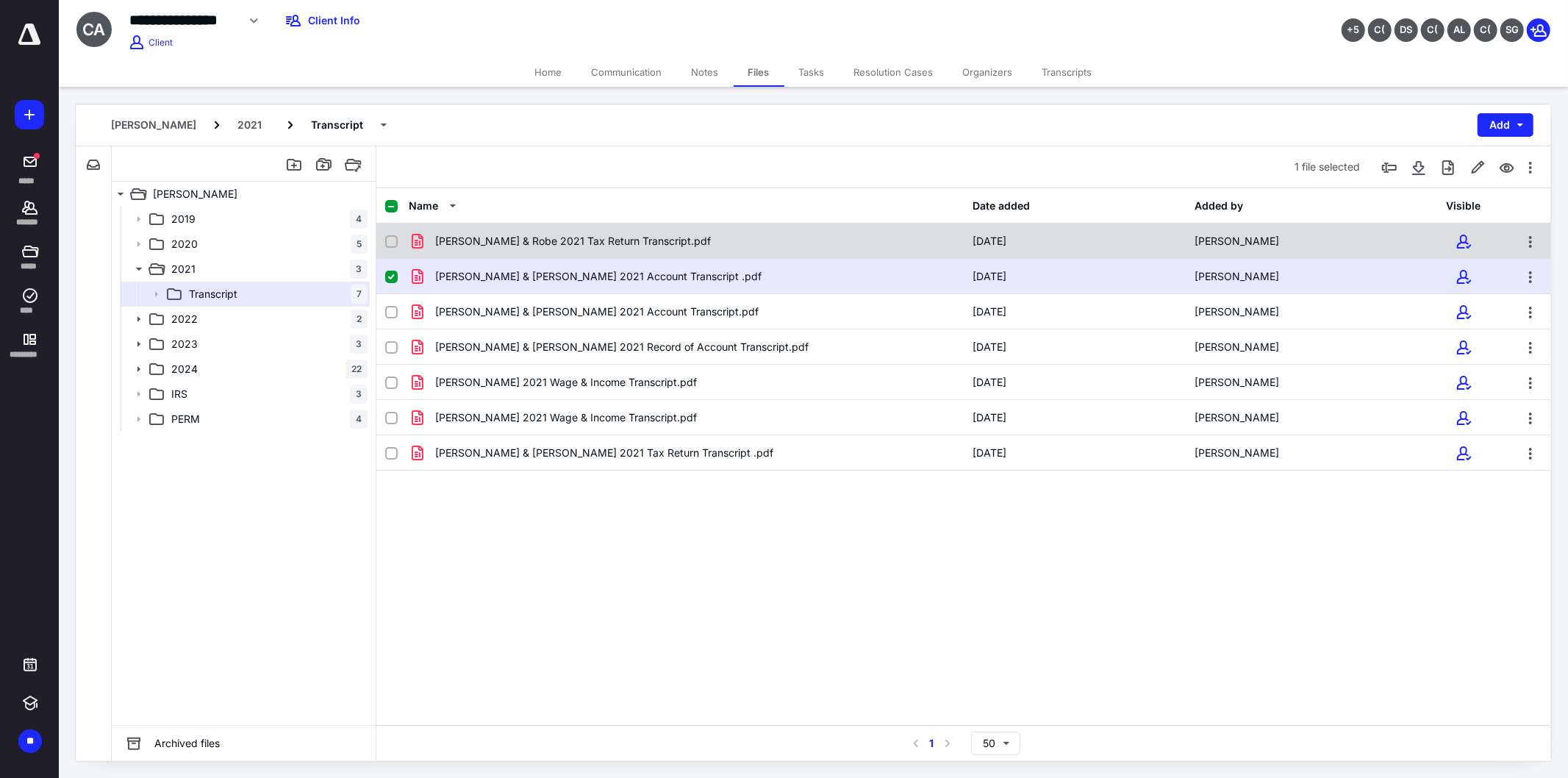 click on "Aguirra Crystal & Robe 2021 Tax Return Transcript.pdf 9/15/2022 Crystal Aguirra" at bounding box center (964, 241) 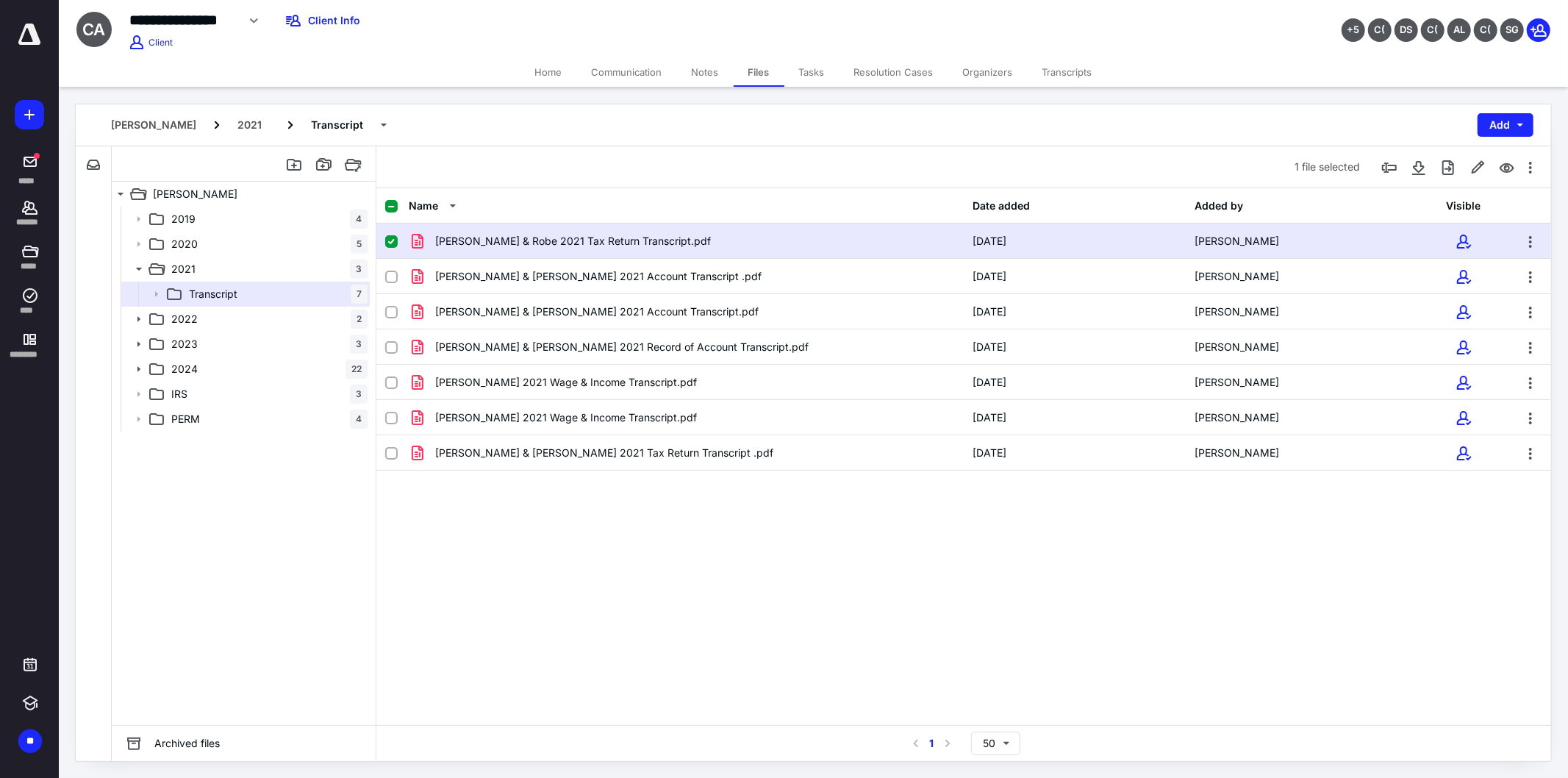 click on "Name Date added Added by Visible Aguirra Crystal & Robe 2021 Tax Return Transcript.pdf 9/15/2022 Crystal Aguirra Aguirra Crystal & Roberto 2021 Account Transcript .pdf 3/17/2025 Crystal Aguirra Aguirra Crystal & Roberto 2021 Account Transcript.pdf 3/17/2025 Crystal Aguirra Aguirra Crystal & Roberto 2021 Record of Account Transcript.pdf 3/17/2025 Crystal Aguirra Aguirra Crystal 2021 Wage & Income Transcript.pdf 3/17/2025 Crystal Aguirra Aguirra Roberto 2021 Wage & Income Transcript.pdf 5/14/2025 Crystal Aguirra Aguirre Crystal & Roberto 2021 Tax Return Transcript .pdf 6/20/2025 Crystal Aguirra" at bounding box center (964, 457) 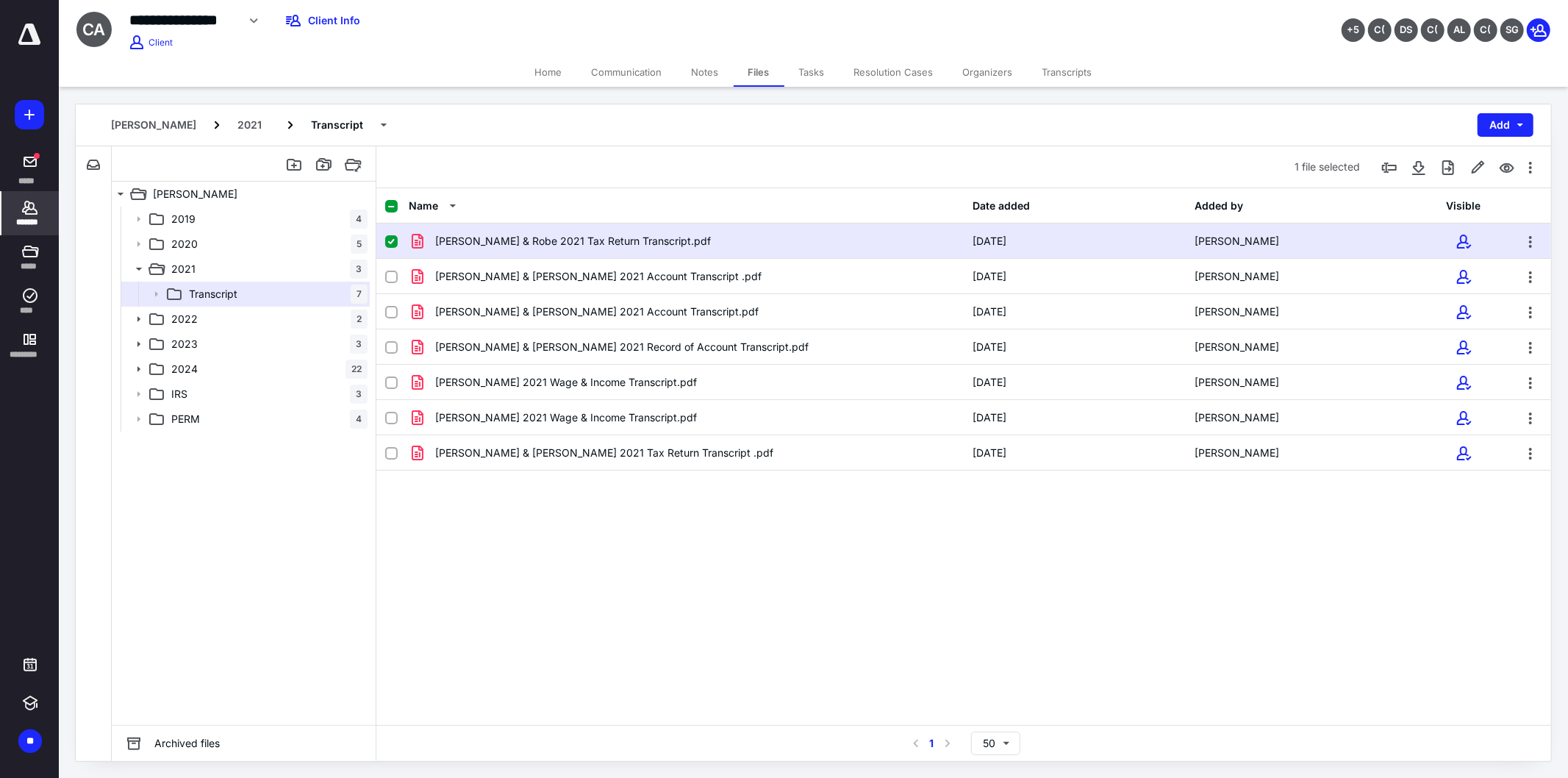 click on "*******" at bounding box center [30, 213] 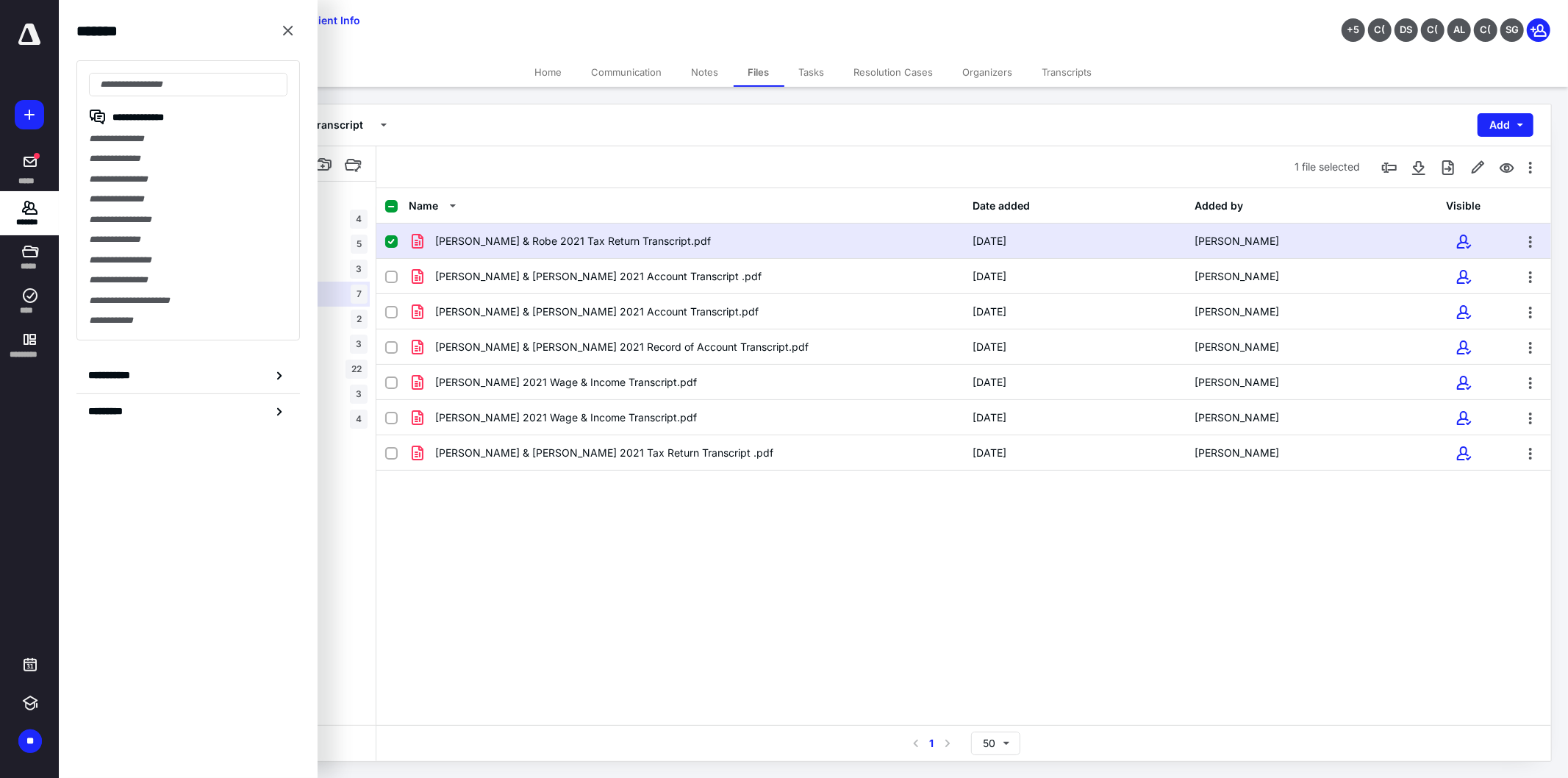click on "Name Date added Added by Visible Aguirra Crystal & Robe 2021 Tax Return Transcript.pdf 9/15/2022 Crystal Aguirra Aguirra Crystal & Roberto 2021 Account Transcript .pdf 3/17/2025 Crystal Aguirra Aguirra Crystal & Roberto 2021 Account Transcript.pdf 3/17/2025 Crystal Aguirra Aguirra Crystal & Roberto 2021 Record of Account Transcript.pdf 3/17/2025 Crystal Aguirra Aguirra Crystal 2021 Wage & Income Transcript.pdf 3/17/2025 Crystal Aguirra Aguirra Roberto 2021 Wage & Income Transcript.pdf 5/14/2025 Crystal Aguirra Aguirre Crystal & Roberto 2021 Tax Return Transcript .pdf 6/20/2025 Crystal Aguirra" at bounding box center (964, 457) 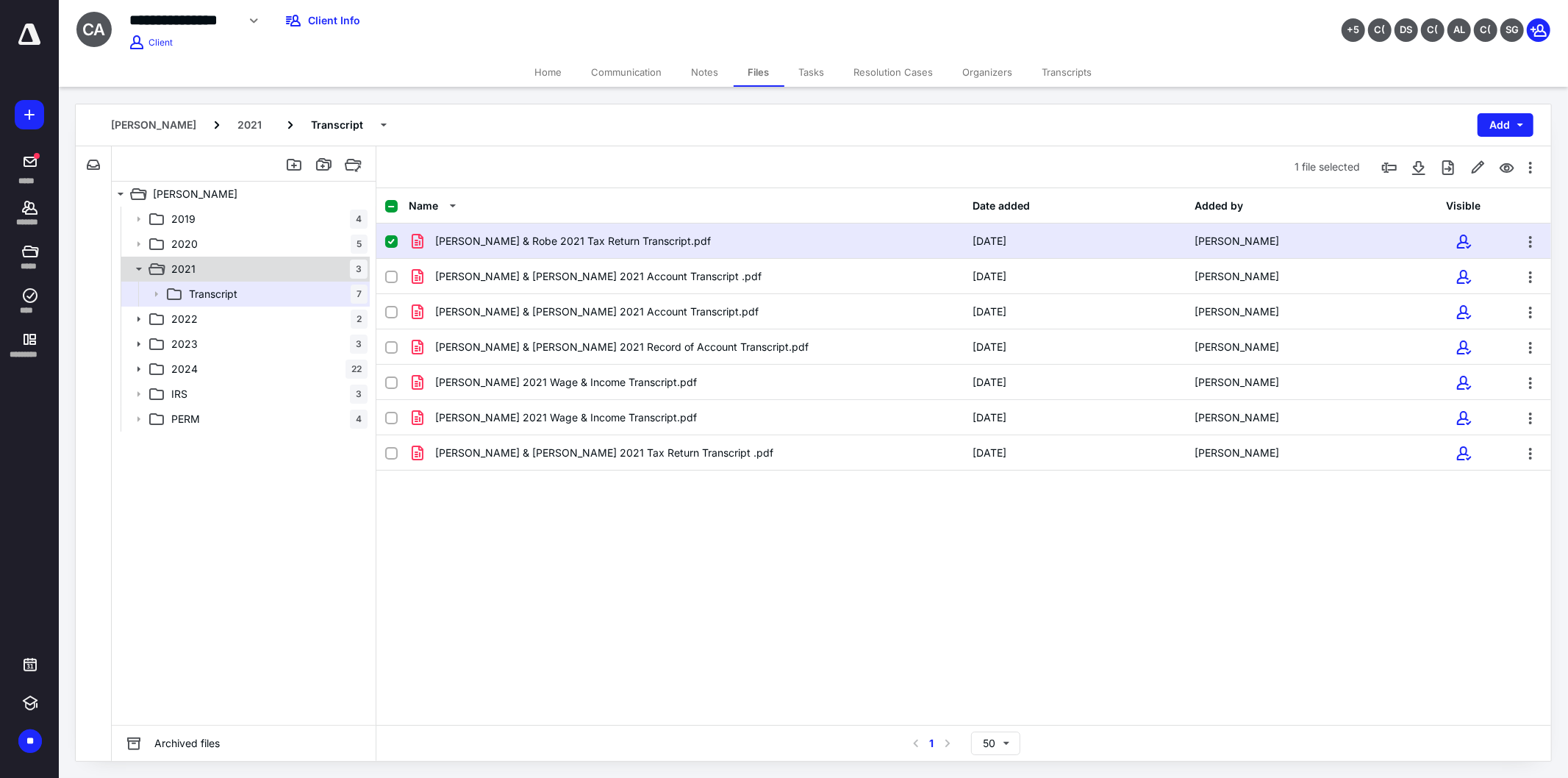 click 